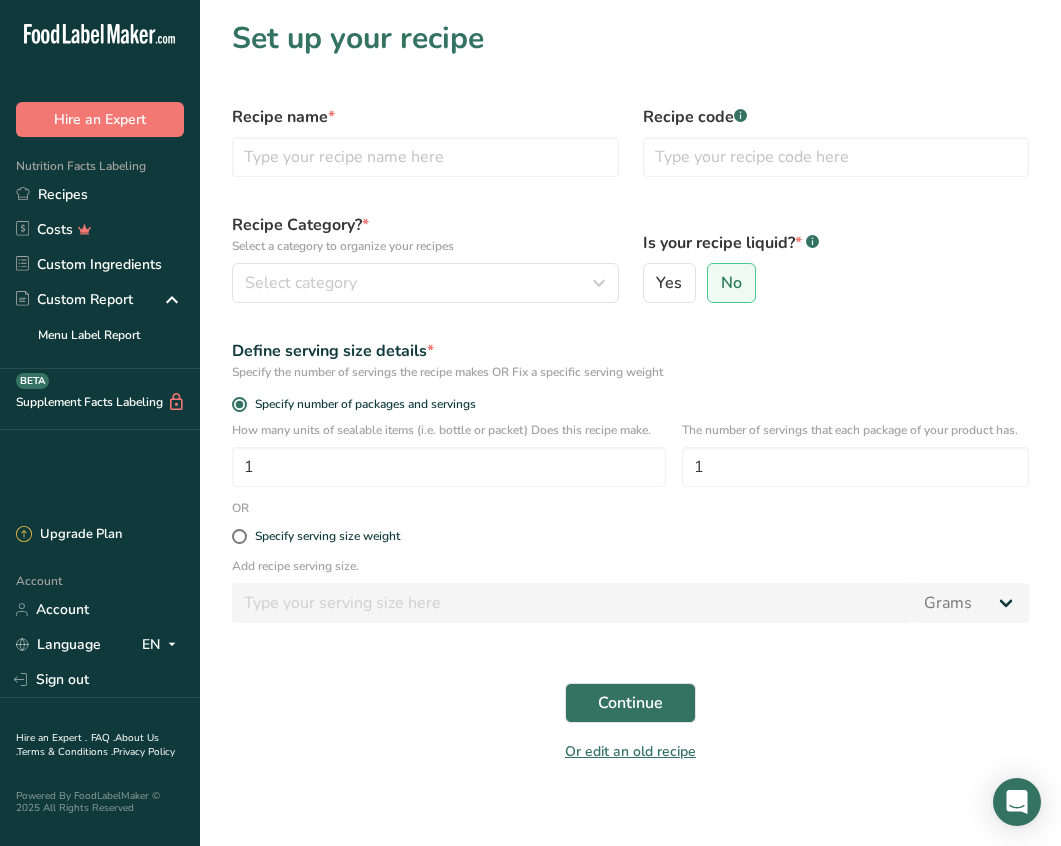 scroll, scrollTop: 0, scrollLeft: 0, axis: both 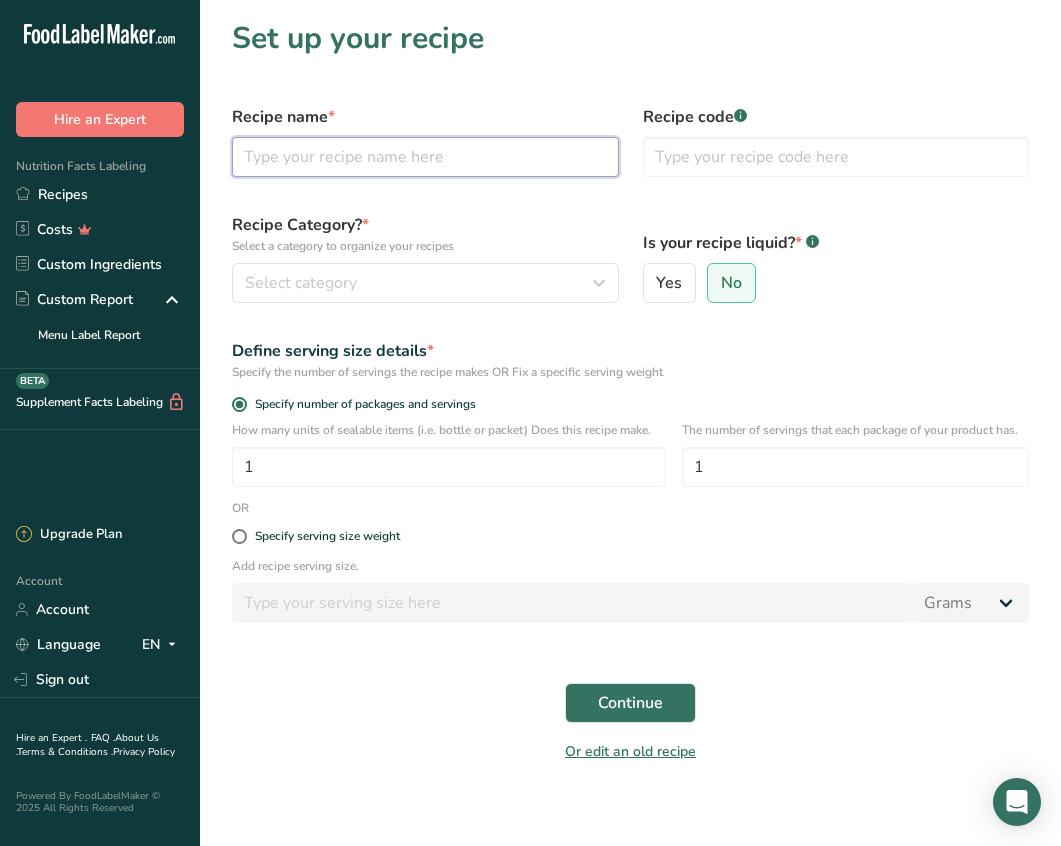 click at bounding box center [425, 157] 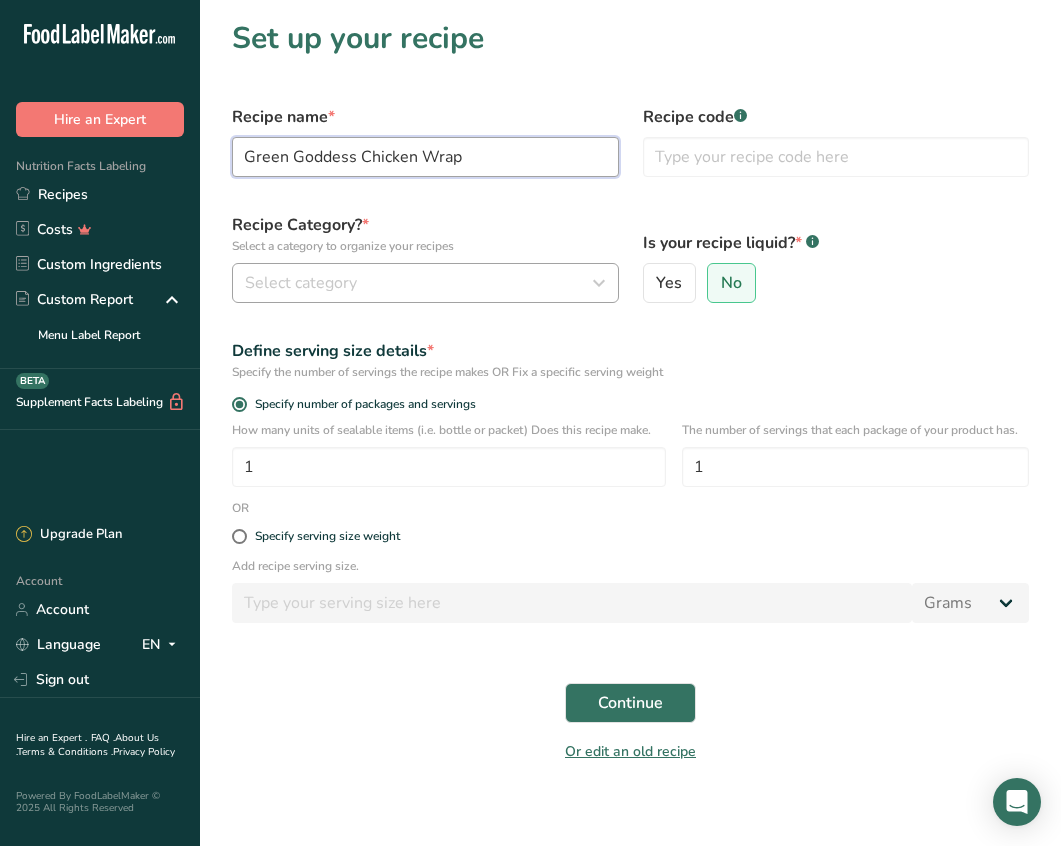 type on "Green Goddess Chicken Wrap" 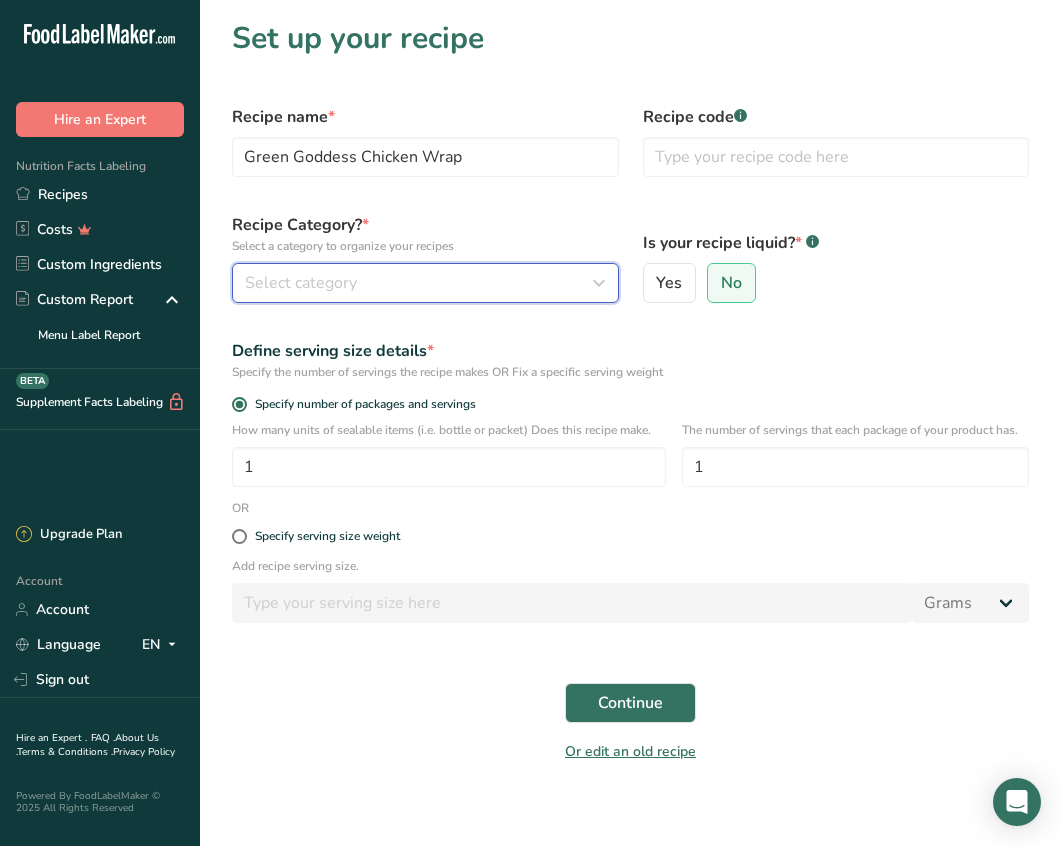 click at bounding box center [599, 283] 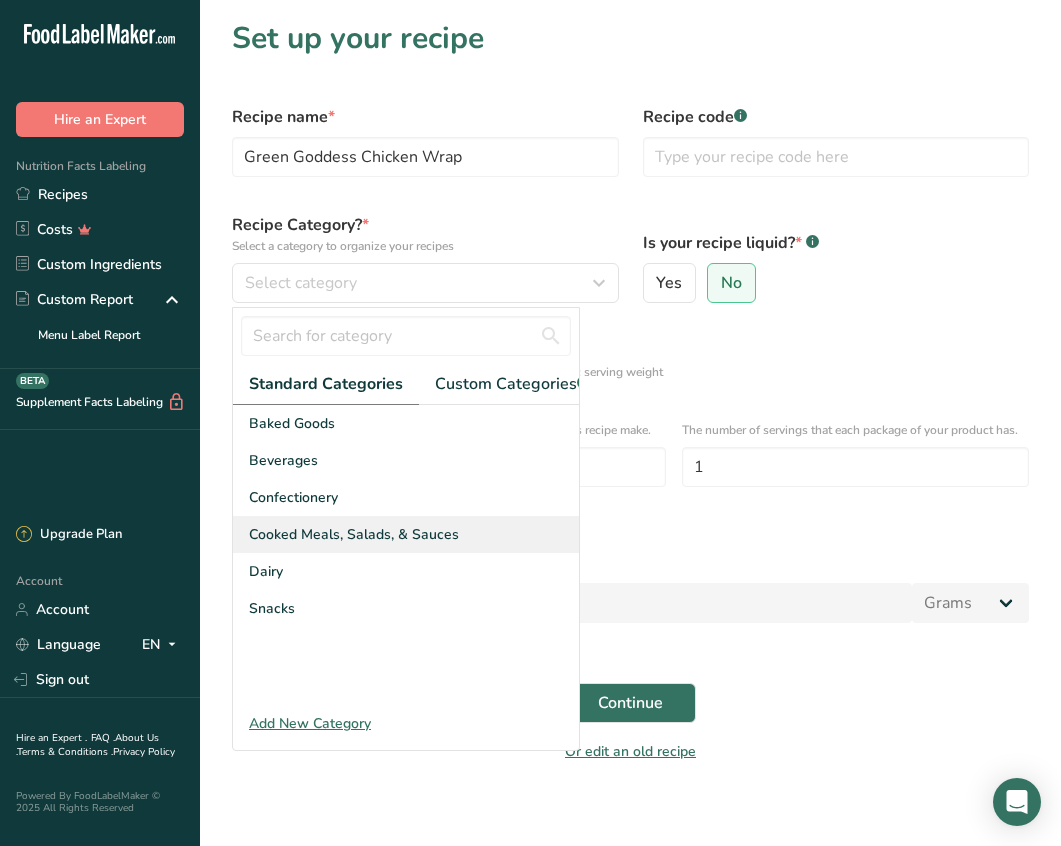 click on "Cooked Meals, Salads, & Sauces" at bounding box center [354, 534] 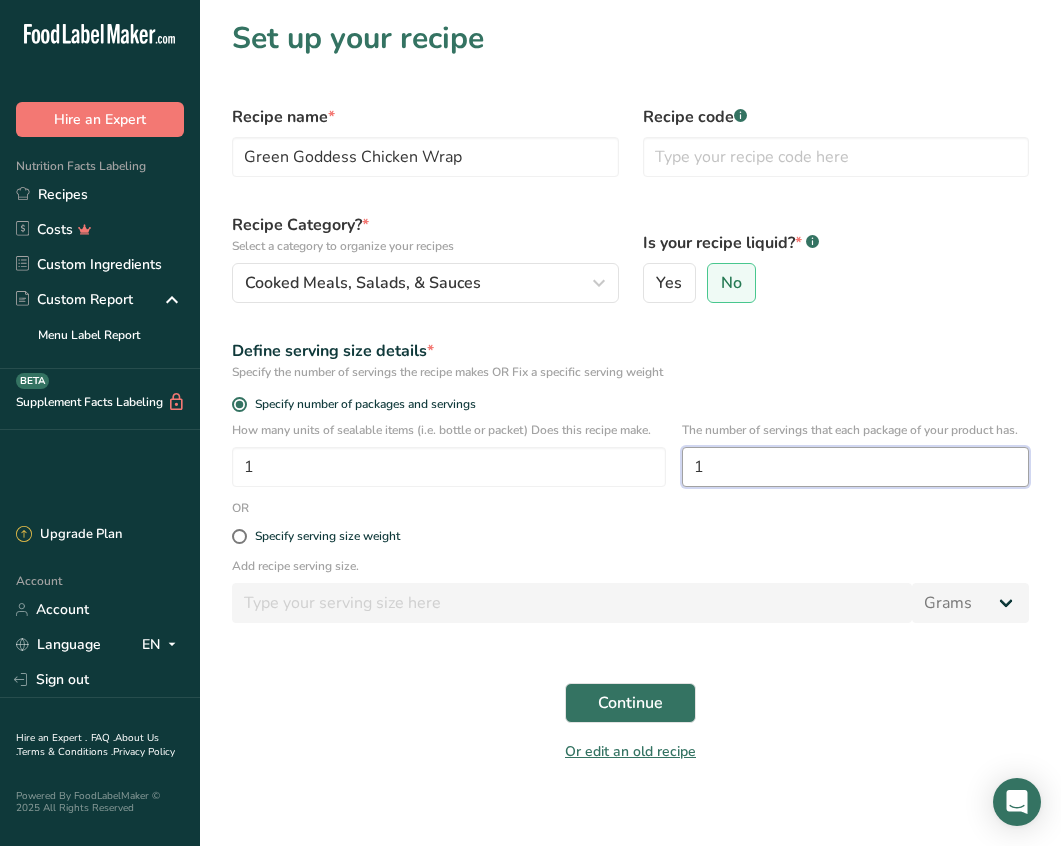 click on "1" at bounding box center (855, 467) 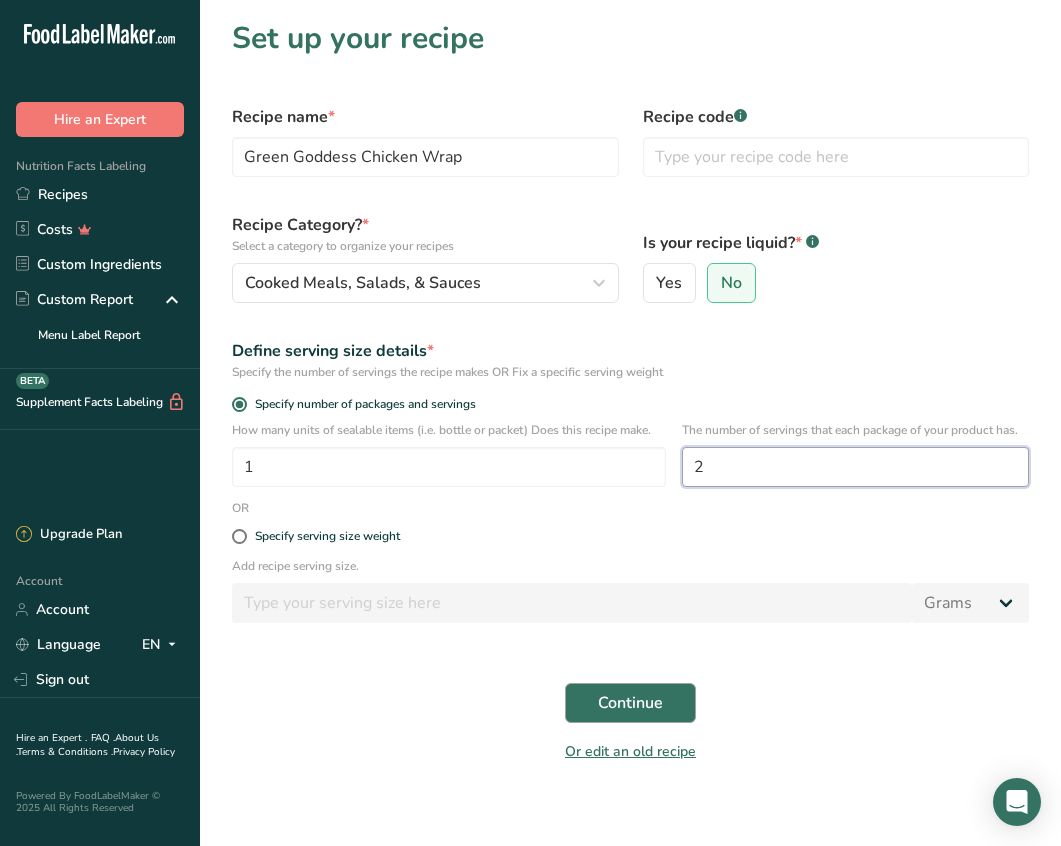 type on "2" 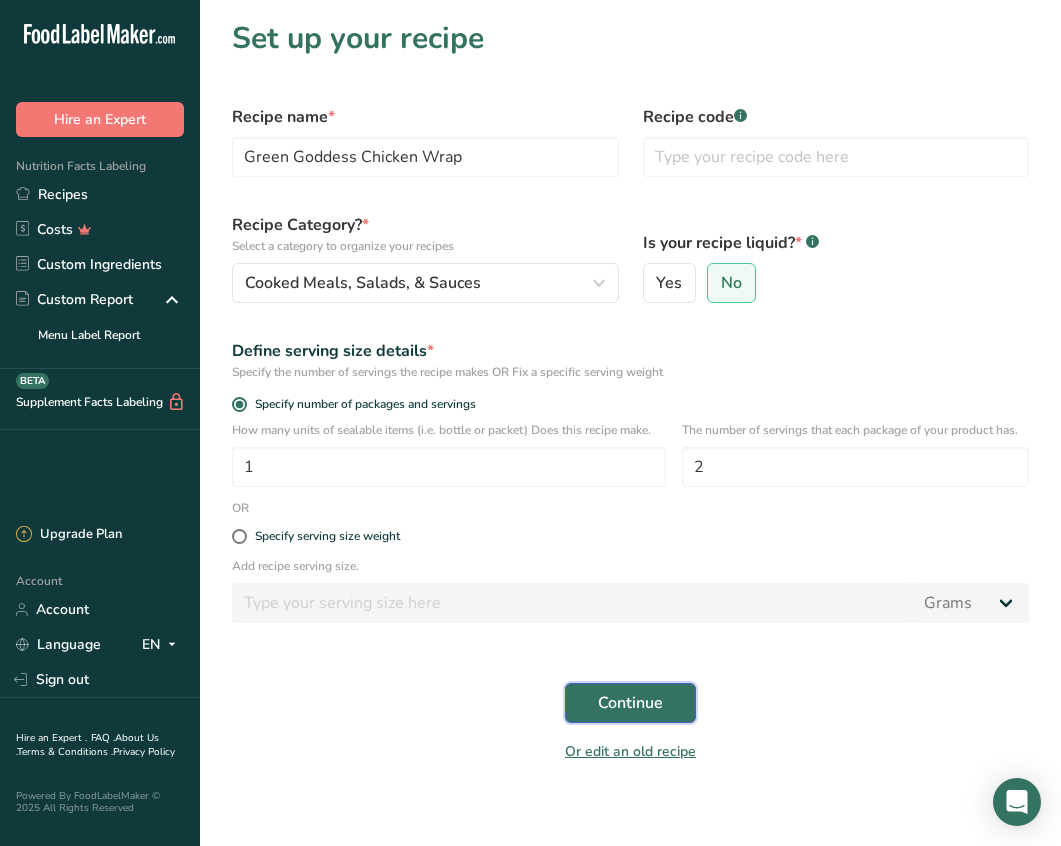 click on "Continue" at bounding box center (630, 703) 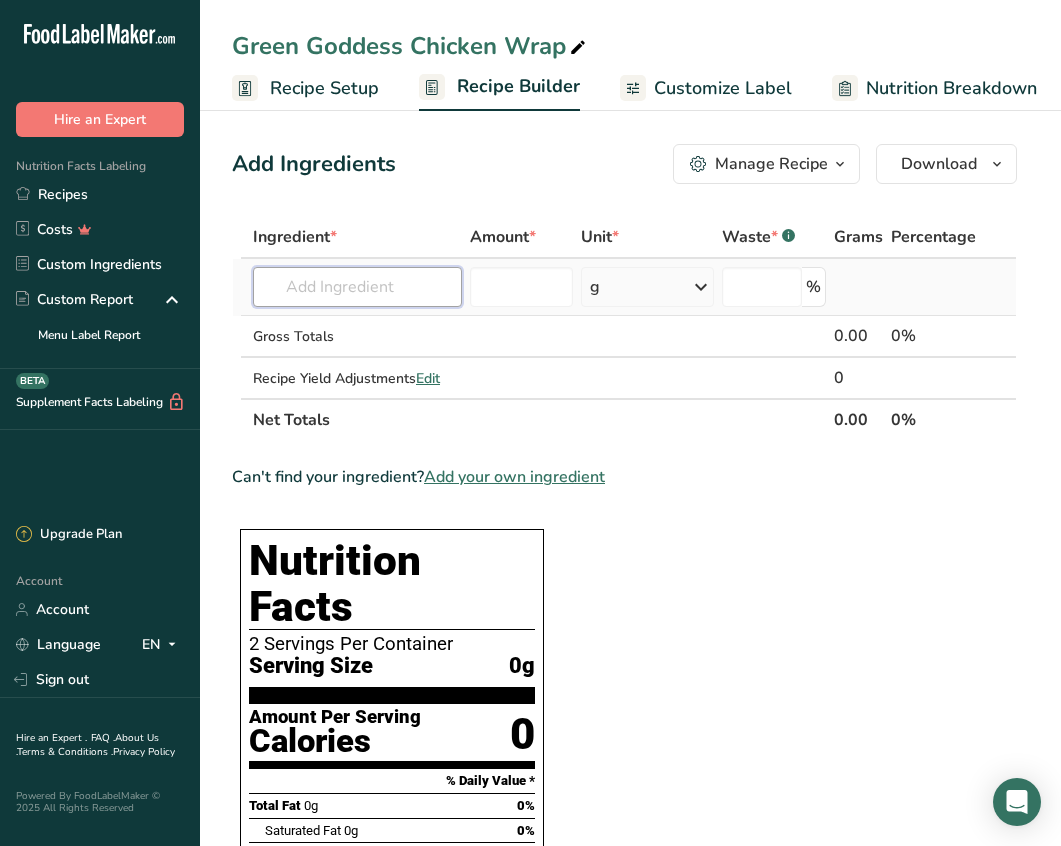 click at bounding box center (357, 287) 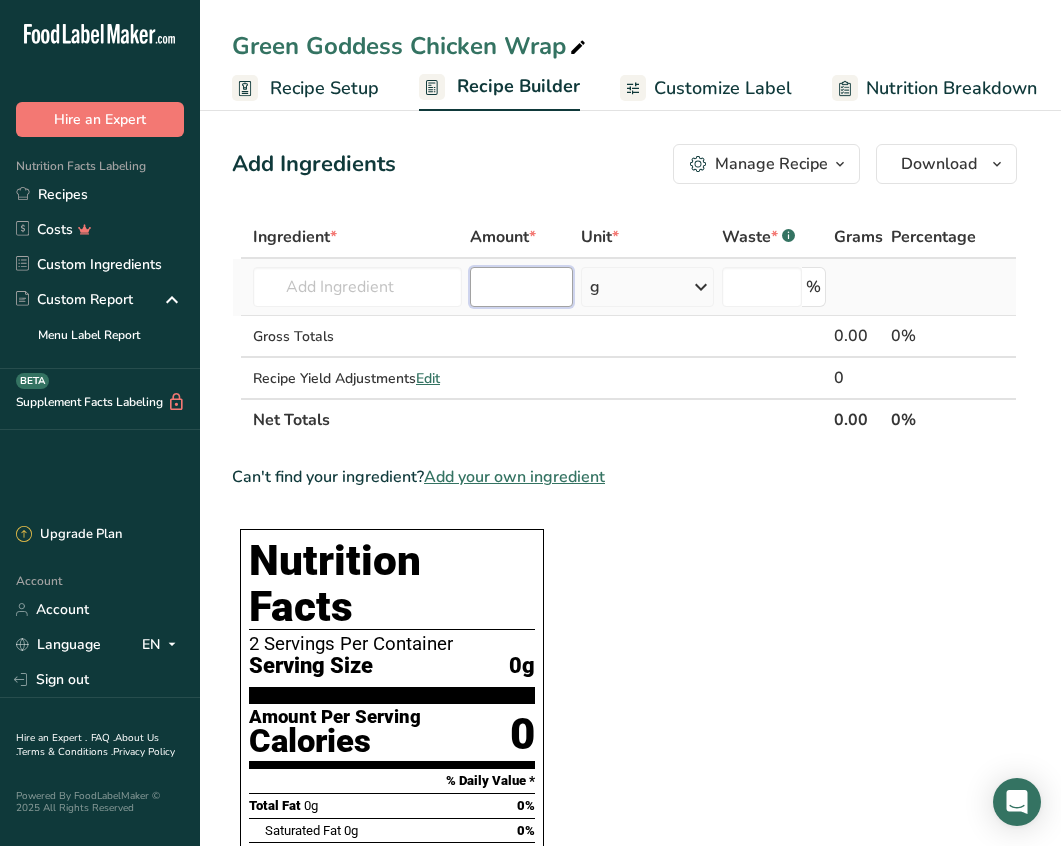 click at bounding box center [521, 287] 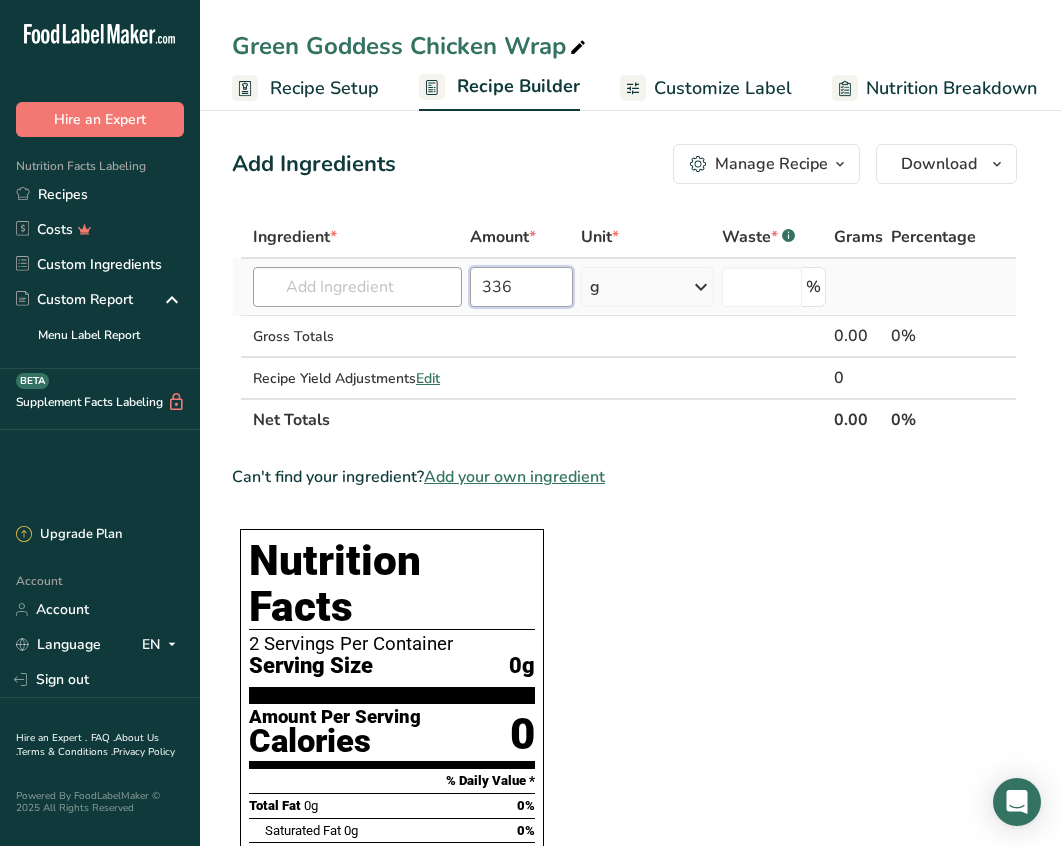 type on "336" 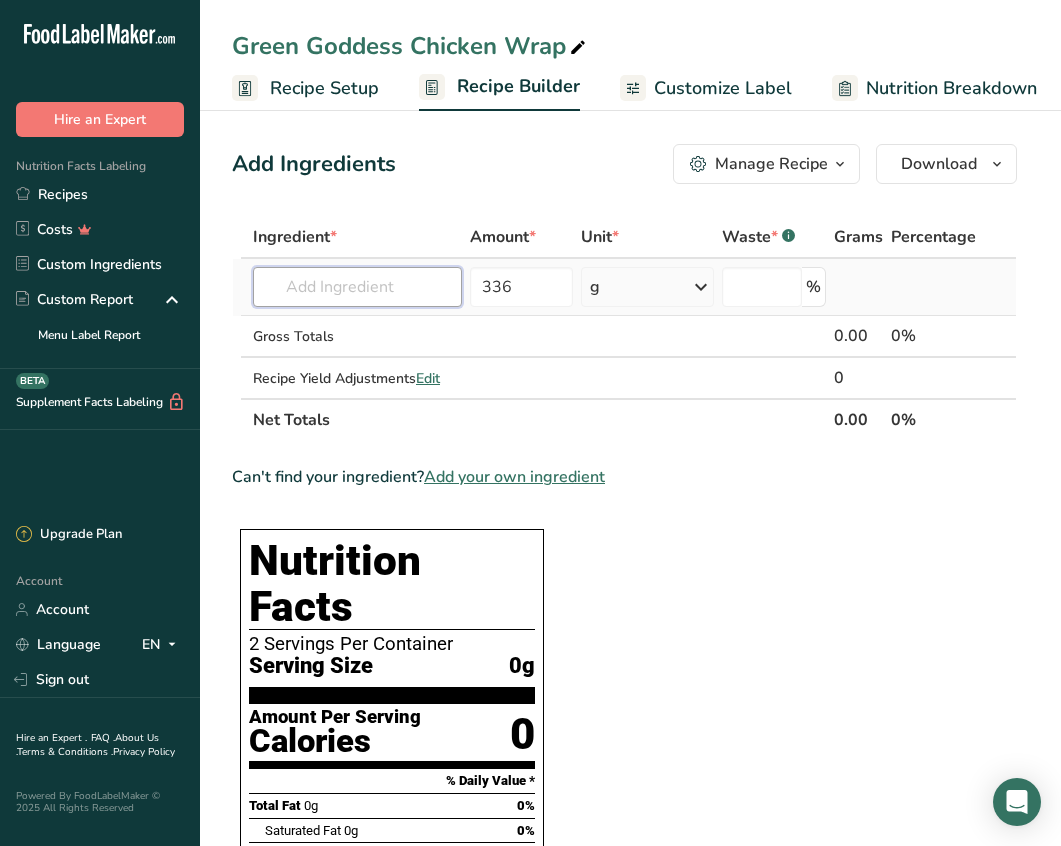 click at bounding box center [357, 287] 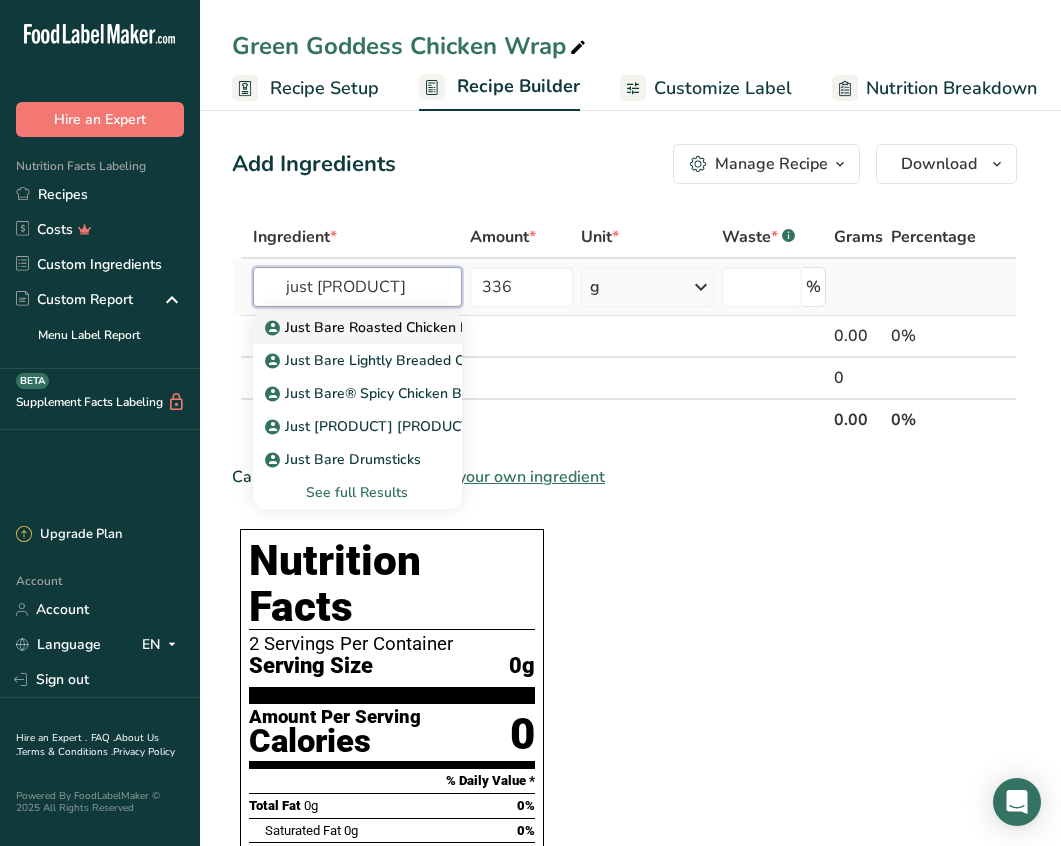 type on "just [PRODUCT]" 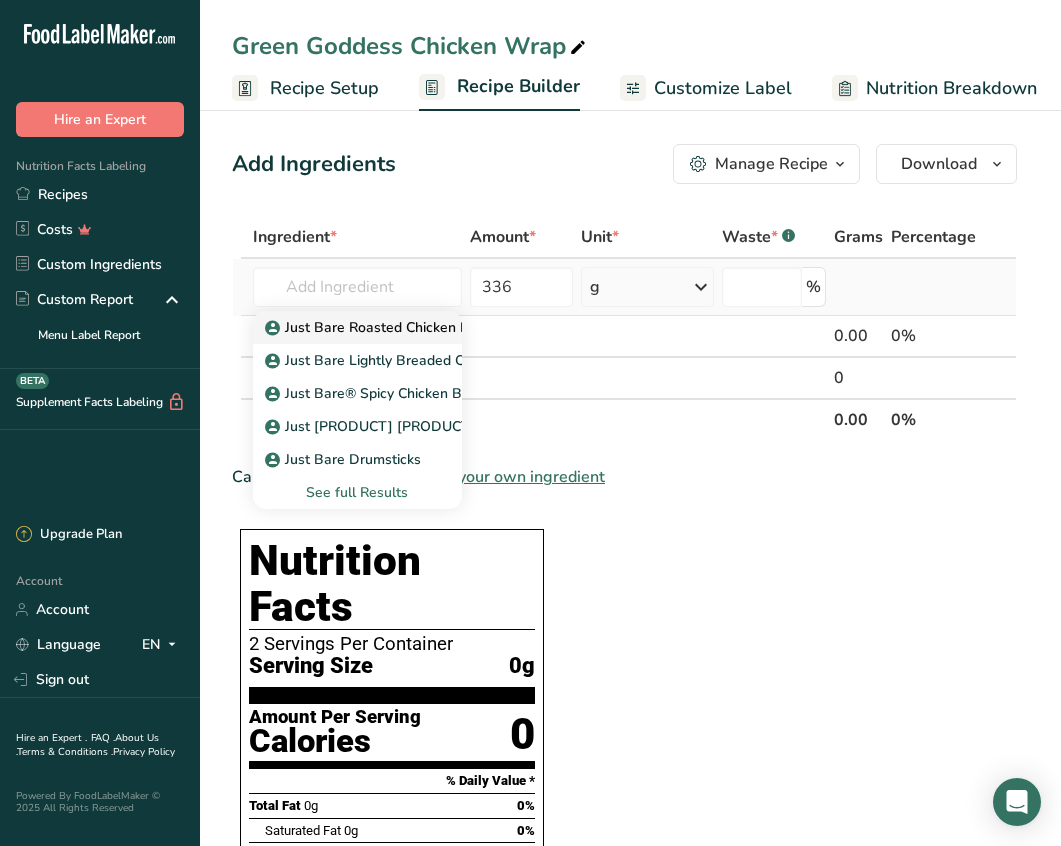 click on "Just Bare Roasted Chicken Breast Bites" at bounding box center (404, 327) 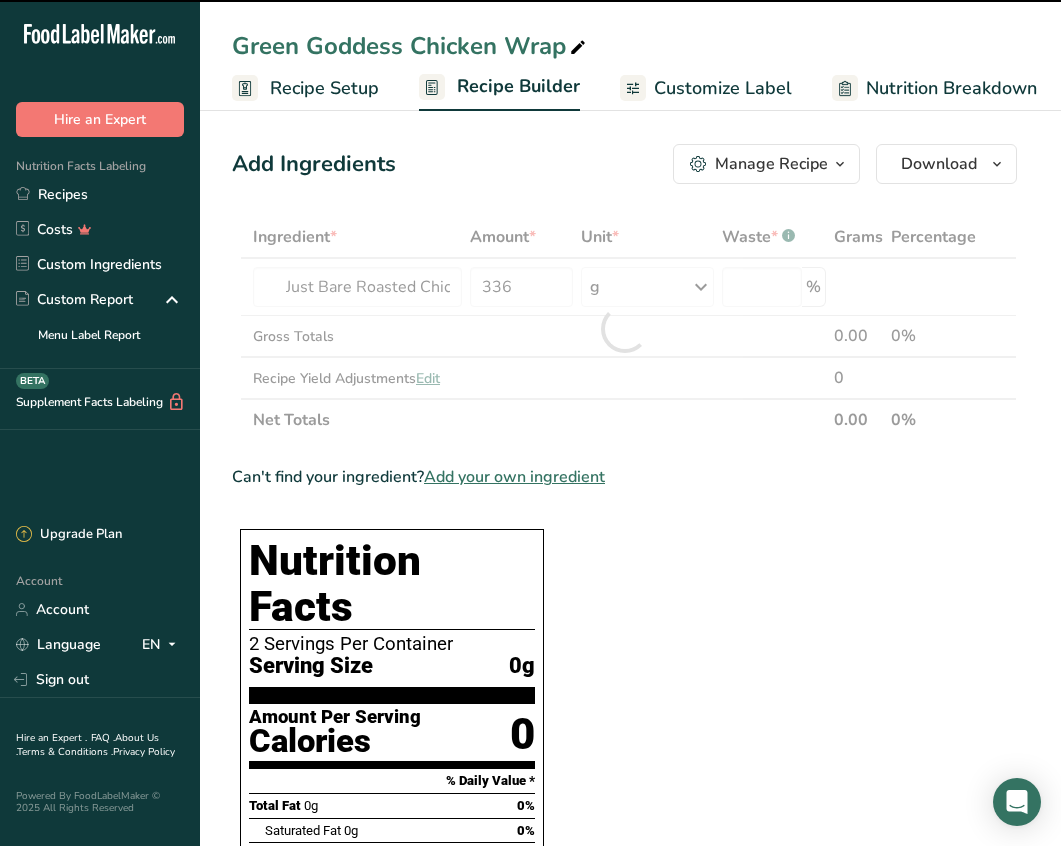 type on "0" 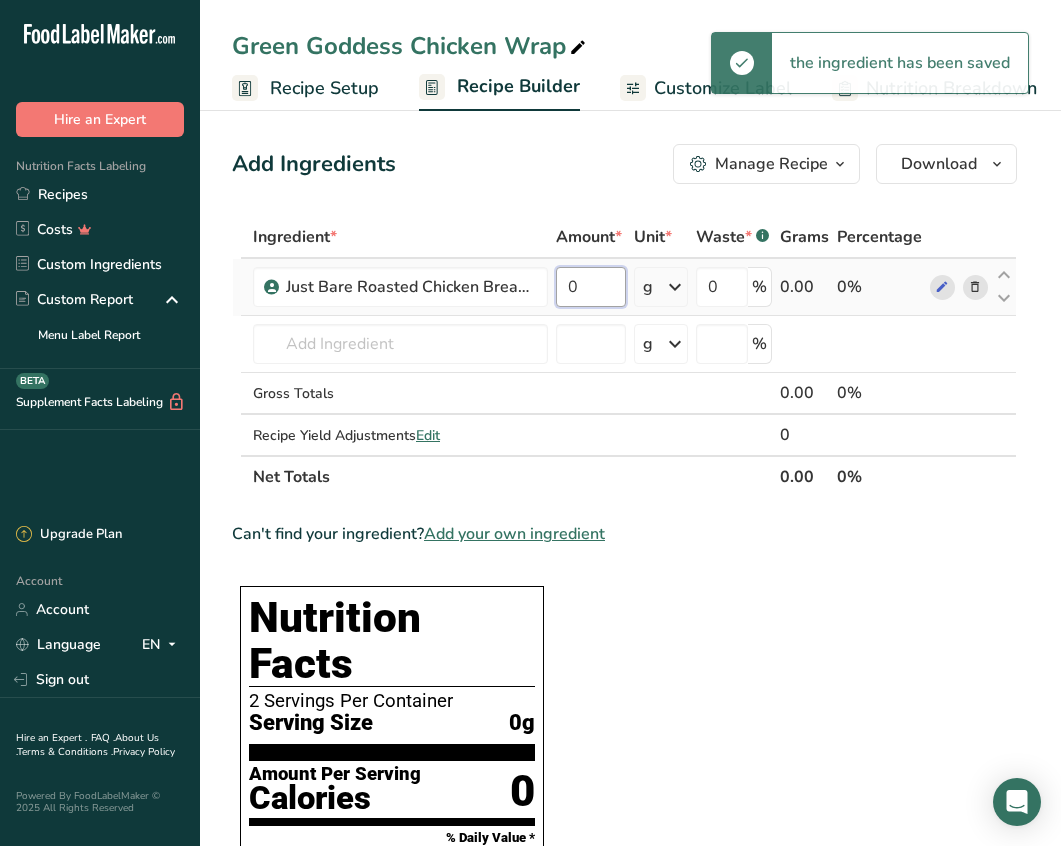 click on "0" at bounding box center [591, 287] 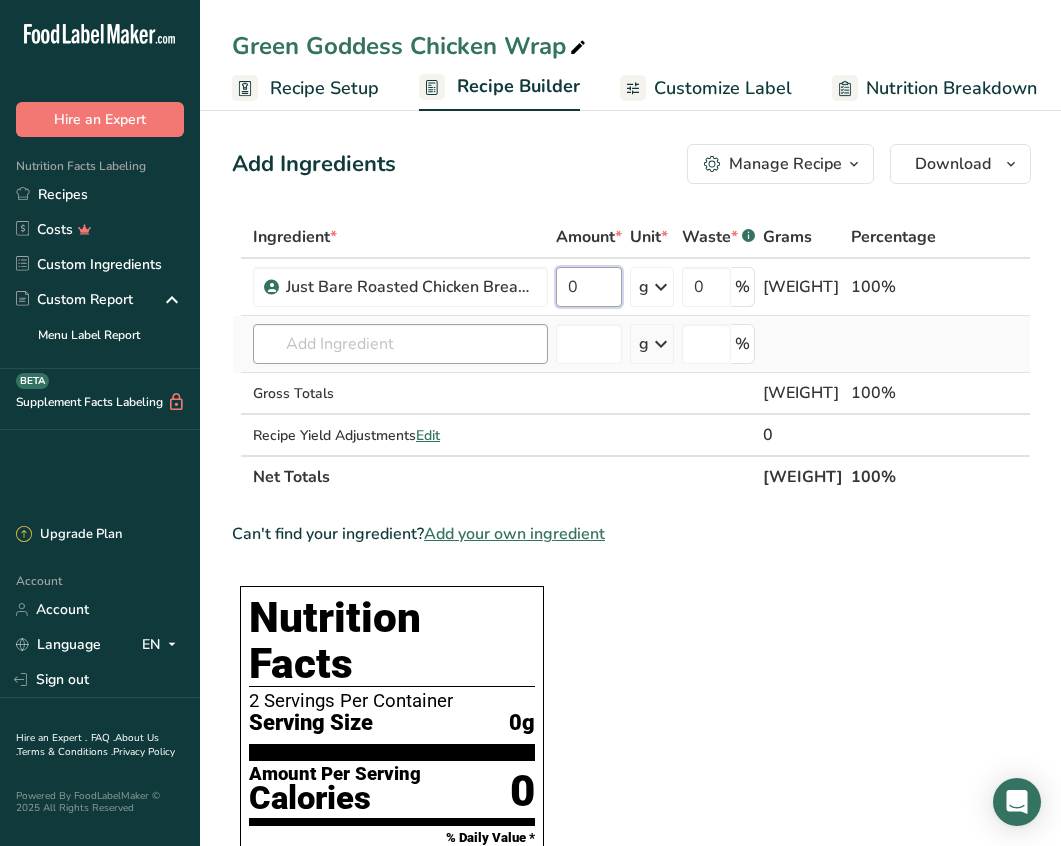 type on "[WEIGHT]" 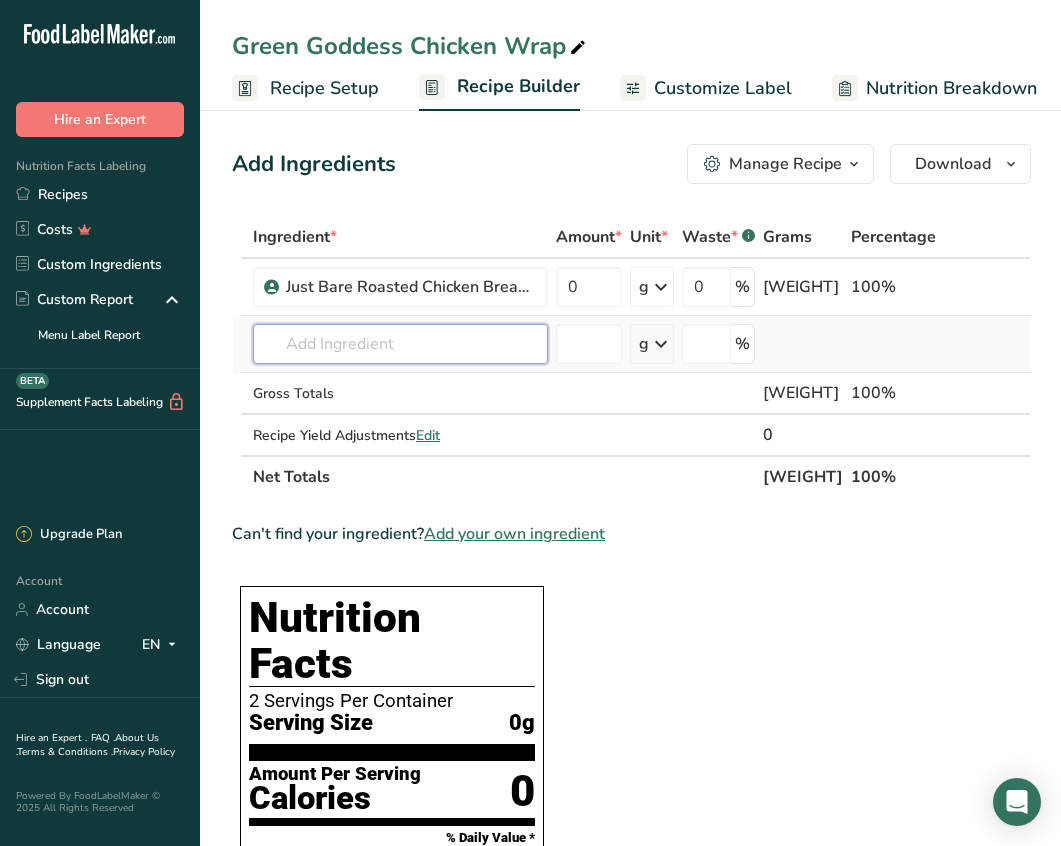 click on "Ingredient *
Amount *
Unit *
Waste *   .a-a{fill:#347362;}.b-a{fill:#fff;}          Grams
Percentage
Just Bare Roasted Chicken Breast Bites
[WEIGHT]
g
Weight Units
g
kg
mg
See more
Volume Units
l
mL
fl oz
See more
0
%
[WEIGHT].00
100%
Just Bare Roasted Chicken Breast Bites
Just Bare Lightly Breaded Chicken Breast Bites
Just Bare® Spicy Chicken Breast Fillets
Just Bare Bone In Chicken Thigh
Just Bare Drumsticks
See full Results
g" at bounding box center [631, 357] 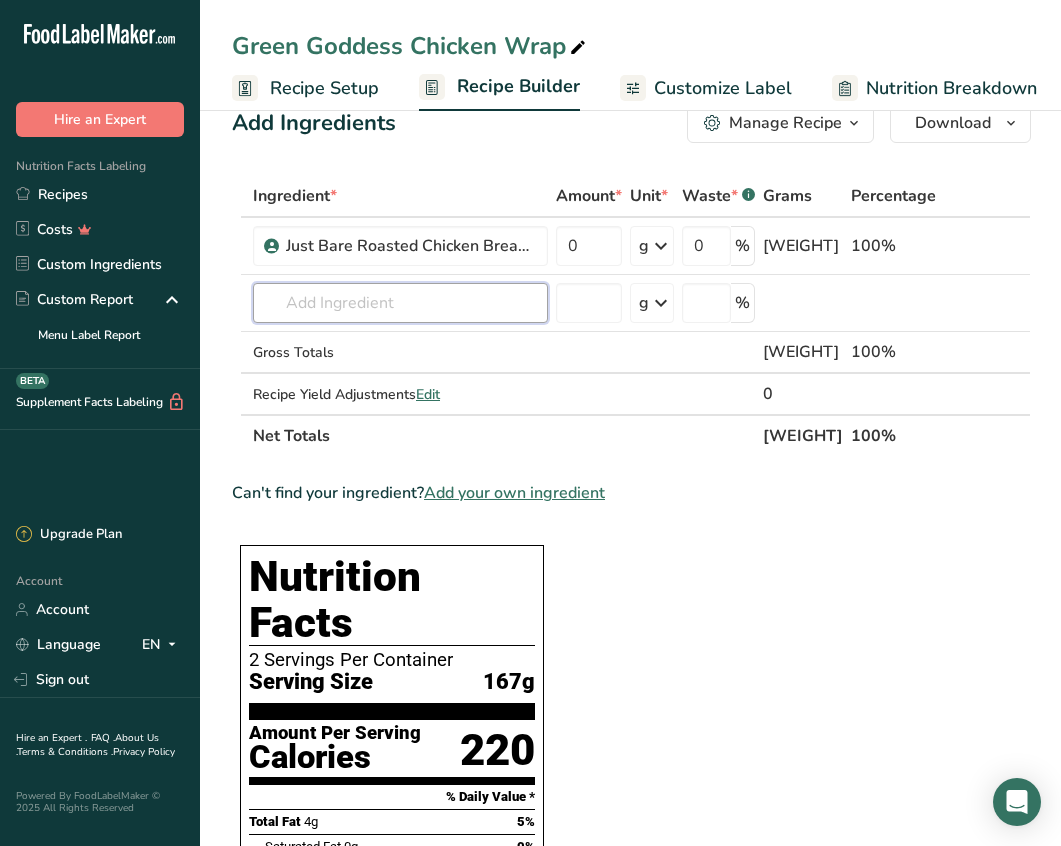 scroll, scrollTop: 26, scrollLeft: 0, axis: vertical 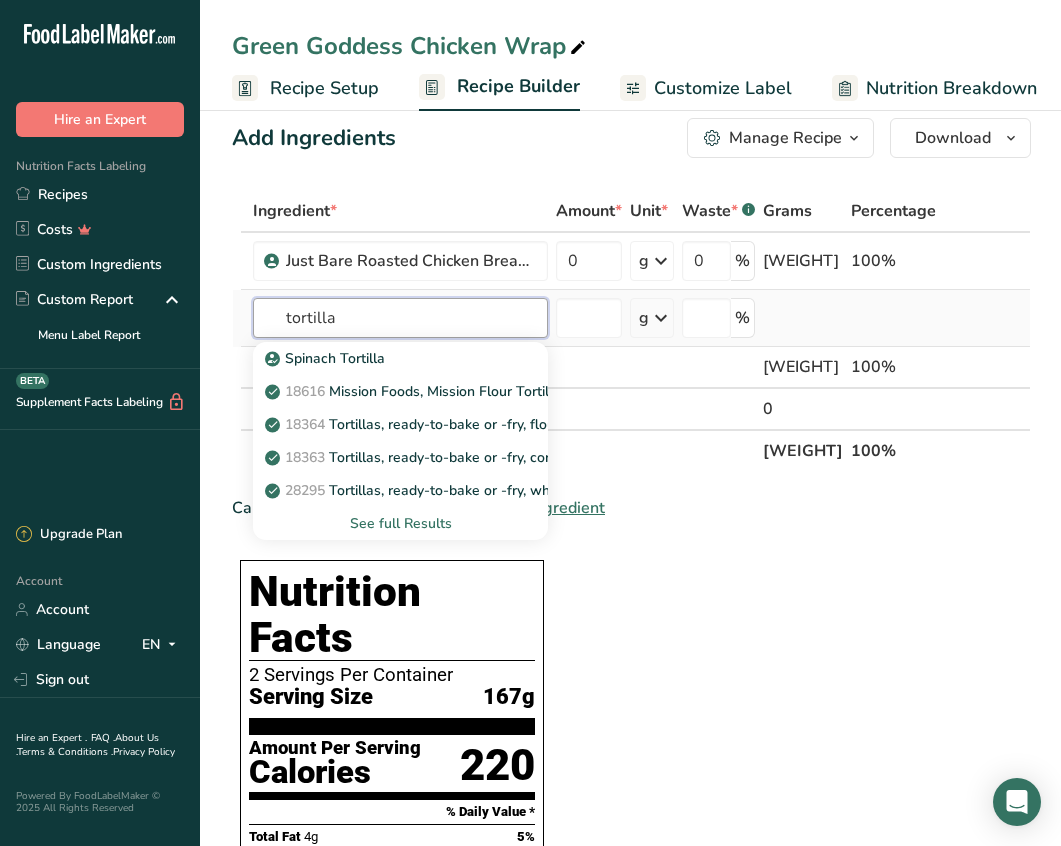 type on "tortilla" 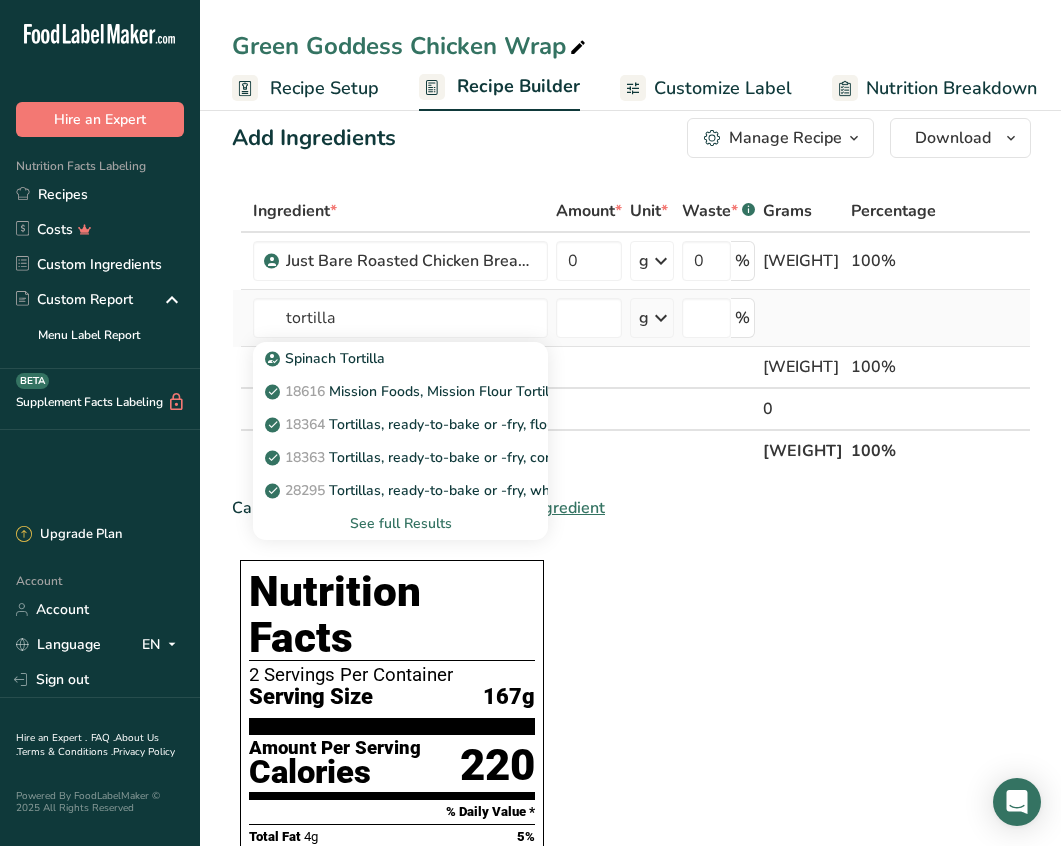 type 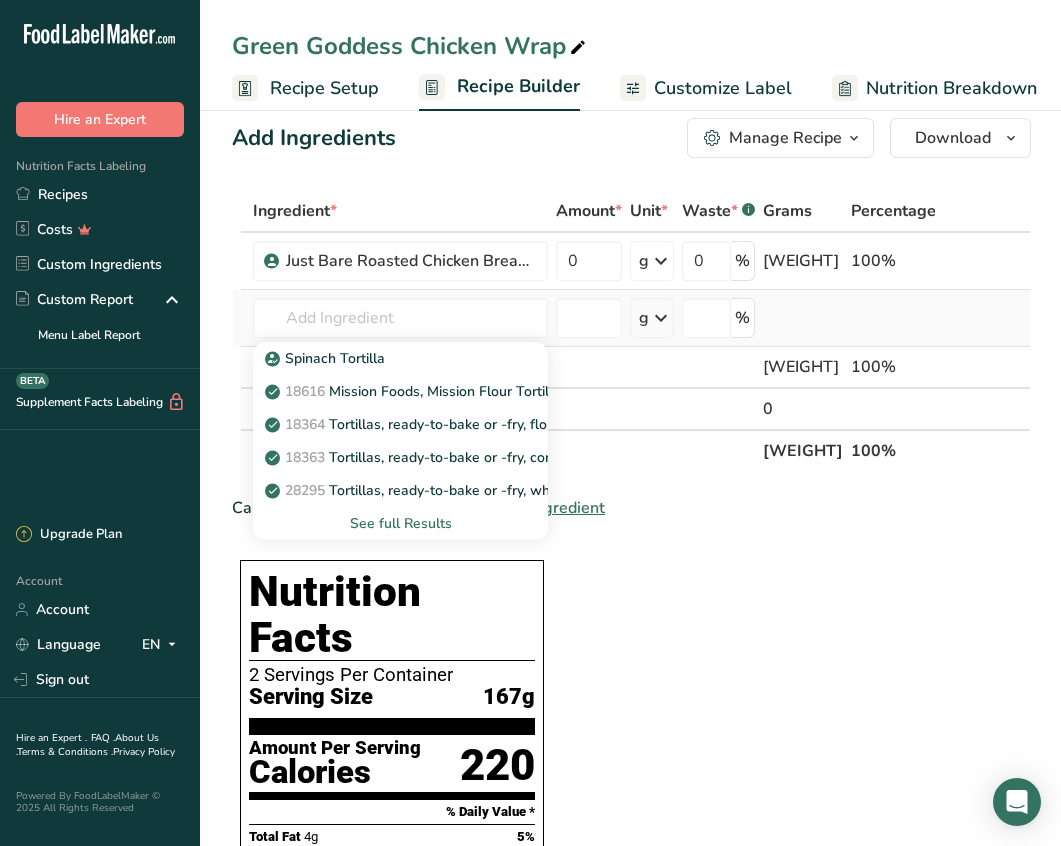 click on "See full Results" at bounding box center [400, 523] 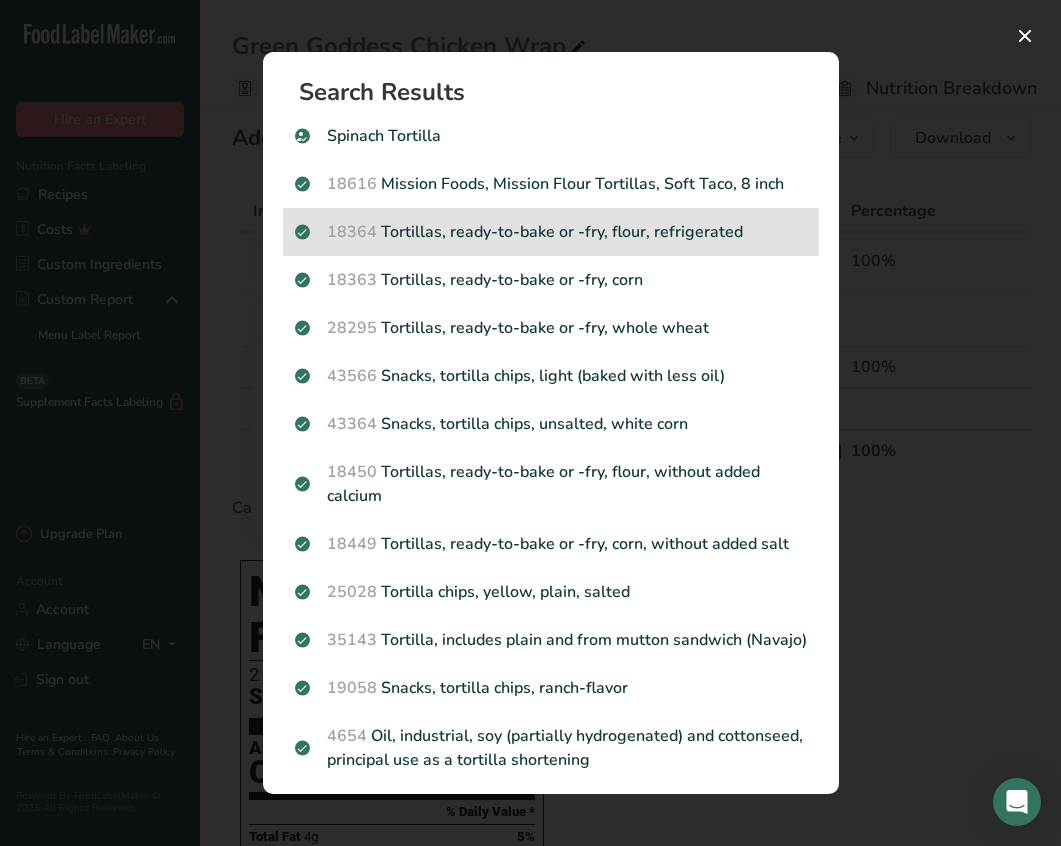 click on "[NUMBER]
Tortillas, ready-to-bake or -fry, flour, refrigerated" at bounding box center [551, 232] 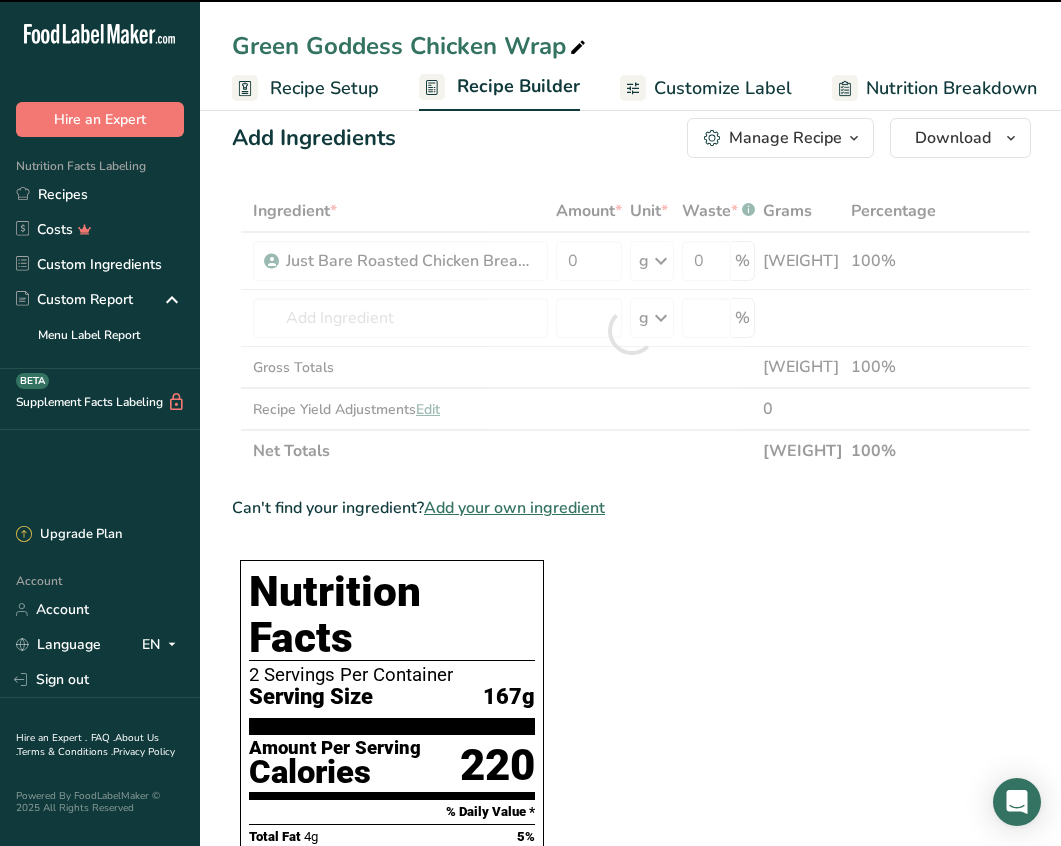 type on "0" 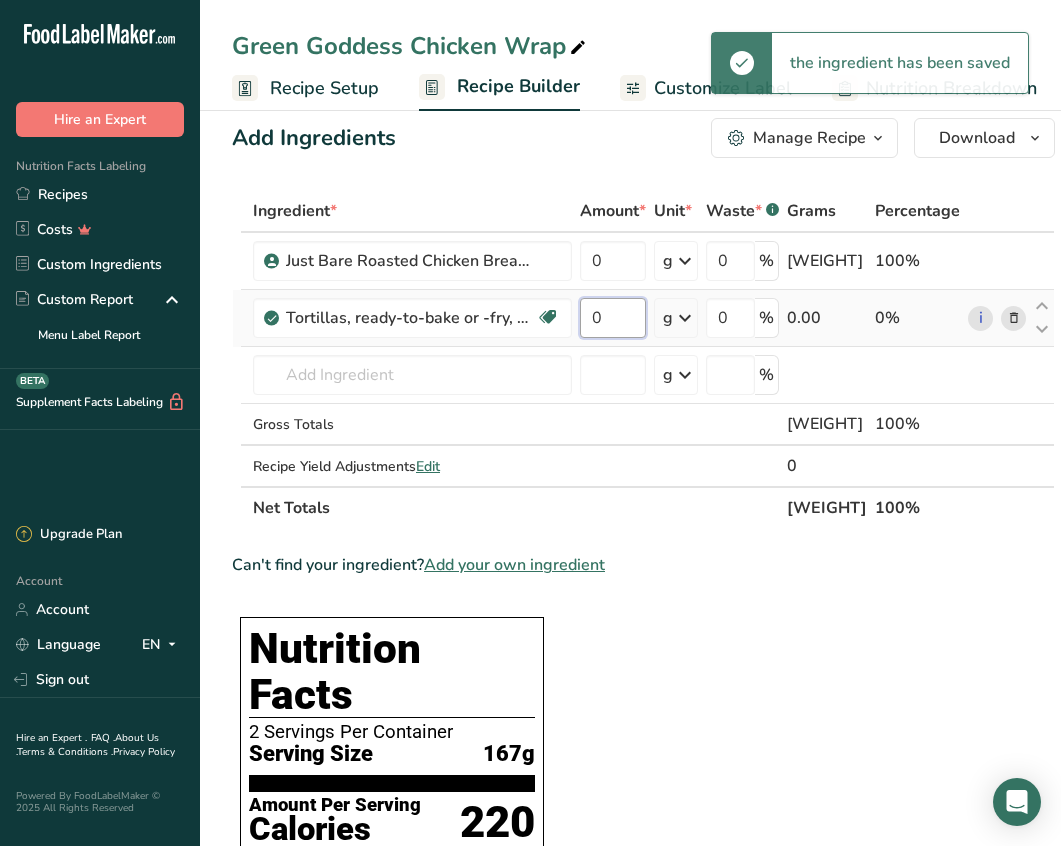 click on "0" at bounding box center (613, 318) 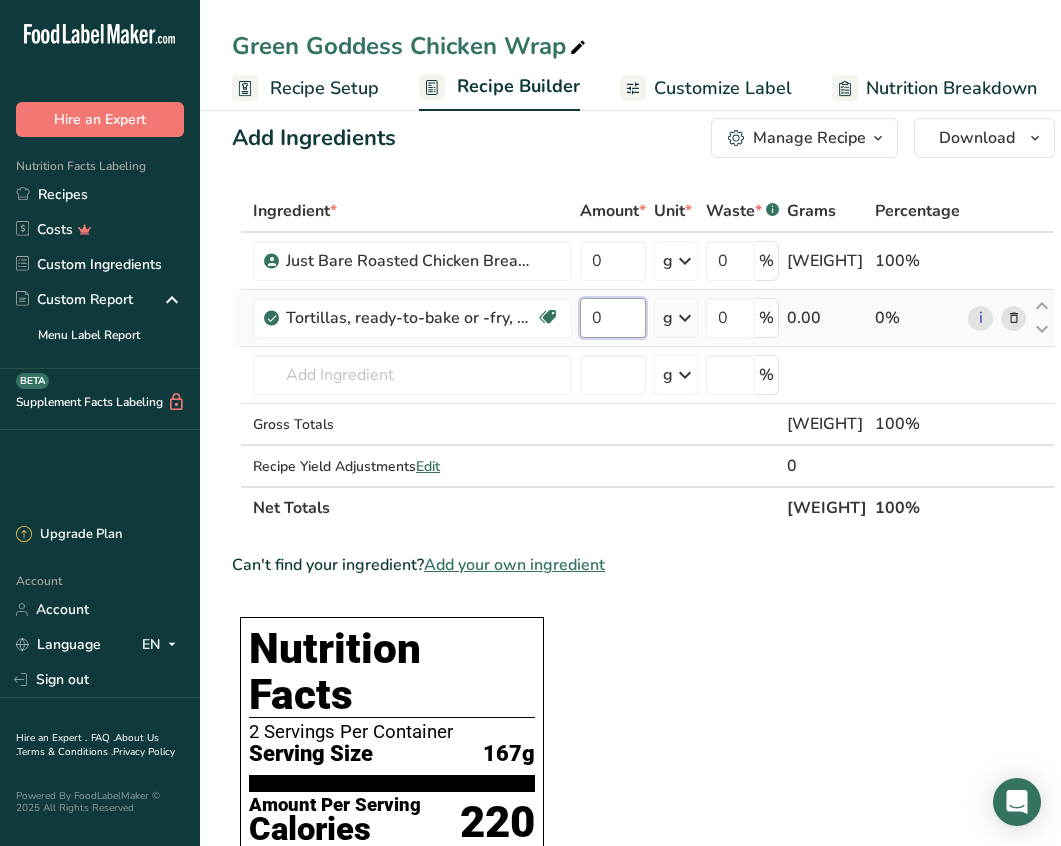 click on "0" at bounding box center [613, 318] 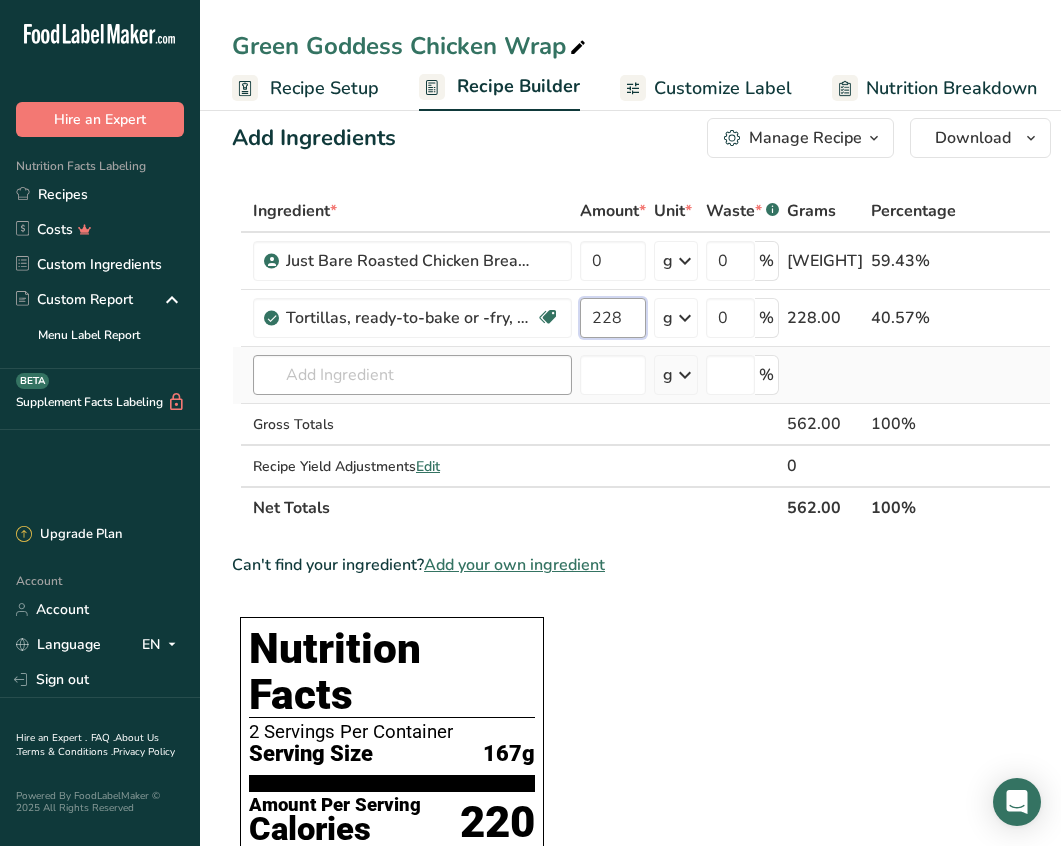 type on "228" 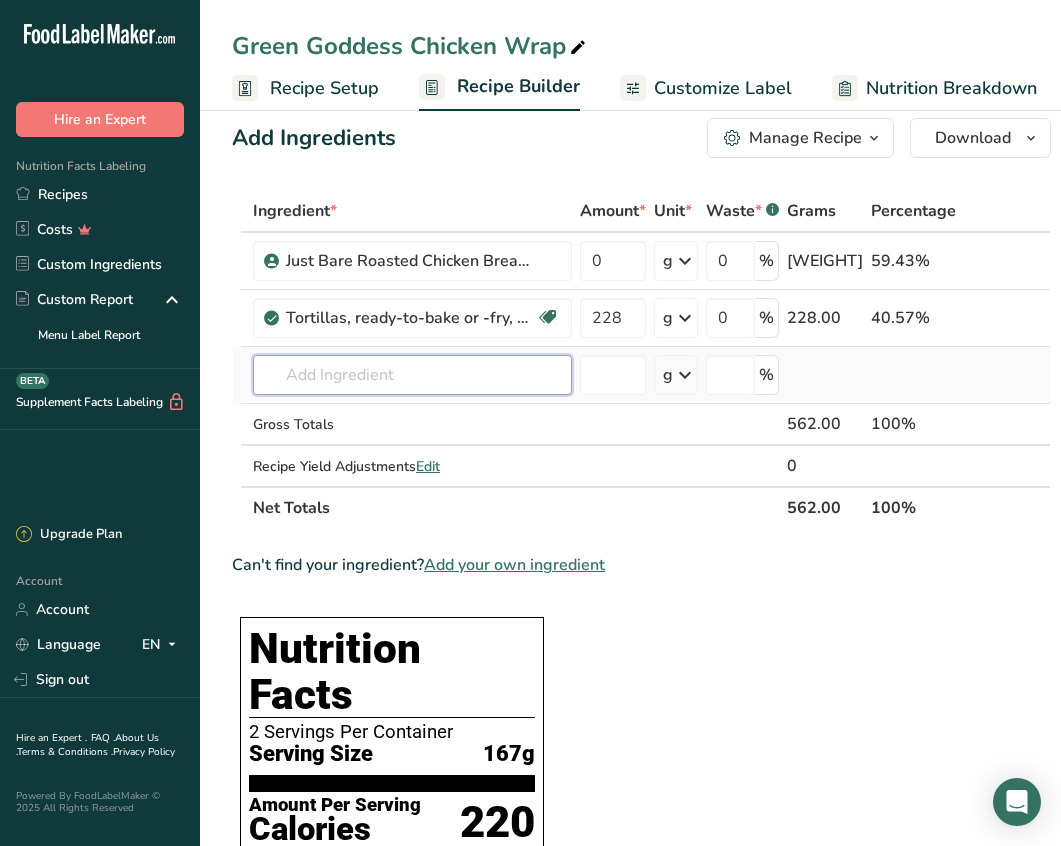 click on "[NOUN] *
[NOUN] *
[NOUN] *
[NOUN] *   .a-a{fill:#347362;}.b-a{fill:#fff;}          [NOUN]
[NOUN]
[BRAND] [ADJECTIVE] [NOUN] [NOUN] [NOUN]
[NUMBER]
[NOUN]
[NOUN] [NOUN]
[NOUN]
[NOUN]
[NOUN]
[NOUN]
[NOUN] [NOUN]
[NOUN]
[NOUN]
[NOUN]
[NOUN]
0
[NOUN]
[NUMBER]
[NUMBER]
[NOUN], [ADJECTIVE]-[ADJECTIVE] [NOUN], [ADJECTIVE], [ADJECTIVE], [ADJECTIVE]
[NOUN] [NOUN]
[NOUN] [NOUN]
[NUMBER] [NOUN]
[NUMBER] [NOUN] [NOUN] ([NUMBER]" [NOUN])
[NOUN]
[NOUN]
[NOUN]
[NOUN]
[NOUN]
[NOUN]" at bounding box center (641, 359) 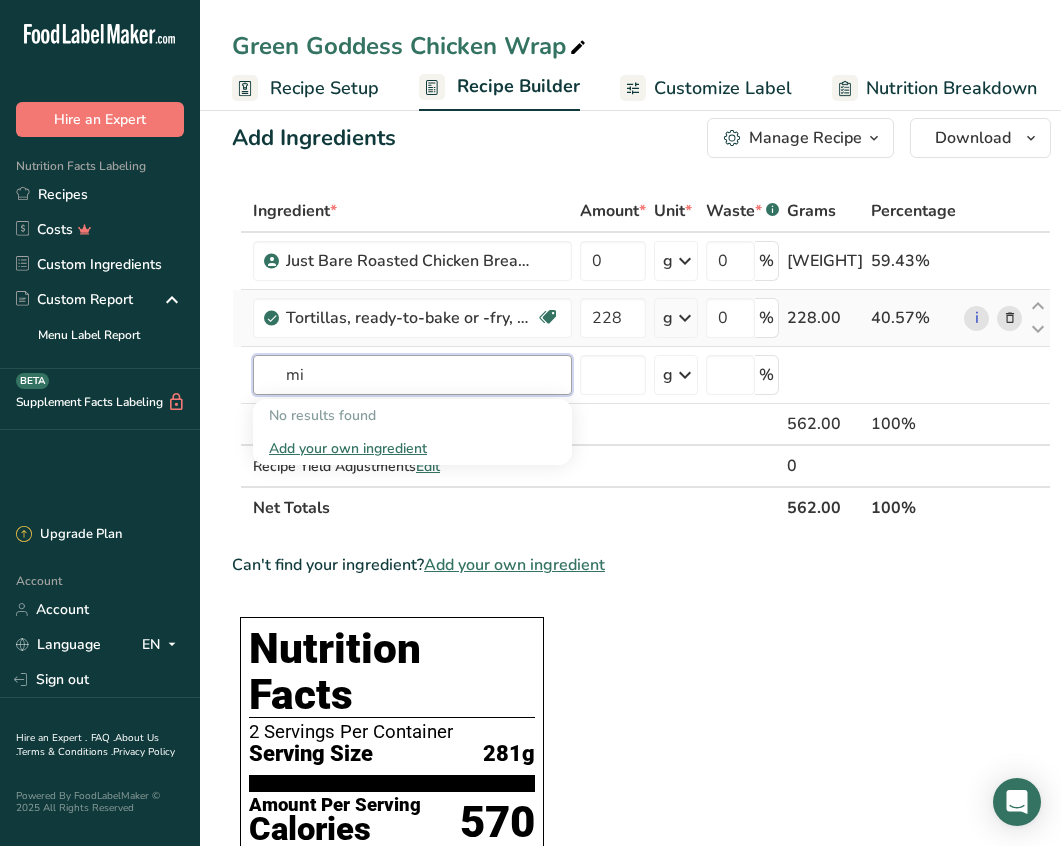 type on "m" 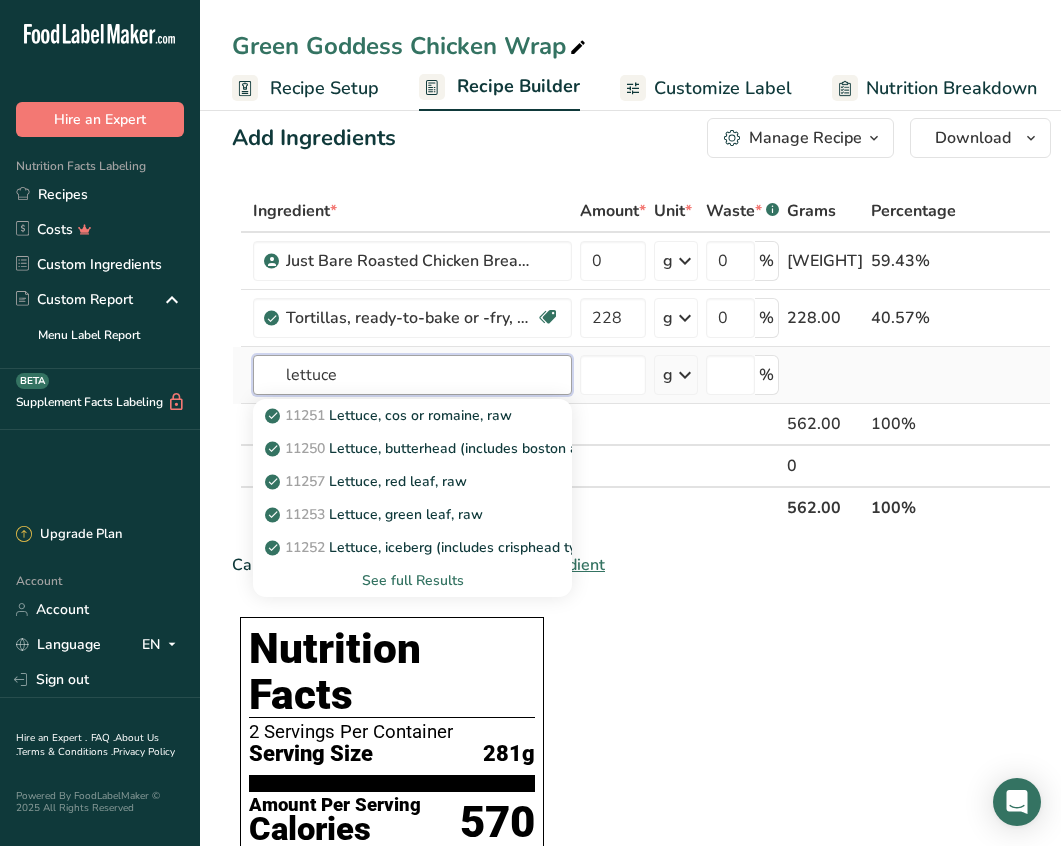 type on "lettuce" 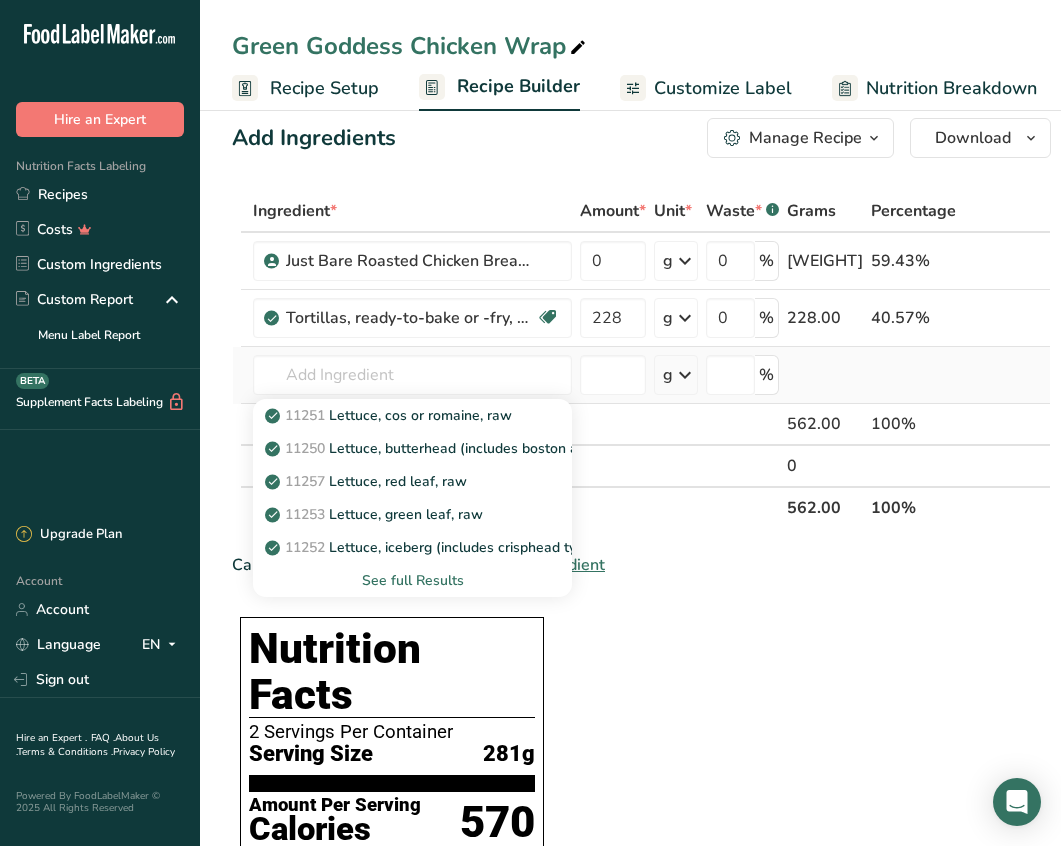 click on "See full Results" at bounding box center [412, 580] 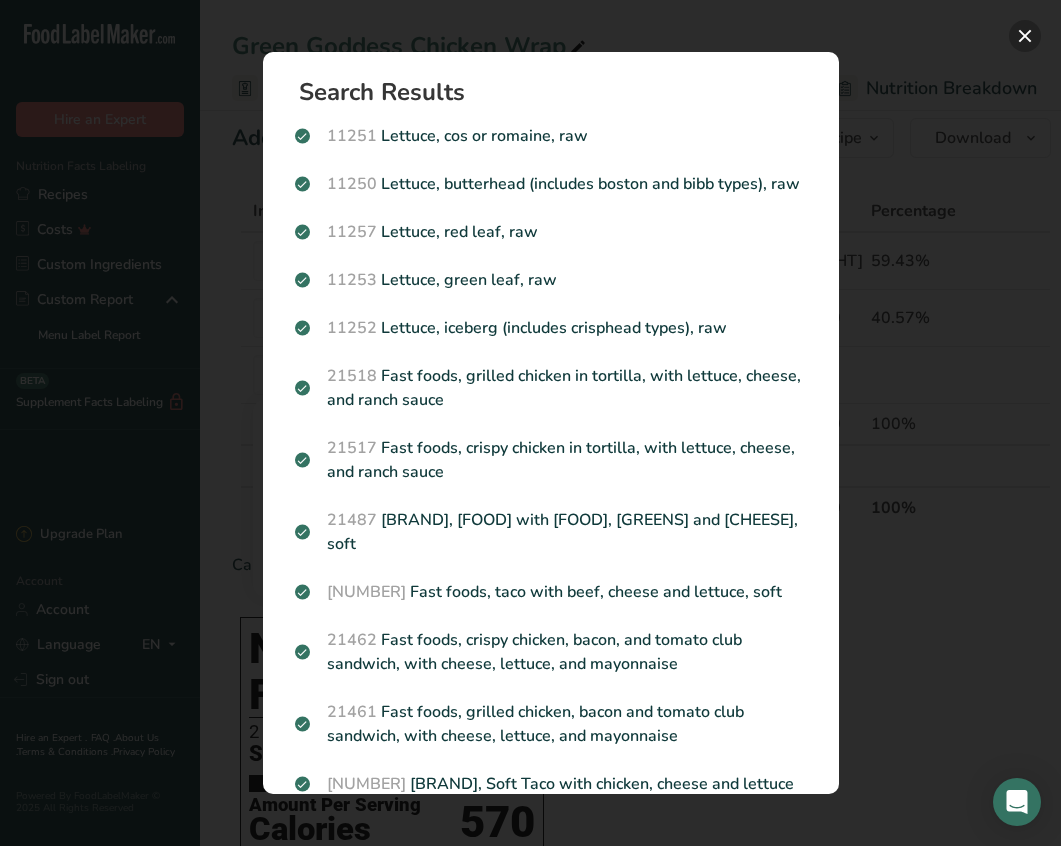 click at bounding box center (1025, 36) 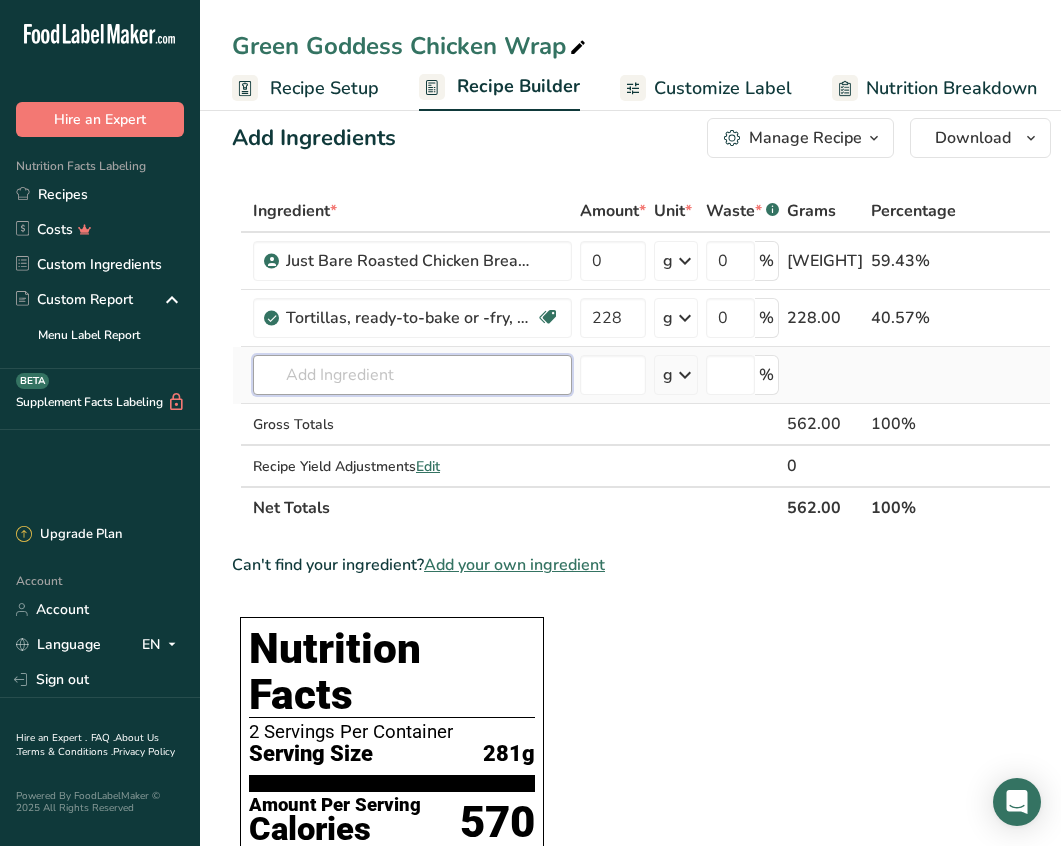 click at bounding box center (412, 375) 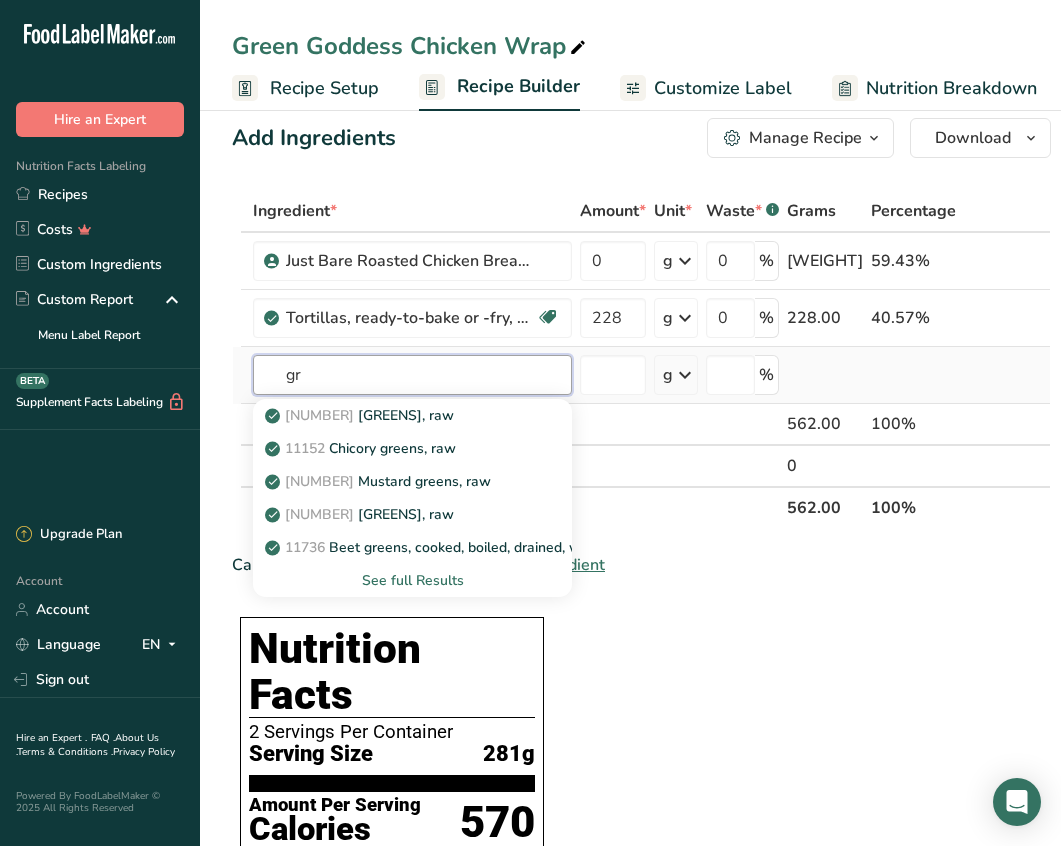 type on "g" 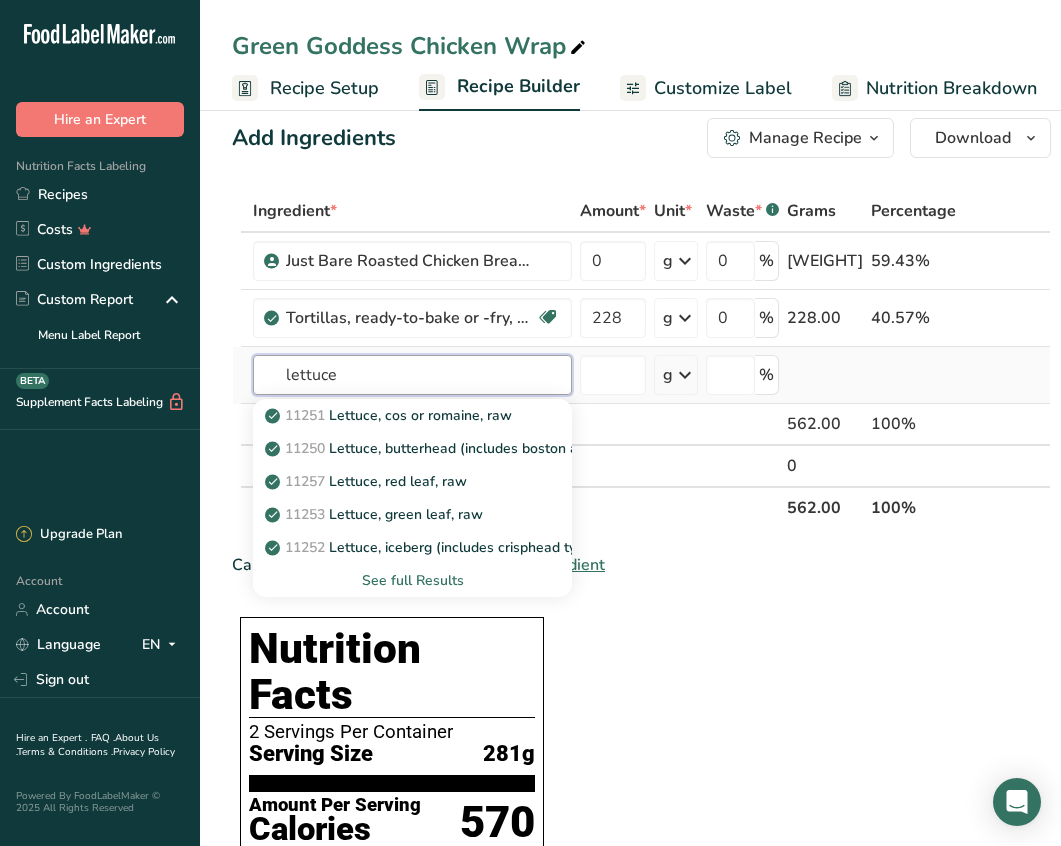 type on "lettuce" 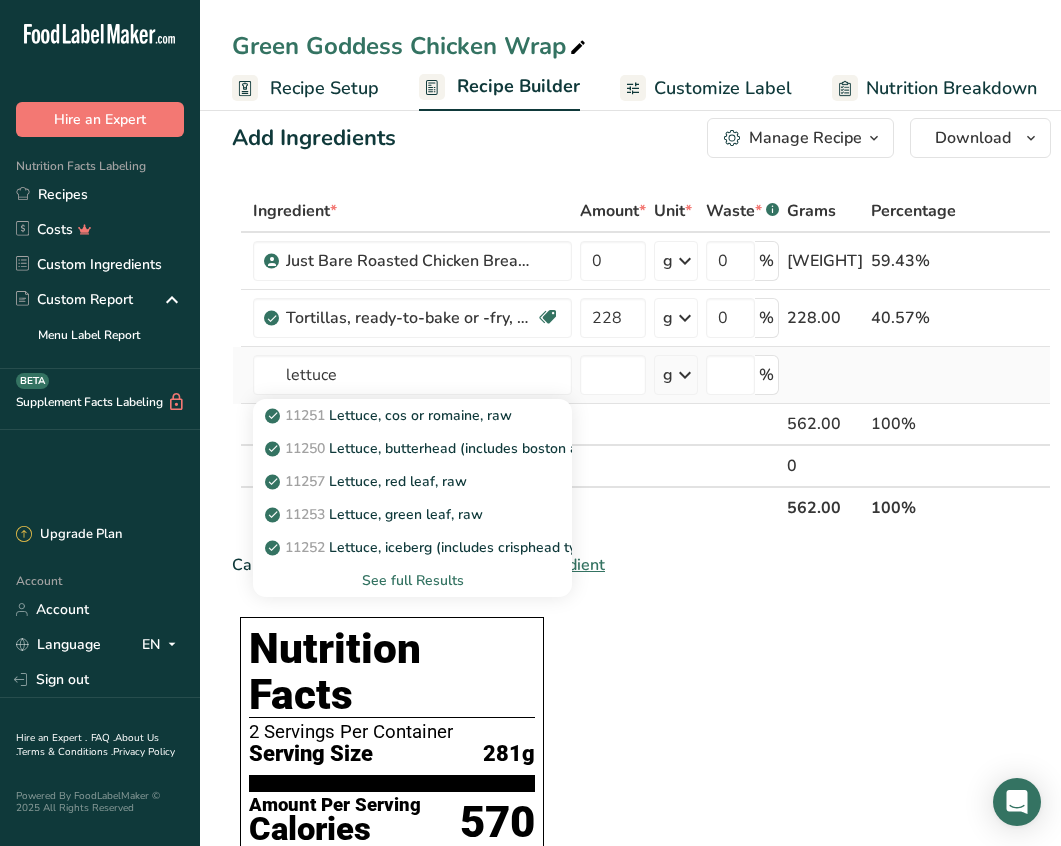 type 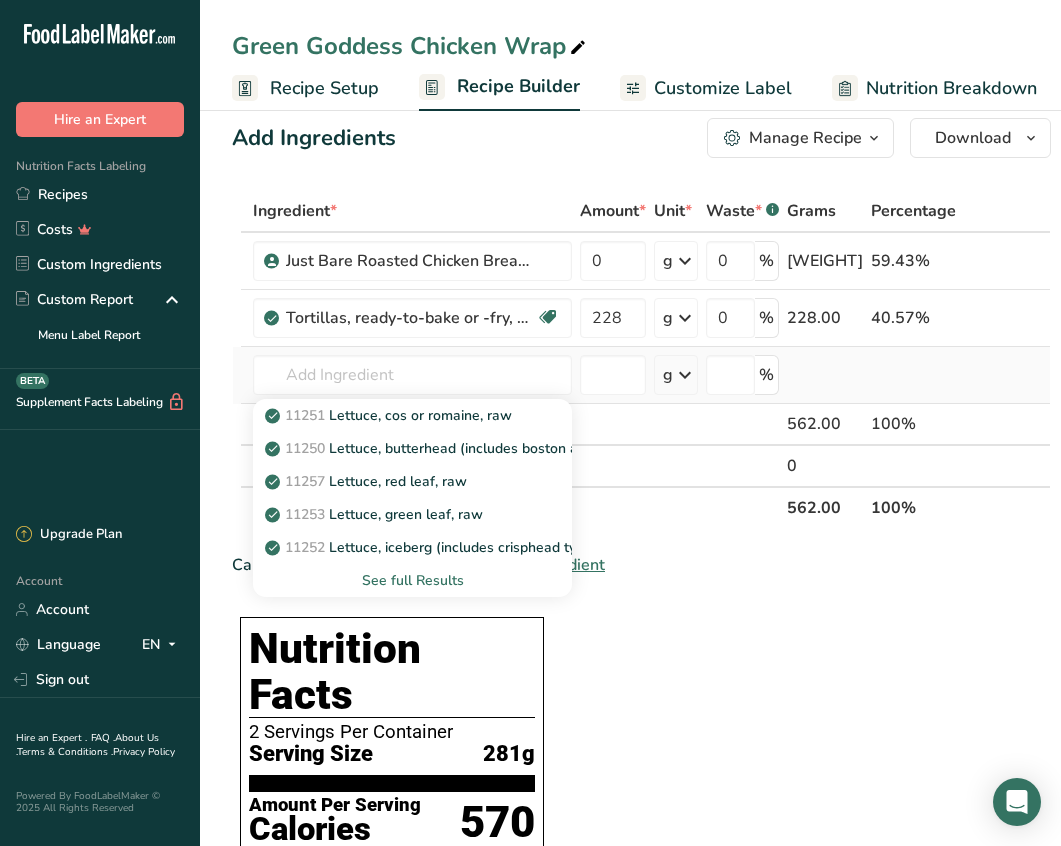 click on "See full Results" at bounding box center (412, 580) 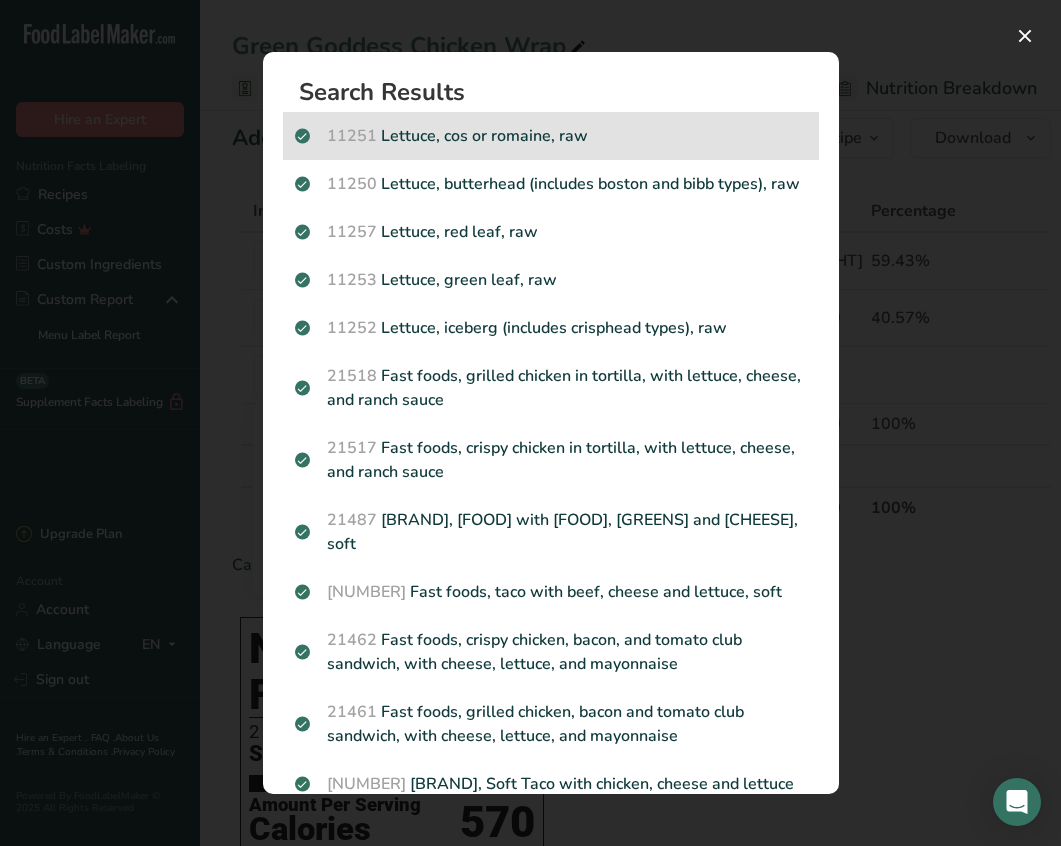 click on "[NUMBER]
Lettuce, cos or romaine, raw" at bounding box center [551, 136] 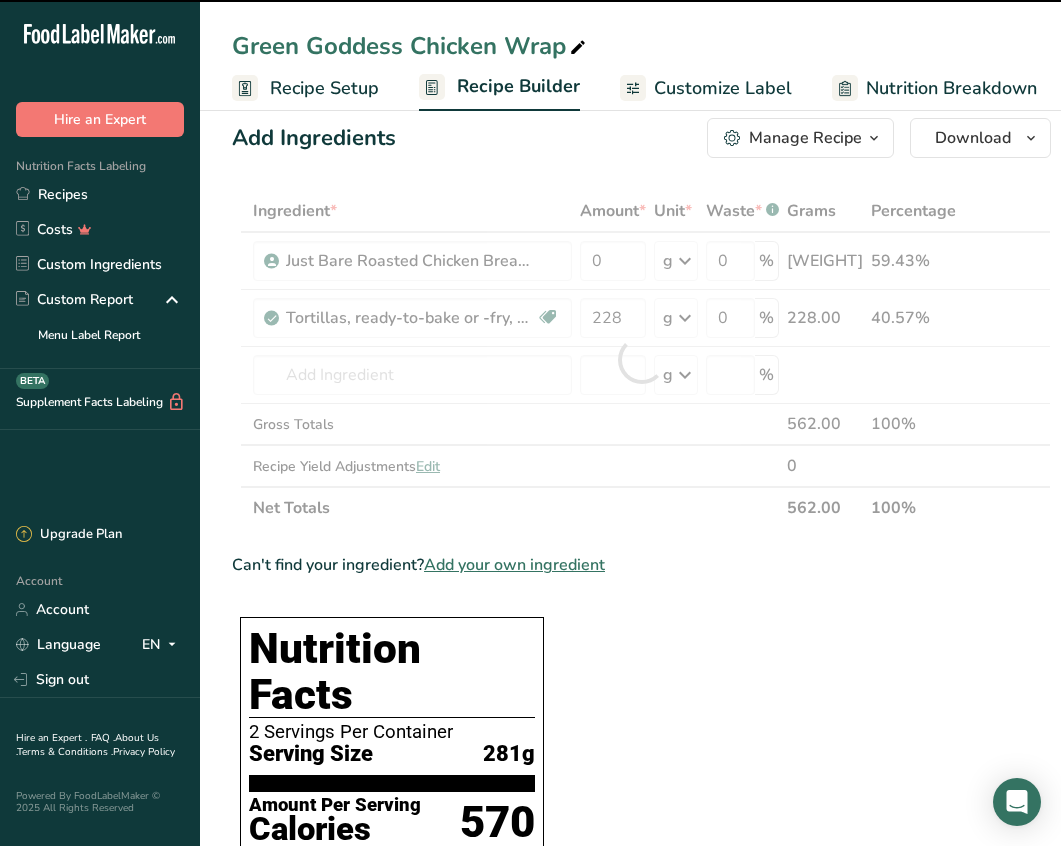 type on "0" 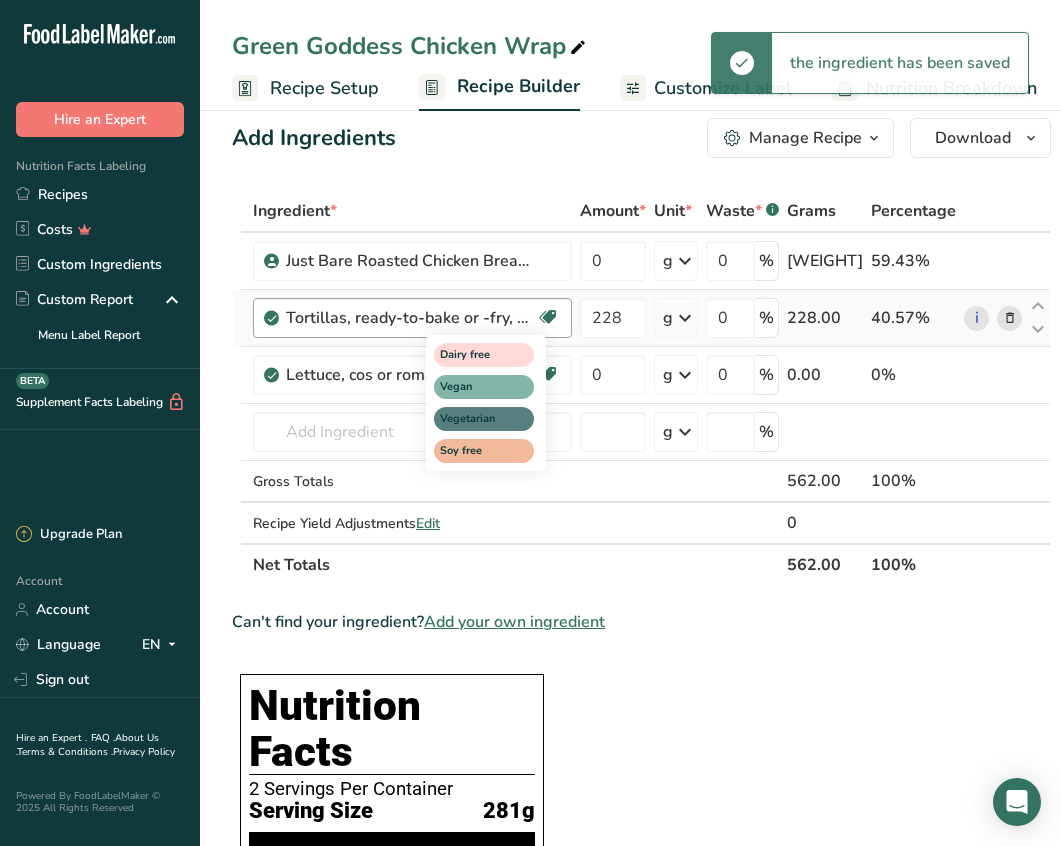 click on "[ATTRIBUTE]
[ATTRIBUTE]
[ATTRIBUTE]
[ATTRIBUTE]" at bounding box center (522, 401) 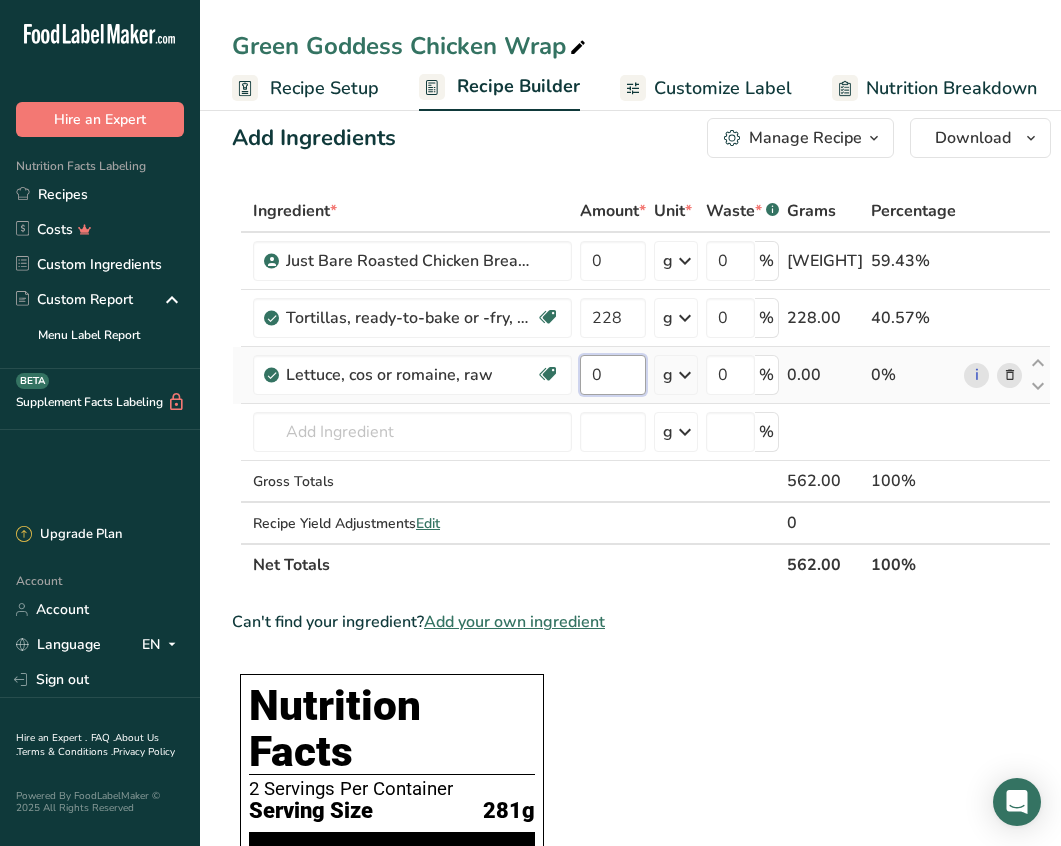 click on "0" at bounding box center (613, 375) 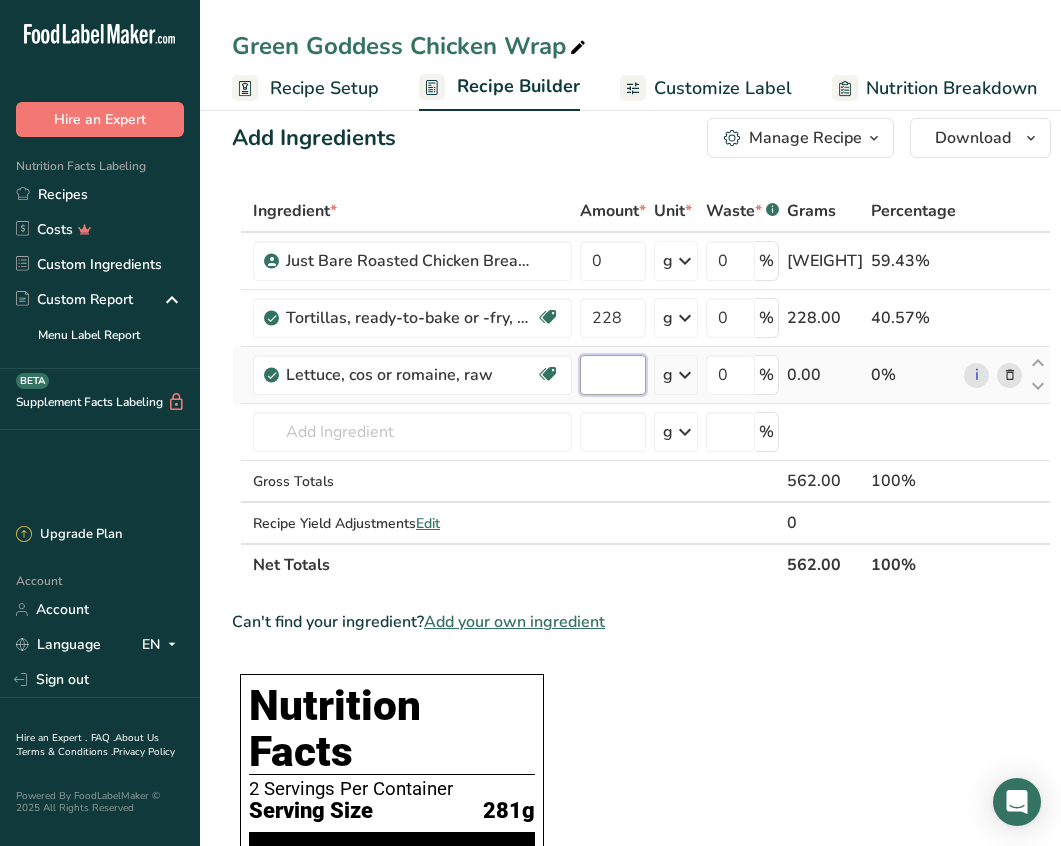 type on "3" 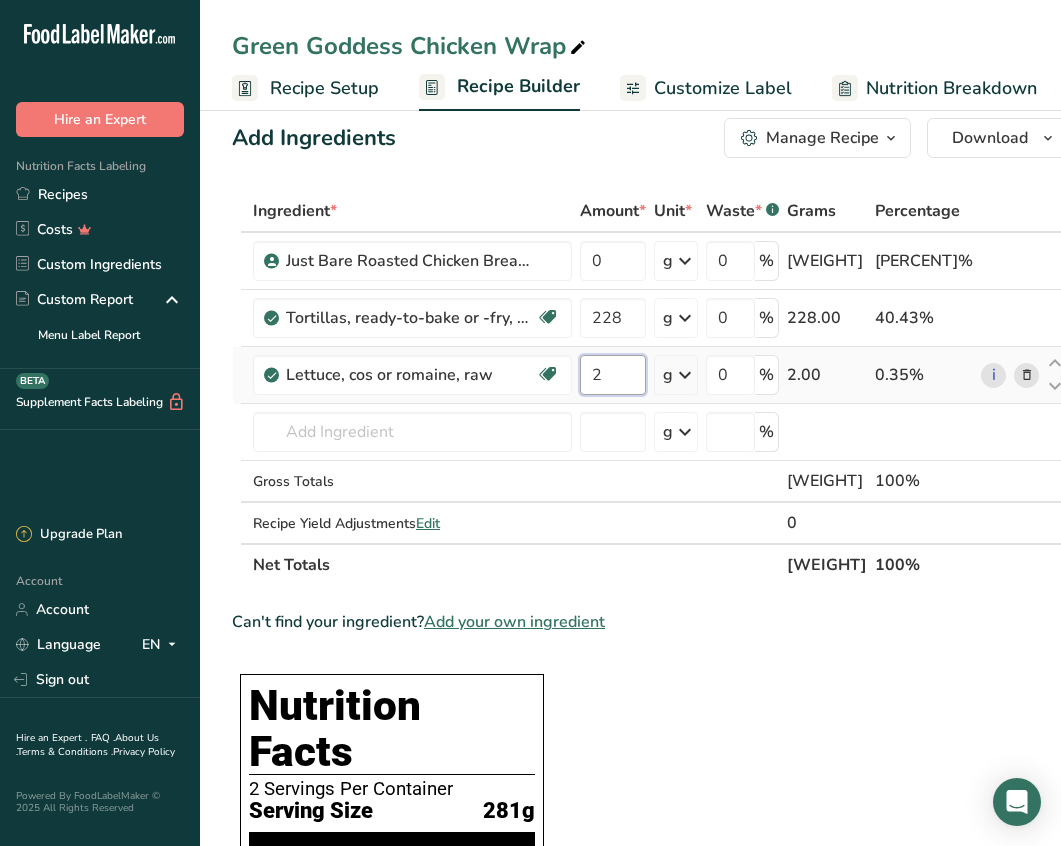 type on "2" 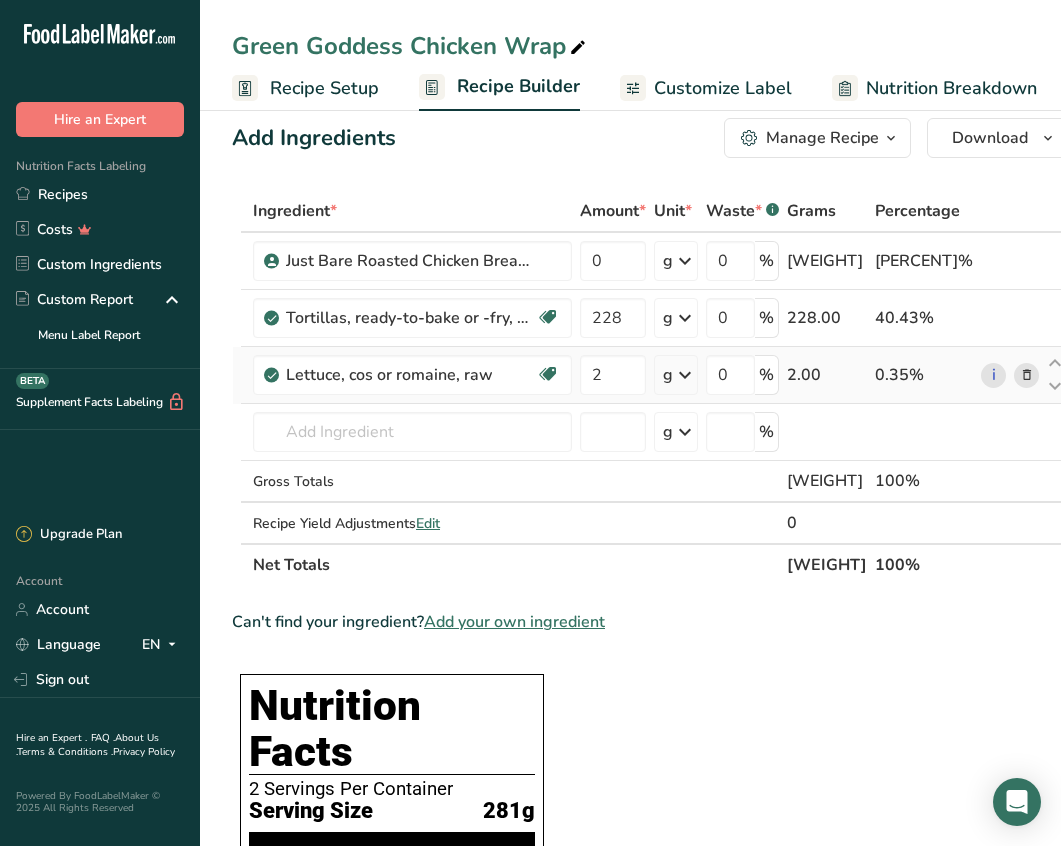 click on "Ingredient *
Amount *
Unit *
Waste *   .a-a{fill:#347362;}.b-a{fill:#fff;}          Grams
Percentage
Just [PRODUCT] [PRODUCT] [PRODUCT]
[NUMBER]
g
Weight Units
g
kg
mg
See more
Volume Units
l
mL
fl oz
See more
0
%
[NUMBER].00
[PERCENT]%
[FOOD], ready-to-bake or -fry, flour, refrigerated
[ATTRIBUTE]
[ATTRIBUTE]
[ATTRIBUTE]
[ATTRIBUTE]
228
g
Portions
1 [FOOD]
1 oz
1 [FOOD] medium (approx 6" dia)
See more
Weight Units
g
kg
mg" at bounding box center (650, 388) 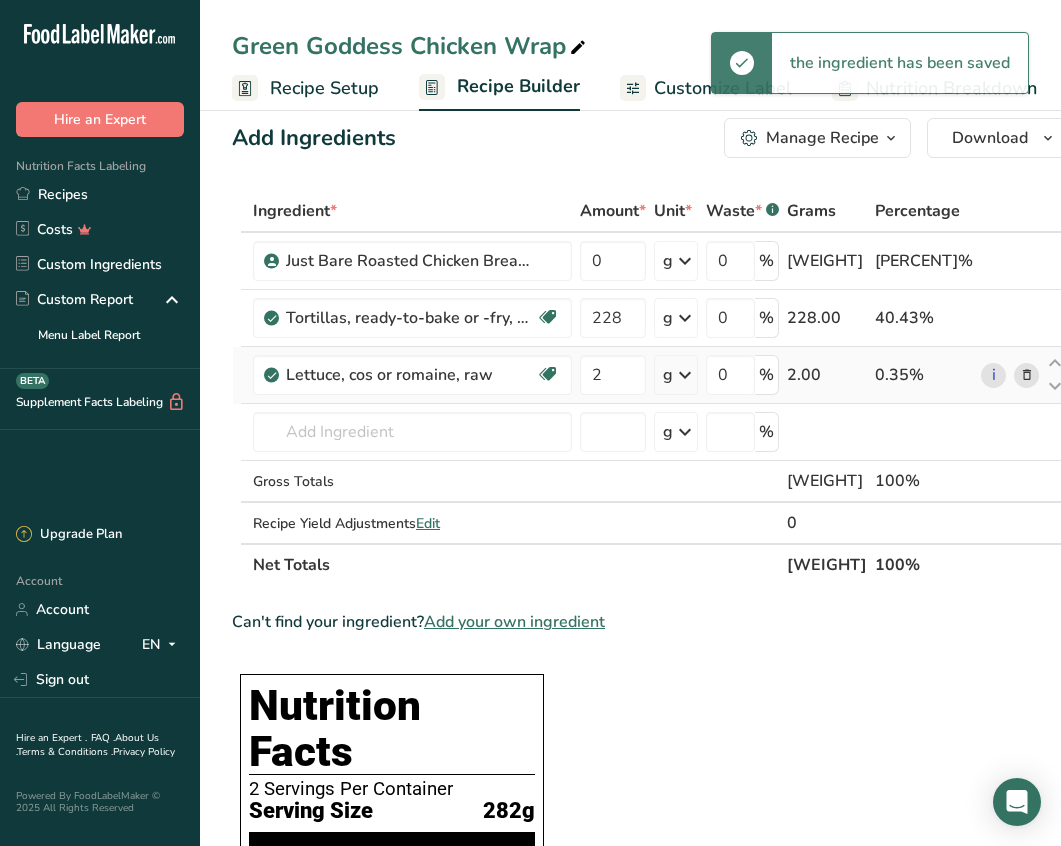 click at bounding box center [685, 375] 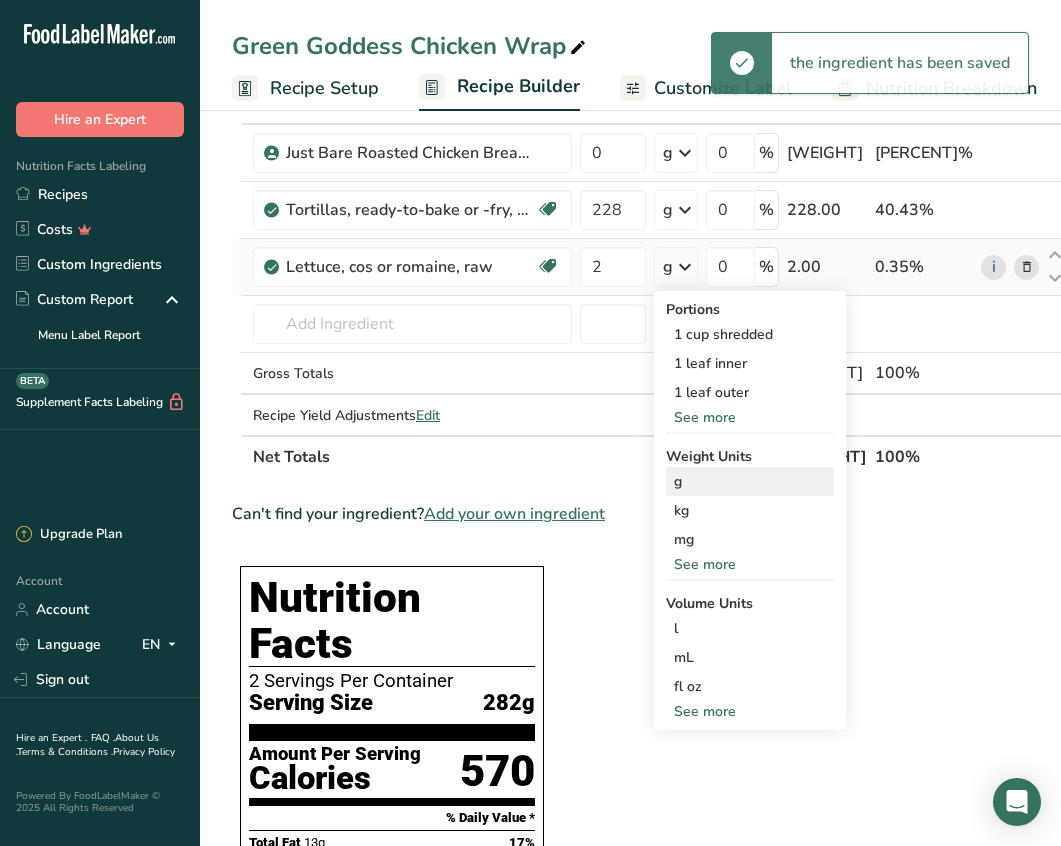 scroll, scrollTop: 154, scrollLeft: 0, axis: vertical 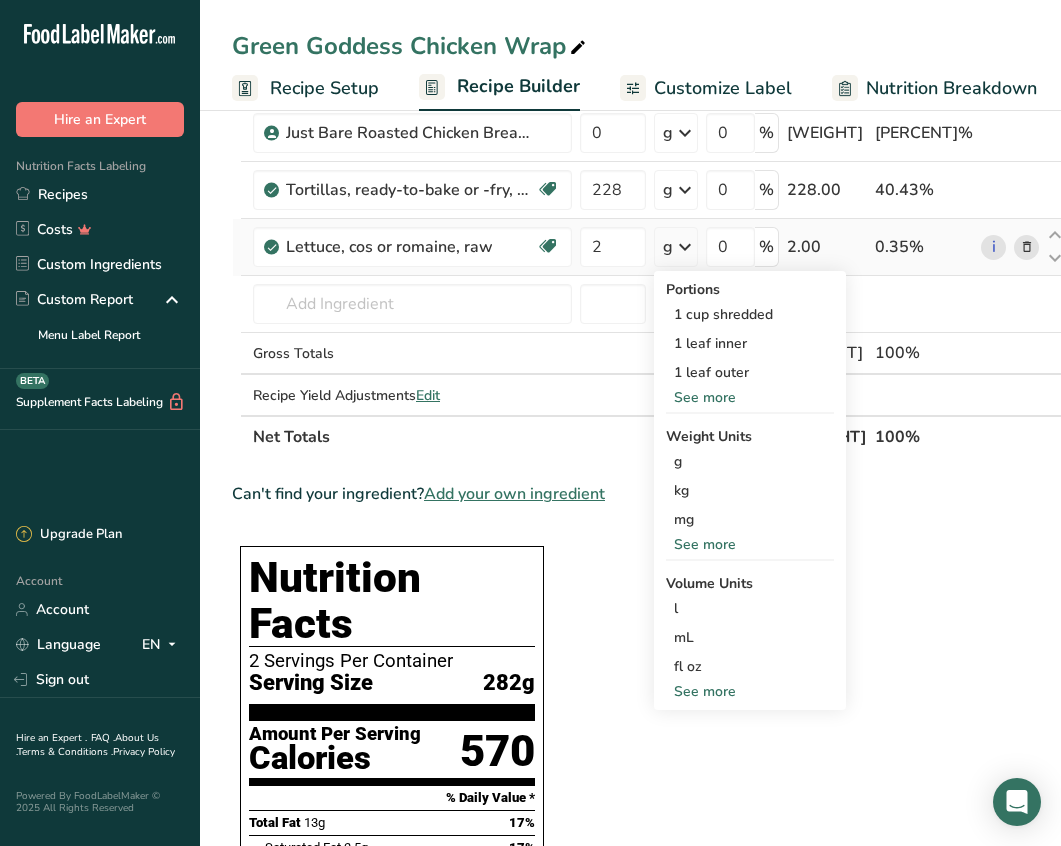 click on "See more" at bounding box center [750, 691] 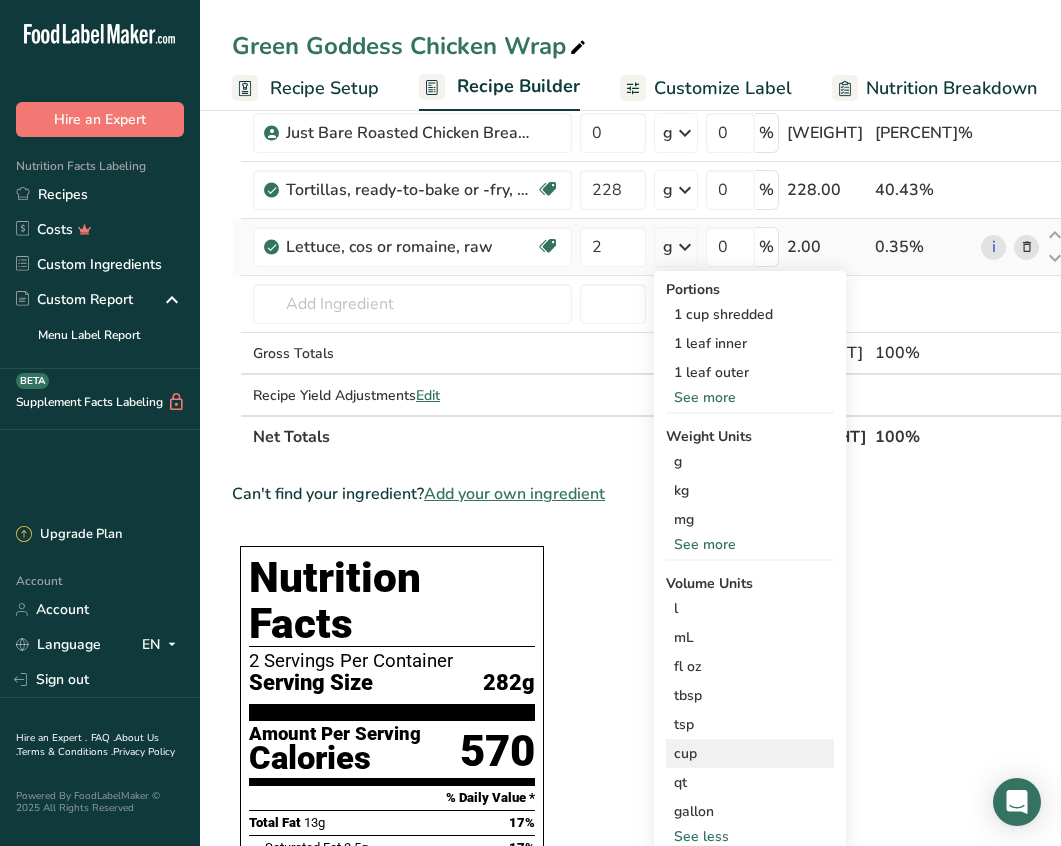click on "cup" at bounding box center (750, 753) 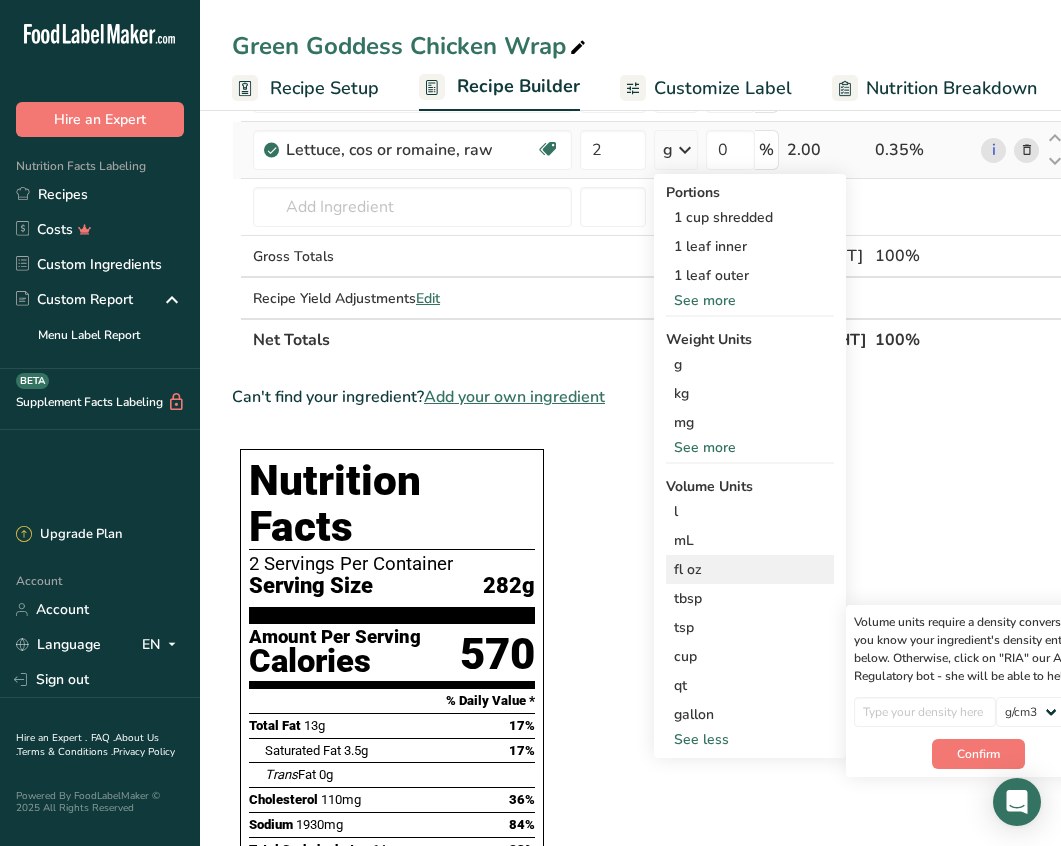 scroll, scrollTop: 252, scrollLeft: 0, axis: vertical 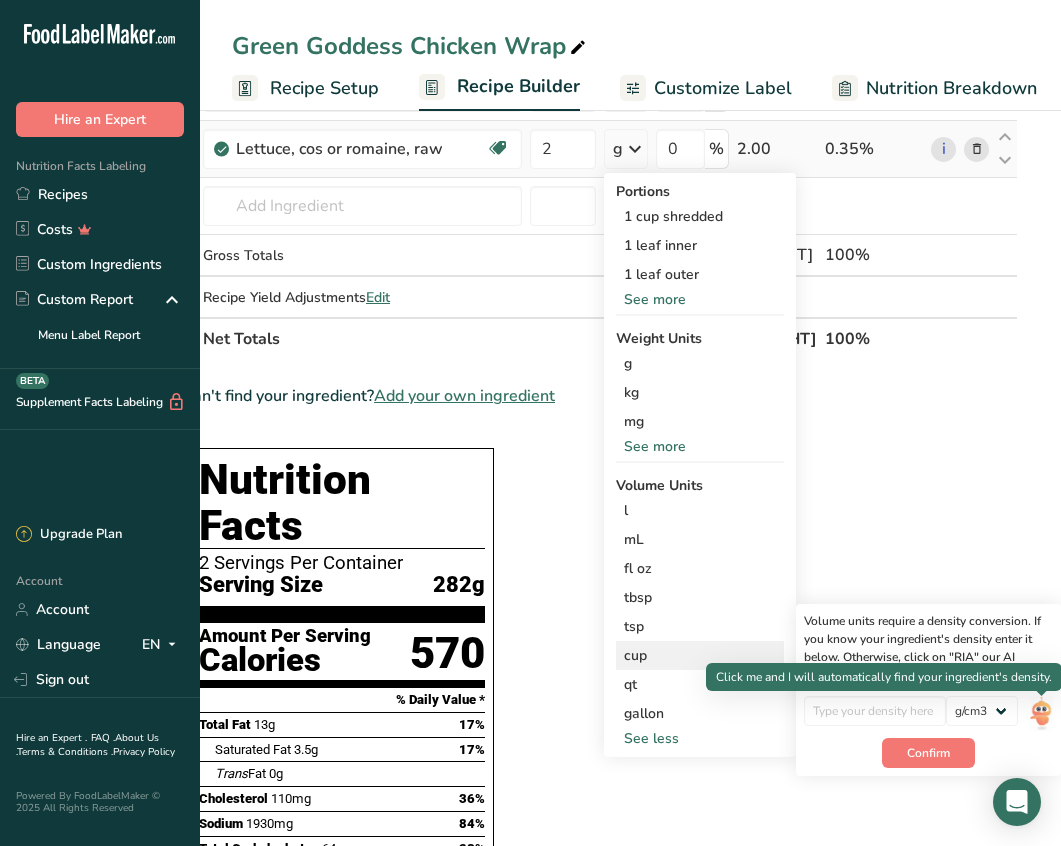 click at bounding box center [1041, 713] 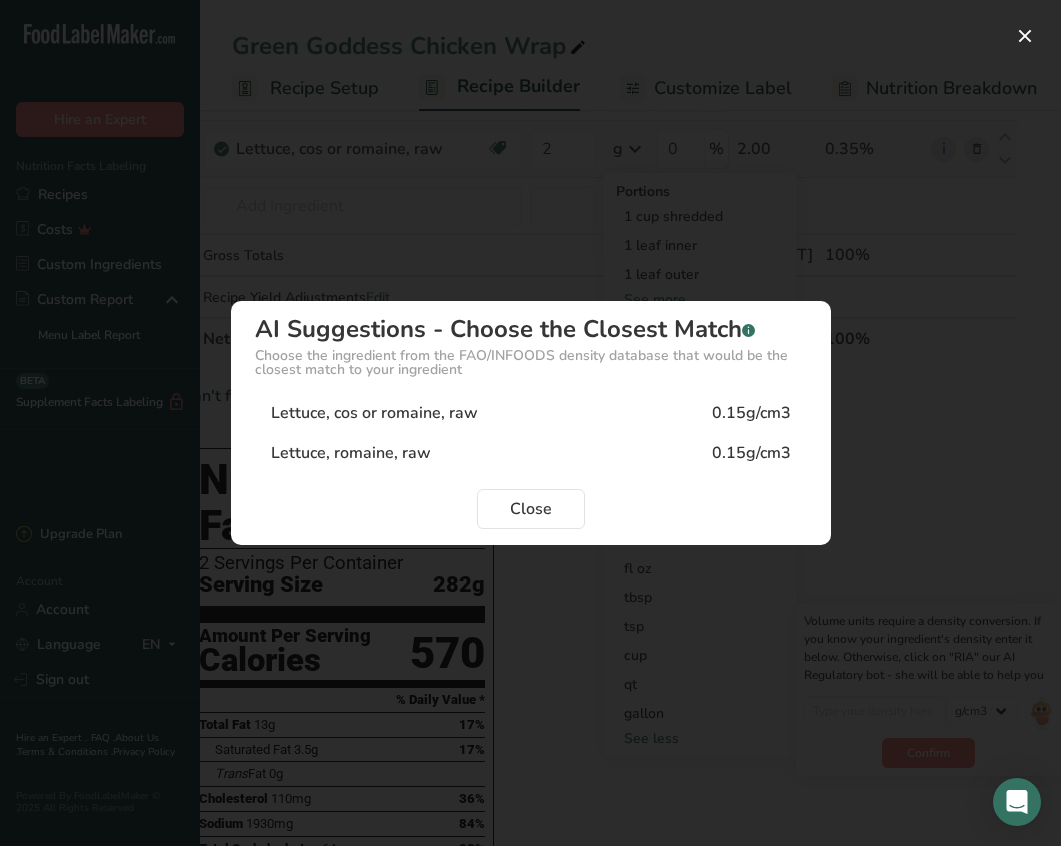click on "[NOUN], [NOUN] [NOUN], [ADJECTIVE]   [NUMBER]" at bounding box center (531, 413) 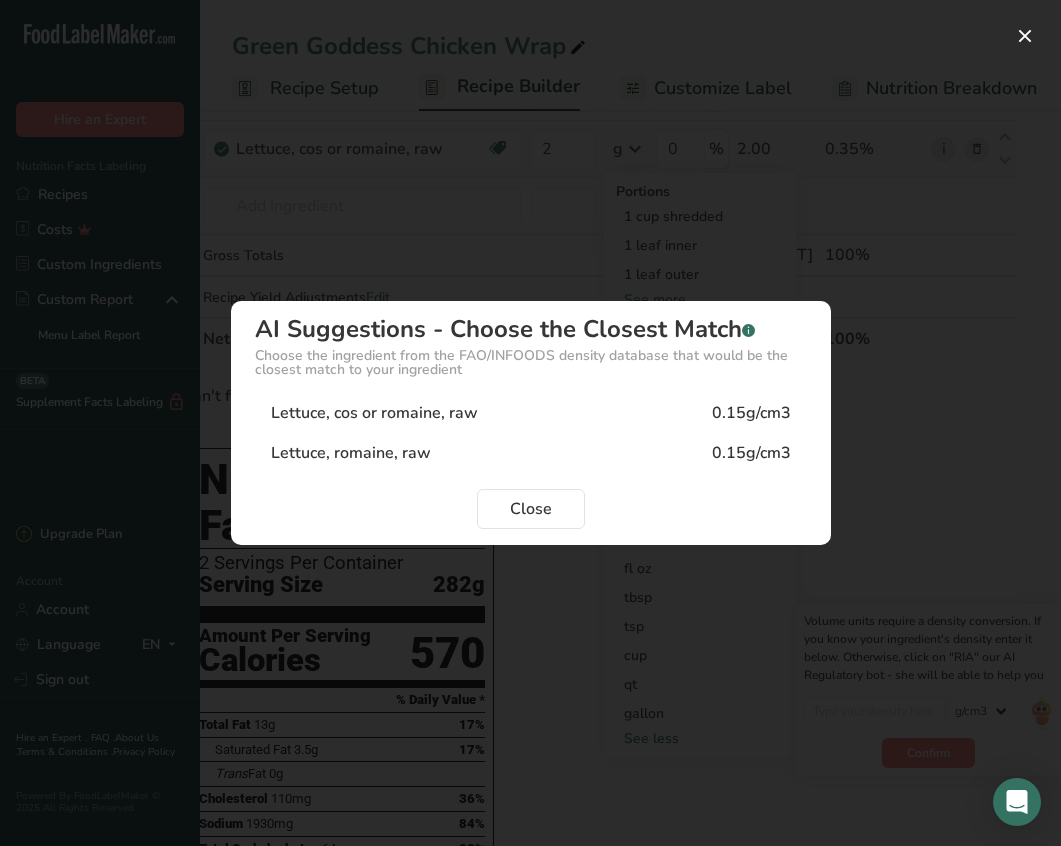 type on "0.15" 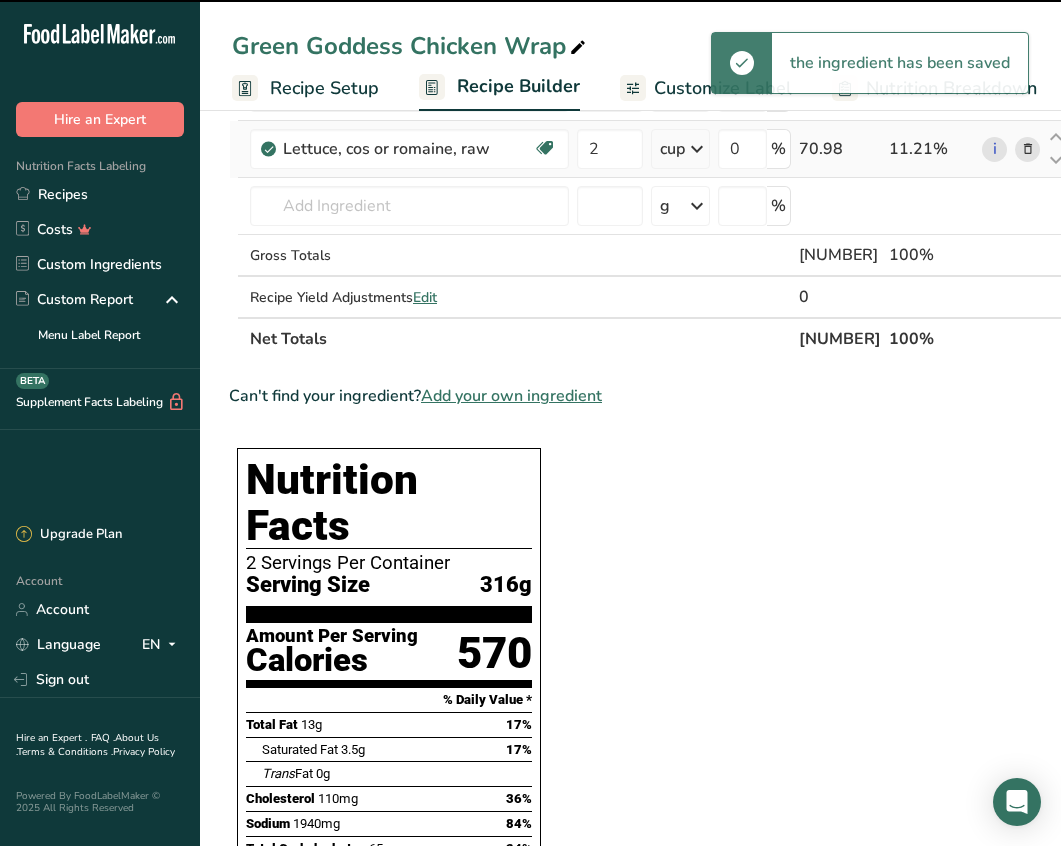 scroll, scrollTop: 0, scrollLeft: 0, axis: both 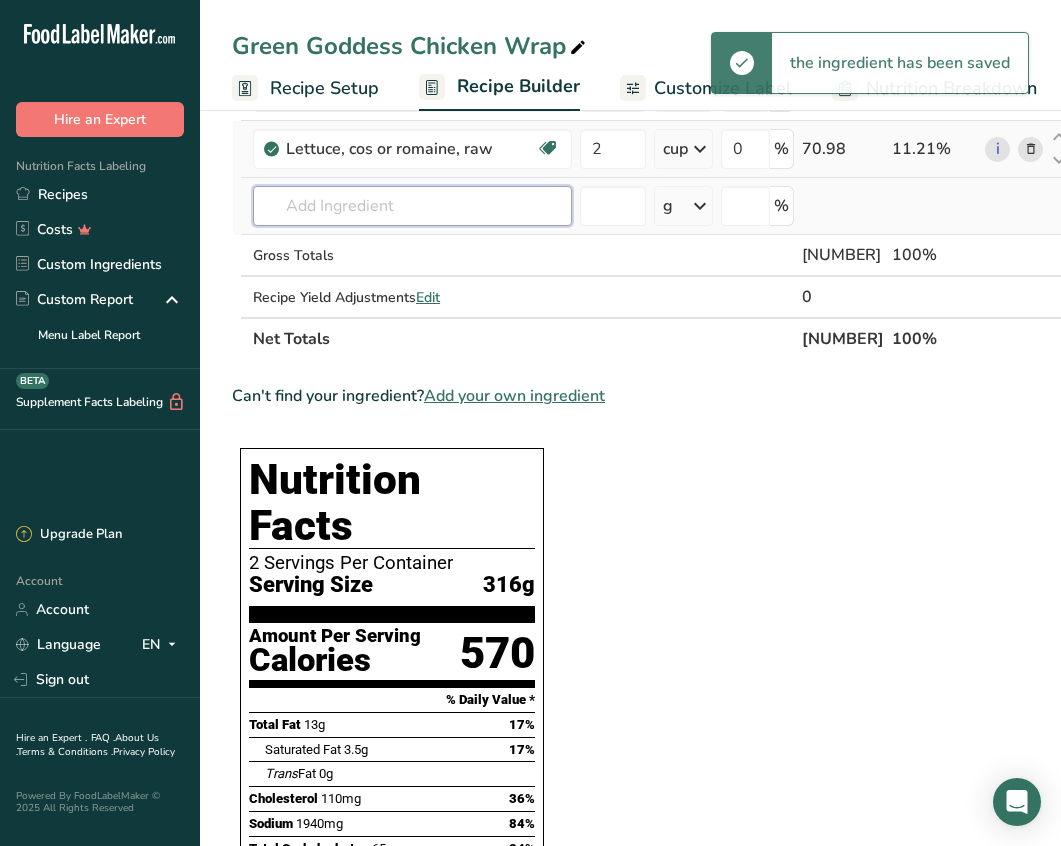 click at bounding box center (412, 206) 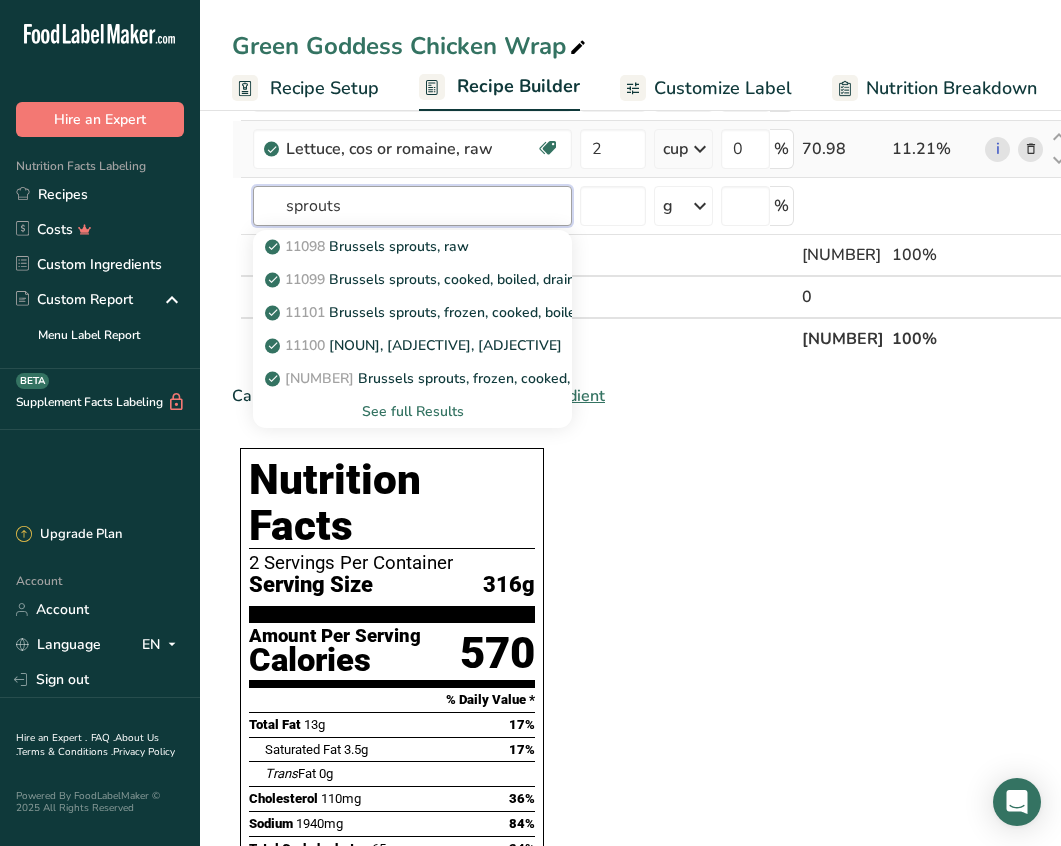 type on "sprouts" 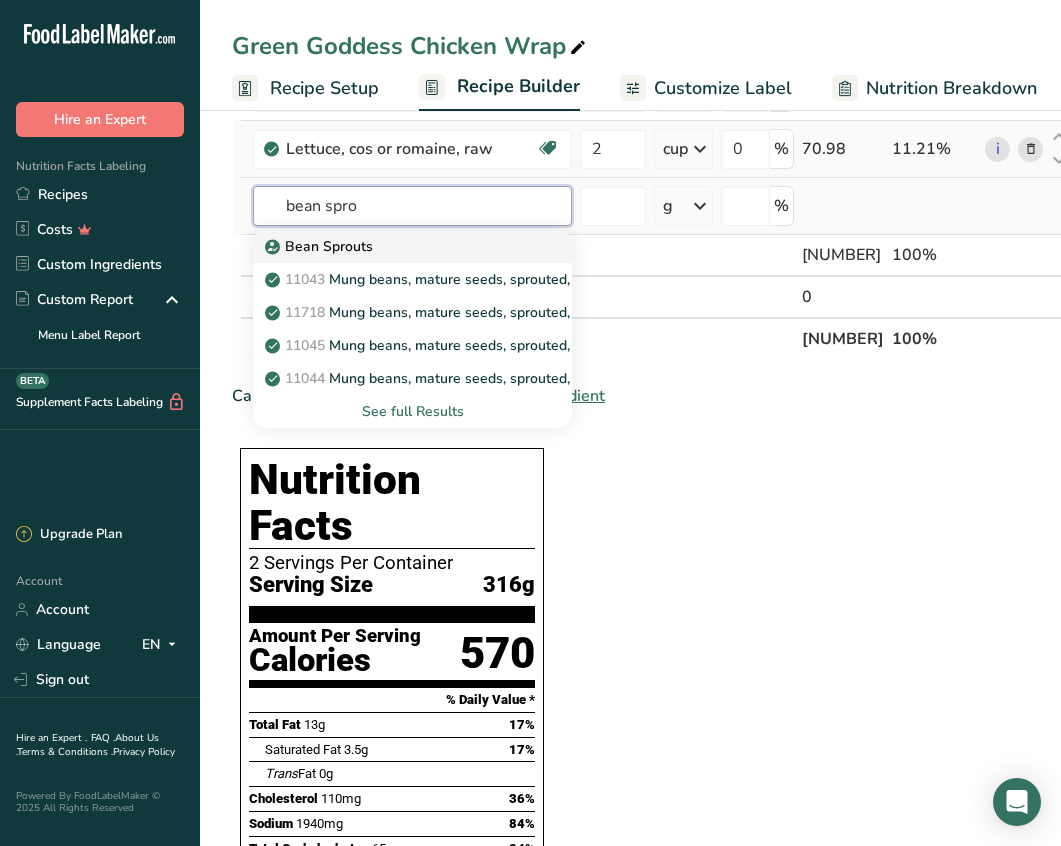type on "bean spro" 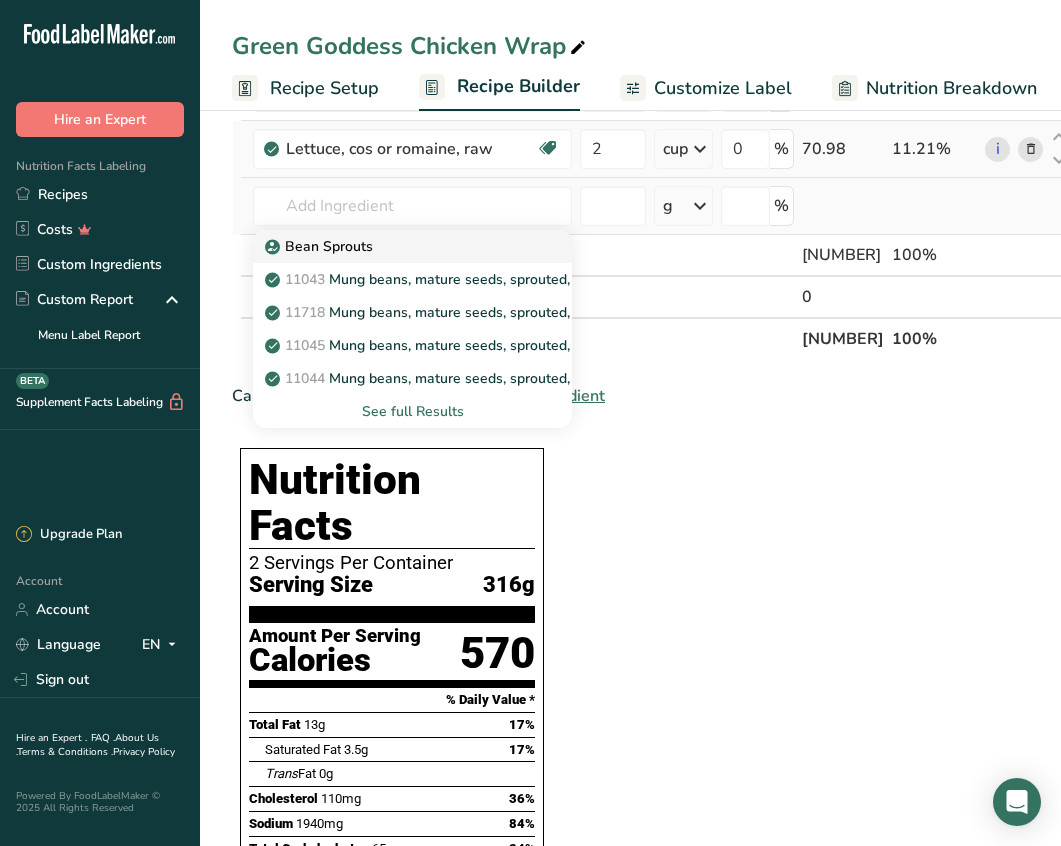 click on "Bean Sprouts" at bounding box center (321, 246) 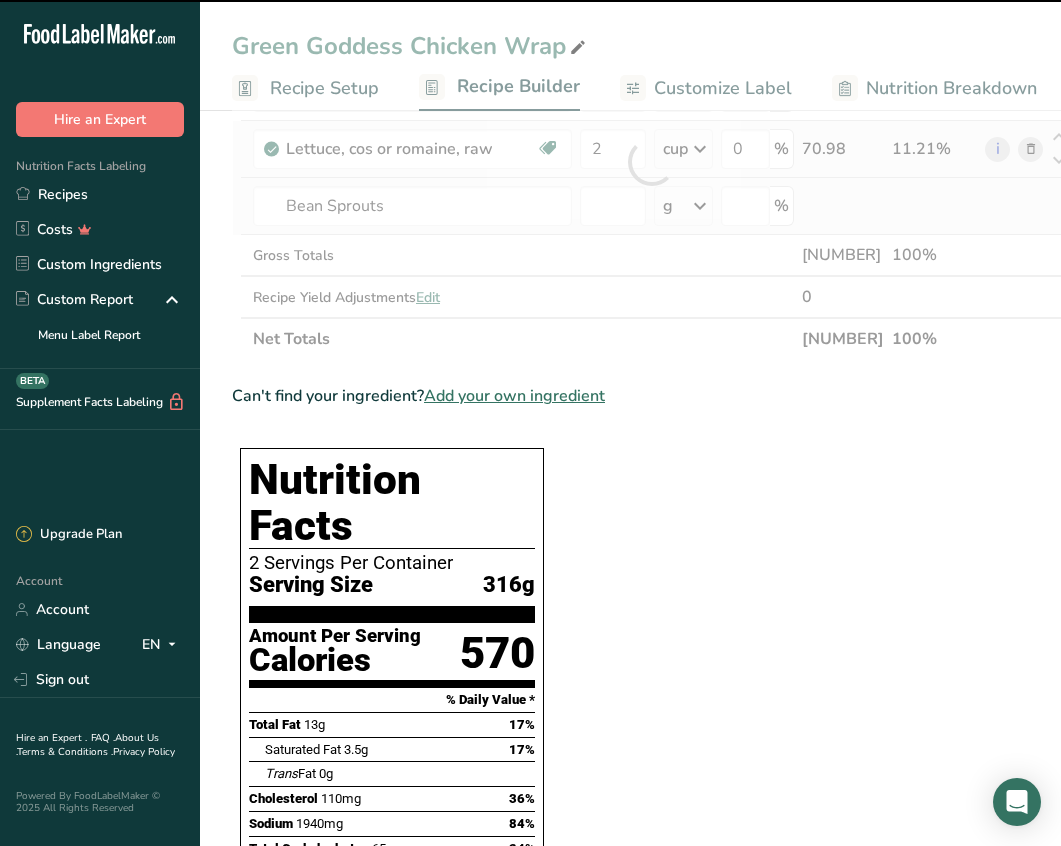 type on "0" 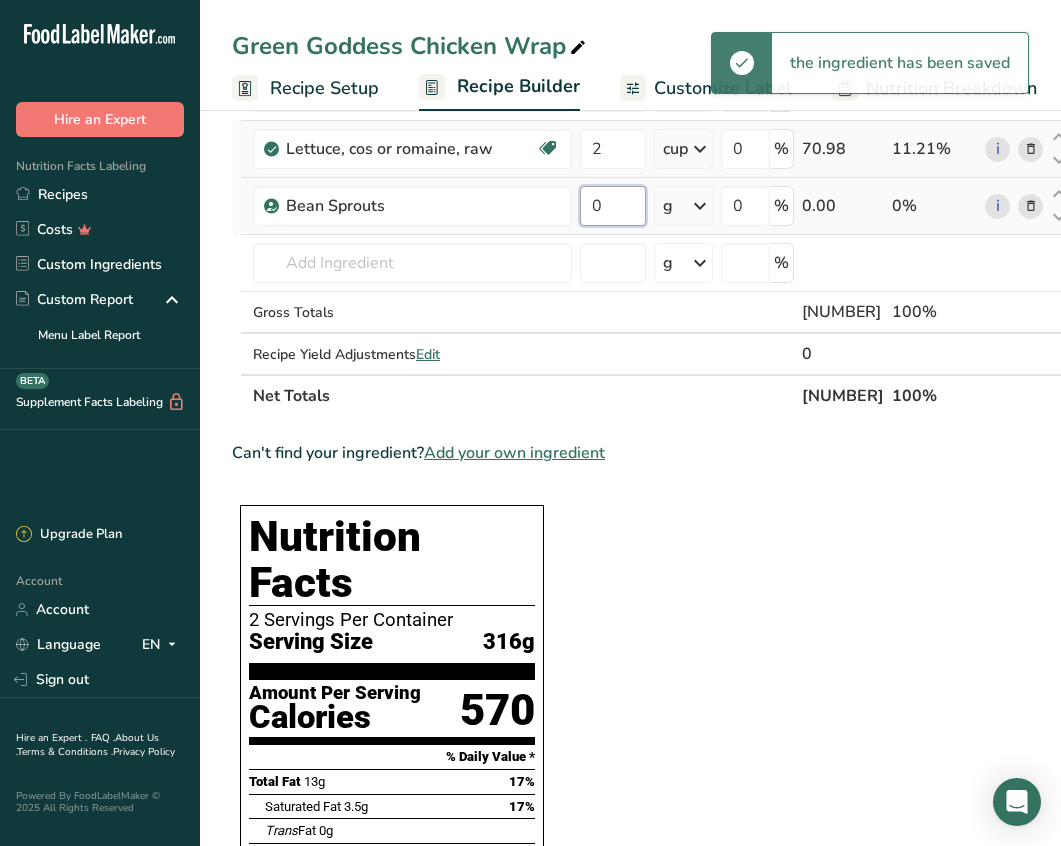click on "0" at bounding box center [613, 206] 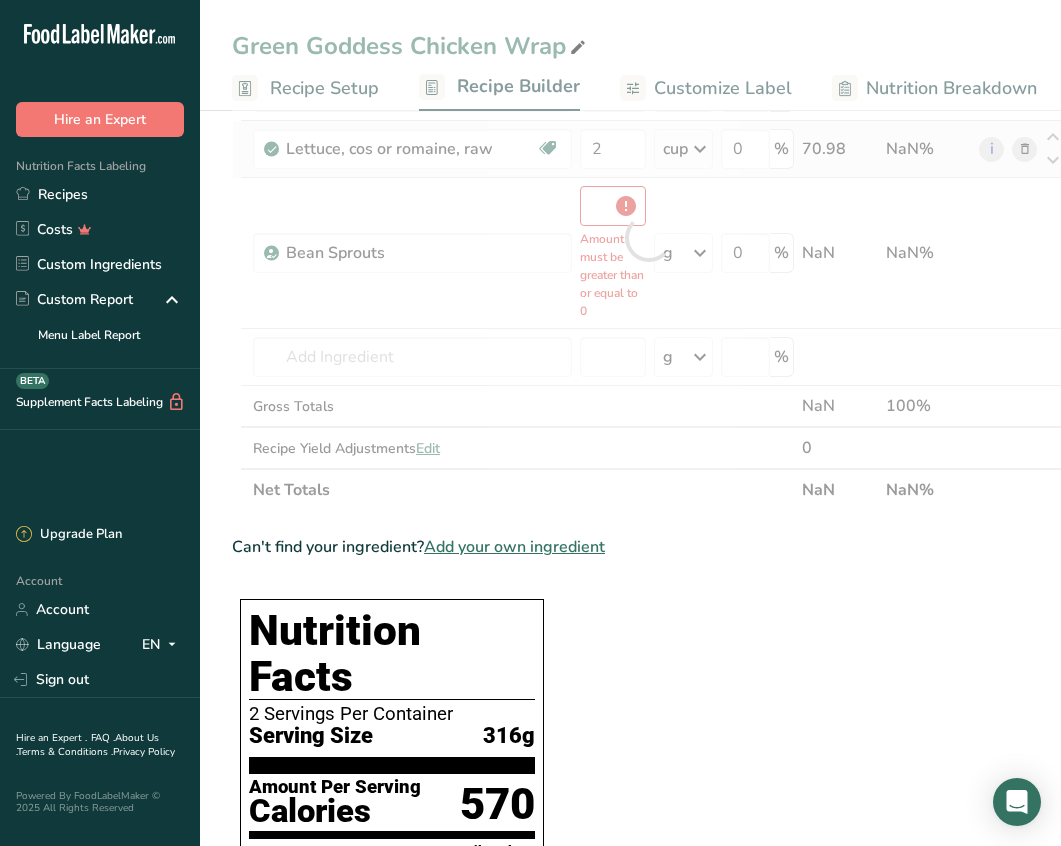 type on "0" 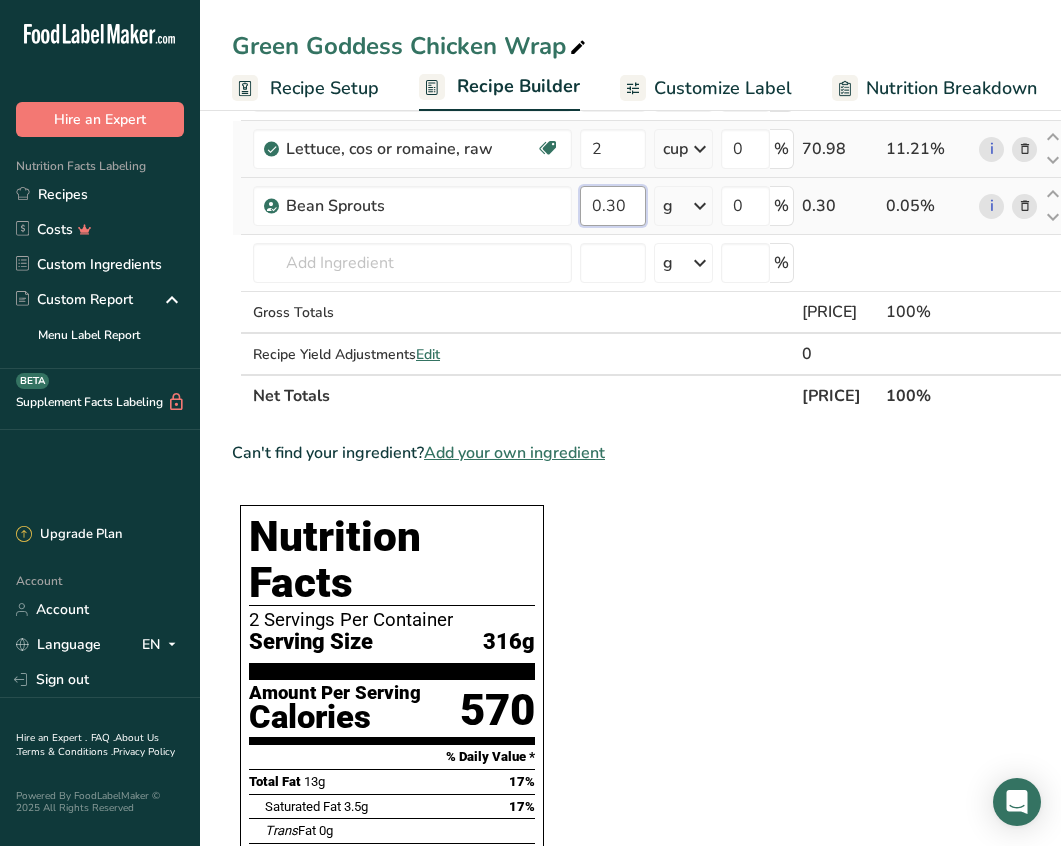 type on "0.30" 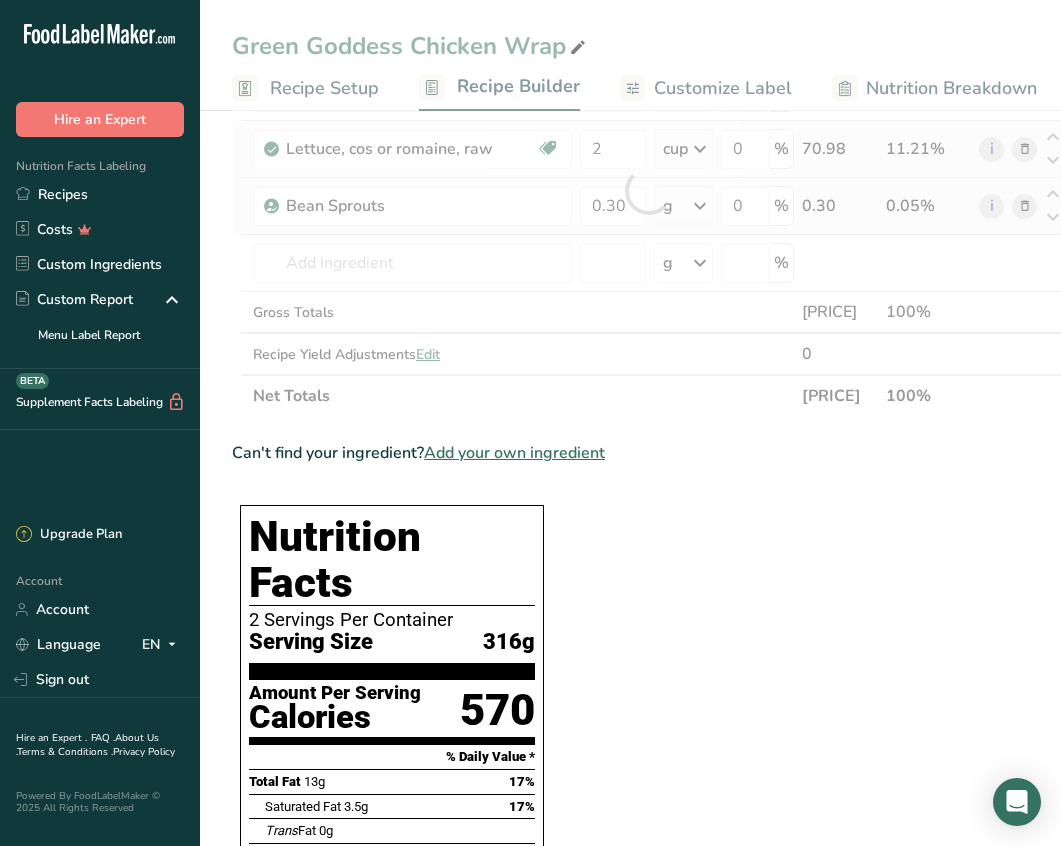 click on "[NOUN] *
[NOUN] *
[NOUN] *
[NOUN] *   .a-a{fill:#347362;}.b-a{fill:#fff;}          [NOUN]
[NOUN]
[BRAND] [ADJECTIVE] [NOUN] [NOUN] [NOUN]
[NUMBER]
[NOUN]
[NOUN] [NOUN]
[NOUN]
[NOUN]
[NOUN]
[NOUN]
[NOUN] [NOUN]
[NOUN]
[NOUN]
[NOUN]
[NOUN]
0
[NOUN]
[NUMBER]
[NUMBER]
[NOUN], [ADJECTIVE]-[ADJECTIVE] [NOUN], [ADJECTIVE], [ADJECTIVE], [ADJECTIVE]
[NOUN] [NOUN]
[NOUN] [NOUN]
[NUMBER] [NOUN]
[NUMBER] [NOUN] [NOUN] ([NUMBER]" [NOUN])
[NOUN]
[NOUN]
[NOUN]
[NOUN]
[NOUN]
[NOUN]" at bounding box center [649, 190] 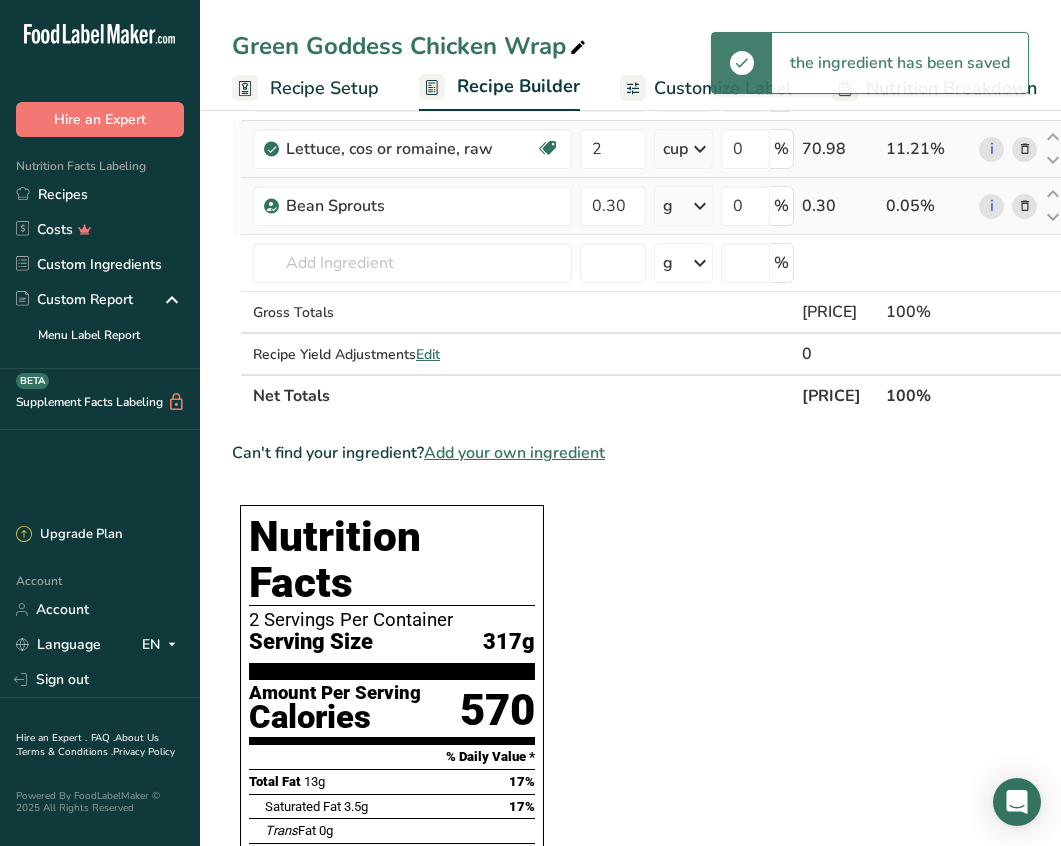 click at bounding box center (700, 206) 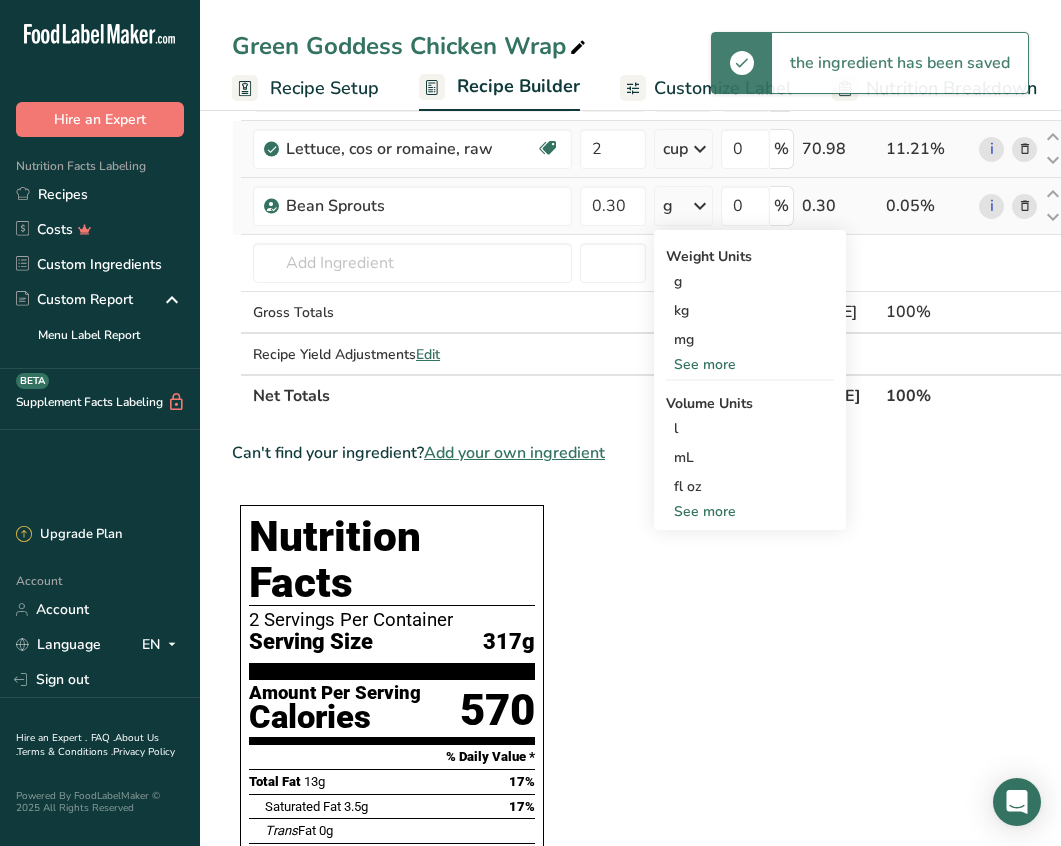 click on "See more" at bounding box center [750, 511] 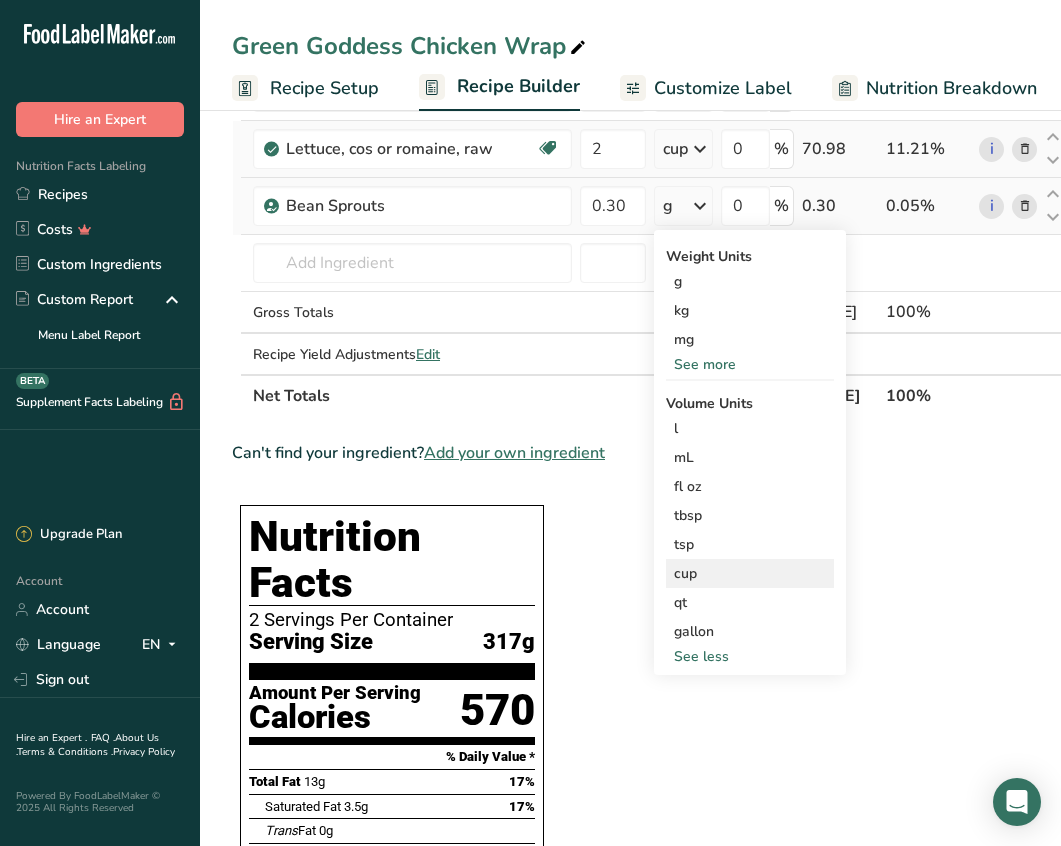 click on "cup" at bounding box center (750, 573) 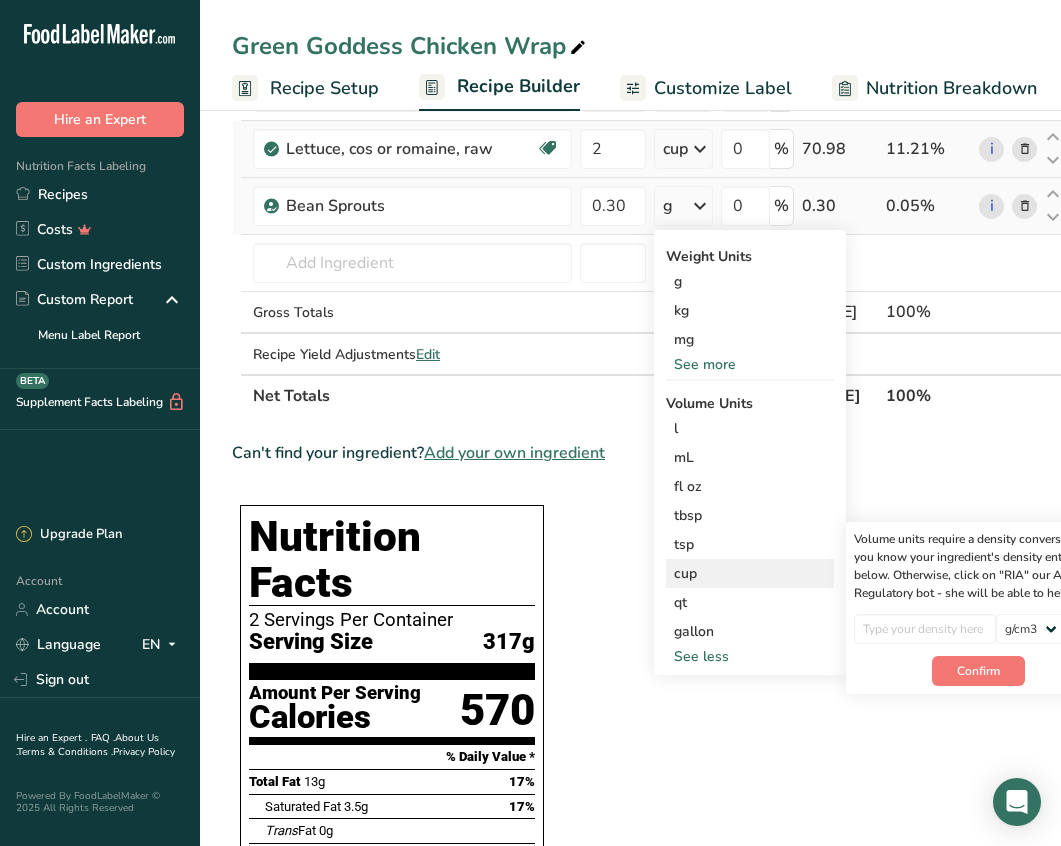 scroll, scrollTop: 0, scrollLeft: 51, axis: horizontal 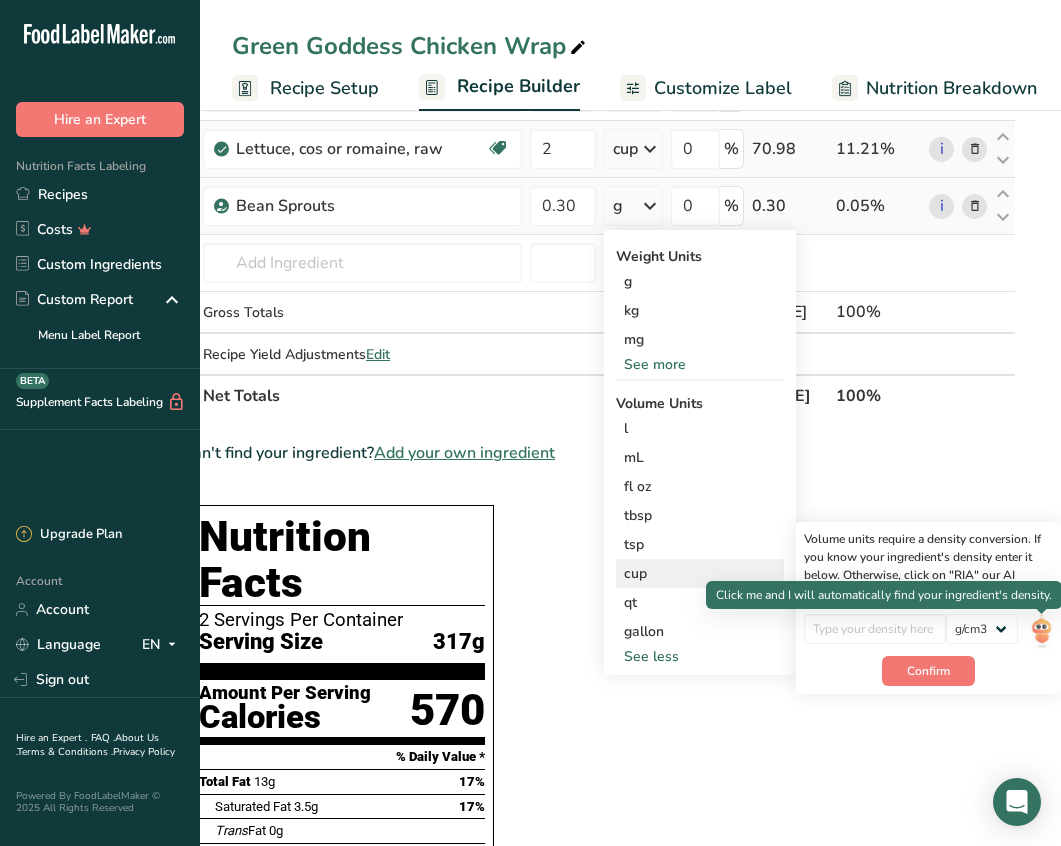click at bounding box center (1041, 631) 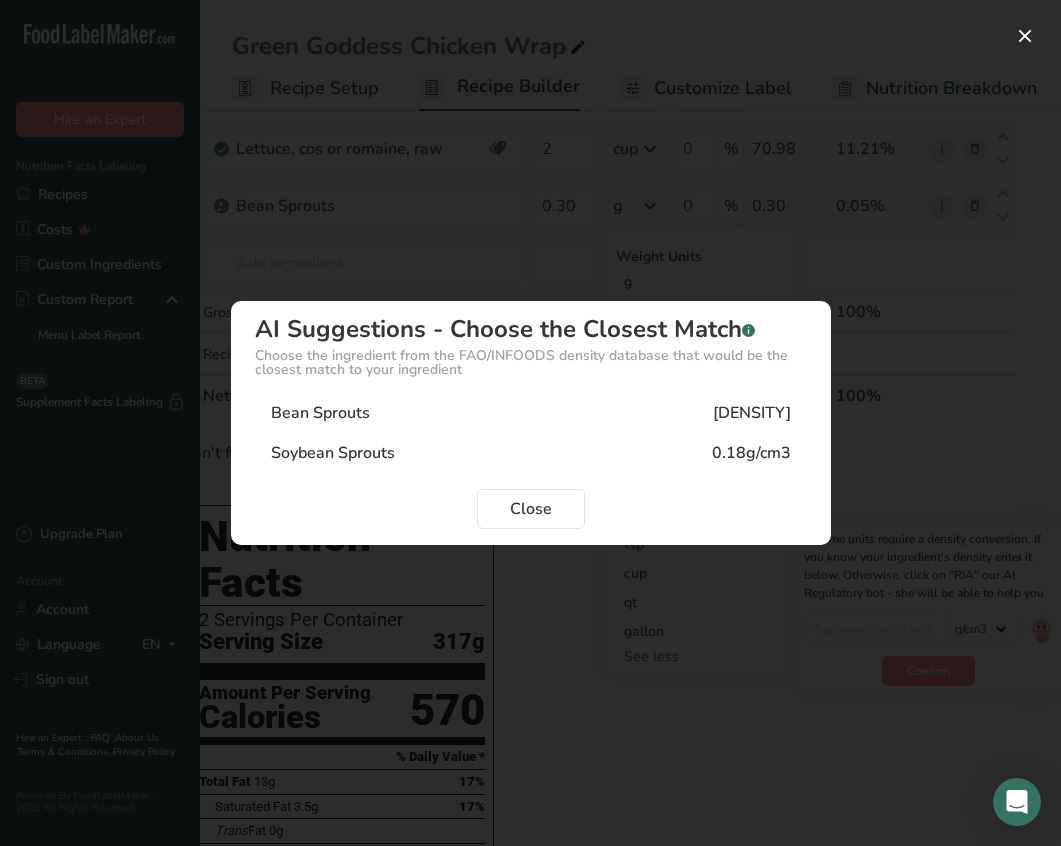 click on "Bean Sprouts   [NUMBER]g/cm3" at bounding box center [531, 413] 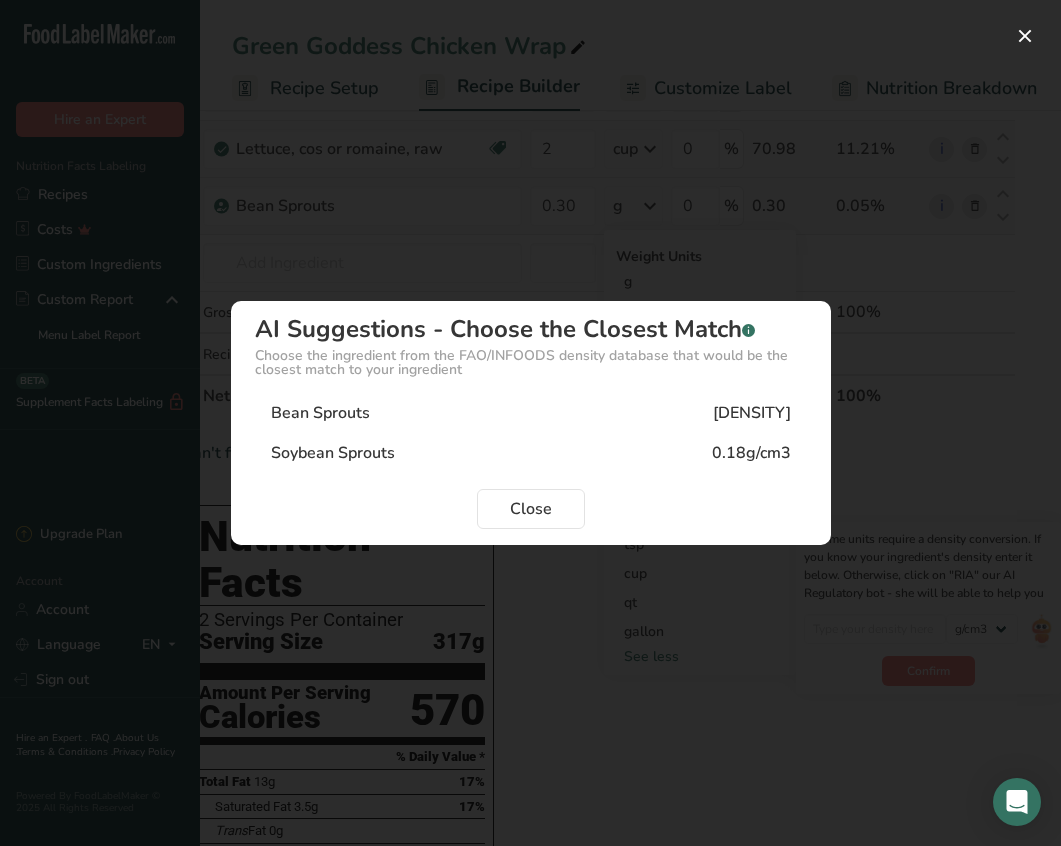 type on "0.19" 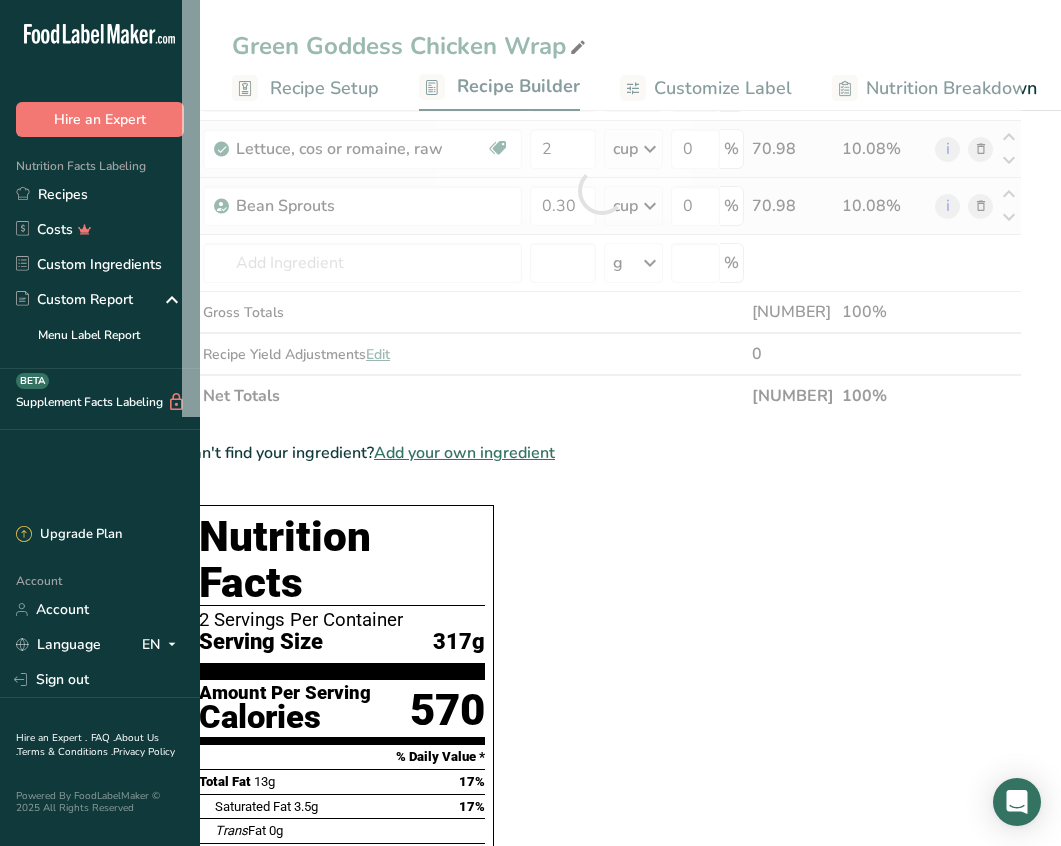 scroll, scrollTop: 0, scrollLeft: 0, axis: both 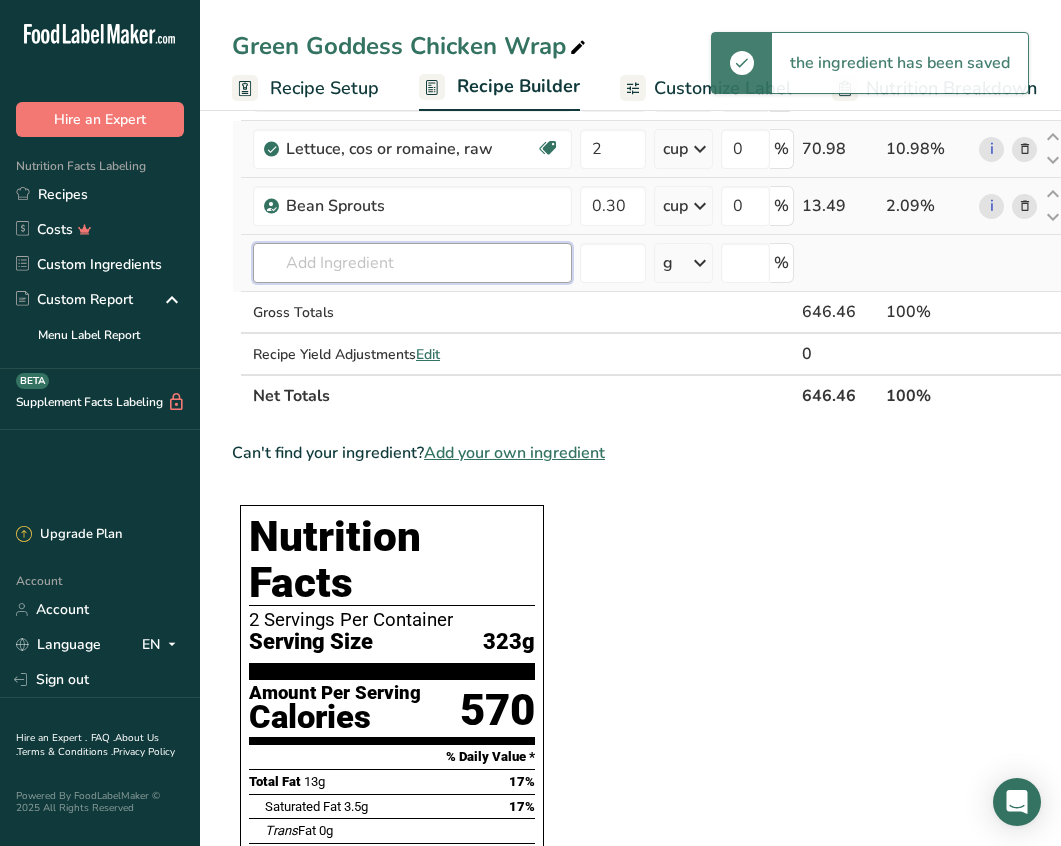 click at bounding box center [412, 263] 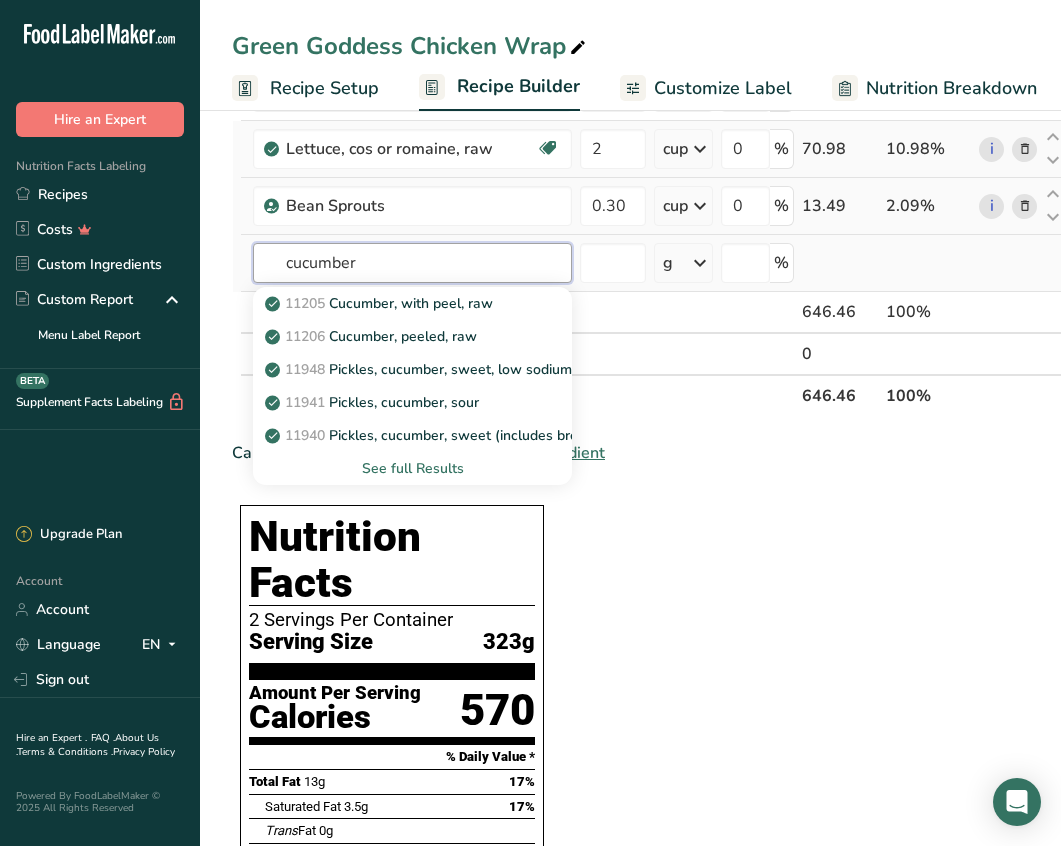 type on "cucumber" 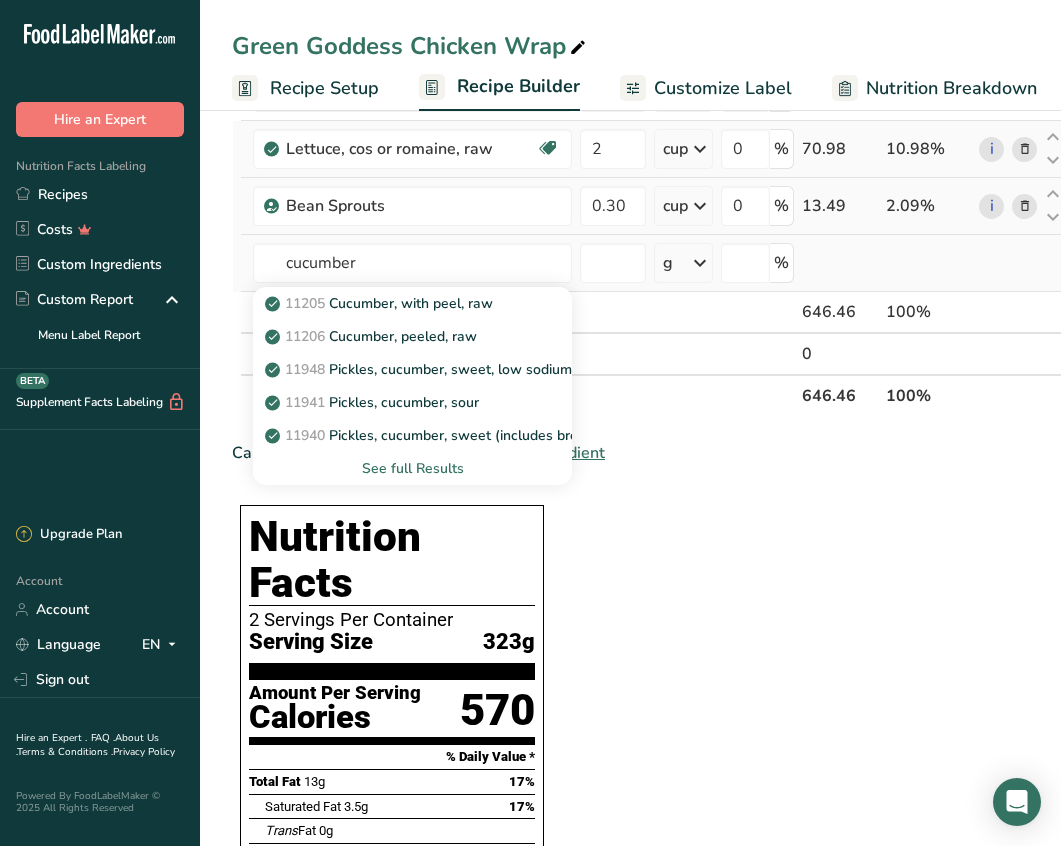 type 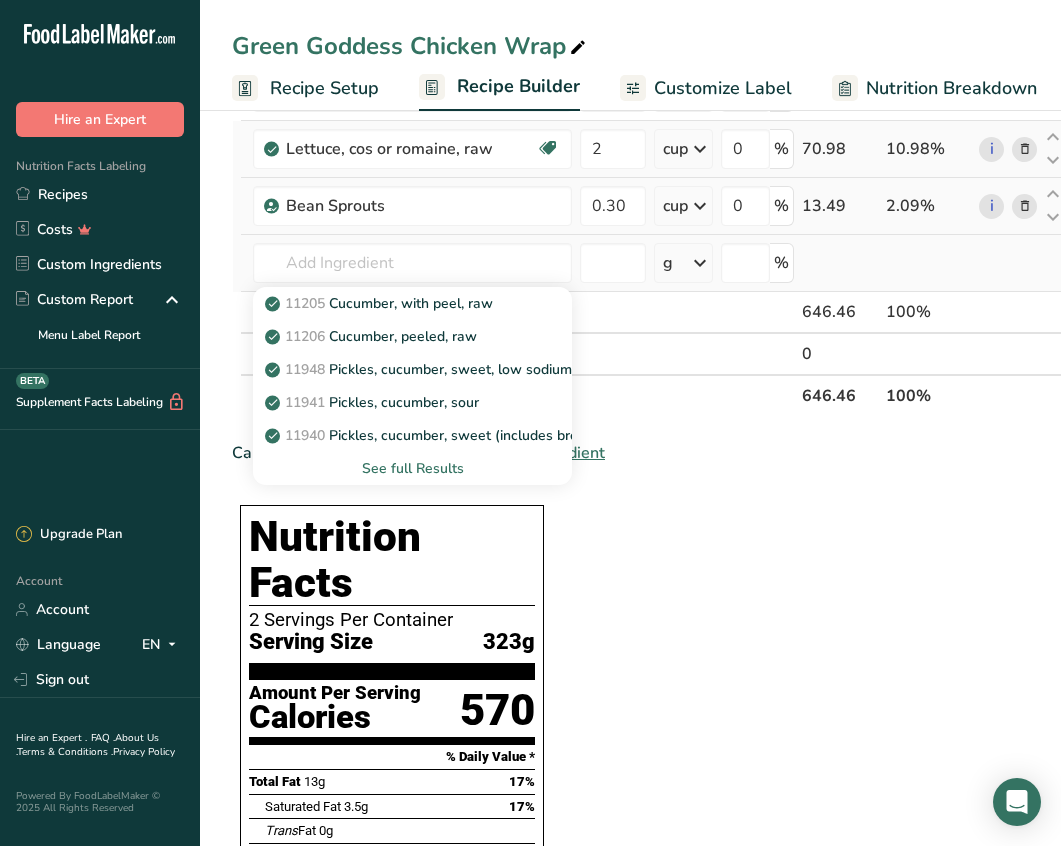 click on "See full Results" at bounding box center [412, 468] 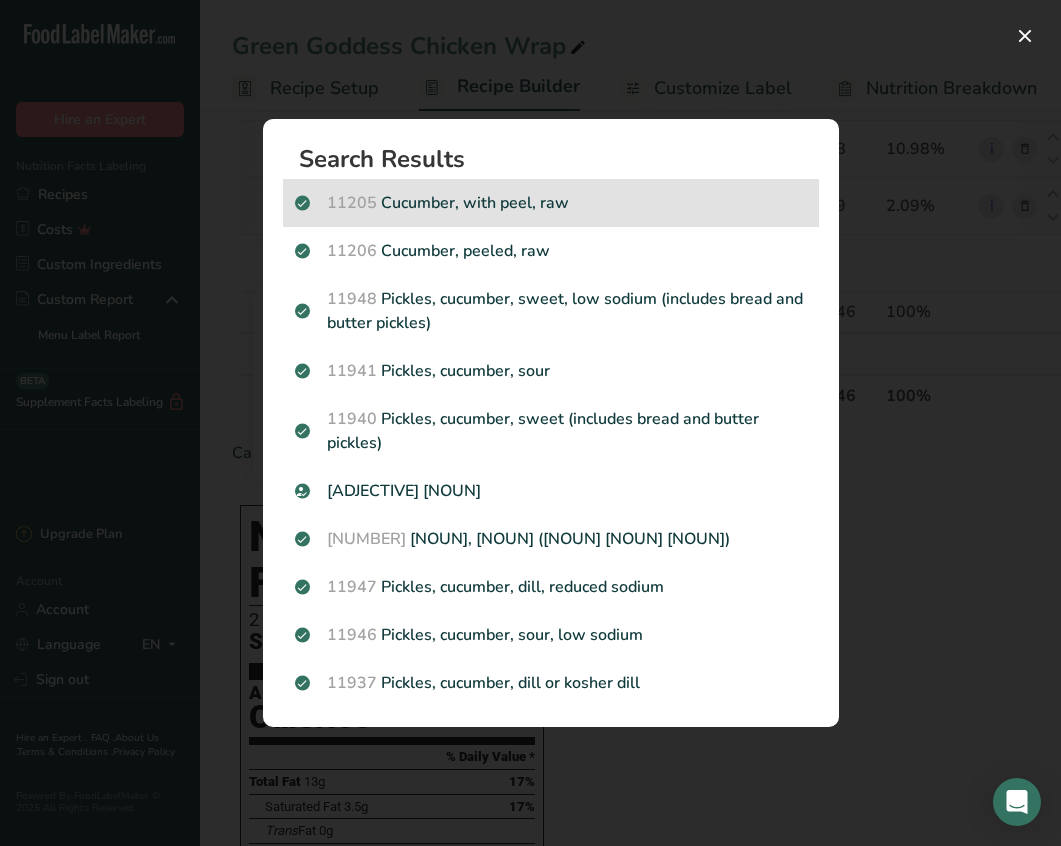 click on "[NUMBER]
[NOUN], [NOUN], [ADJECTIVE]" at bounding box center [551, 203] 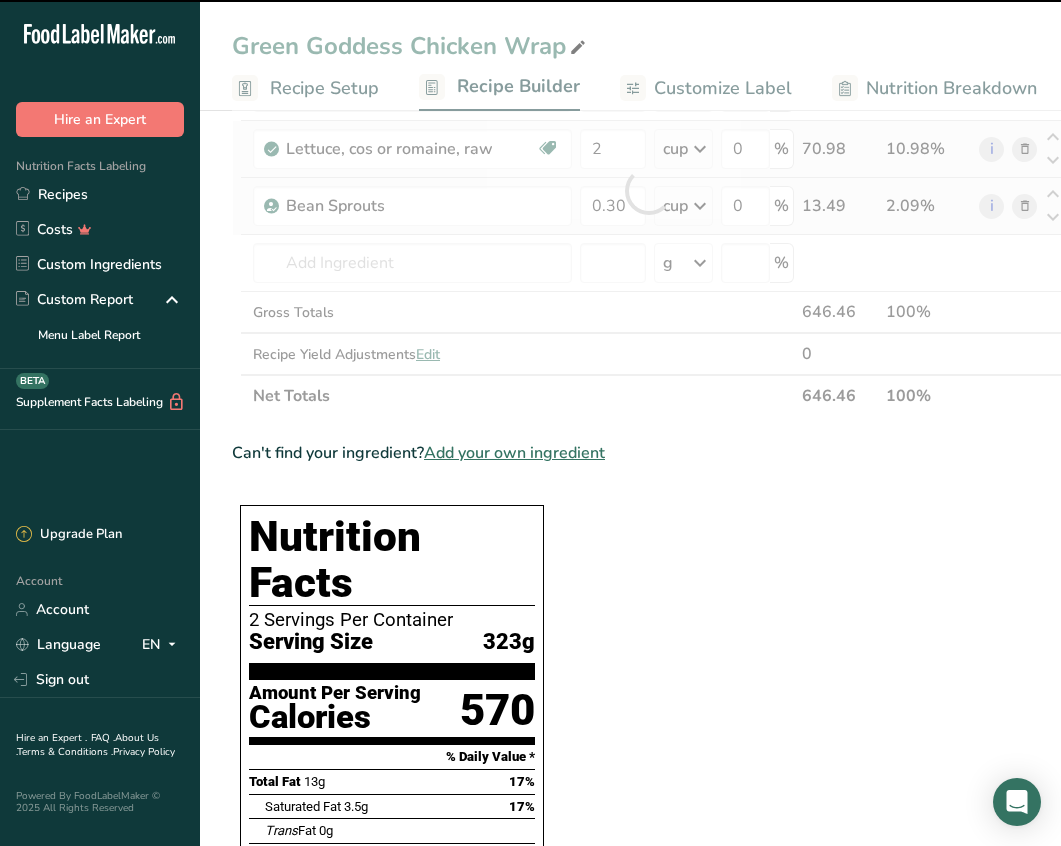 type on "0" 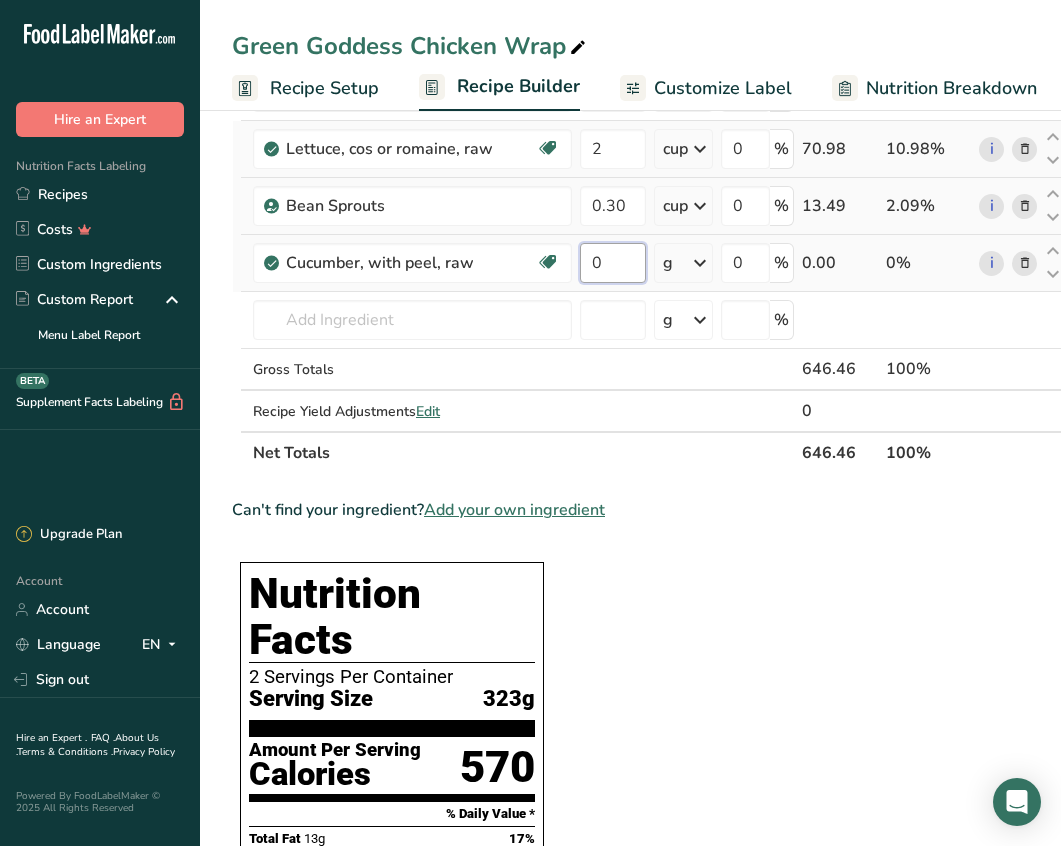click on "0" at bounding box center (613, 263) 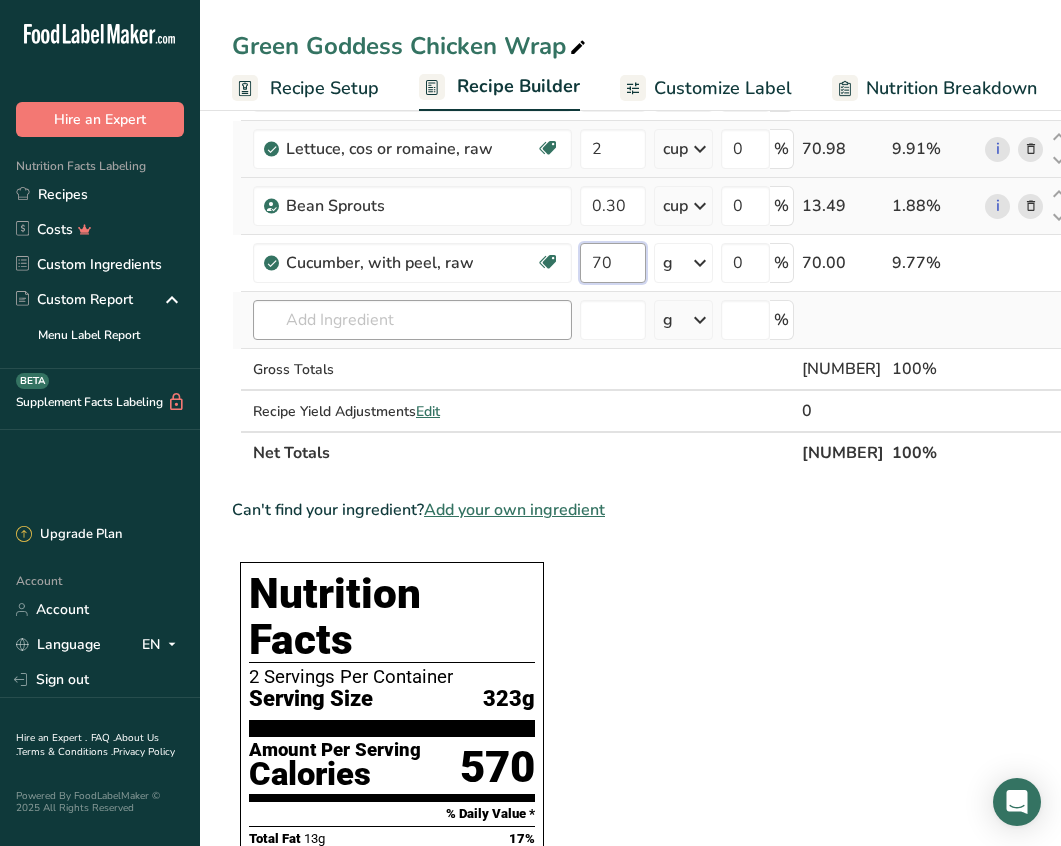 type on "70" 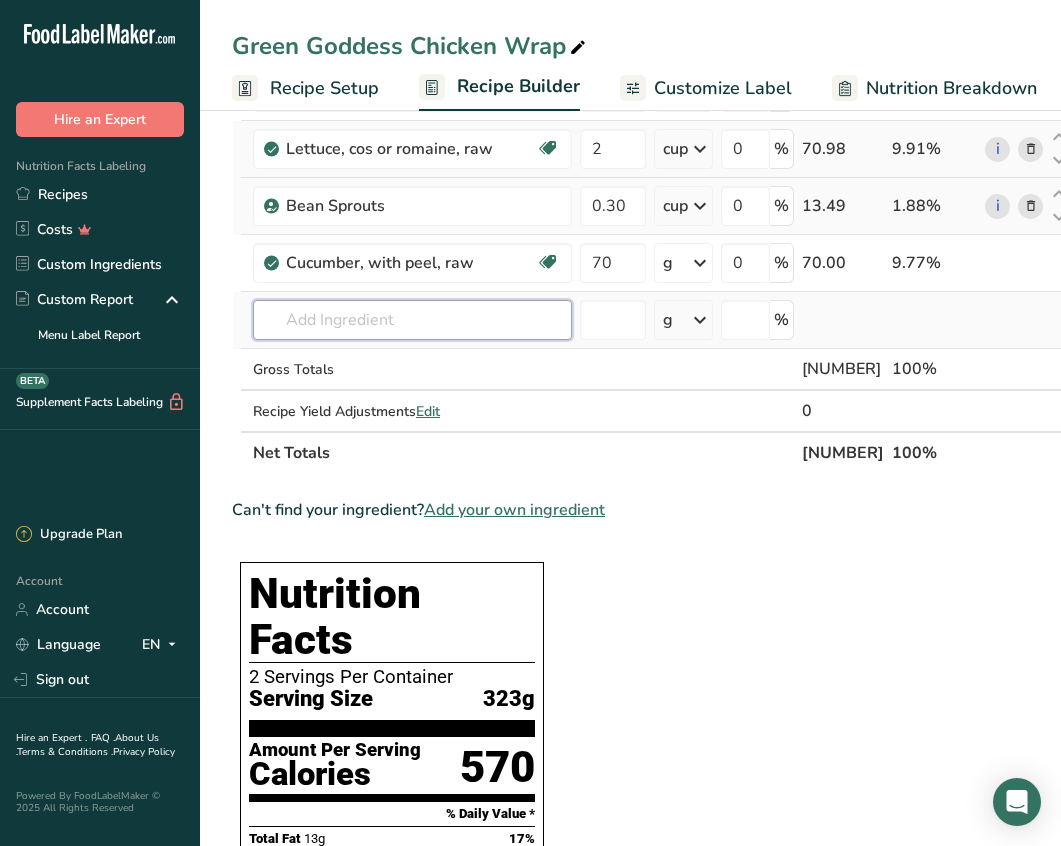 click on "[NOUN] *
[NOUN] *
[NOUN] *
[NOUN] *   .a-a{fill:#347362;}.b-a{fill:#fff;}          [NOUN]
[NOUN]
[BRAND] [ADJECTIVE] [NOUN] [NOUN] [NOUN]
[NUMBER]
[NOUN]
[NOUN] [NOUN]
[NOUN]
[NOUN]
[NOUN]
[NOUN]
[NOUN] [NOUN]
[NOUN]
[NOUN]
[NOUN]
[NOUN]
0
[NOUN]
[NUMBER]
[NUMBER]
[NOUN], [ADJECTIVE]-[ADJECTIVE] [NOUN], [ADJECTIVE], [ADJECTIVE], [ADJECTIVE]
[NOUN] [NOUN]
[NOUN] [NOUN]
[NOUN] [NOUN]
[NOUN] [NOUN]
[NOUN] [NOUN]
[NUMBER]
[NOUN]
[NOUN]
[NUMBER] [NOUN]
[NUMBER] [NOUN] [NOUN] ([NUMBER]" [NOUN])
[NOUN]
[NOUN]
[NOUN]
[NOUN]
[NOUN]
[NOUN]" at bounding box center [652, 219] 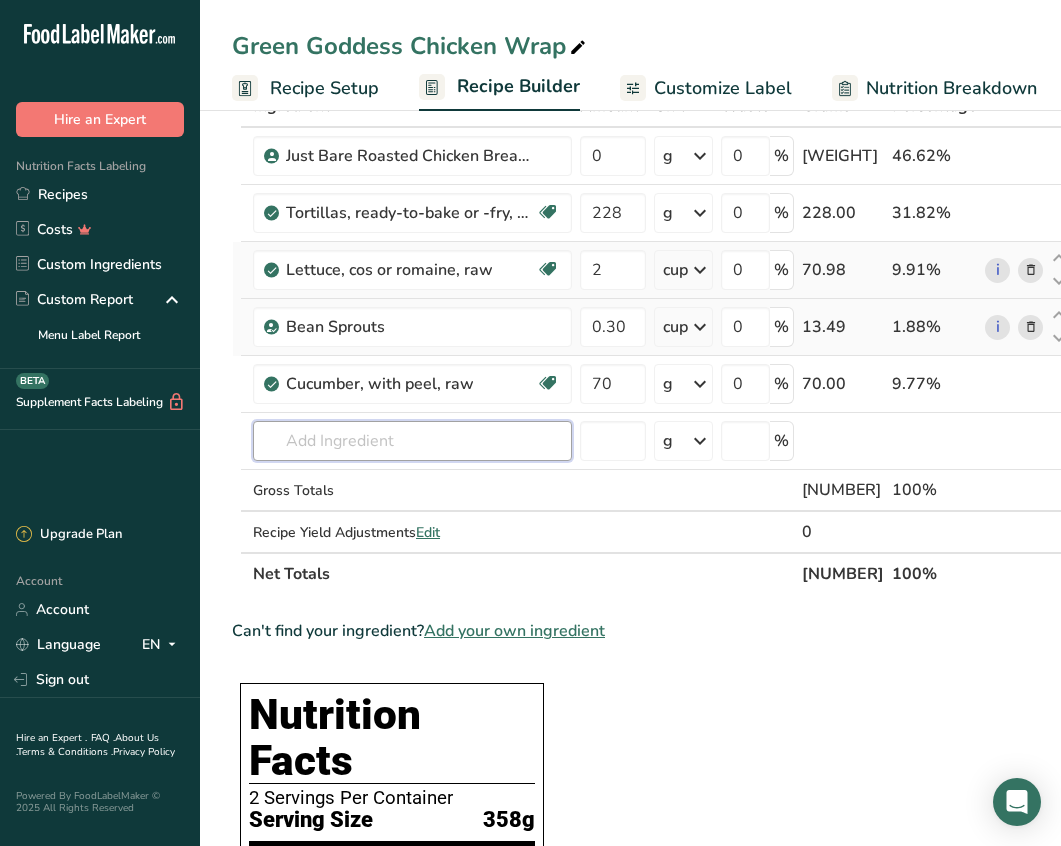 scroll, scrollTop: 151, scrollLeft: 0, axis: vertical 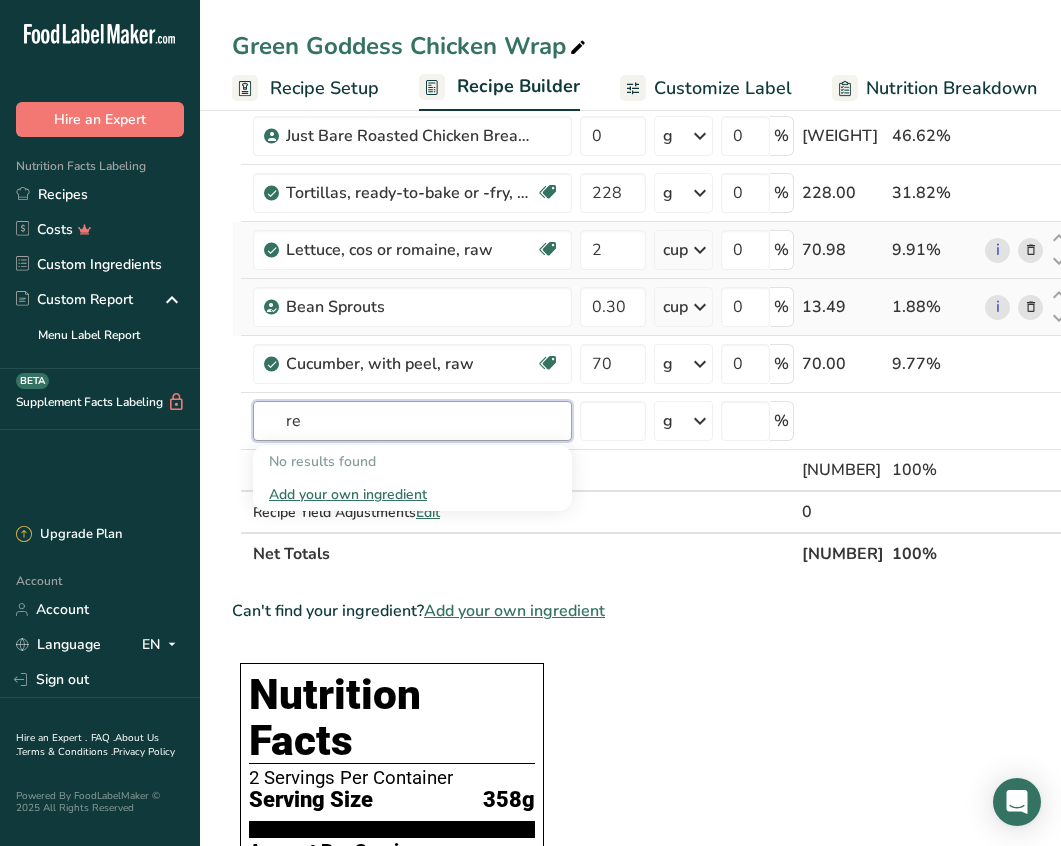 type on "r" 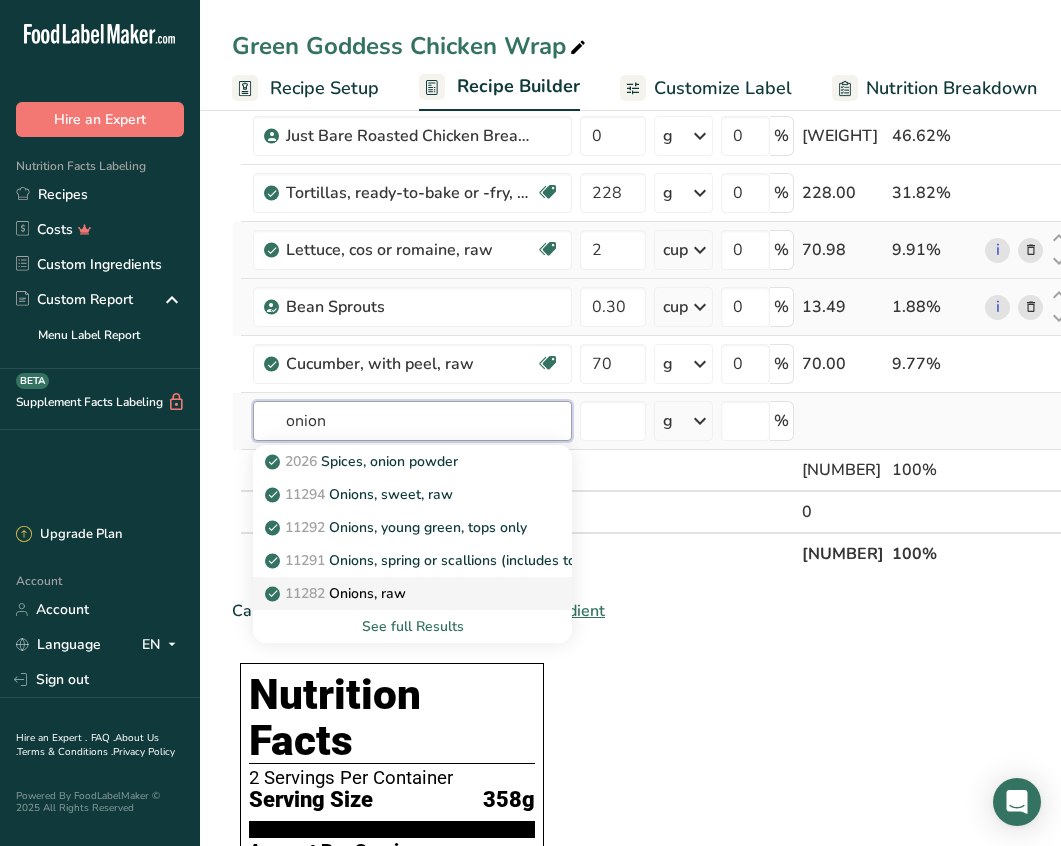 type on "onion" 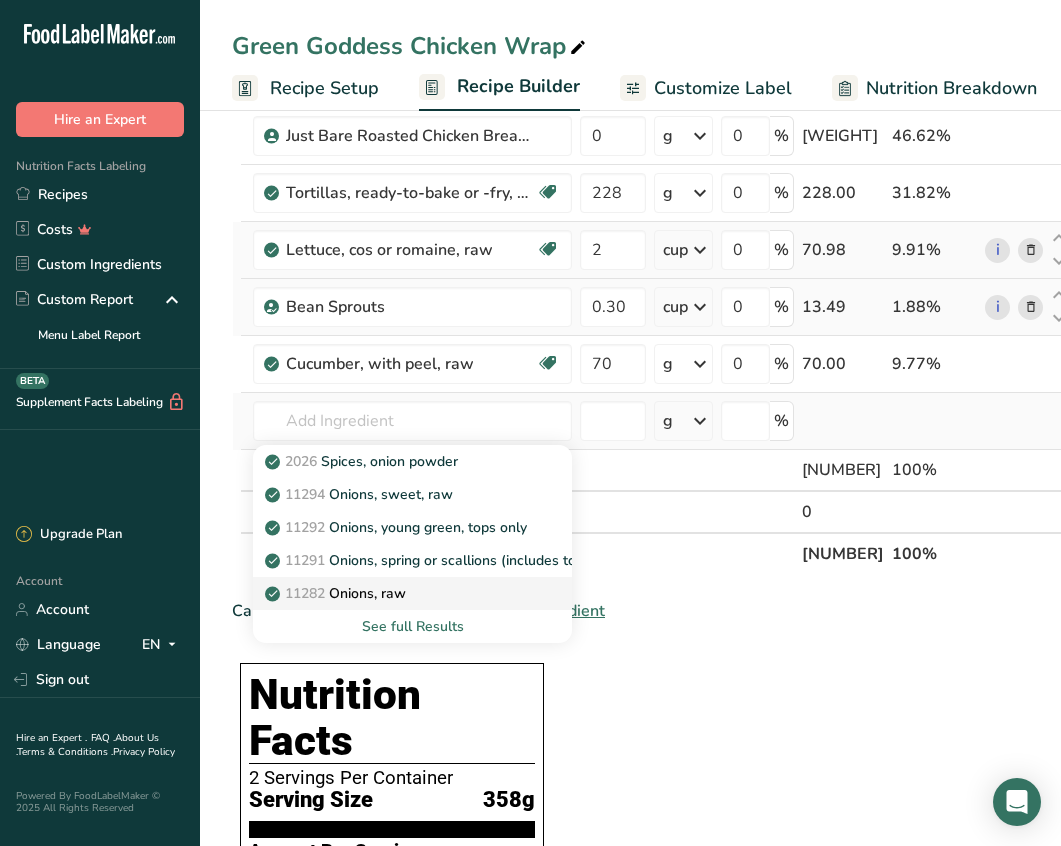 click on "11282
Onions, raw" at bounding box center [396, 593] 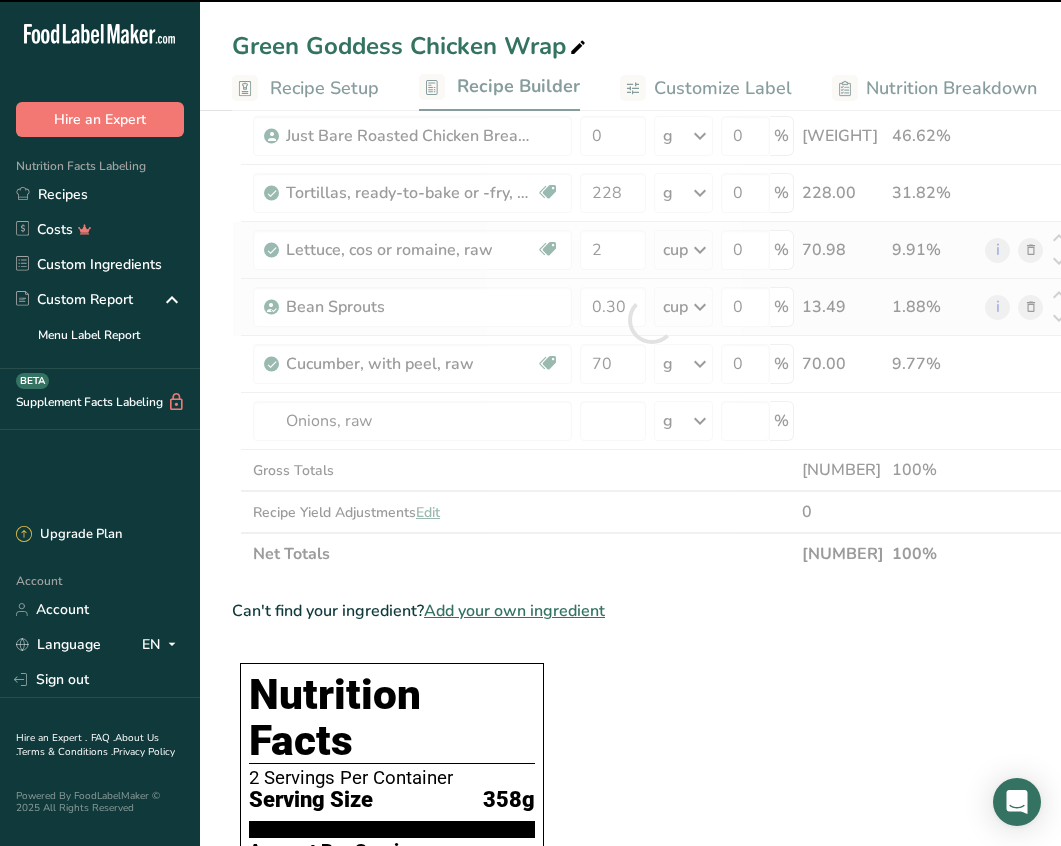 type on "0" 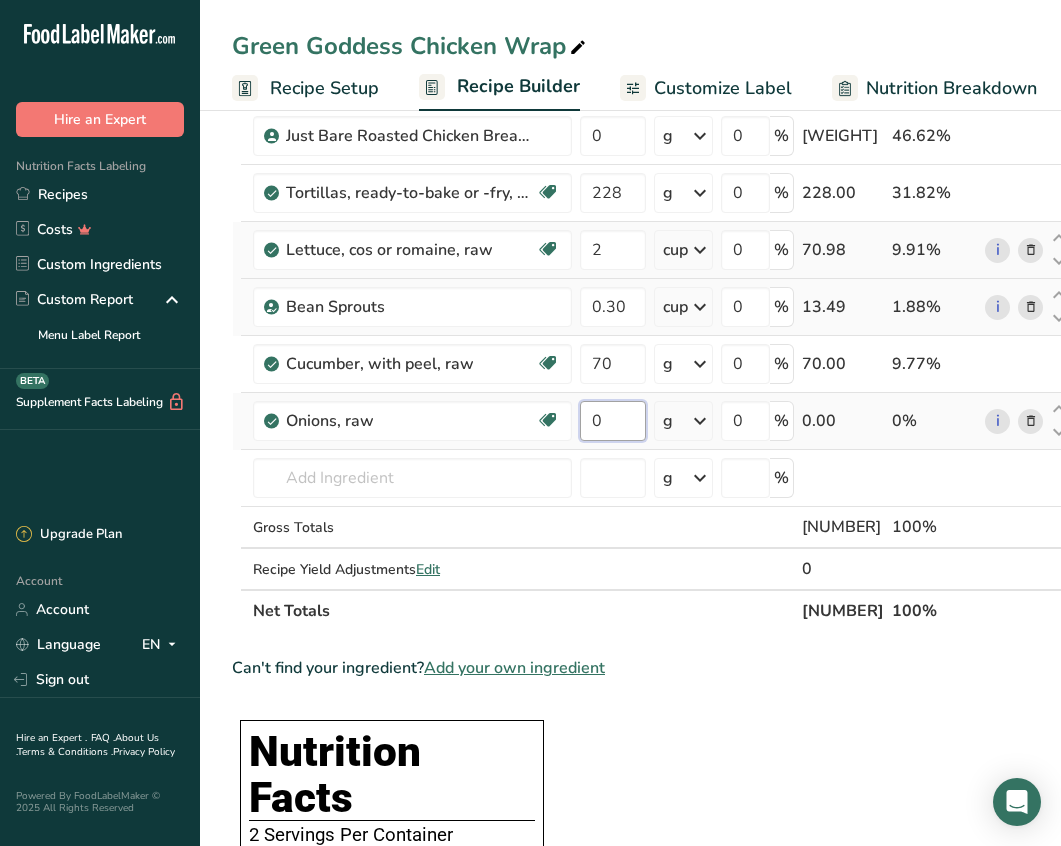 click on "0" at bounding box center (613, 421) 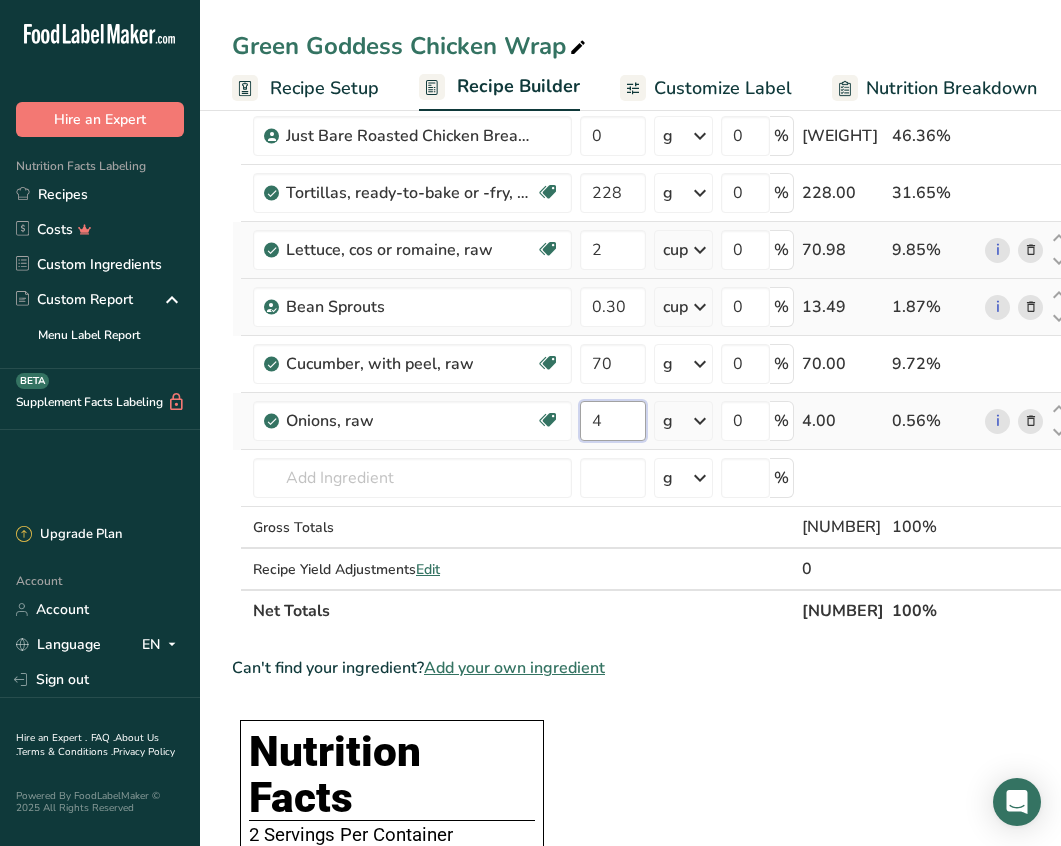 type on "4" 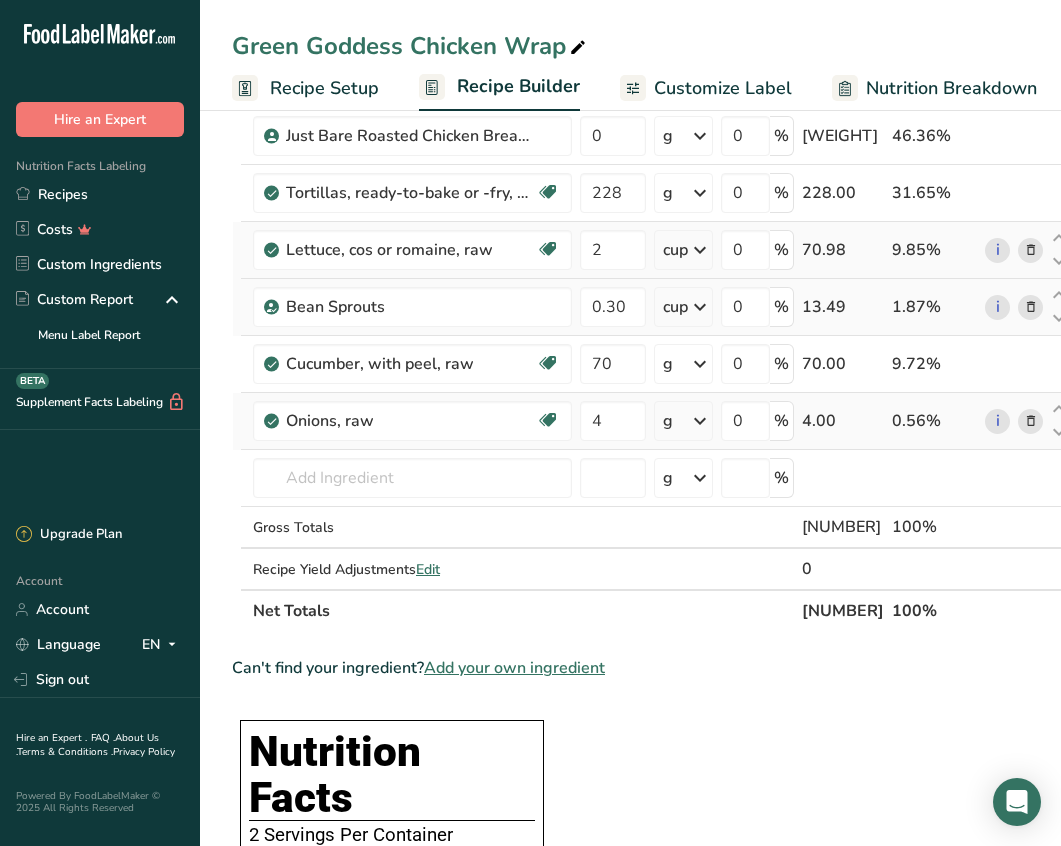 click on "Ingredient *
Amount *
Unit *
Waste *   .a-a{fill:#347362;}.b-a{fill:#fff;}          Grams
Percentage
Just [PRODUCT] [PRODUCT] [PRODUCT]
[NUMBER]
g
Weight Units
g
kg
mg
See more
Volume Units
l
mL
fl oz
See more
0
%
[NUMBER].00
[PERCENT]%
[FOOD], ready-to-bake or -fry, flour, refrigerated
[ATTRIBUTE]
[ATTRIBUTE]
[ATTRIBUTE]
[ATTRIBUTE]
228
g
Portions
1 [FOOD]
1 oz
1 [FOOD] medium (approx 6" dia)
See more
Weight Units
g
kg
mg" at bounding box center [652, 348] 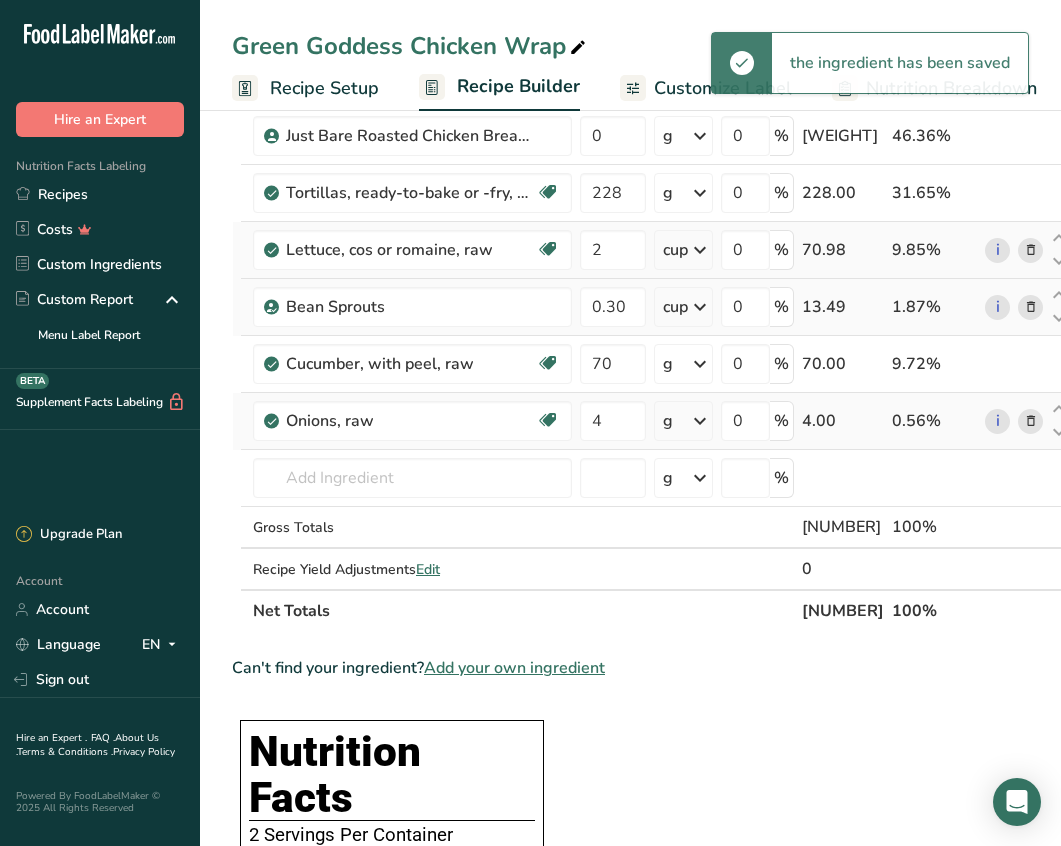 click at bounding box center [700, 421] 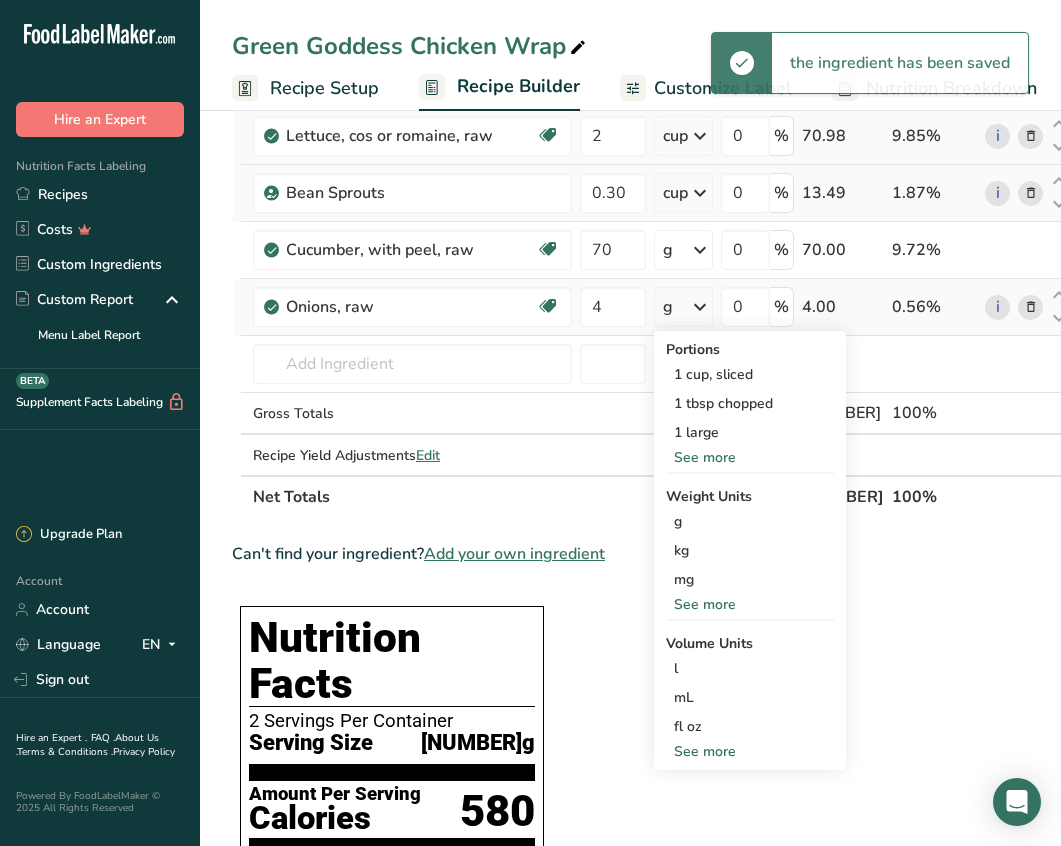 scroll, scrollTop: 284, scrollLeft: 0, axis: vertical 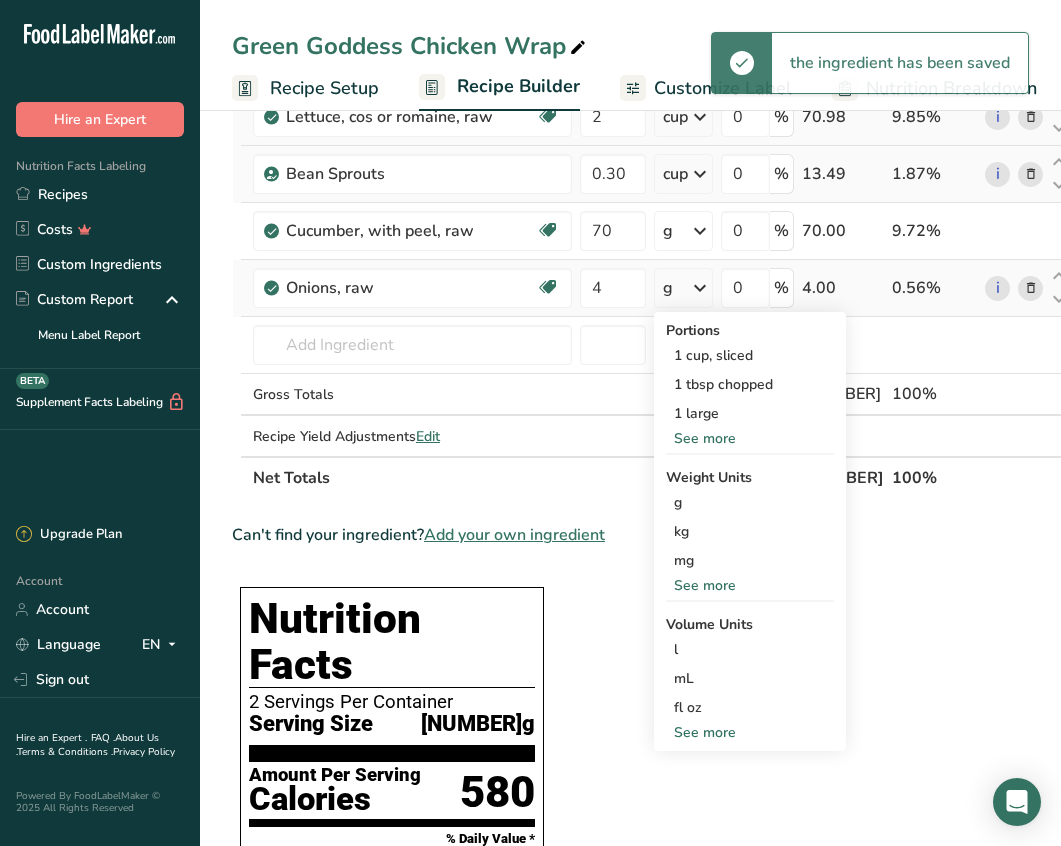 click on "See more" at bounding box center (750, 732) 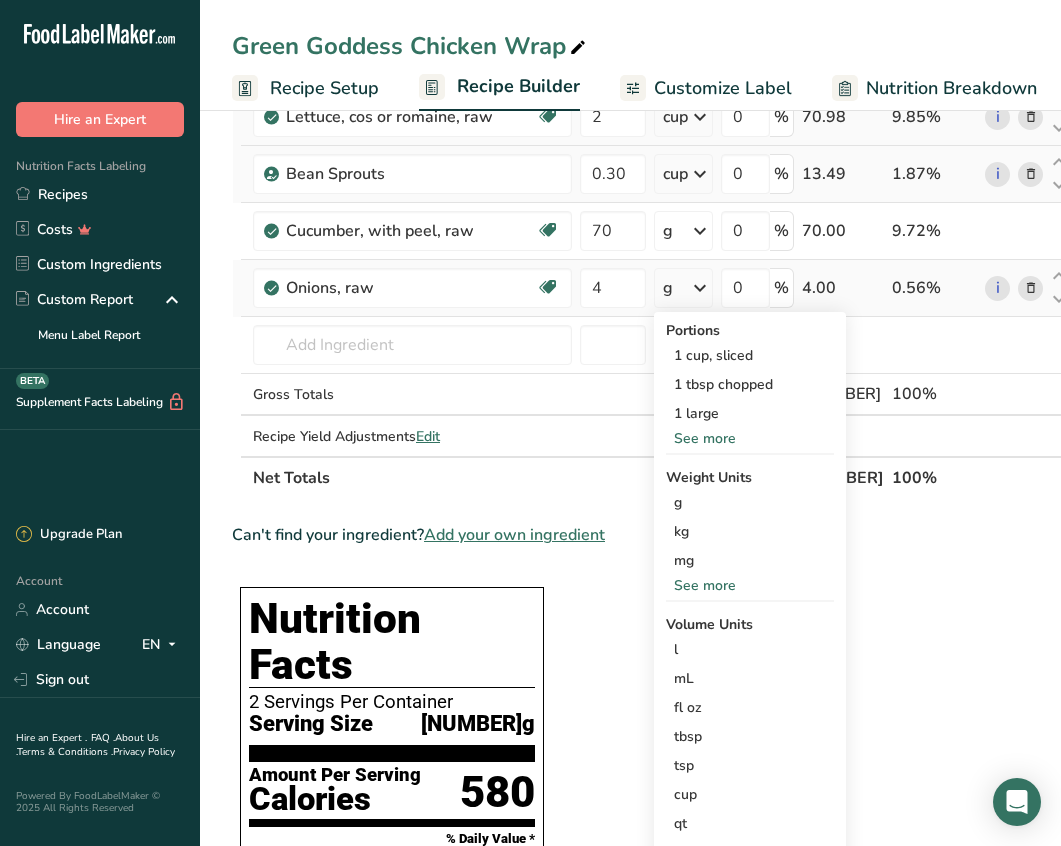 click on "See more" at bounding box center (750, 585) 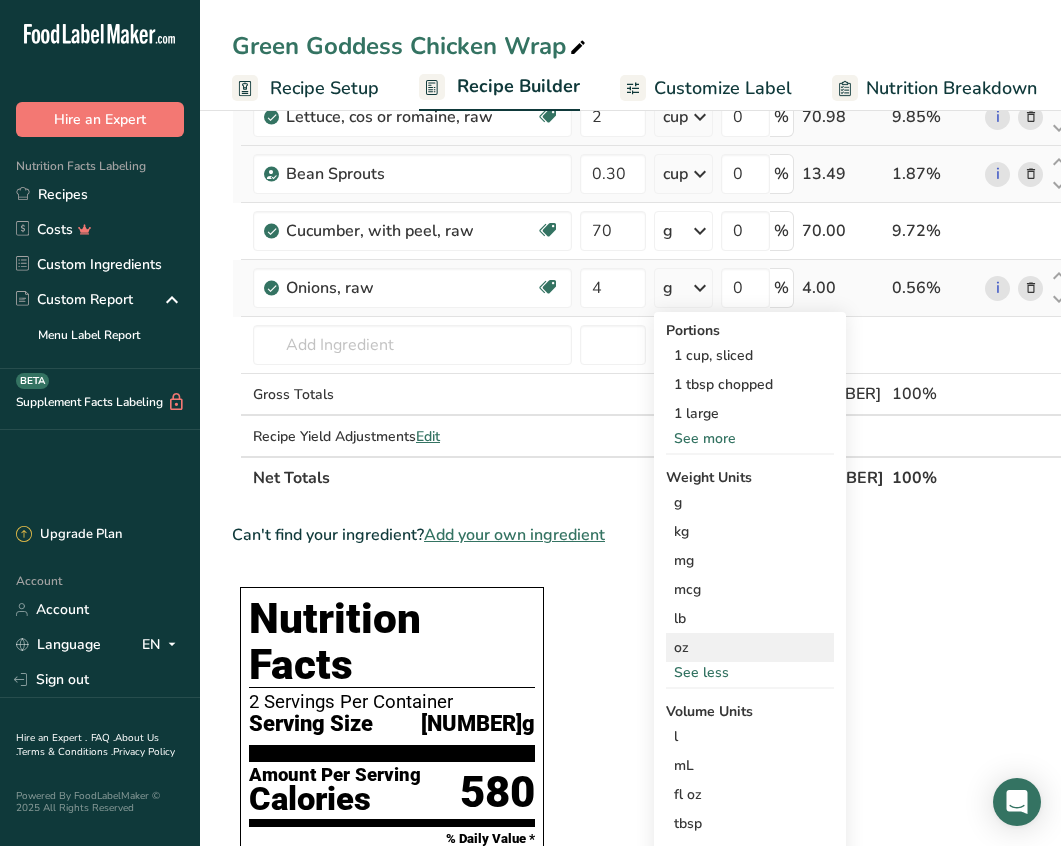 click on "oz" at bounding box center [750, 647] 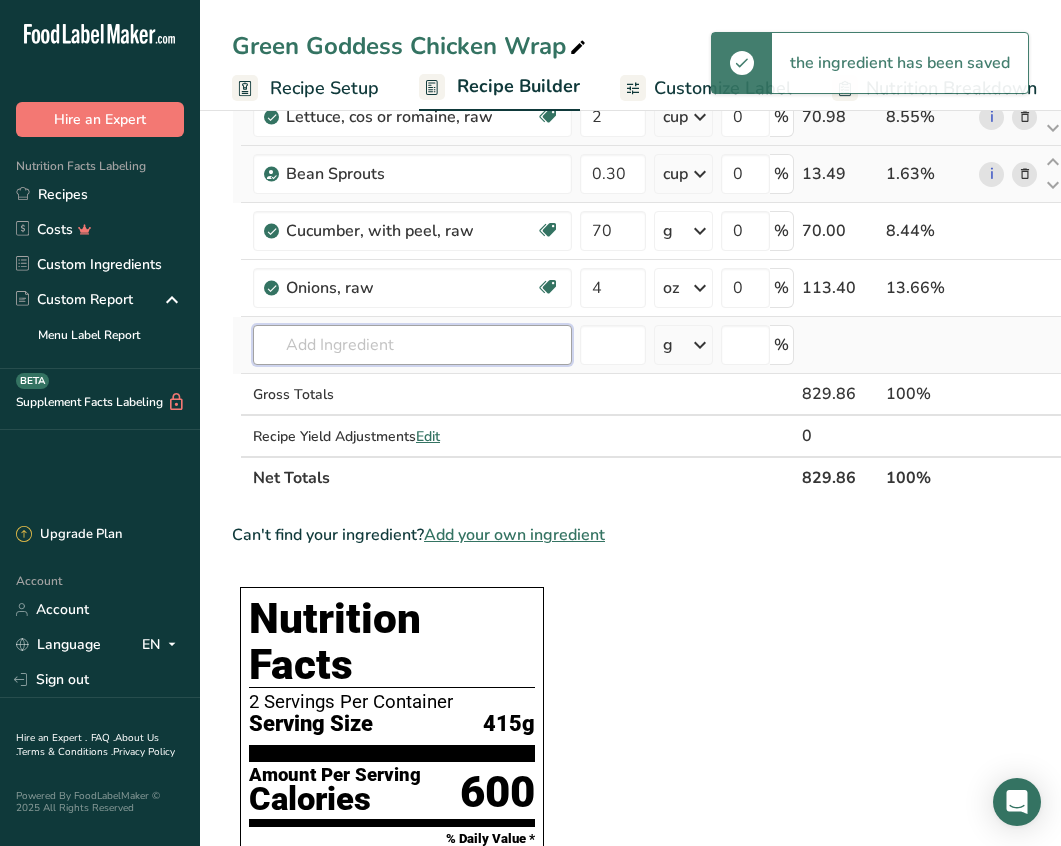 click at bounding box center [412, 345] 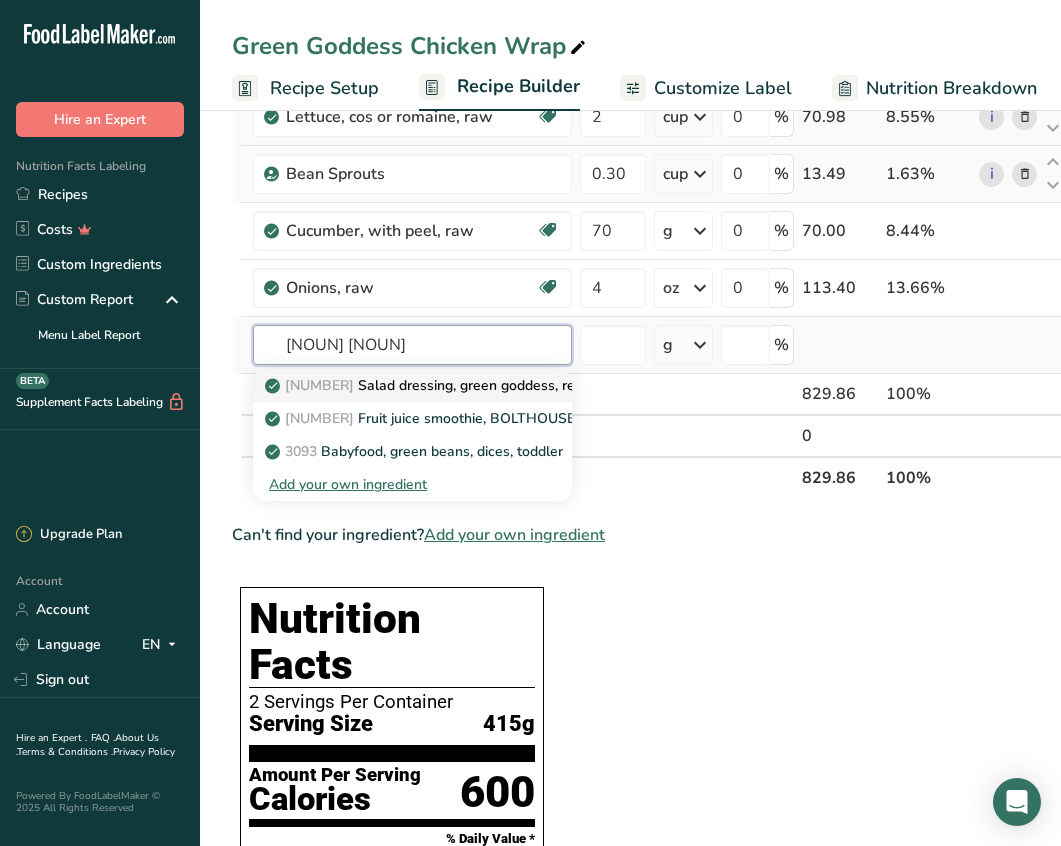 type on "[NOUN] [NOUN]" 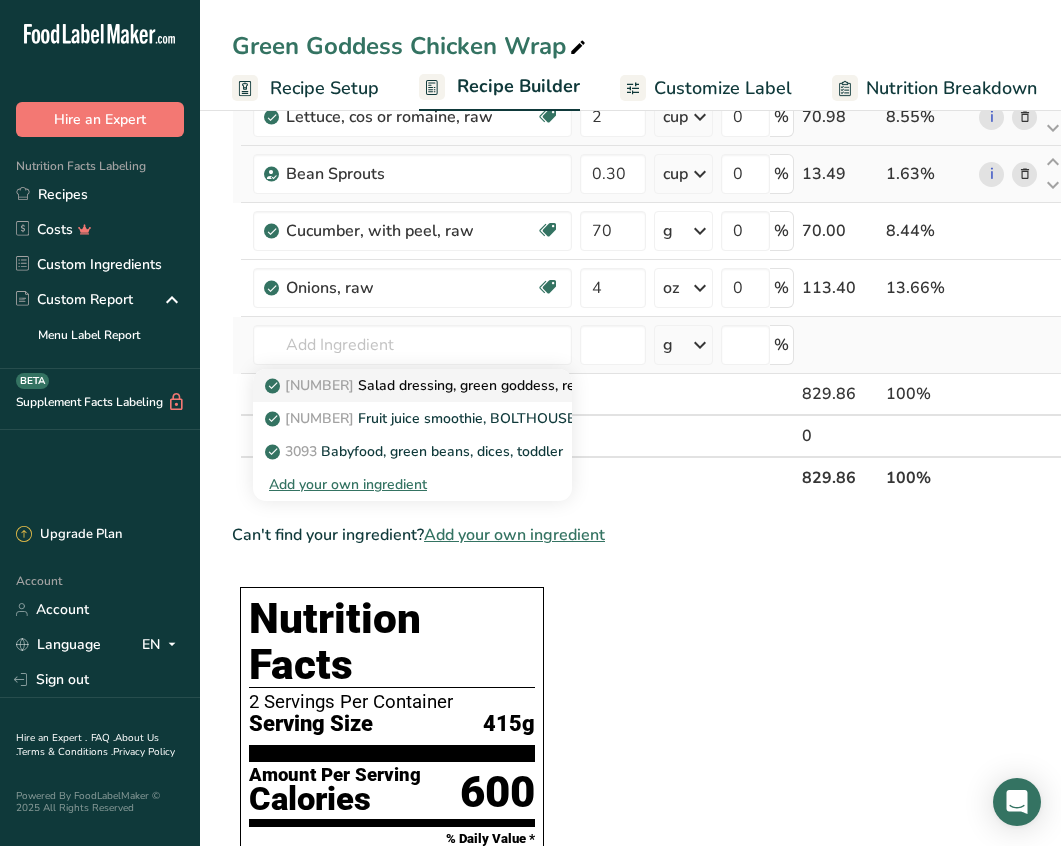 click on "[NUMBER]
Salad dressing, green goddess, regular" at bounding box center [438, 385] 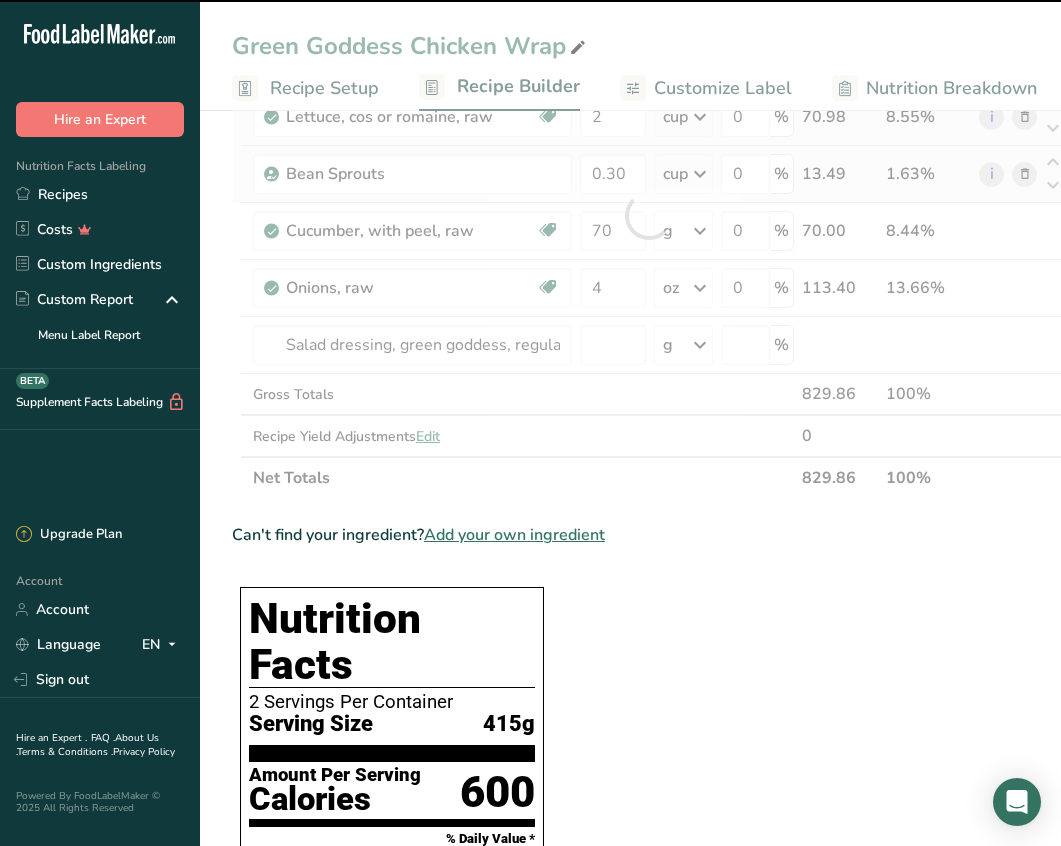 type on "0" 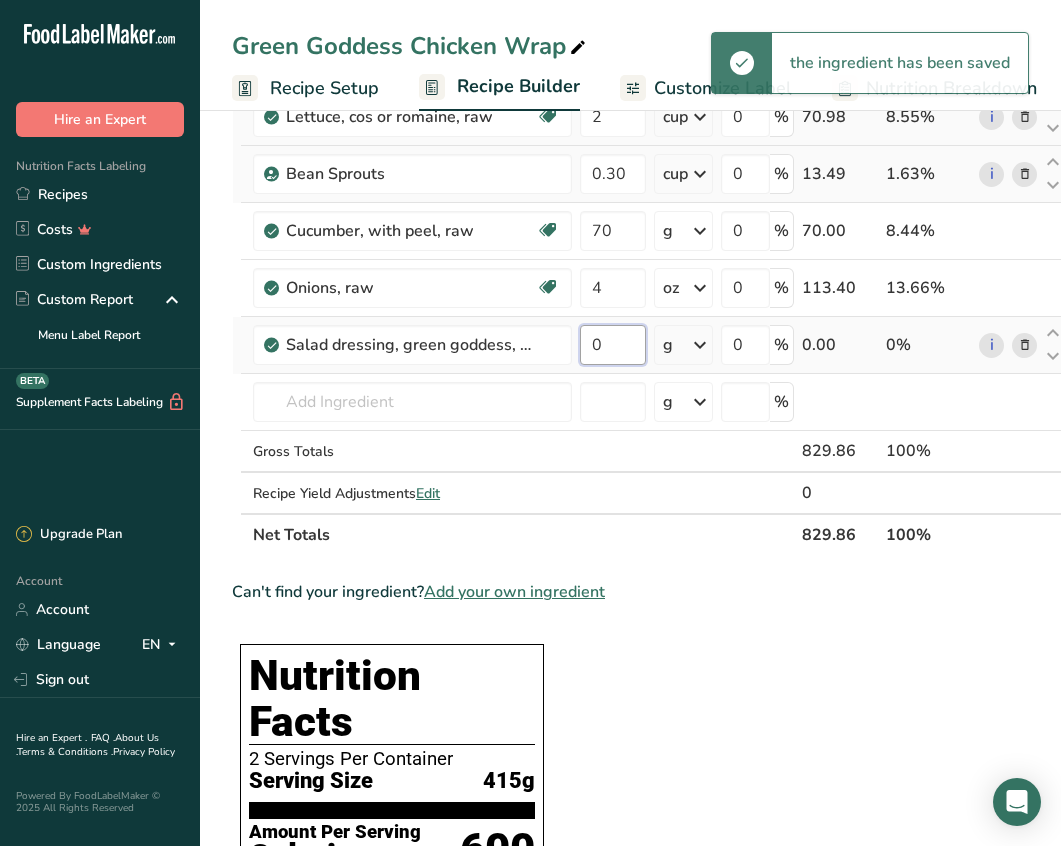 click on "0" at bounding box center [613, 345] 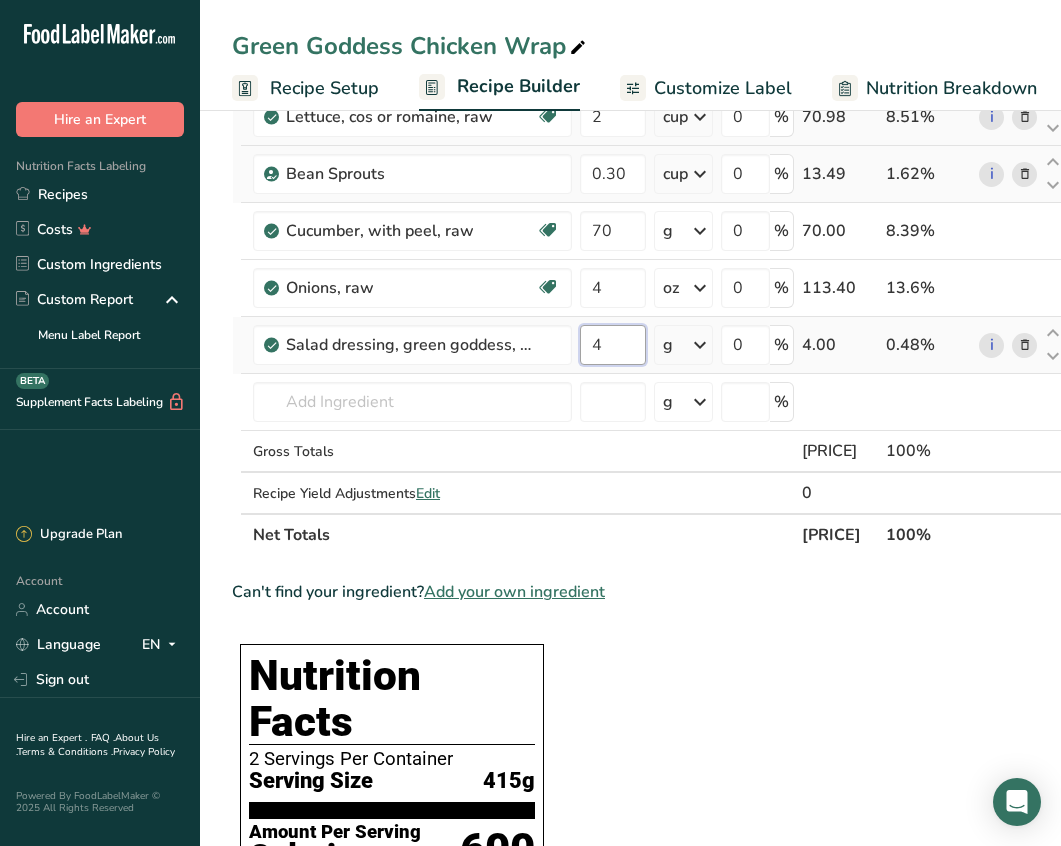 type on "4" 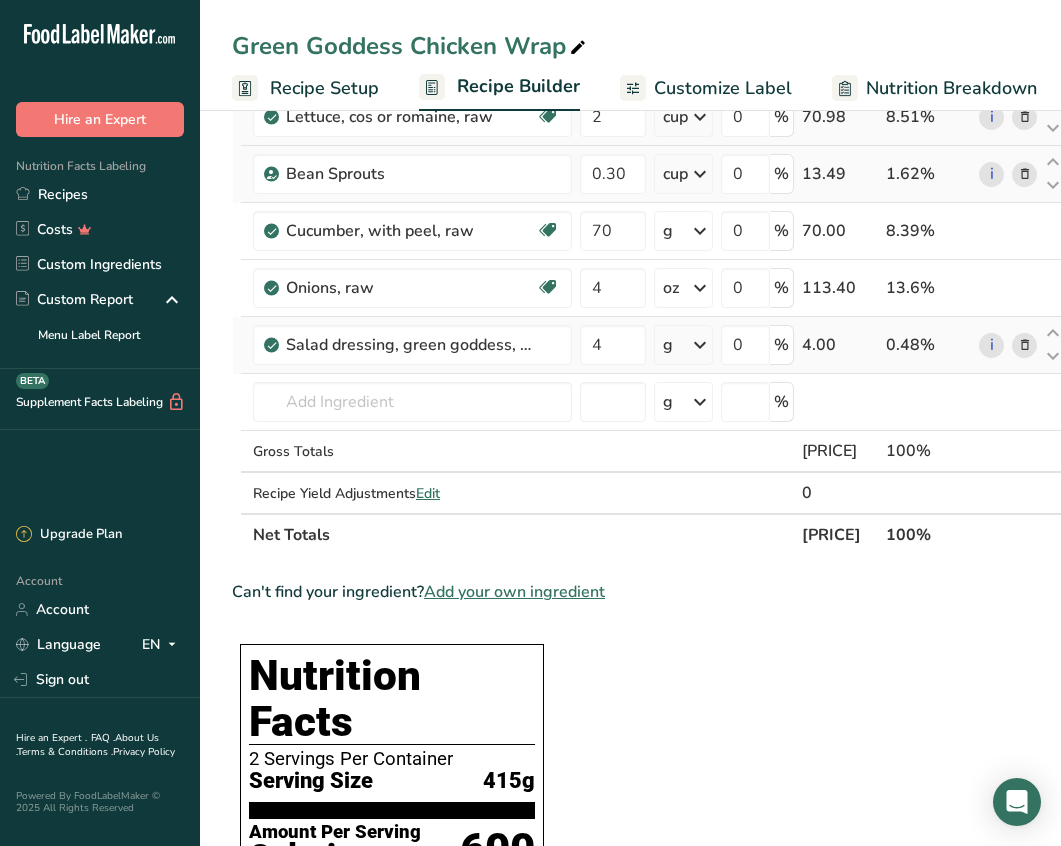 click on "Ingredient *
Amount *
Unit *
Waste *   .a-a{fill:#347362;}.b-a{fill:#fff;}          Grams
Percentage
Just Bare Roasted Chicken Breast Bites
[WEIGHT]
g
Weight Units
g
kg
mg
See more
Volume Units
l
mL
fl oz
See more
0
%
[WEIGHT].00
40.05%
Tortillas, ready-to-bake or -fry, flour, refrigerated
Dairy free
Vegan
Vegetarian
Soy free
[WEIGHT]
g
Portions
1 tortilla
1 oz
1 tortilla medium (approx 6" dia)
See more
Weight Units
g
kg
mg" at bounding box center [649, 244] 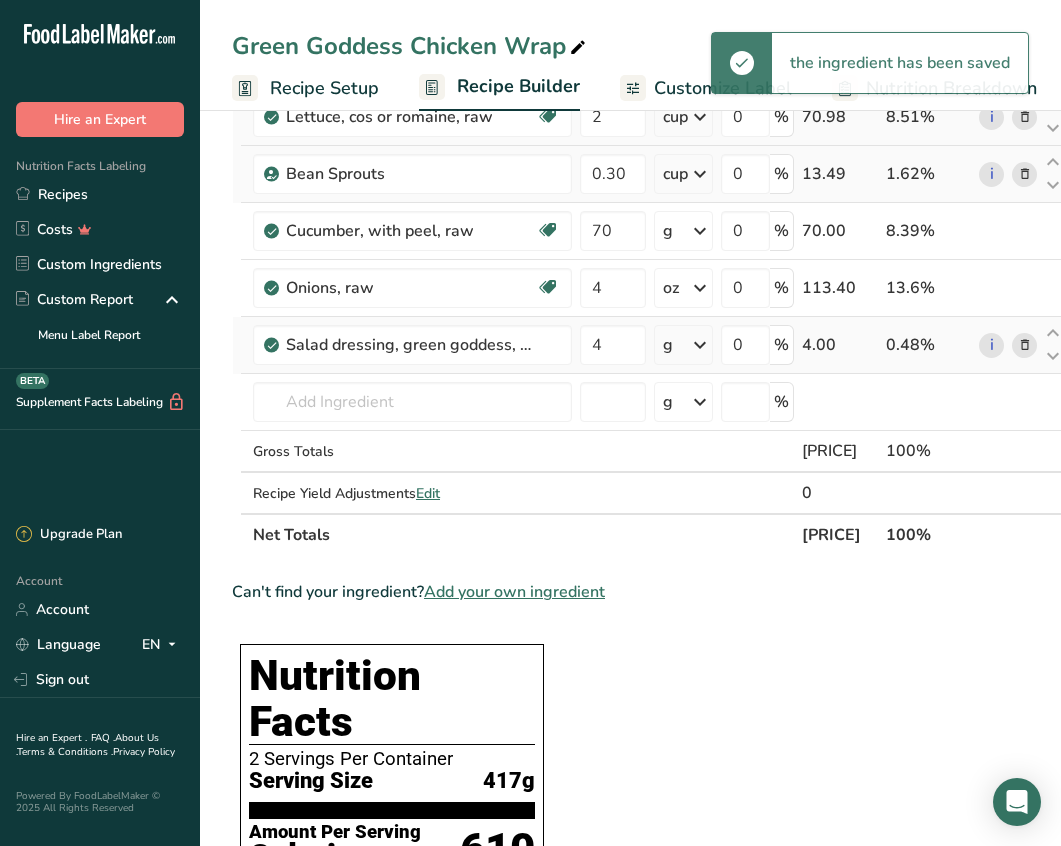 click at bounding box center (700, 345) 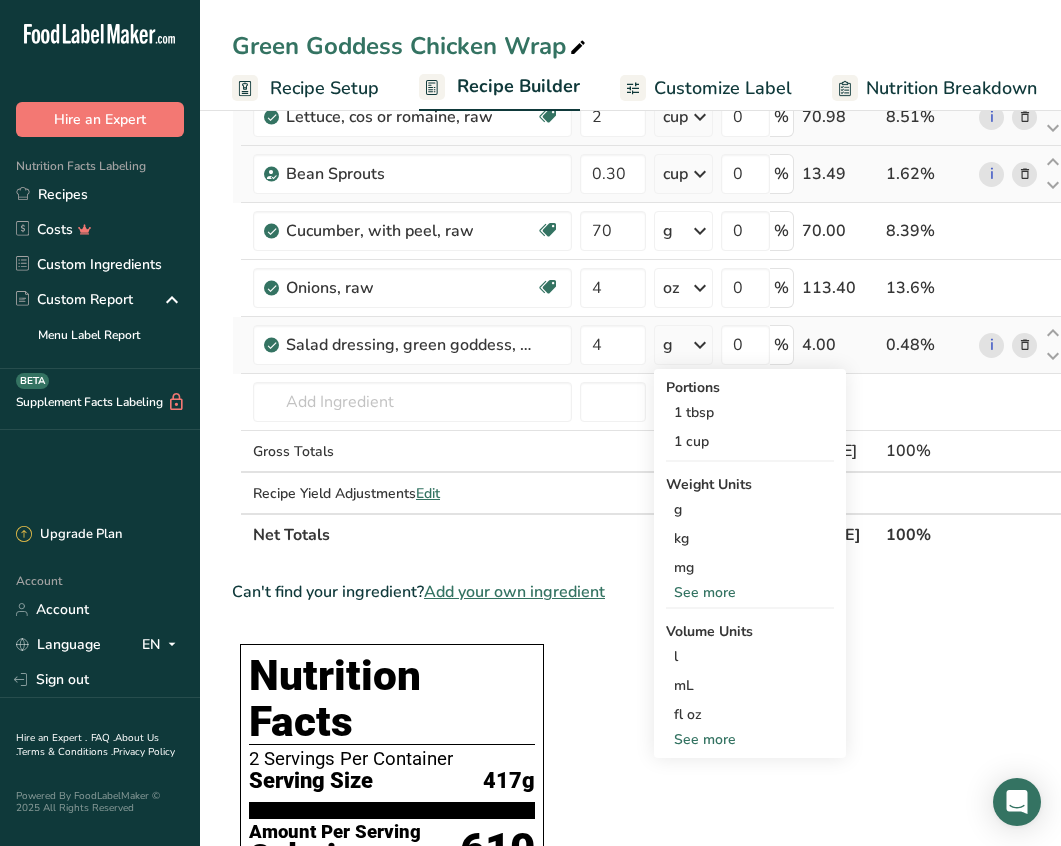 click on "See more" at bounding box center [750, 739] 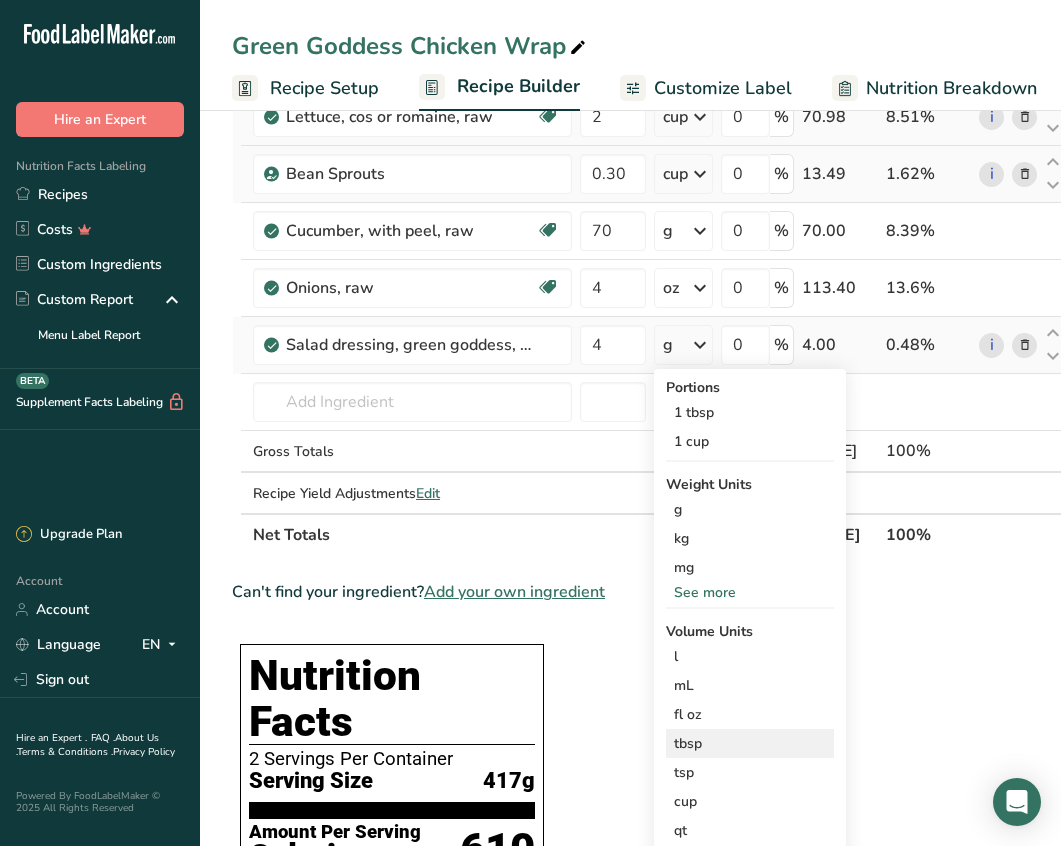 click on "tbsp" at bounding box center [750, 743] 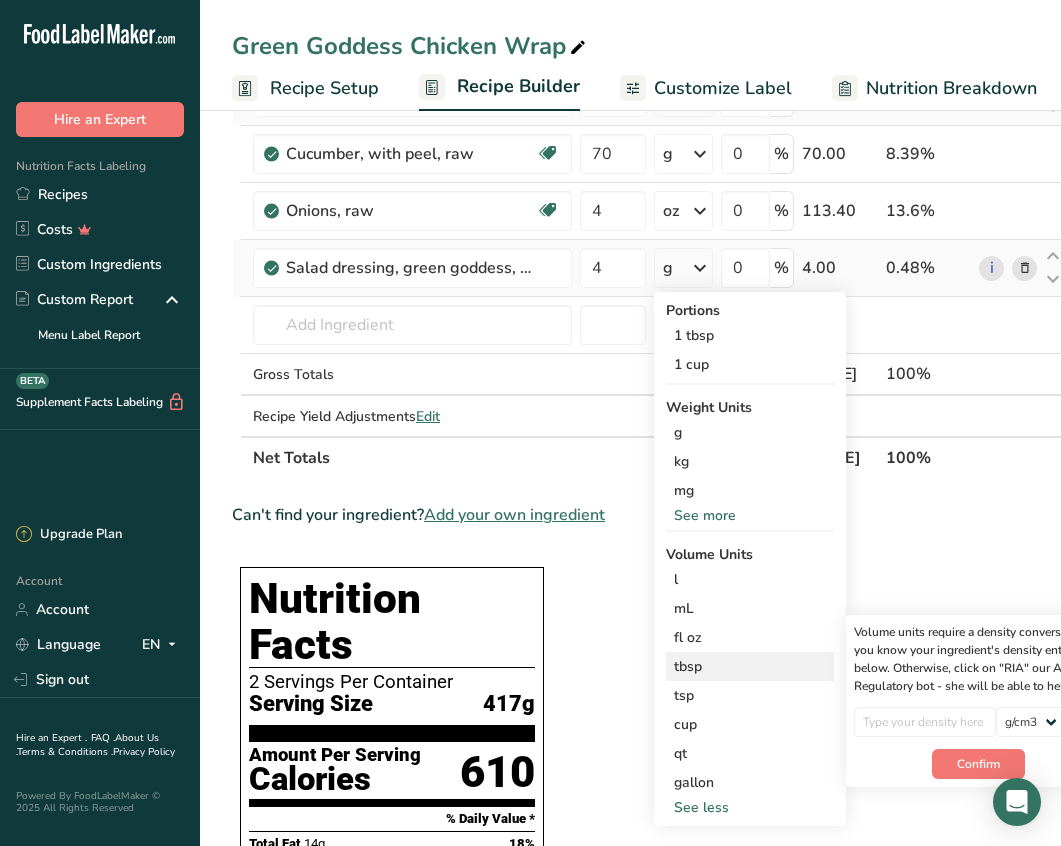 scroll, scrollTop: 356, scrollLeft: 0, axis: vertical 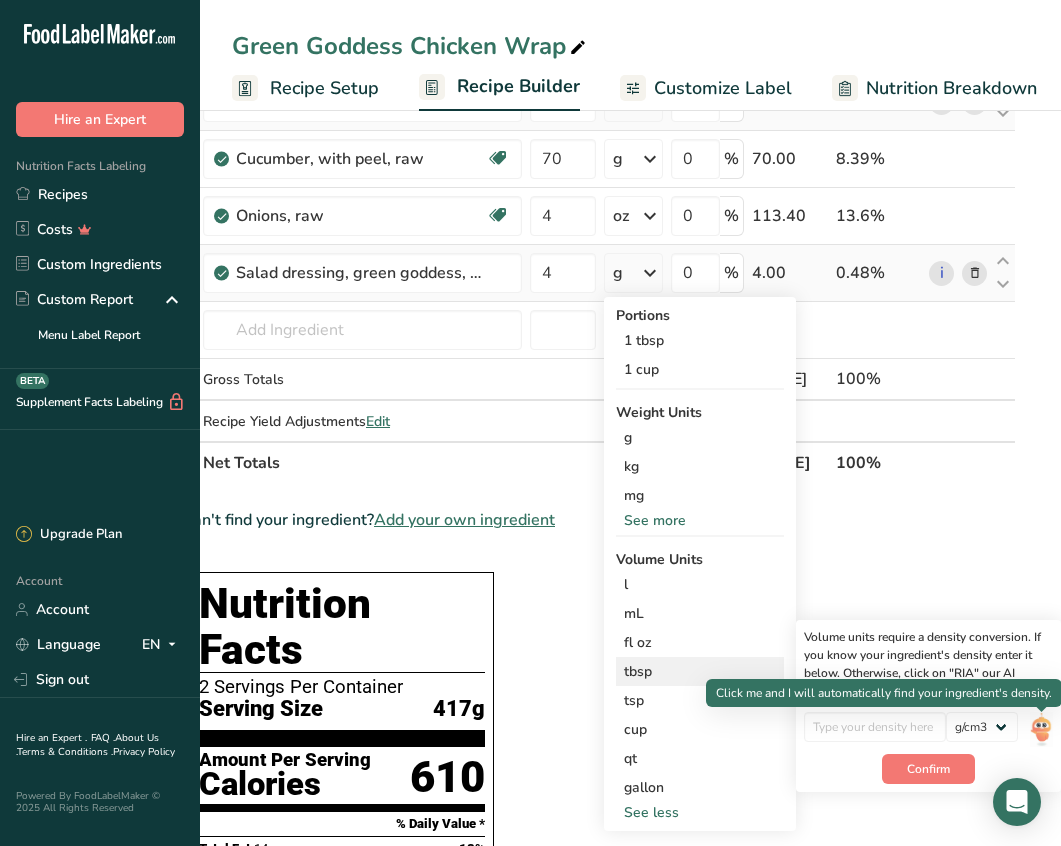 click at bounding box center (1041, 729) 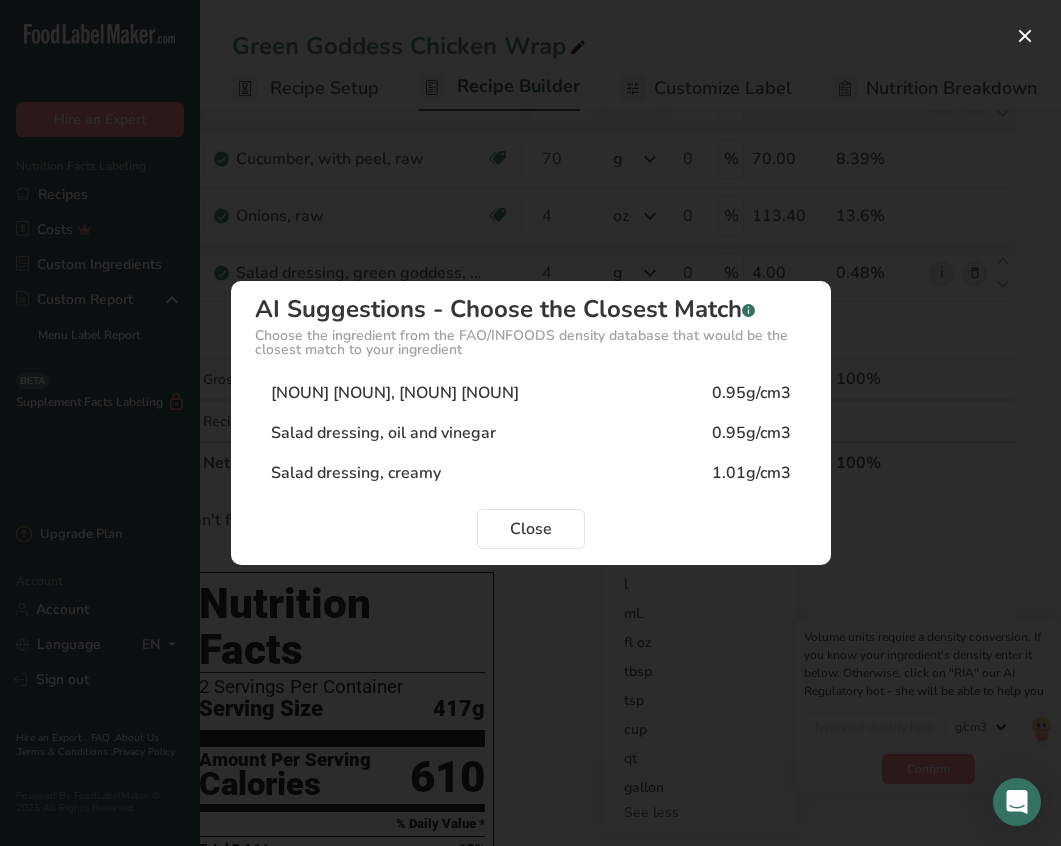 click on "0.95g/cm3" at bounding box center [751, 393] 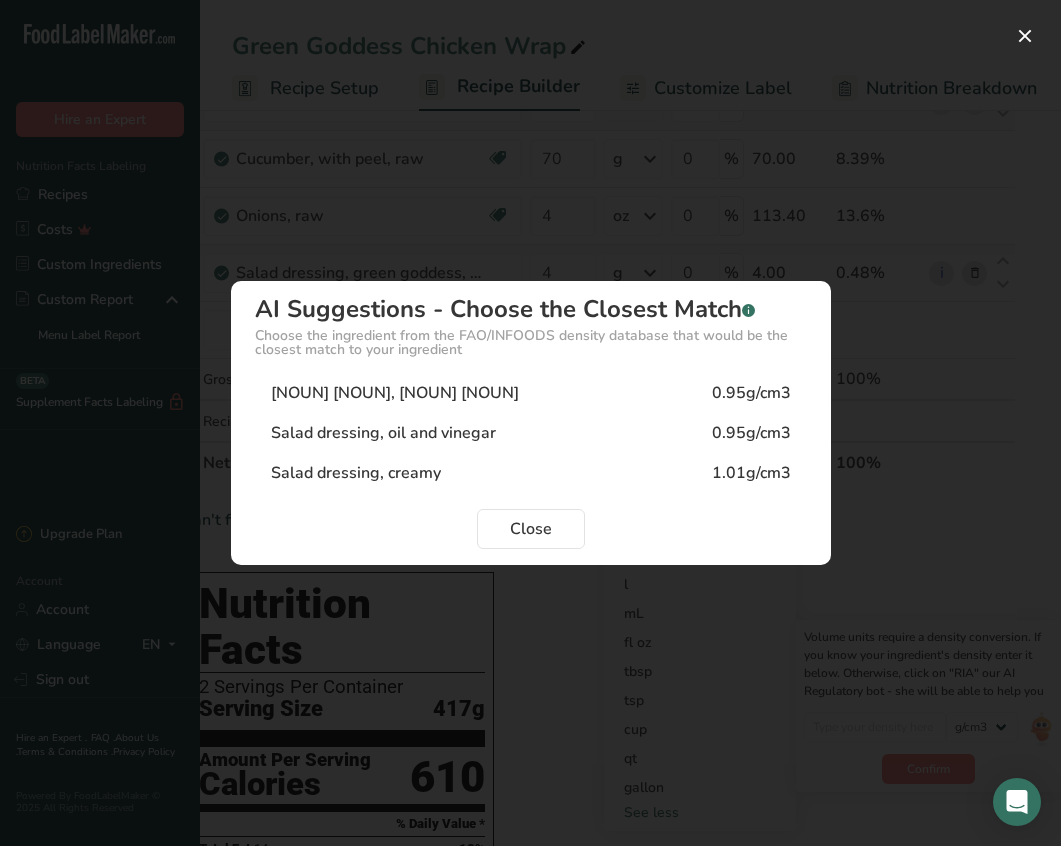 type on "0.95" 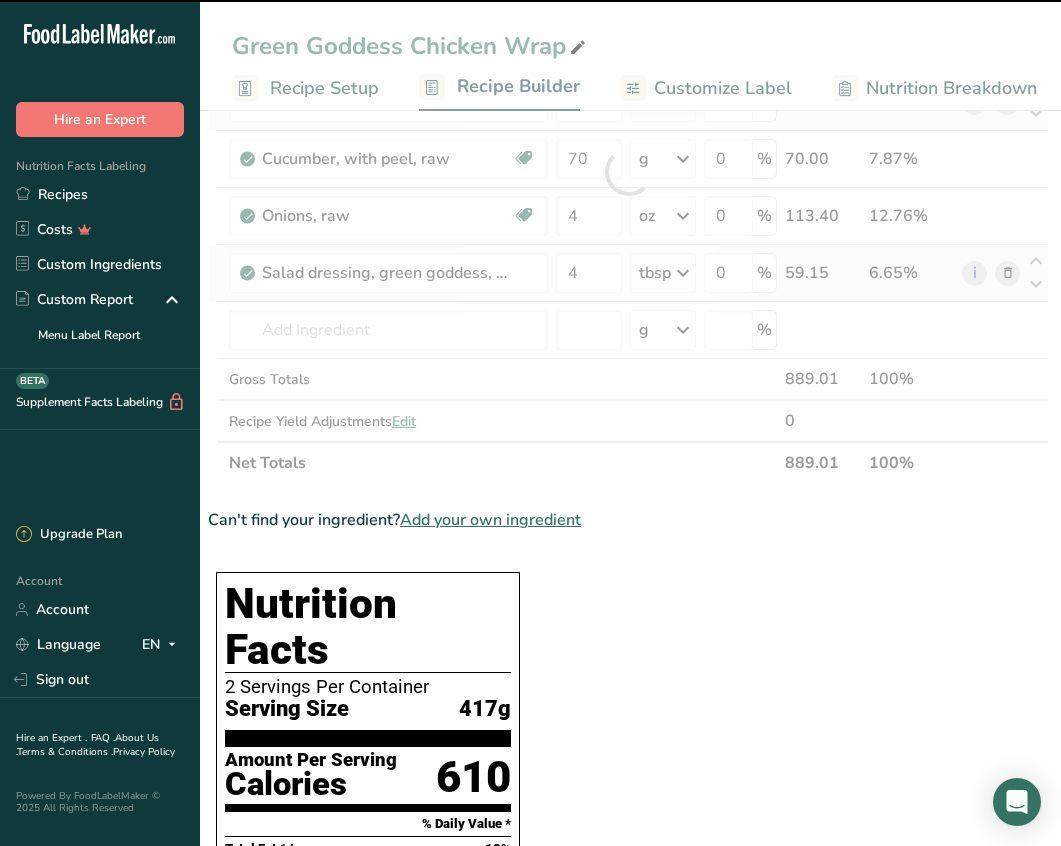 scroll, scrollTop: 0, scrollLeft: 0, axis: both 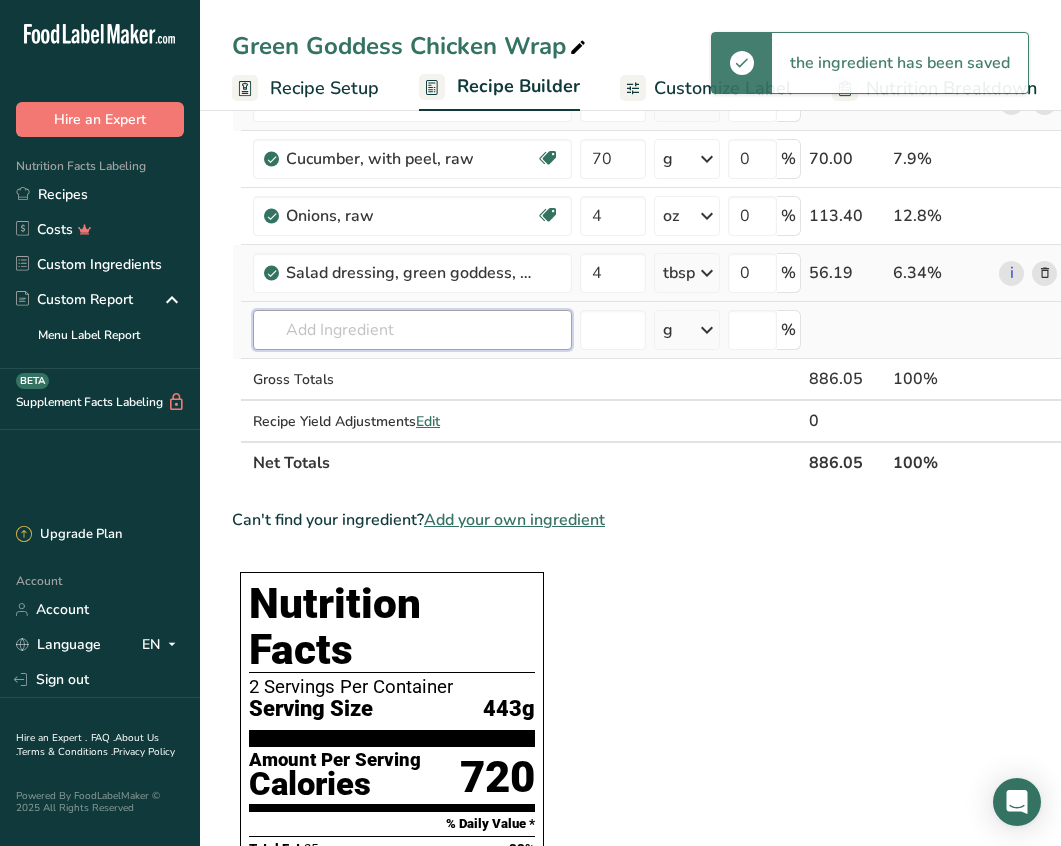 click at bounding box center (412, 330) 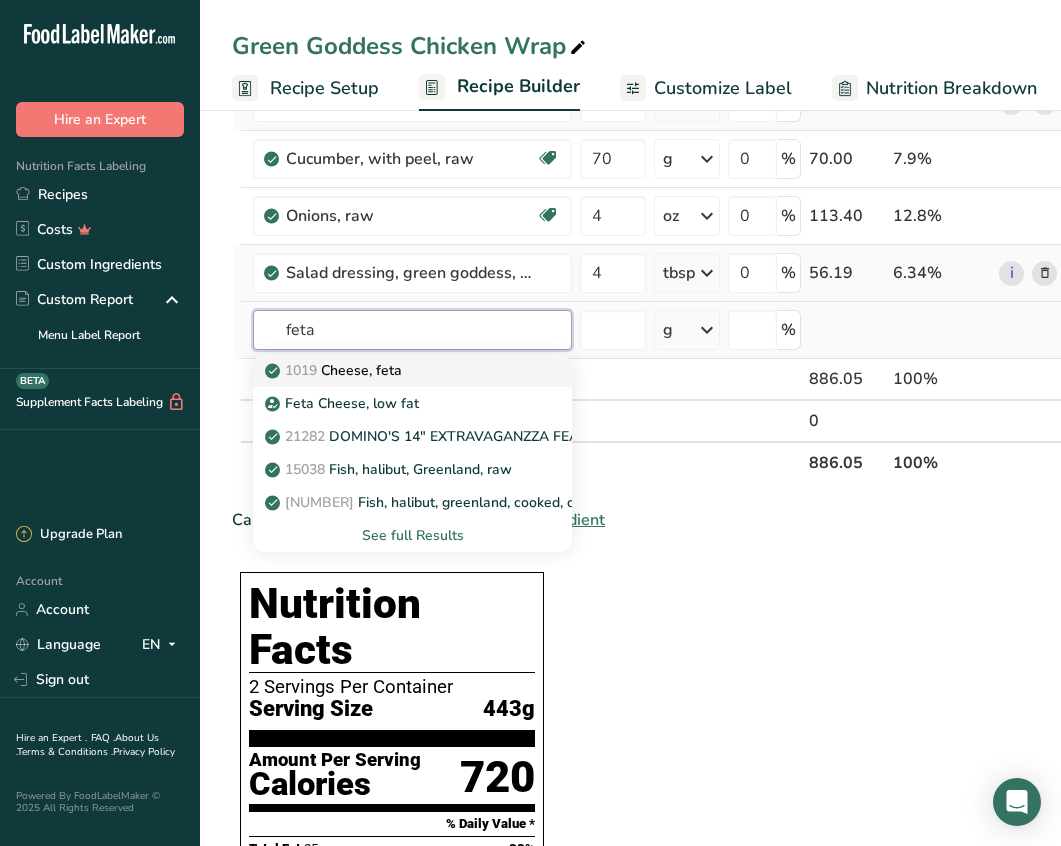 type on "feta" 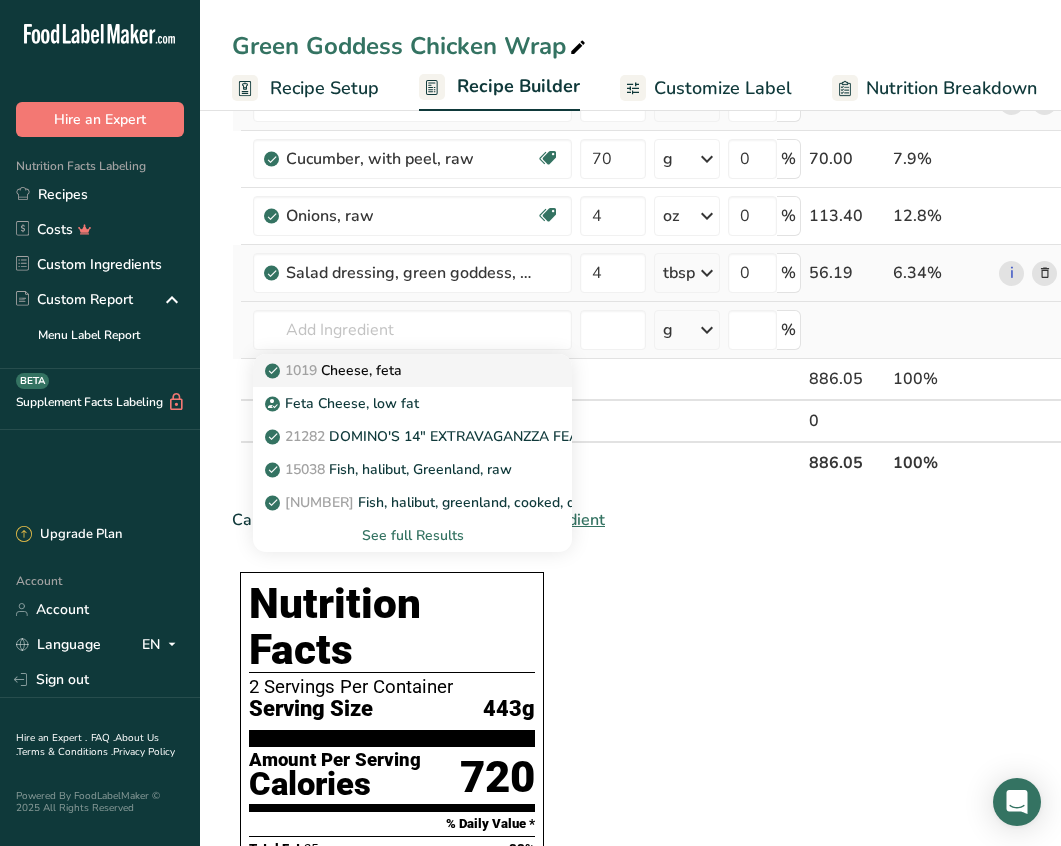 click on "[NUMBER]
[FOOD], [CHEESE]" at bounding box center (335, 370) 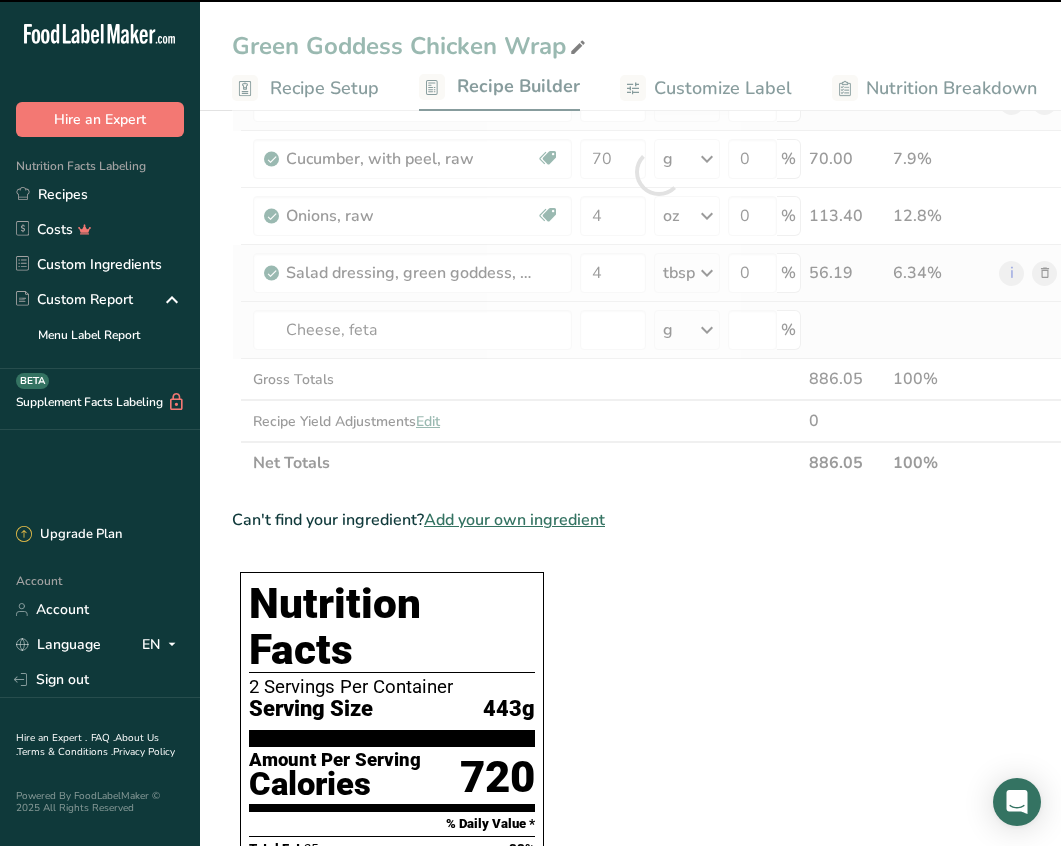 type on "0" 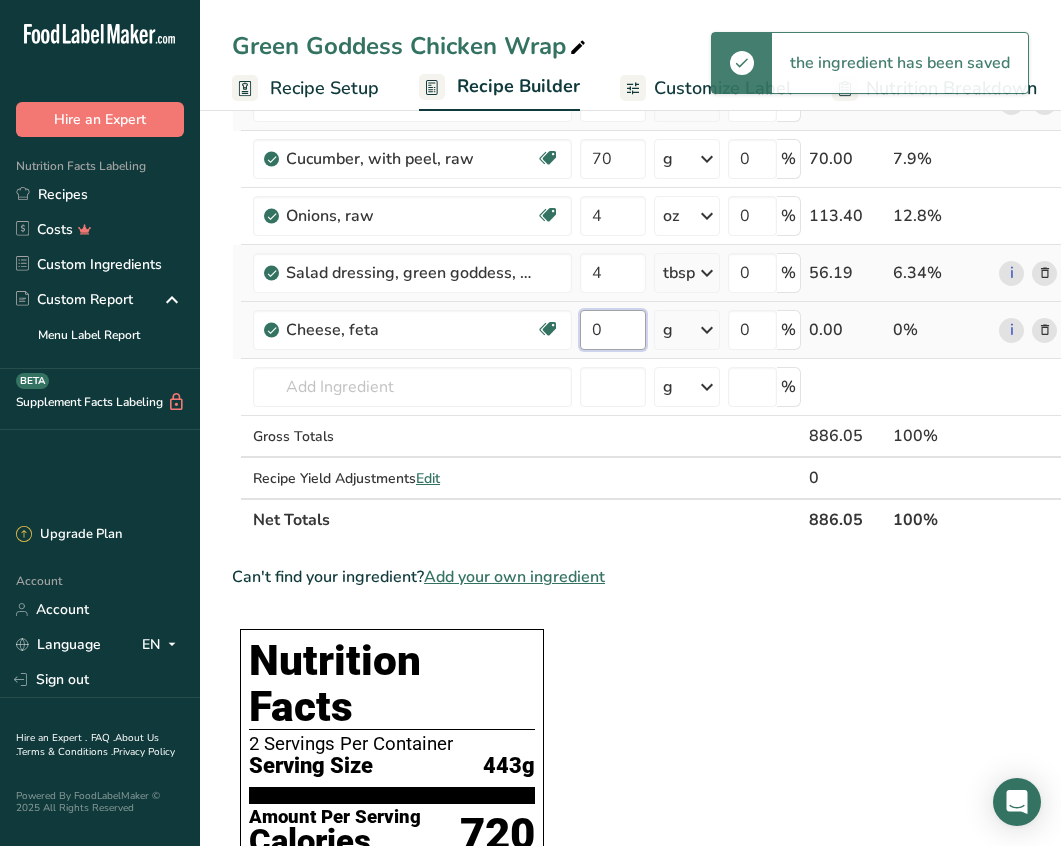 click on "0" at bounding box center [613, 330] 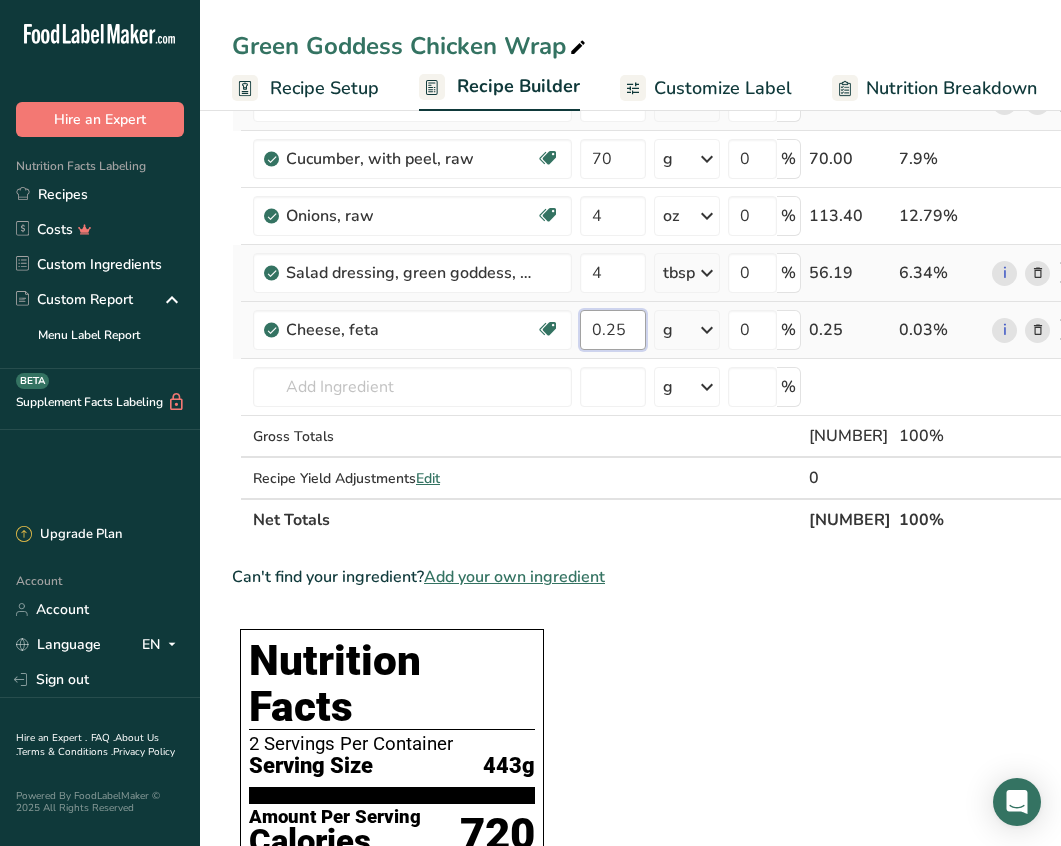 type on "0.25" 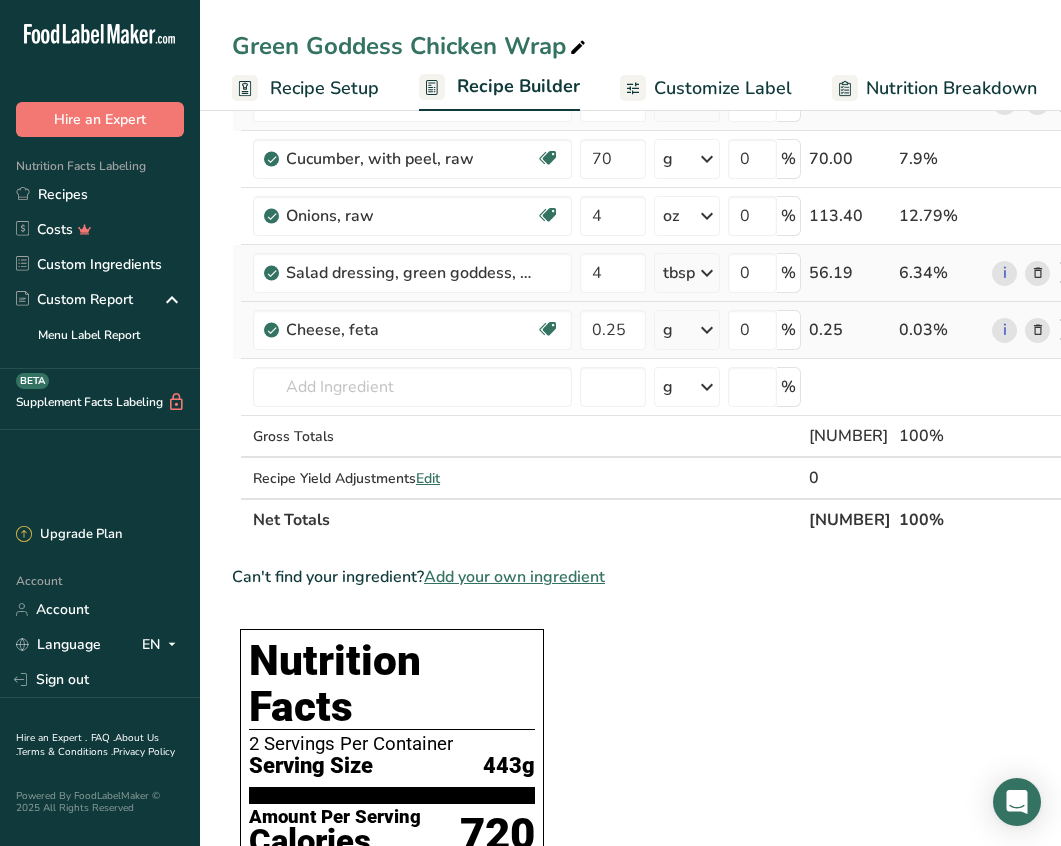 click on "Ingredient *
Amount *
Unit *
Waste *   .a-a{fill:#347362;}.b-a{fill:#fff;}          Grams
Percentage
Just Bare Roasted Chicken Breast Bites
334
g
Weight Units
g
kg
mg
See more
Volume Units
l
mL
fl oz
See more
See more
Weight Units
g
kg
mg" at bounding box center (655, 200) 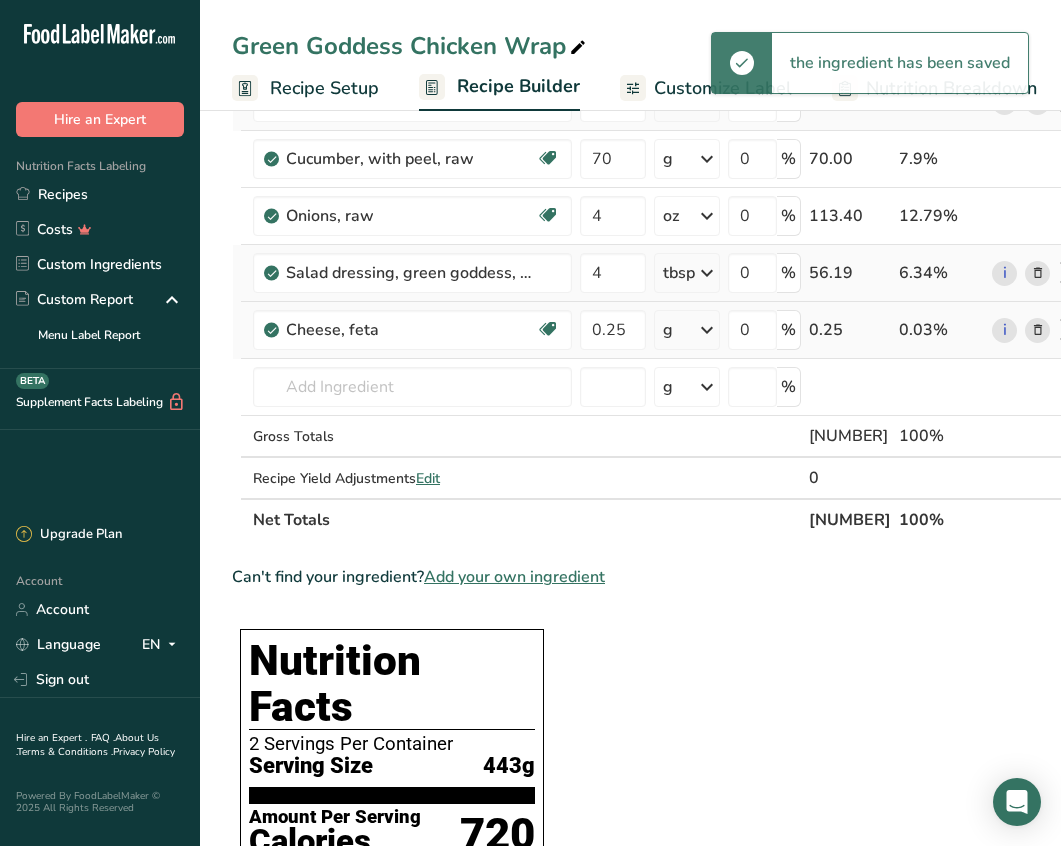 click at bounding box center (707, 330) 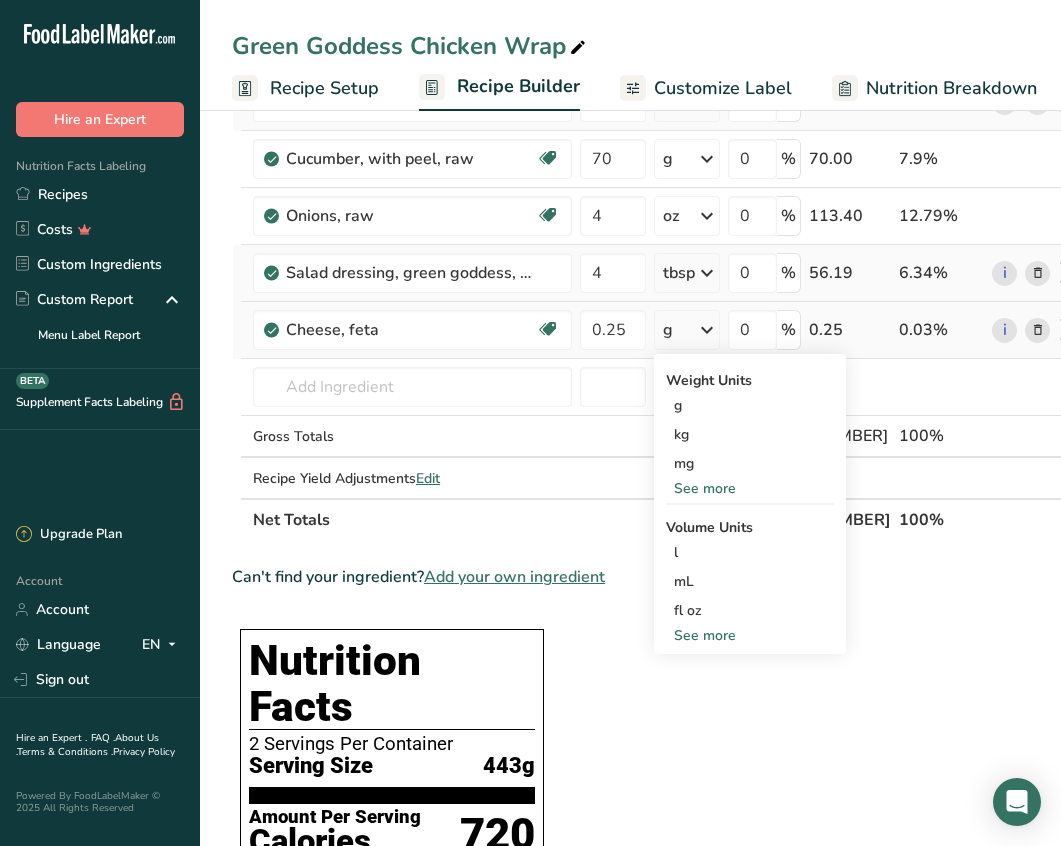 click on "See more" at bounding box center (750, 635) 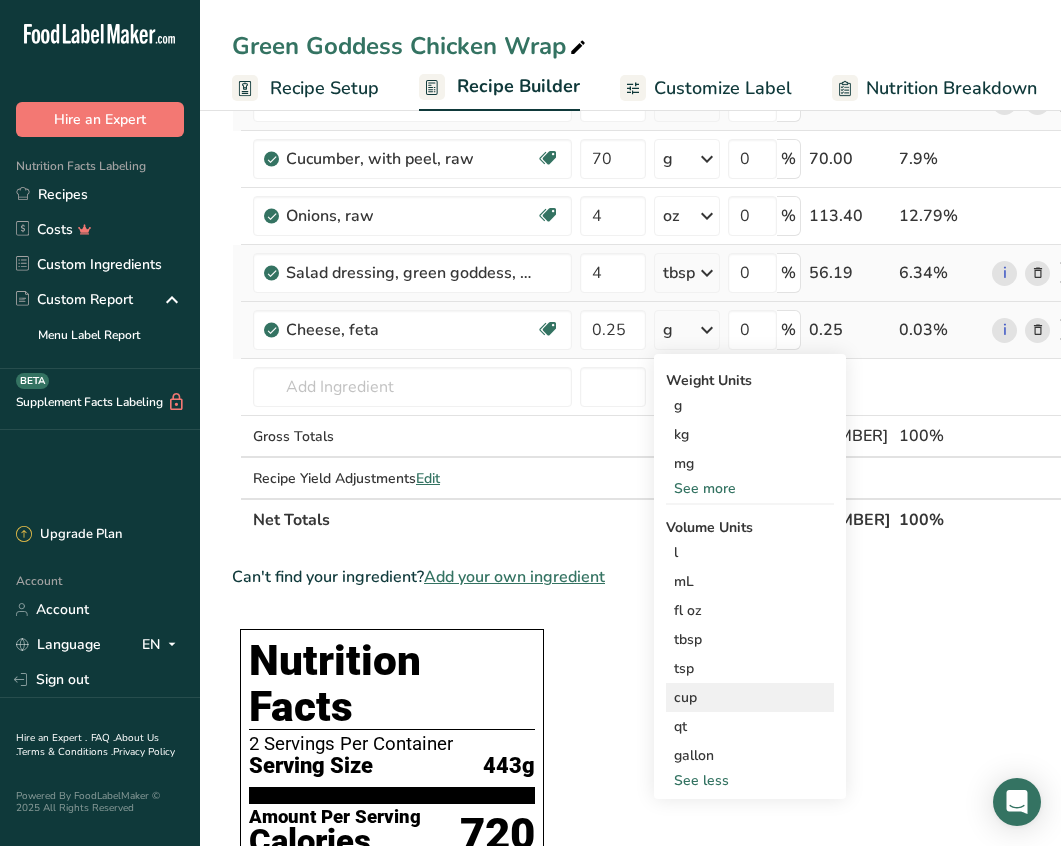 click on "cup" at bounding box center [750, 697] 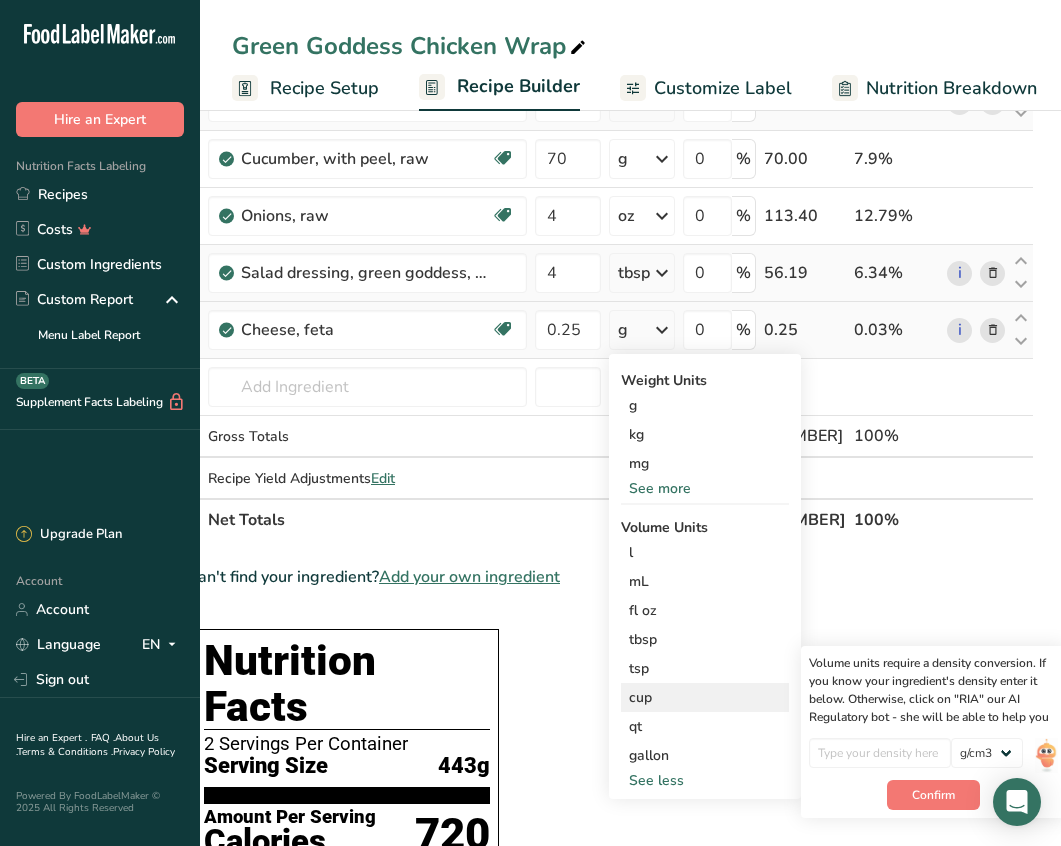 scroll, scrollTop: 0, scrollLeft: 51, axis: horizontal 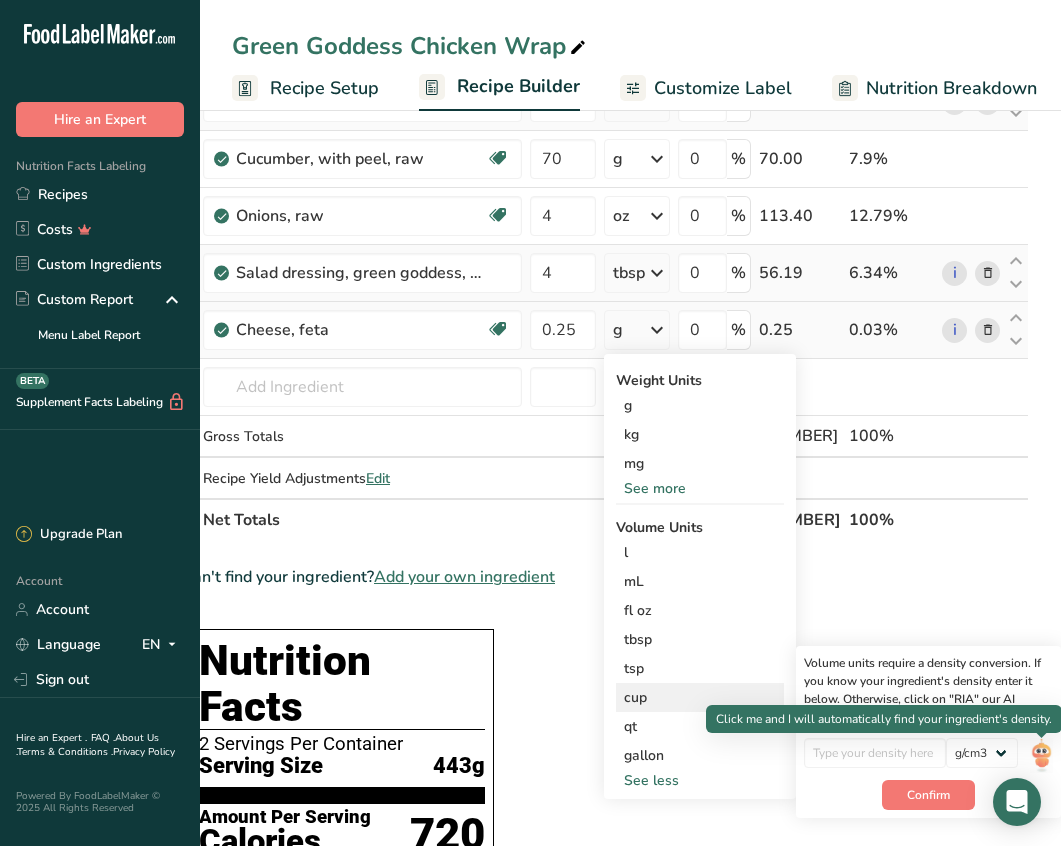 click at bounding box center [1041, 755] 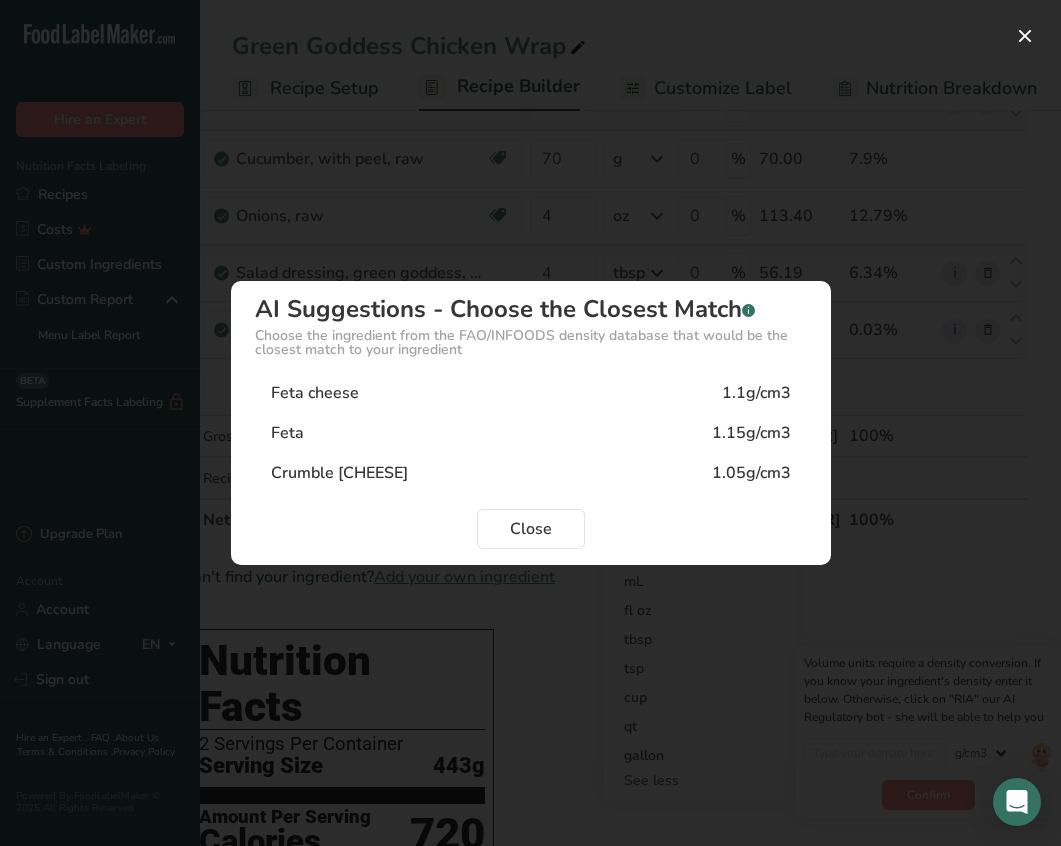 click on "1.05g/cm3" at bounding box center [751, 473] 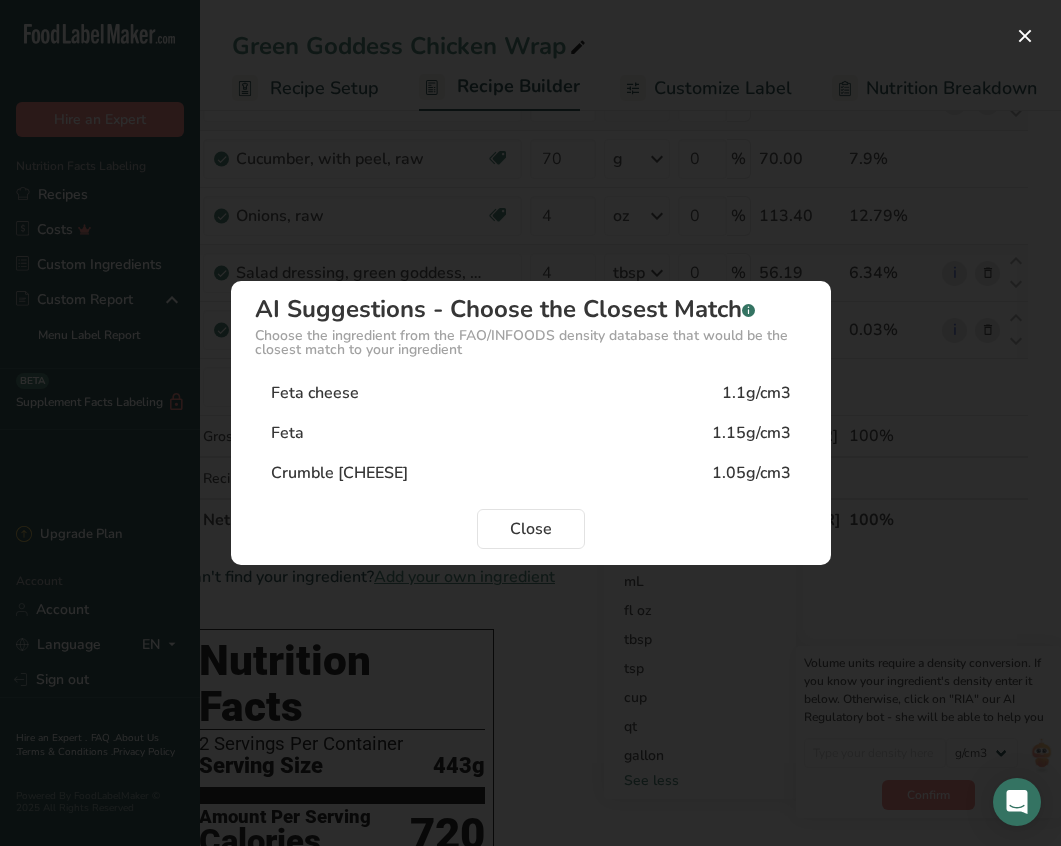 type on "1.05" 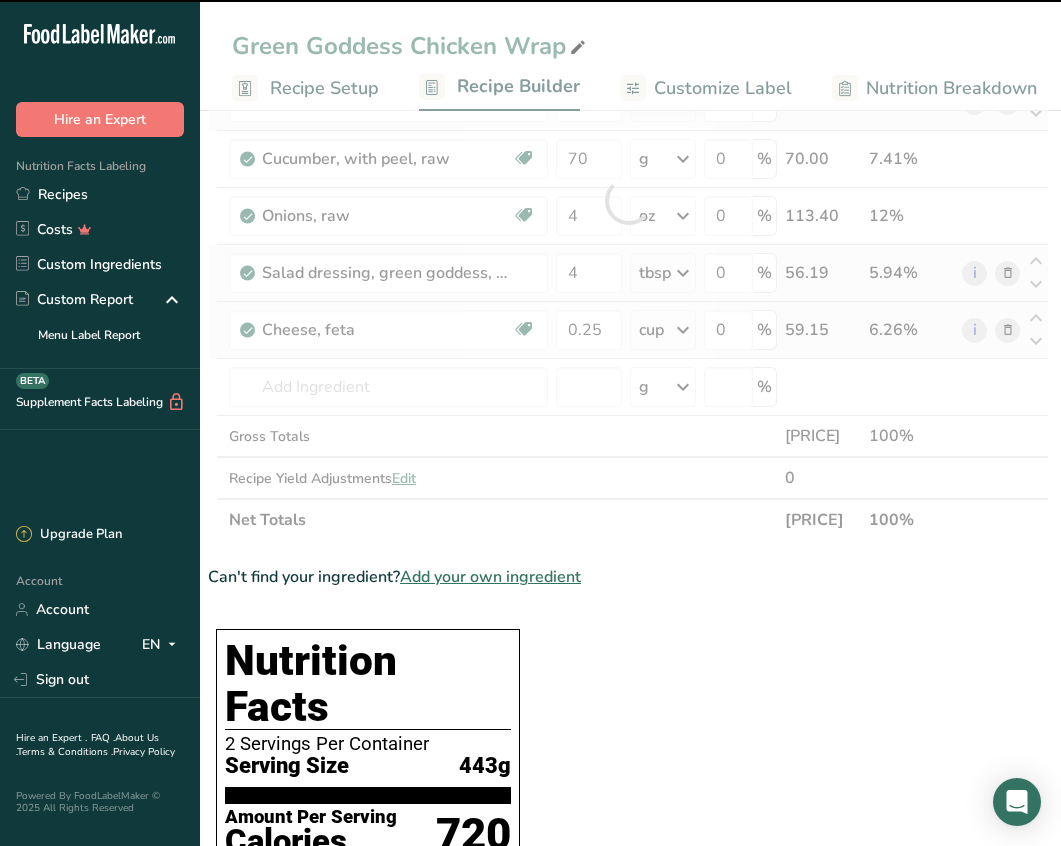 scroll, scrollTop: 0, scrollLeft: 0, axis: both 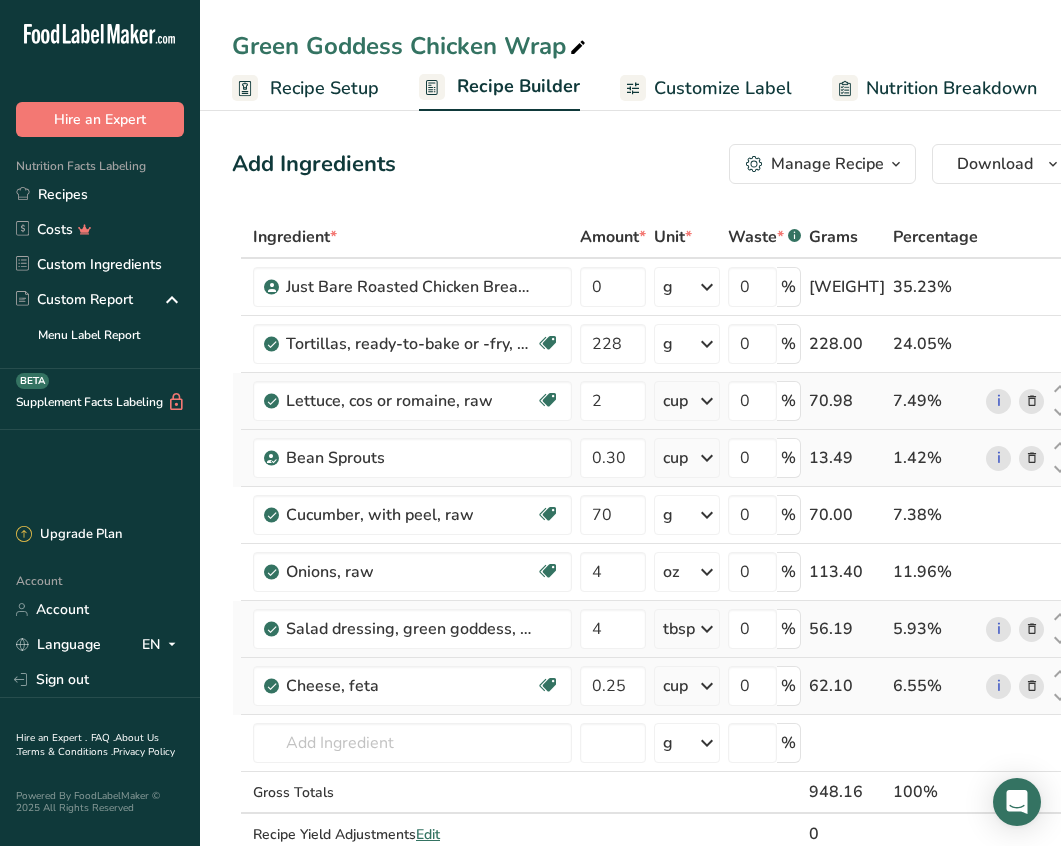 click on "Customize Label" at bounding box center [723, 88] 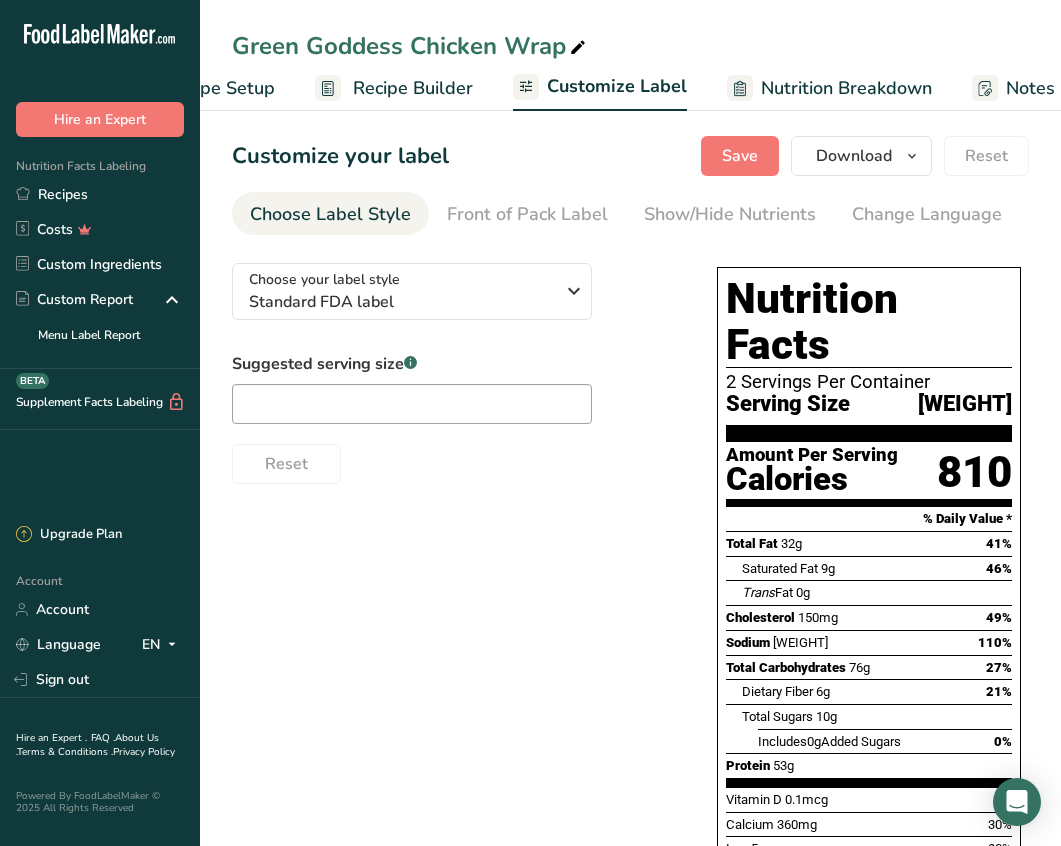 scroll, scrollTop: 0, scrollLeft: 389, axis: horizontal 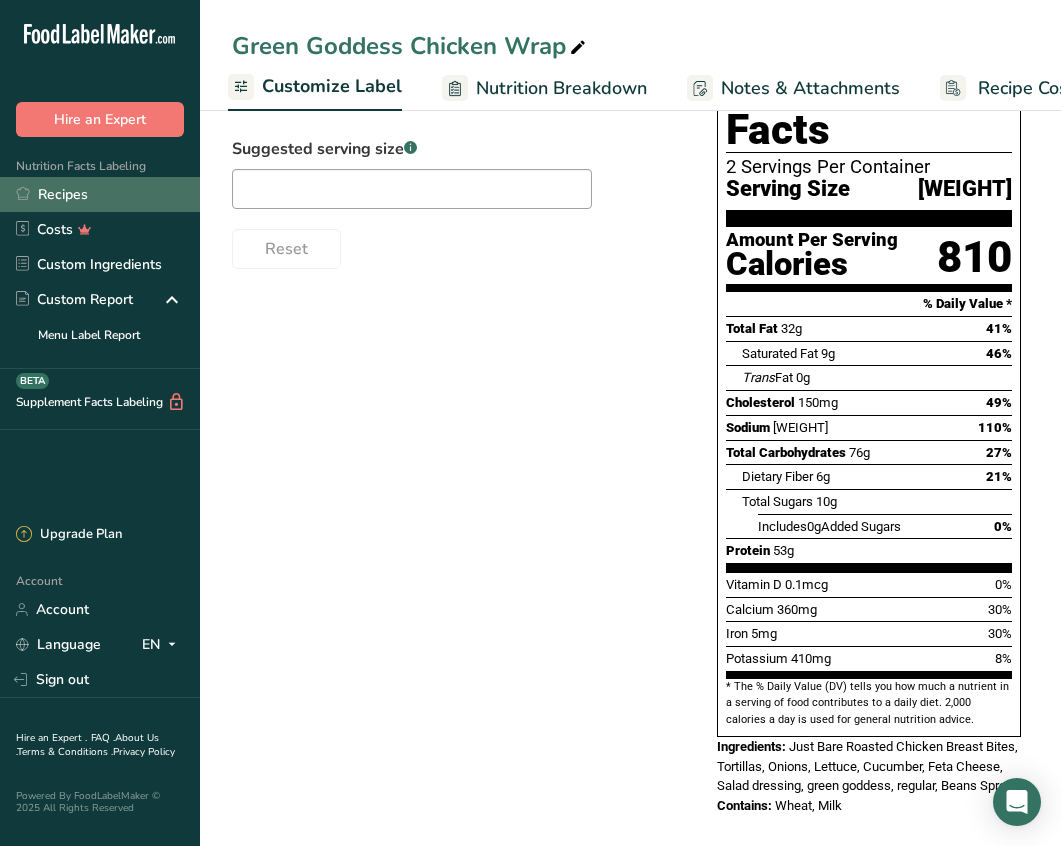 click on "Recipes" at bounding box center (100, 194) 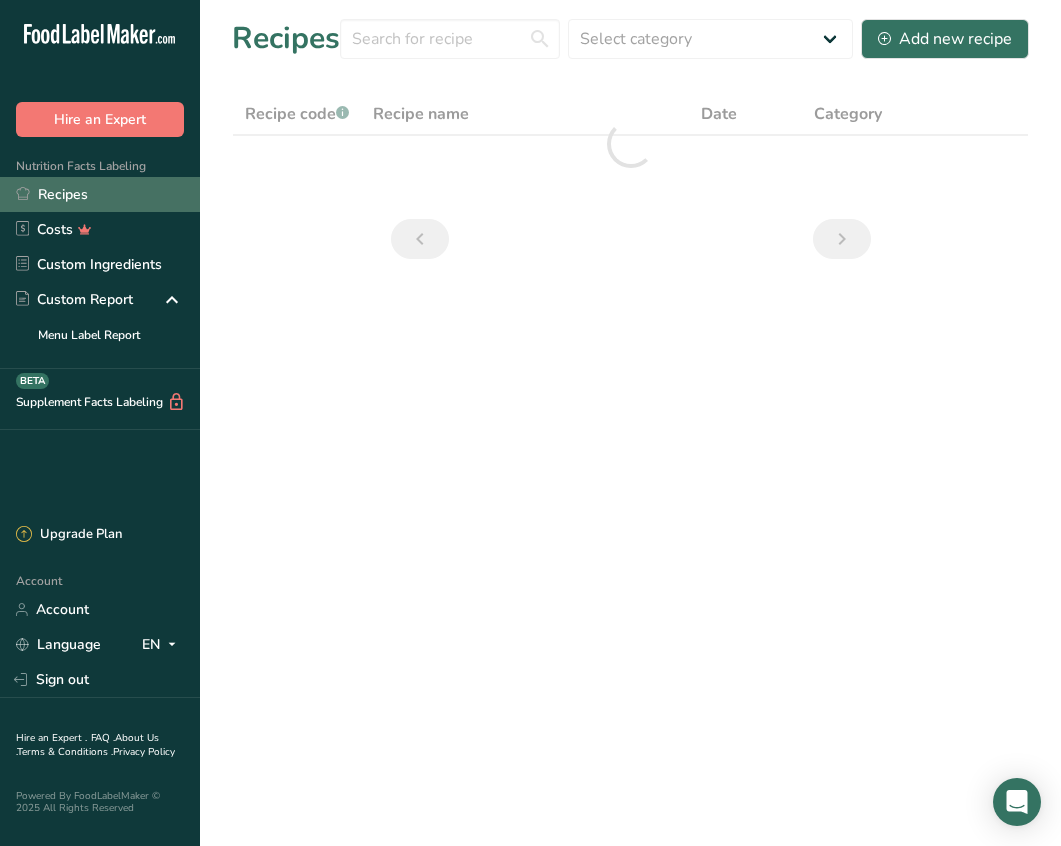 scroll, scrollTop: 0, scrollLeft: 0, axis: both 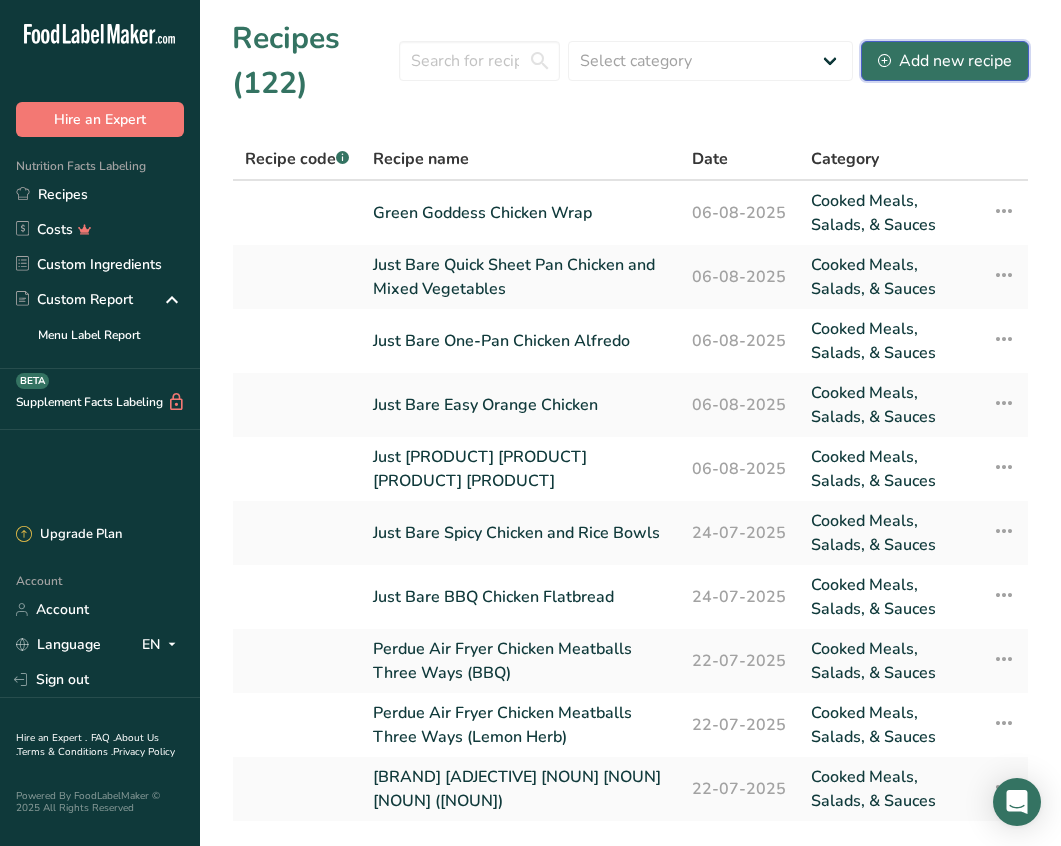 click on "Add new recipe" at bounding box center [945, 61] 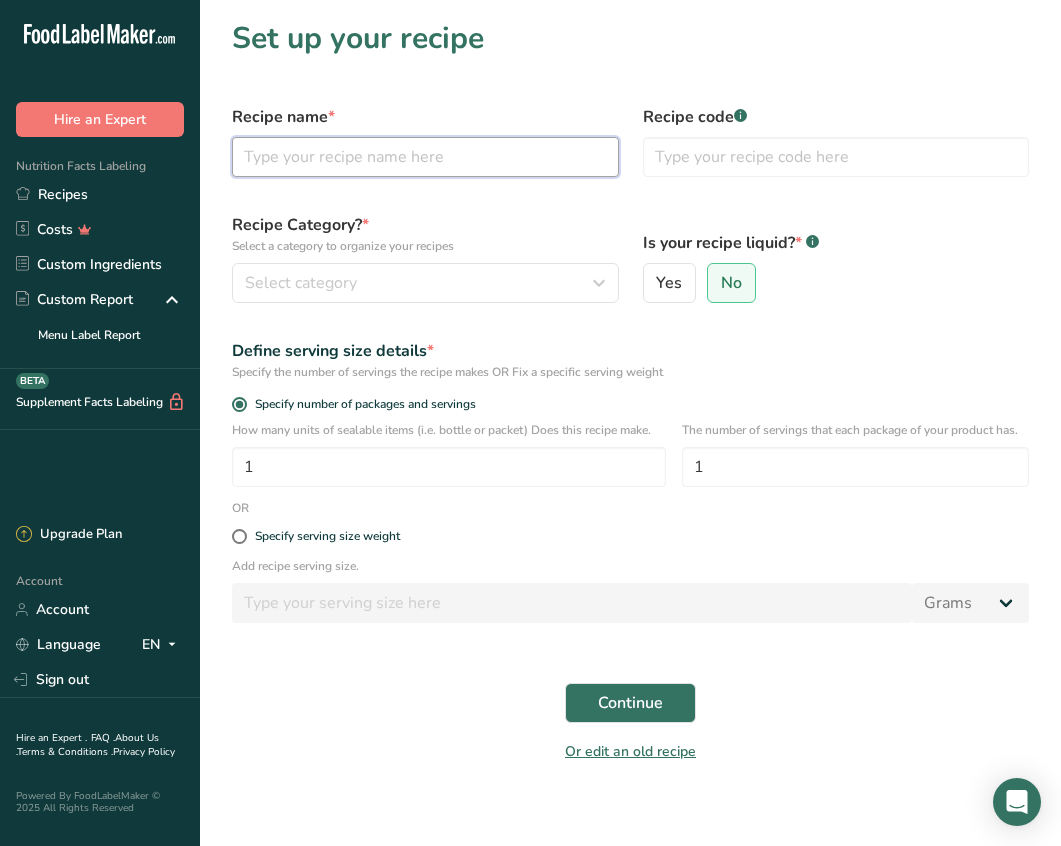 click at bounding box center (425, 157) 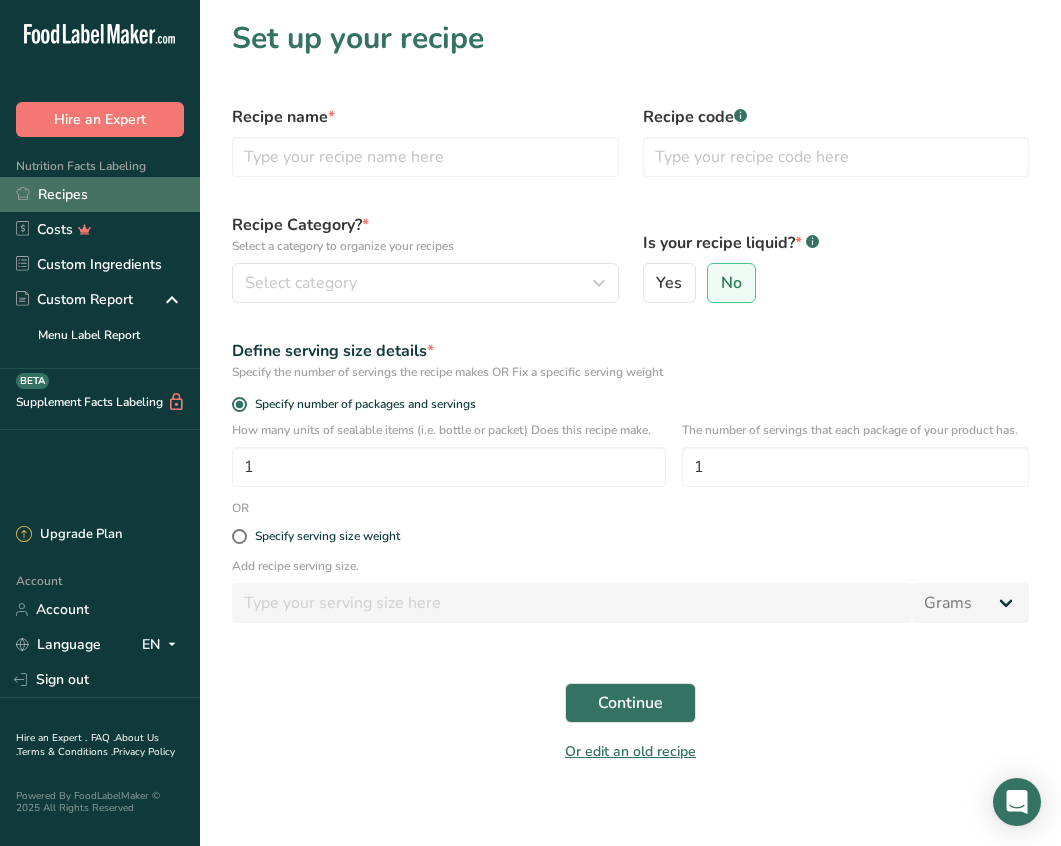 click on "Recipes" at bounding box center (100, 194) 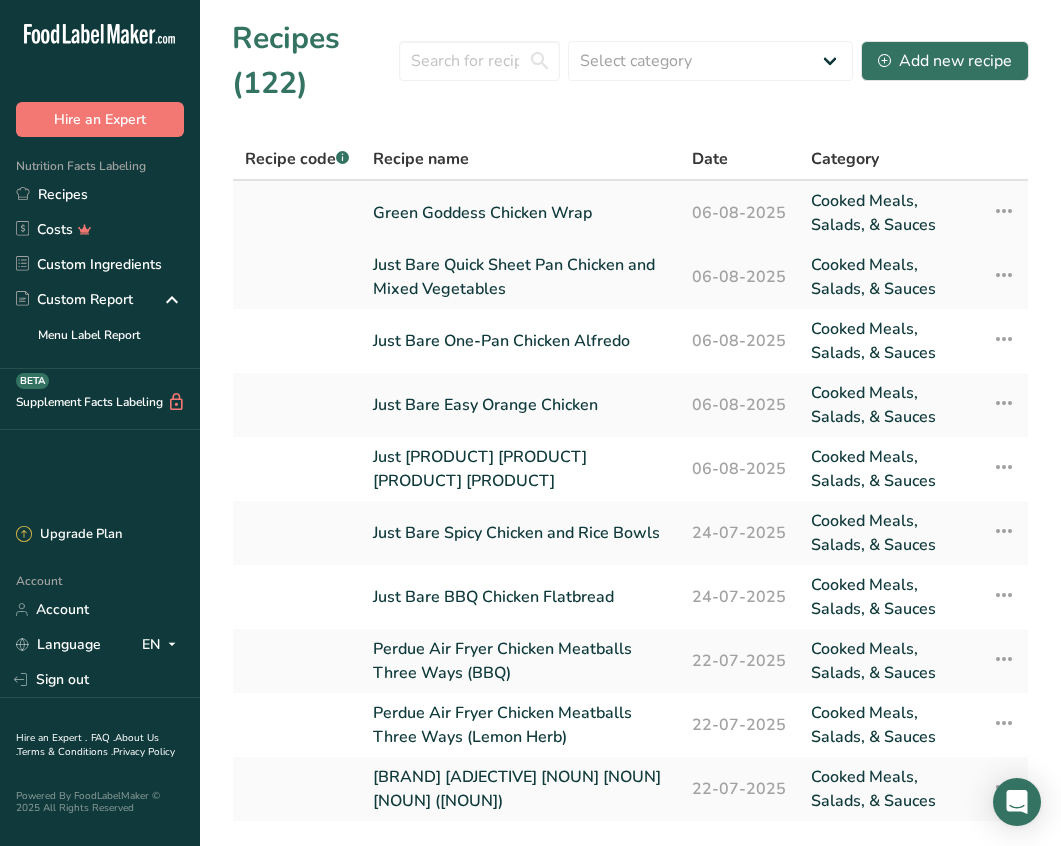 click on "Green Goddess Chicken Wrap" at bounding box center (520, 213) 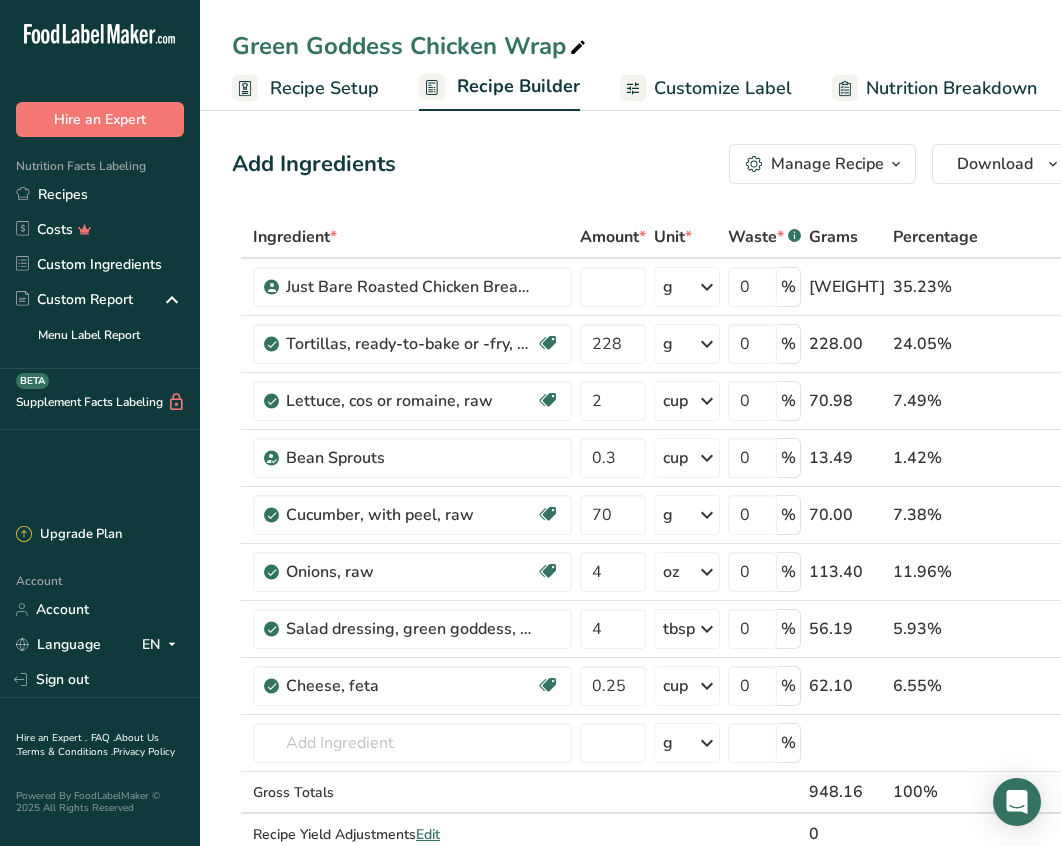 click on "Green Goddess Chicken Wrap" at bounding box center (411, 46) 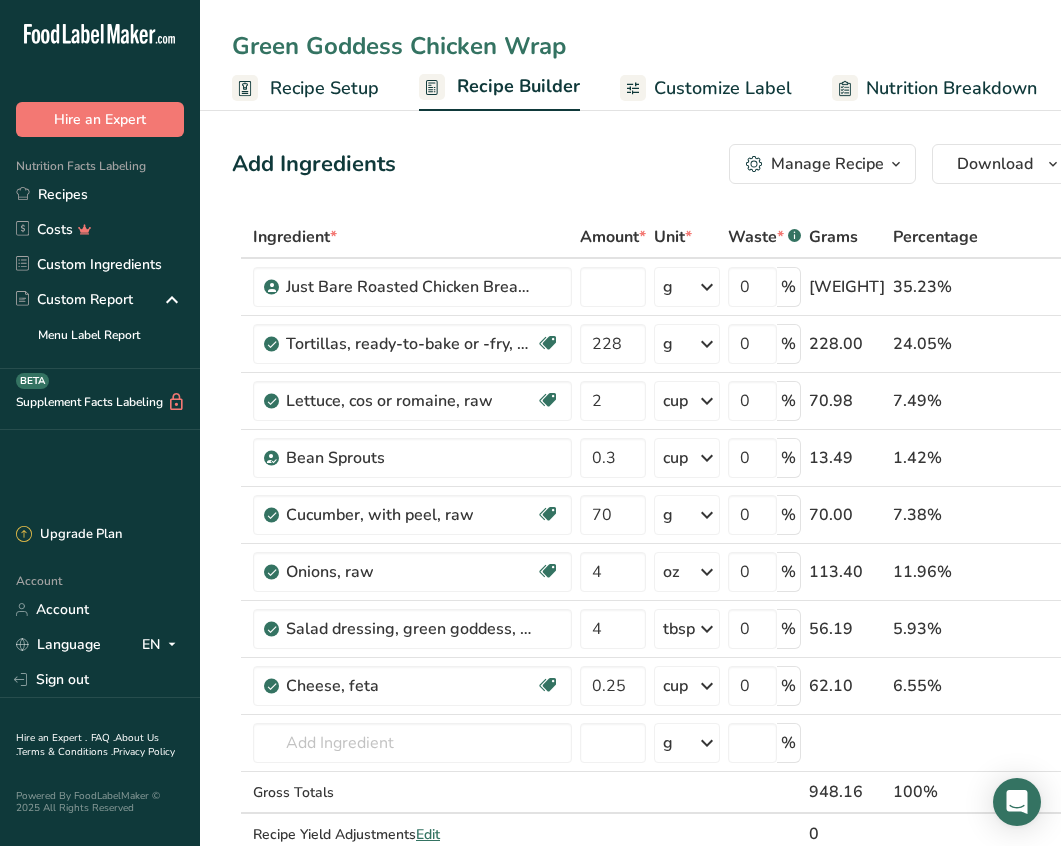click on "Green Goddess Chicken Wrap" at bounding box center (630, 46) 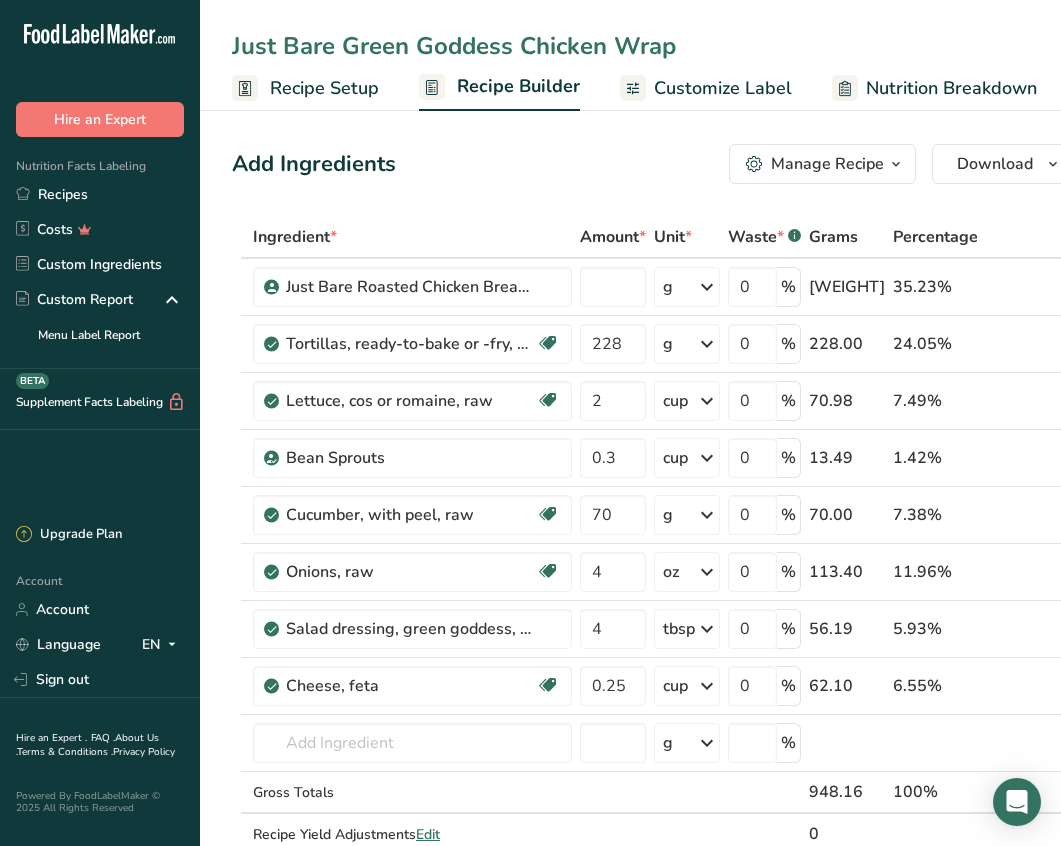 type on "Just Bare Green Goddess Chicken Wrap" 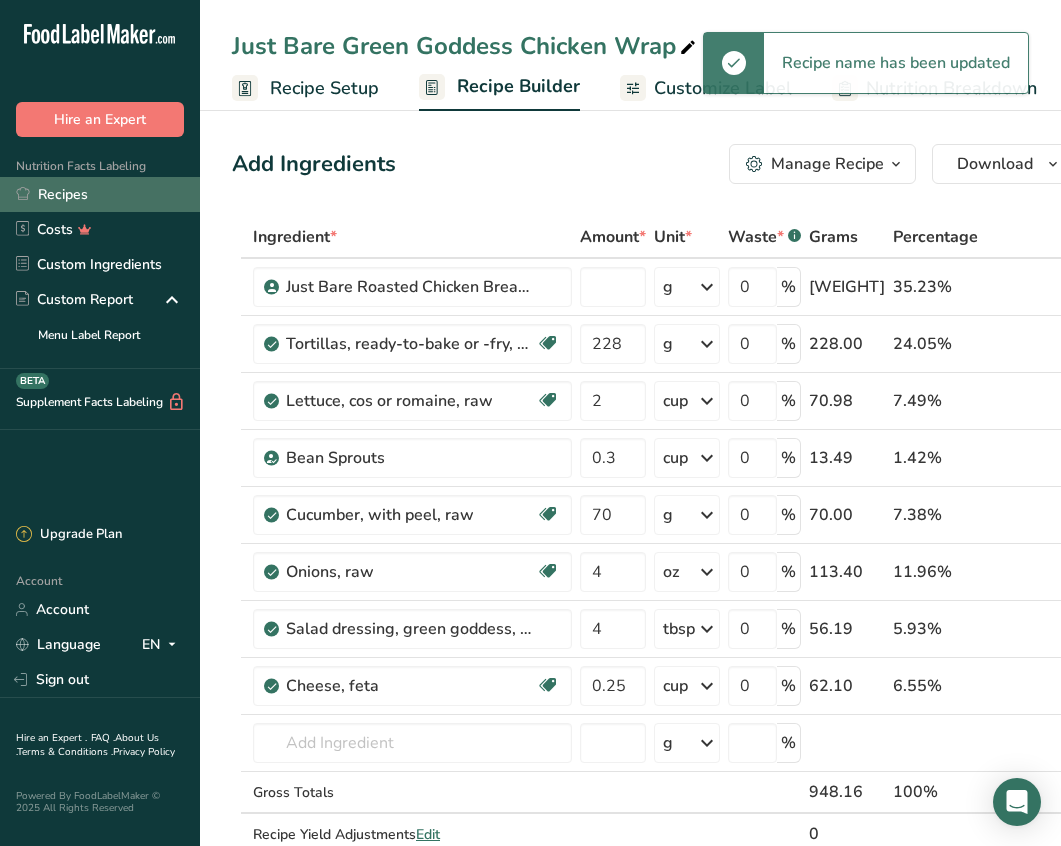 click on "Recipes" at bounding box center [100, 194] 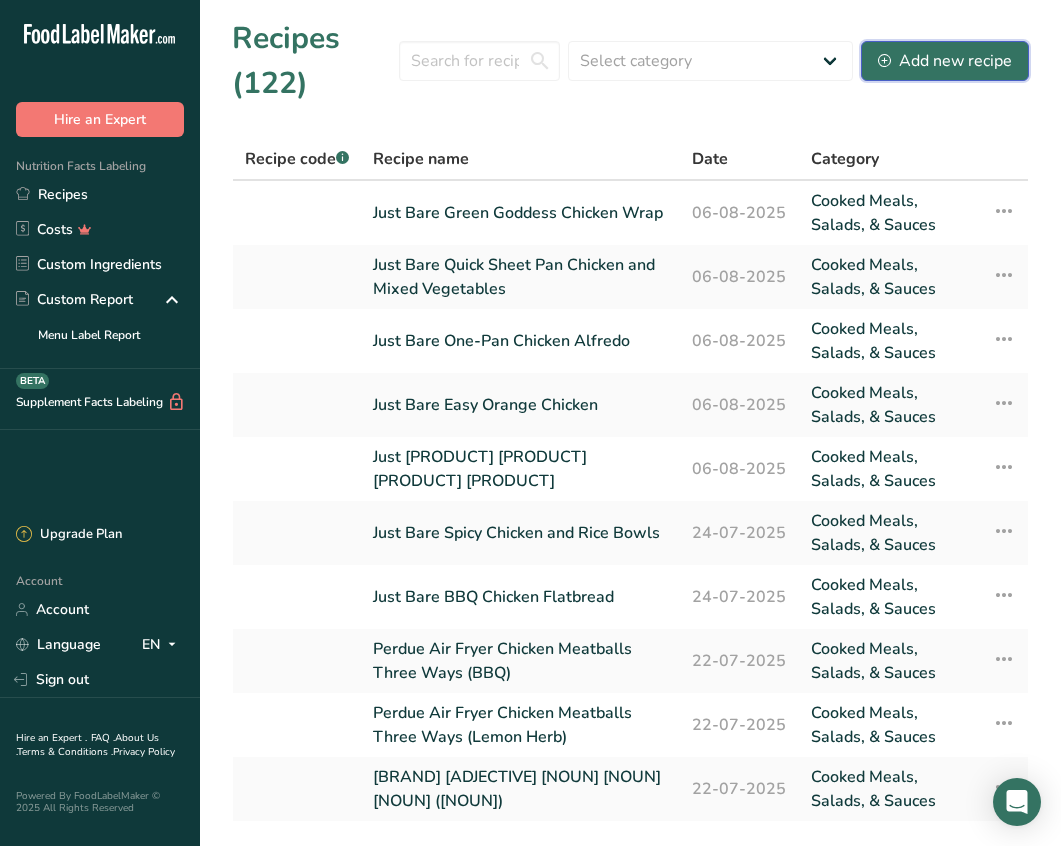 click on "Add new recipe" at bounding box center (945, 61) 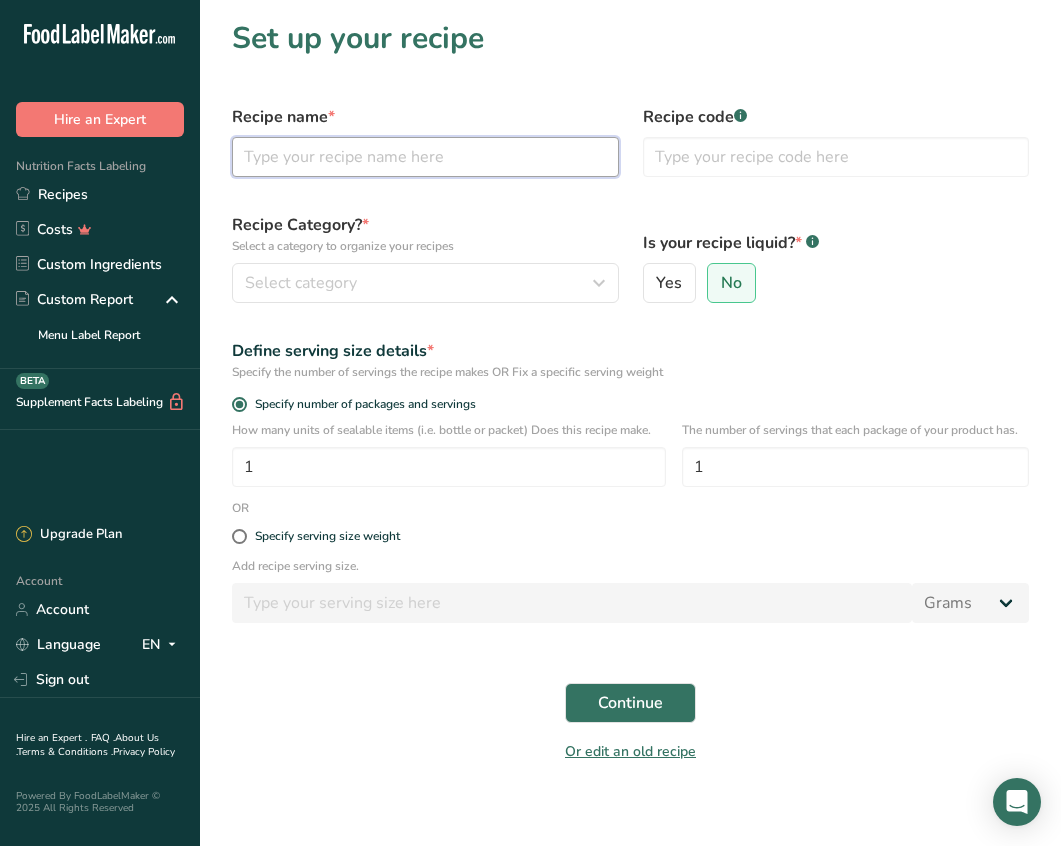 click at bounding box center (425, 157) 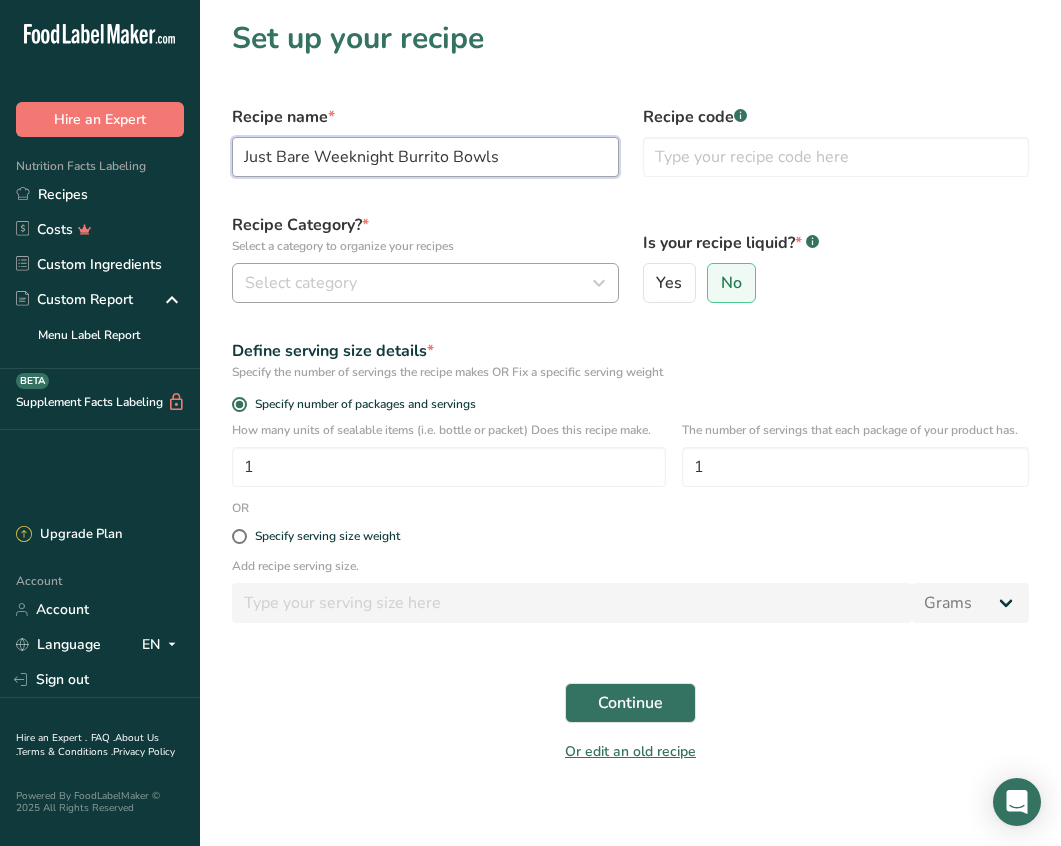 type on "Just Bare Weeknight Burrito Bowls" 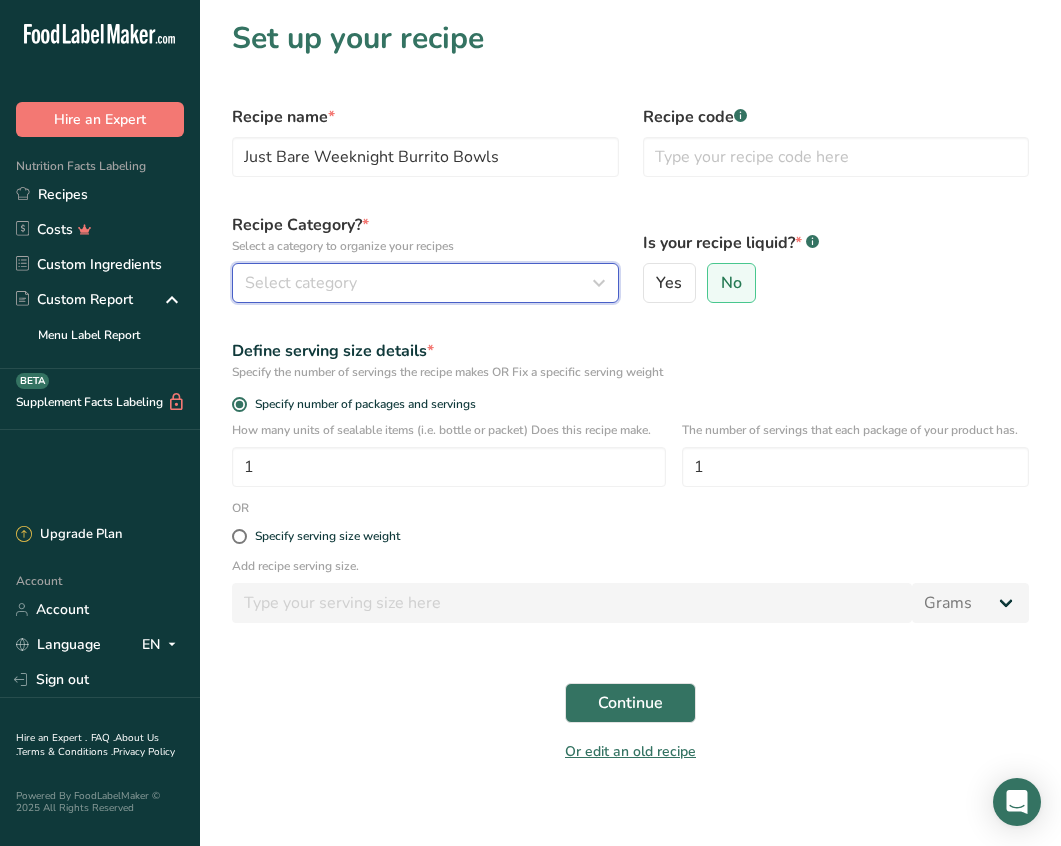 click on "Select category" at bounding box center [419, 283] 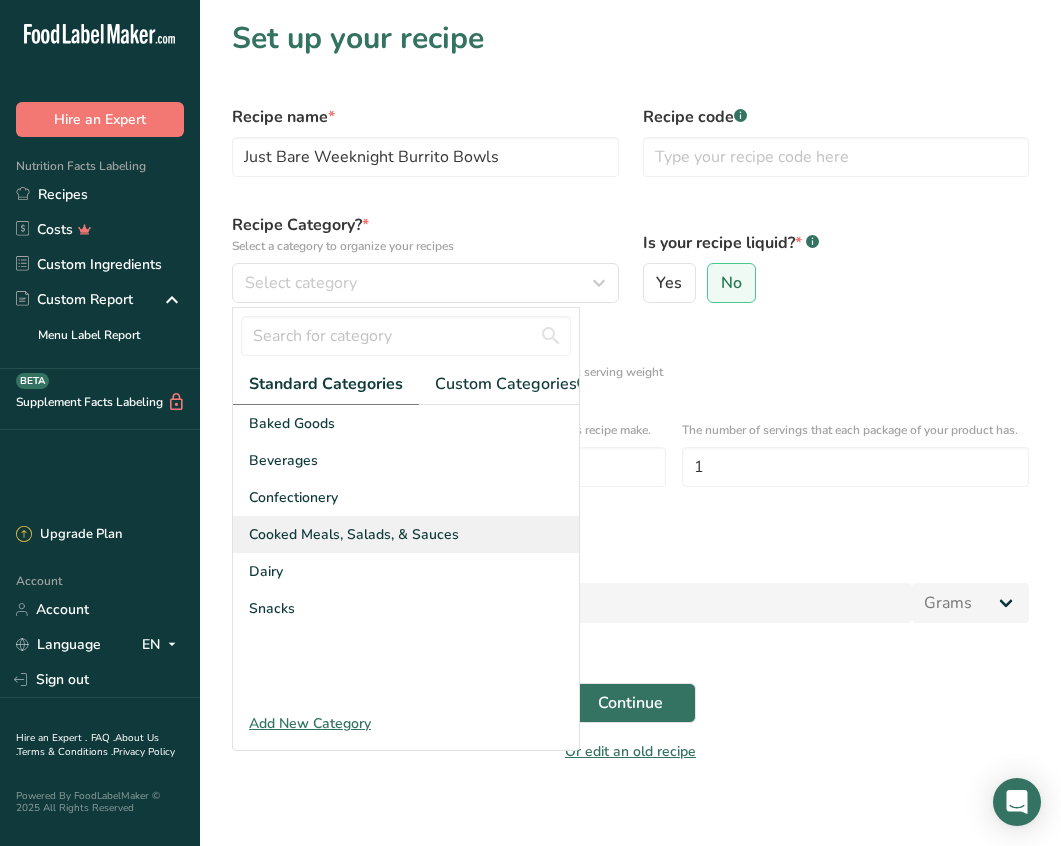 click on "Cooked Meals, Salads, & Sauces" at bounding box center (354, 534) 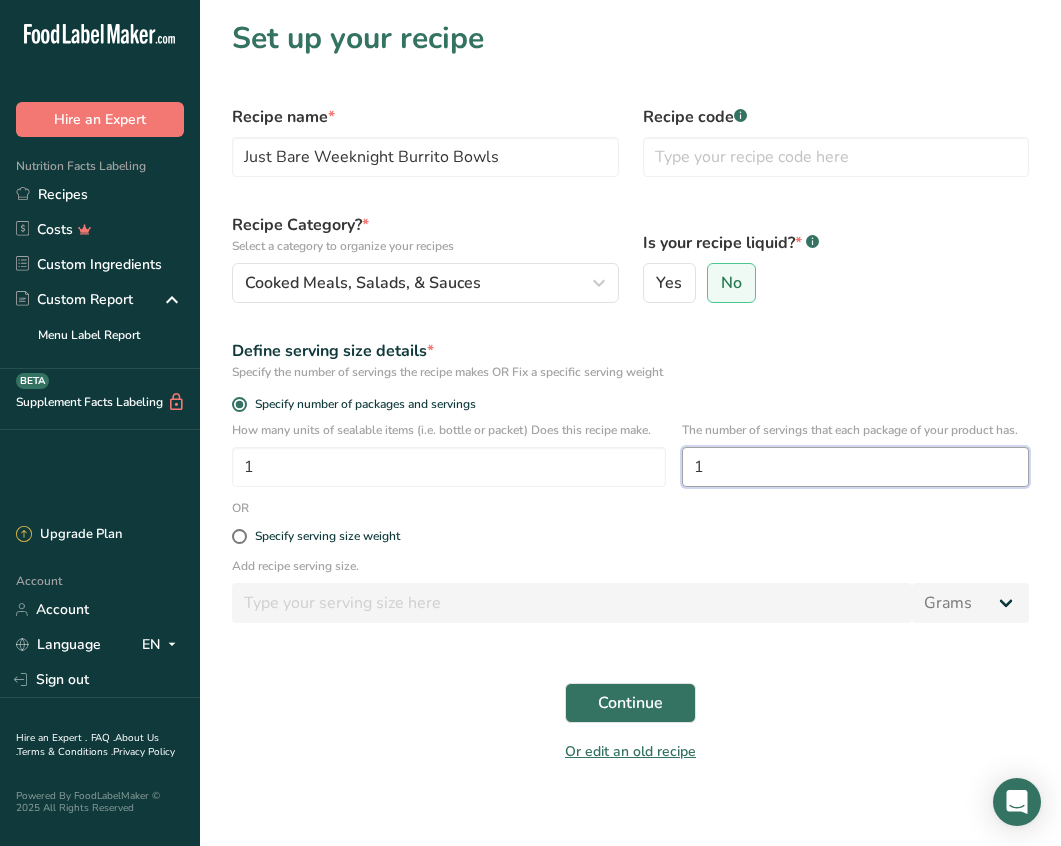 click on "1" at bounding box center [855, 467] 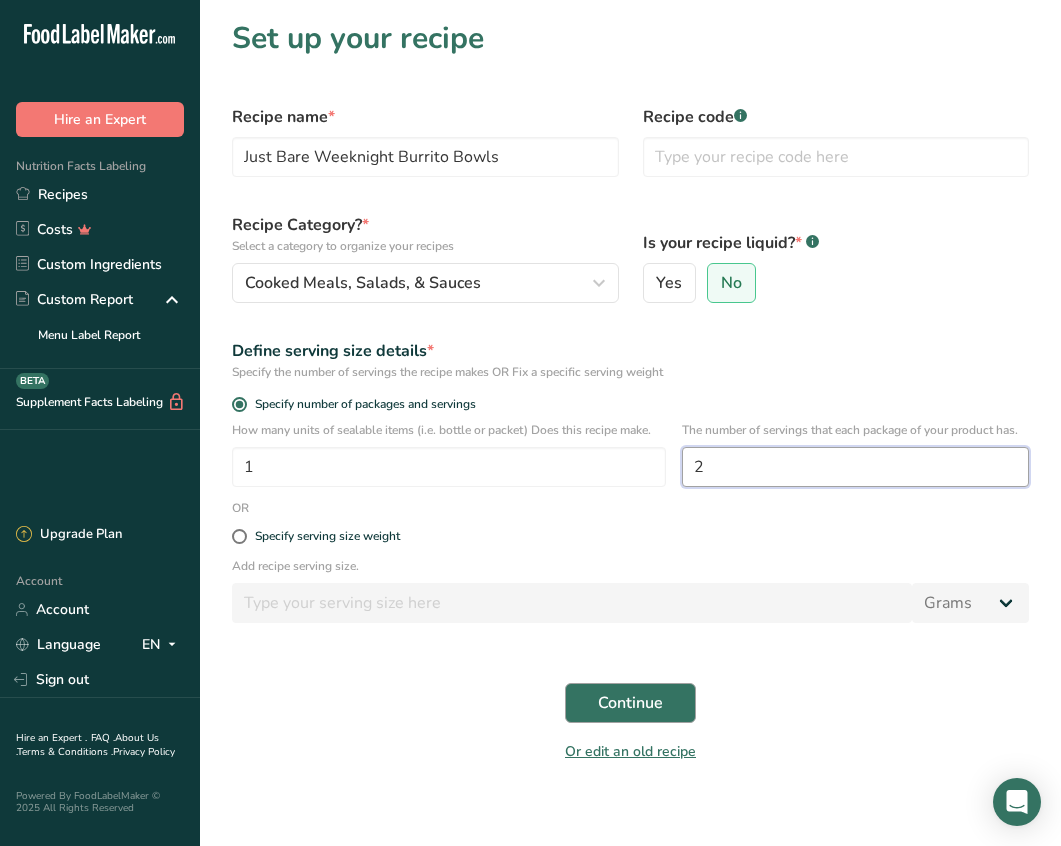 type on "2" 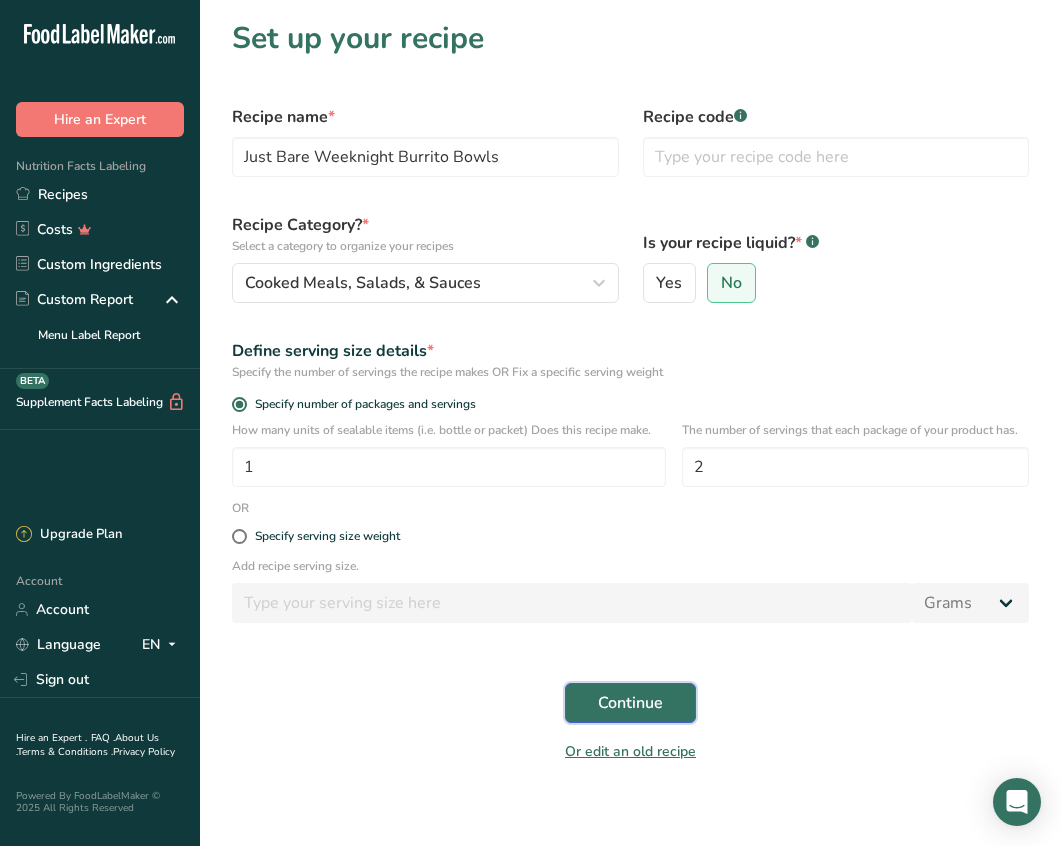 click on "Continue" at bounding box center [630, 703] 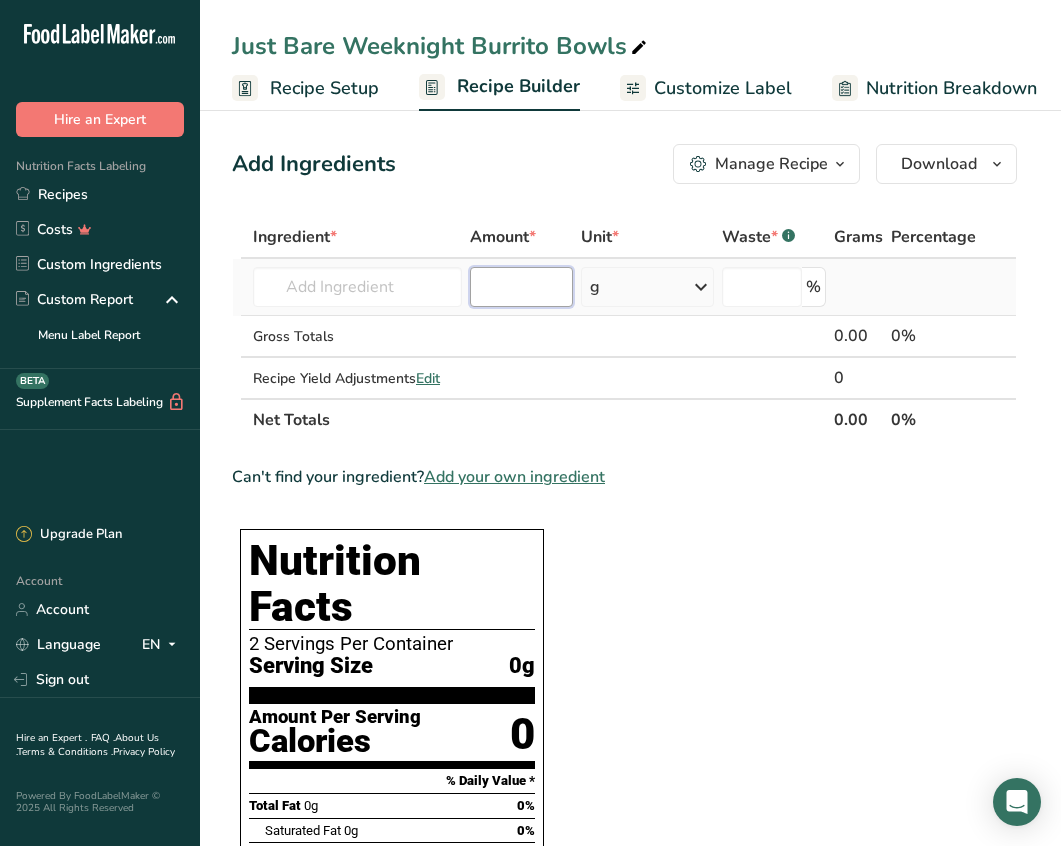 click at bounding box center (521, 287) 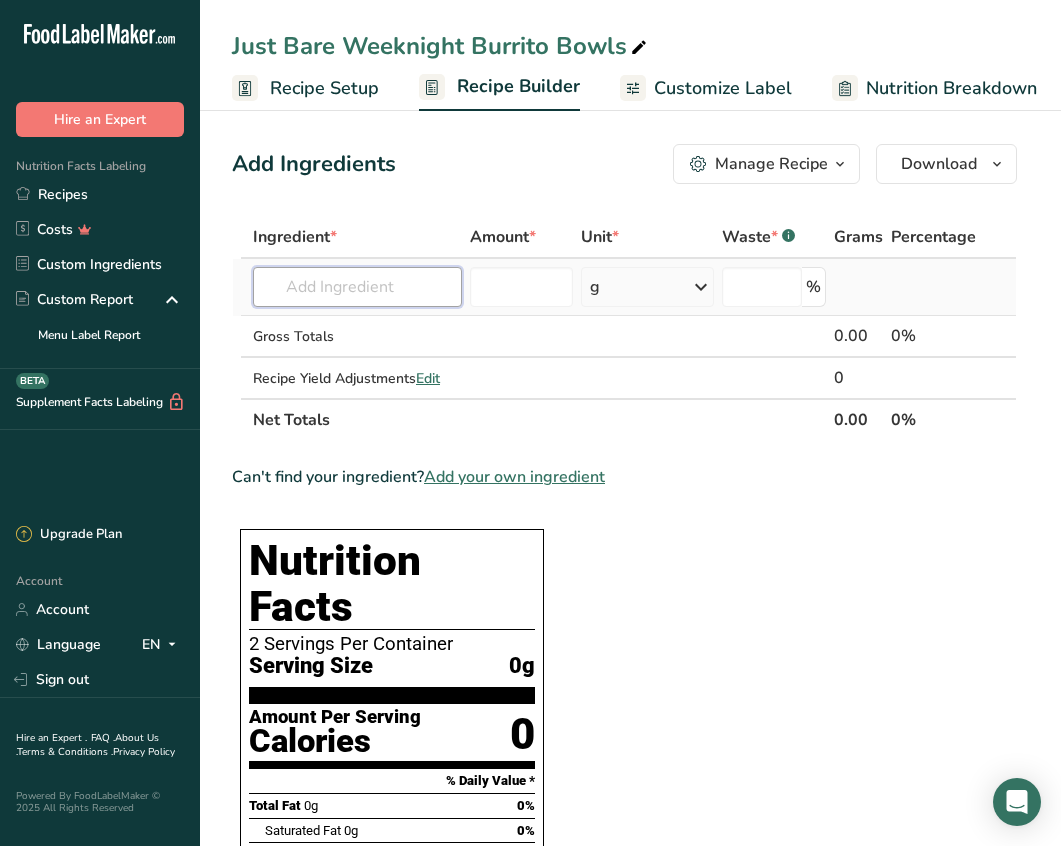 click at bounding box center [357, 287] 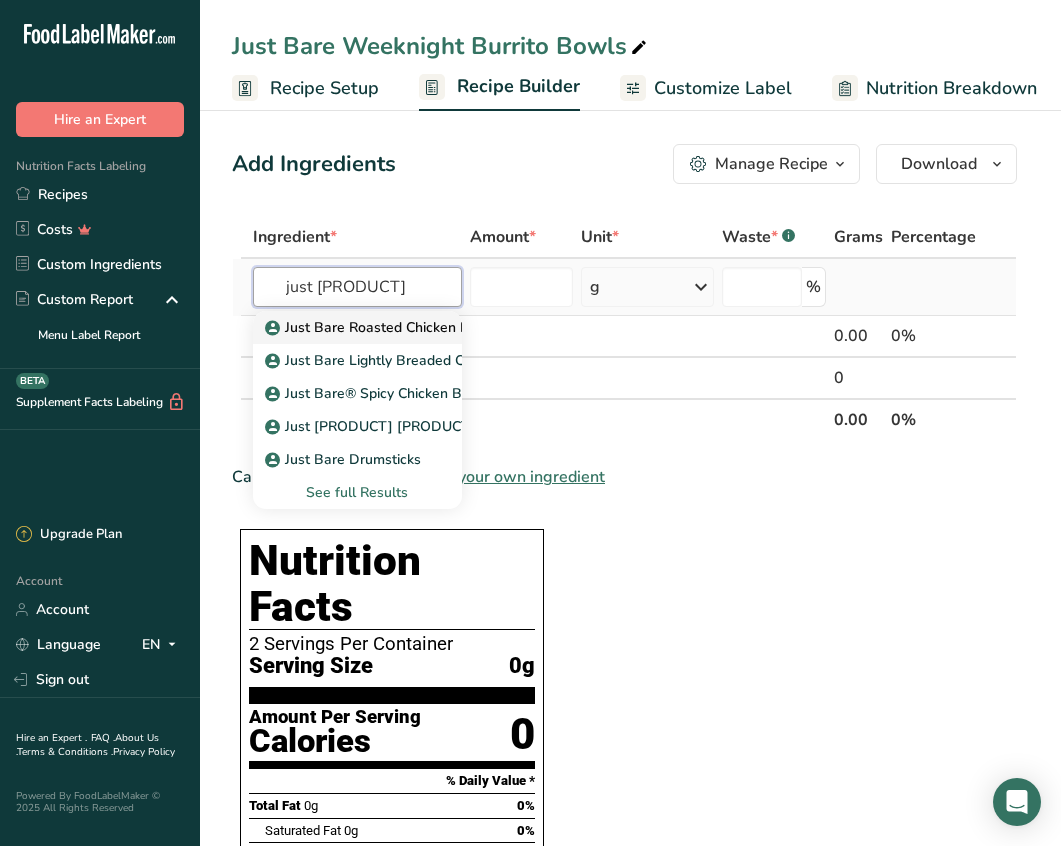 type on "just [PRODUCT]" 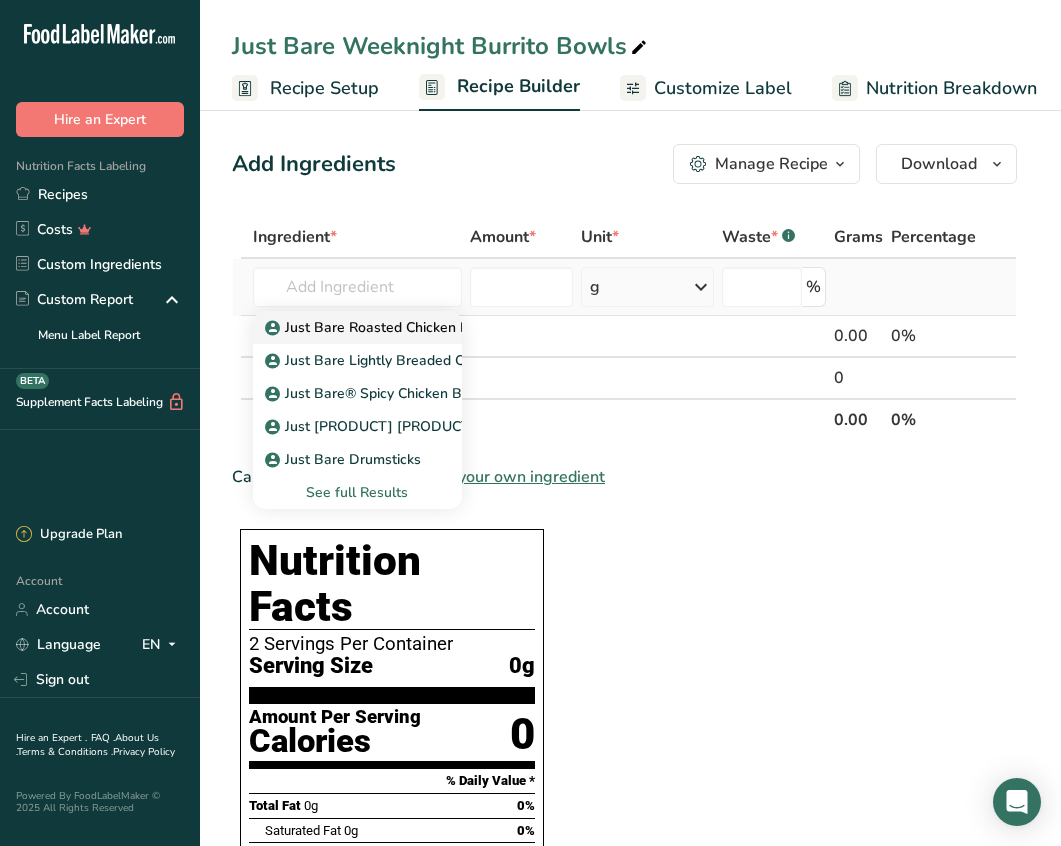click on "Just Bare Roasted Chicken Breast Bites" at bounding box center [404, 327] 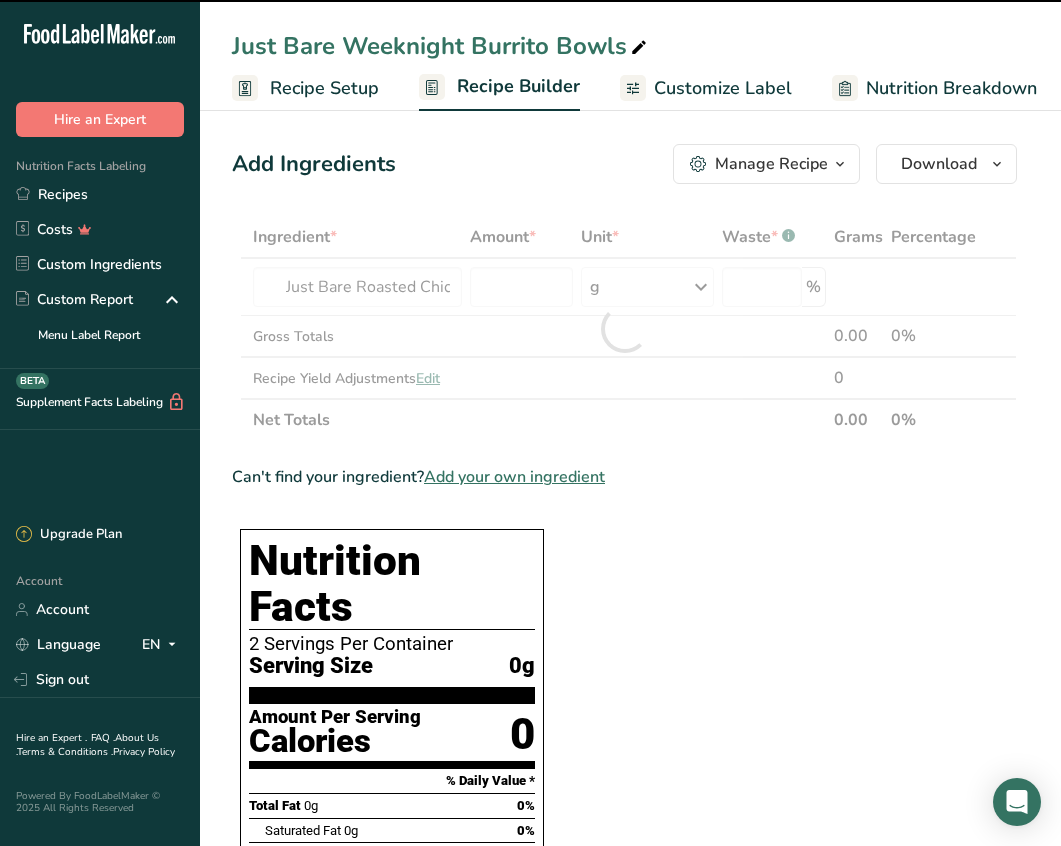 type on "0" 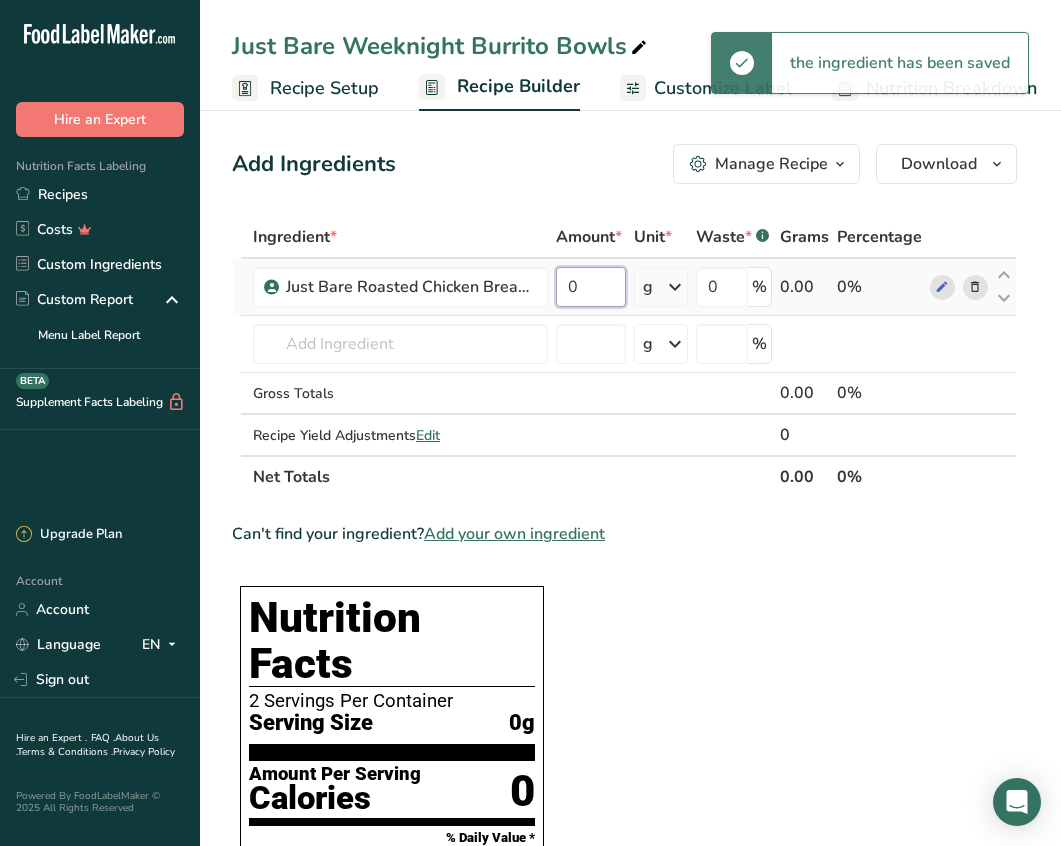 click on "0" at bounding box center [591, 287] 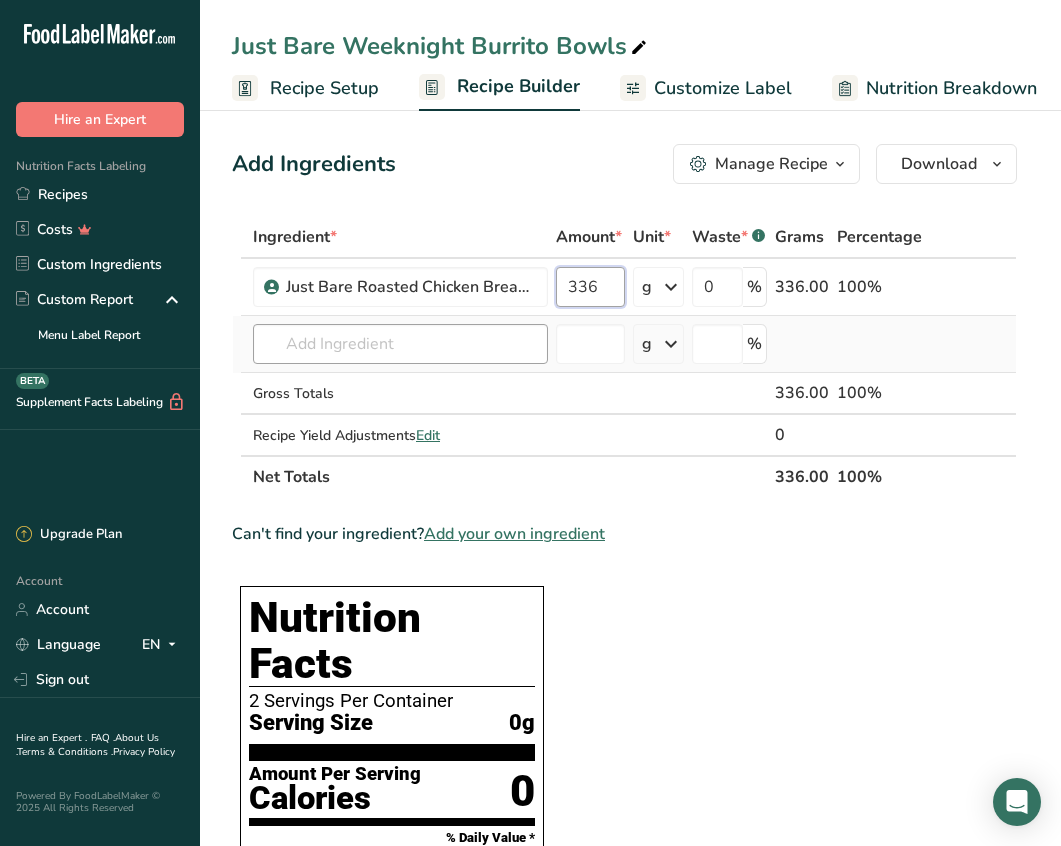 type on "336" 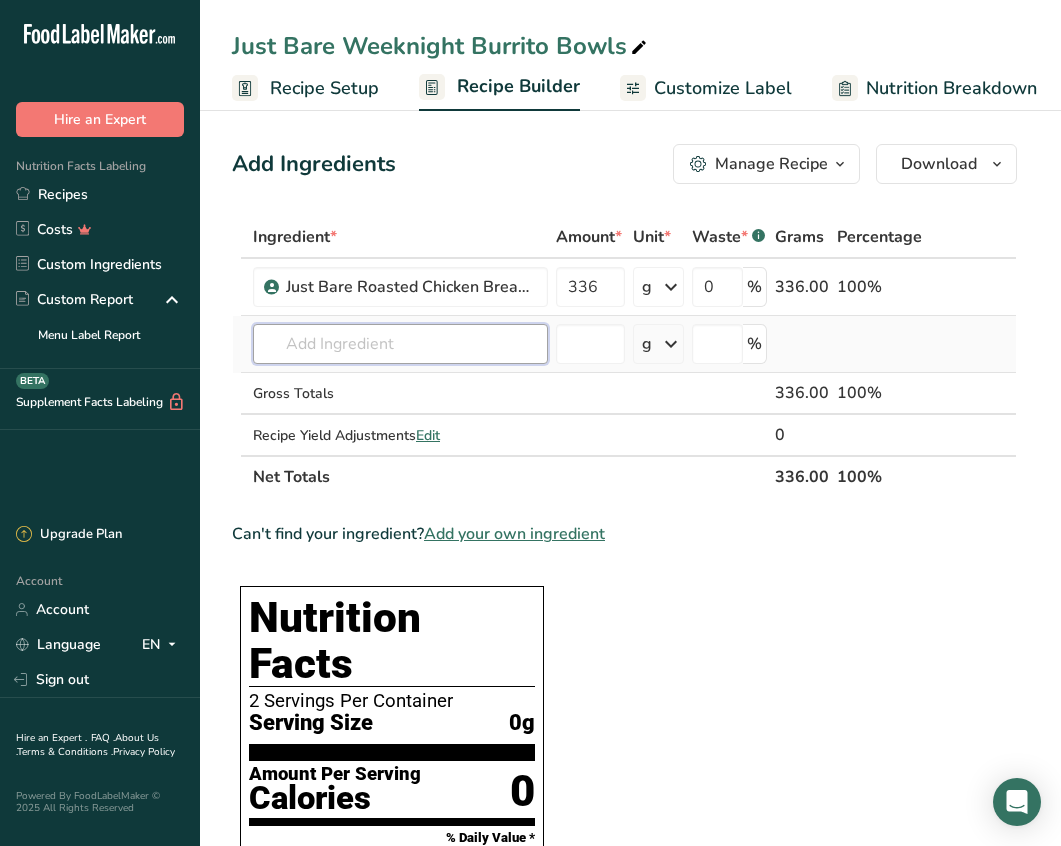 click on "[NOUN] *
[NOUN] *
[NOUN] *
[NOUN] *   .a-a{fill:#347362;}.b-a{fill:#fff;}          [NOUN]
[NOUN]
[BRAND] [ADJECTIVE] [NOUN] [NOUN] [NOUN]
[NUMBER]
[NOUN]
[NOUN] [NOUN]
[NOUN]
[NOUN]
[NOUN]
[NOUN]
[NOUN] [NOUN]
[NOUN]
[NOUN]
[NOUN]
[NOUN]
0
[NOUN]
[NUMBER]
[NUMBER]
[BRAND] [ADJECTIVE] [NOUN] [NOUN] [NOUN]
[BRAND] [ADJECTIVE] [NOUN] [NOUN] [NOUN]
[BRAND]® [ADJECTIVE] [NOUN] [NOUN] [NOUN]
[BRAND] [NOUN] [NOUN] [NOUN]
[BRAND] [NOUN] [NOUN]
[NOUN] [NOUN] [NOUN]
[NOUN]" at bounding box center [624, 357] 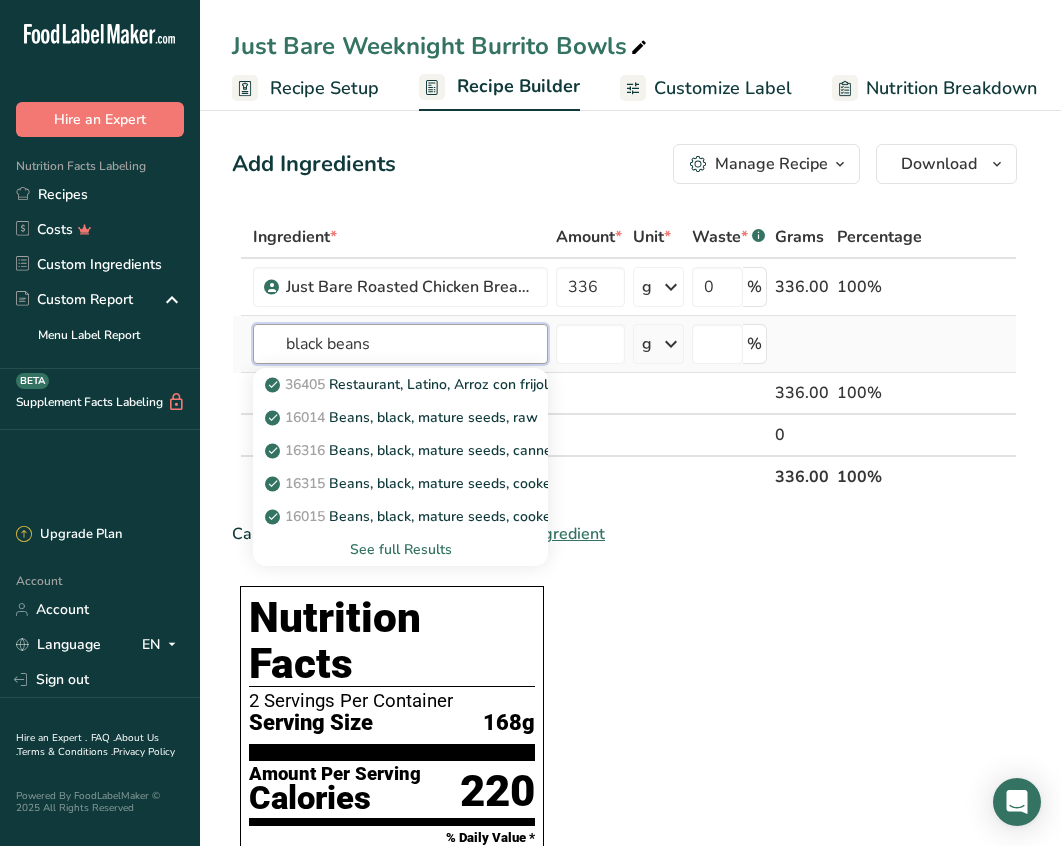 type on "black beans" 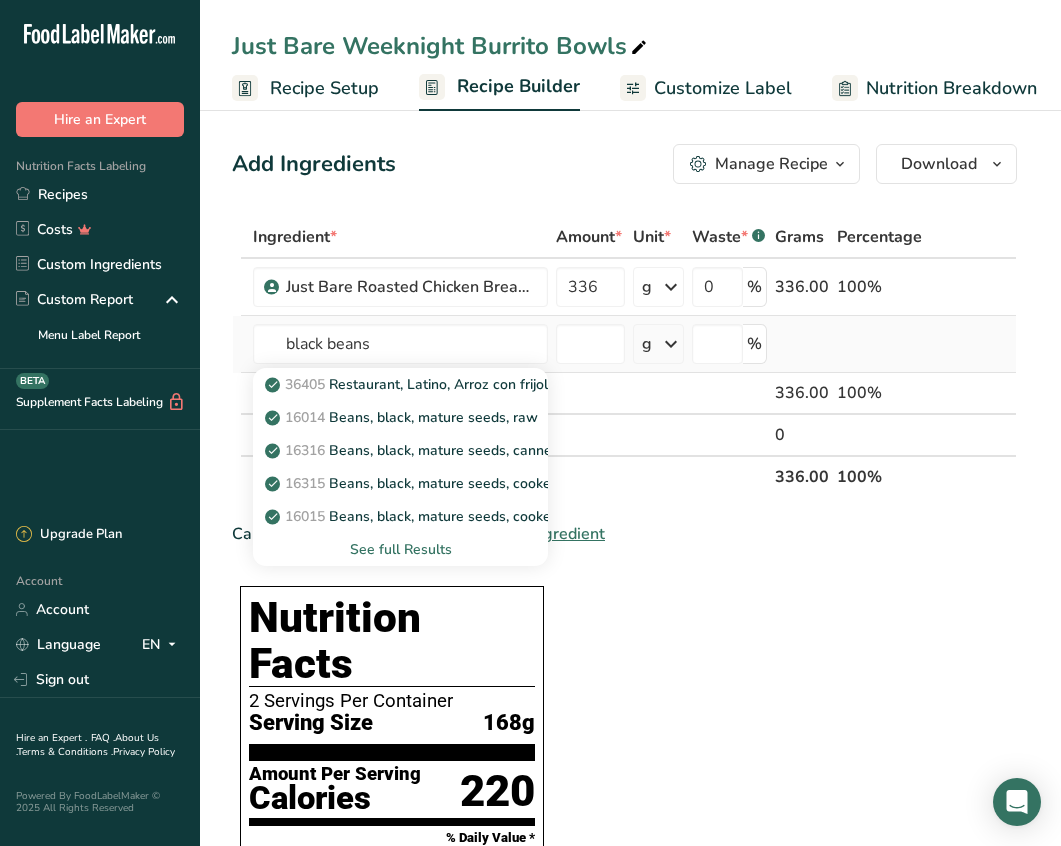 type 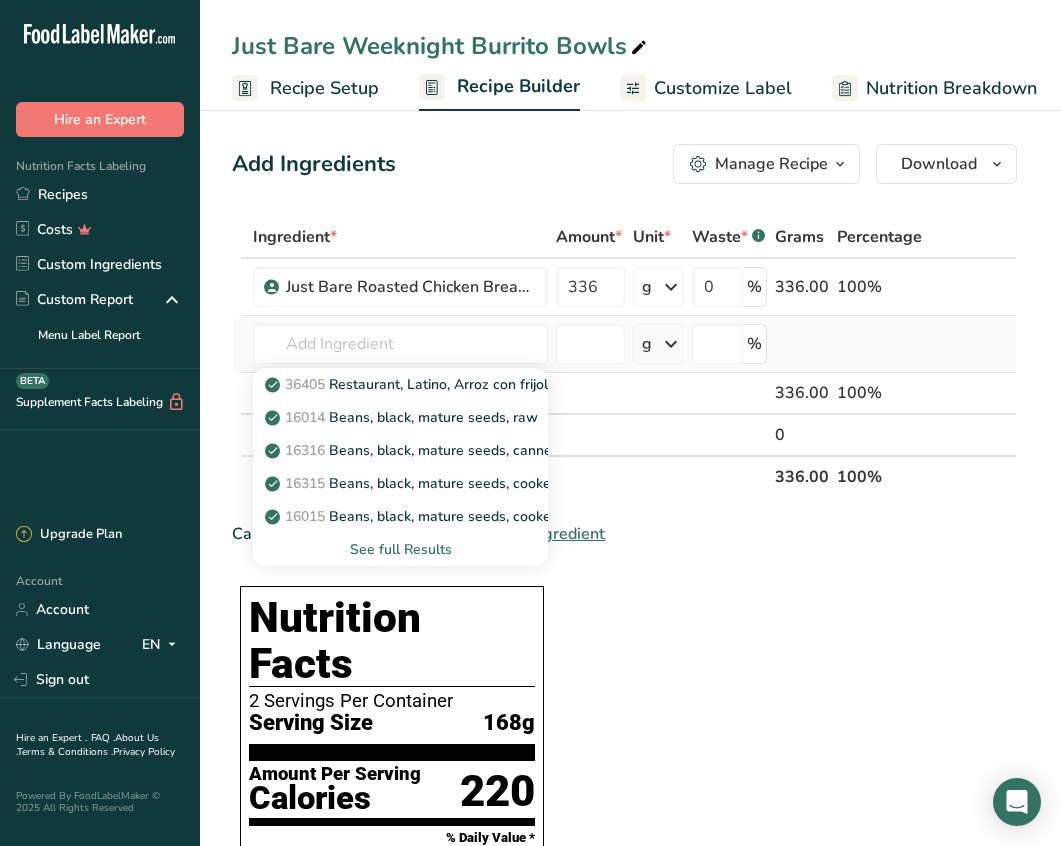 click on "See full Results" at bounding box center [400, 549] 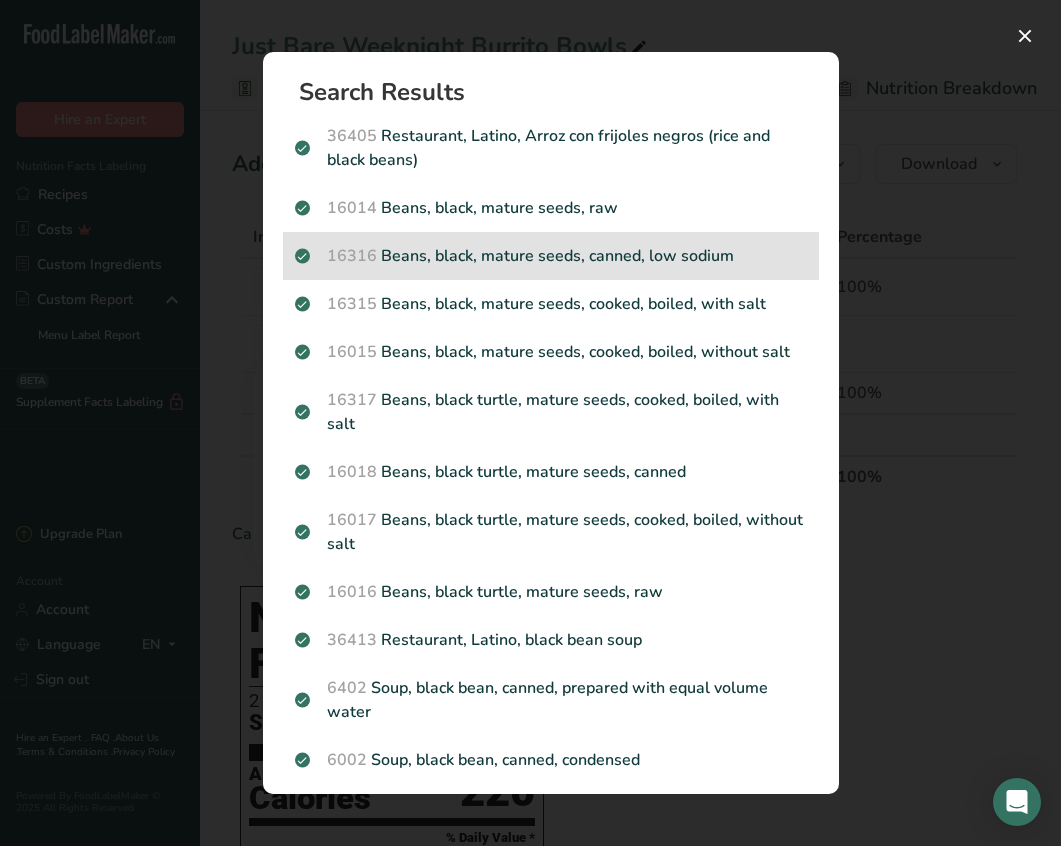 click on "[NUMBER]
Beans, black, mature seeds, canned, low sodium" at bounding box center (551, 256) 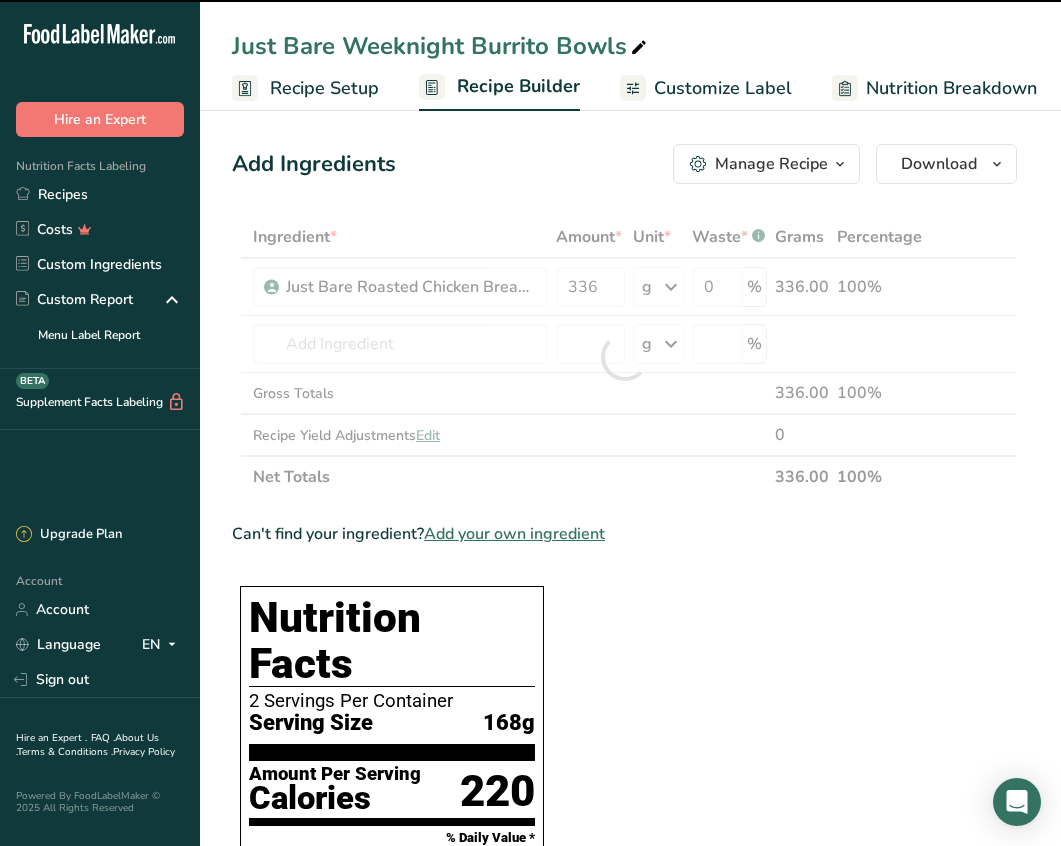 type on "0" 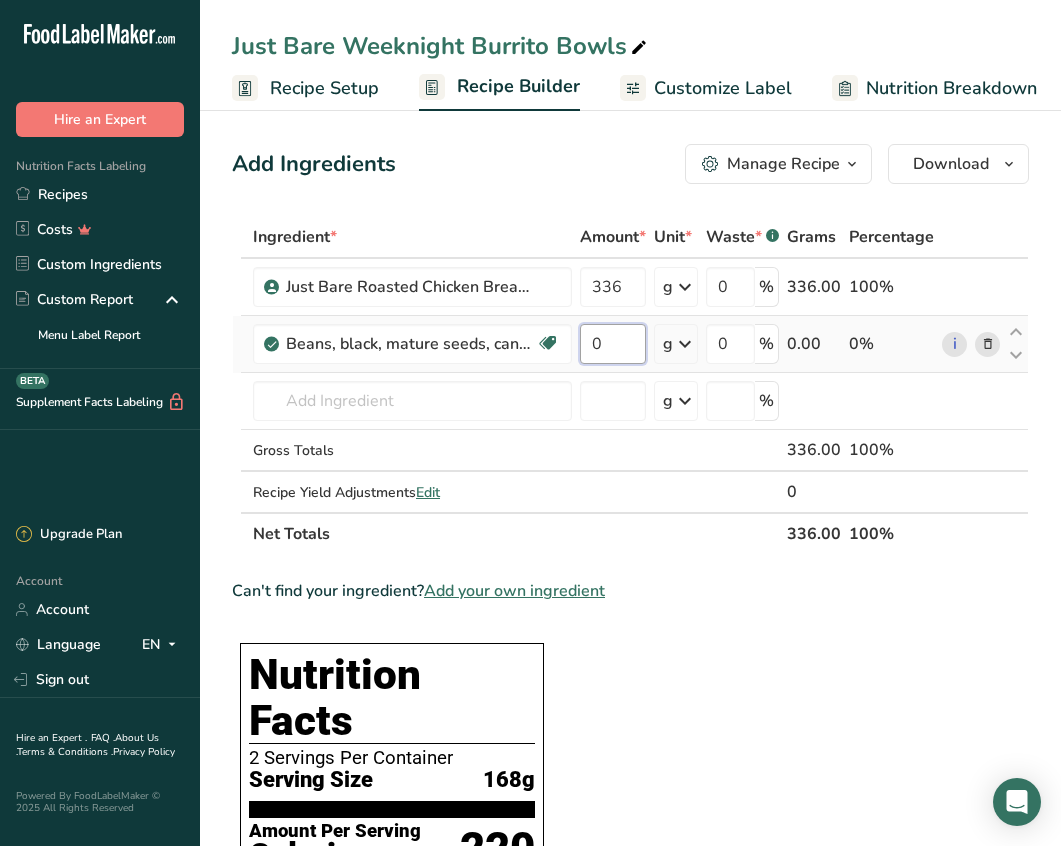 click on "0" at bounding box center [613, 344] 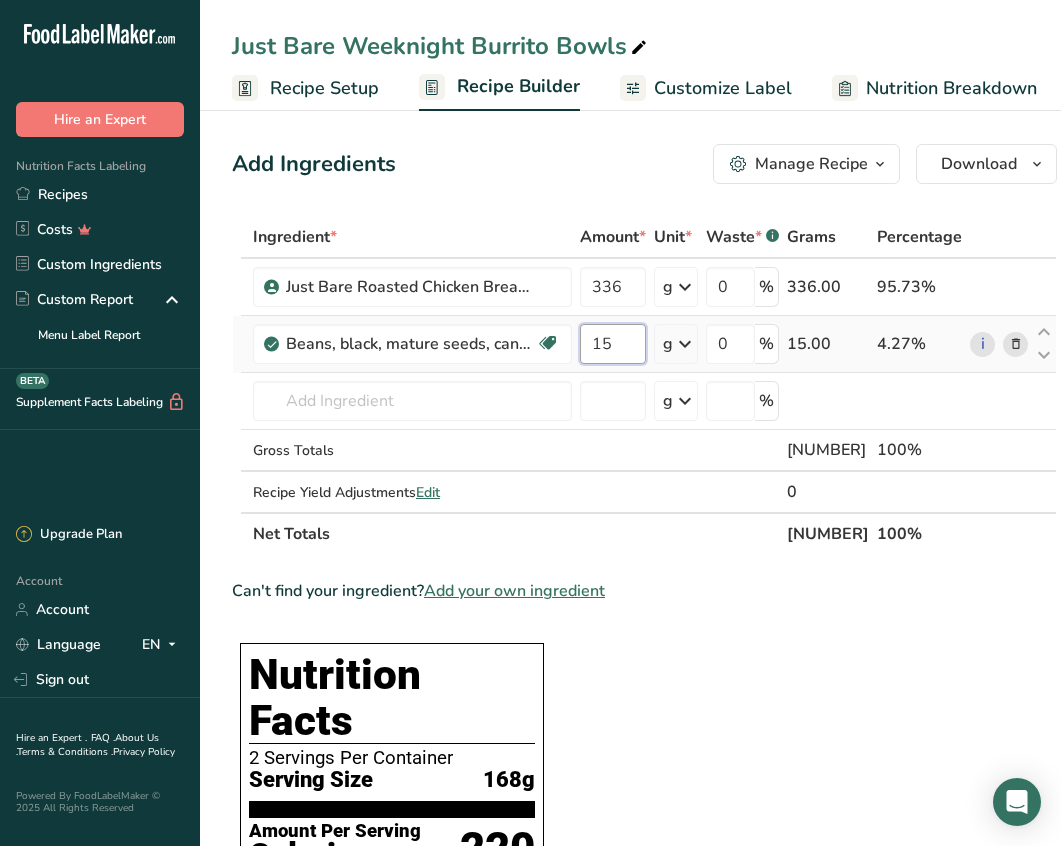 type on "15" 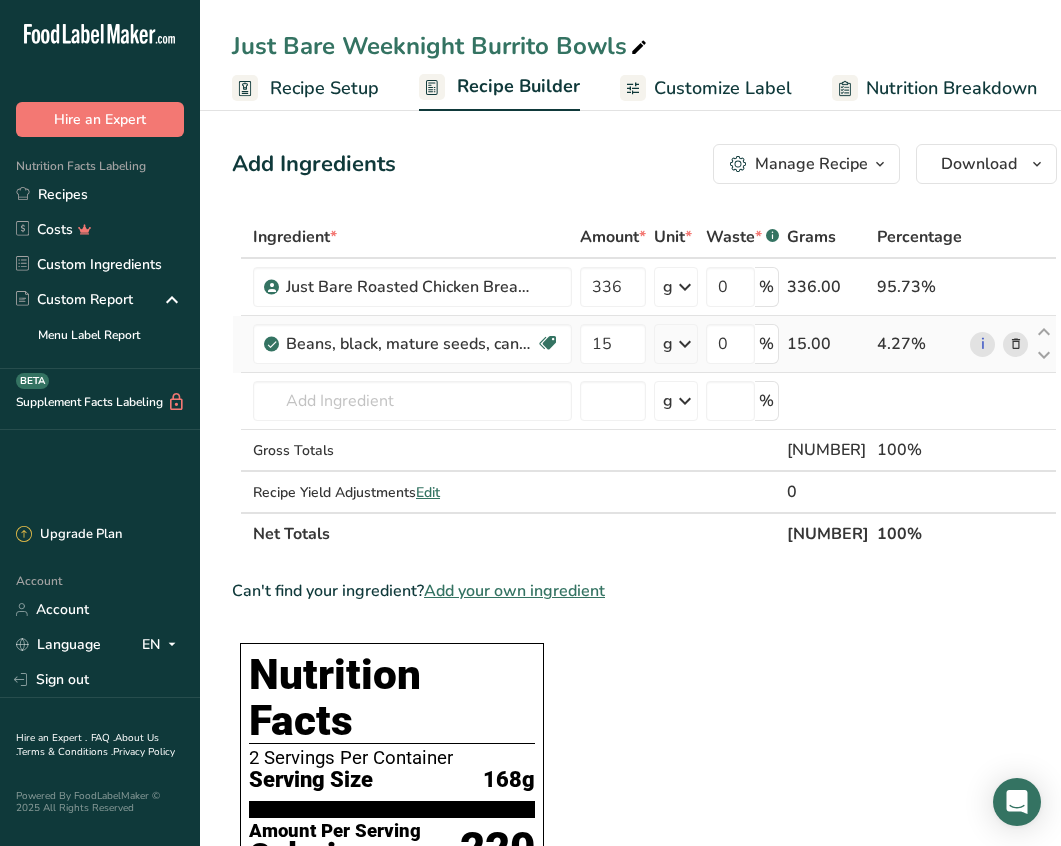 click on "[NOUN] *
[NOUN] *
[NOUN] *
[NOUN] *   .a-a{fill:#347362;}.b-a{fill:#fff;}          [NOUN]
[NOUN]
[BRAND] [ADJECTIVE] [NOUN] [NOUN] [NOUN]
[NUMBER]
[NOUN]
[NOUN] [NOUN]
[NOUN]
[NOUN]
[NOUN]
[NOUN]
[NOUN] [NOUN]
[NOUN]
[NOUN]
[NOUN]
[NOUN]
0
[NOUN]
[NUMBER]
[NUMBER]
[NOUN], [ADJECTIVE], [ADJECTIVE], [ADJECTIVE], [ADJECTIVE], [ADJECTIVE]
[NOUN]-based [NOUN]
[NOUN] [NOUN]
[NOUN] [NOUN]
[NOUN]
[NOUN]
[NOUN] [NOUN]
[NUMBER]
[NOUN]
[NOUN]
[NOUN]
[NOUN]
[NOUN]
[NOUN]
[NOUN]" at bounding box center [644, 385] 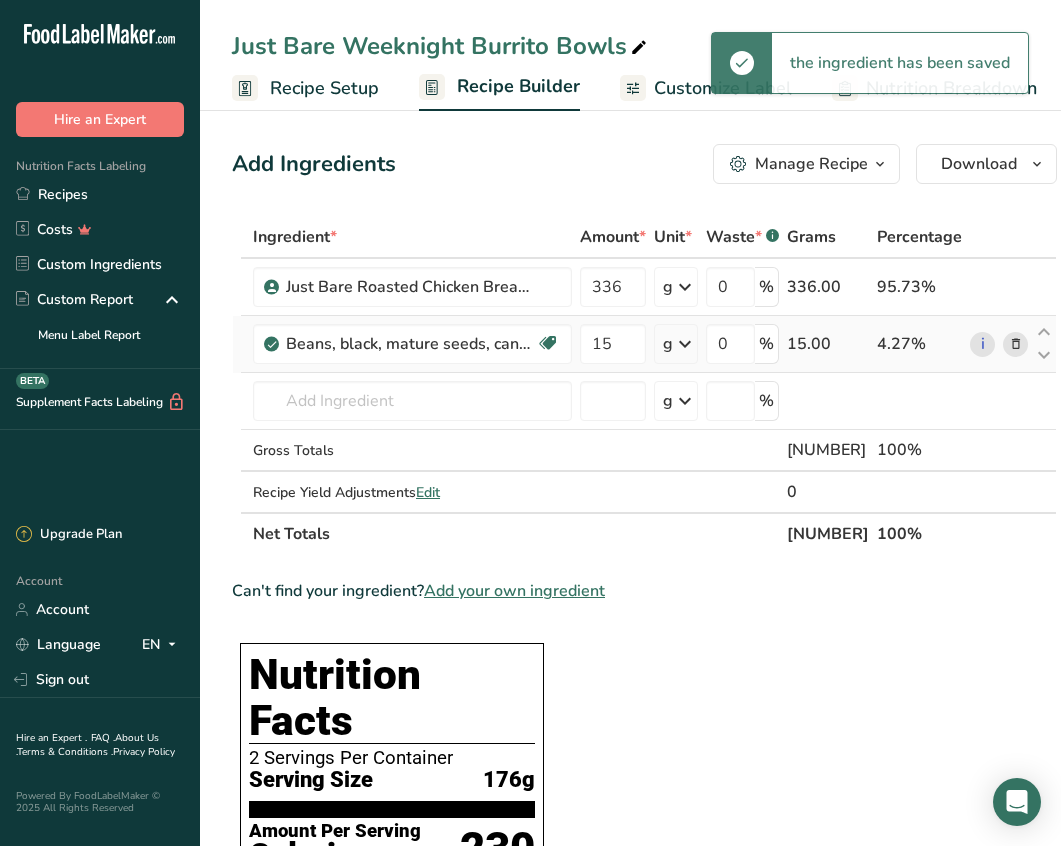 click at bounding box center (685, 344) 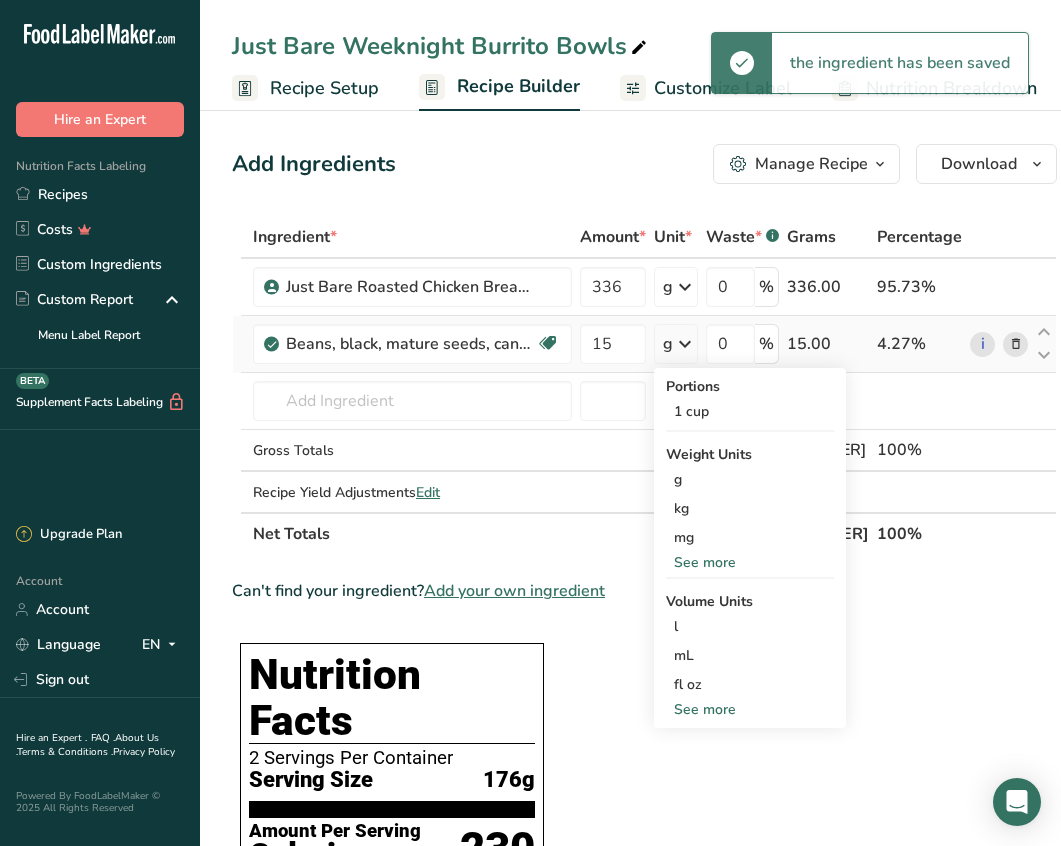 click on "See more" at bounding box center (750, 709) 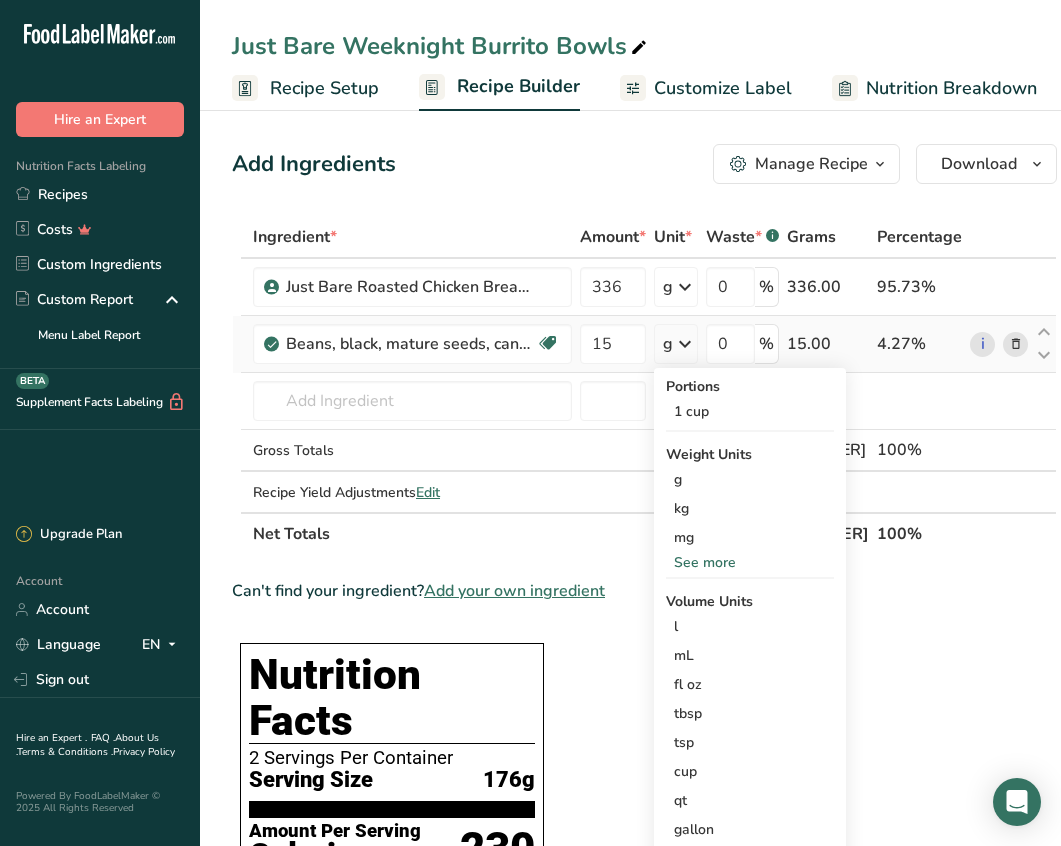 click on "See more" at bounding box center [750, 562] 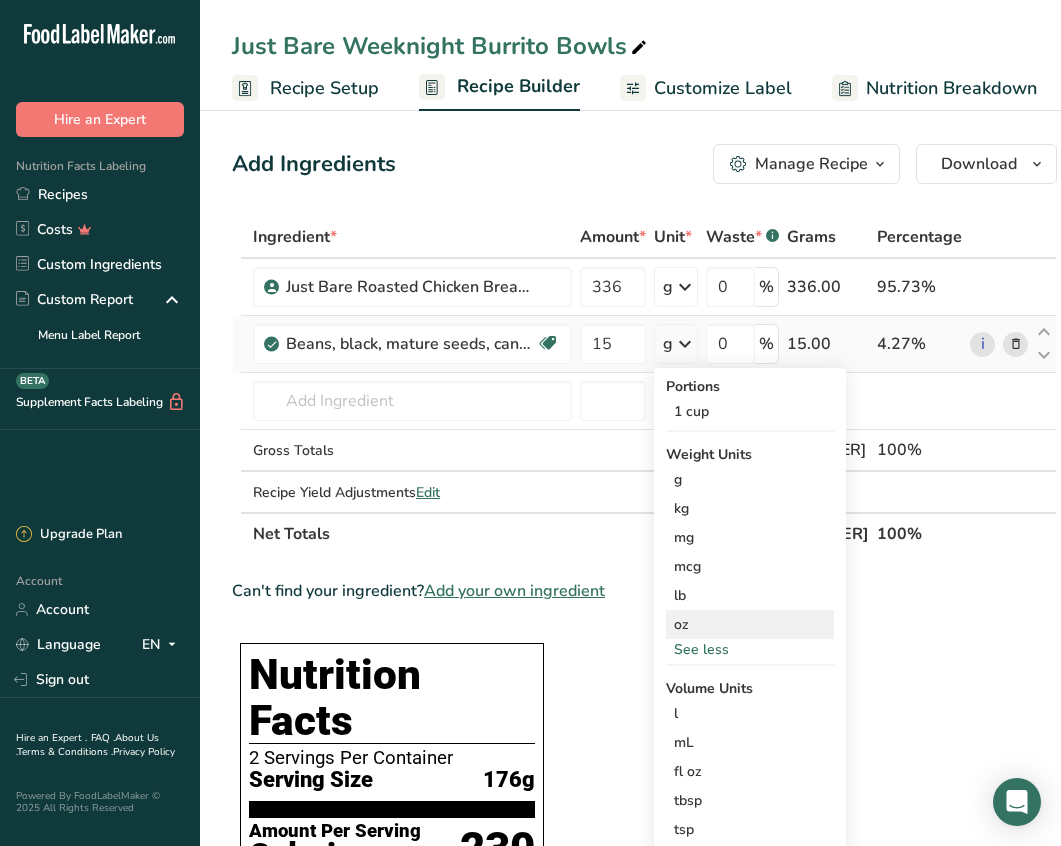 click on "oz" at bounding box center [750, 624] 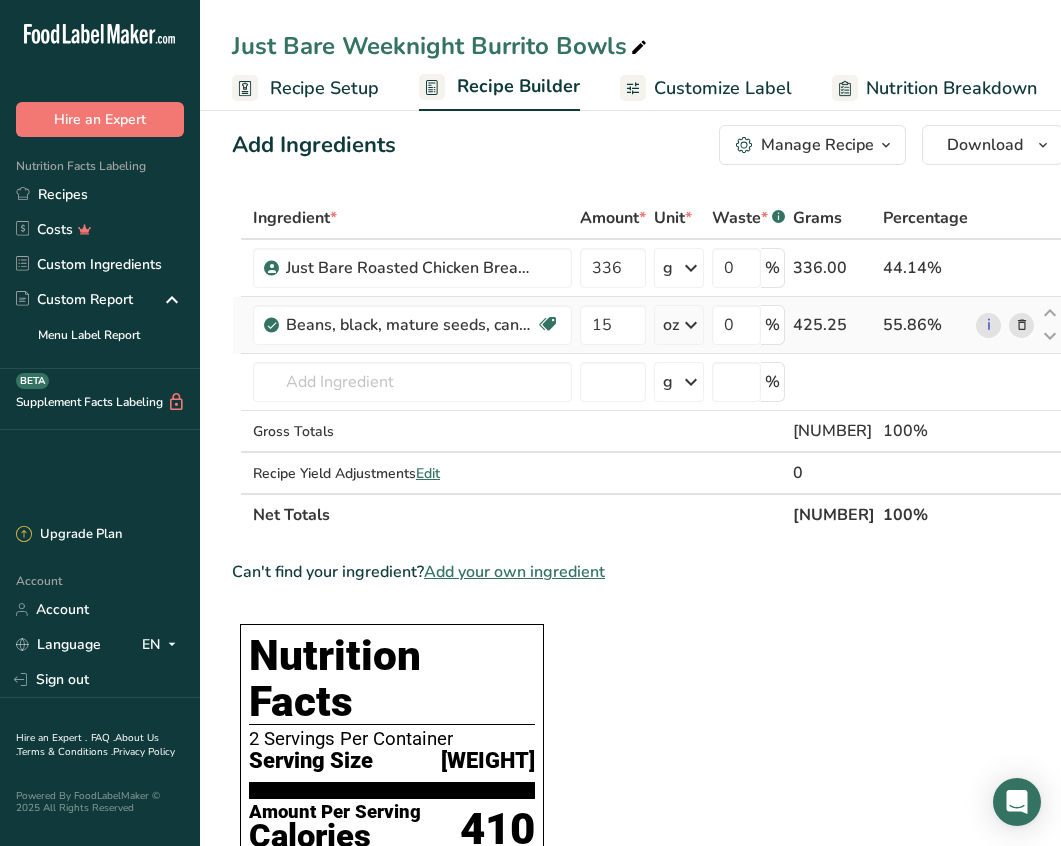 scroll, scrollTop: 0, scrollLeft: 0, axis: both 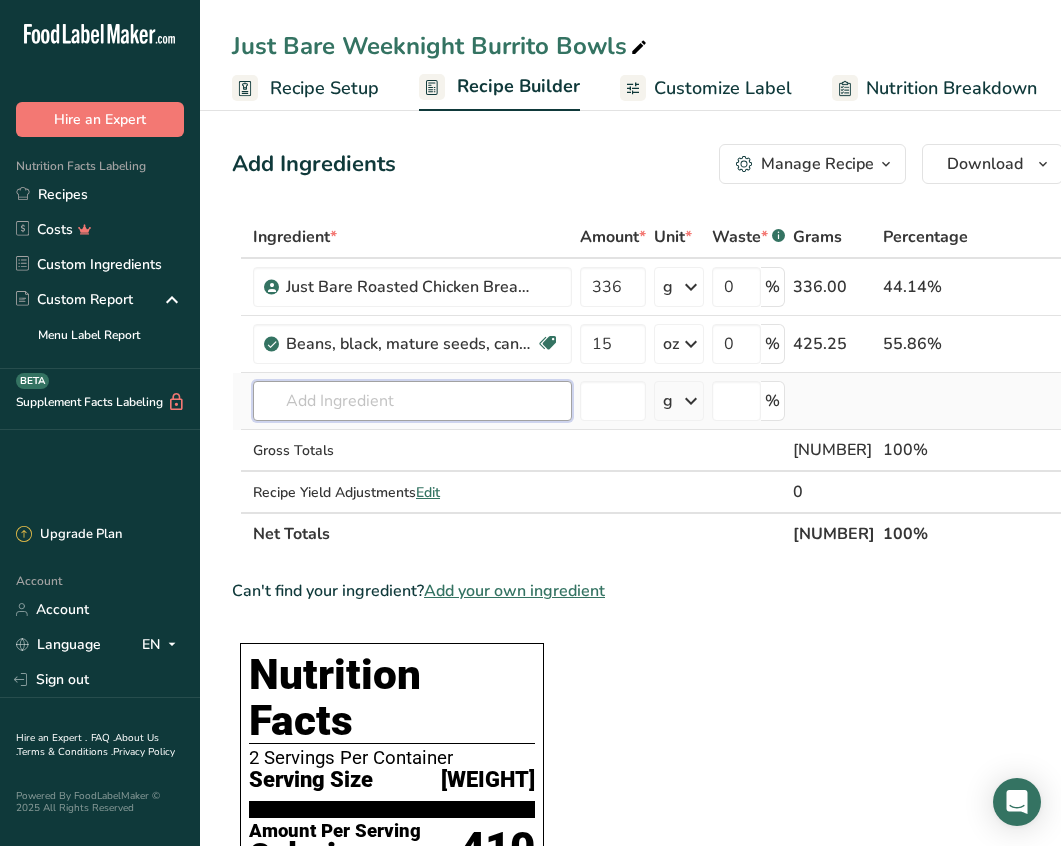 click at bounding box center (412, 401) 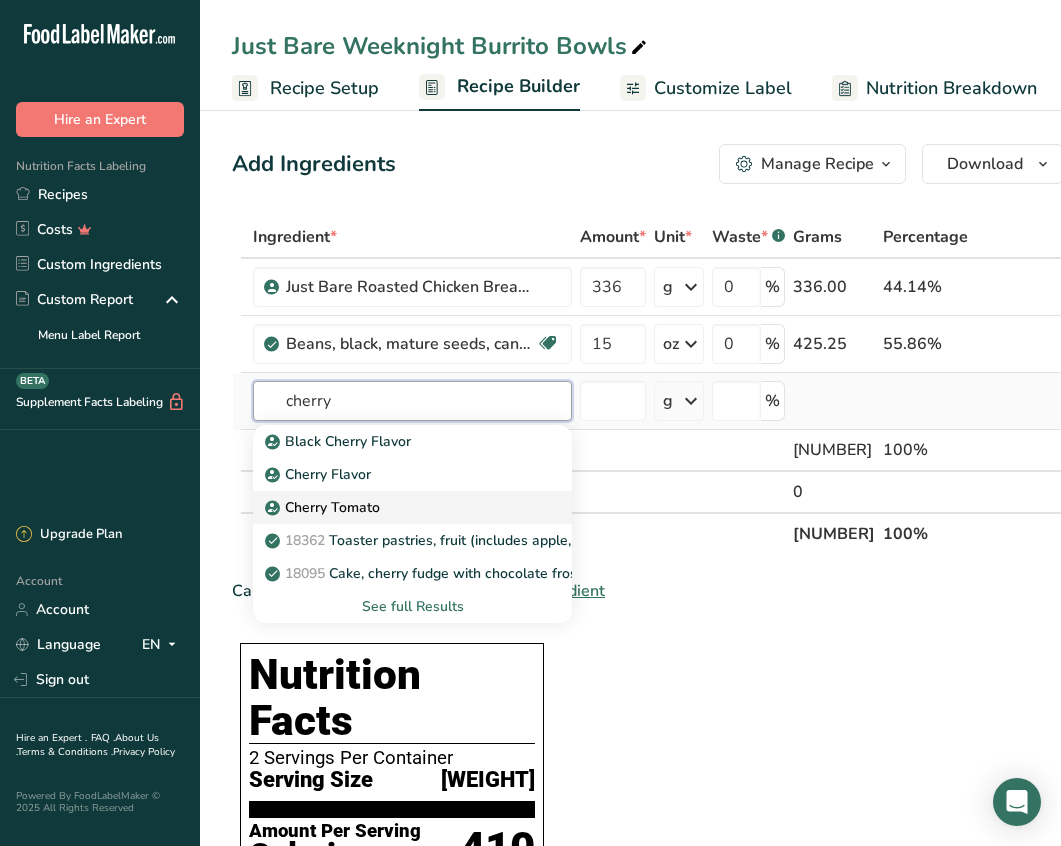 type on "cherry" 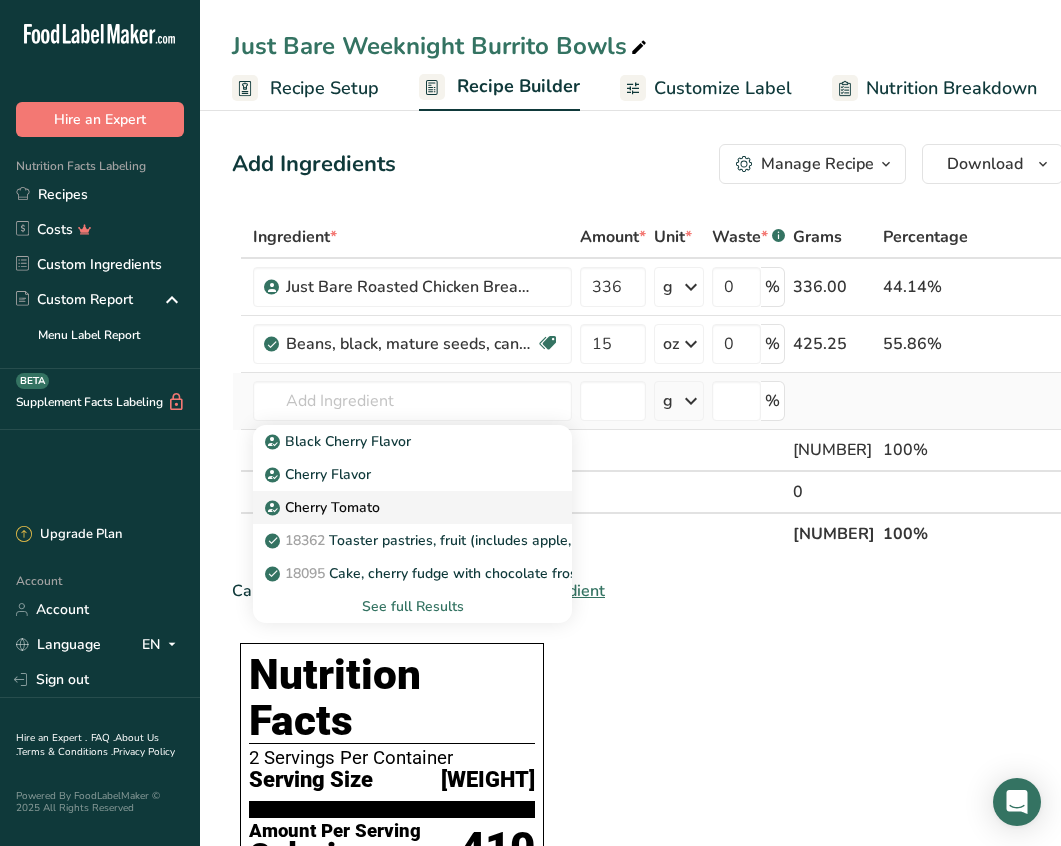 click on "Cherry Tomato" at bounding box center (396, 507) 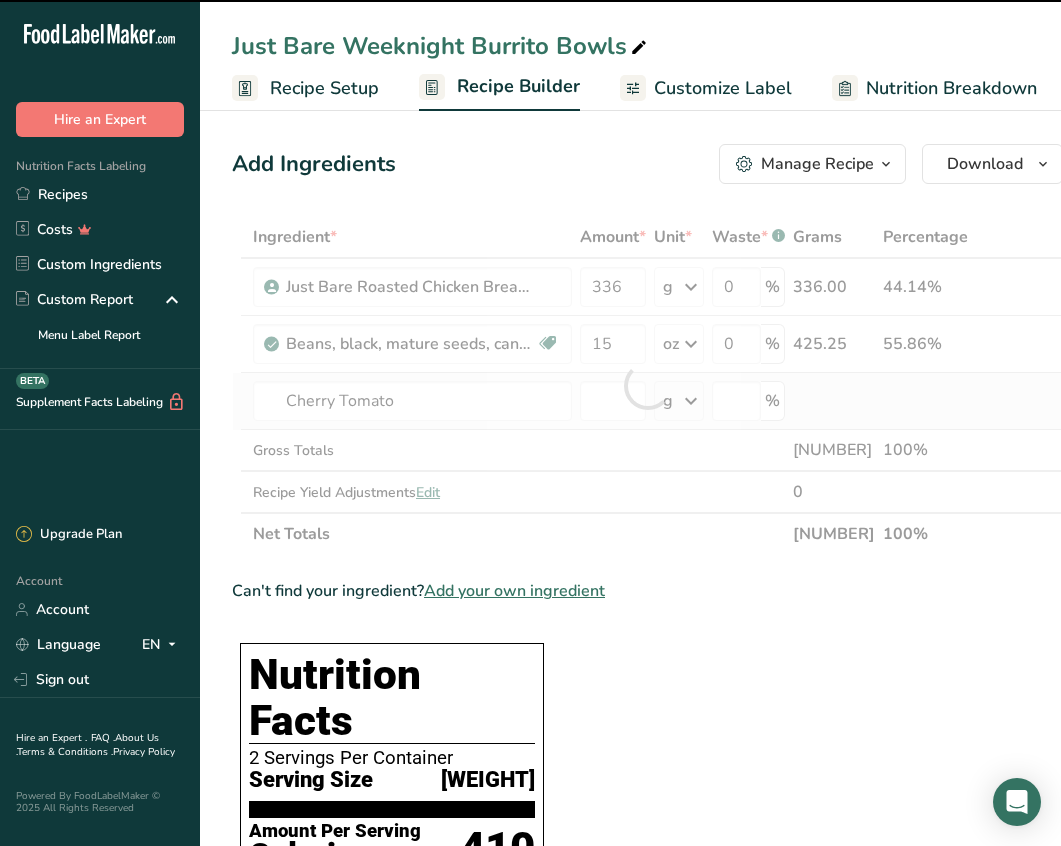 type on "0" 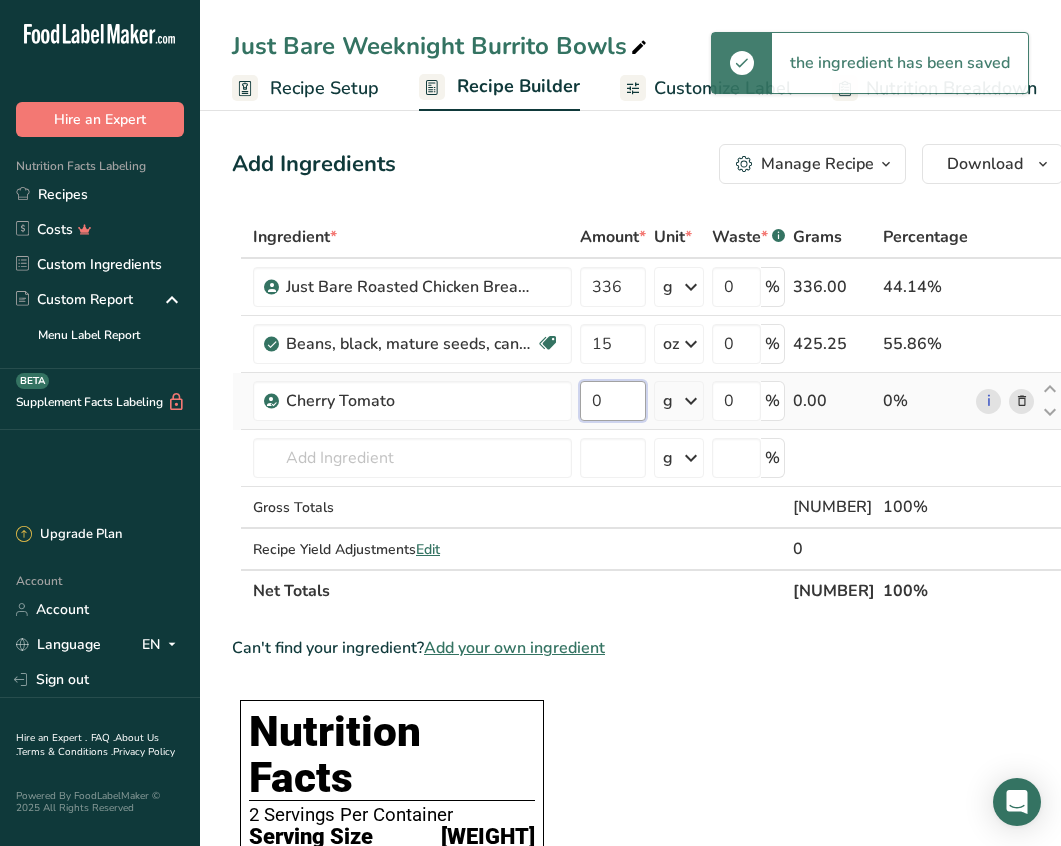 click on "0" at bounding box center (613, 401) 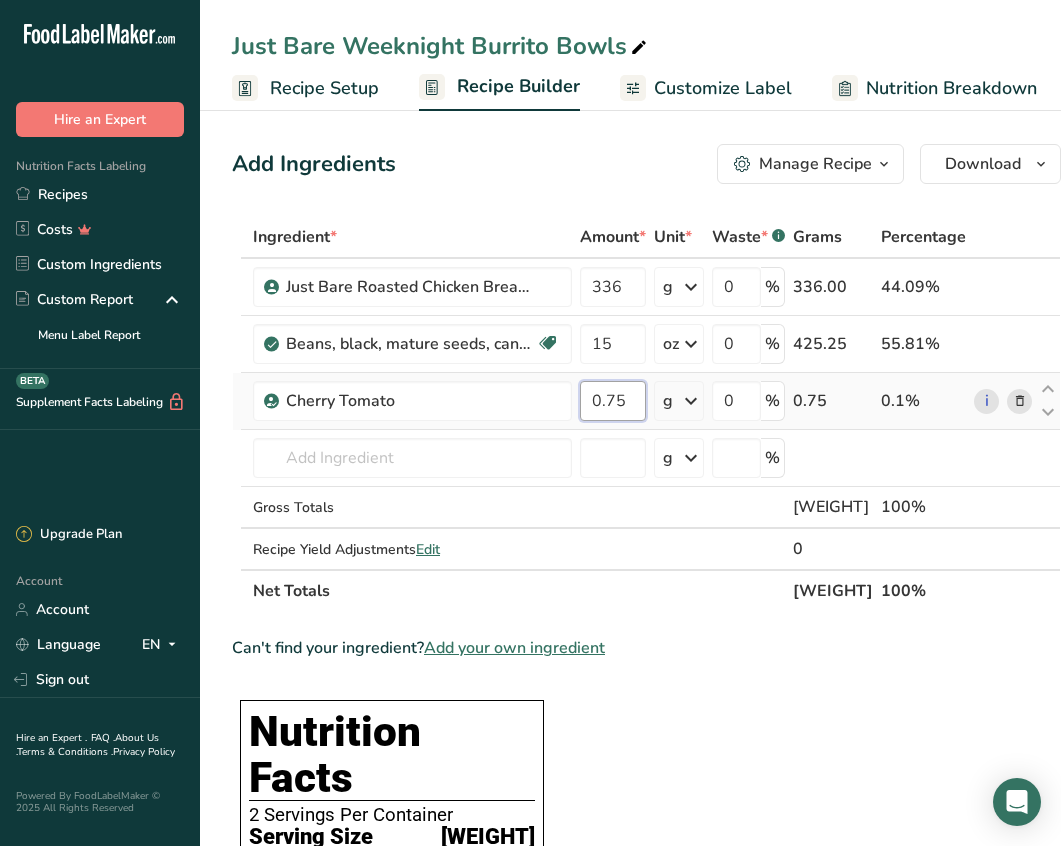 type on "0.75" 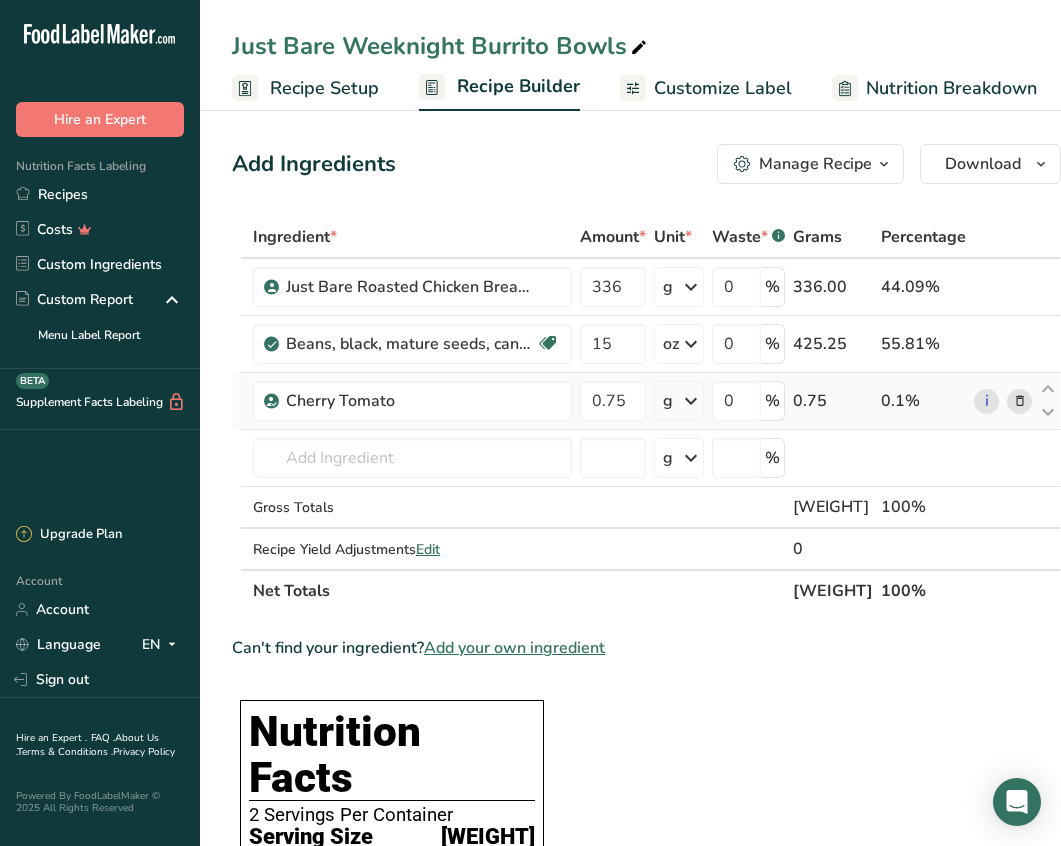 click on "Ingredient *
Amount *
Unit *
Waste *   .a-a{fill:#347362;}.b-a{fill:#fff;}          Grams
Percentage
Just [PRODUCT] [PRODUCT] [PRODUCT]
[NUMBER]
g
Weight Units
g
kg
mg
See more
Volume Units
l
mL
fl oz
See more
0
%
[NUMBER].00
[PERCENT]%
[FOOD], [FOOD], mature seeds, canned, low sodium
[ATTRIBUTE]
[ATTRIBUTE]
[ATTRIBUTE]
[ATTRIBUTE]
[ATTRIBUTE]
15
oz
Portions
1 [UNIT]
Weight Units
g
kg
mg
mcg
lb
oz" at bounding box center (646, 414) 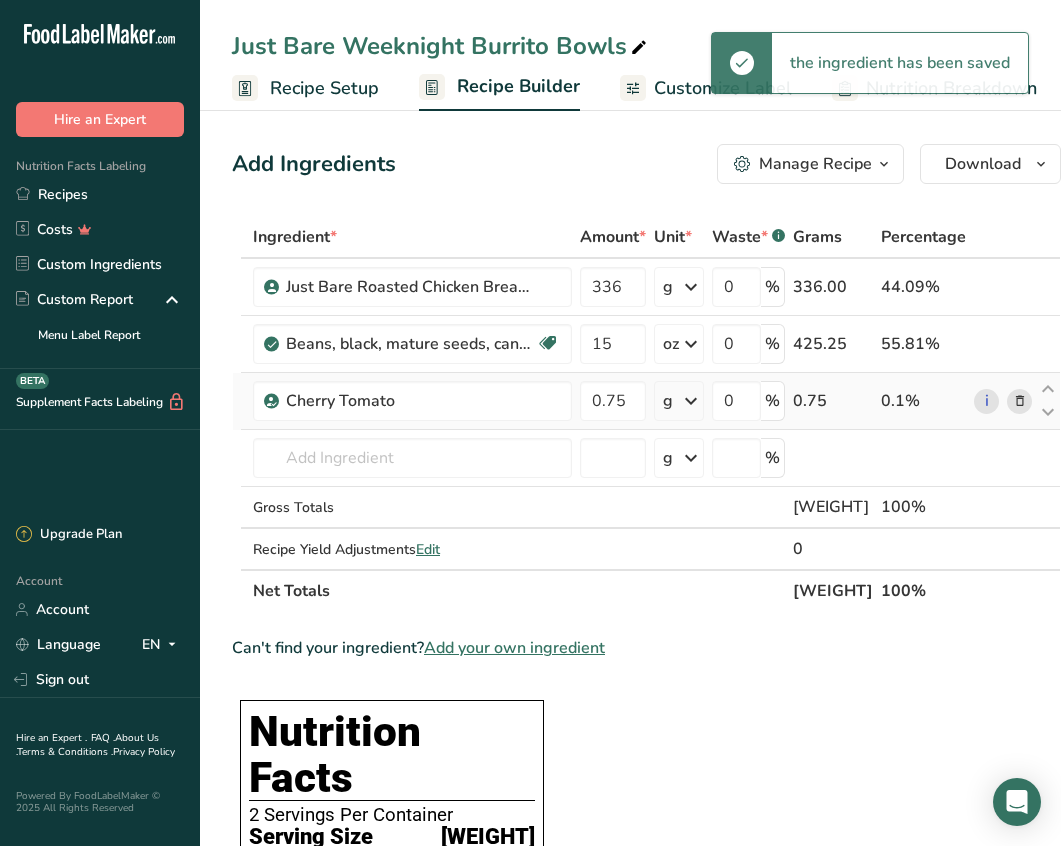 click at bounding box center [691, 401] 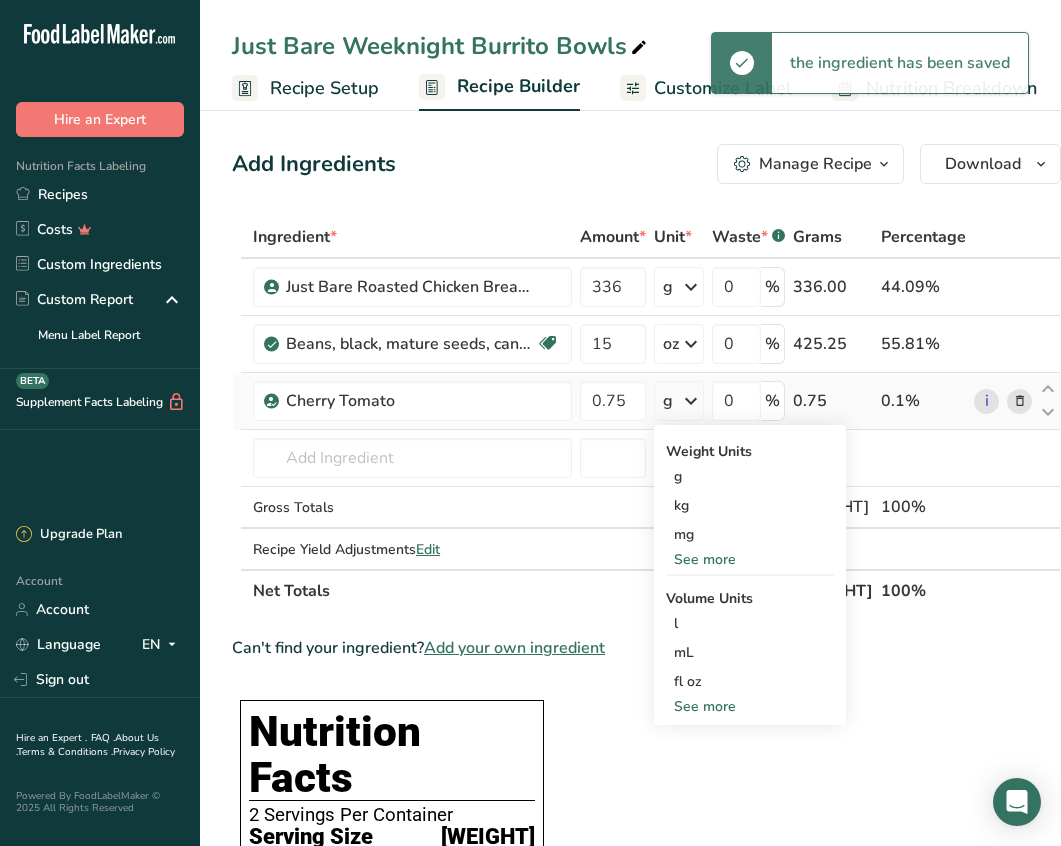click on "See more" at bounding box center (750, 706) 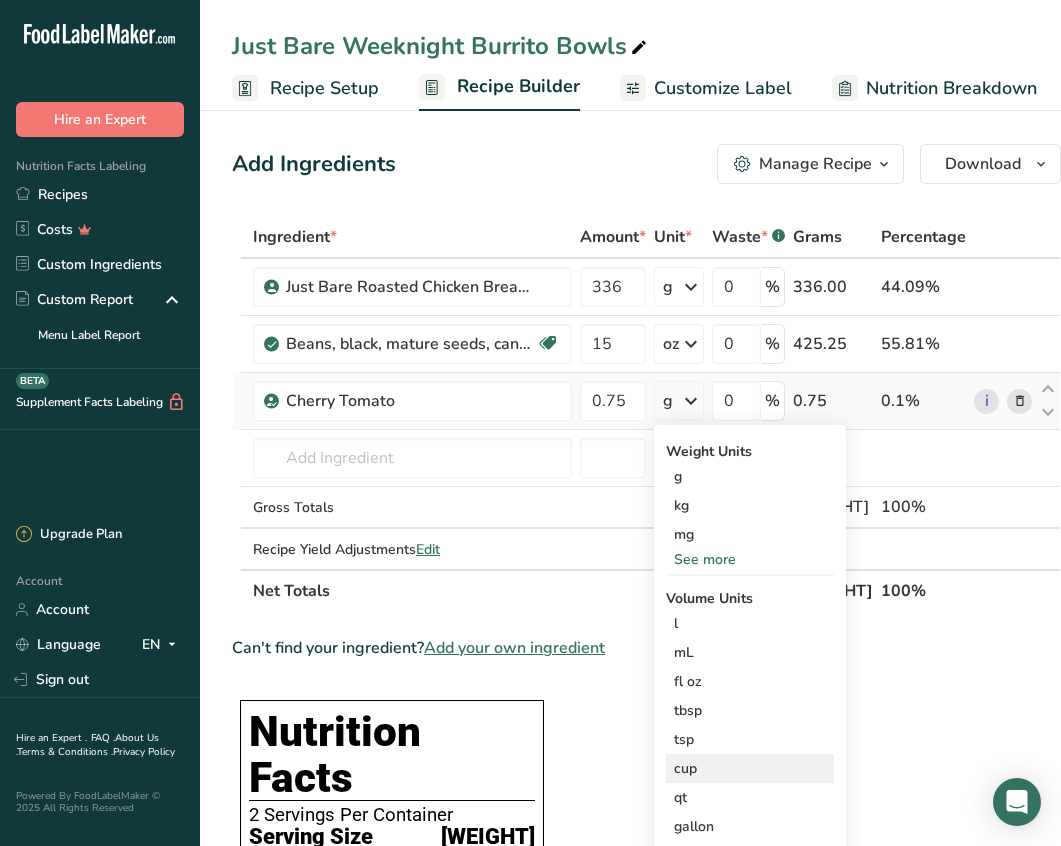 click on "cup" at bounding box center (750, 768) 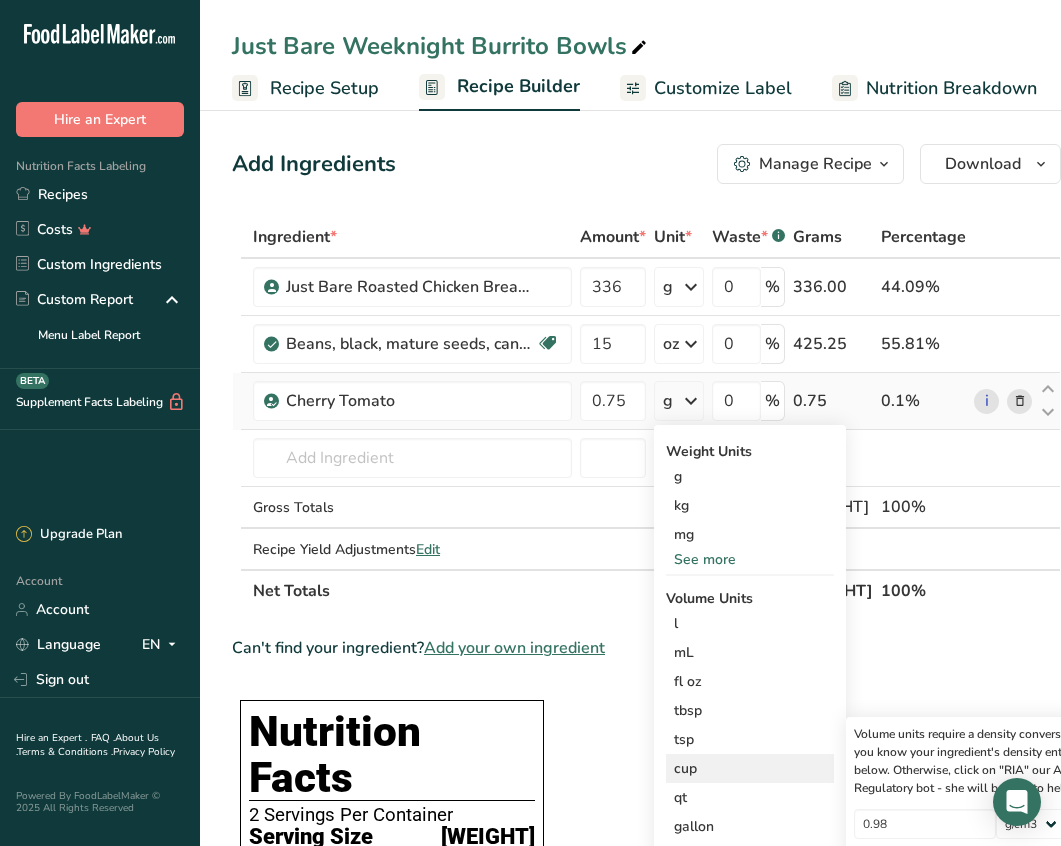 scroll, scrollTop: 0, scrollLeft: 51, axis: horizontal 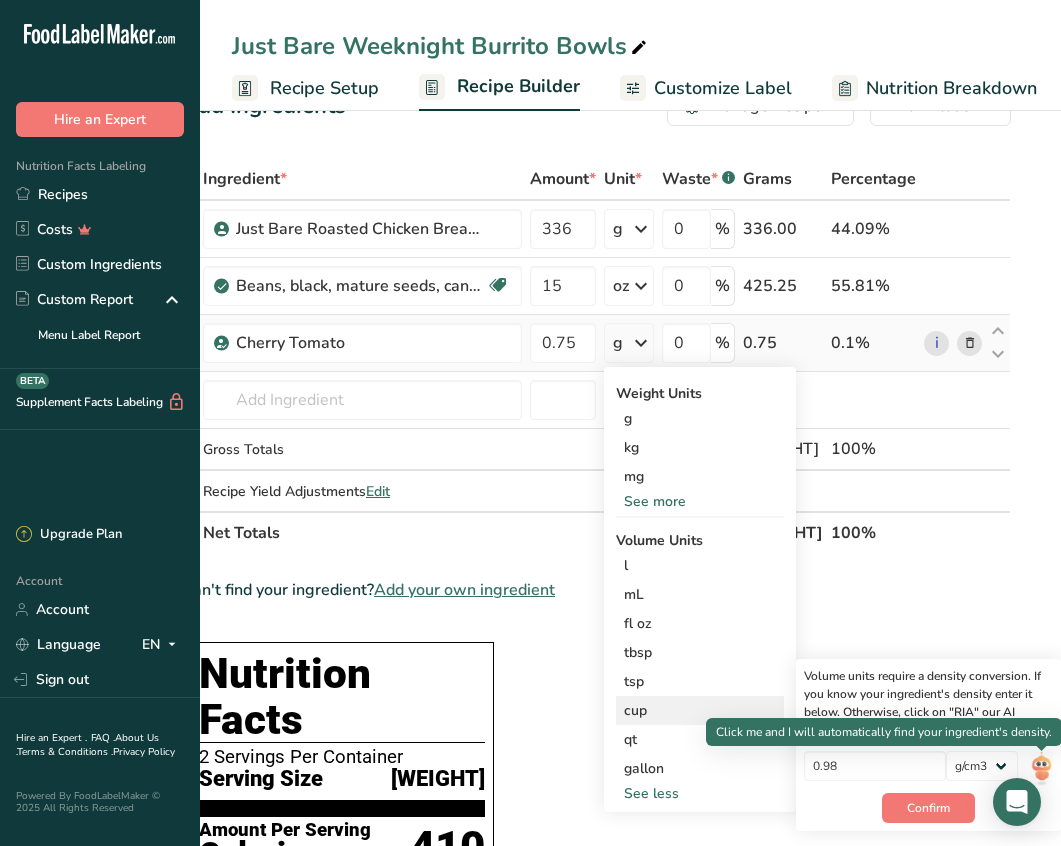 click at bounding box center [1041, 768] 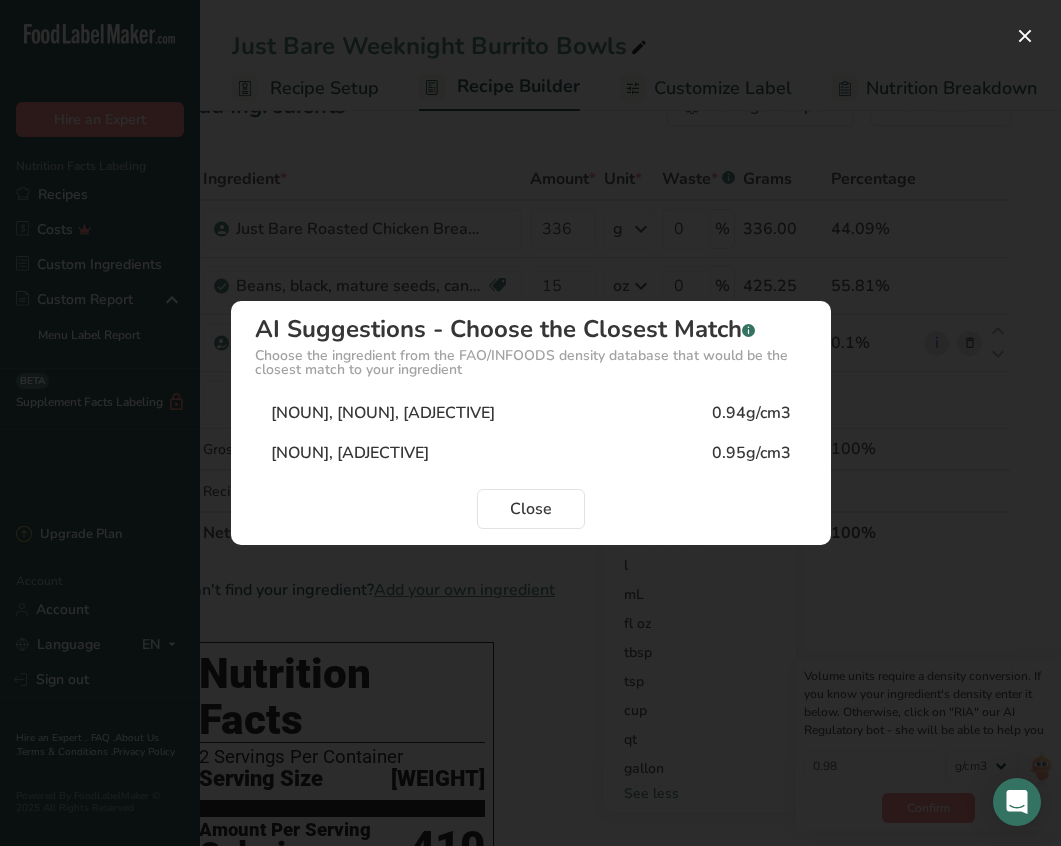 click on "0.94g/cm3" at bounding box center (751, 413) 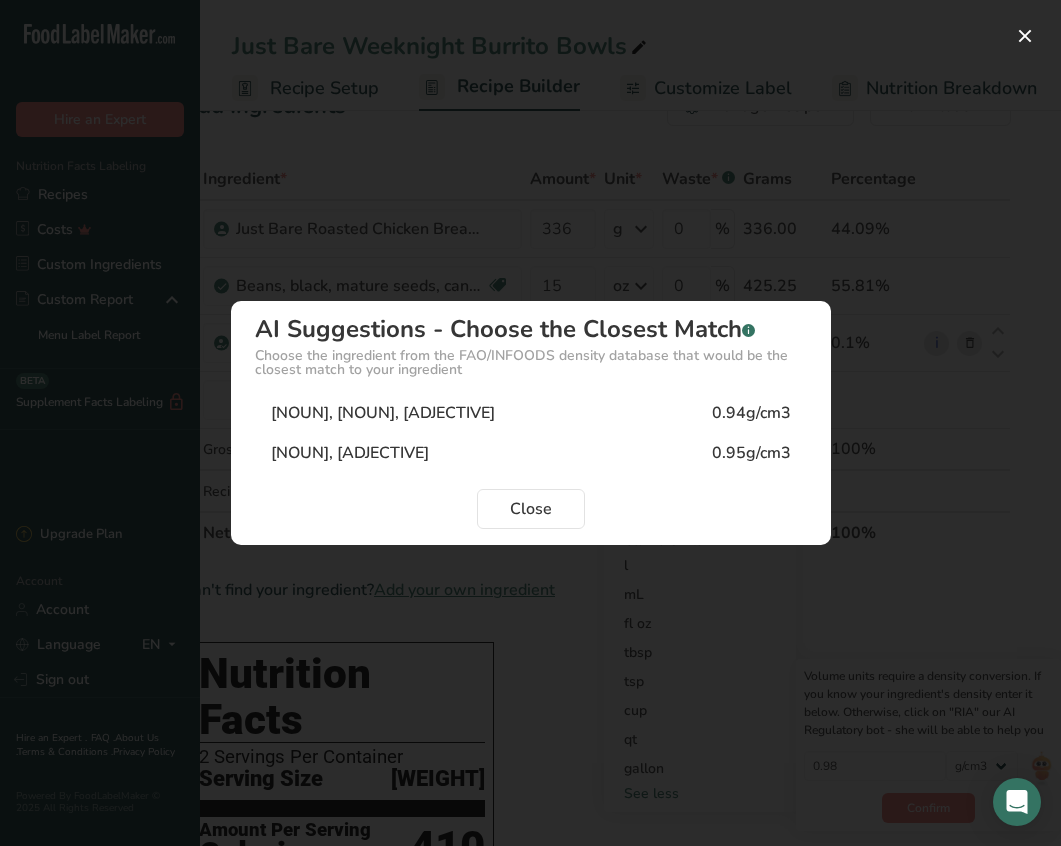 type on "0.94" 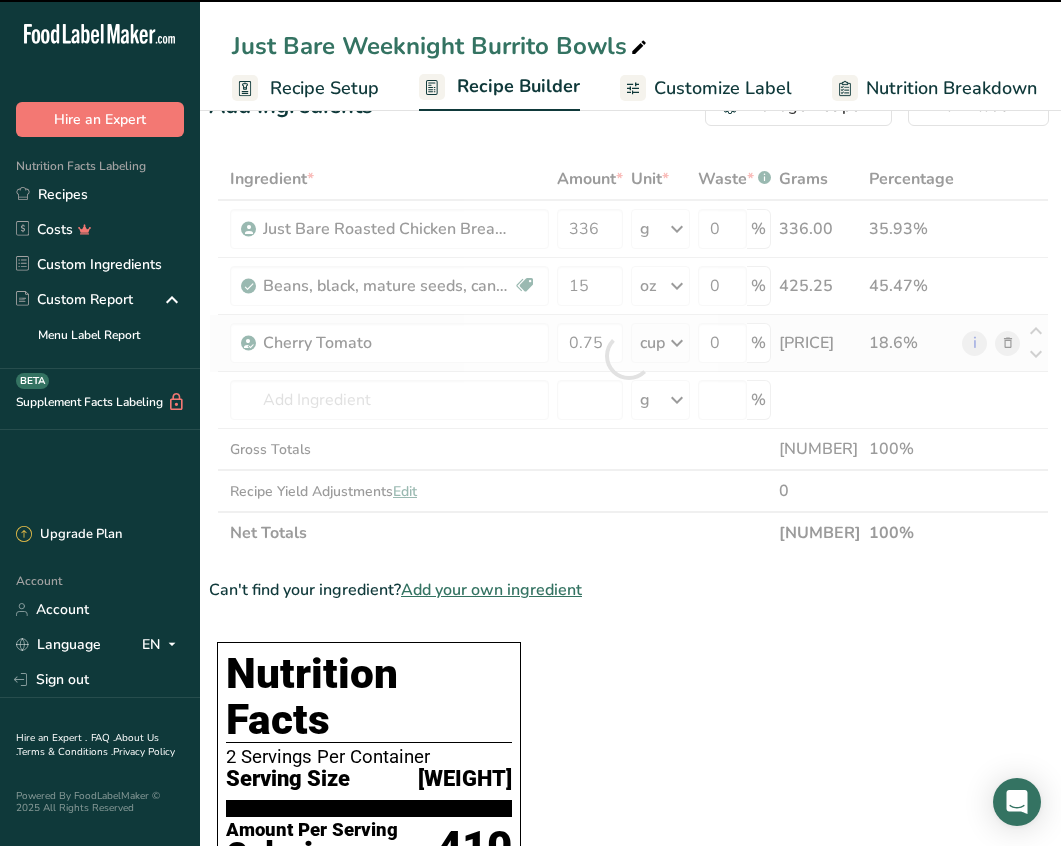 scroll, scrollTop: 0, scrollLeft: 0, axis: both 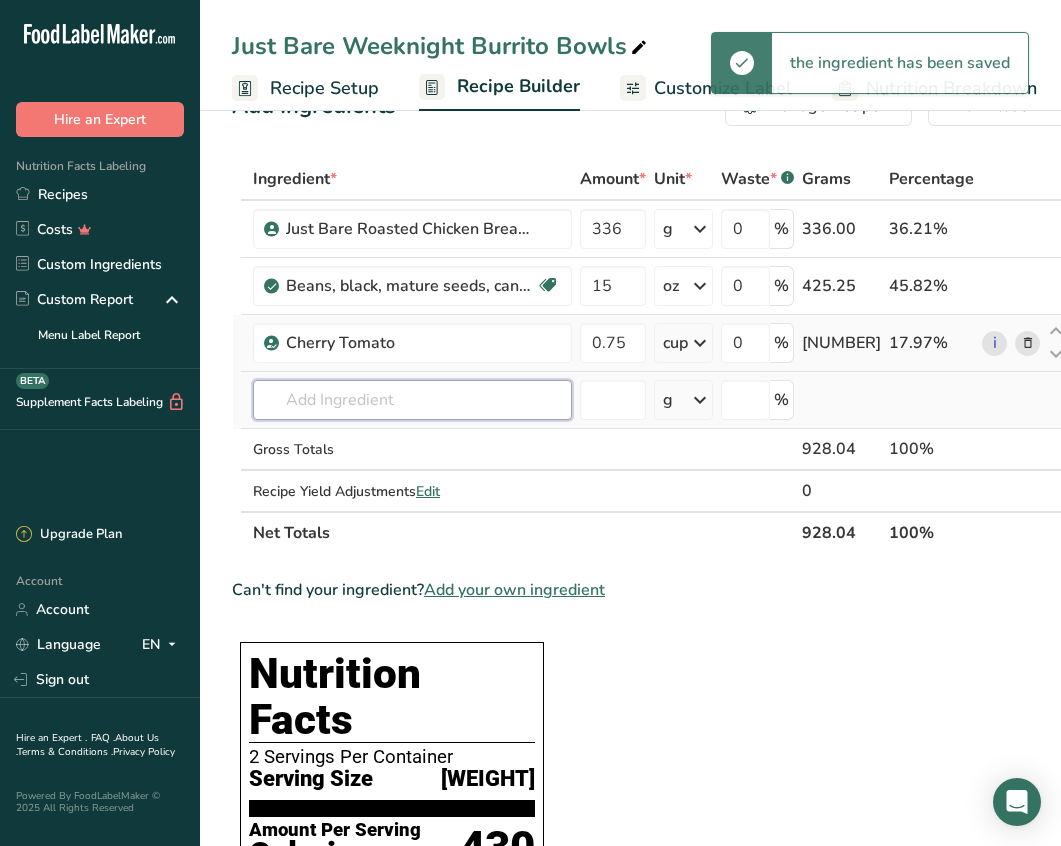 click at bounding box center (412, 400) 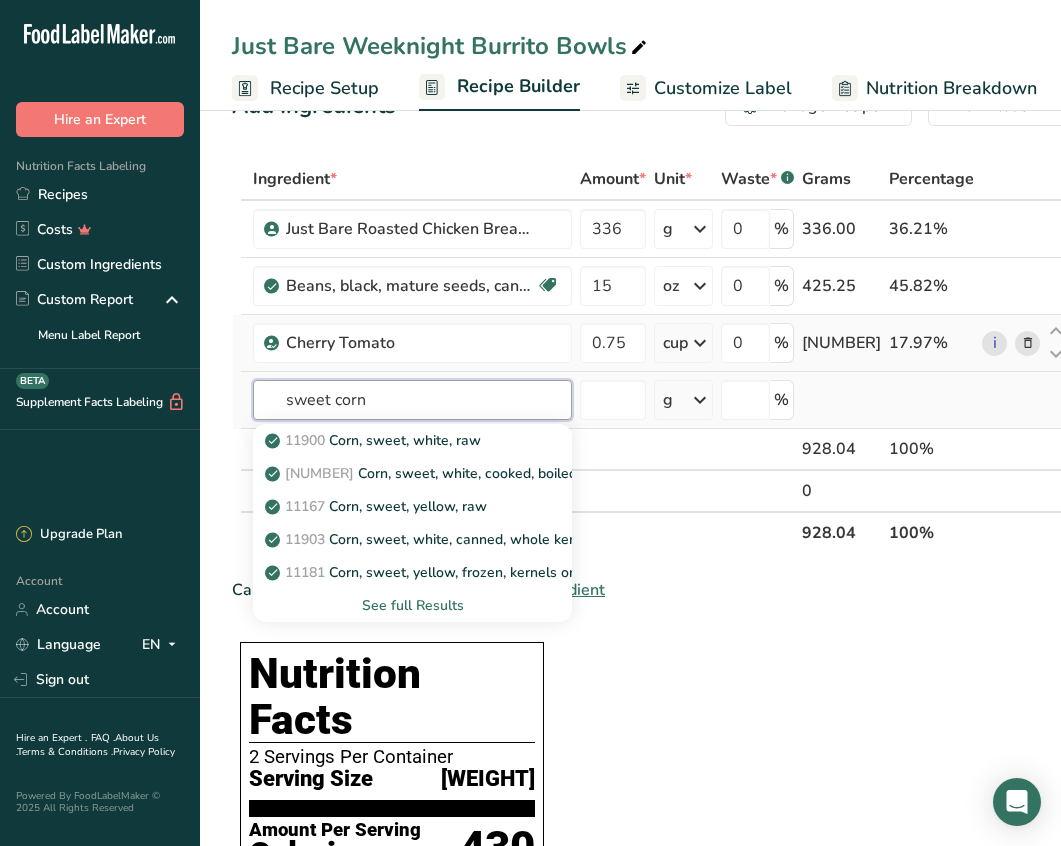 type on "sweet corn" 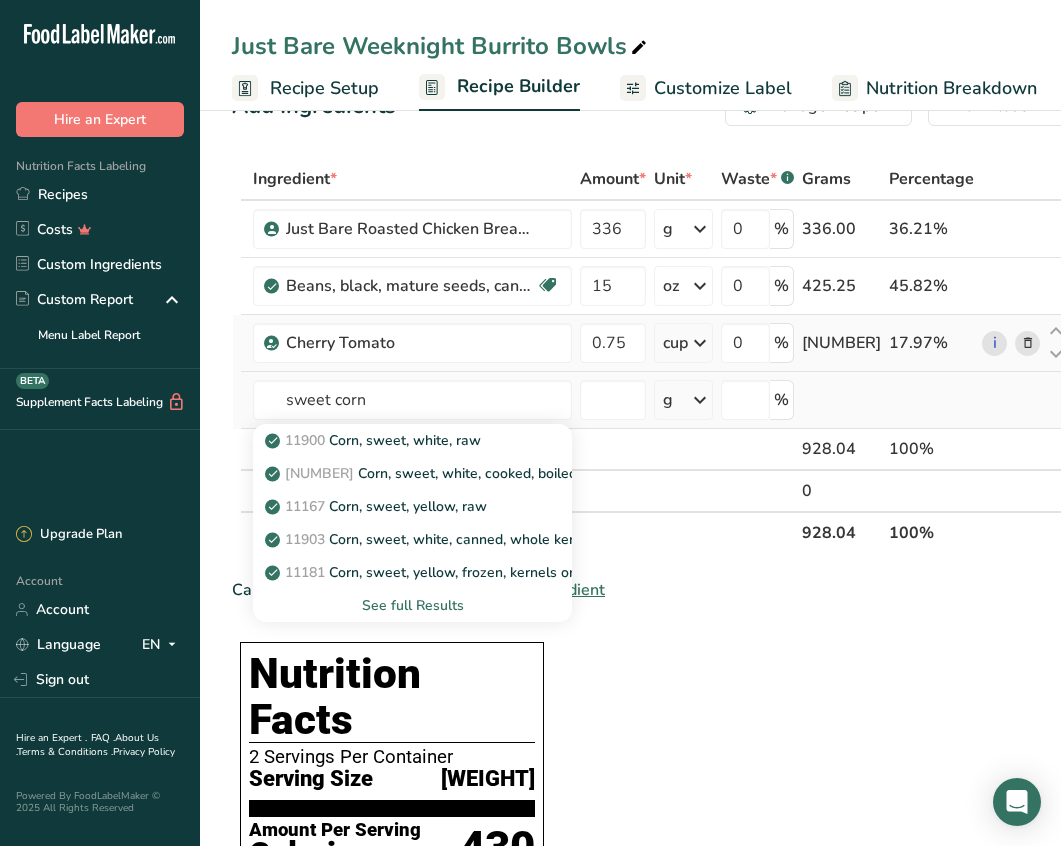 type 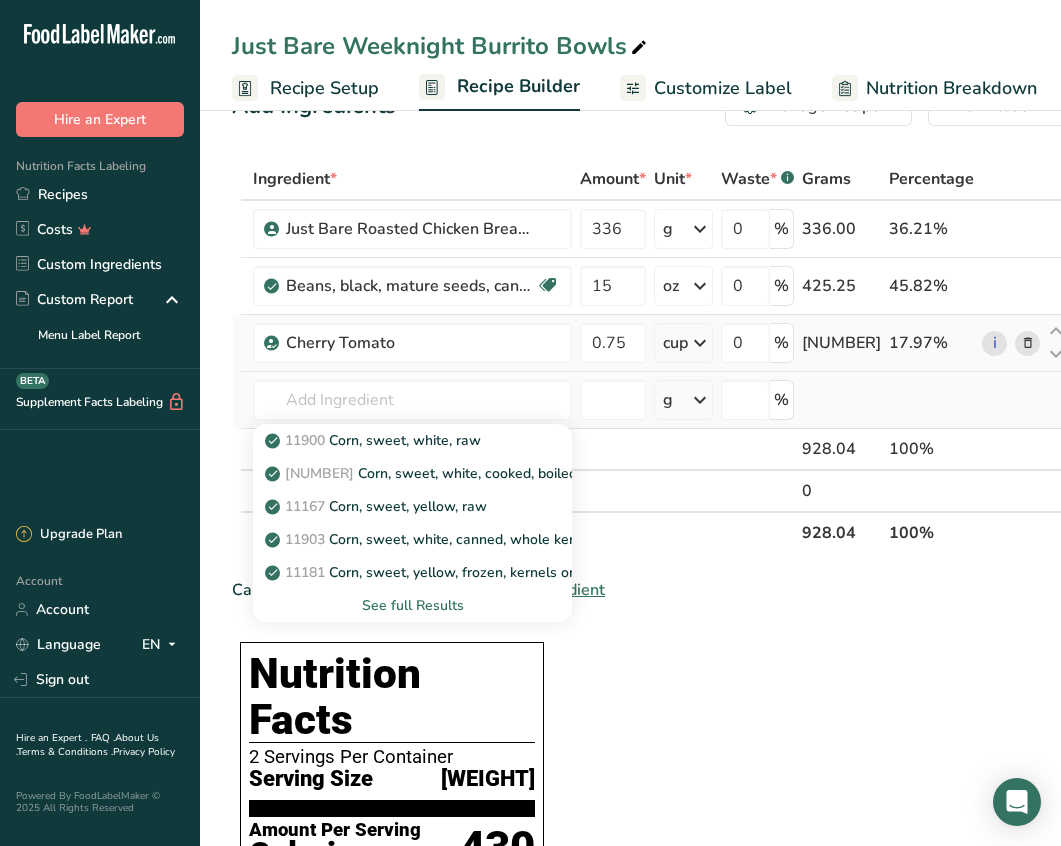 click on "See full Results" at bounding box center [412, 605] 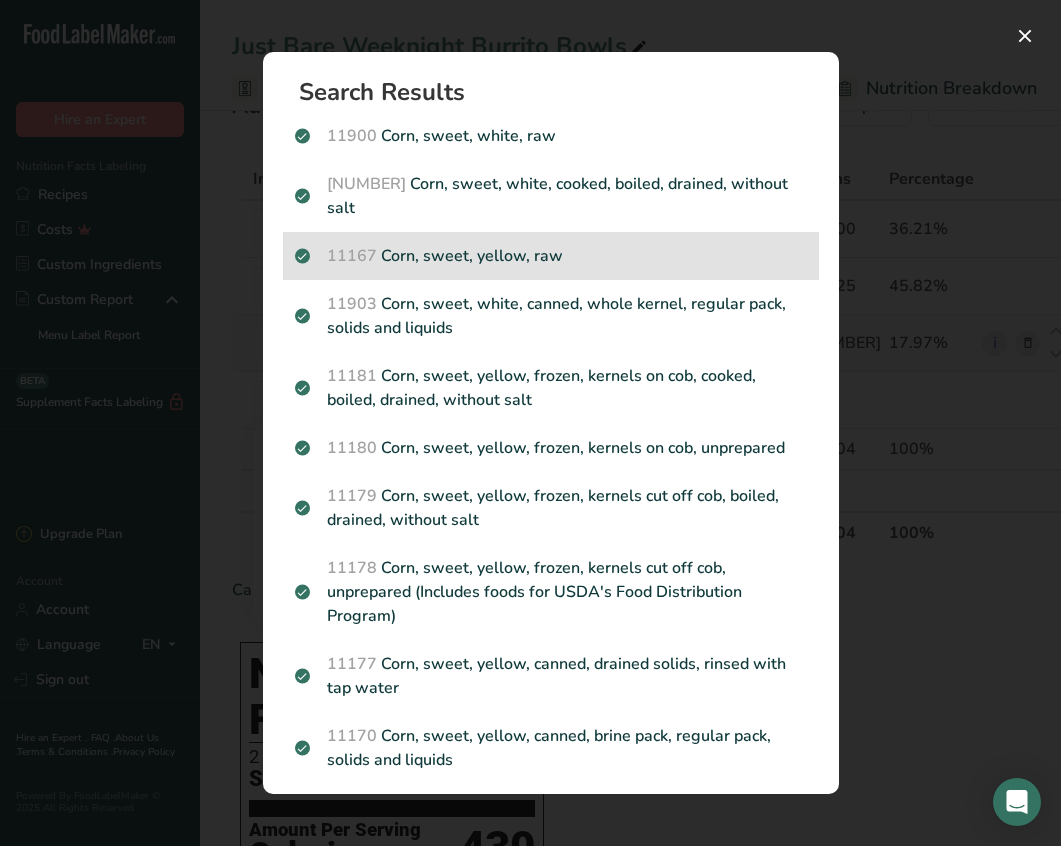 click on "11167
Corn, sweet, yellow, raw" at bounding box center [551, 256] 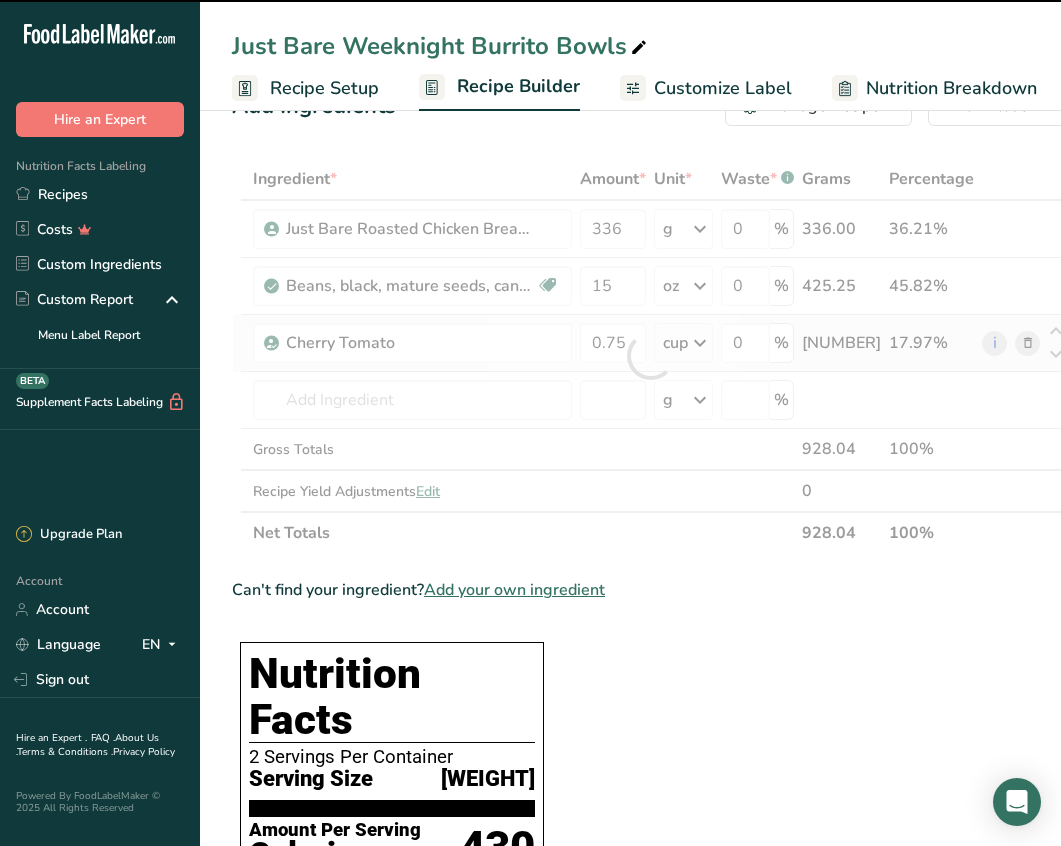 type on "0" 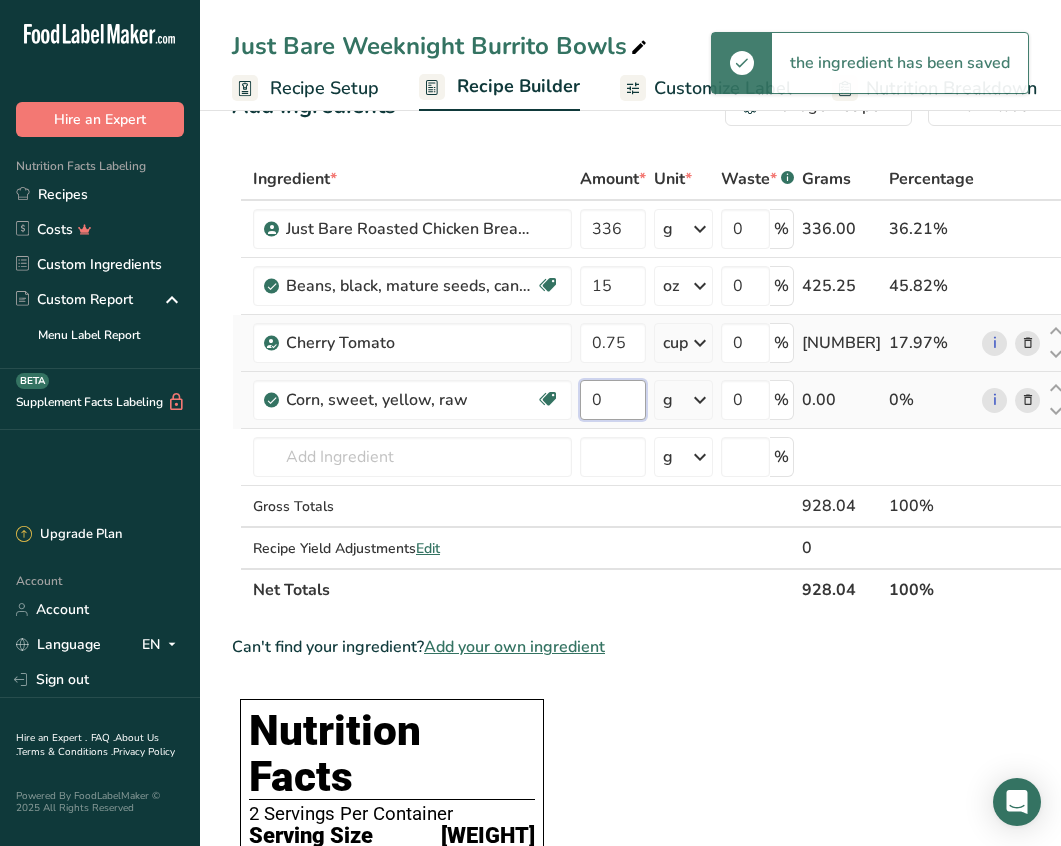 click on "0" at bounding box center (613, 400) 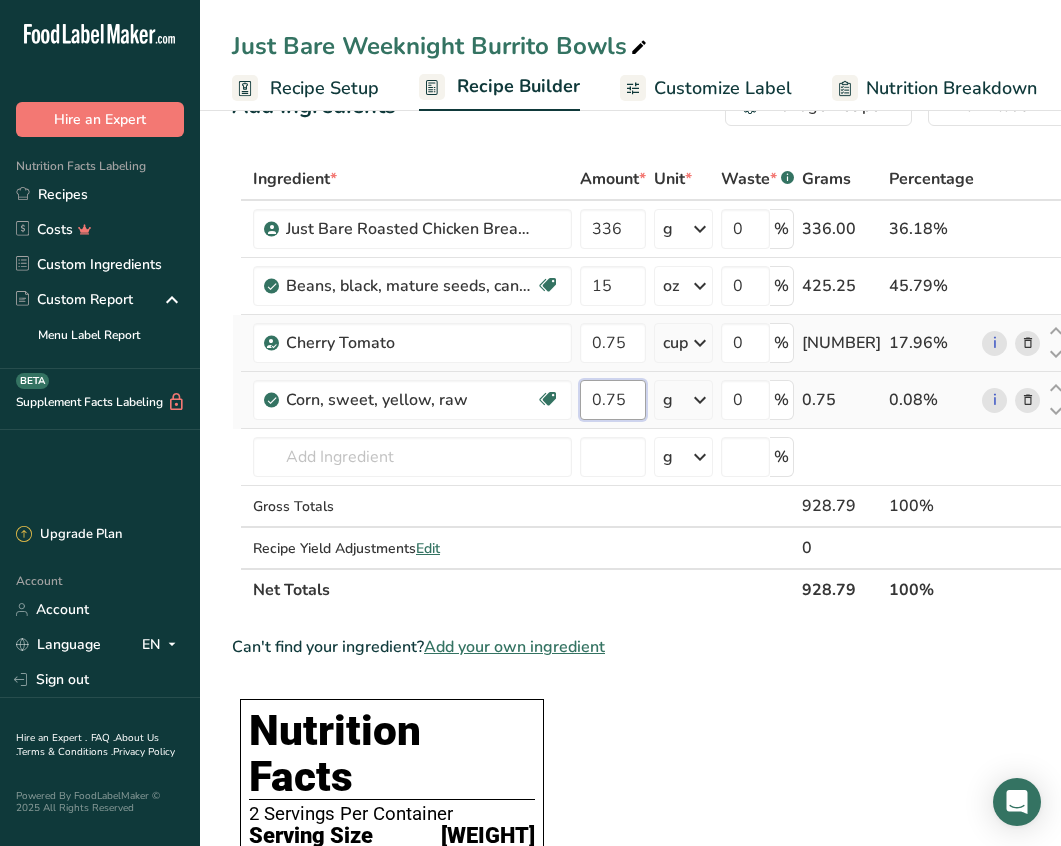 type on "0.75" 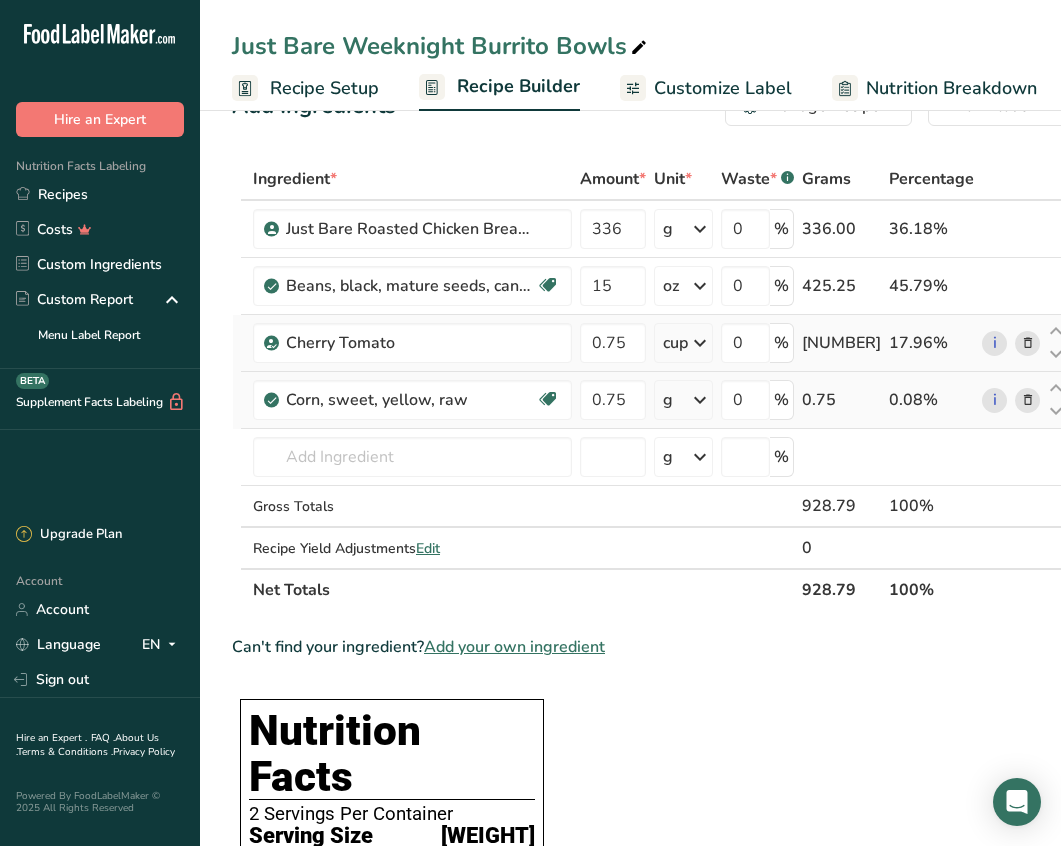 click on "Ingredient *
Amount *
Unit *
Waste *   .a-a{fill:#347362;}.b-a{fill:#fff;}          Grams
Percentage
Just [PRODUCT] [PRODUCT] [PRODUCT]
[NUMBER]
g
Weight Units
g
kg
mg
See more
Volume Units
l
mL
fl oz
See more
0
%
[NUMBER].00
[PERCENT]%
[FOOD], [FOOD], mature seeds, canned, low sodium
[ATTRIBUTE]
[ATTRIBUTE]
[ATTRIBUTE]
[ATTRIBUTE]
[ATTRIBUTE]
15
oz
Portions
1 [UNIT]
Weight Units
g
kg
mg
mcg
lb
oz" at bounding box center (650, 384) 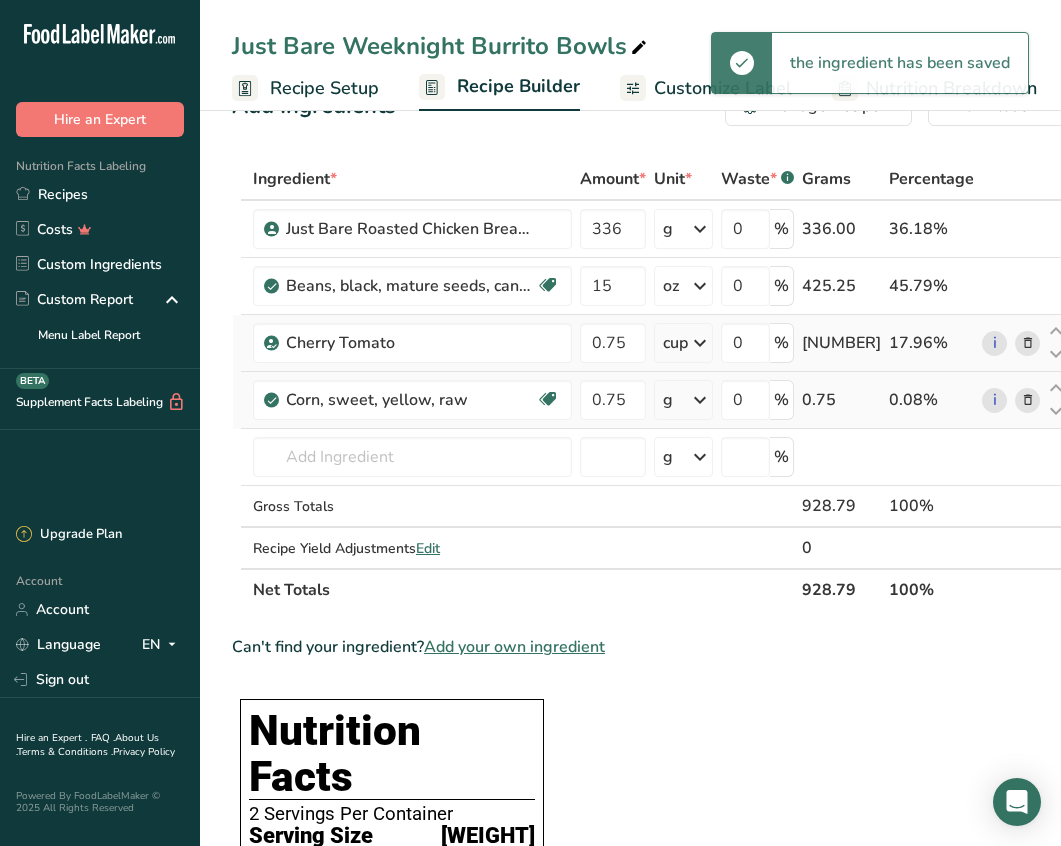 click at bounding box center (700, 400) 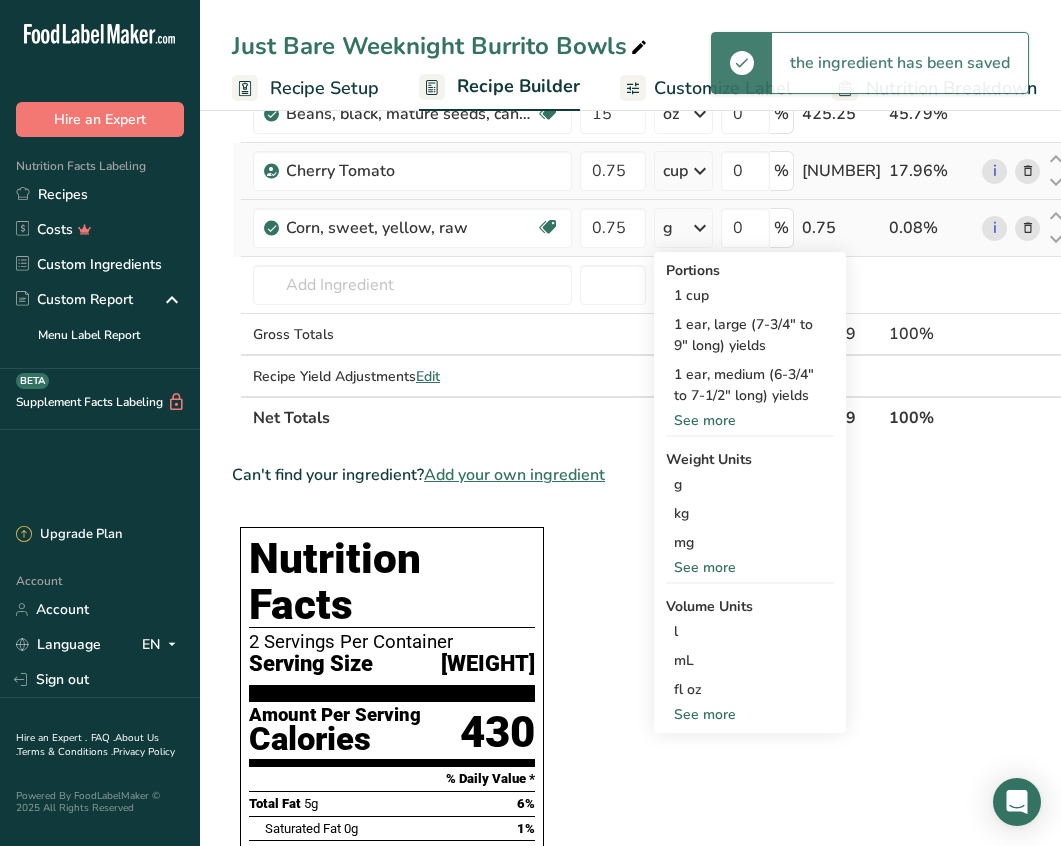 scroll, scrollTop: 235, scrollLeft: 0, axis: vertical 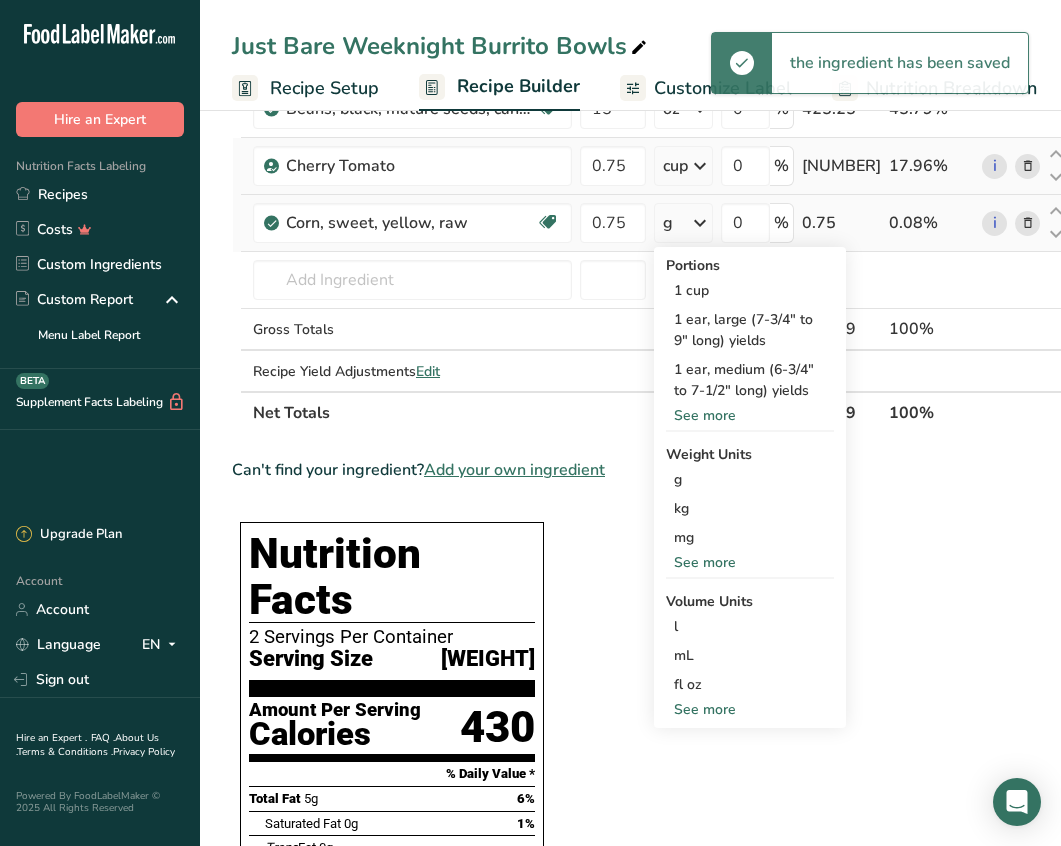 click on "See more" at bounding box center (750, 709) 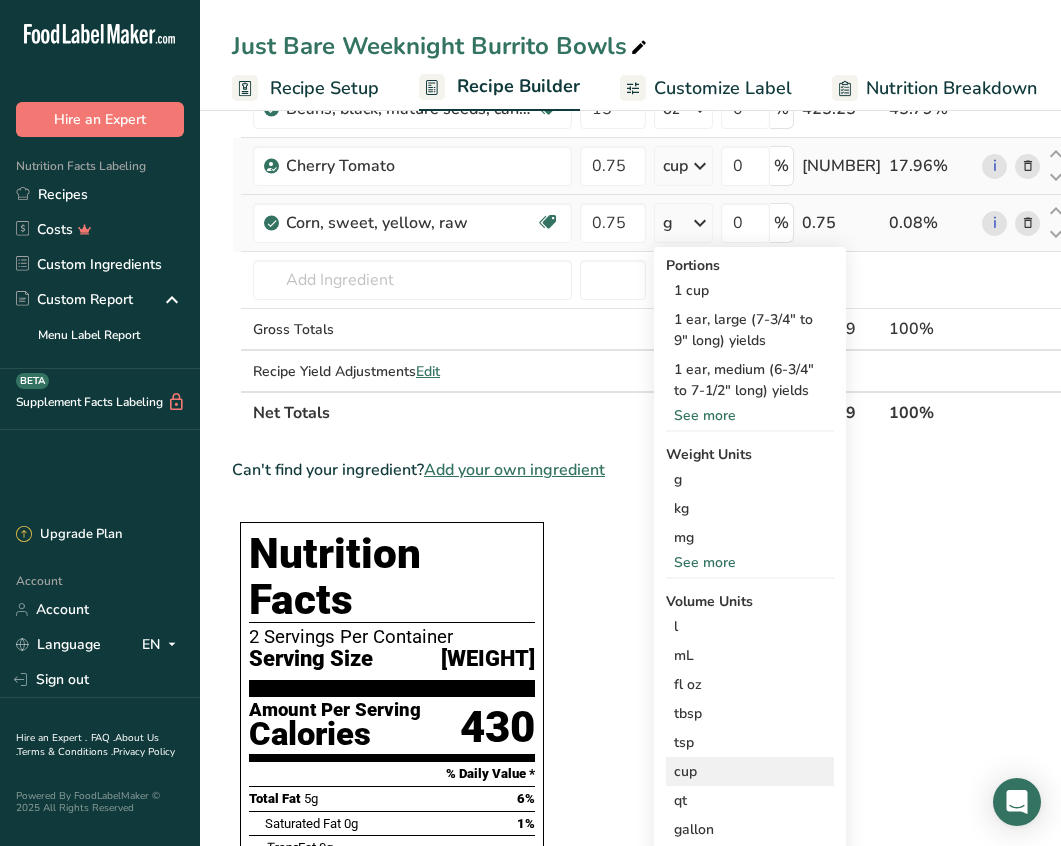 click on "cup" at bounding box center [750, 771] 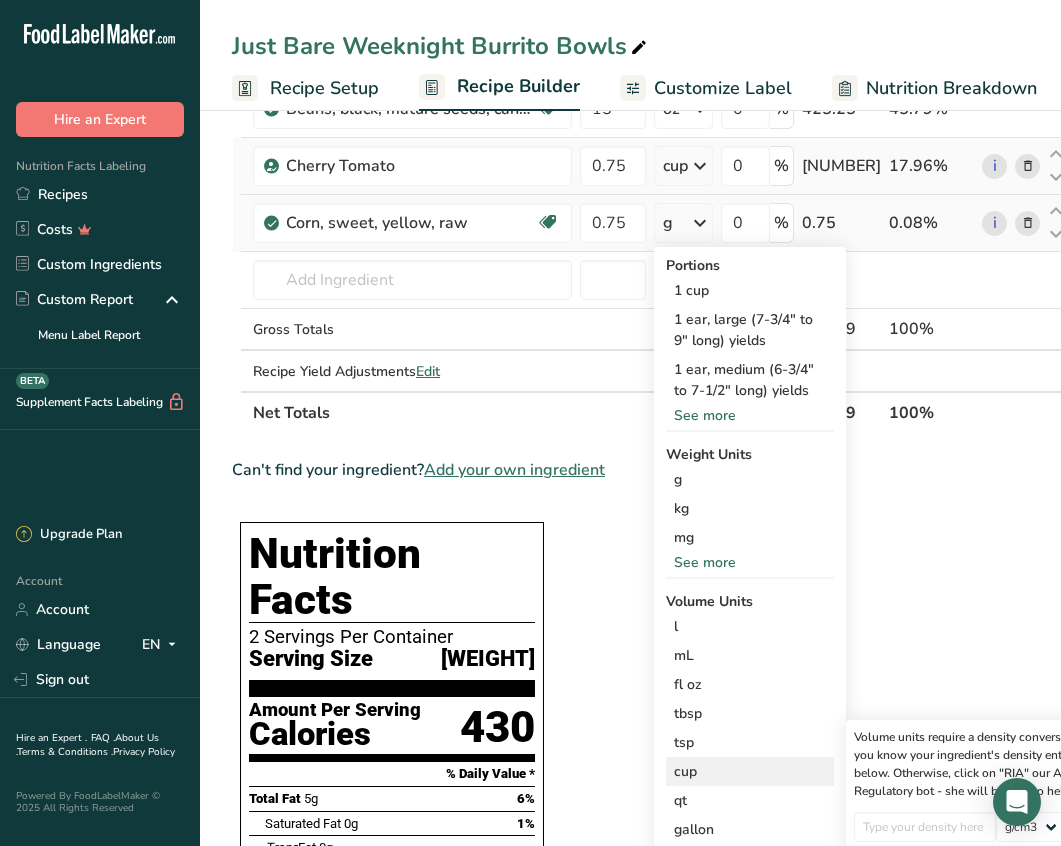 scroll, scrollTop: 0, scrollLeft: 51, axis: horizontal 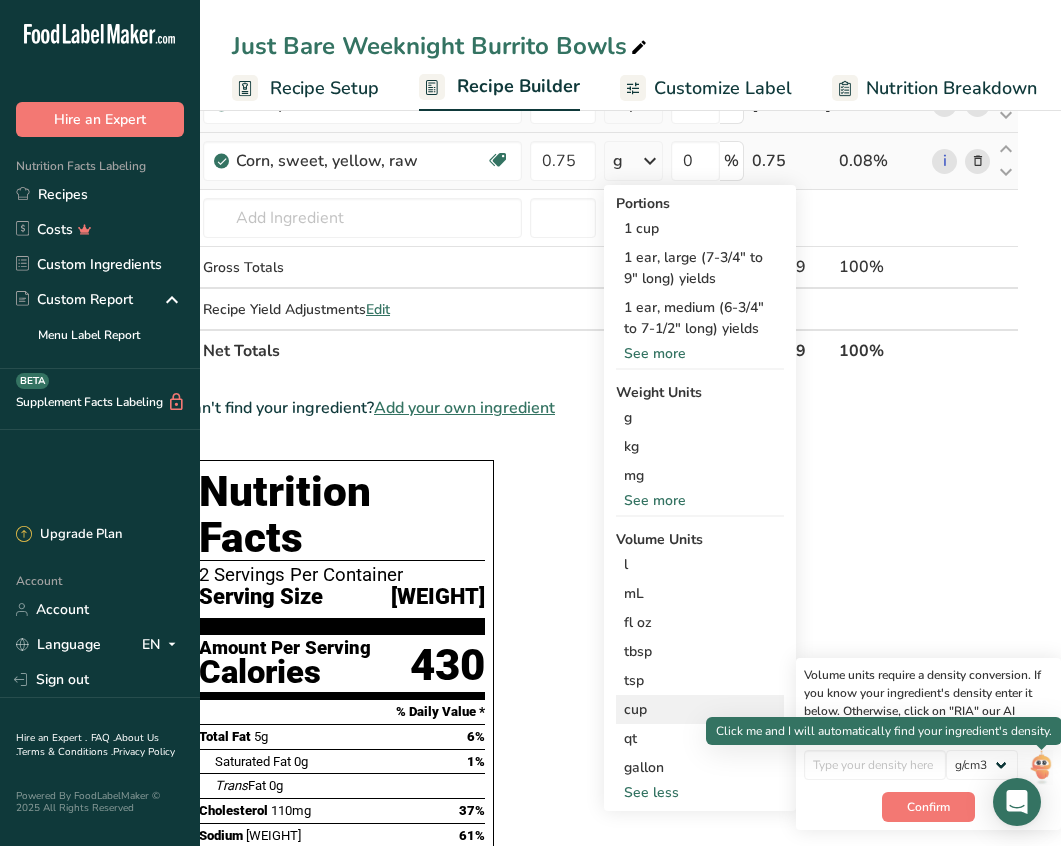 click at bounding box center [1042, 750] 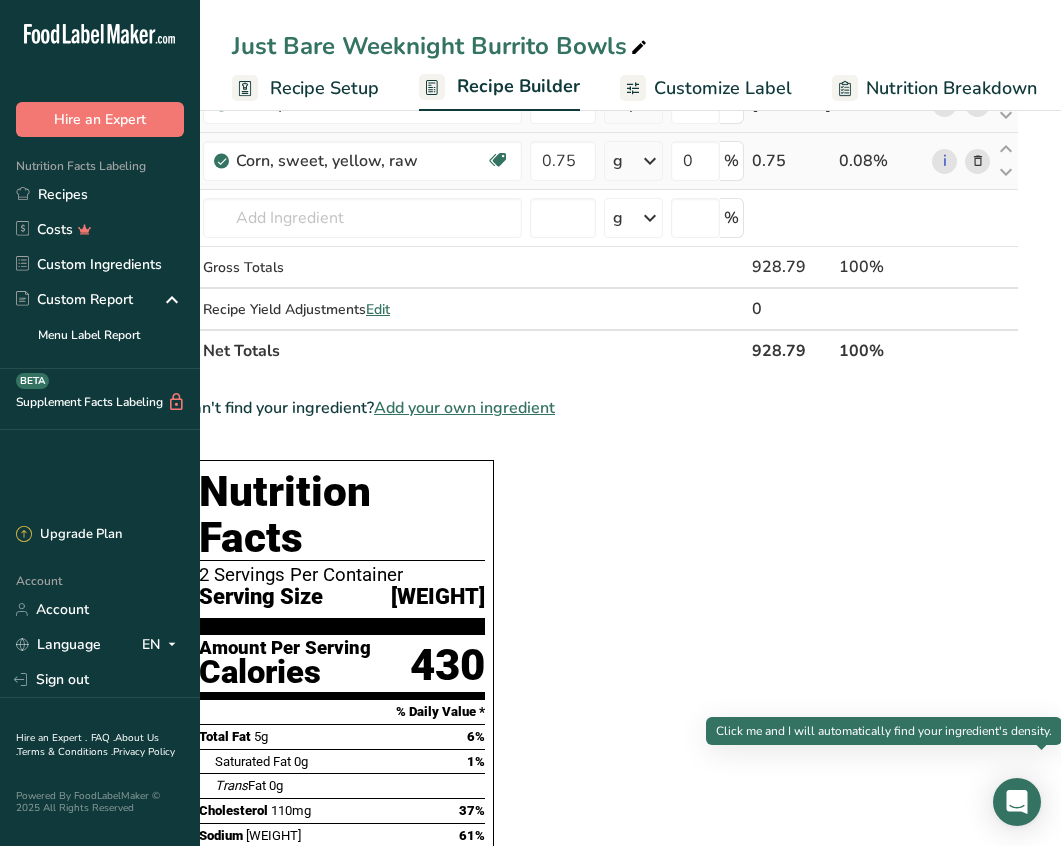 scroll, scrollTop: 0, scrollLeft: 0, axis: both 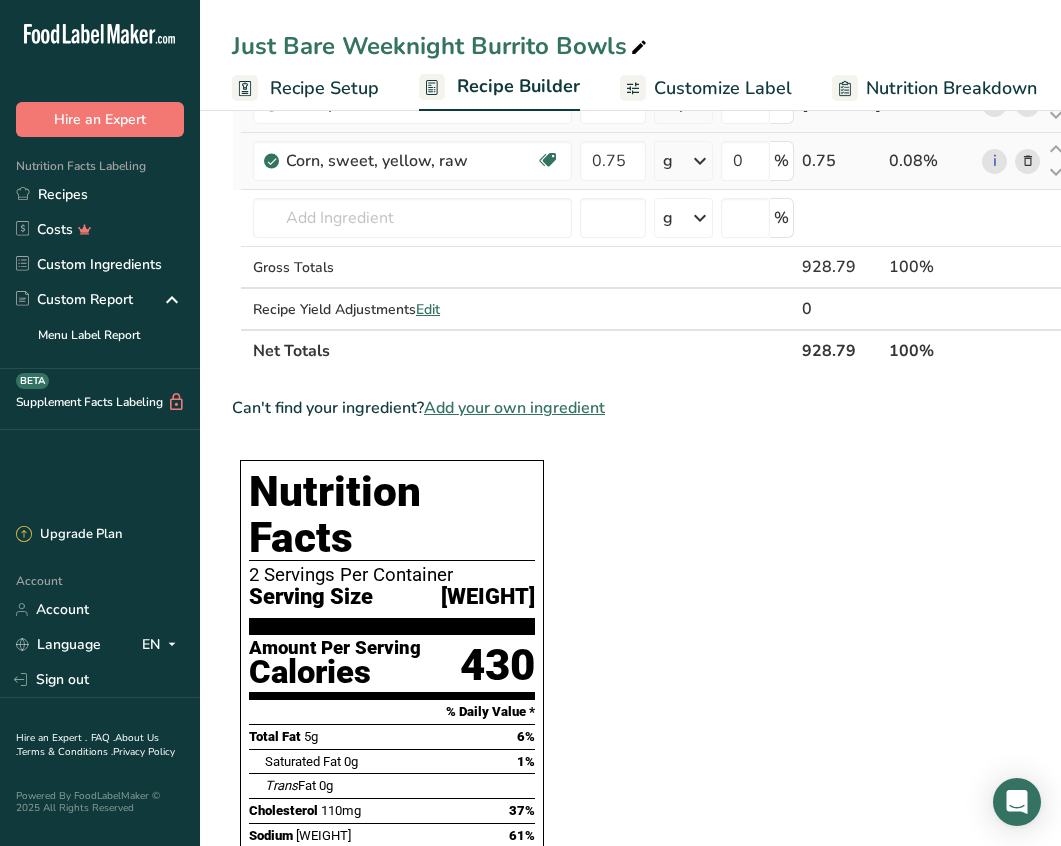 click at bounding box center [700, 161] 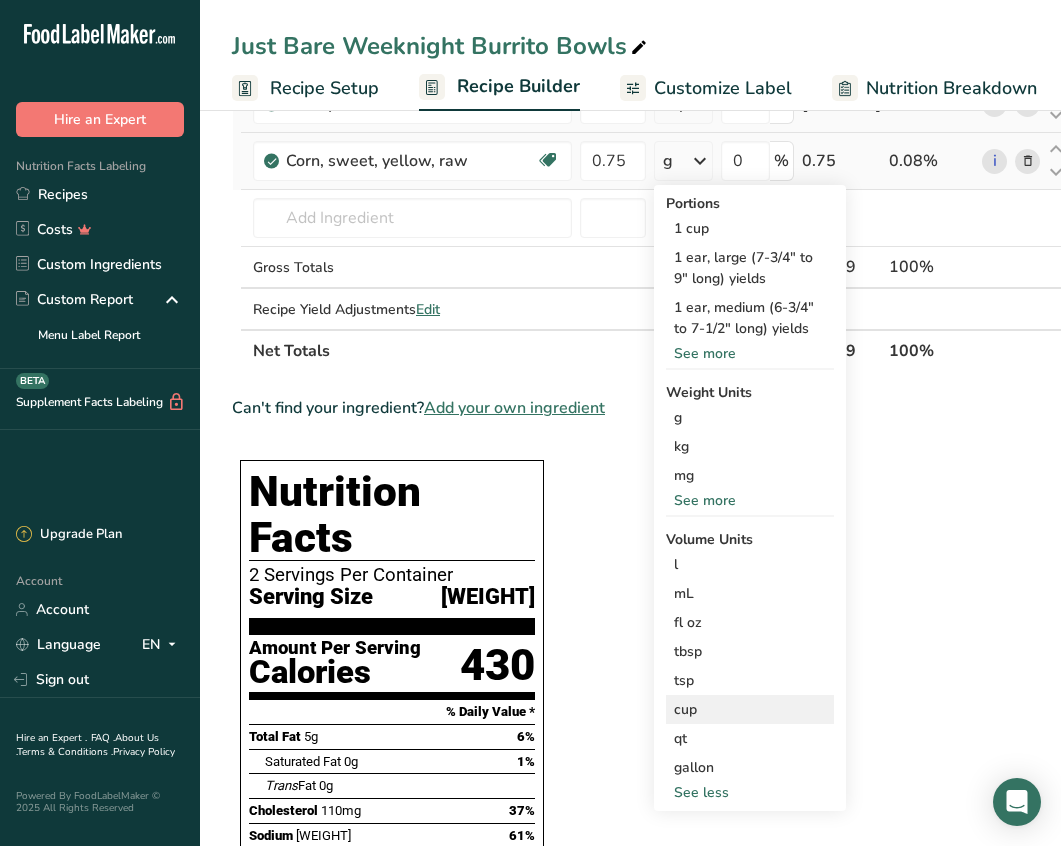 click on "cup" at bounding box center [750, 709] 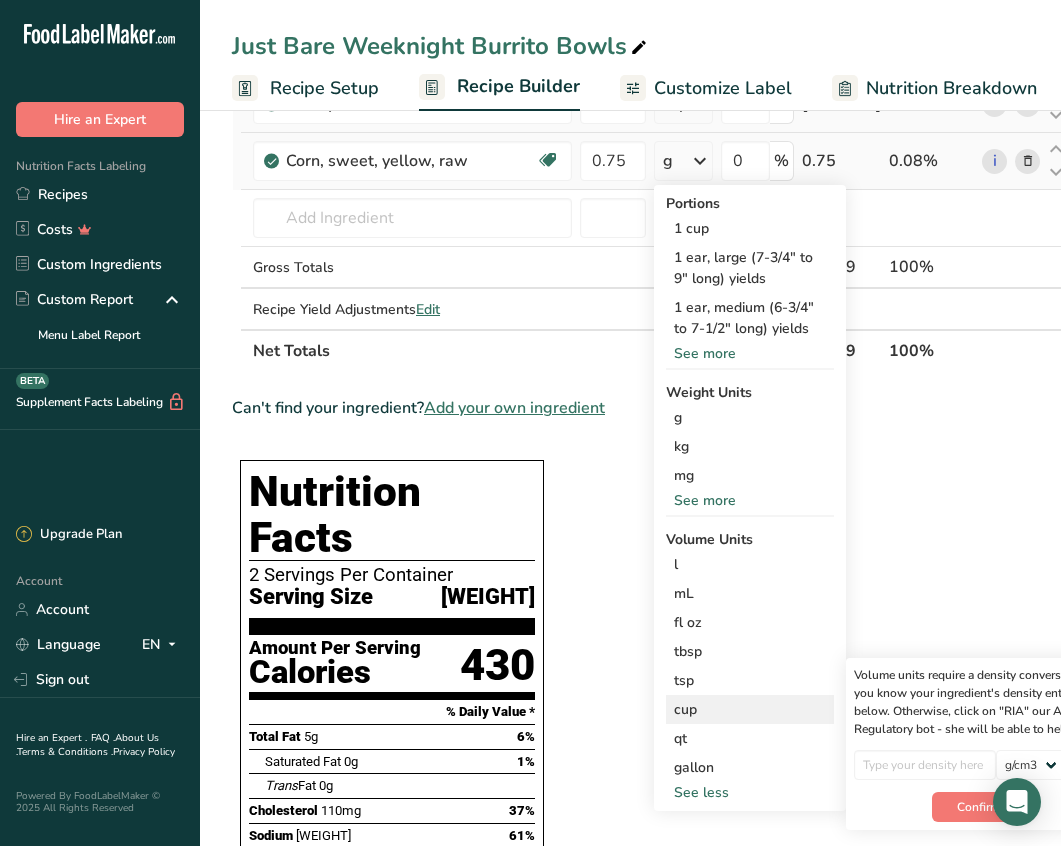 scroll, scrollTop: 0, scrollLeft: 51, axis: horizontal 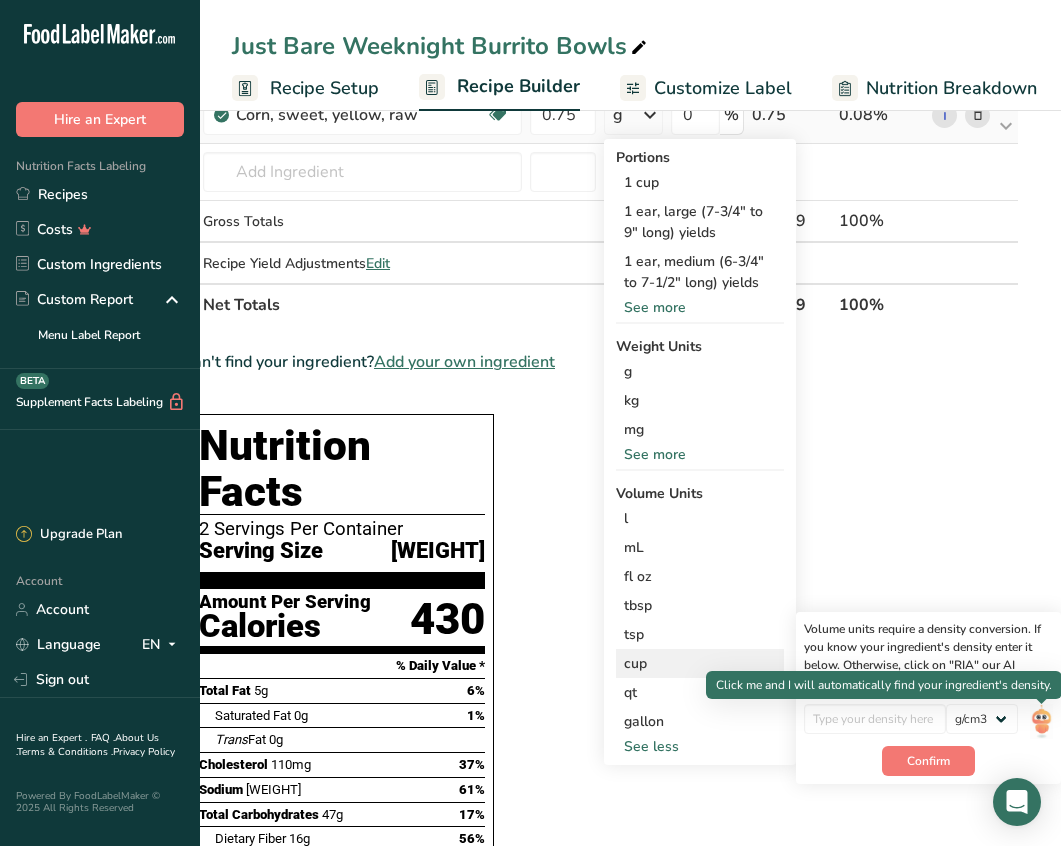 click at bounding box center [1041, 721] 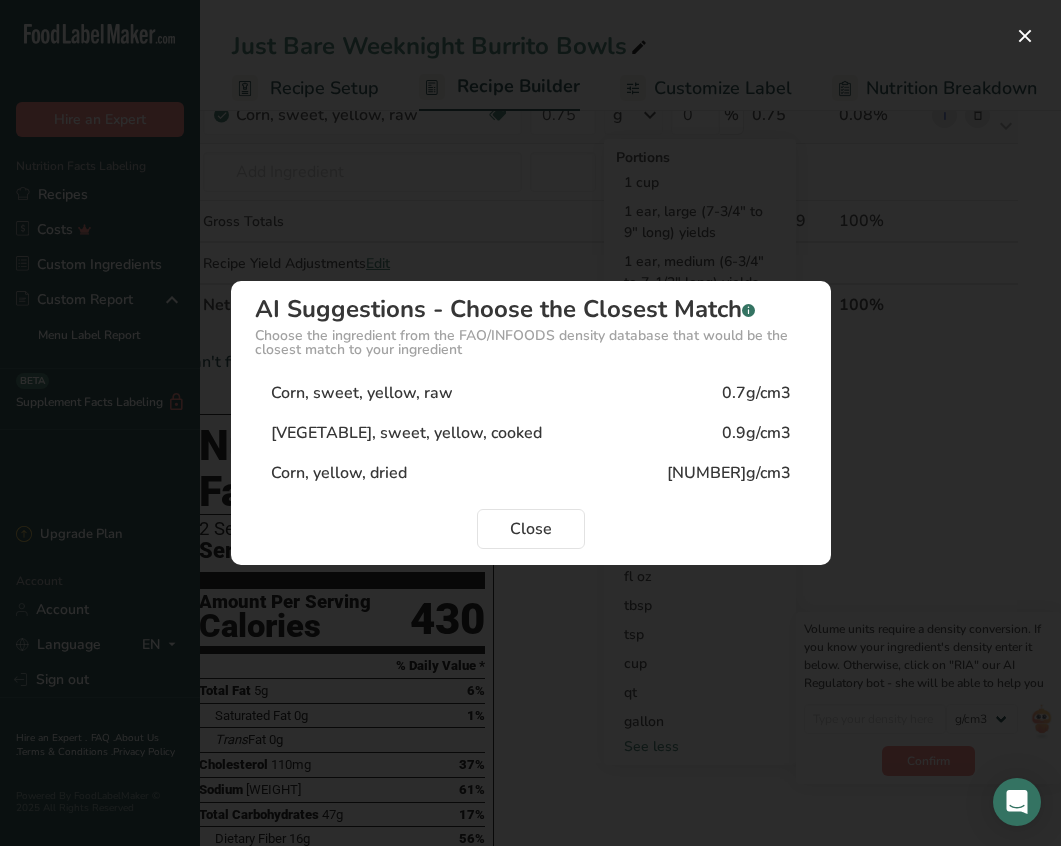 click on "[VEGETABLE], yellow, cooked   [NUMBER]g/cm3" at bounding box center [531, 433] 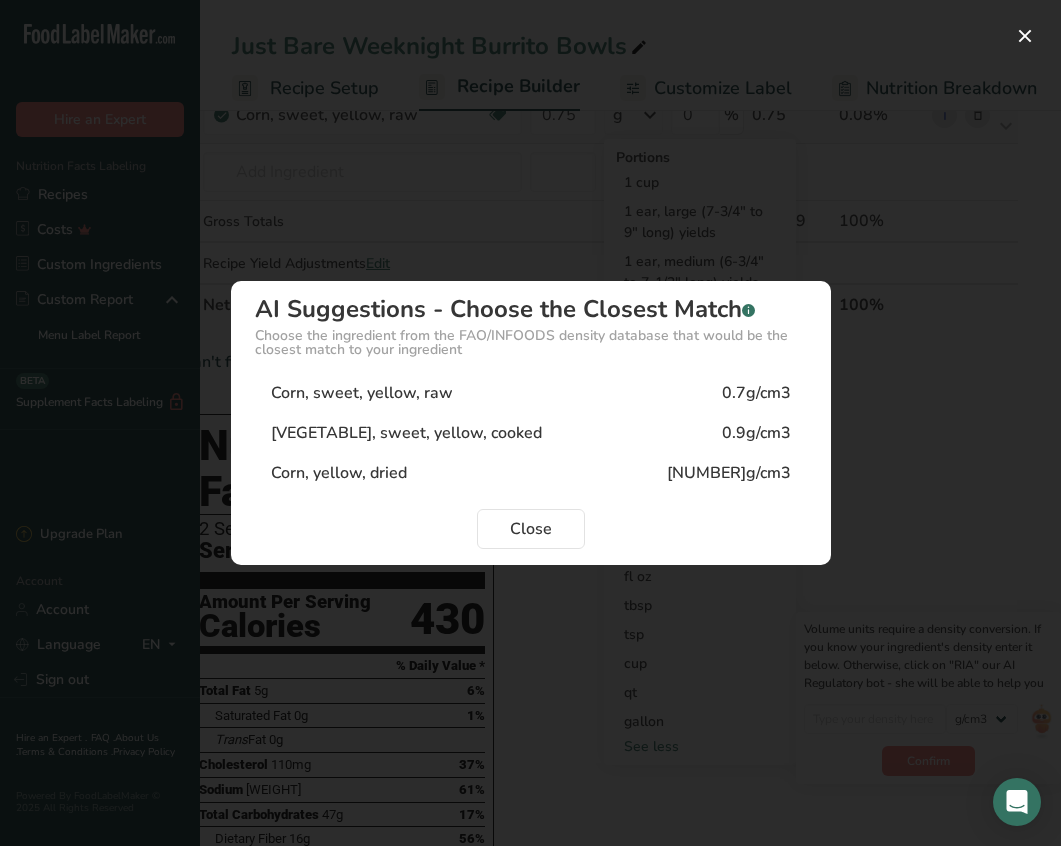 type on "0.9" 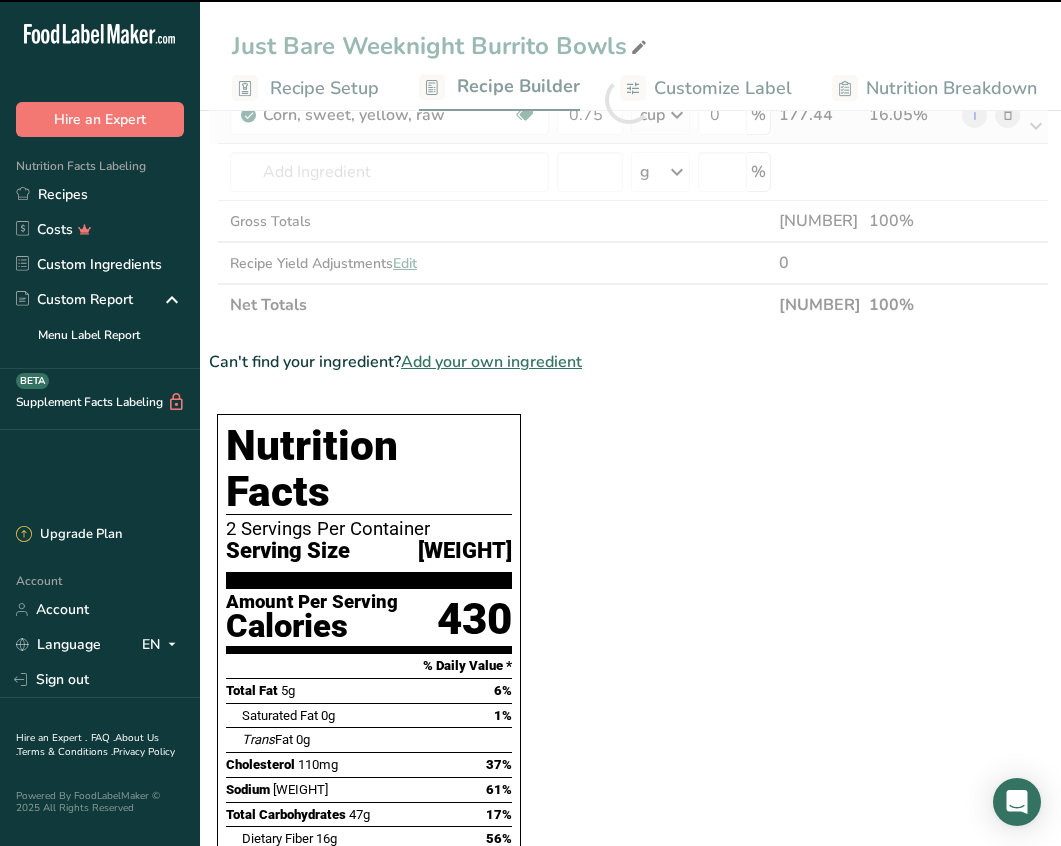 scroll, scrollTop: 0, scrollLeft: 3, axis: horizontal 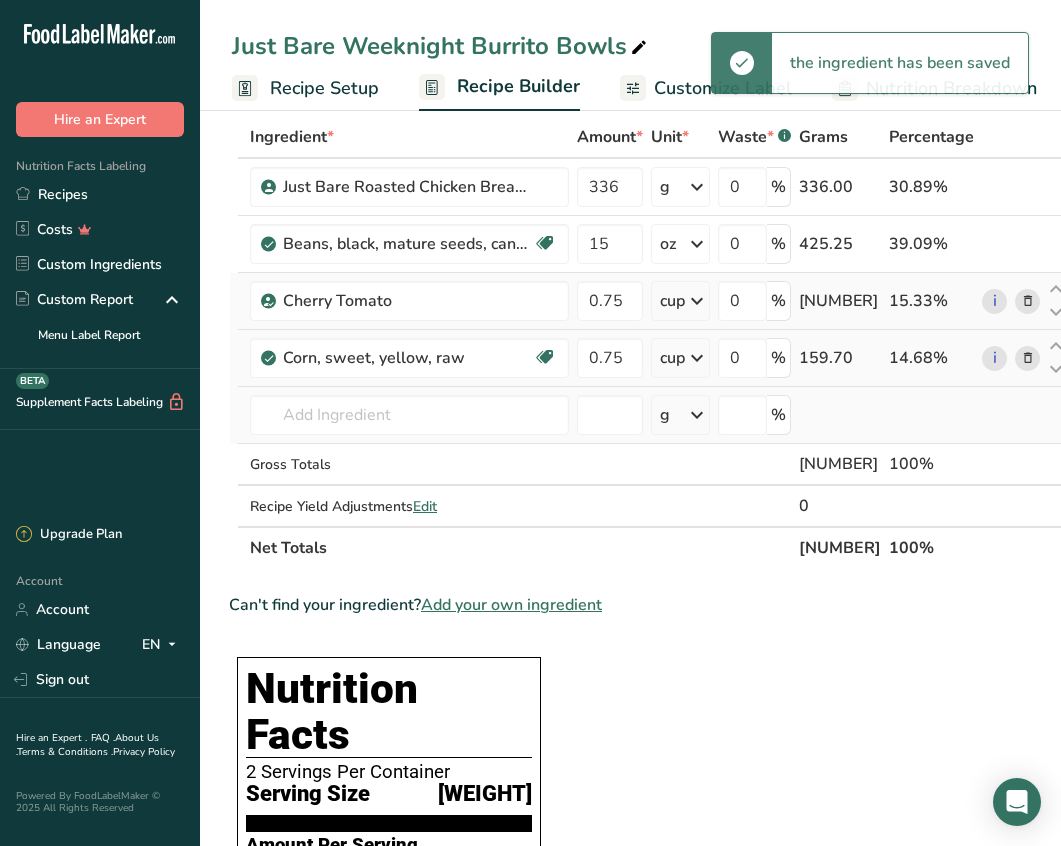 click on "[NUMBER]
Corn, sweet, white, raw
[NUMBER]
Corn, sweet, white, cooked, boiled, drained, without salt
[NUMBER]
Corn, sweet, yellow, raw
[NUMBER]
Corn, sweet, white, canned, whole kernel, regular pack, solids and liquids
[NUMBER]
Corn, sweet, yellow, frozen, kernels on cob, cooked, boiled, drained, without salt
See full Results" at bounding box center [409, 415] 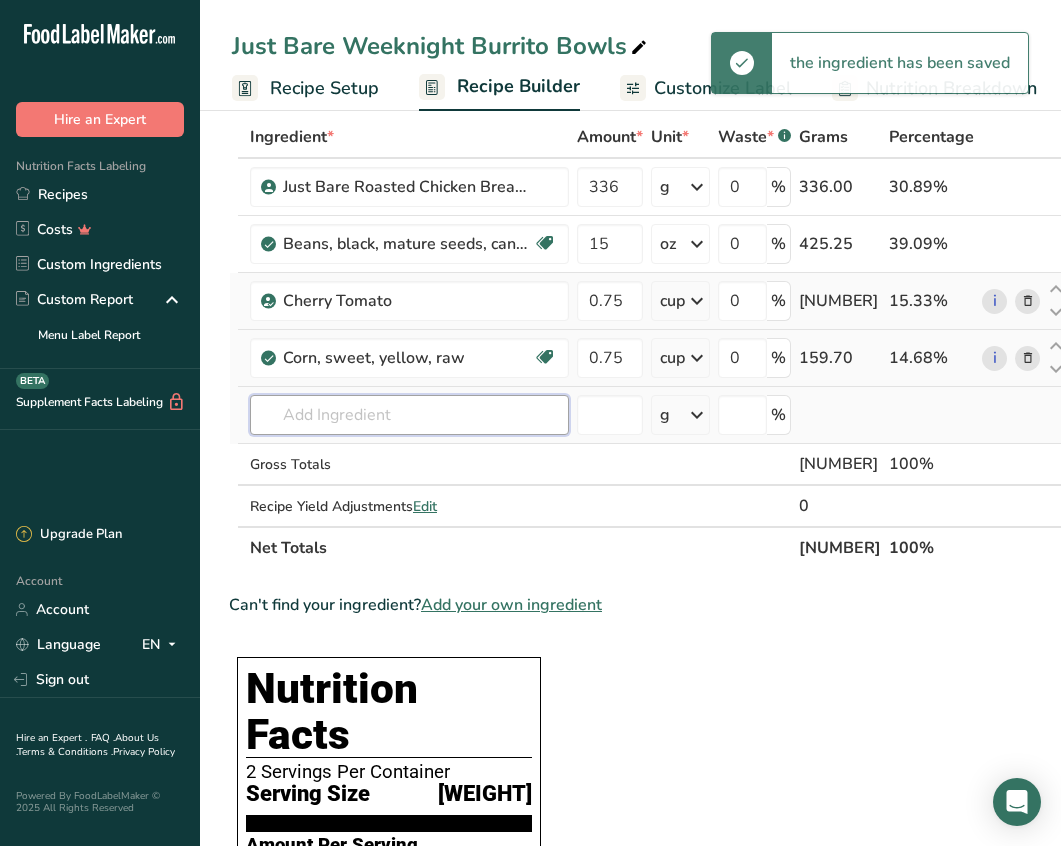 click at bounding box center [409, 415] 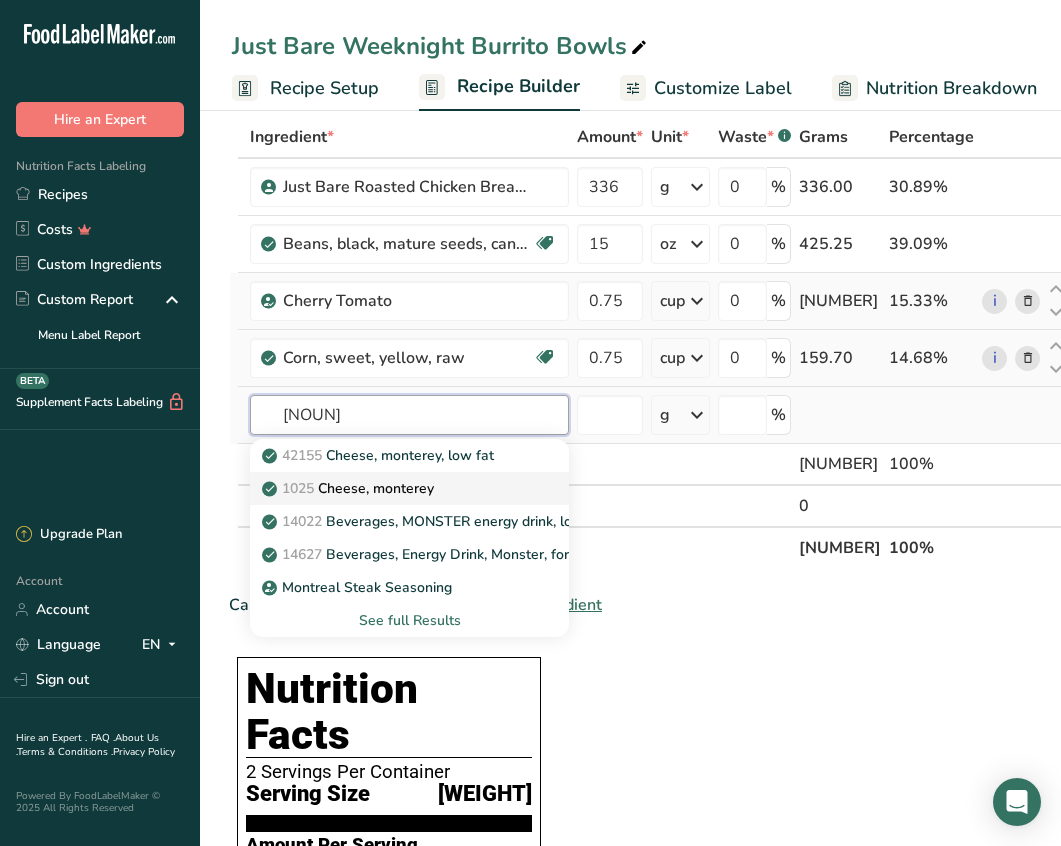 type on "[NOUN]" 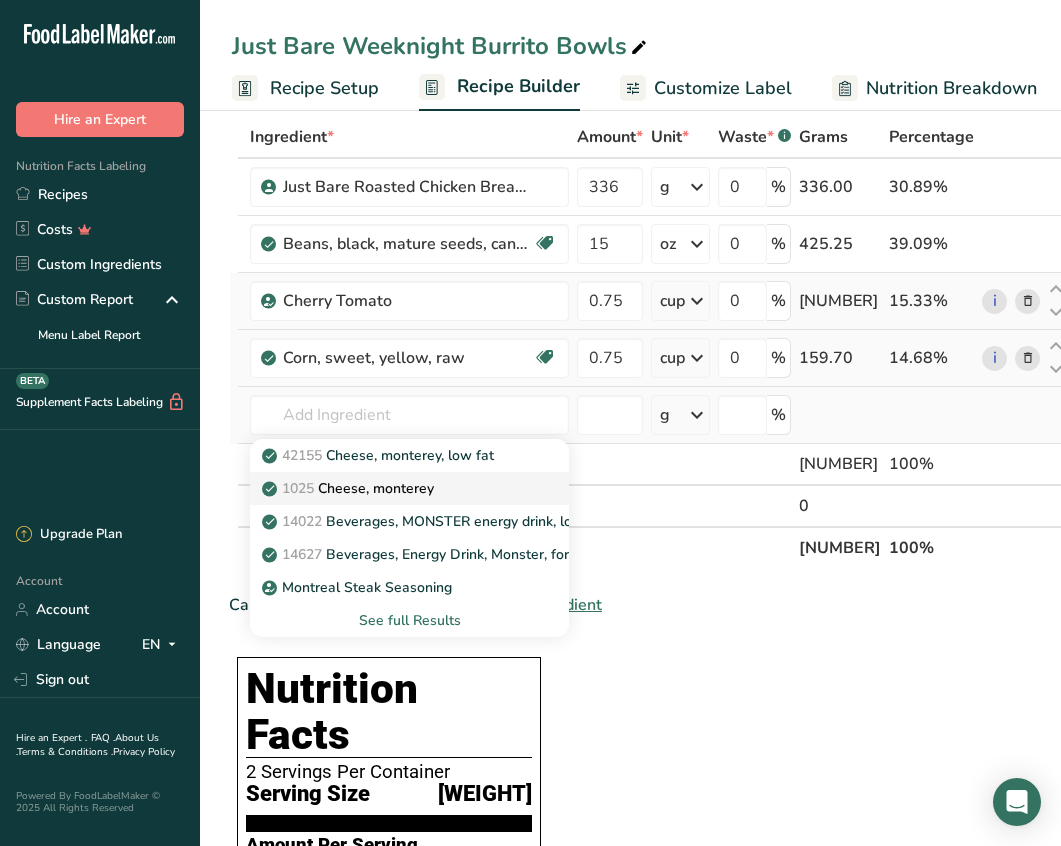 click on "[NUMBER]
[CHEESE], [CHEESE]" at bounding box center [393, 488] 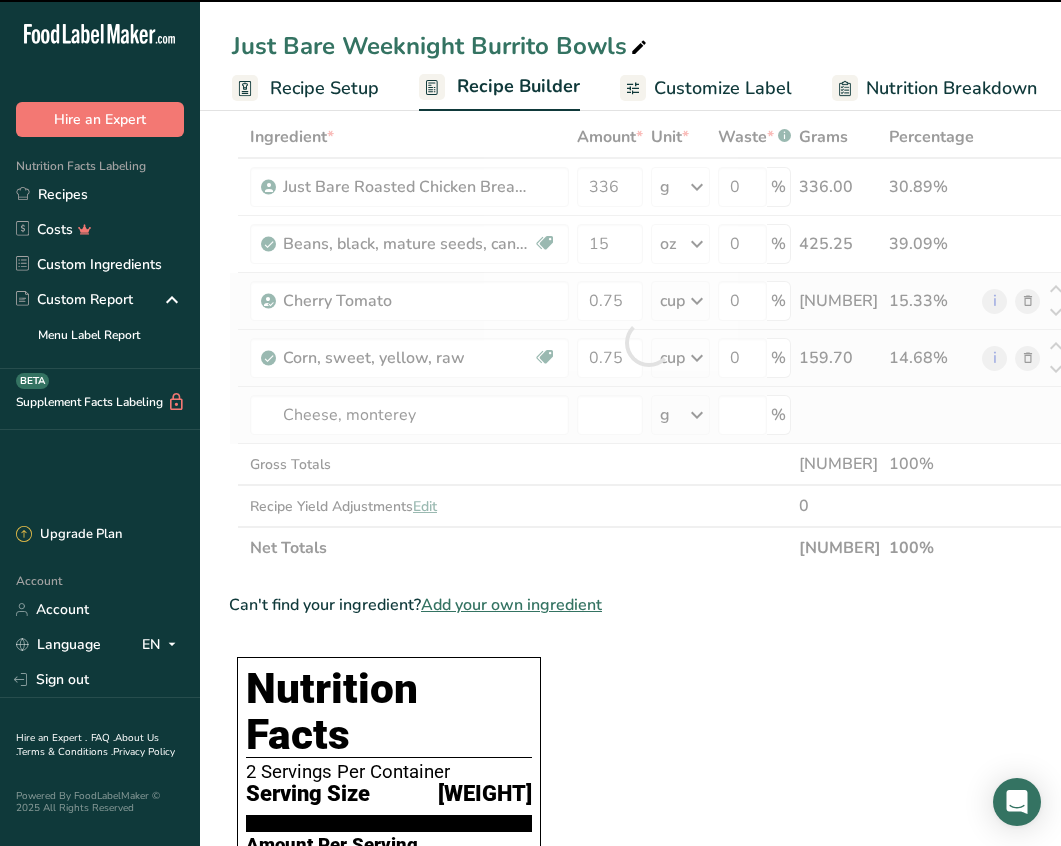 type on "0" 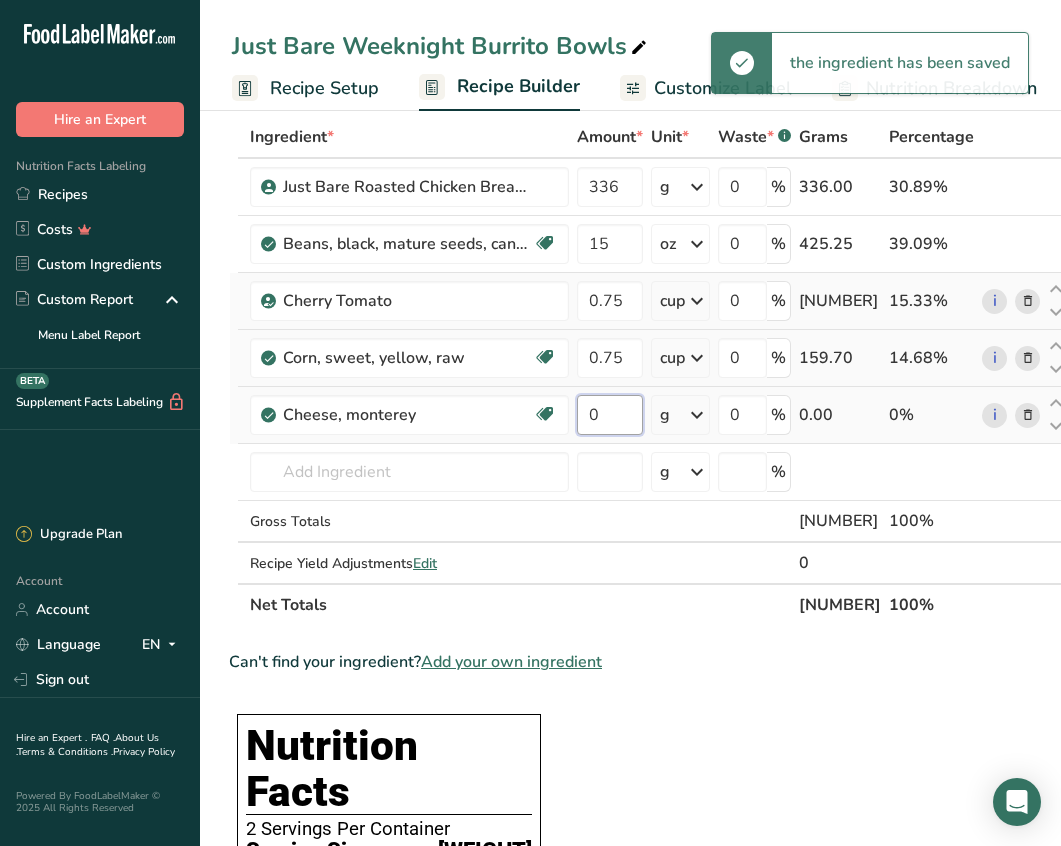click on "0" at bounding box center (610, 415) 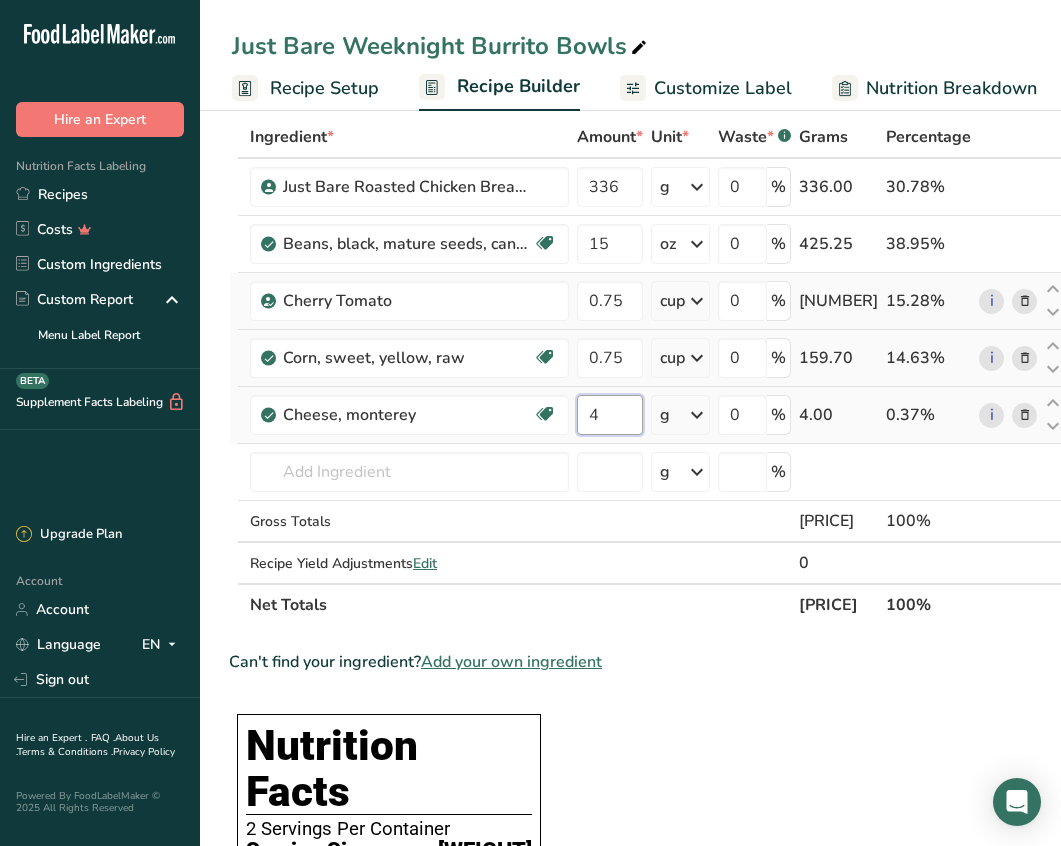 type on "4" 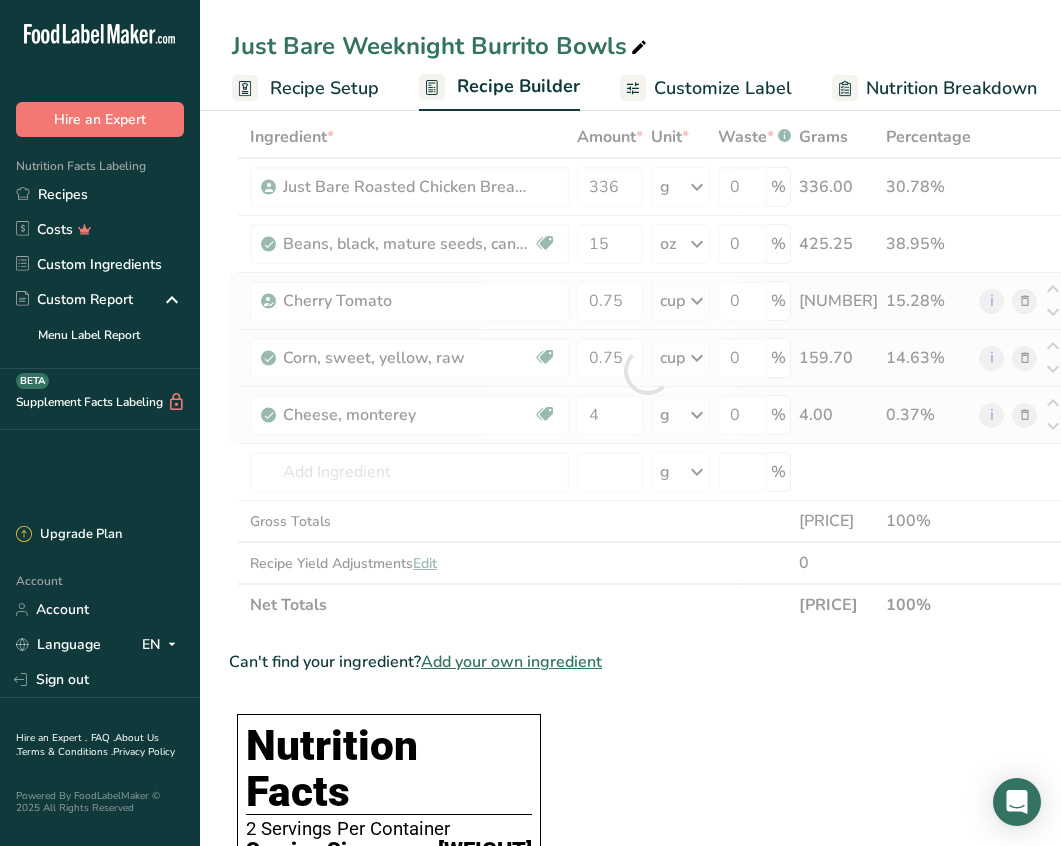 click on "Ingredient *
Amount *
Unit *
Waste *   .a-a{fill:#347362;}.b-a{fill:#fff;}          Grams
Percentage
Just Bare Roasted Chicken Breast Bites
[NUMBER]
g
Weight Units
g
kg
mg
See more
Volume Units
l
mL
fl oz
See more
0
%
[NUMBER].00
[PERCENT]%
Beans, black, mature seeds, canned, low sodium
Plant-based Protein
Dairy free
Gluten free
Vegan
Vegetarian
Soy free
[NUMBER]
oz
Portions
1 cup
Weight Units
g
kg
mg
mcg
lb
oz" at bounding box center (647, 371) 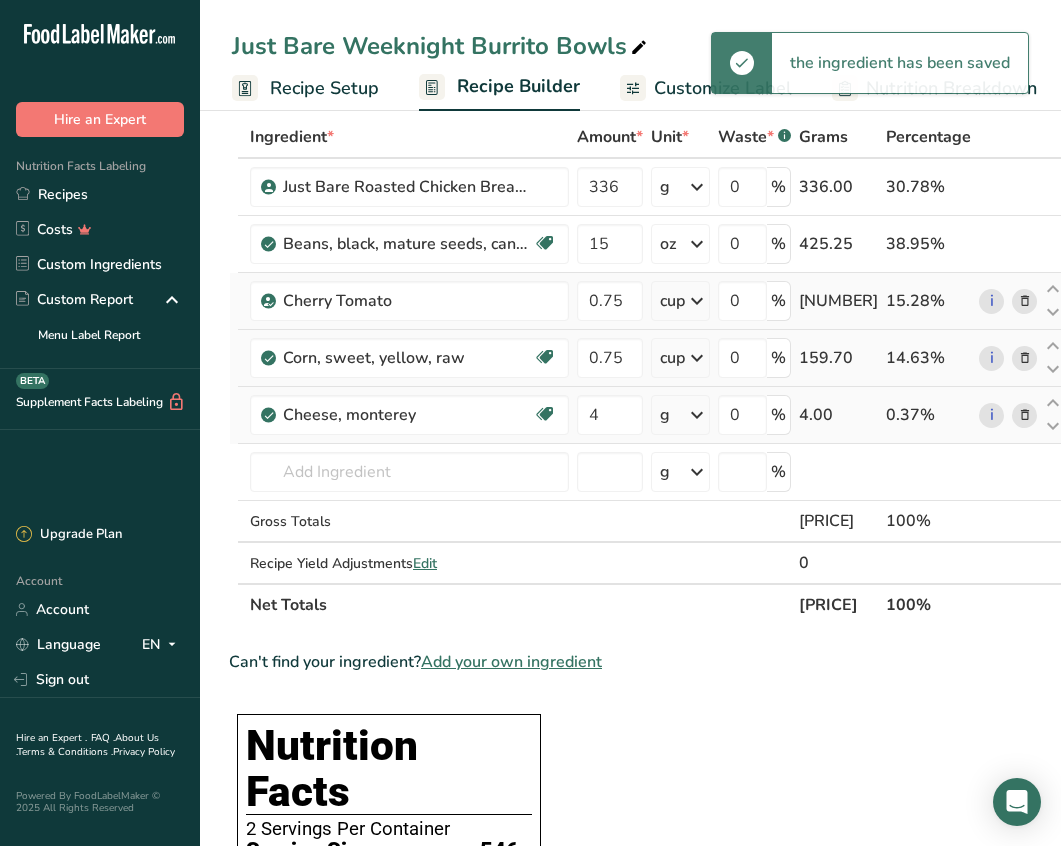 click at bounding box center [697, 415] 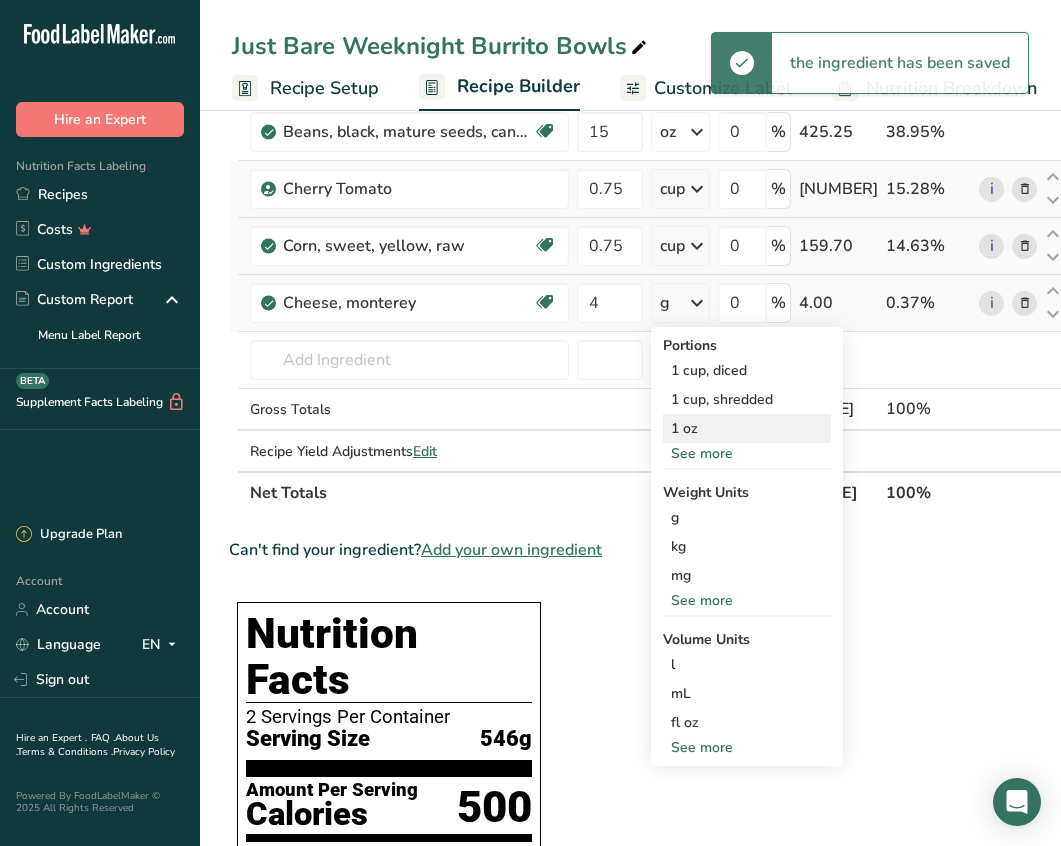 scroll, scrollTop: 219, scrollLeft: 0, axis: vertical 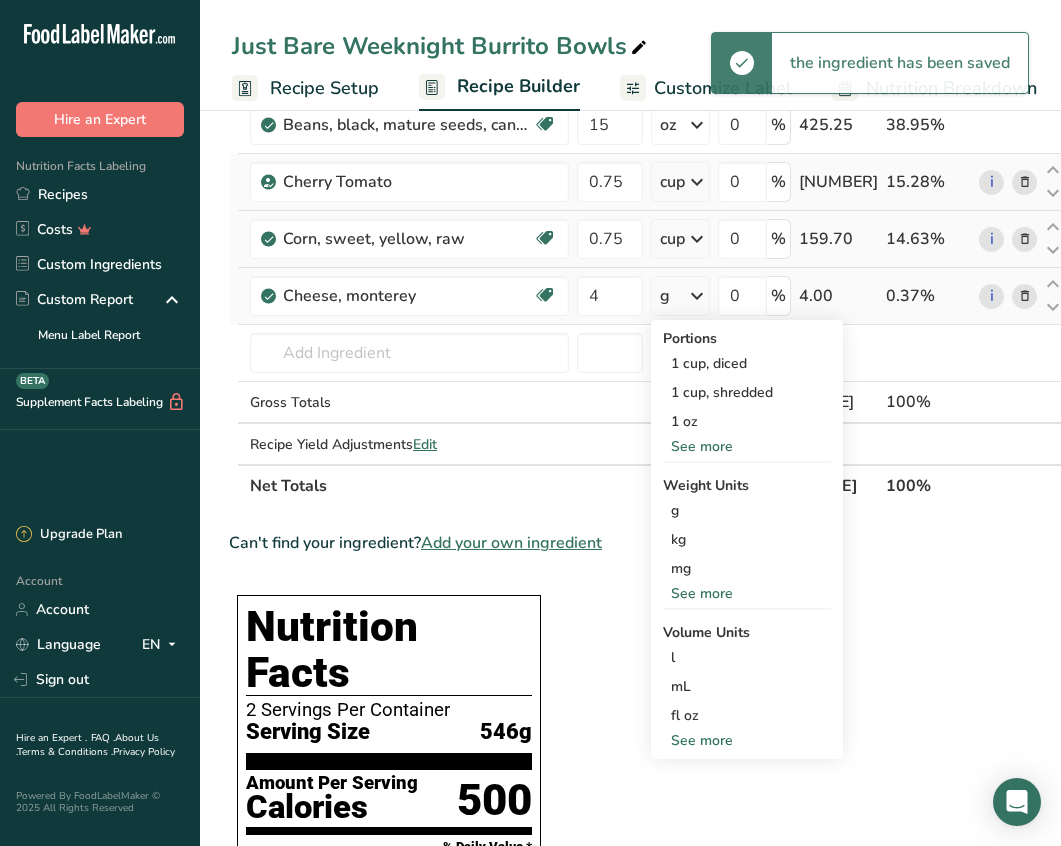 click on "See more" at bounding box center [747, 740] 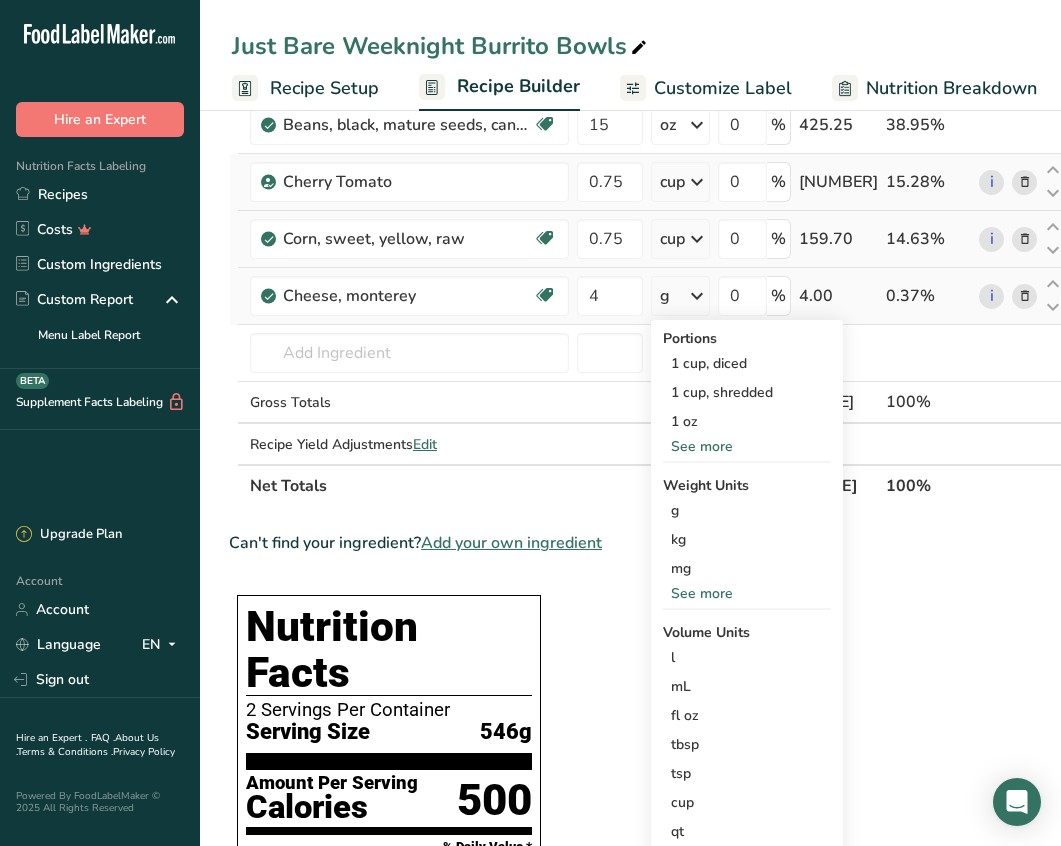 scroll, scrollTop: 267, scrollLeft: 0, axis: vertical 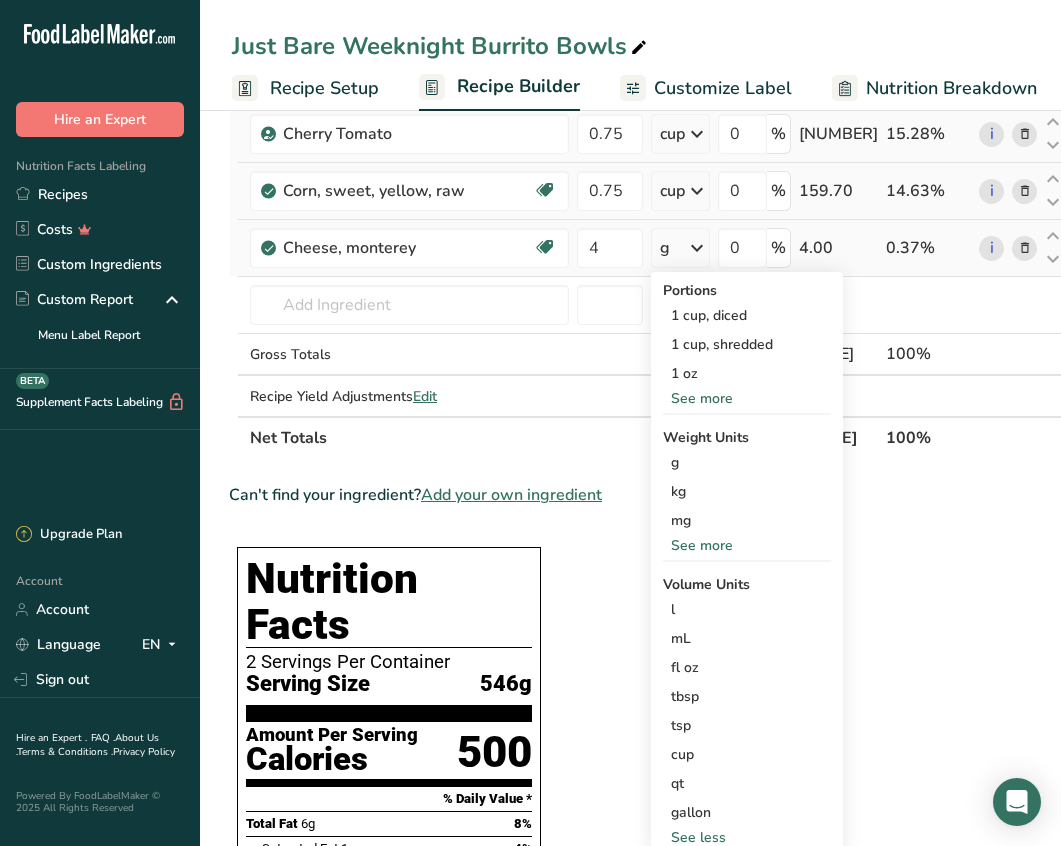 click on "See more" at bounding box center [747, 545] 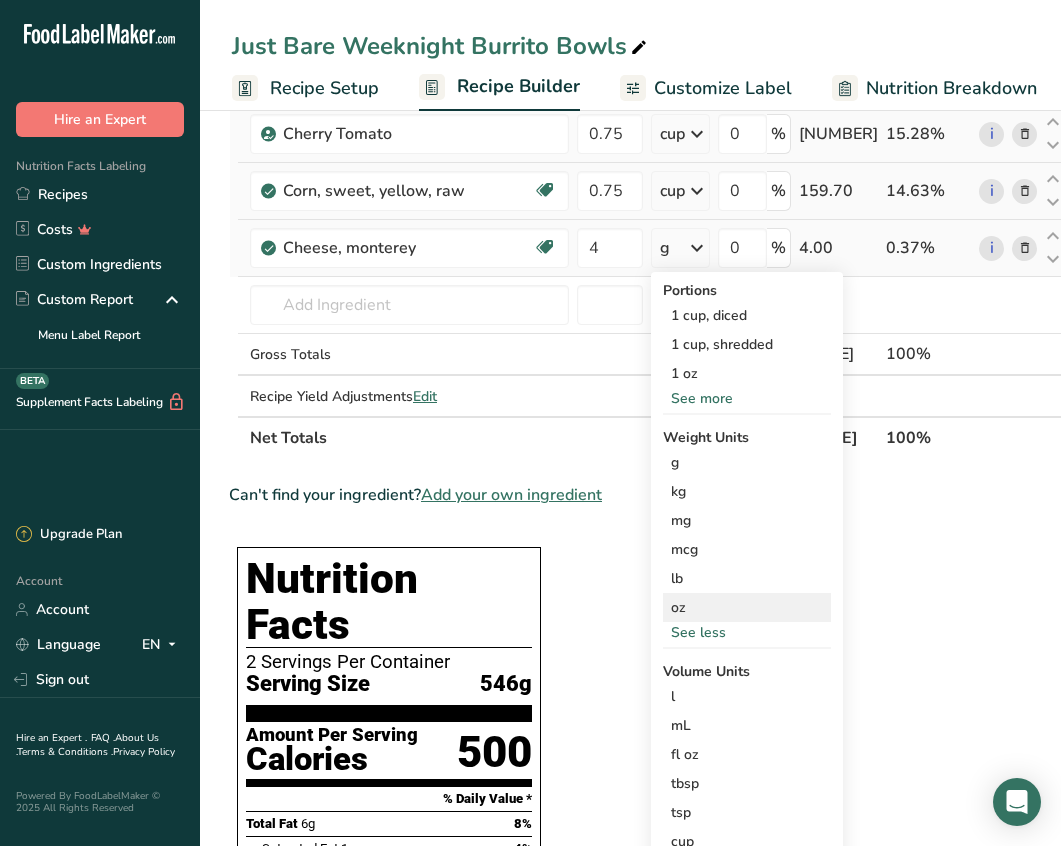 click on "oz" at bounding box center [747, 607] 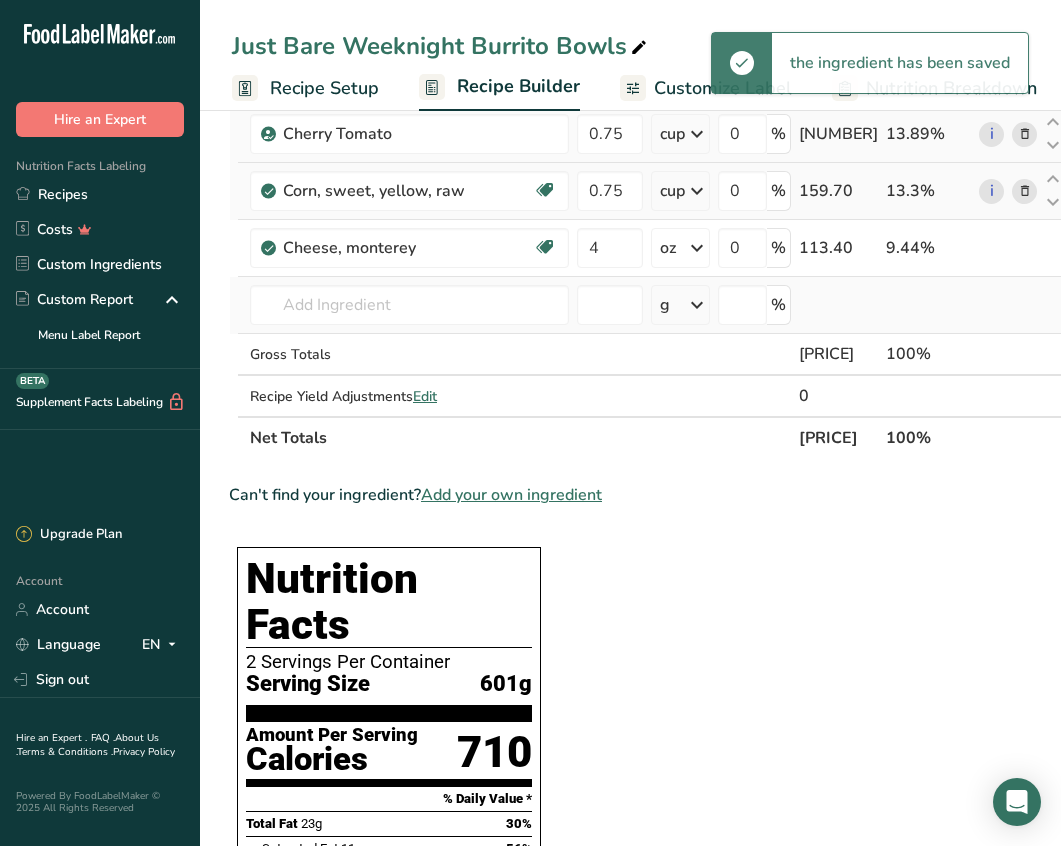 click on "[NUMBER]
[NOUN], [NOUN], [ADJECTIVE] [NOUN]
[NUMBER]
[NOUN], [NOUN]
[NUMBER]
[NOUN] [NOUN] [NOUN], [ADJECTIVE] [NOUN] [NOUN]
[NOUN], [NOUN] [NOUN] [NOUN] [NOUN] [NOUN] [NOUN] [NOUN] [NOUN] [NOUN] [NOUN] [NOUN]
[NOUN] [NOUN] [NOUN] [NOUN]" at bounding box center [409, 305] 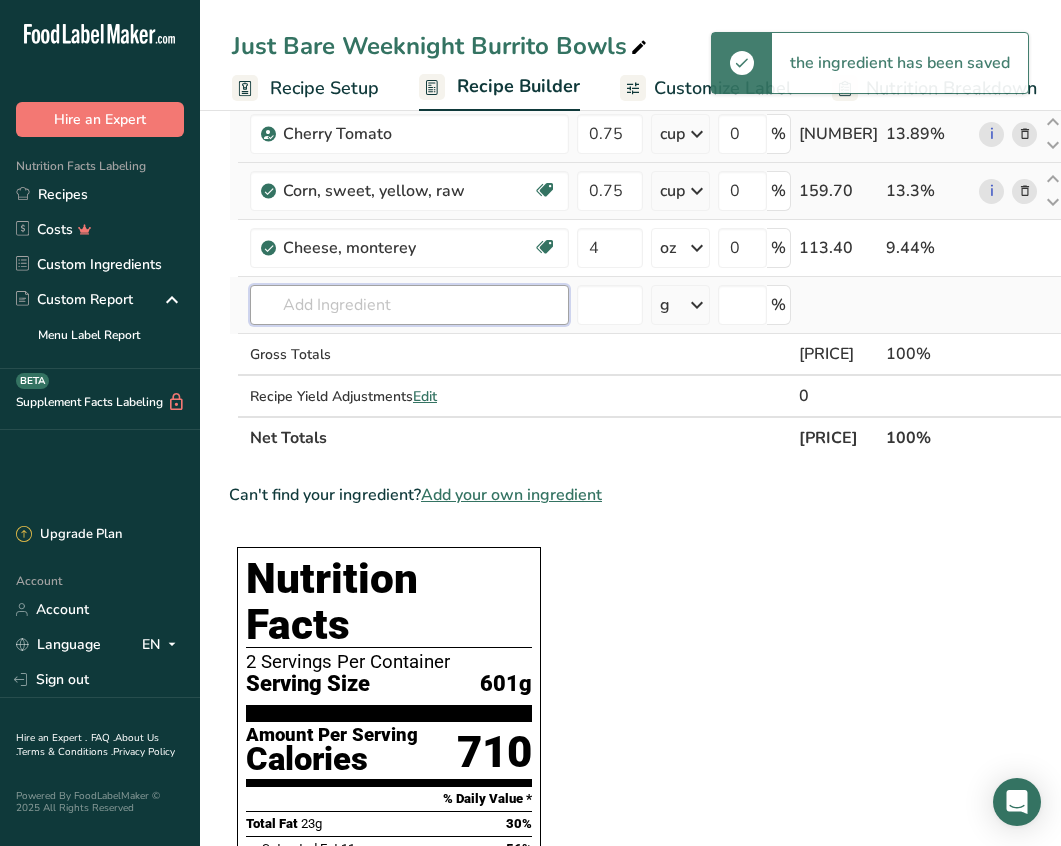 click at bounding box center [409, 305] 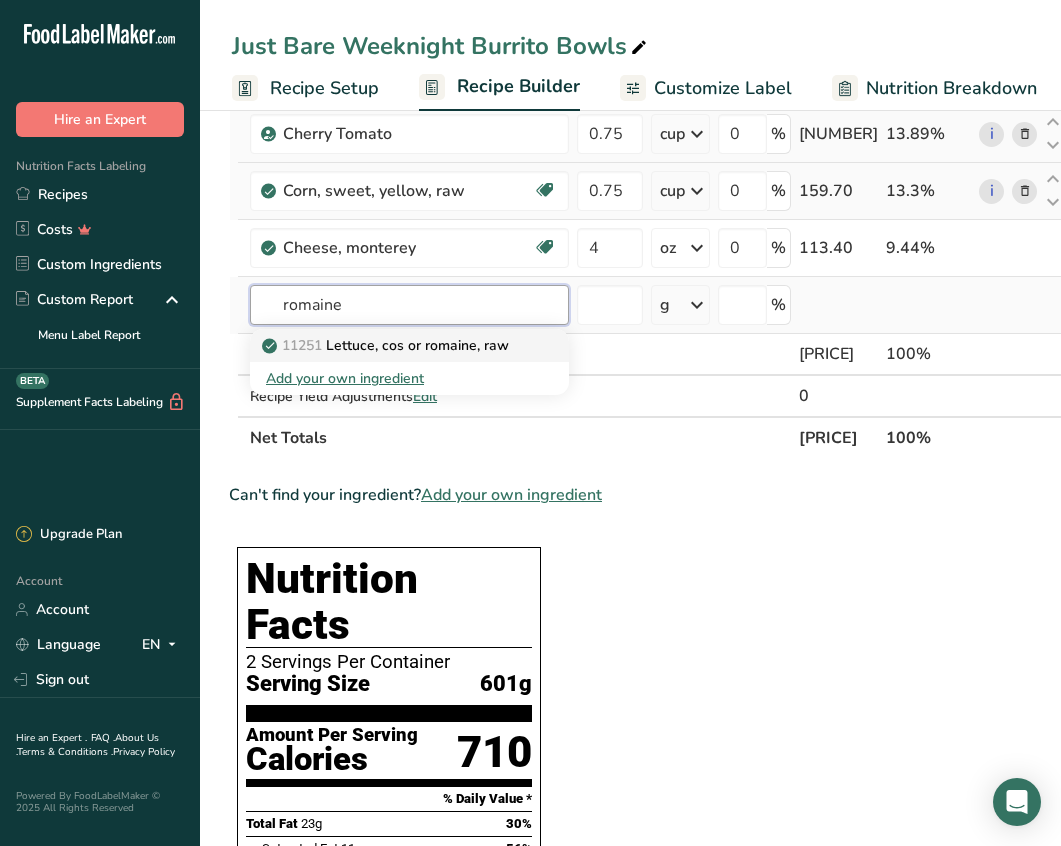 type on "romaine" 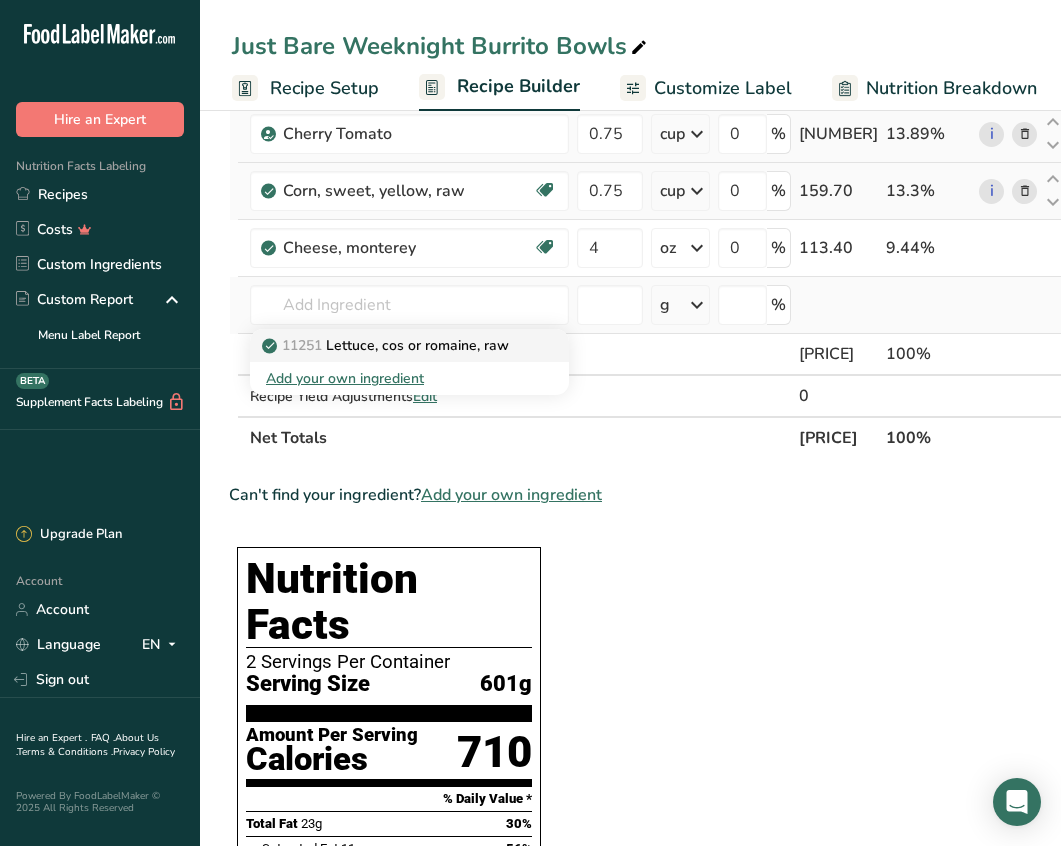 click on "11251
Lettuce, cos or romaine, raw" at bounding box center (387, 345) 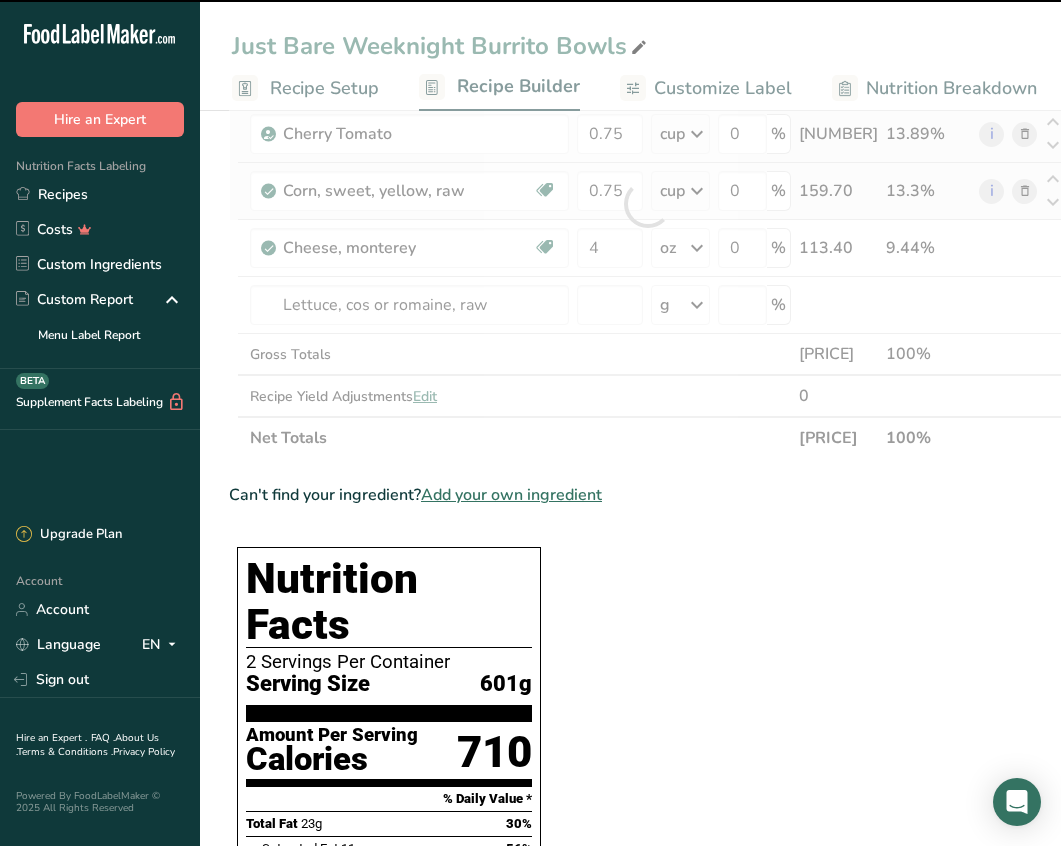 type on "0" 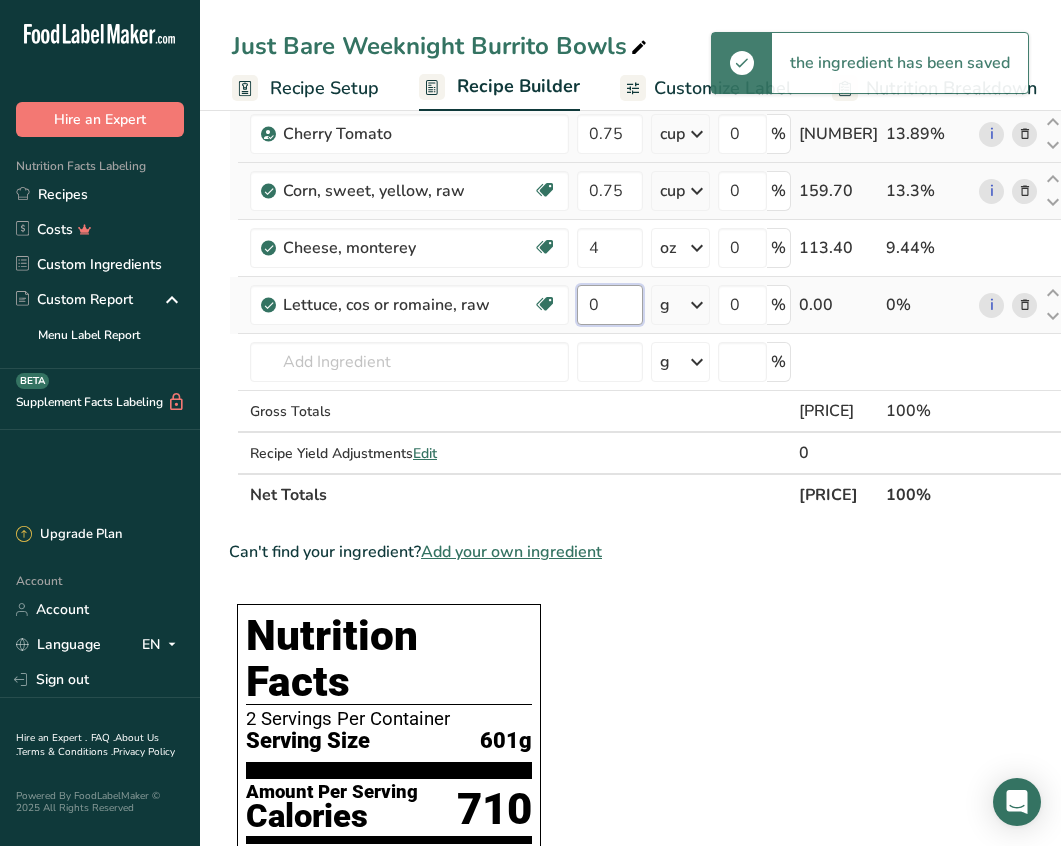 click on "0" at bounding box center (610, 305) 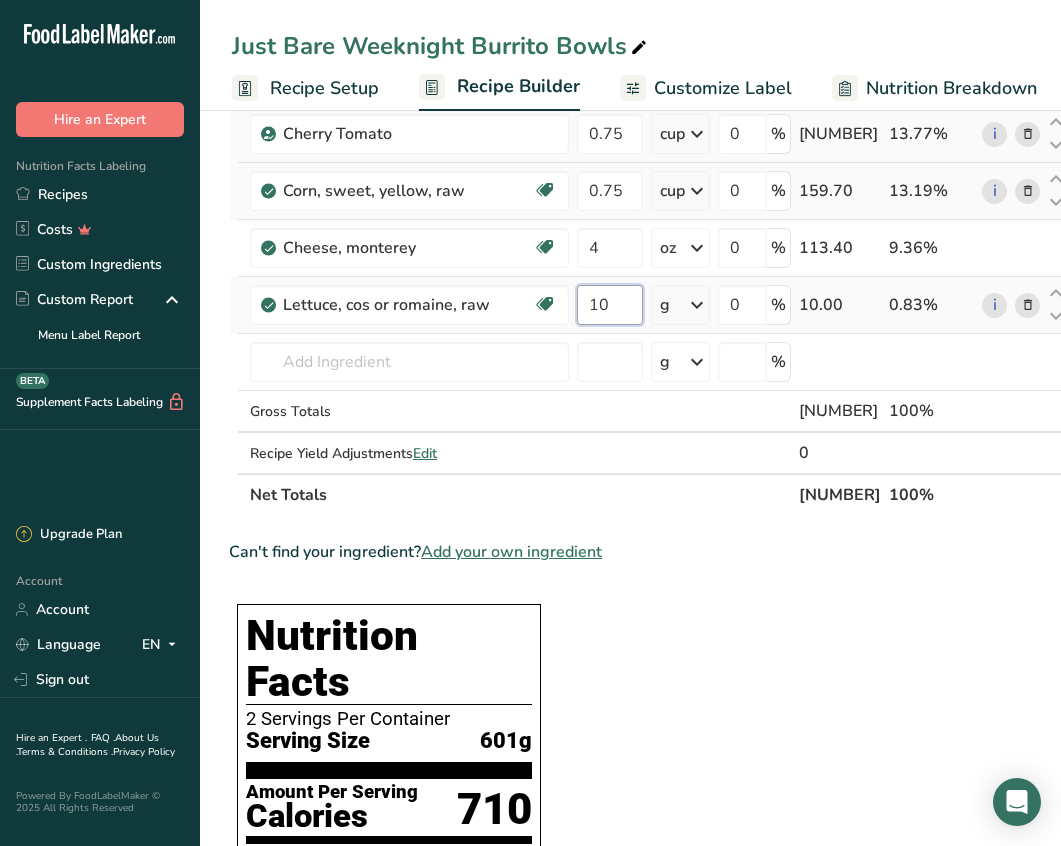 type on "10" 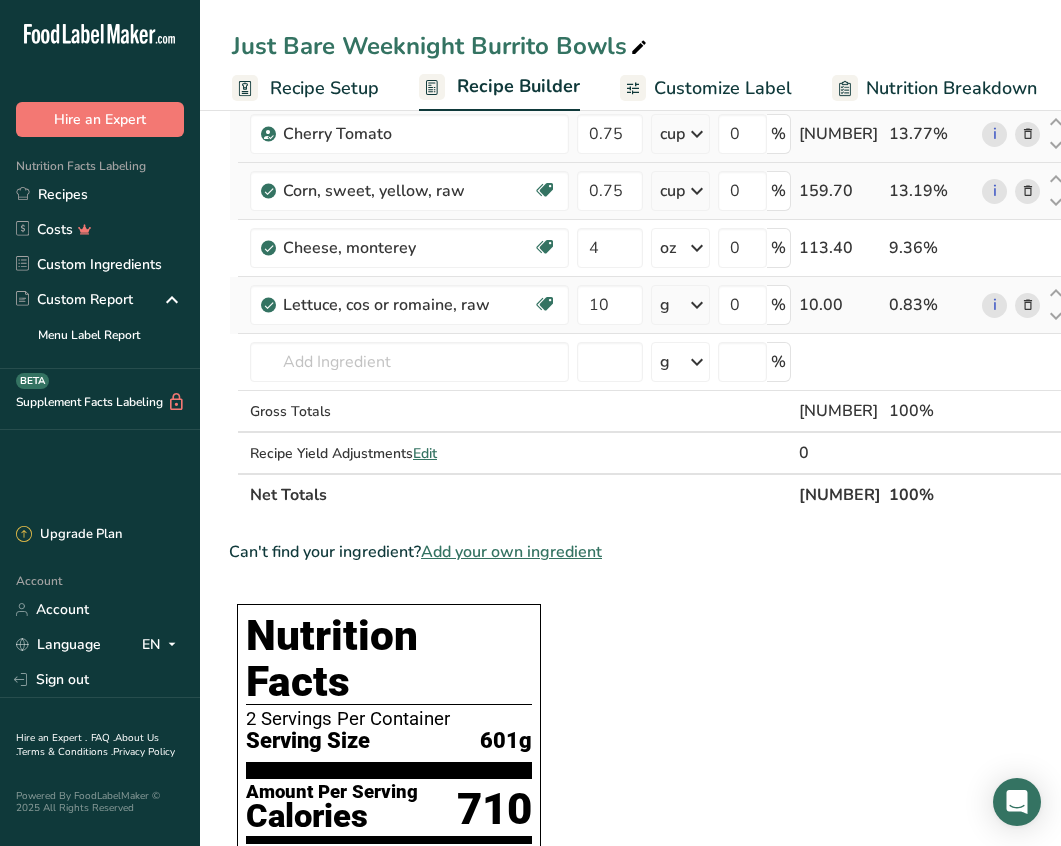 click on "Ingredient *
Amount *
Unit *
Waste *   .a-a{fill:#347362;}.b-a{fill:#fff;}          Grams
Percentage
Just Bare Roasted Chicken Breast Bites
[NUMBER]
g
Weight Units
g
kg
mg
See more
Volume Units
l
mL
fl oz
See more
0
%
[NUMBER].00
[PERCENT]%
Beans, black, mature seeds, canned, low sodium
Plant-based Protein
Dairy free
Gluten free
Vegan
Vegetarian
Soy free
[NUMBER]
oz
Portions
1 cup
Weight Units
g
kg
mg
mcg
lb
oz" at bounding box center (649, 232) 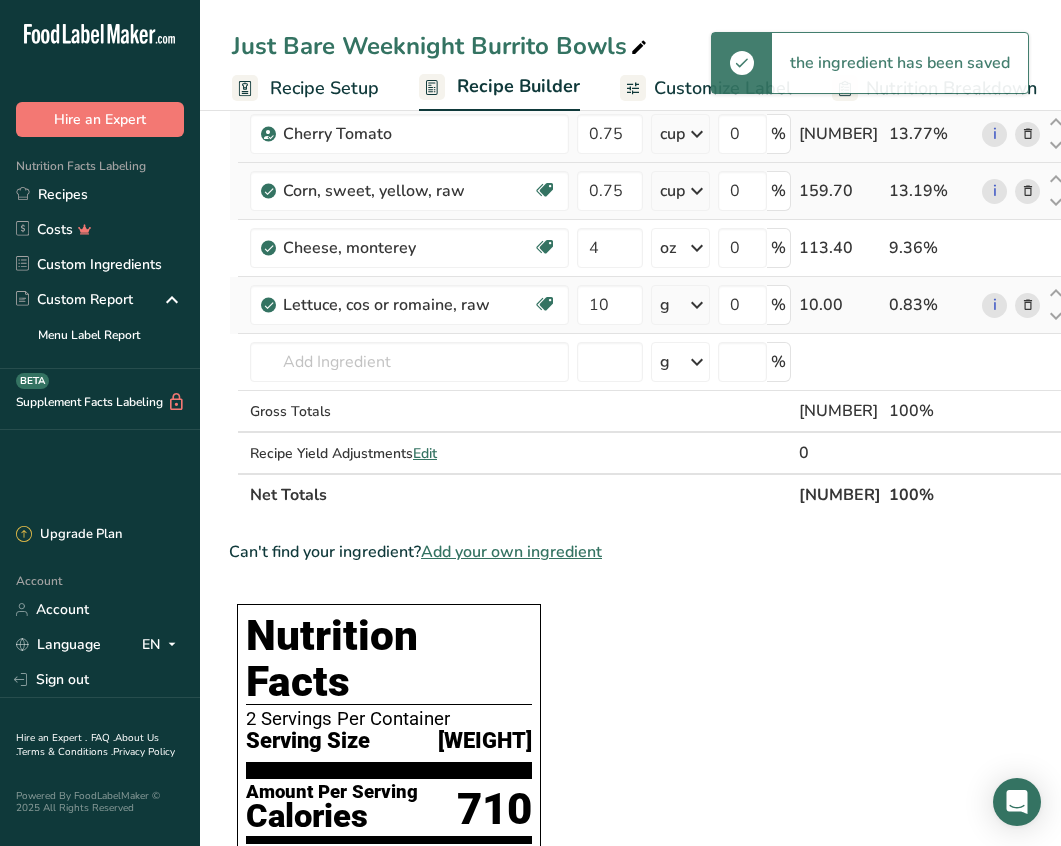 click at bounding box center [697, 305] 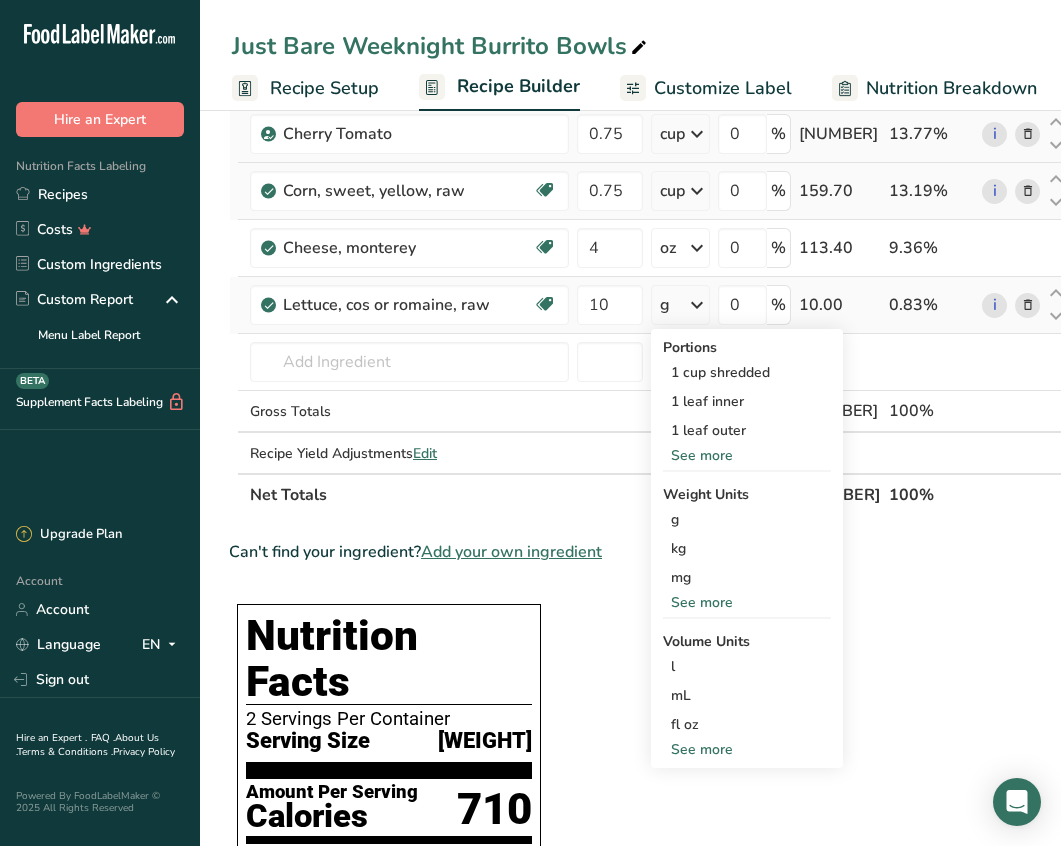 click on "See more" at bounding box center (747, 749) 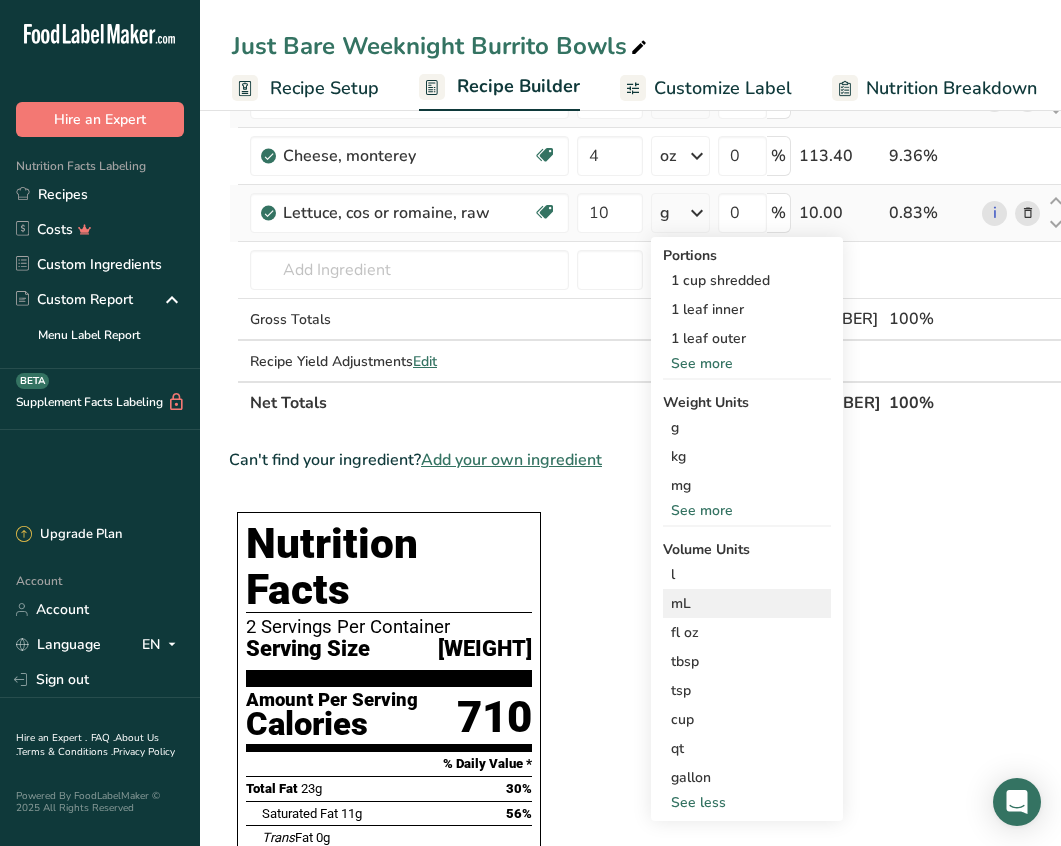scroll, scrollTop: 376, scrollLeft: 0, axis: vertical 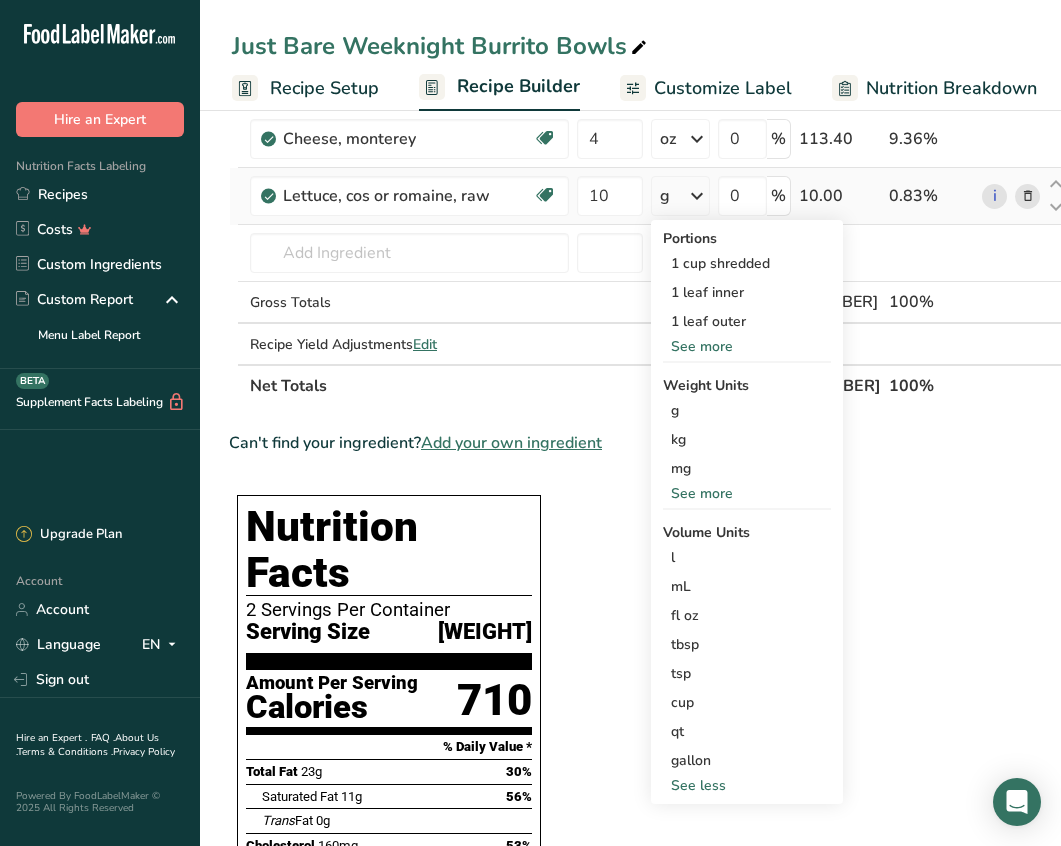 click on "See more" at bounding box center (747, 493) 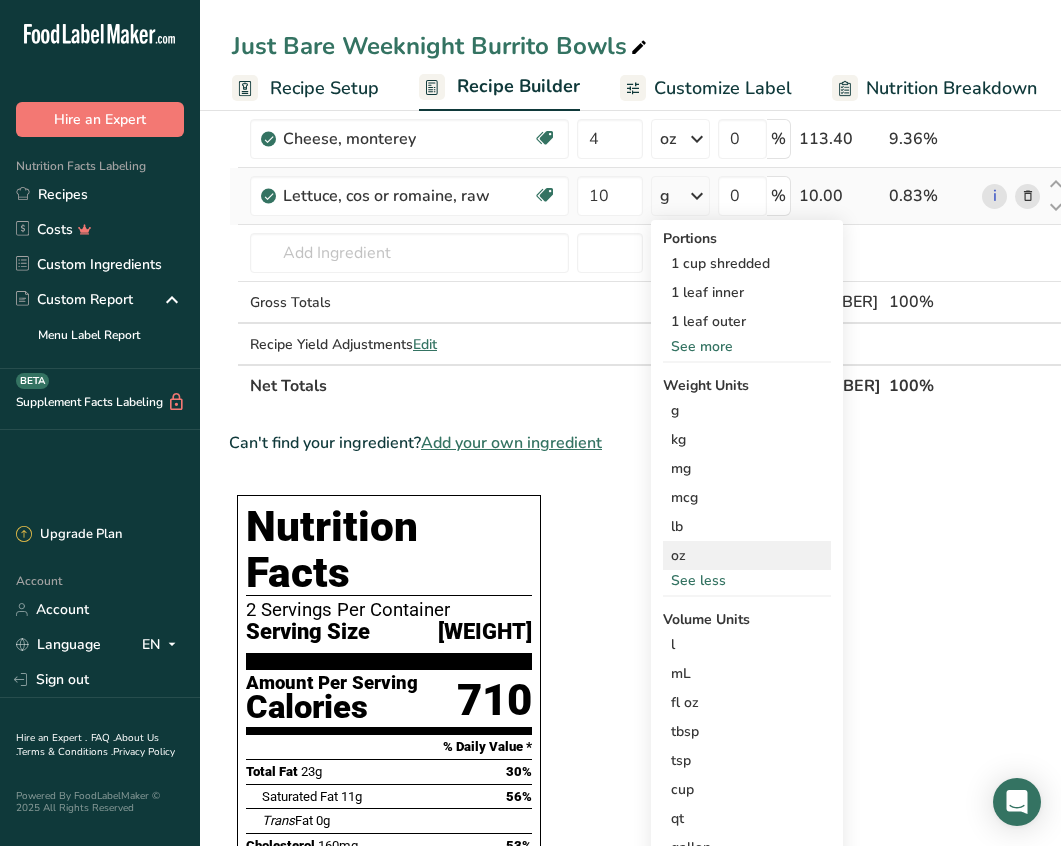 click on "oz" at bounding box center [747, 555] 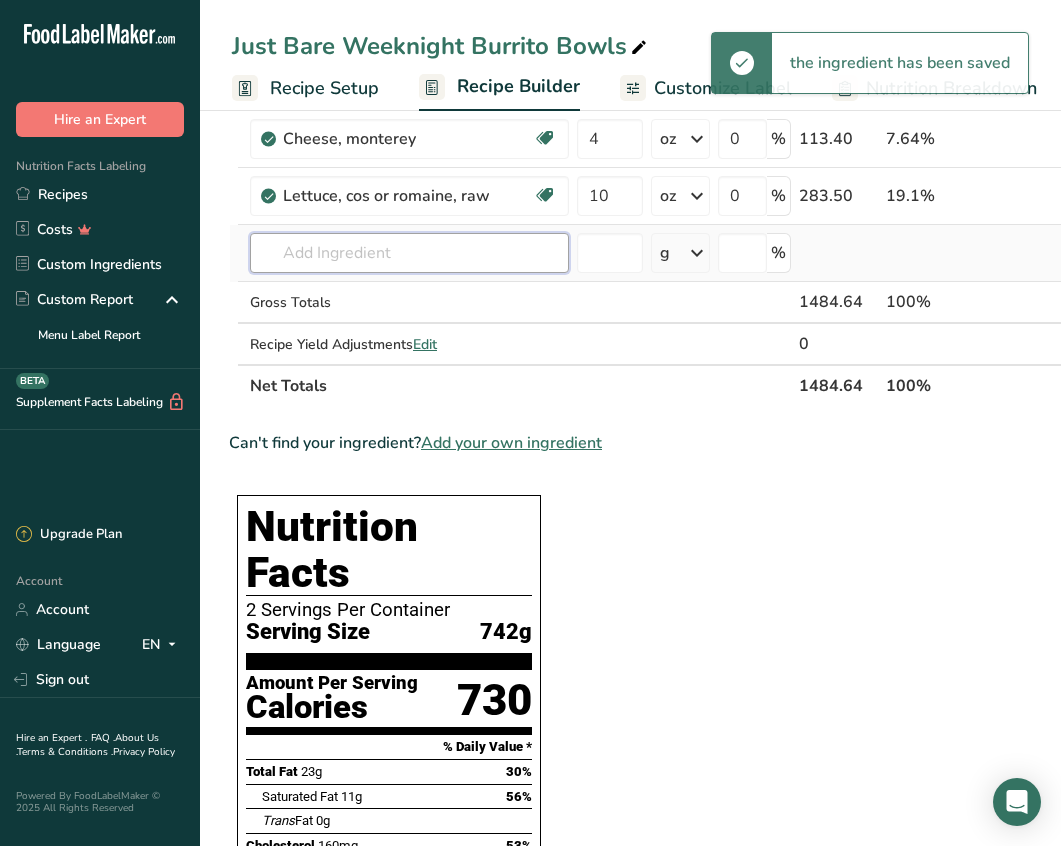 click at bounding box center [409, 253] 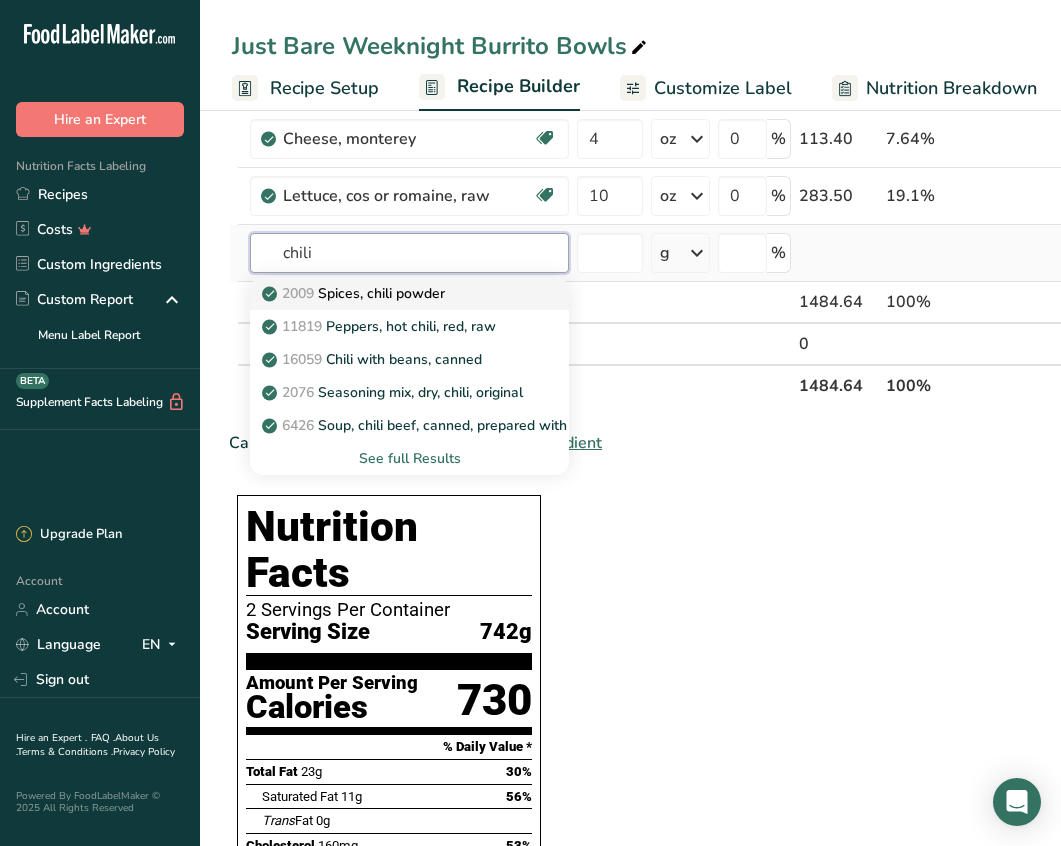 type on "chili" 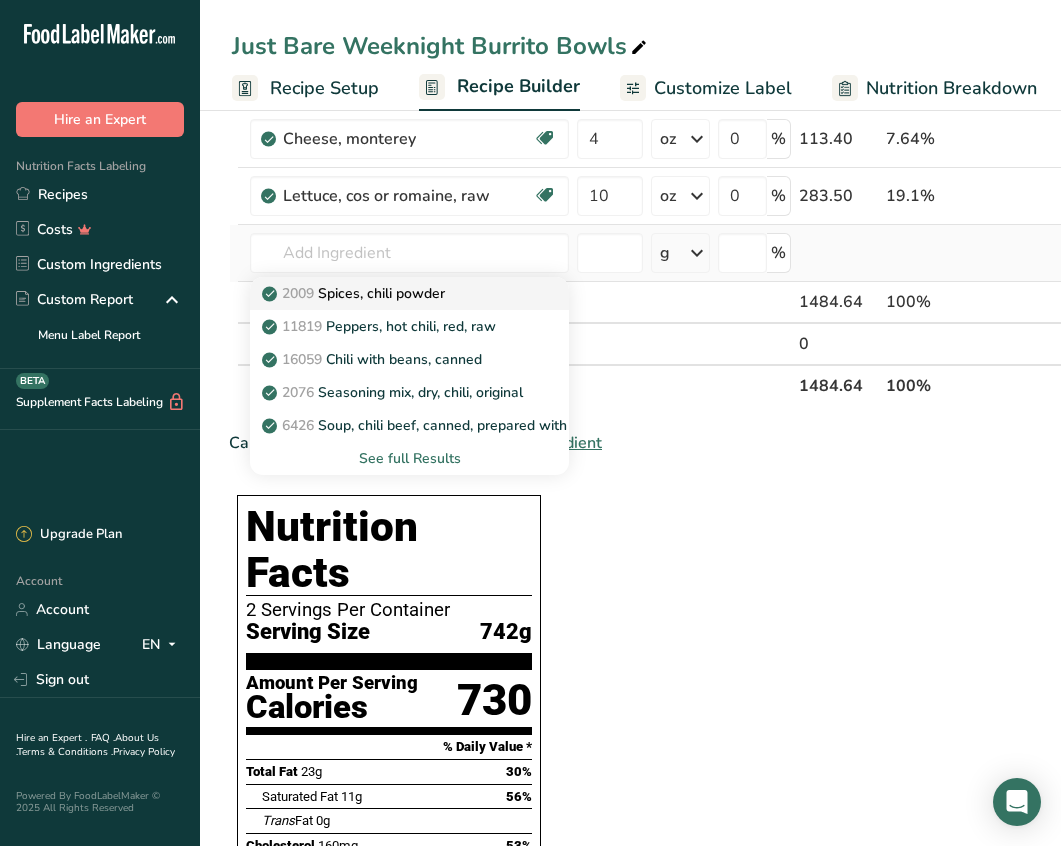 click on "2009
Spices, chili powder" at bounding box center (393, 293) 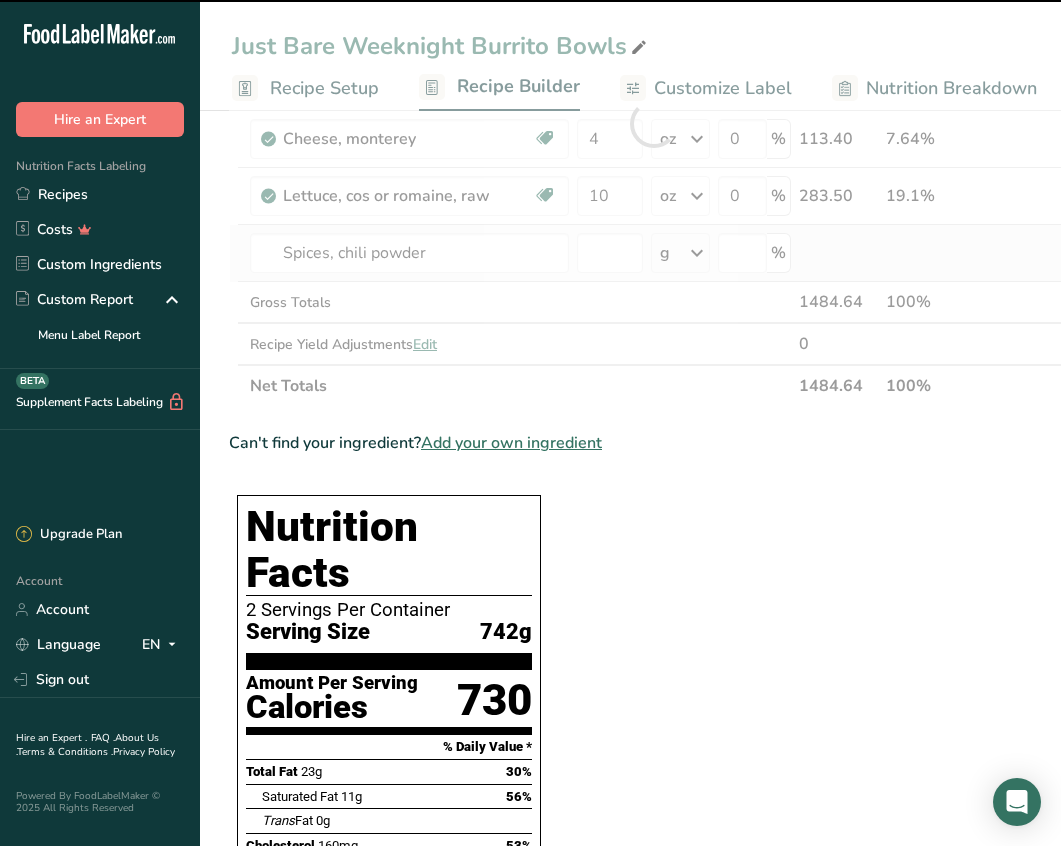 type on "0" 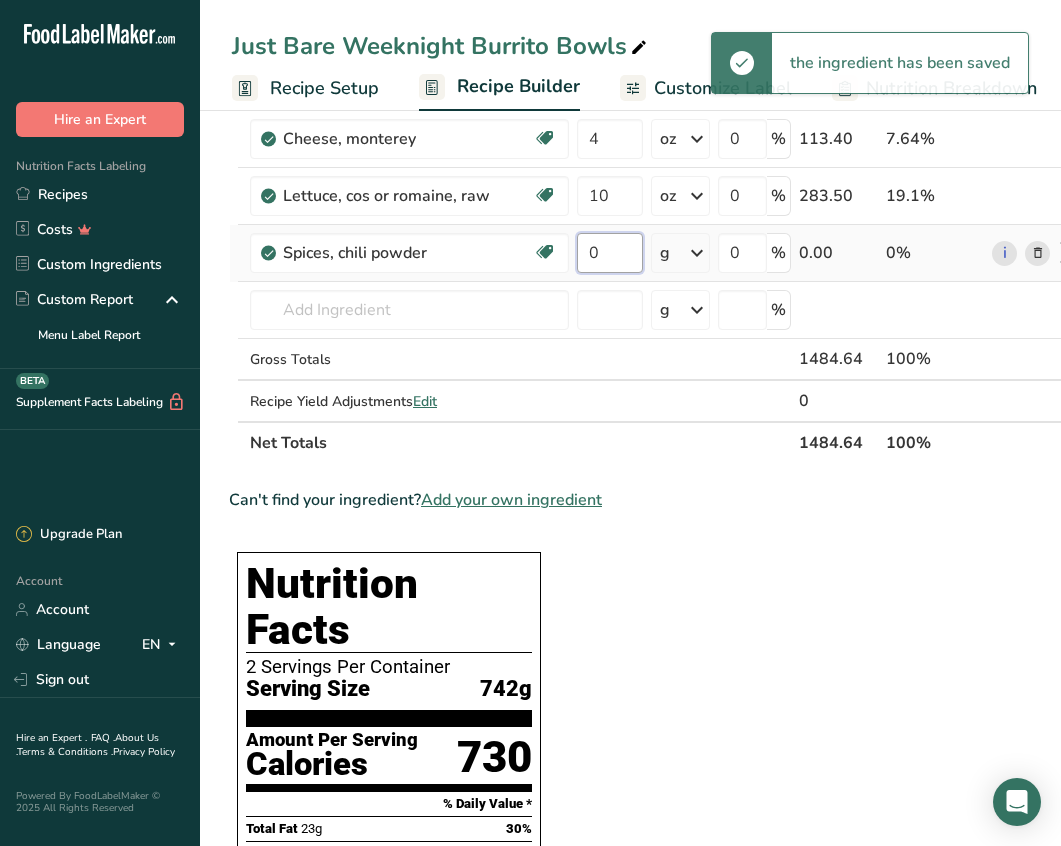 click on "0" at bounding box center (610, 253) 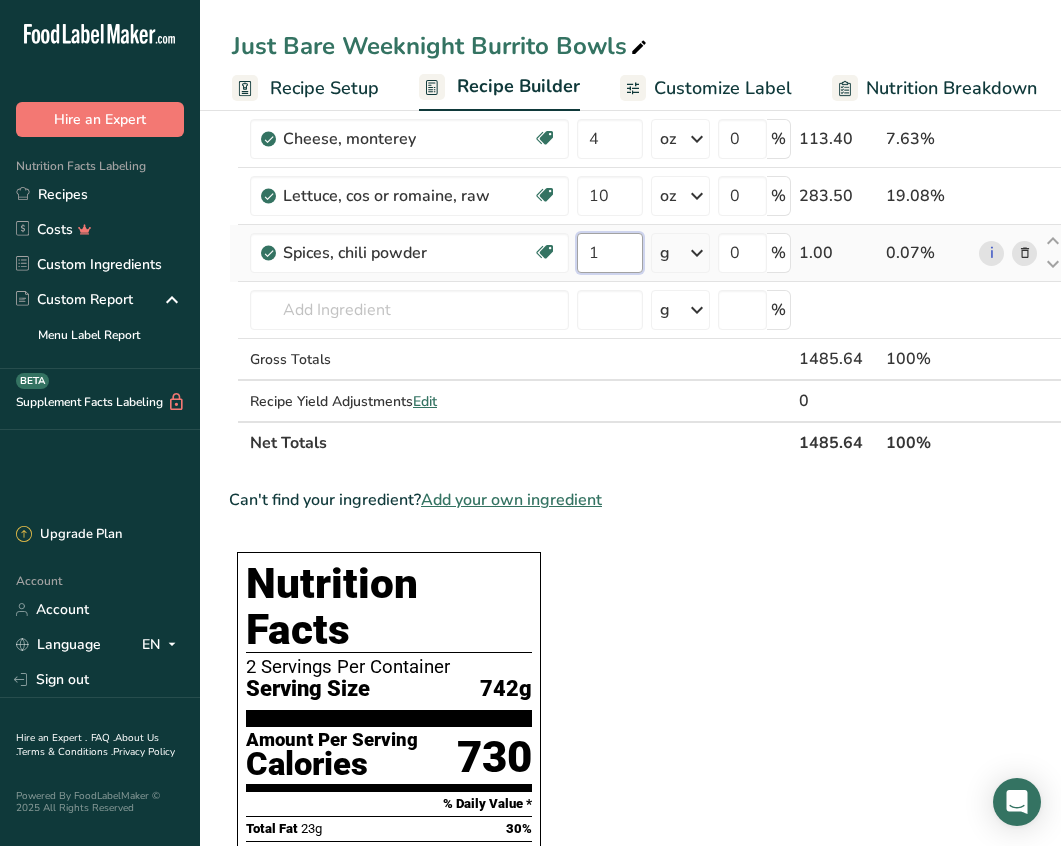 type on "1" 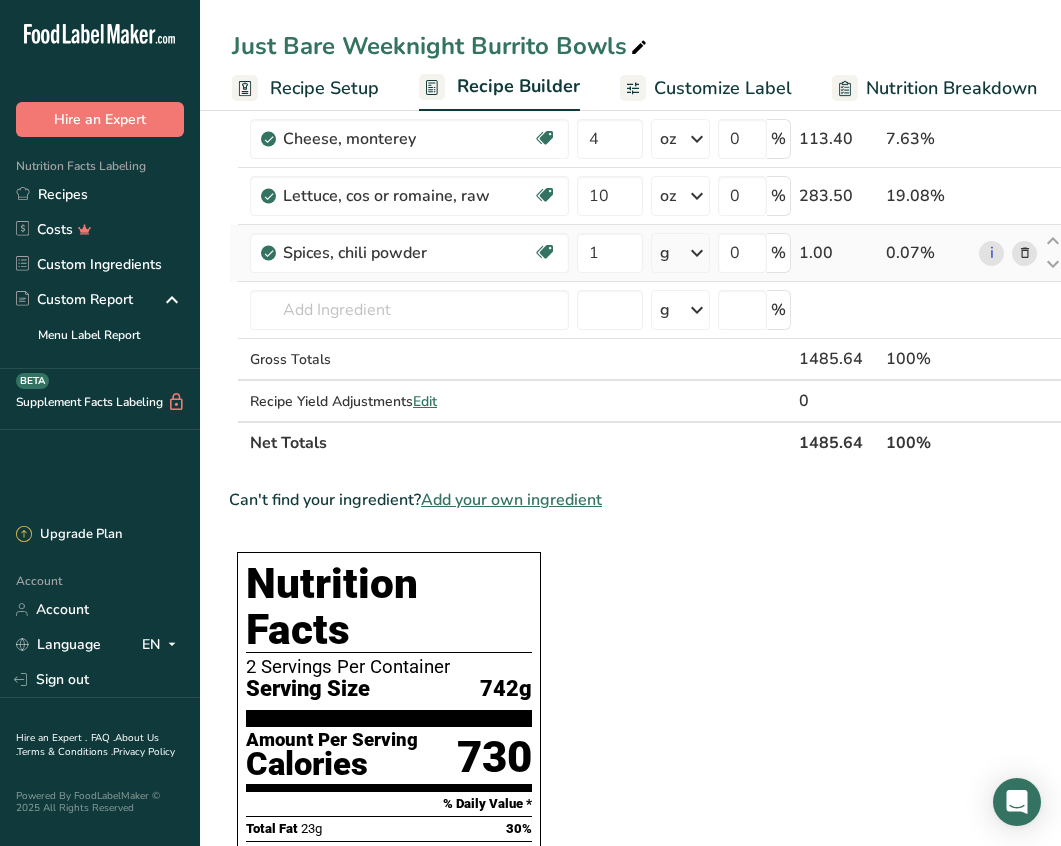 click on "Ingredient *
Amount *
Unit *
Waste *   .a-a{fill:#347362;}.b-a{fill:#fff;}          Grams
Percentage
Just [PRODUCT] [PRODUCT] [PRODUCT]
[NUMBER]
g
Weight Units
g
kg
mg
See more
Volume Units
l
mL
fl oz
See more
0
%
[NUMBER].00
[PERCENT]%
[FOOD], [FOOD], mature seeds, canned, low sodium
[ATTRIBUTE]
[ATTRIBUTE]
[ATTRIBUTE]
[ATTRIBUTE]
[ATTRIBUTE]
[ATTRIBUTE]
15
oz
Portions
1 [UNIT]
Weight Units
g
kg
mg
mcg
lb
oz" at bounding box center (647, 152) 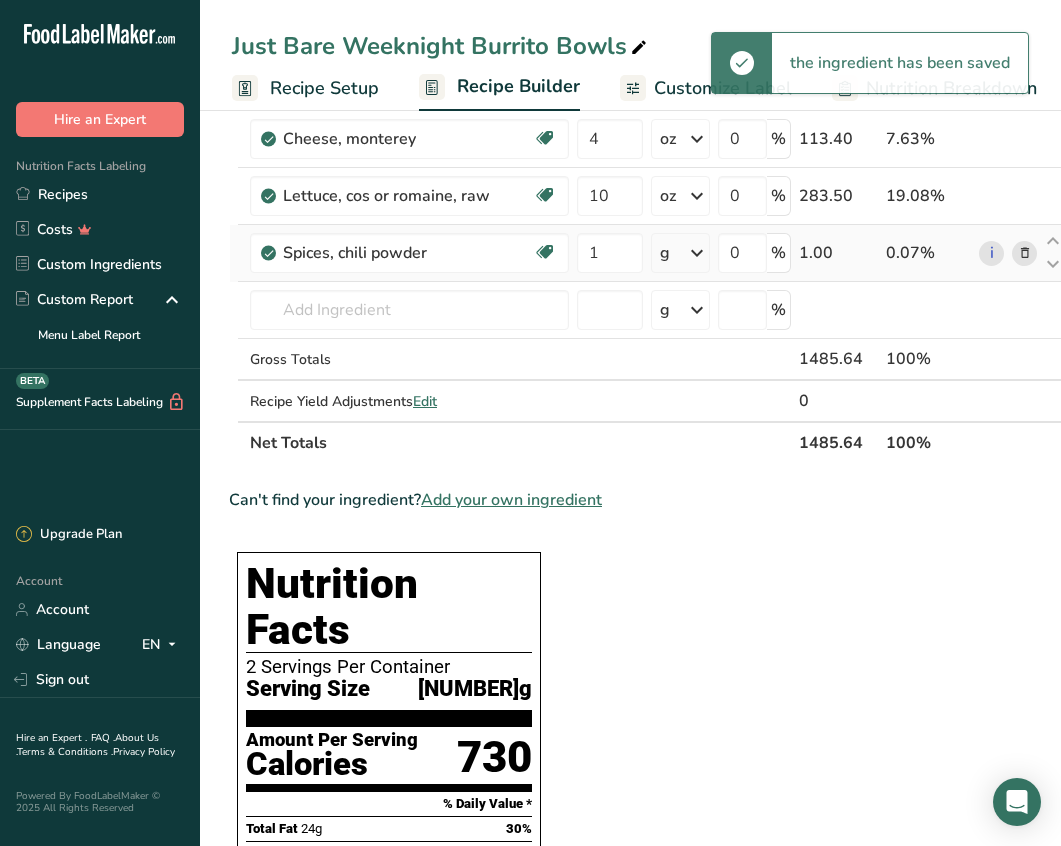 click at bounding box center [697, 253] 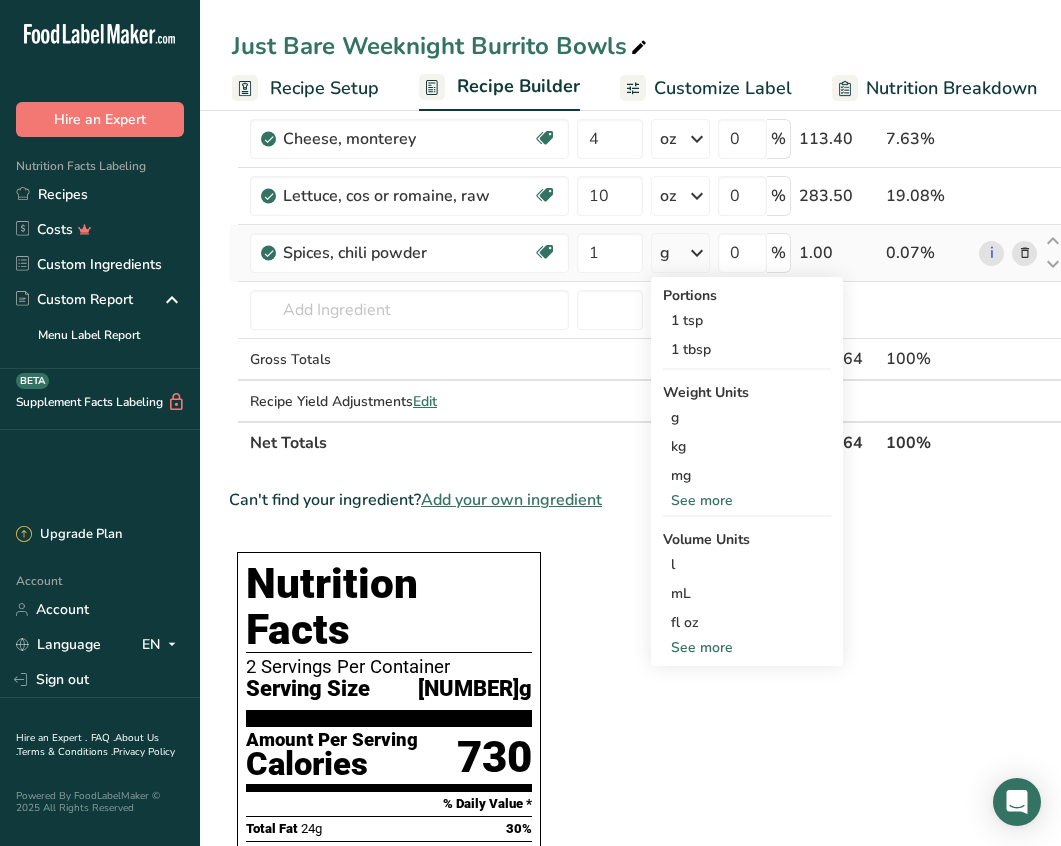 click on "See more" at bounding box center (747, 647) 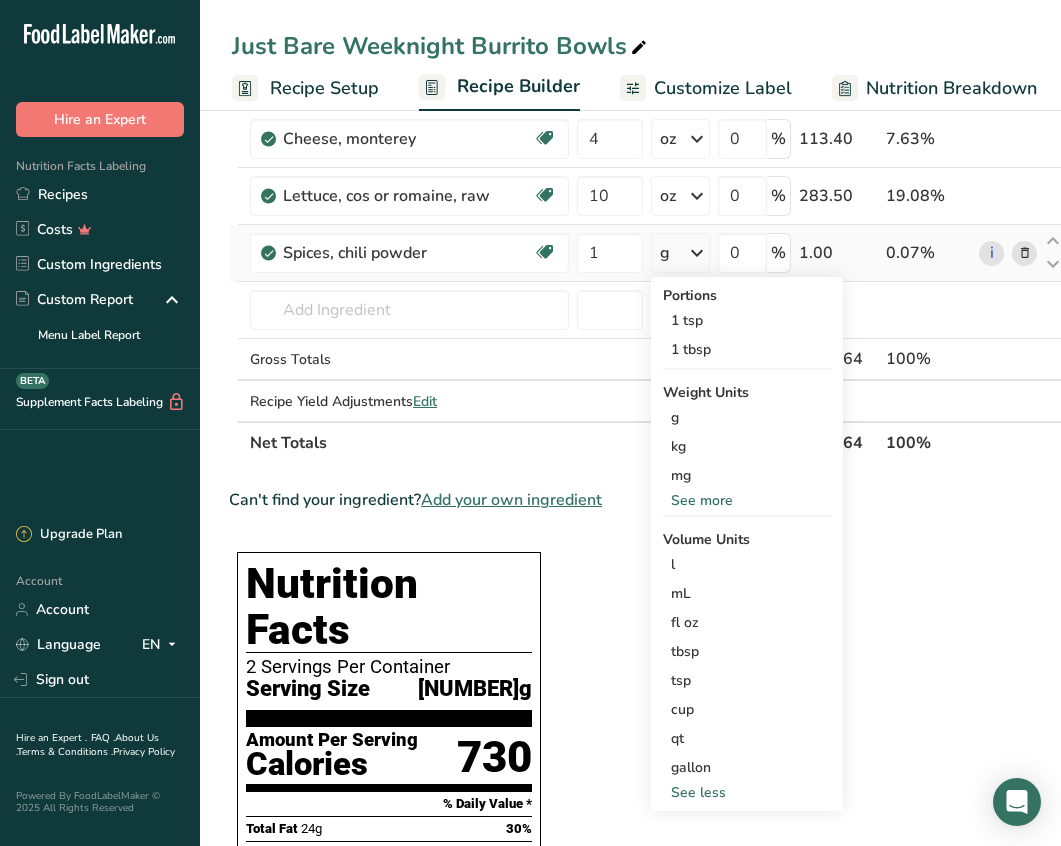 click on "tbsp" at bounding box center (747, 651) 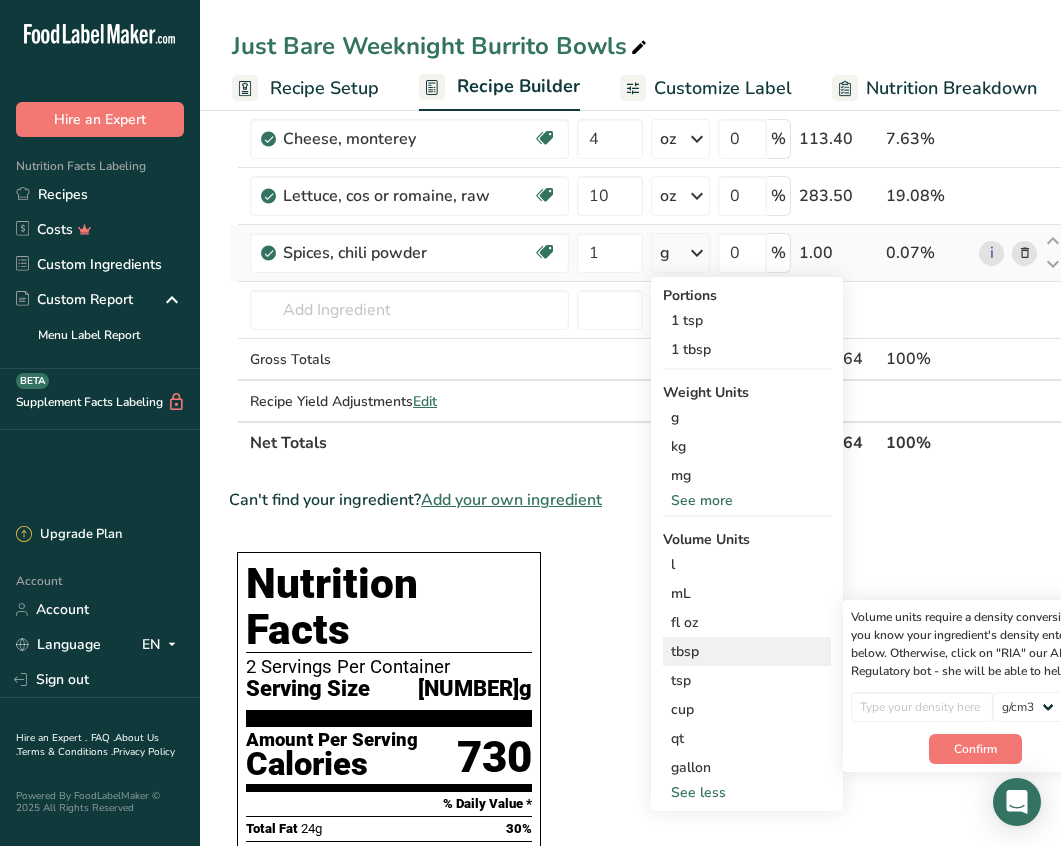 scroll, scrollTop: 0, scrollLeft: 51, axis: horizontal 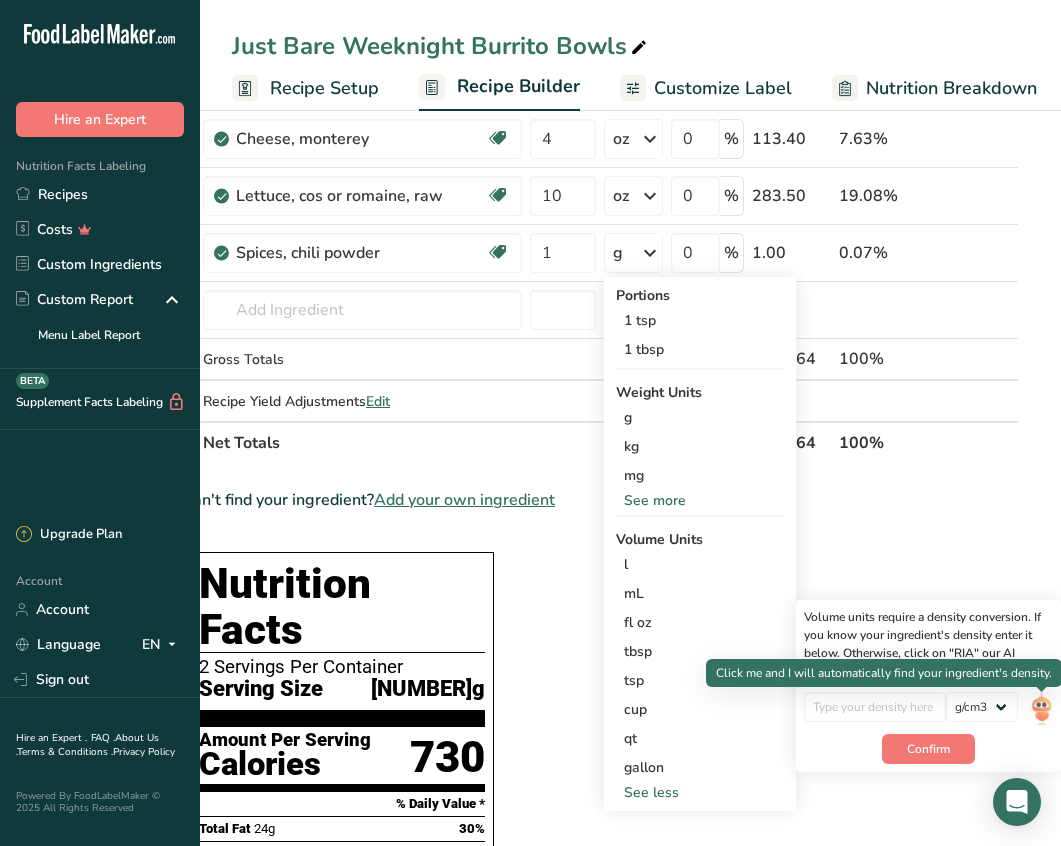click at bounding box center [1042, 692] 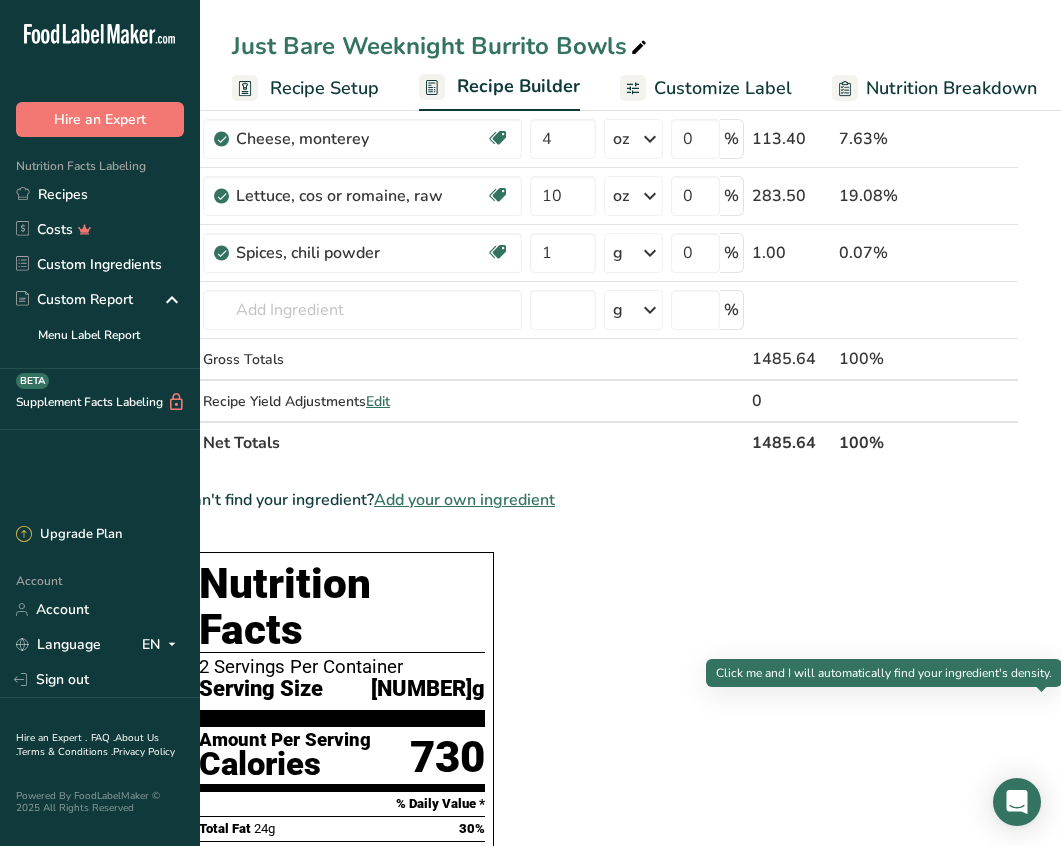scroll, scrollTop: 0, scrollLeft: 3, axis: horizontal 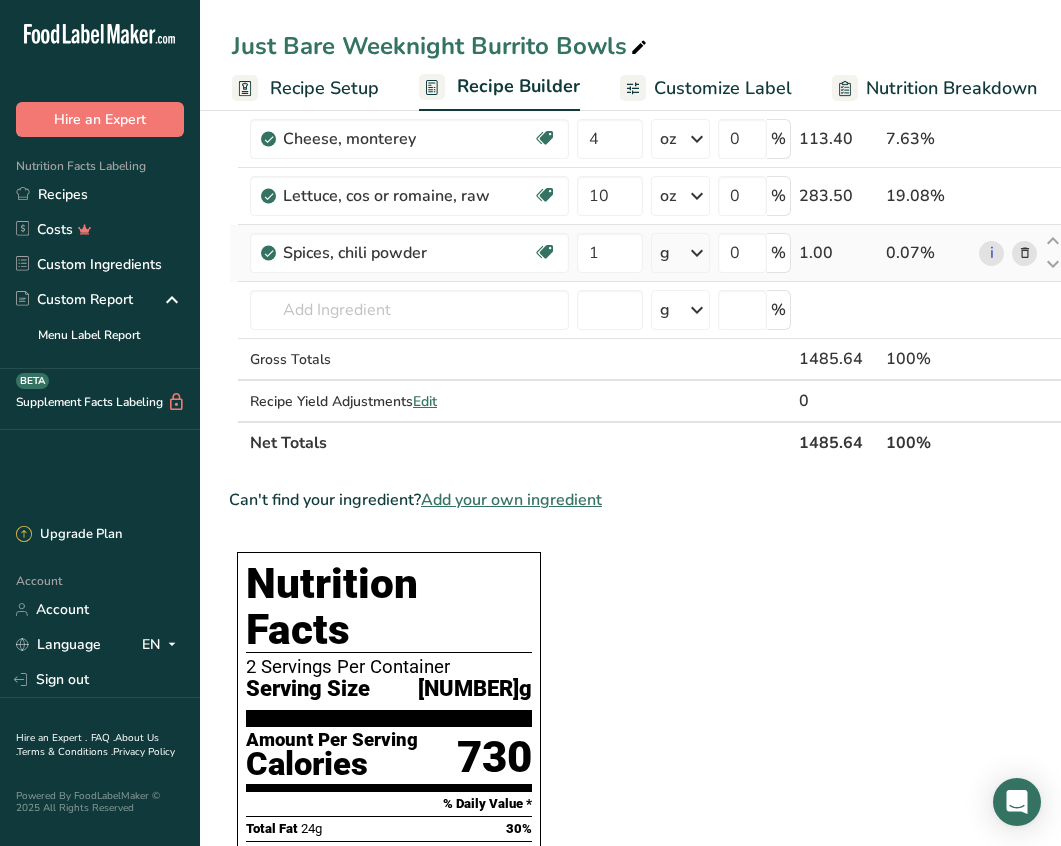 click at bounding box center (697, 253) 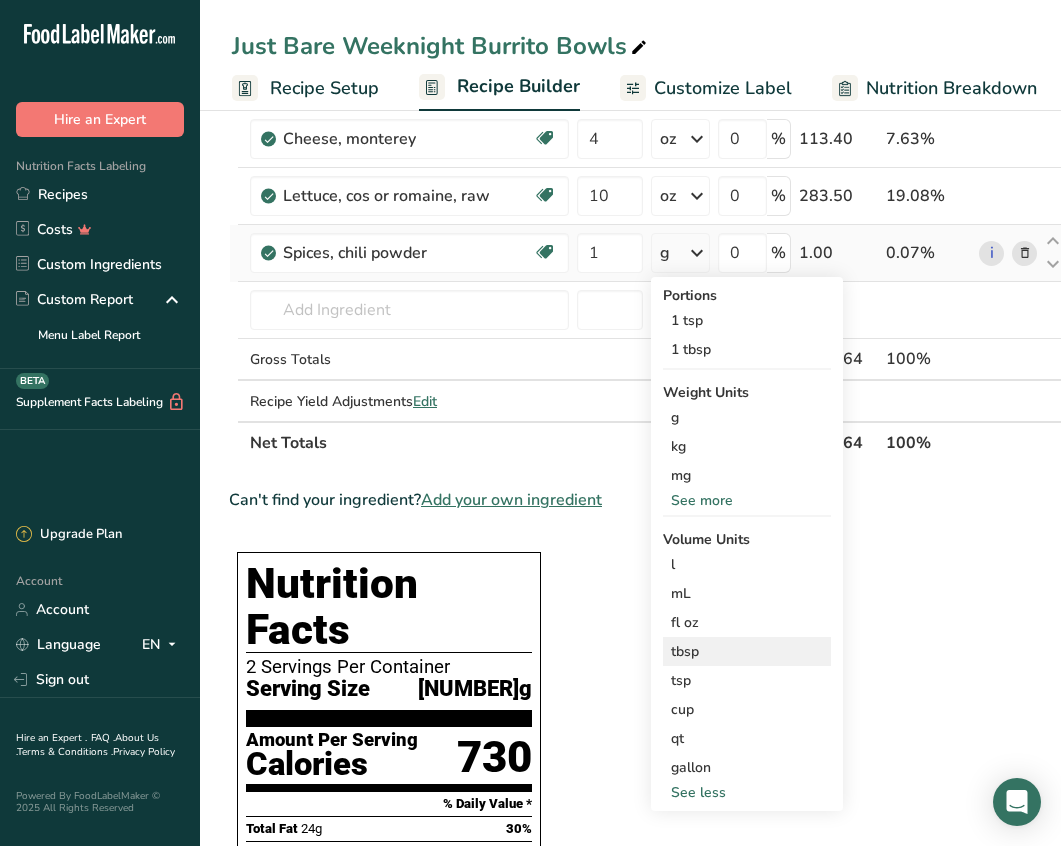 click on "tbsp" at bounding box center (747, 651) 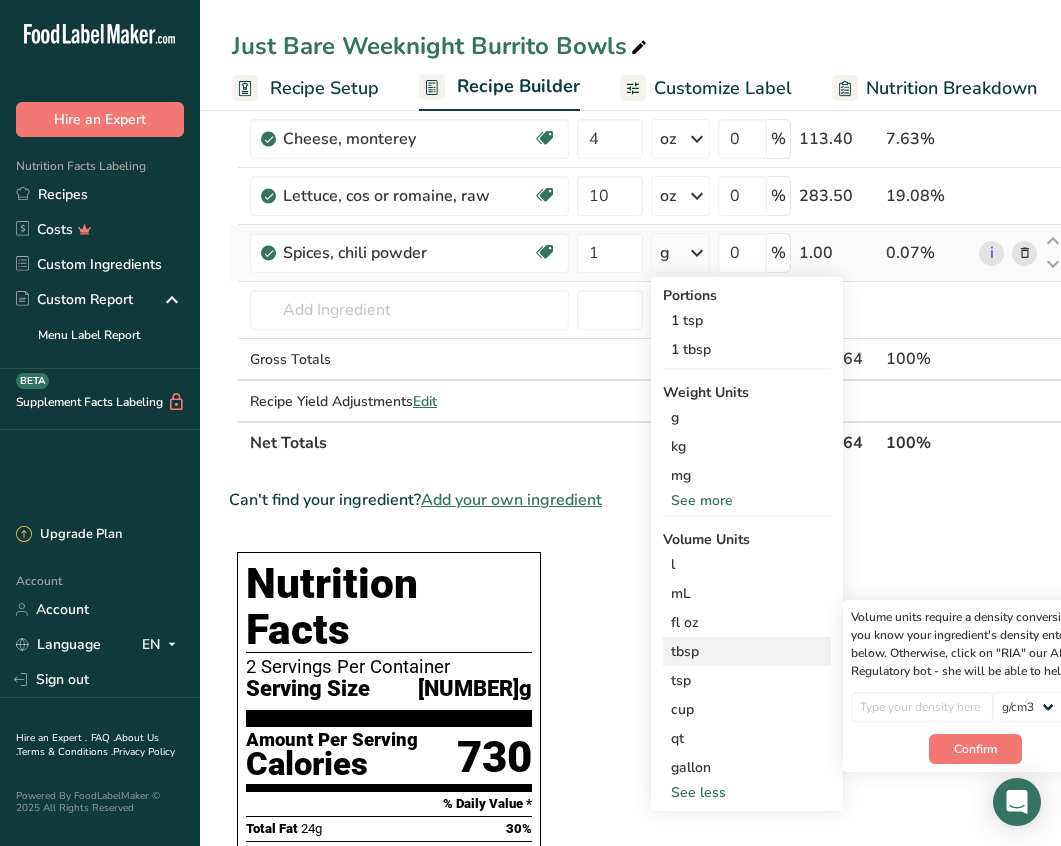scroll, scrollTop: 0, scrollLeft: 51, axis: horizontal 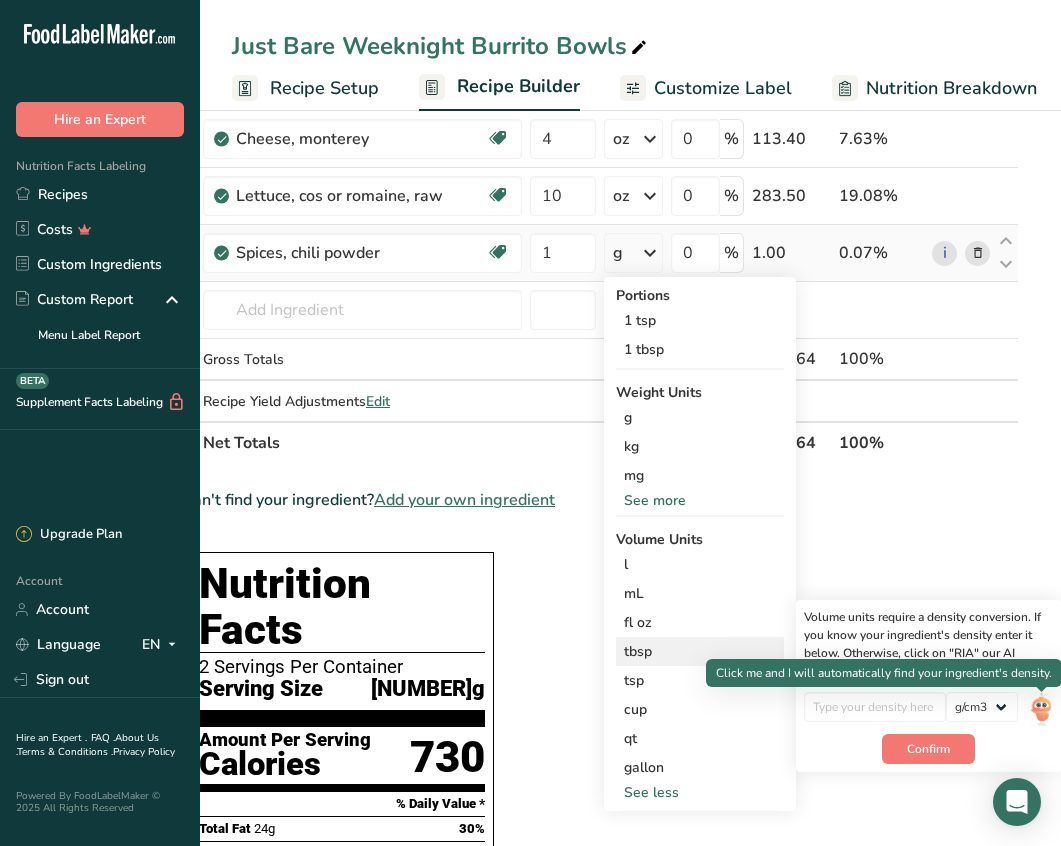 click at bounding box center [1041, 709] 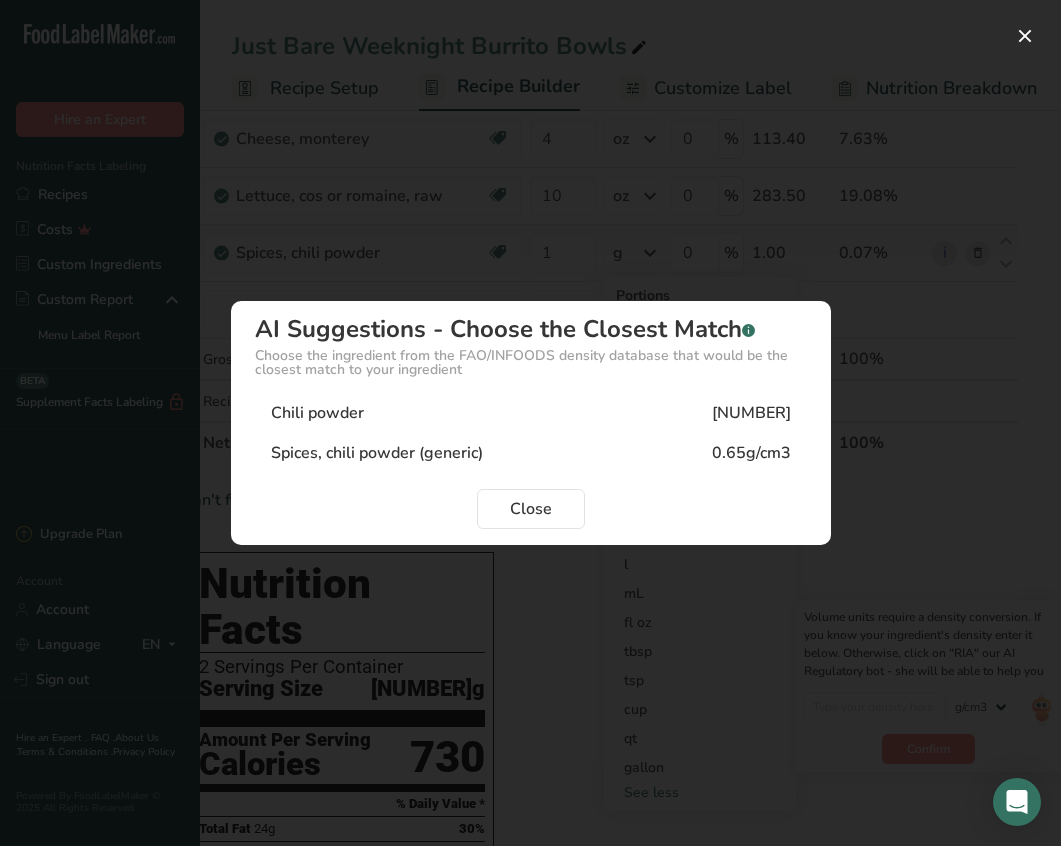 click on "[NOUN]   [NUMBER]" at bounding box center (531, 413) 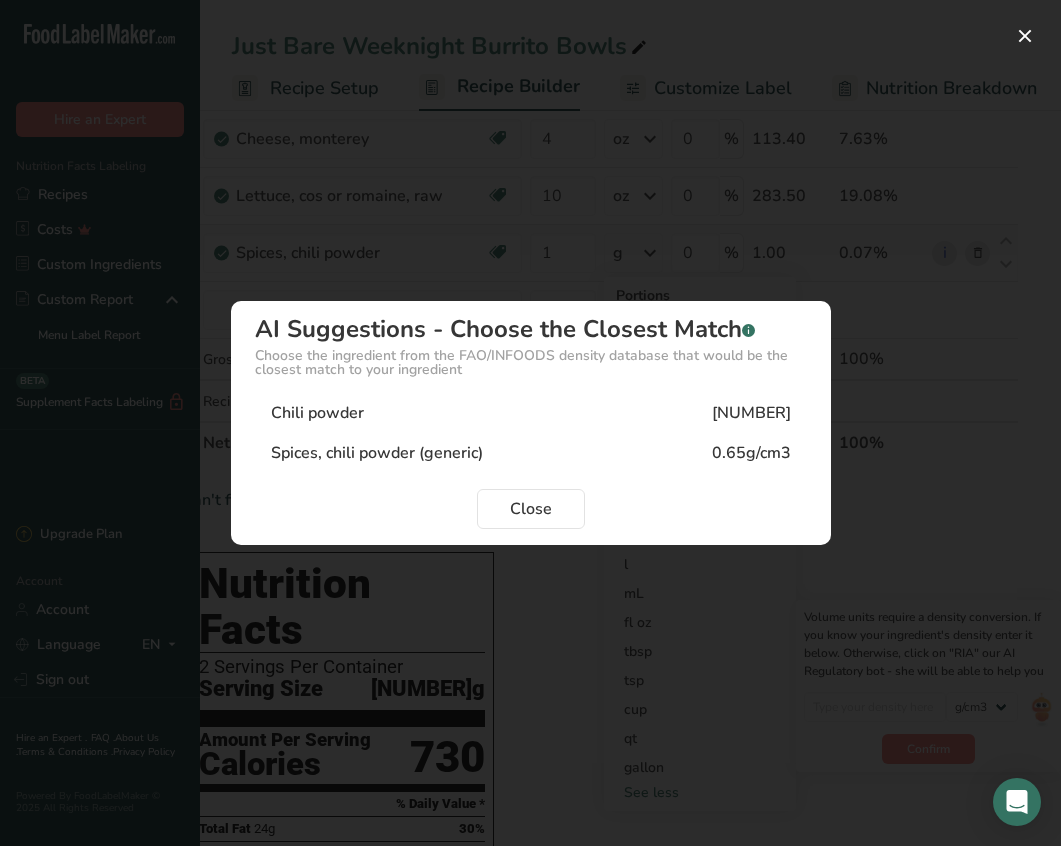type on "0.55" 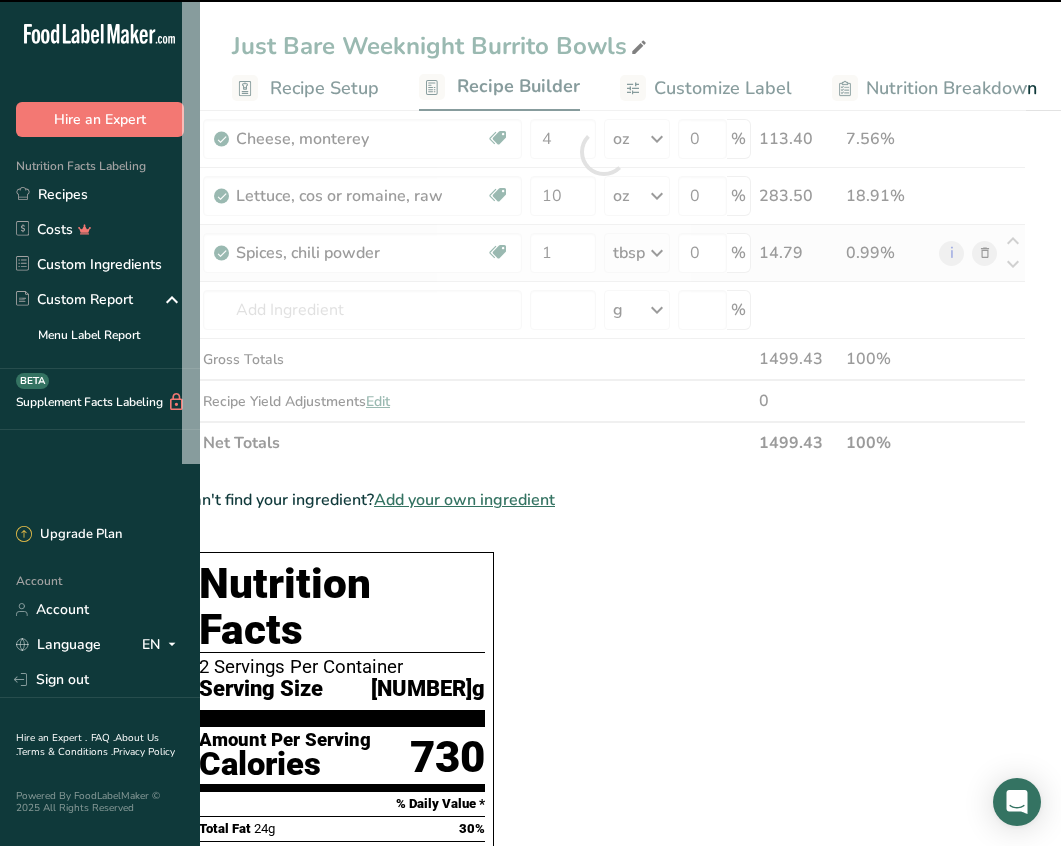 scroll, scrollTop: 0, scrollLeft: 9, axis: horizontal 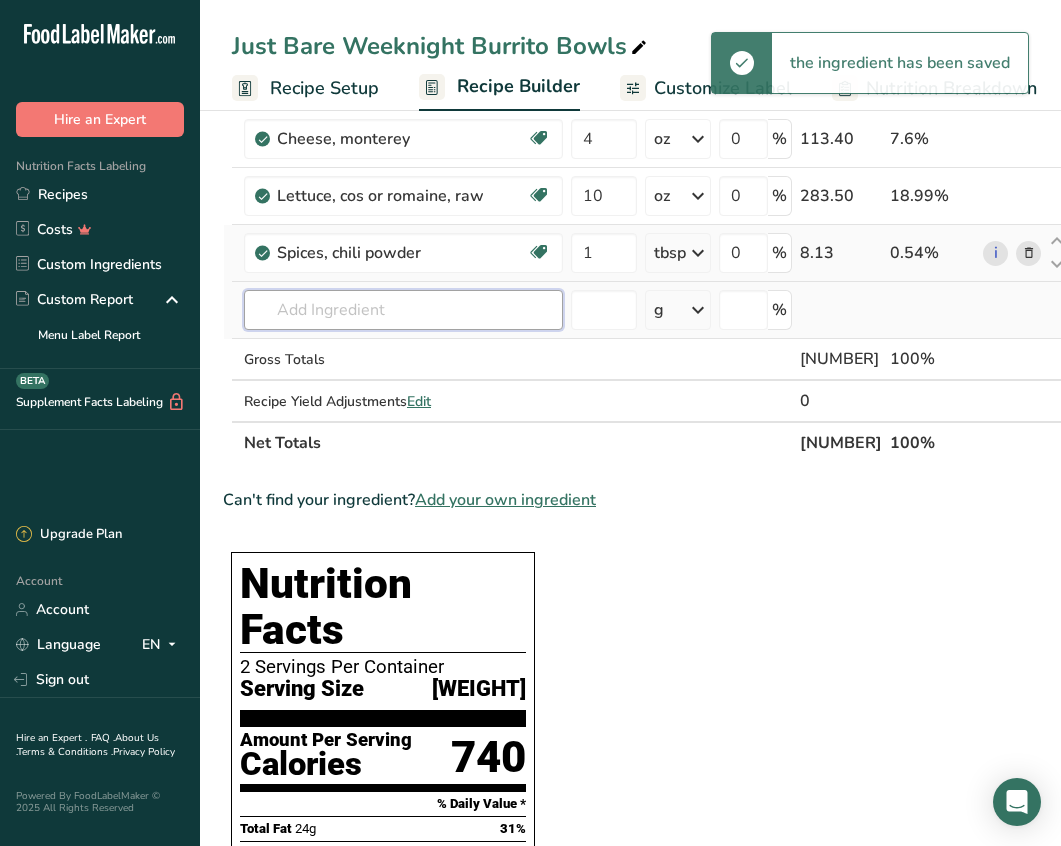 click at bounding box center (403, 310) 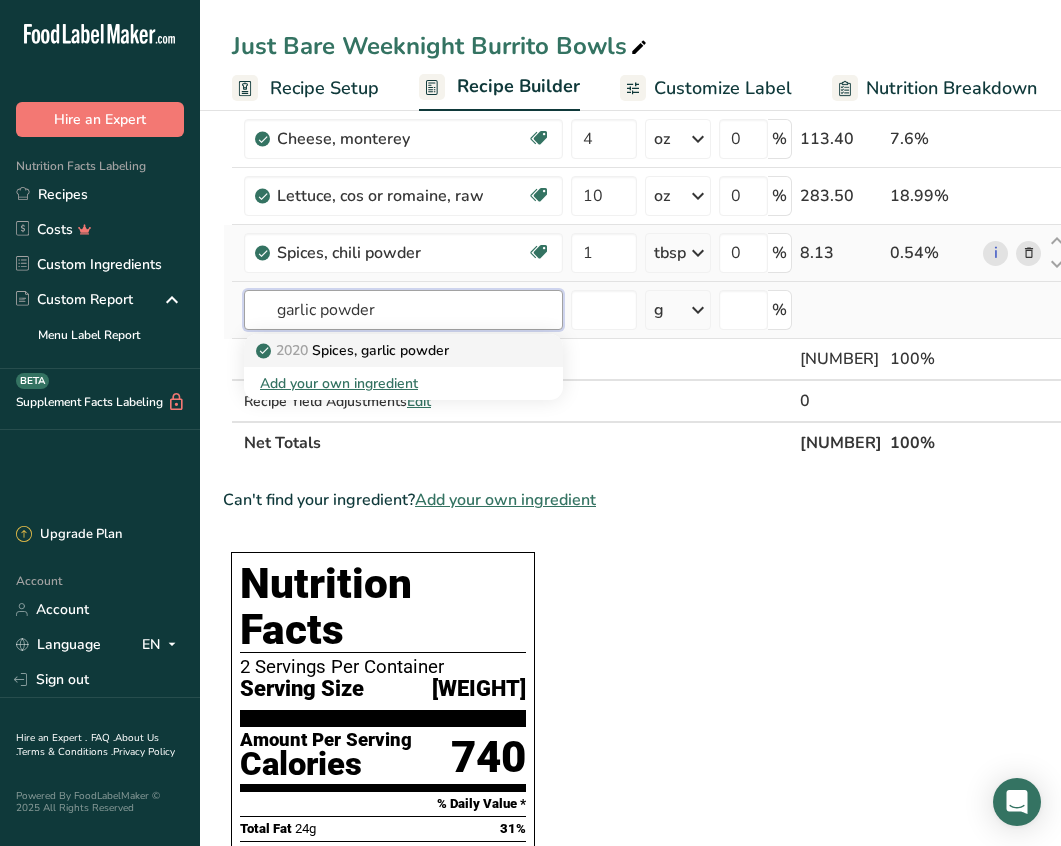 type on "garlic powder" 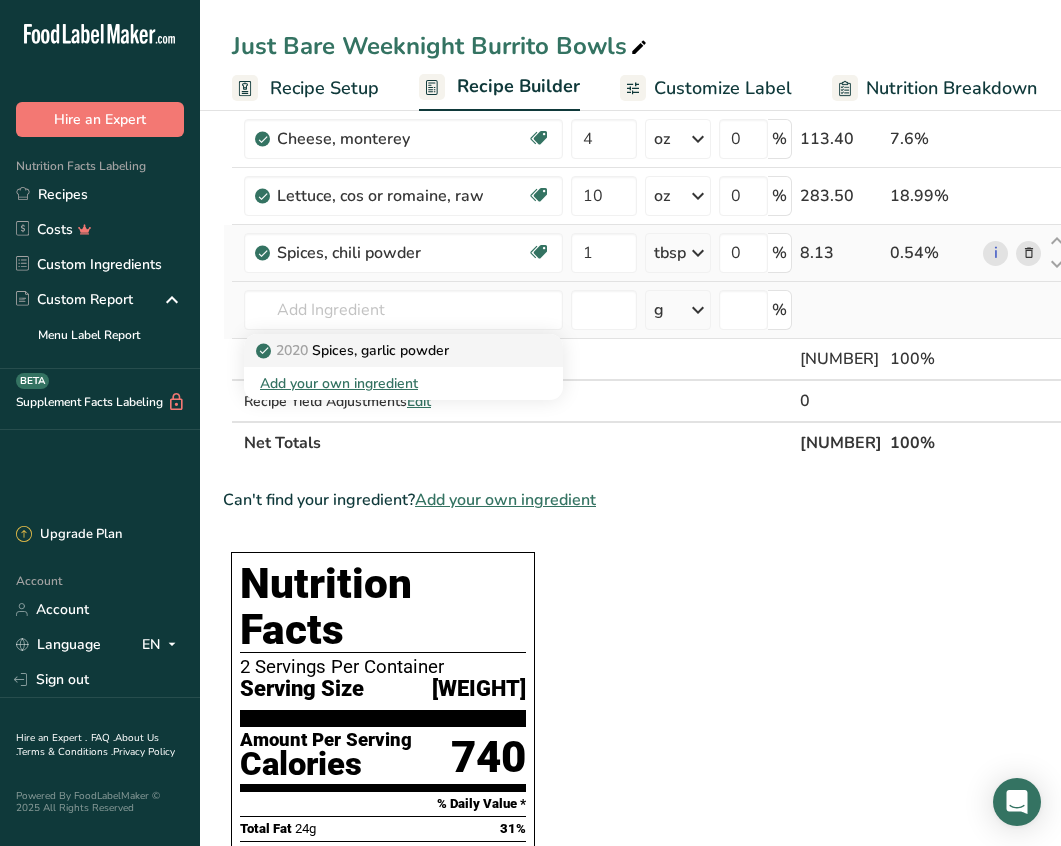 click on "2020
Spices, garlic powder" at bounding box center (354, 350) 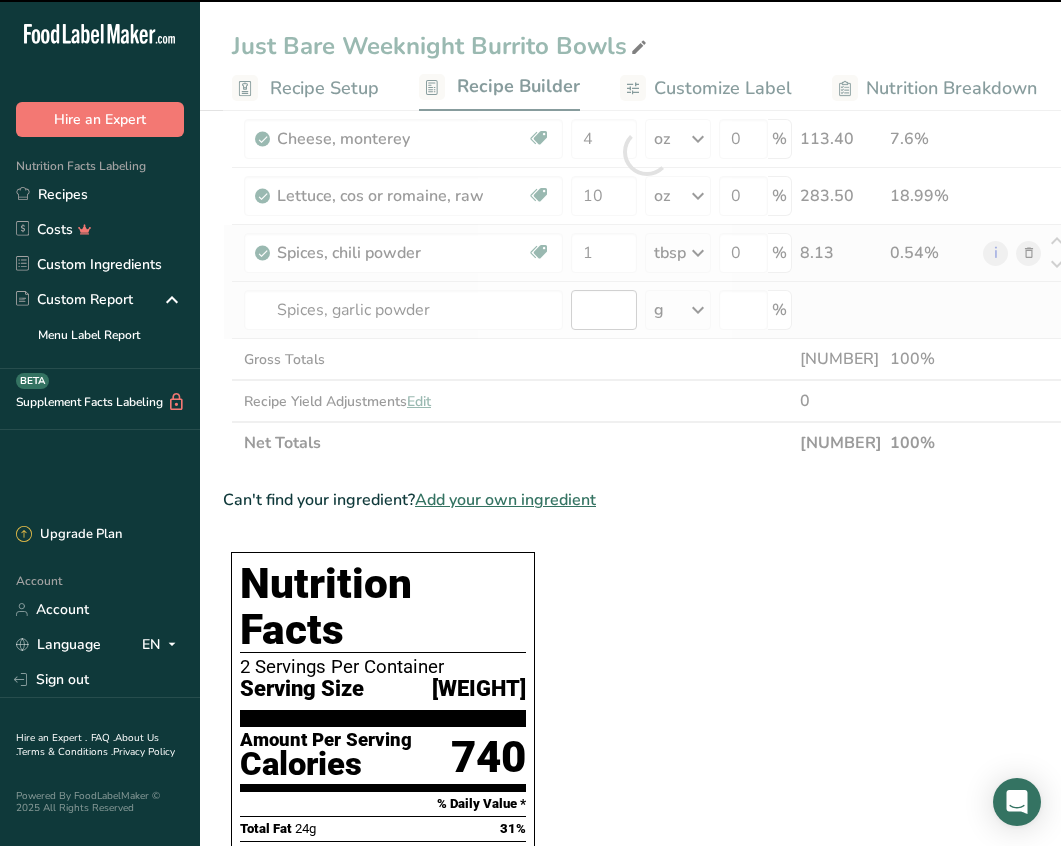 type on "0" 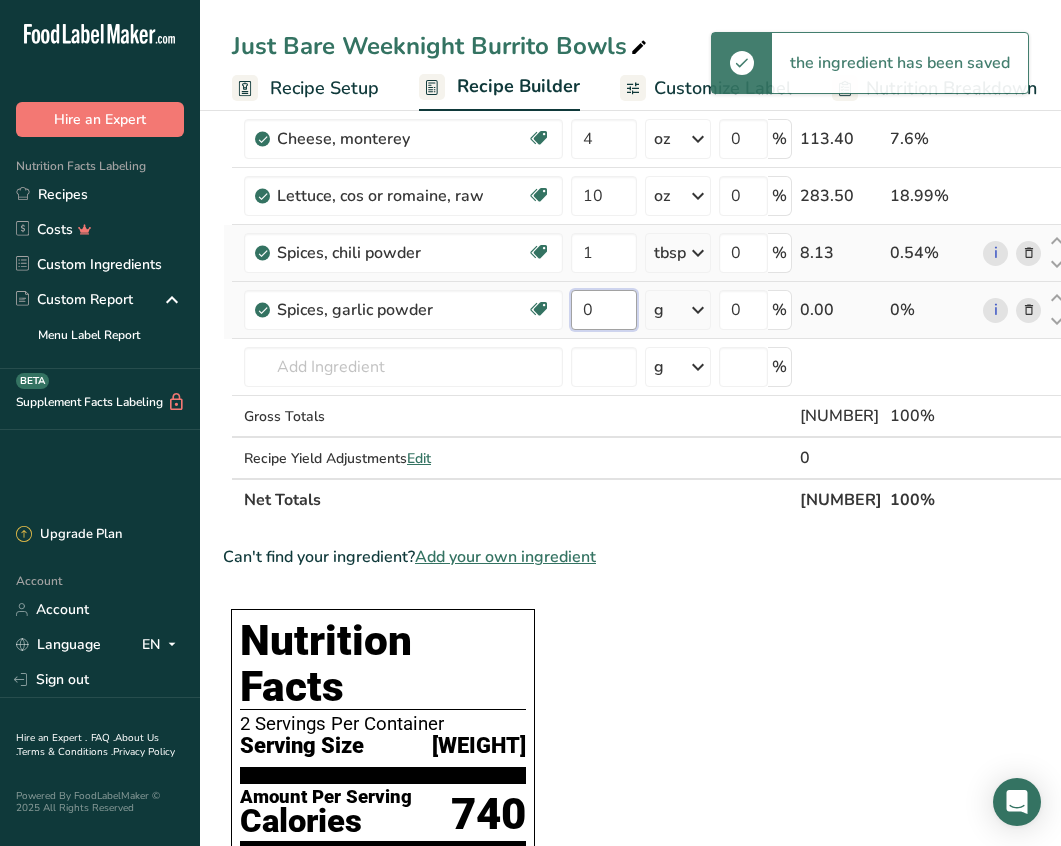 click on "0" at bounding box center (604, 310) 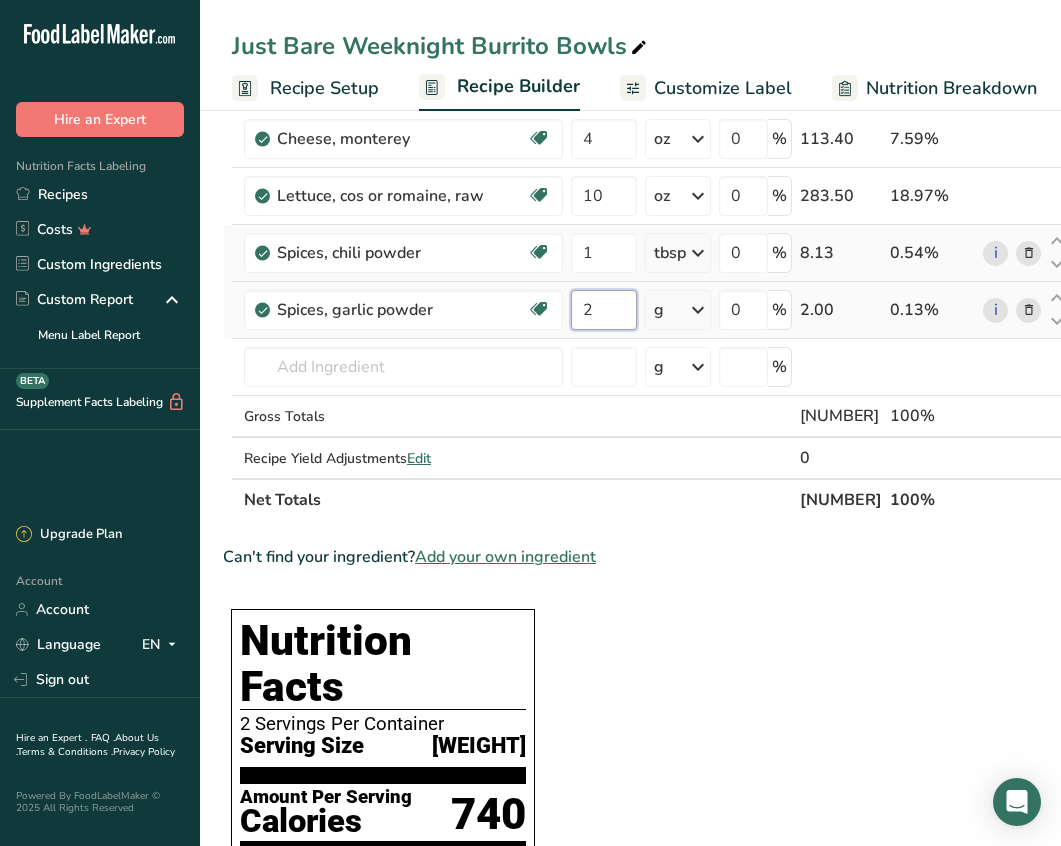 type on "2" 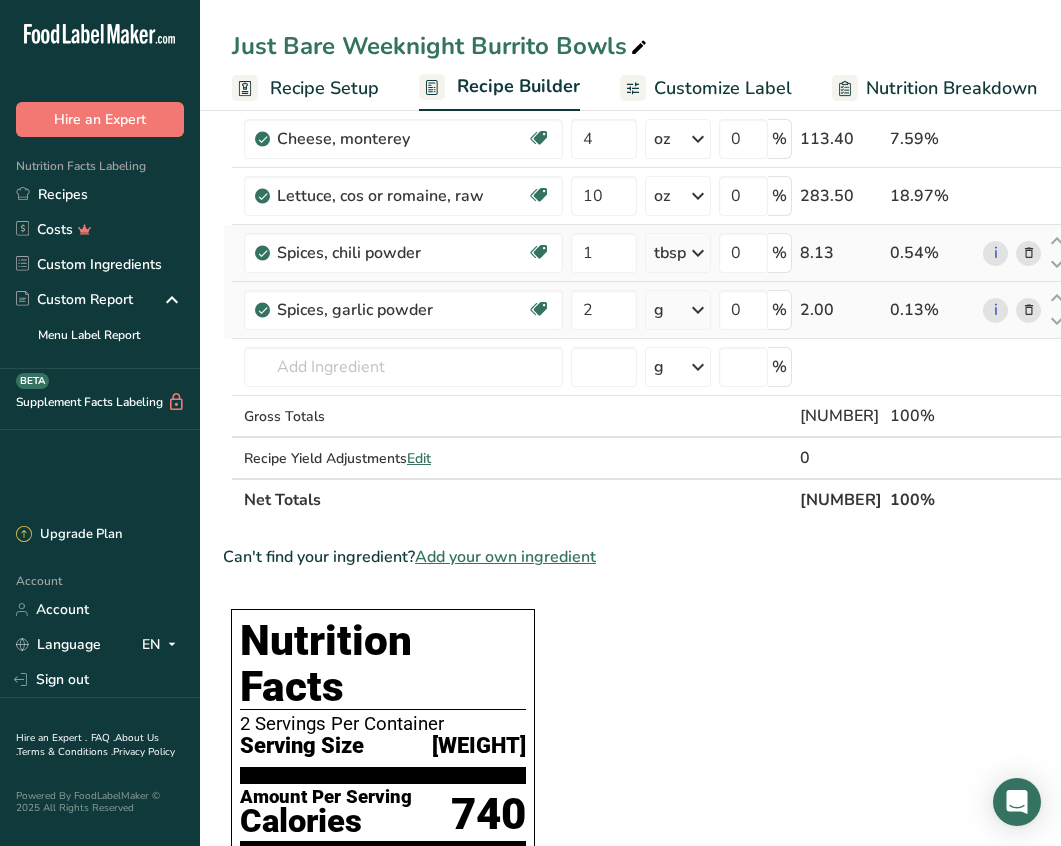 click on "Ingredient *
Amount *
Unit *
Waste *   .a-a{fill:#347362;}.b-a{fill:#fff;}          Grams
Percentage
Just Bare Roasted Chicken Breast Bites
[WEIGHT]
g
Weight Units
g
kg
mg
See more
Volume Units
l
mL
fl oz
See more
0
%
[WEIGHT].00
22.48%
Beans, black, mature seeds, canned, low sodium
Plant-based Protein
Dairy free
Gluten free
Vegan
Vegetarian
Soy free
[WEIGHT]
oz
Portions
1 cup
Weight Units
g
kg
mg
mcg
lb
oz" at bounding box center (646, 180) 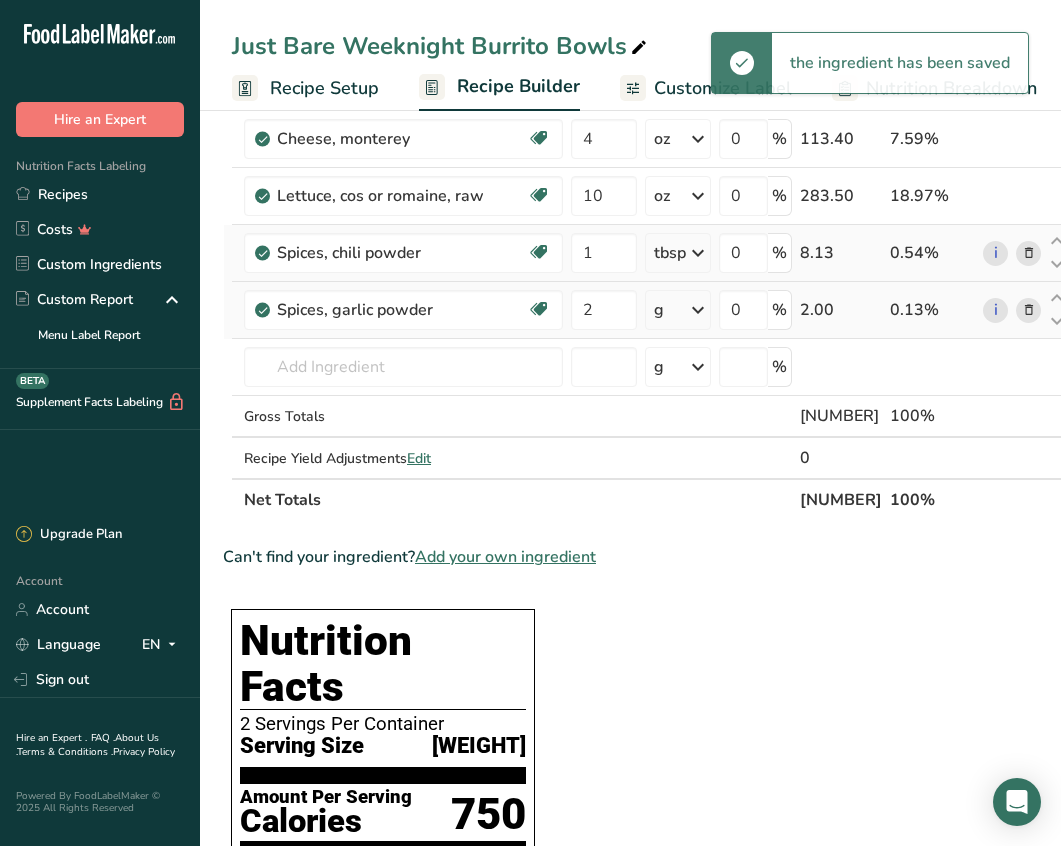 click at bounding box center [698, 310] 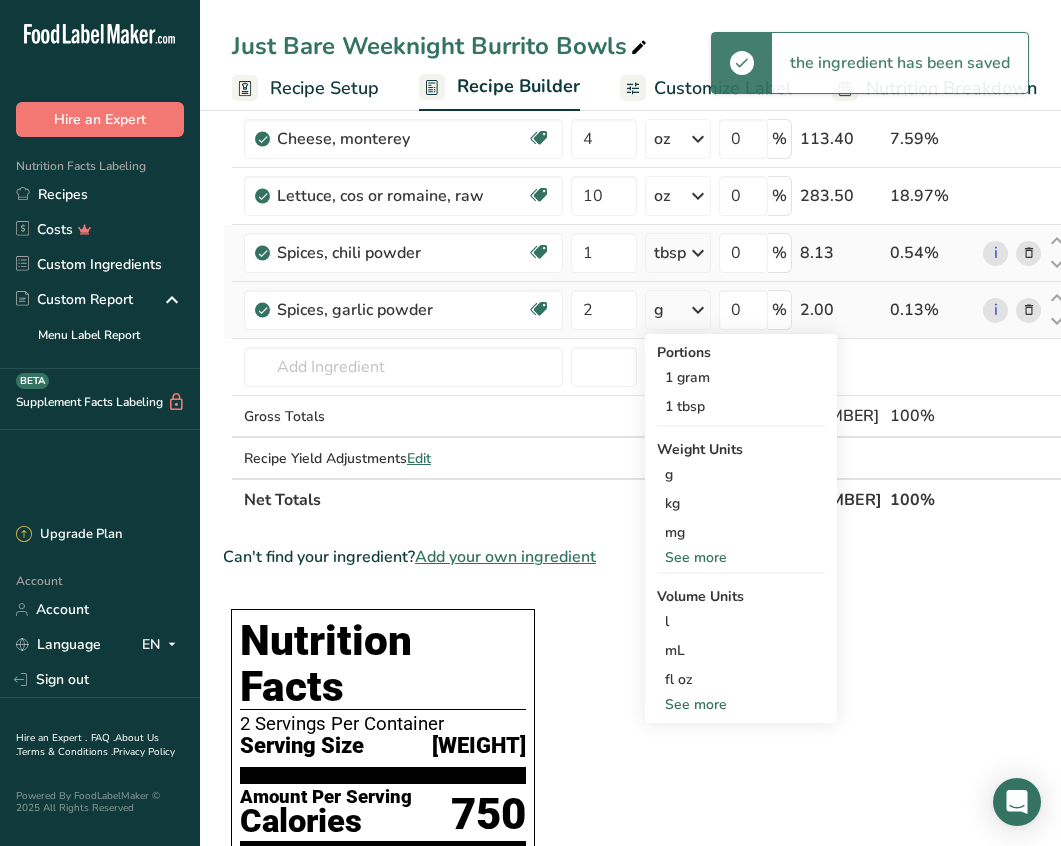 click on "See more" at bounding box center (741, 704) 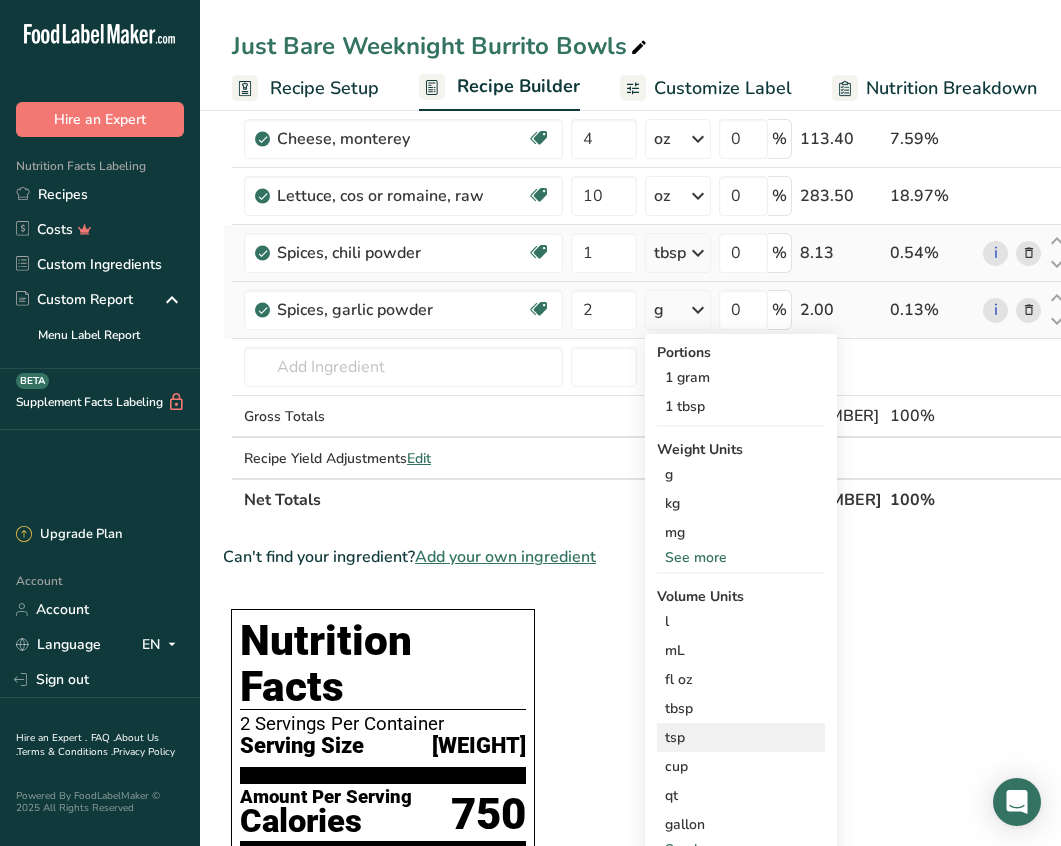 click on "tsp" at bounding box center (741, 737) 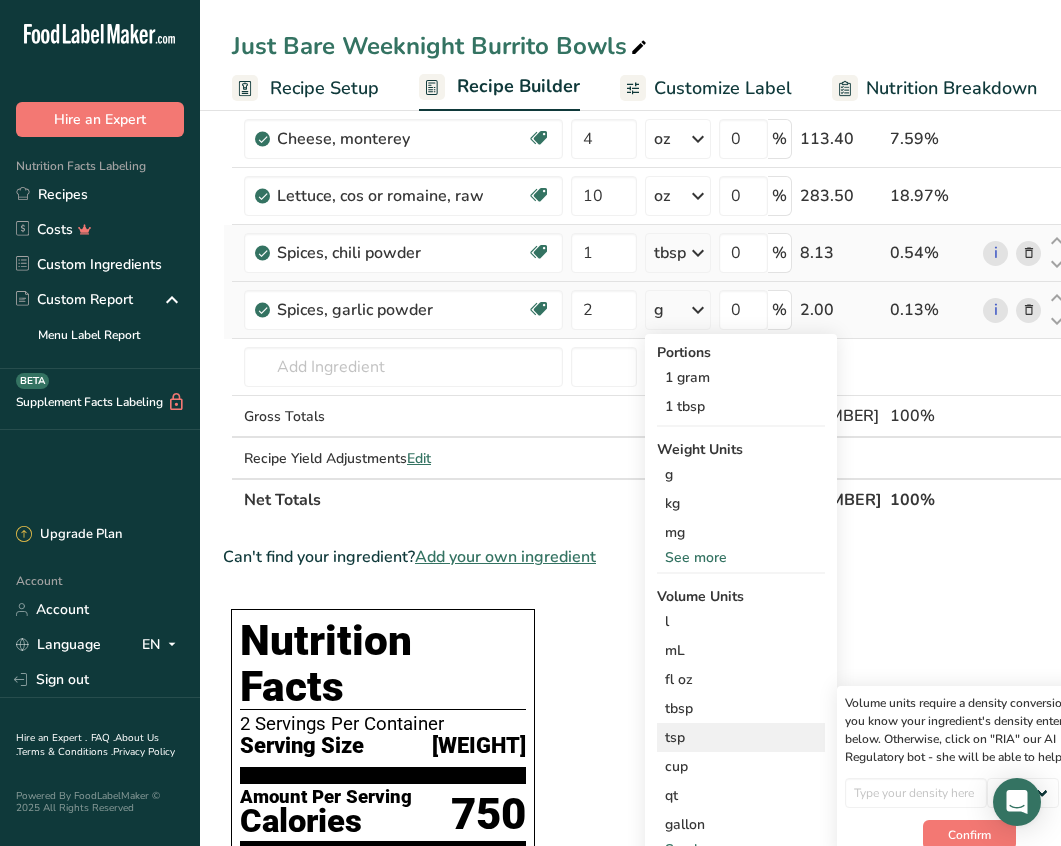 scroll, scrollTop: 0, scrollLeft: 51, axis: horizontal 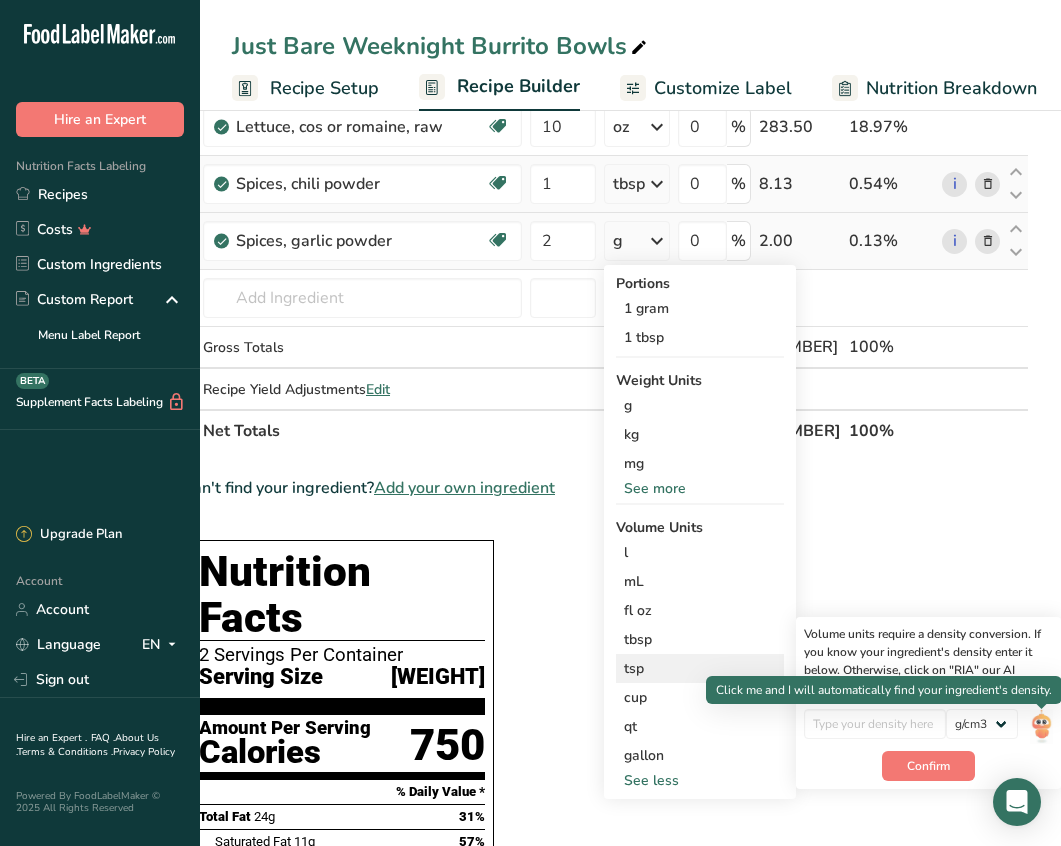click at bounding box center (1041, 726) 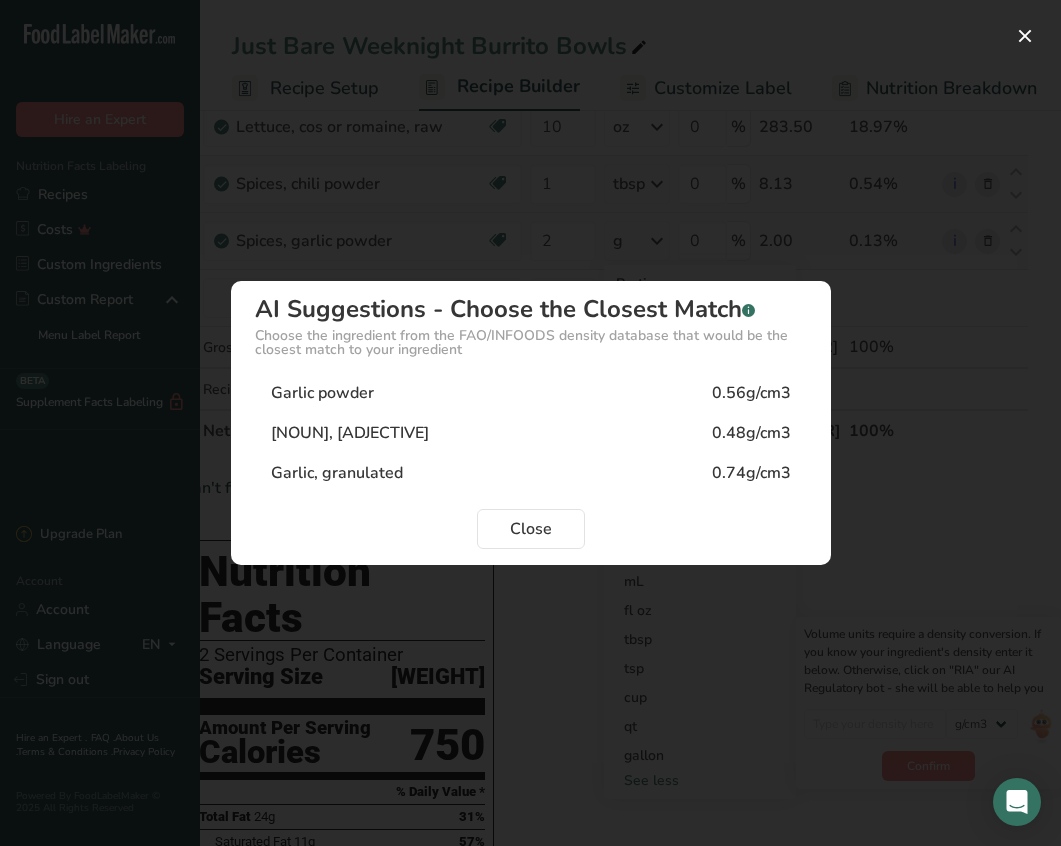 click on "Garlic powder   [NUMBER]g/cm3" at bounding box center (531, 393) 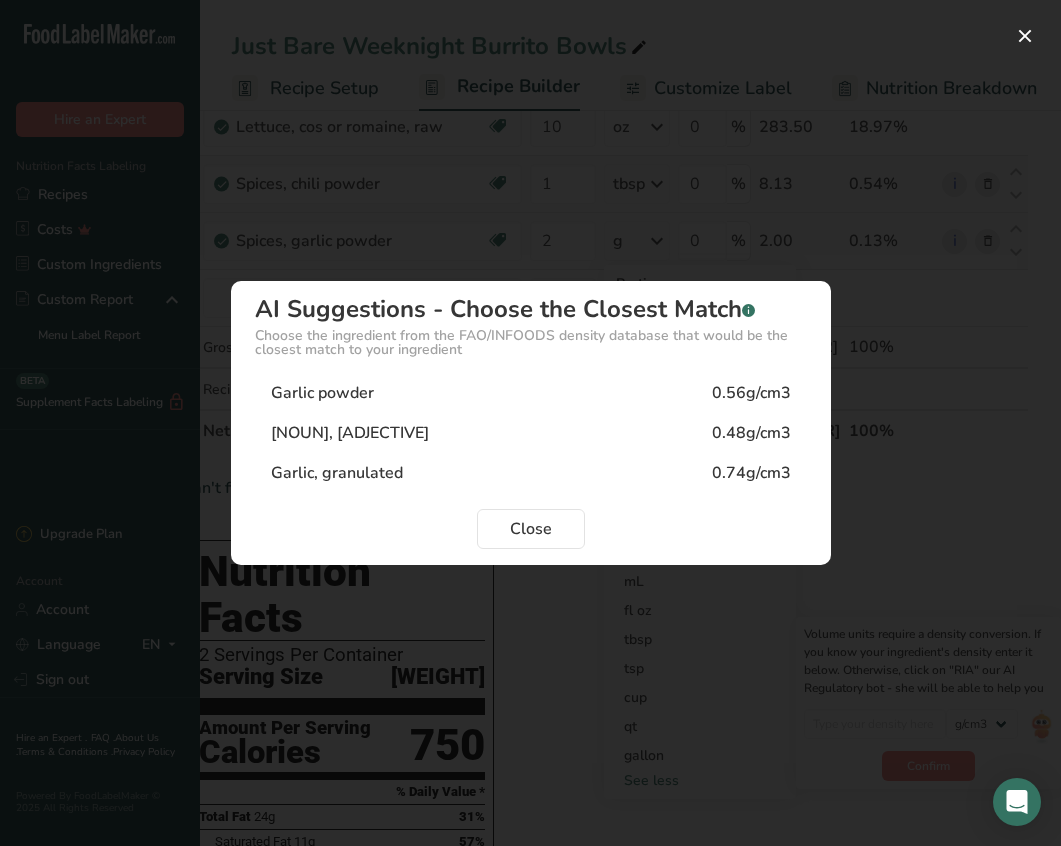 type on "0.56" 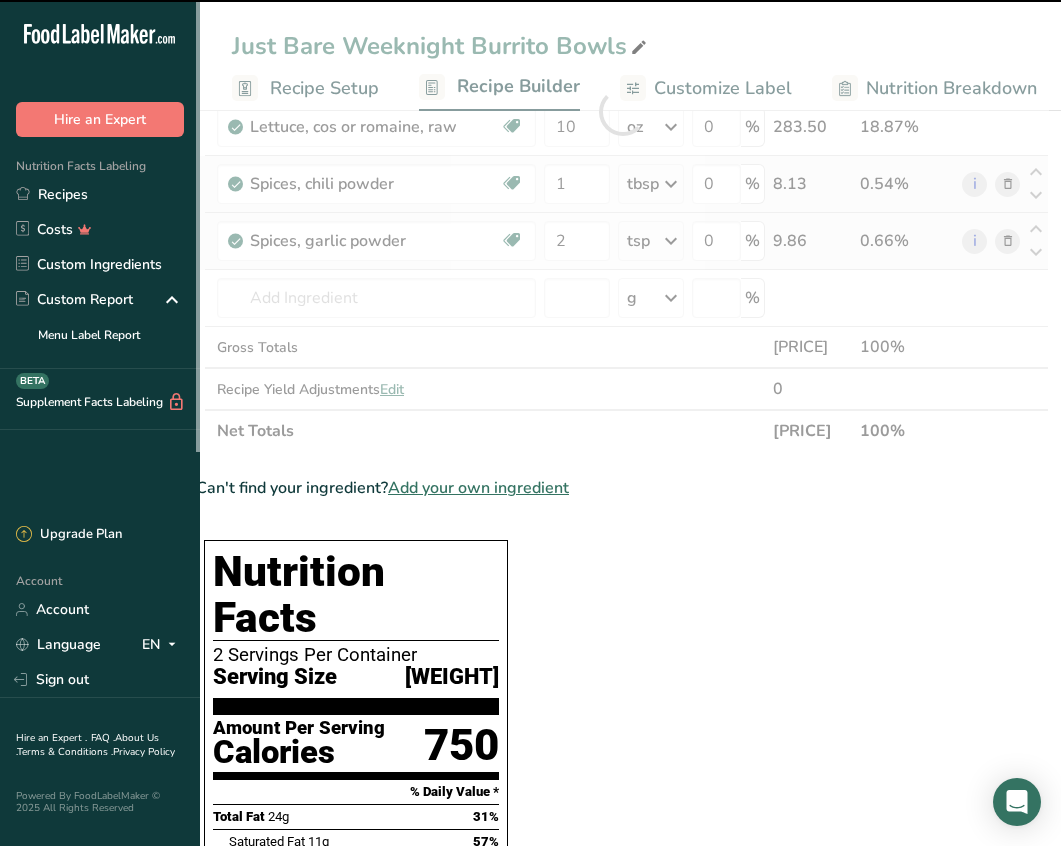 scroll, scrollTop: 0, scrollLeft: 9, axis: horizontal 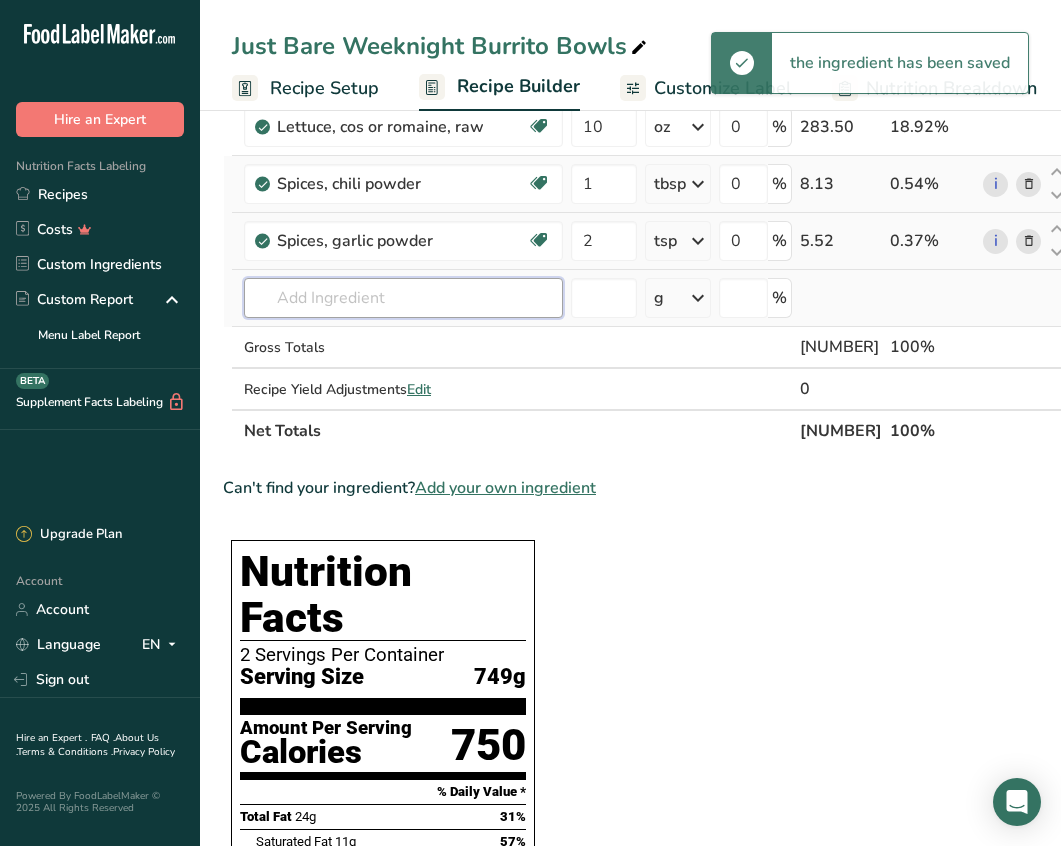 click at bounding box center [403, 298] 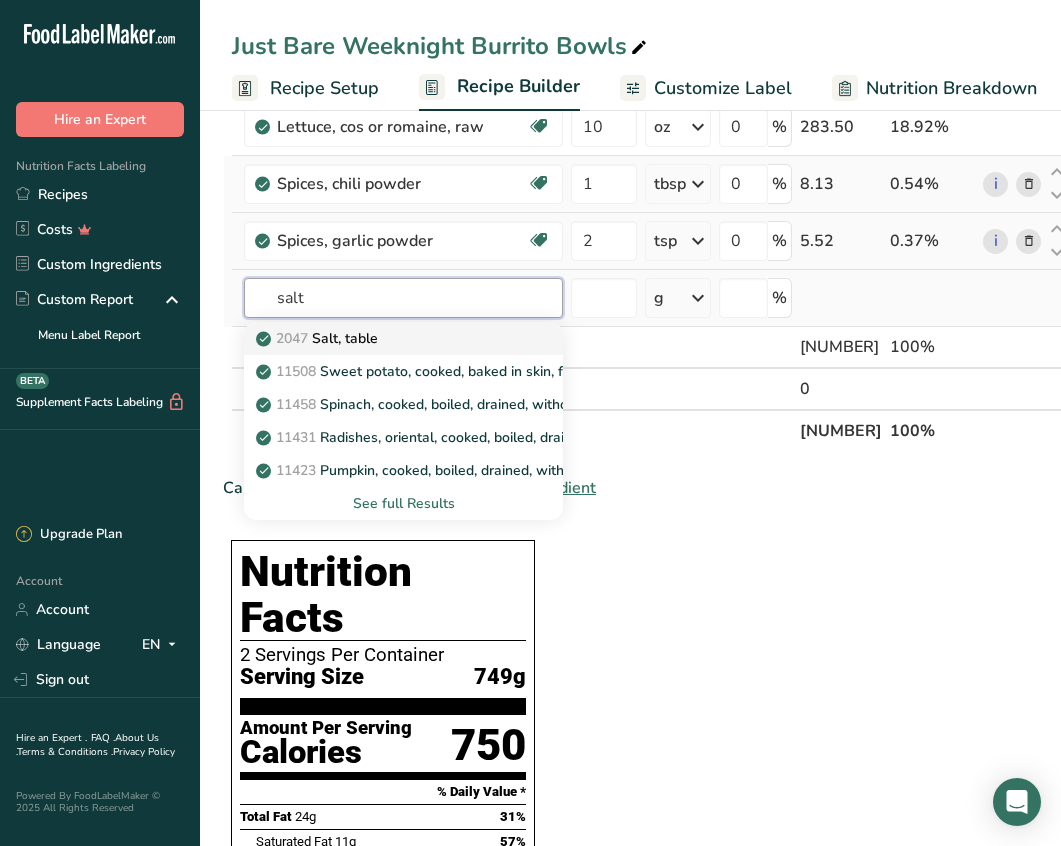 type on "salt" 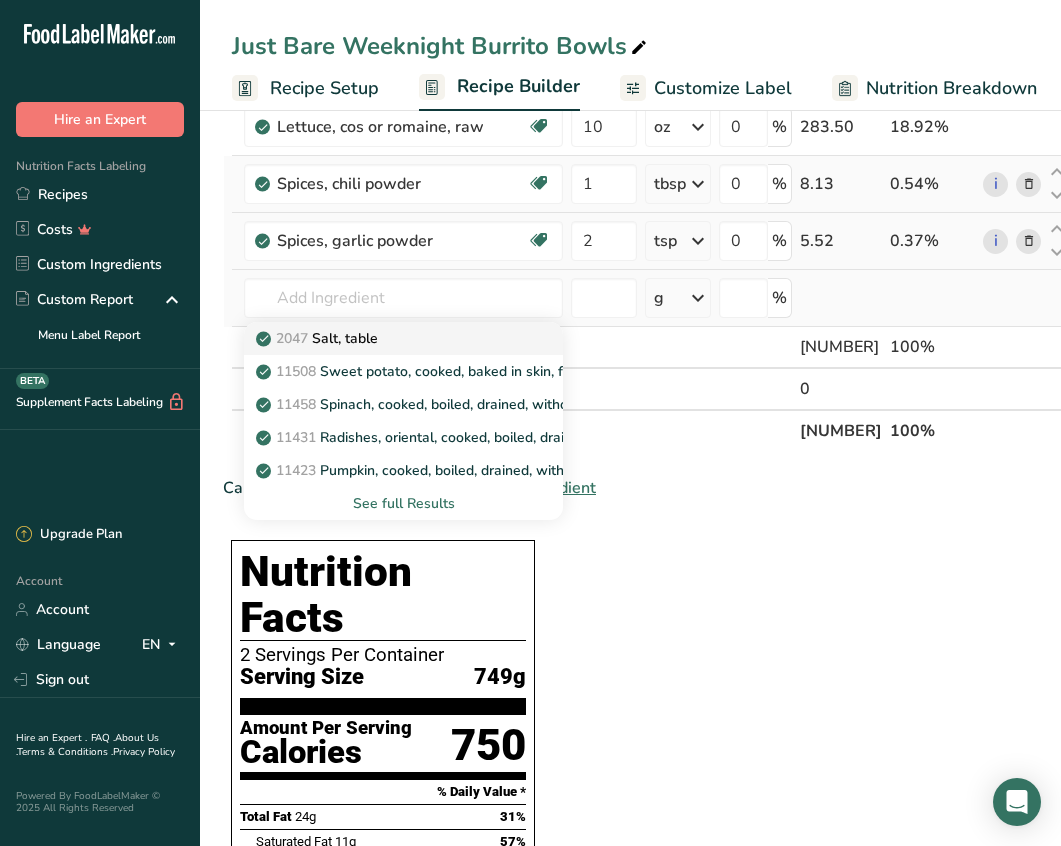 click on "2047
Salt, table" at bounding box center [387, 338] 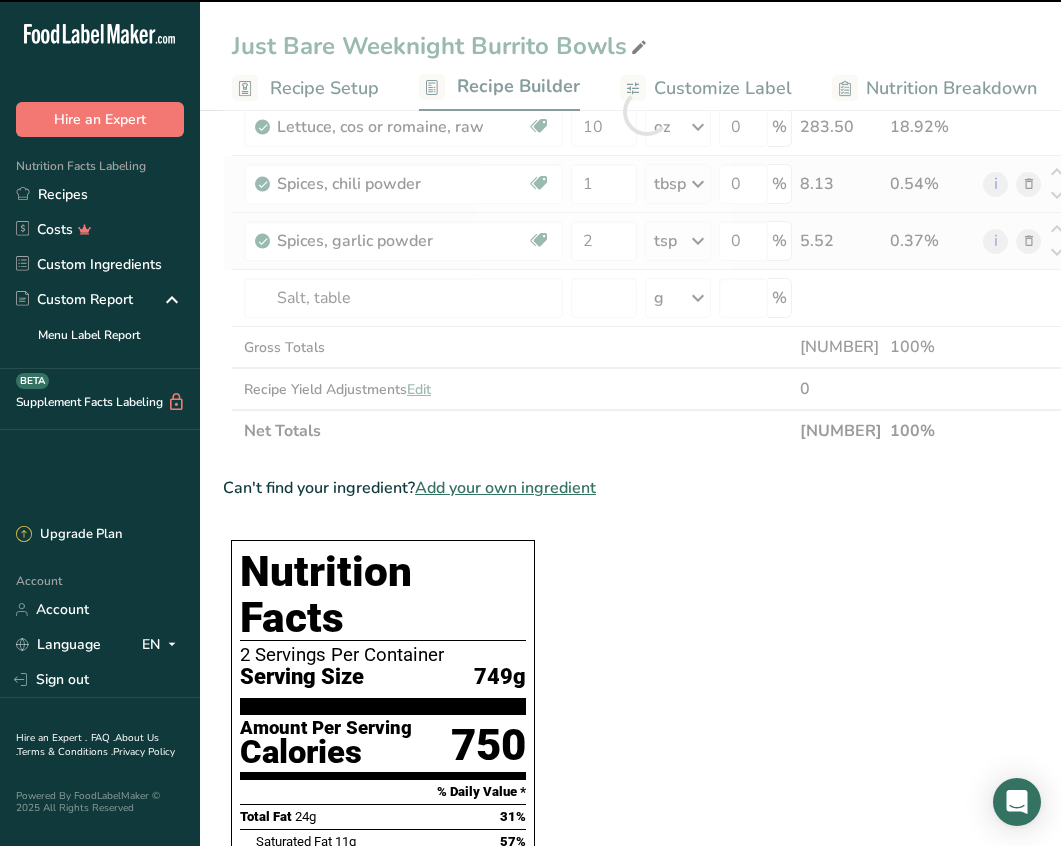 type on "0" 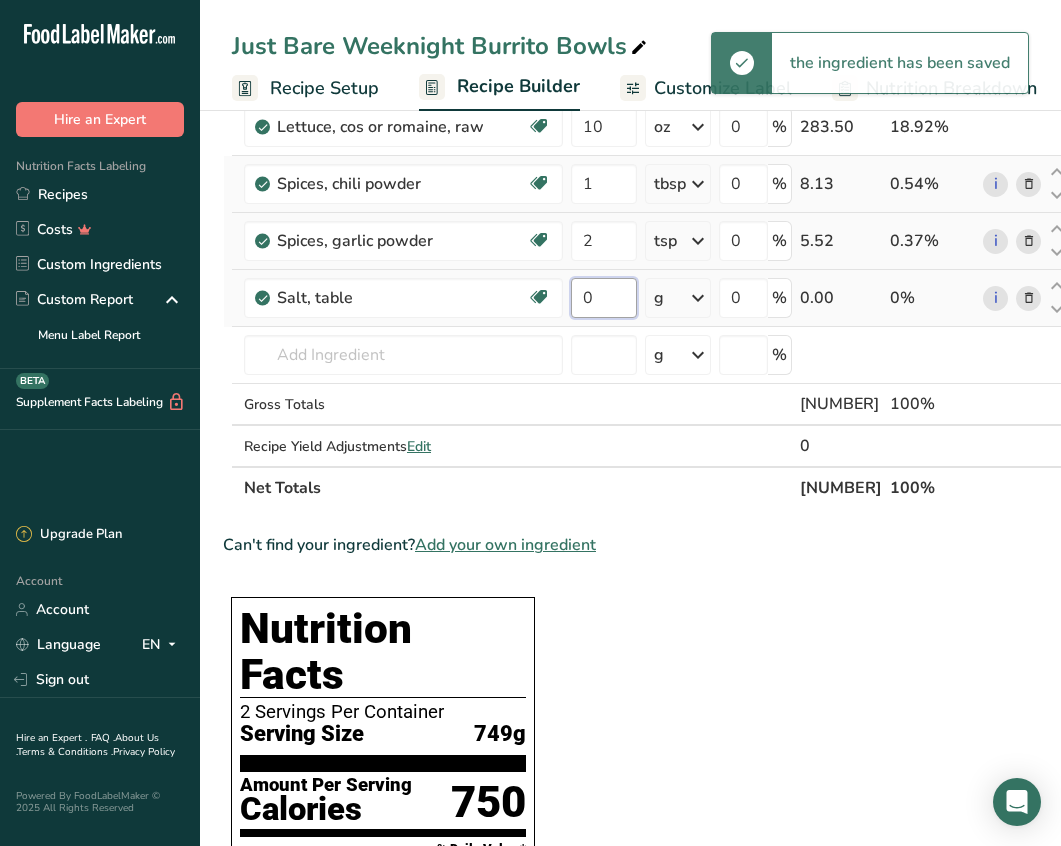 click on "0" at bounding box center [604, 298] 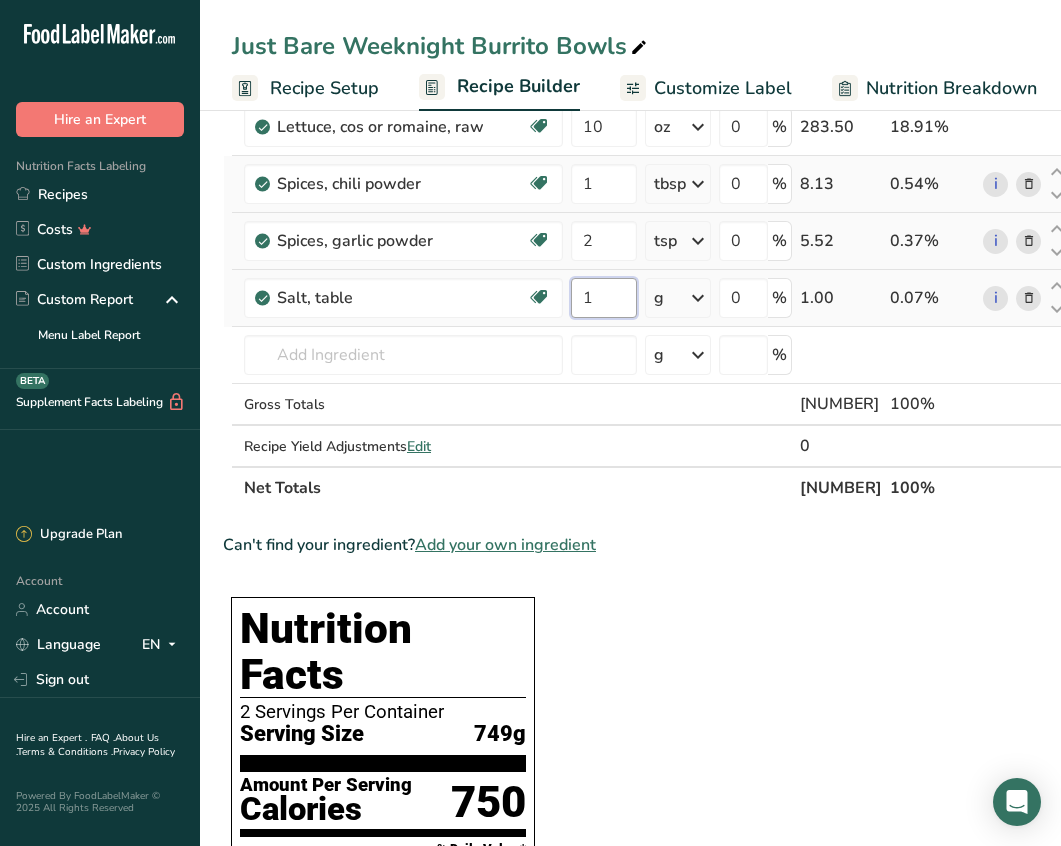 type on "1" 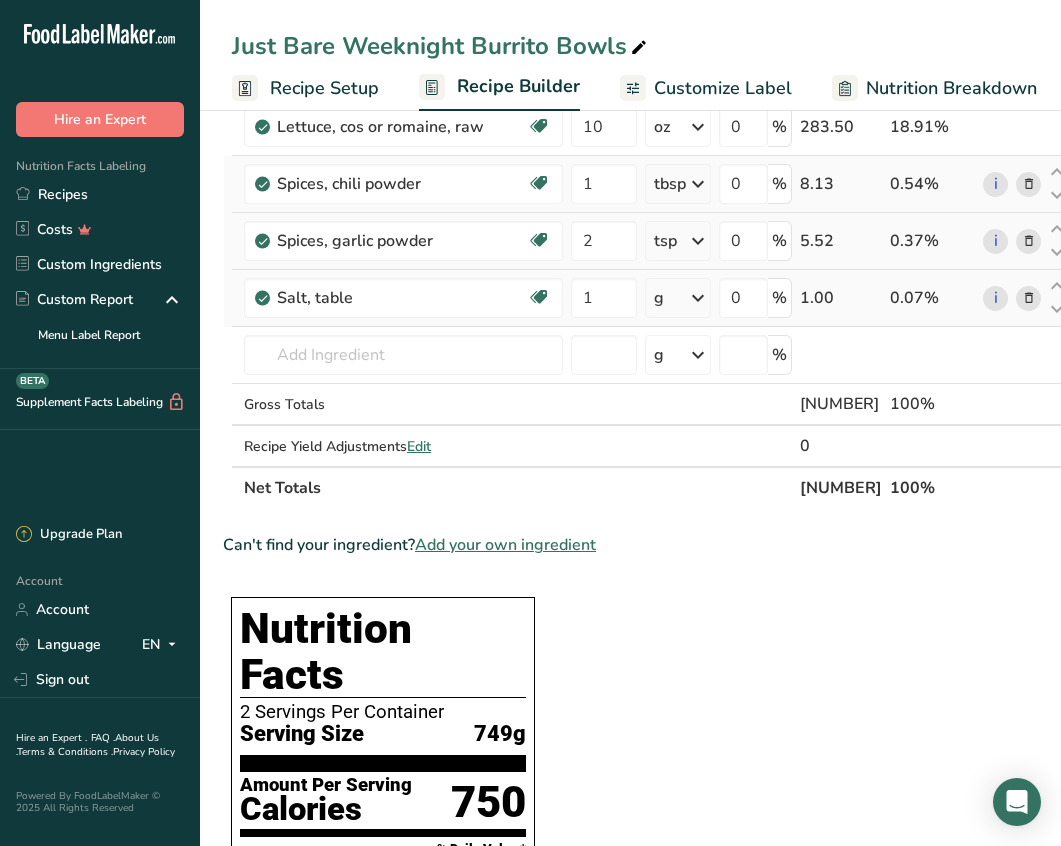 click on "[NOUN] *
[NOUN] *
[NOUN] *
[NOUN] *   .a-a{fill:#347362;}.b-a{fill:#fff;}          [NOUN]
[NOUN]
[BRAND] [ADJECTIVE] [NOUN] [NOUN] [NOUN]
[NUMBER]
[NOUN]
[NOUN] [NOUN]
[NOUN]
[NOUN]
[NOUN]
[NOUN]
[NOUN] [NOUN]
[NOUN]
[NOUN]
[NOUN]
[NOUN]
0
[NOUN]
[NUMBER]
[NUMBER]
[NOUN], [ADJECTIVE], [ADJECTIVE], [ADJECTIVE], [ADJECTIVE], [ADJECTIVE]
[NOUN]-based [NOUN]
[NOUN] [NOUN]
[NOUN] [NOUN]
[NOUN]
[NOUN]
[NOUN] [NOUN]
[NUMBER]
[NOUN]
[NOUN]
[NOUN]
[NOUN]
[NOUN]
[NOUN]
[NOUN]" at bounding box center [646, 140] 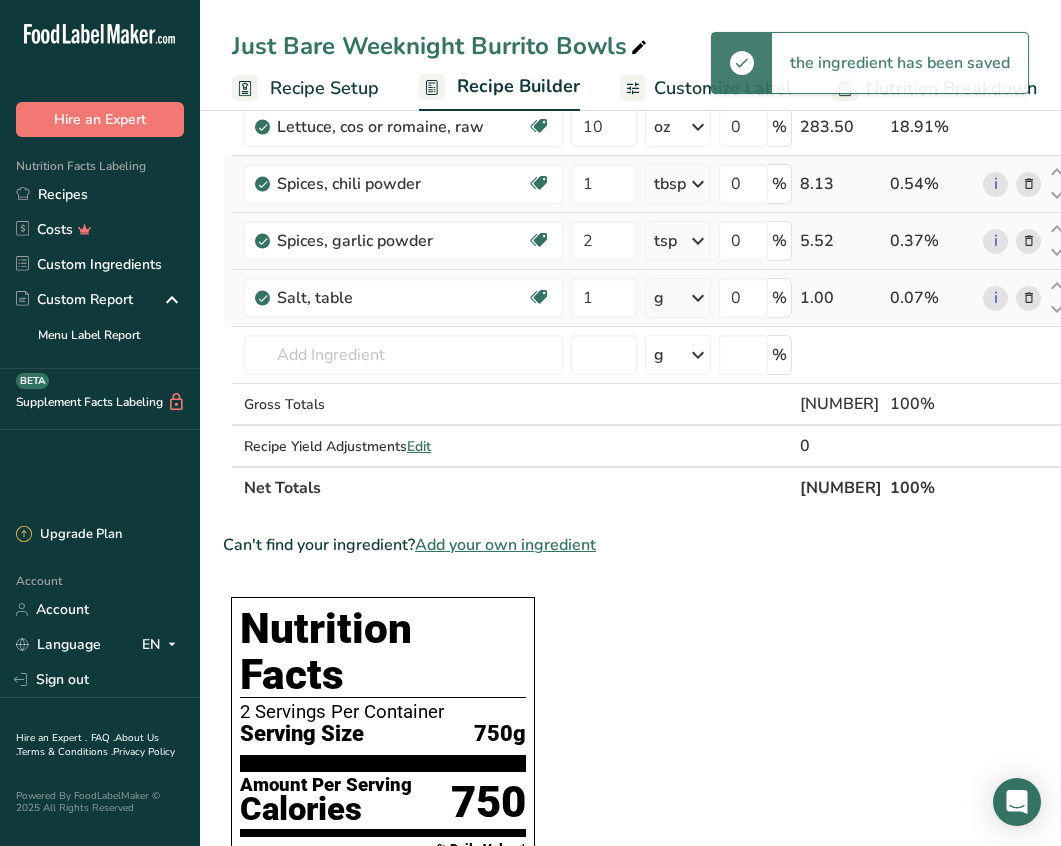 click at bounding box center (698, 298) 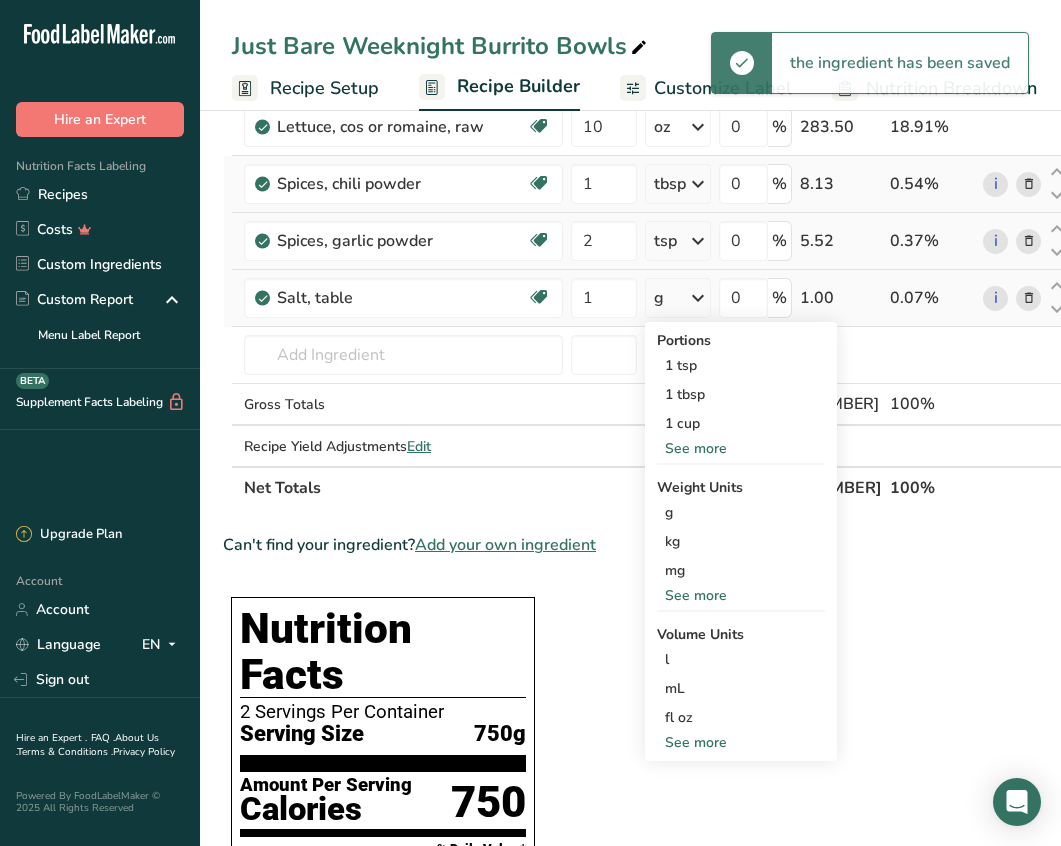 click on "See more" at bounding box center (741, 742) 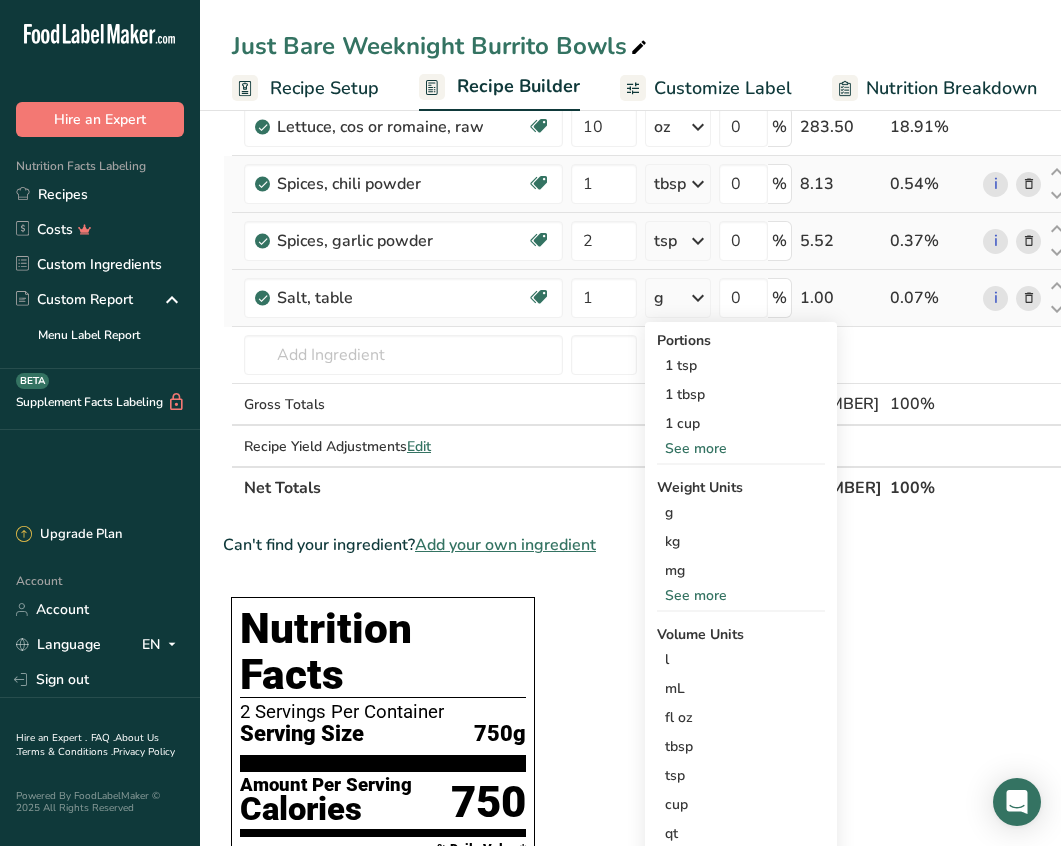 click on "tbsp" at bounding box center [741, 746] 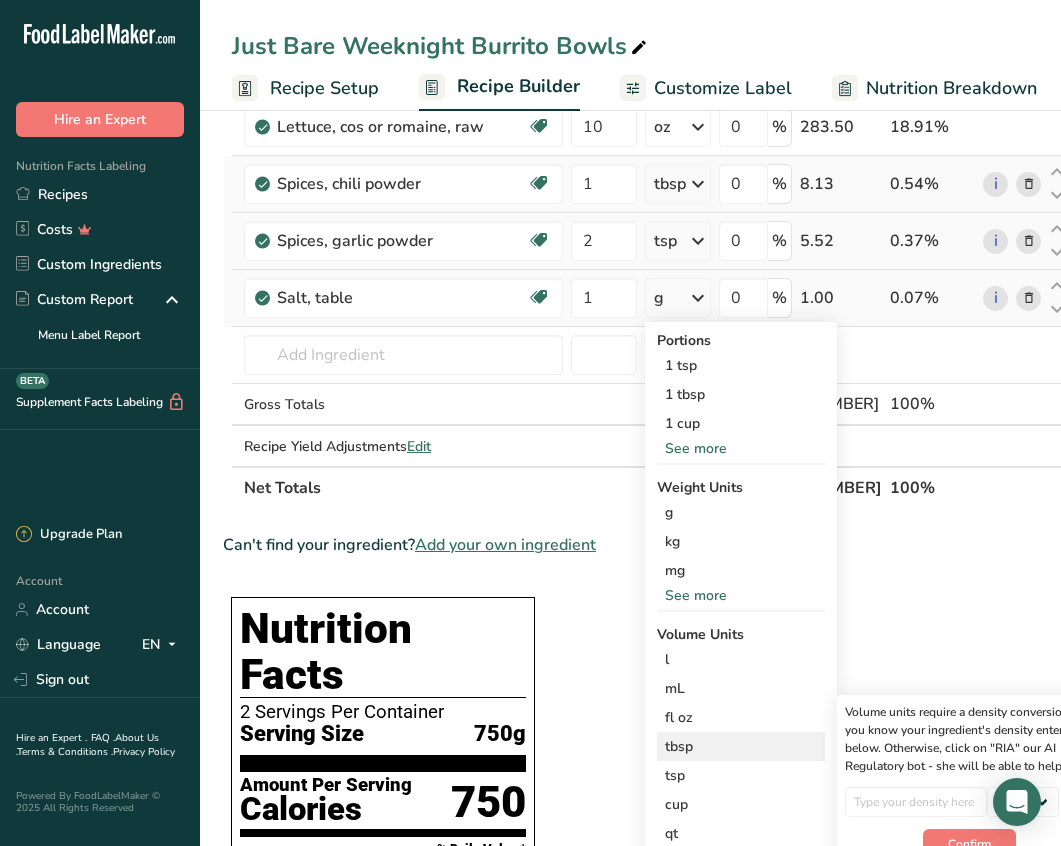 scroll, scrollTop: 0, scrollLeft: 51, axis: horizontal 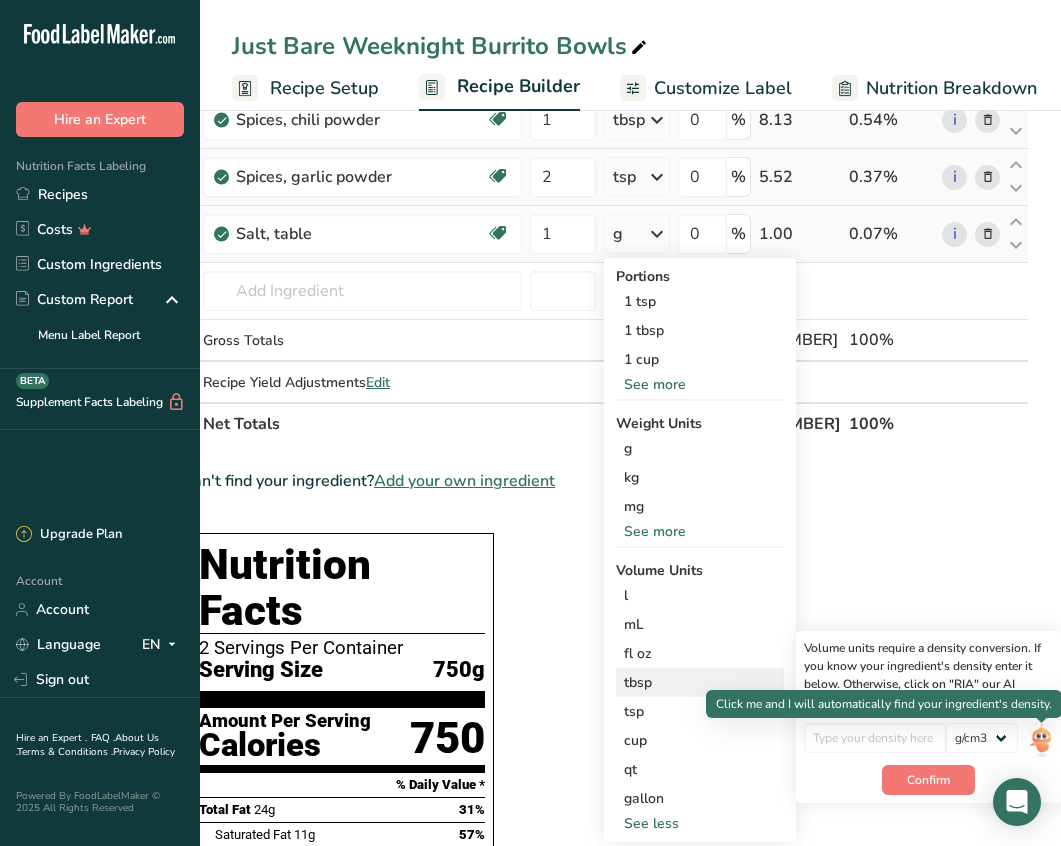 click at bounding box center [1041, 740] 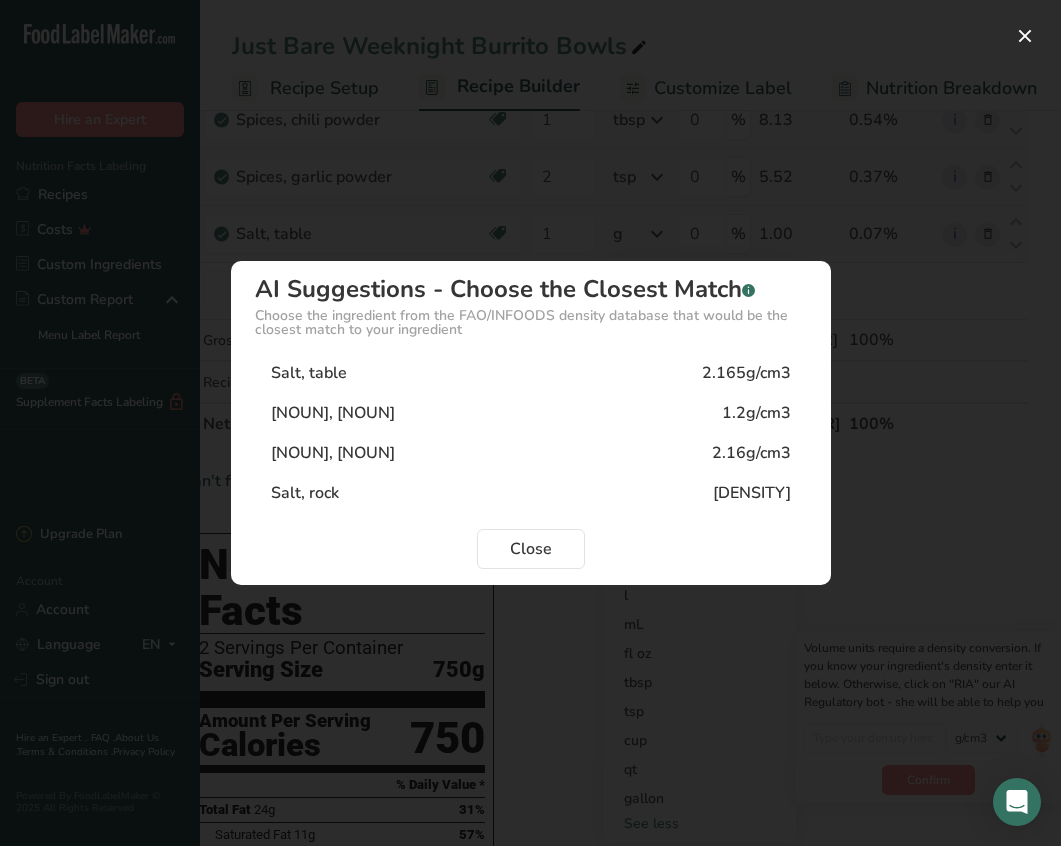 click on "Salt, table   2.165g/cm3" at bounding box center (531, 373) 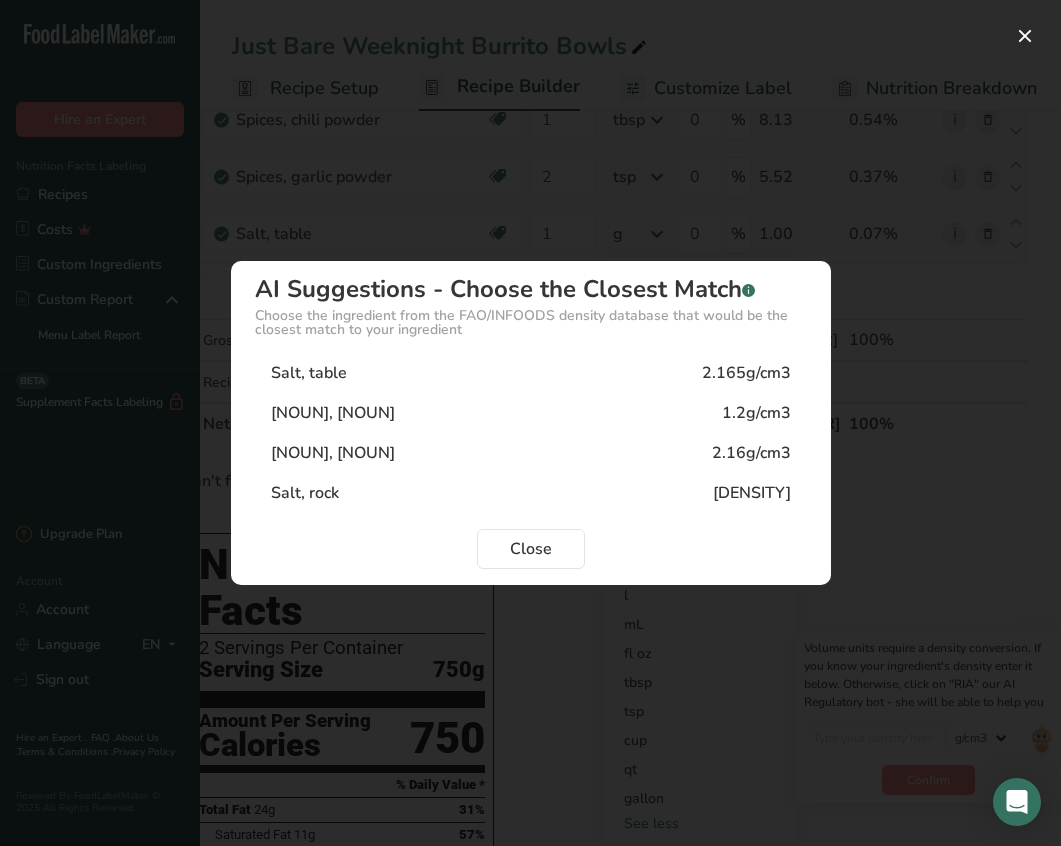 type on "[PRICE]" 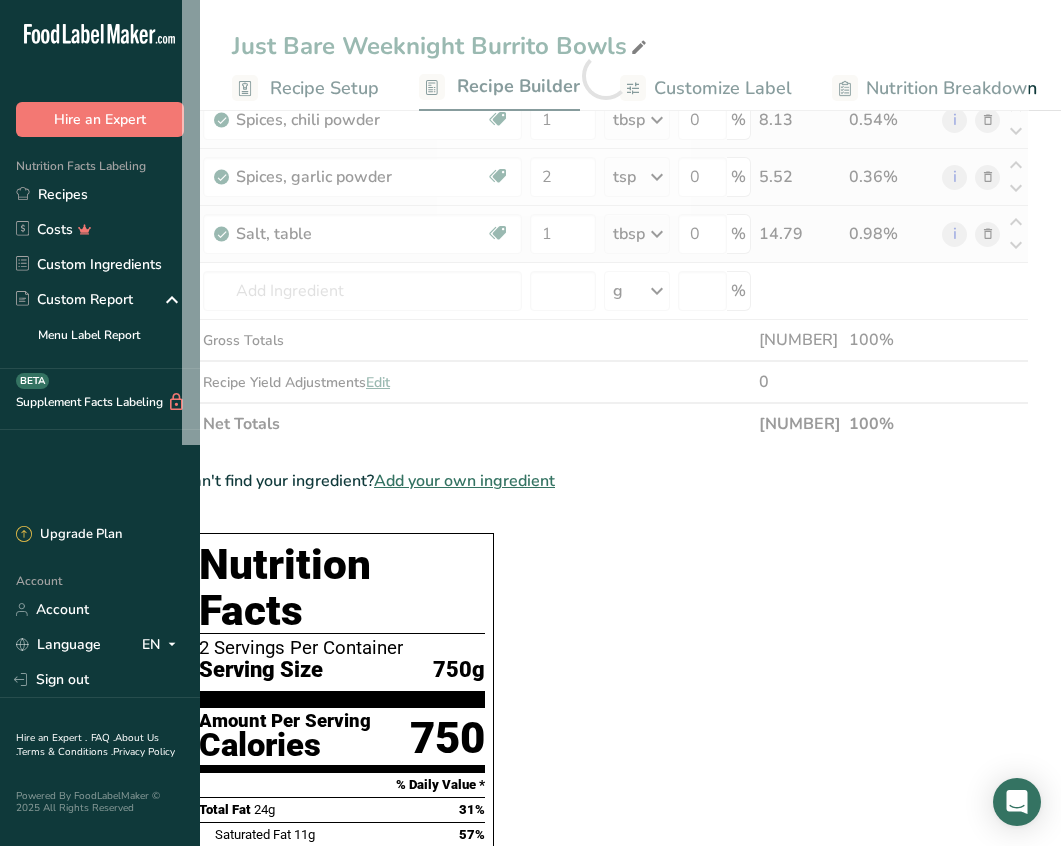 scroll, scrollTop: 0, scrollLeft: 9, axis: horizontal 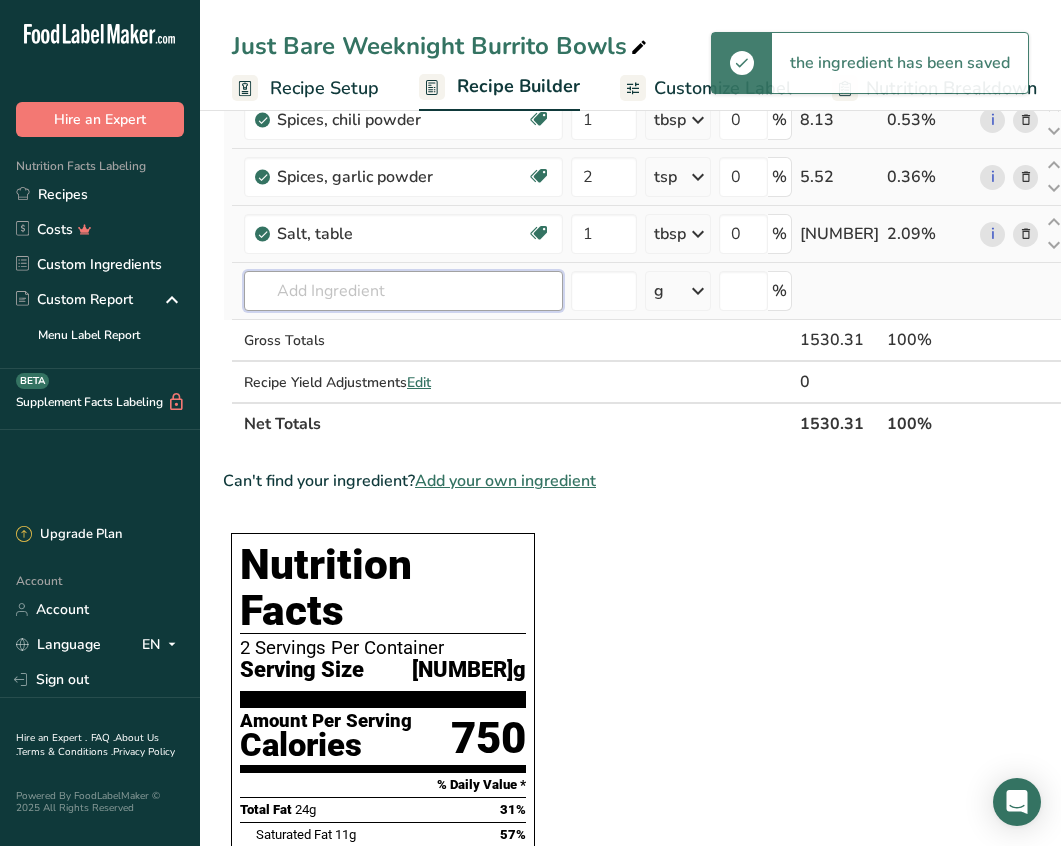 click at bounding box center (403, 291) 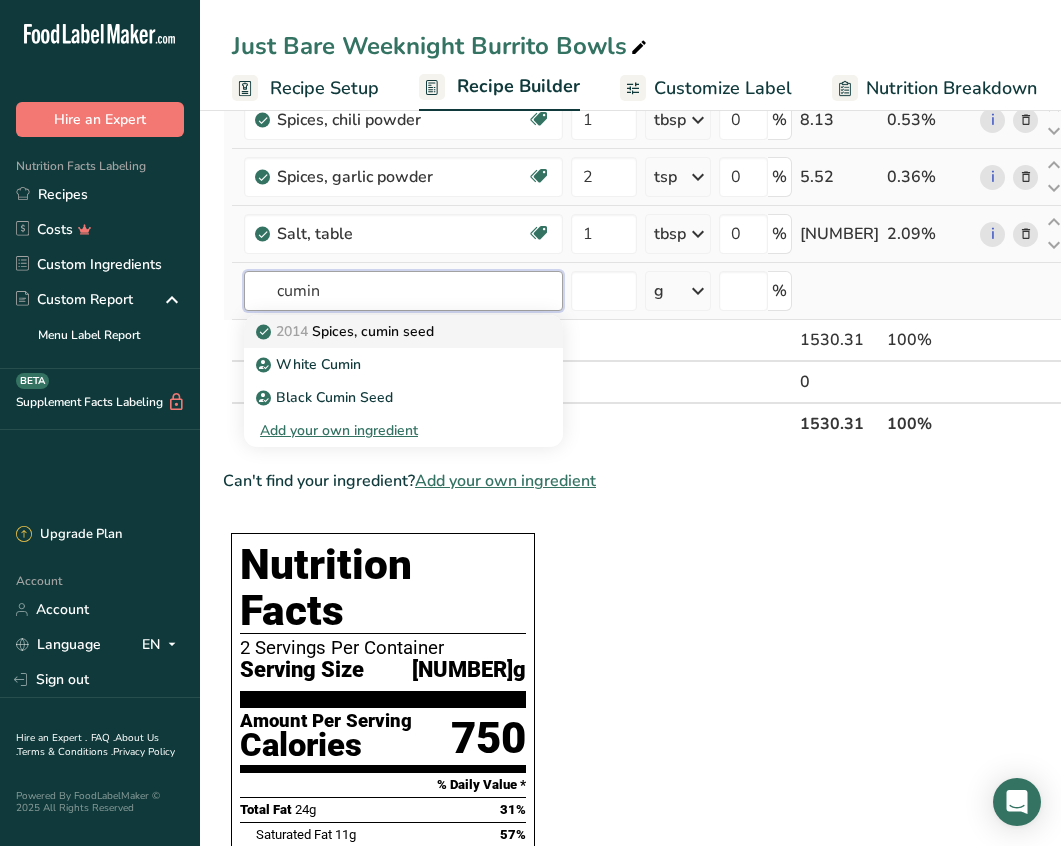 type on "cumin" 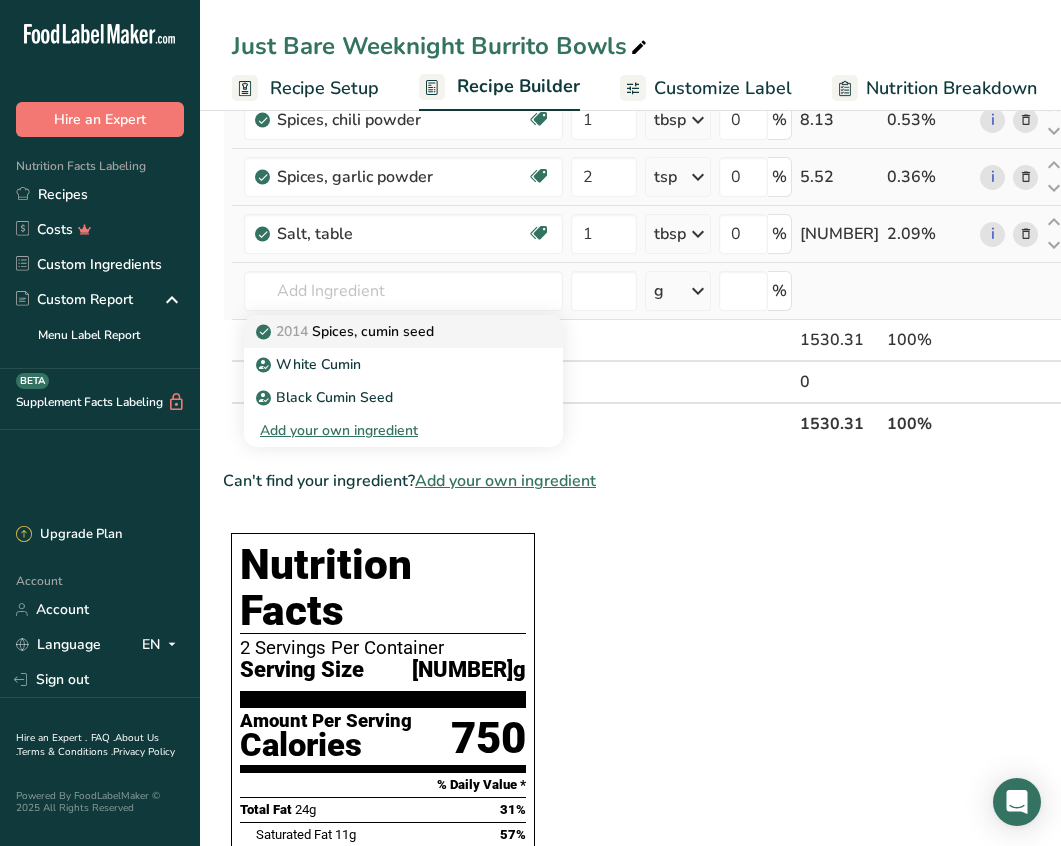 click on "2014
Spices, cumin seed" at bounding box center [403, 331] 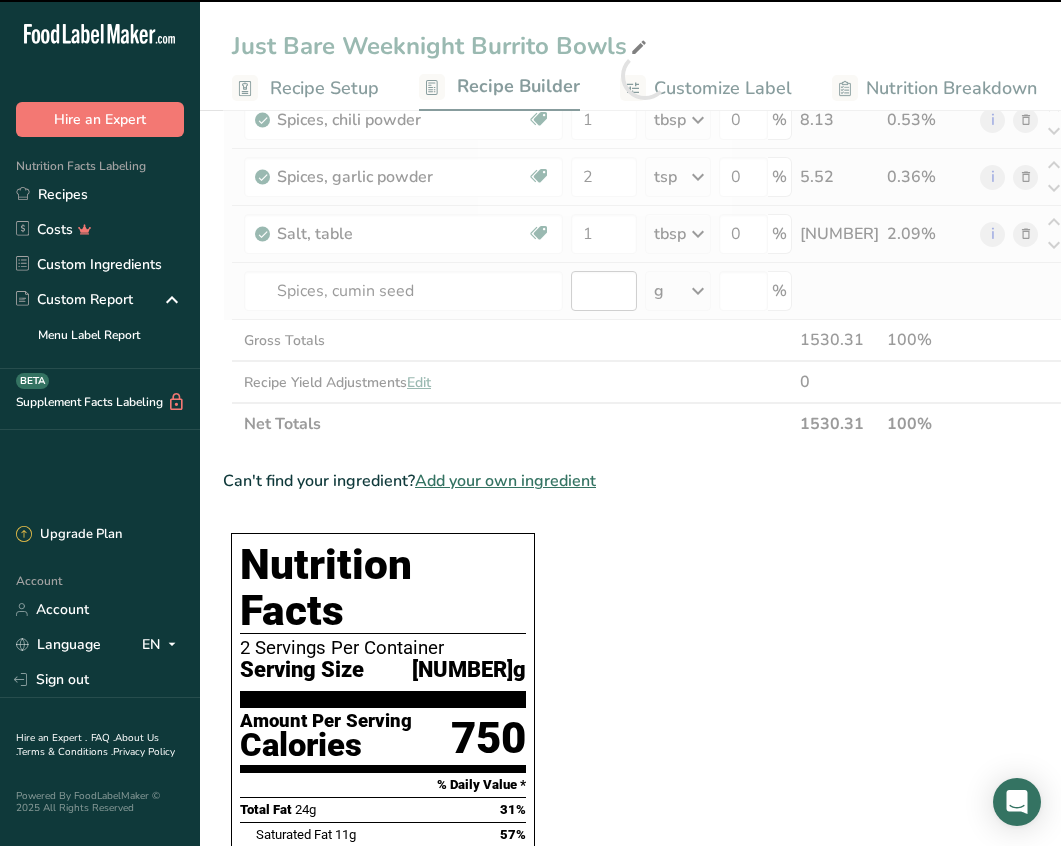 type on "0" 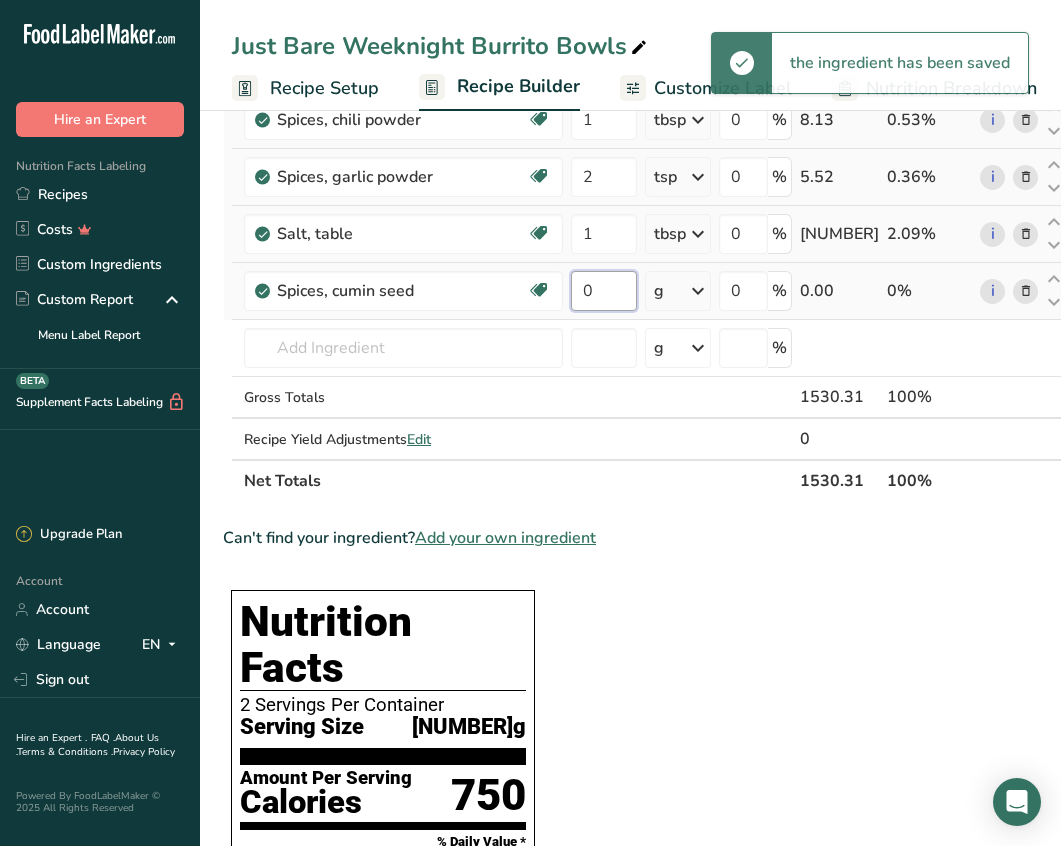 click on "0" at bounding box center (604, 291) 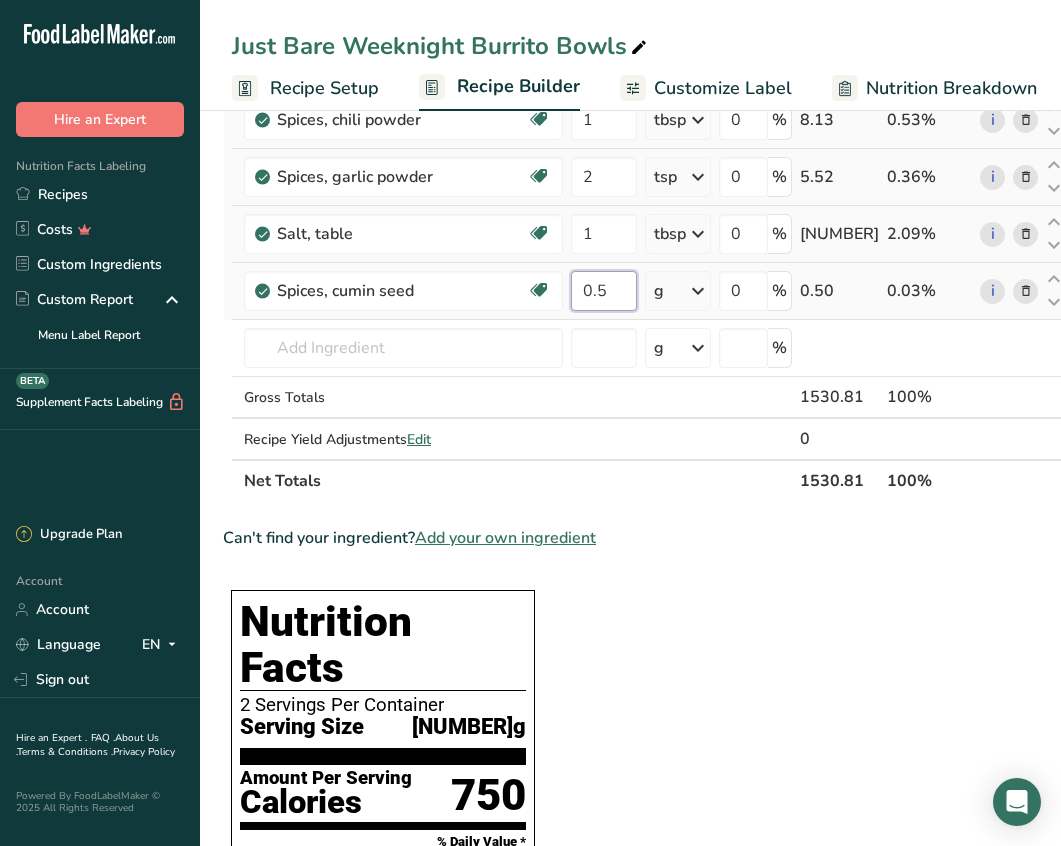 type on "0.5" 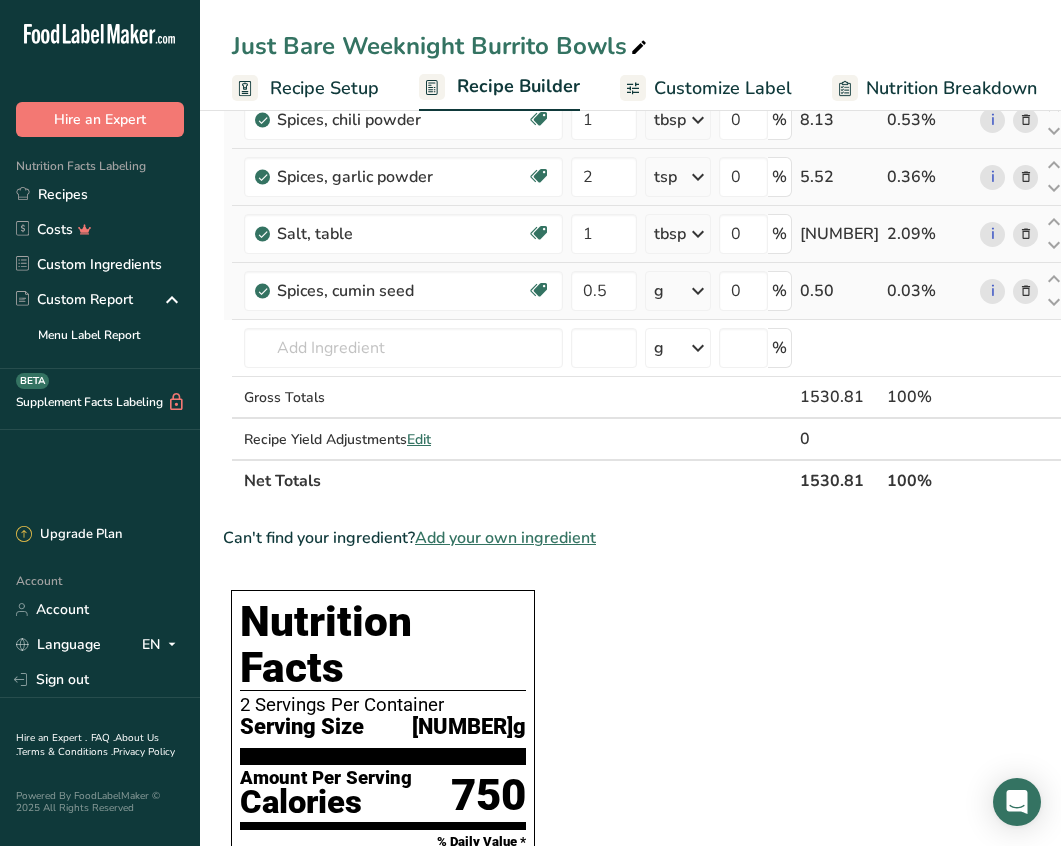 click on "[NOUN] *
[NOUN] *
[NOUN] *
[NOUN] *   .a-a{fill:#347362;}.b-a{fill:#fff;}          [NOUN]
[NOUN]
[BRAND] [ADJECTIVE] [NOUN] [NOUN] [NOUN]
[NUMBER]
[NOUN]
[NOUN] [NOUN]
[NOUN]
[NOUN]
[NOUN]
[NOUN]
[NOUN] [NOUN]
[NOUN]
[NOUN]
[NOUN]
[NOUN]
0
[NOUN]
[NUMBER]
[NUMBER]
[NOUN], [ADJECTIVE], [ADJECTIVE], [ADJECTIVE], [ADJECTIVE], [ADJECTIVE]
[NOUN]-based [NOUN]
[NOUN] [NOUN]
[NOUN] [NOUN]
[NOUN]
[NOUN]
[NOUN] [NOUN]
[NUMBER]
[NOUN]
[NOUN]
[NOUN]
[NOUN]
[NOUN]
[NOUN]
[NOUN]" at bounding box center (645, 104) 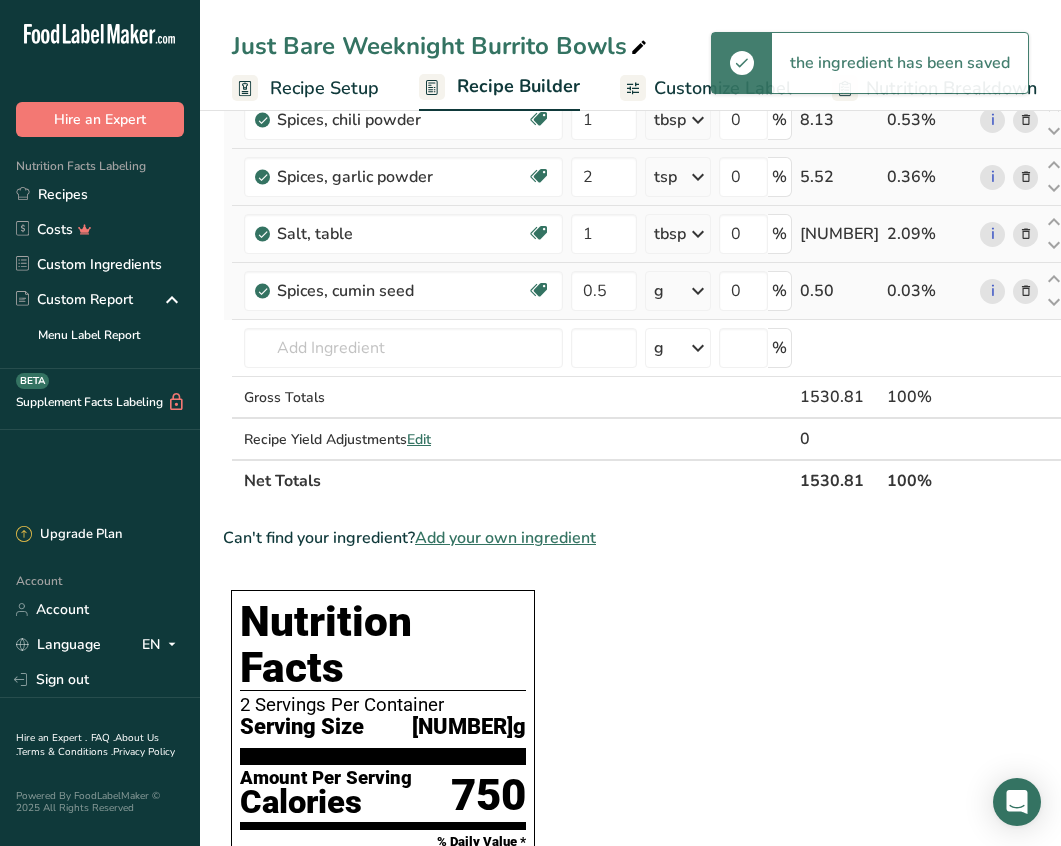 click at bounding box center (698, 291) 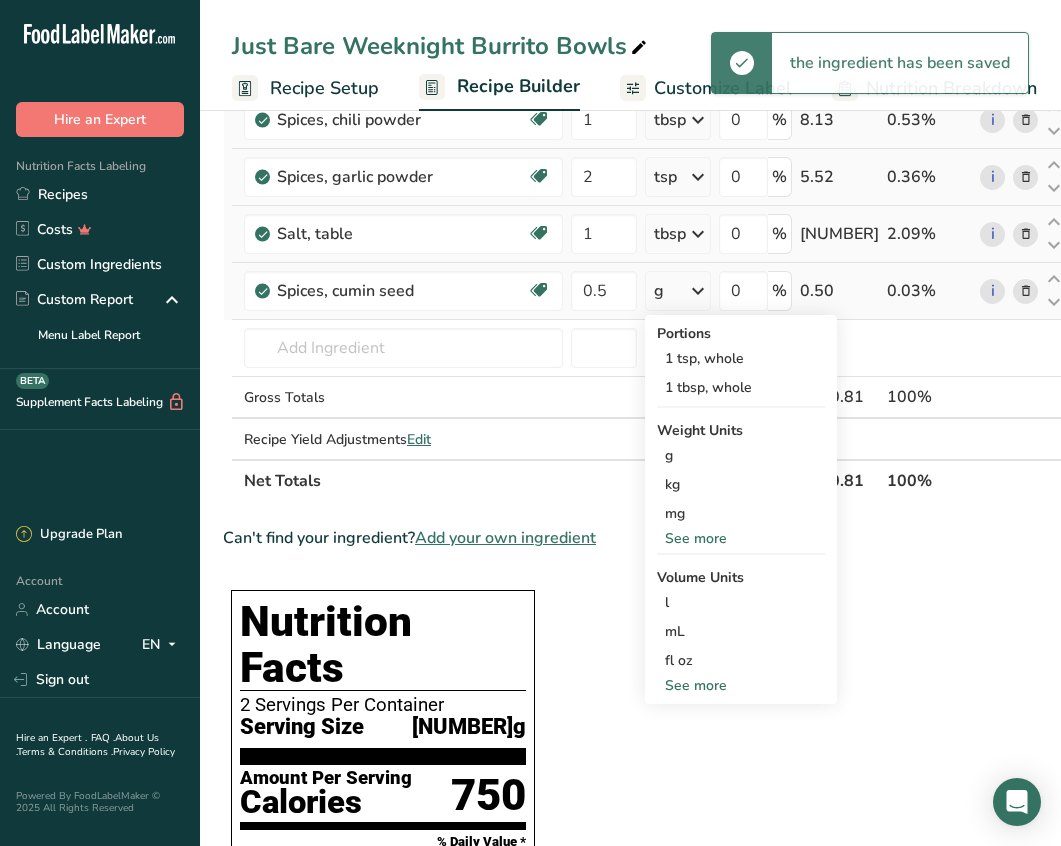 click on "See more" at bounding box center [741, 685] 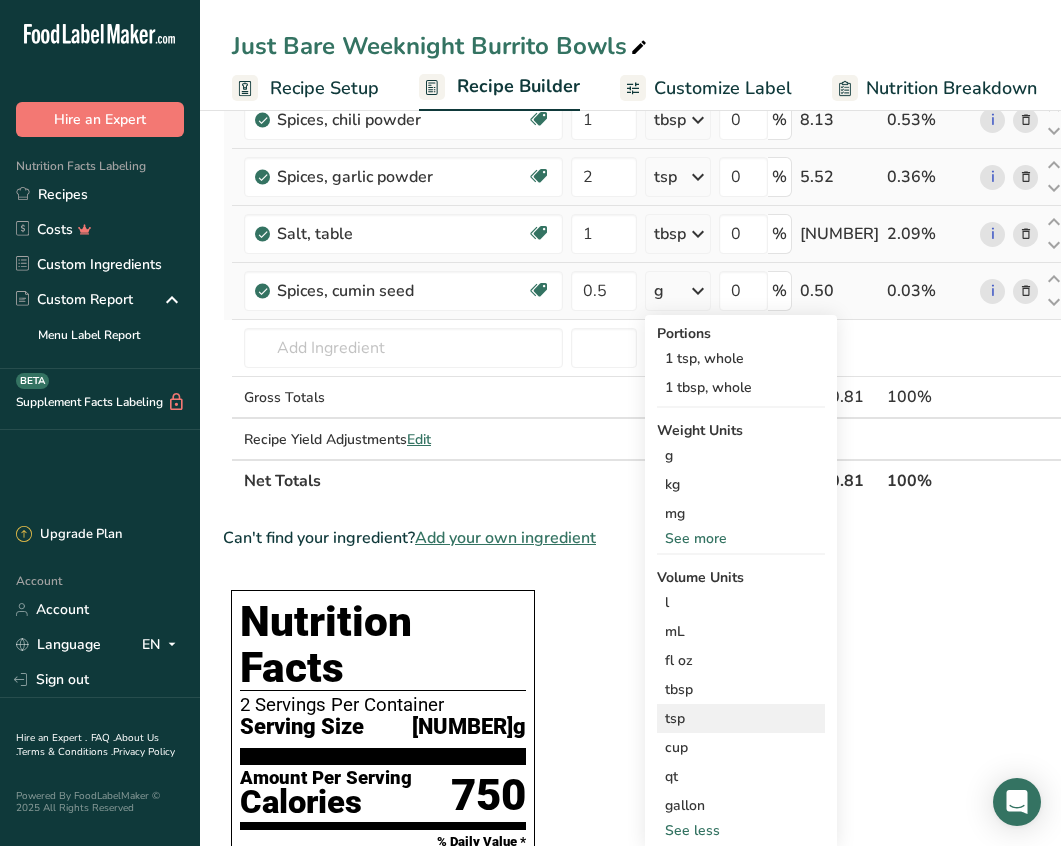 click on "tsp" at bounding box center (741, 718) 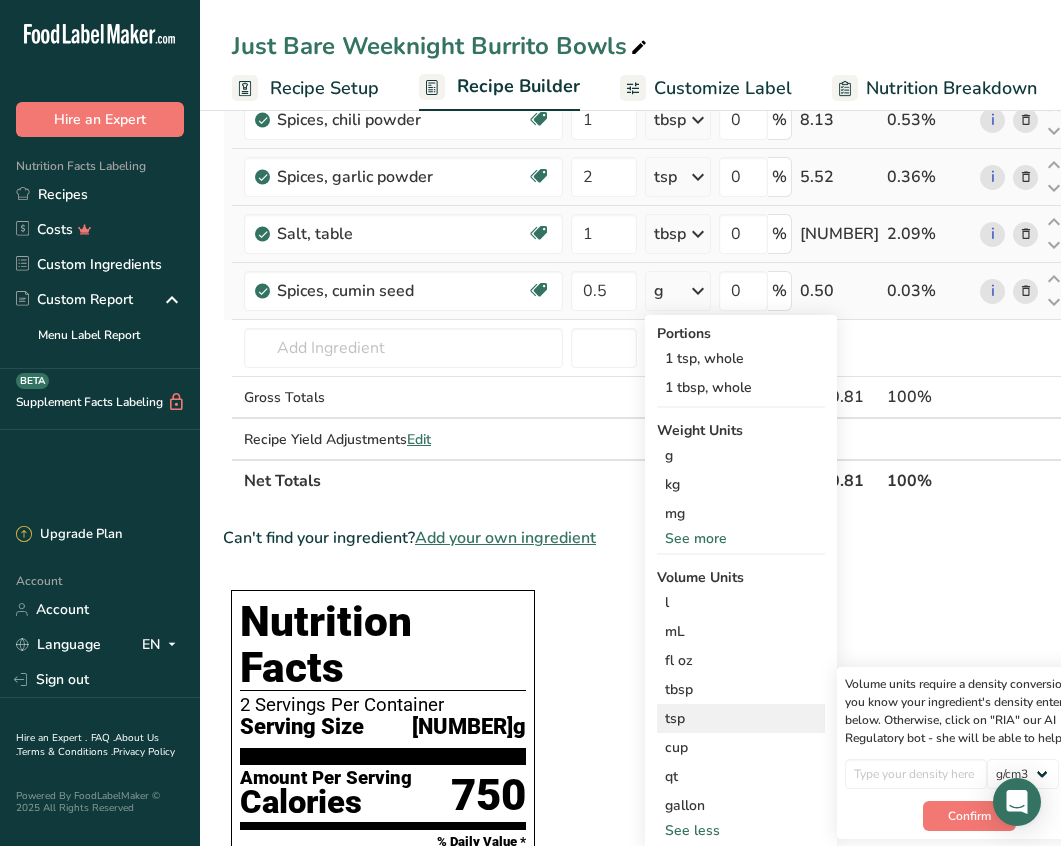 scroll, scrollTop: 0, scrollLeft: 51, axis: horizontal 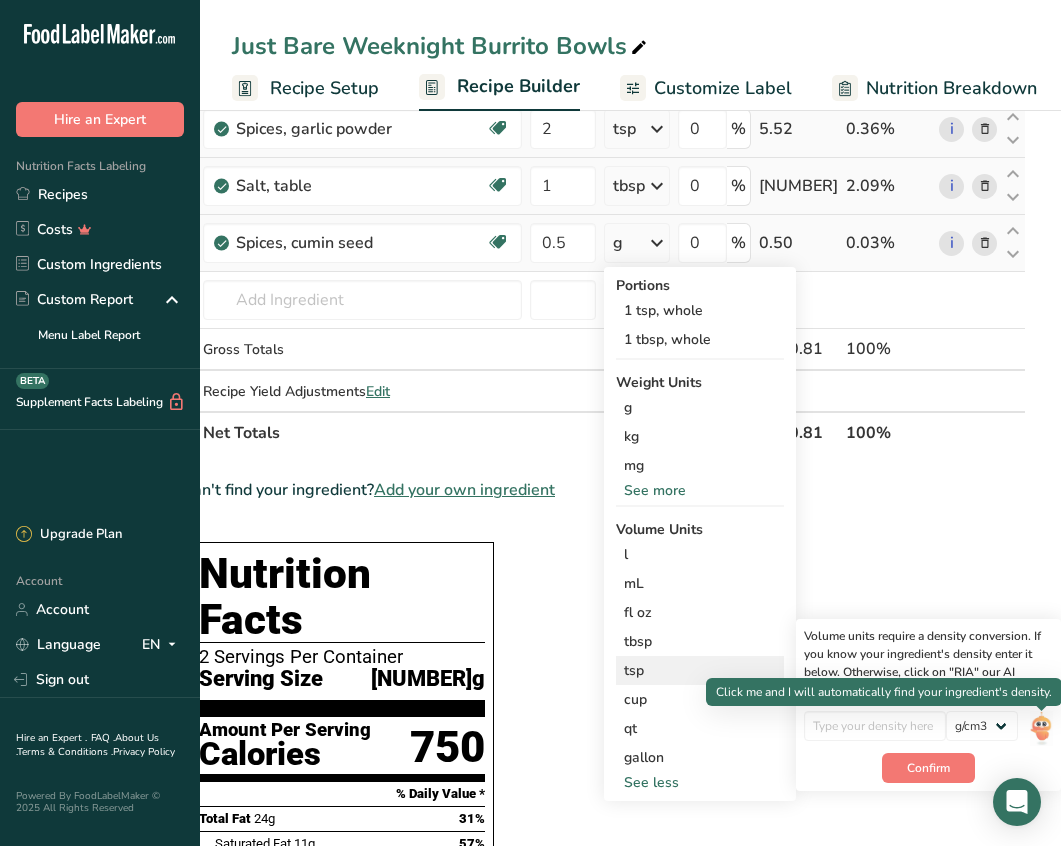 click at bounding box center (1041, 728) 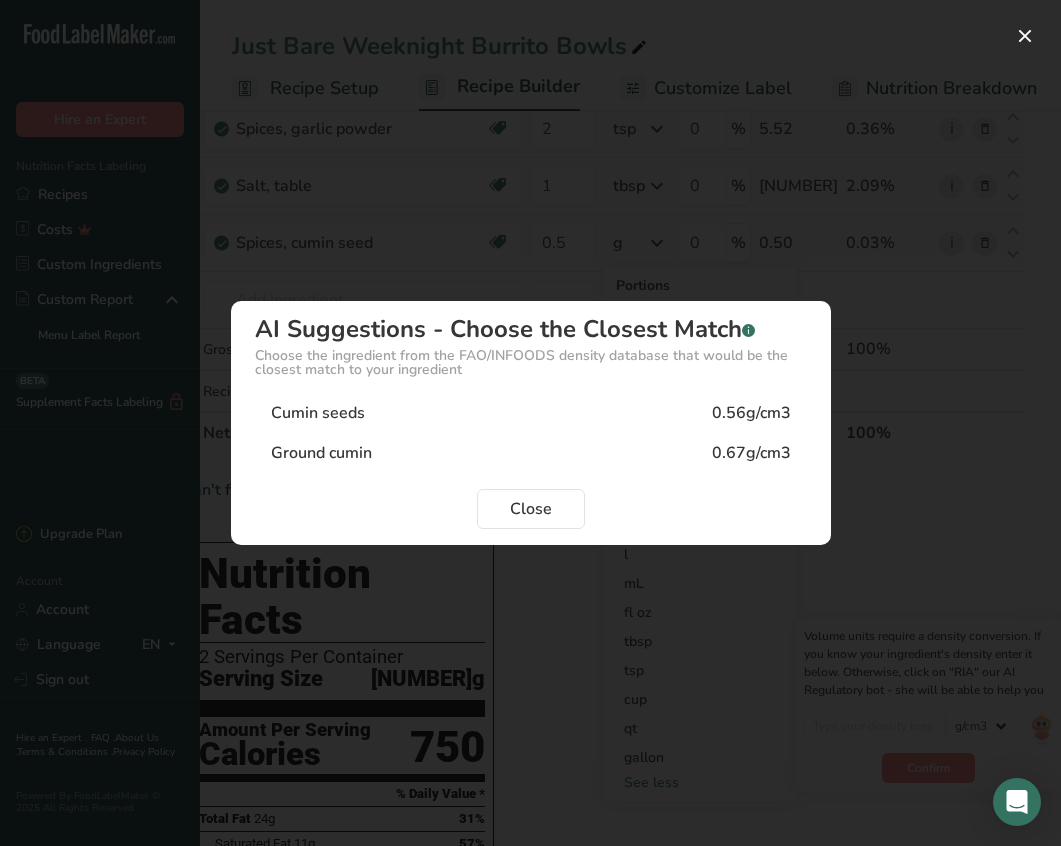 click on "0.67g/cm3" at bounding box center [751, 453] 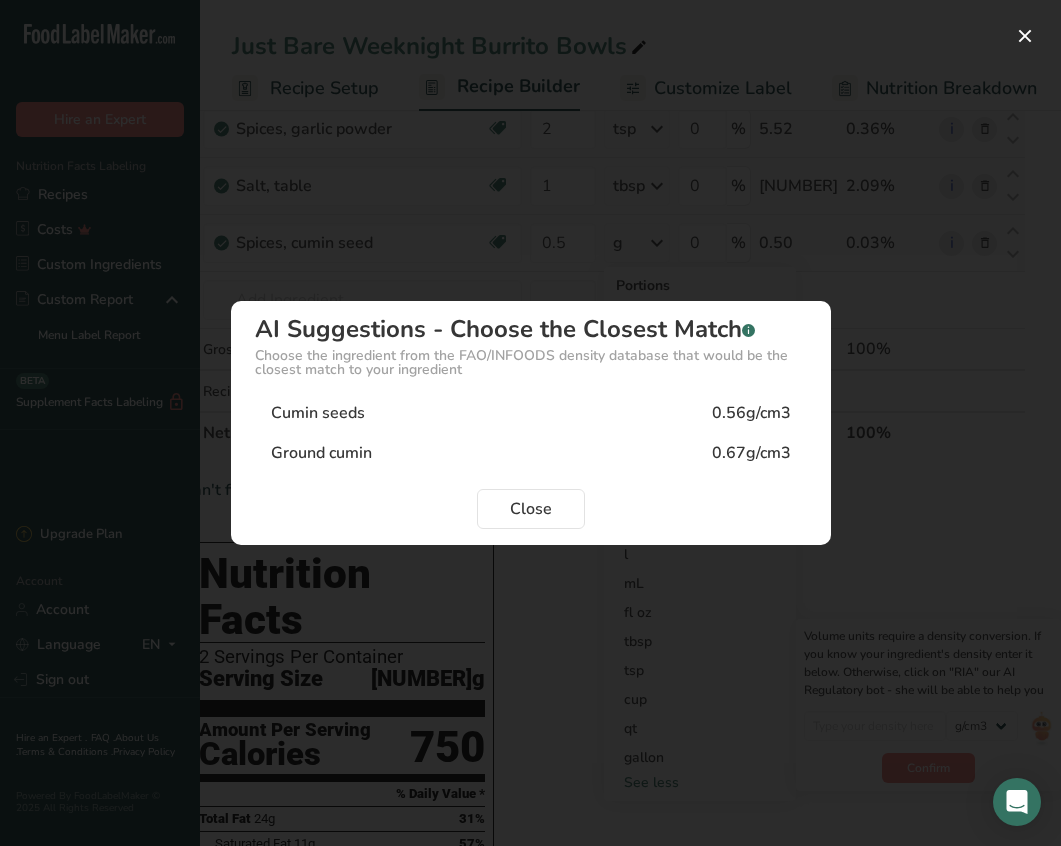 type on "0.67" 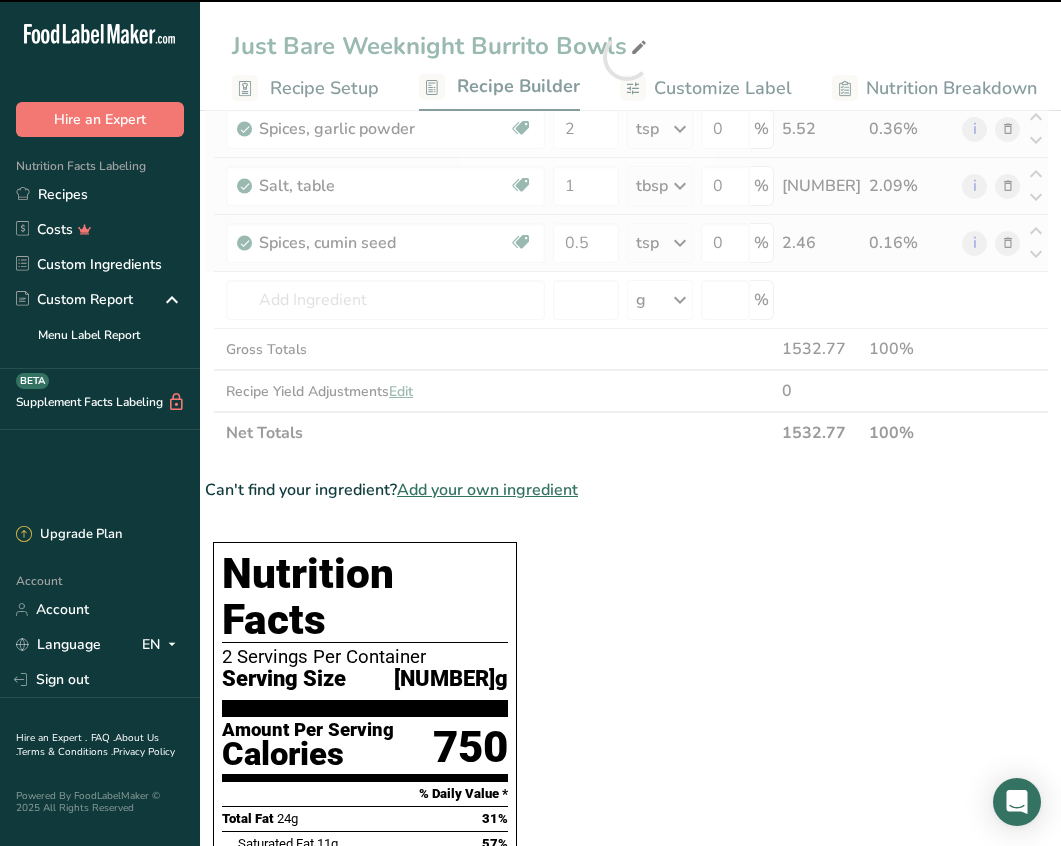 scroll, scrollTop: 0, scrollLeft: 9, axis: horizontal 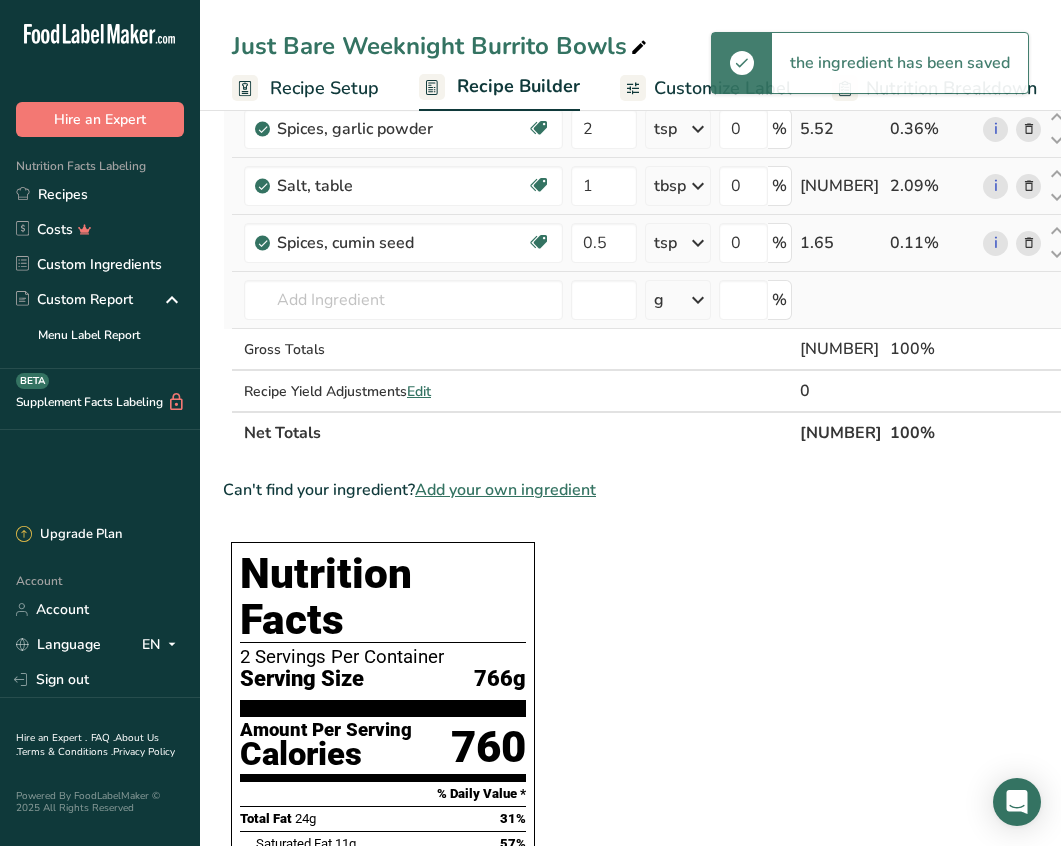 click on "[NUMBER]
Spices, cumin seed
White Cumin
Black Cumin Seed
Add your own ingredient" at bounding box center (403, 300) 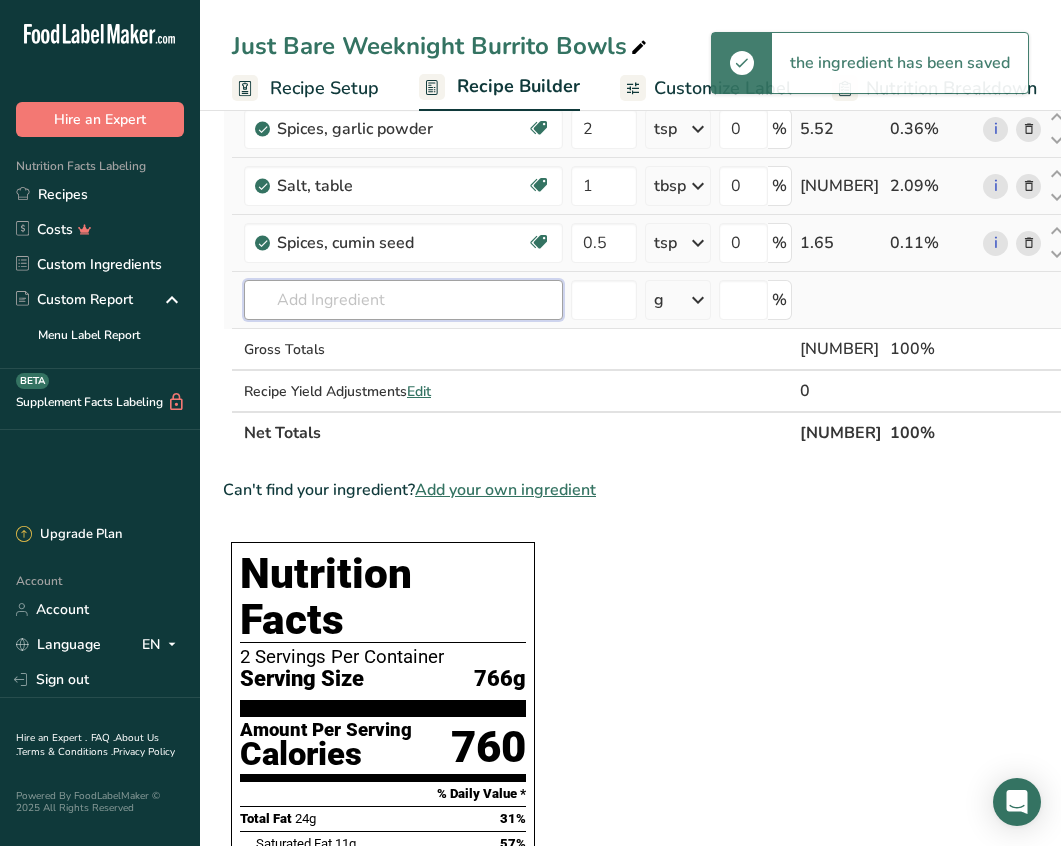 click at bounding box center (403, 300) 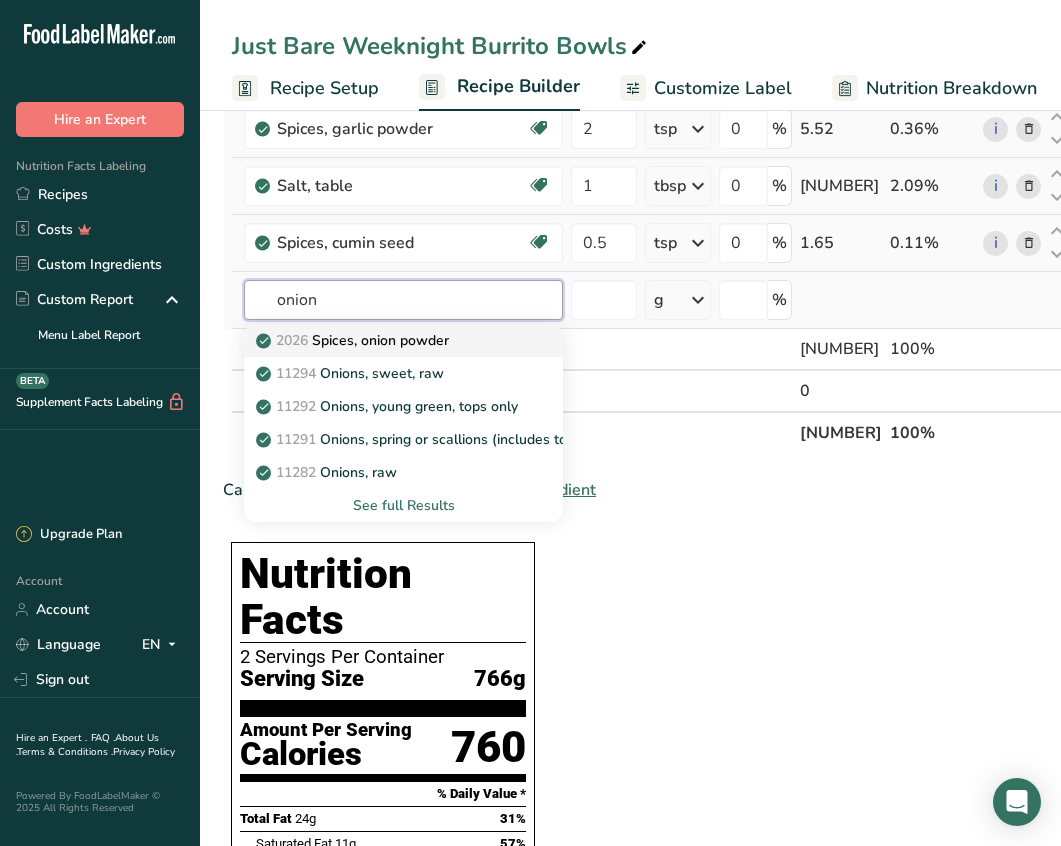type on "onion" 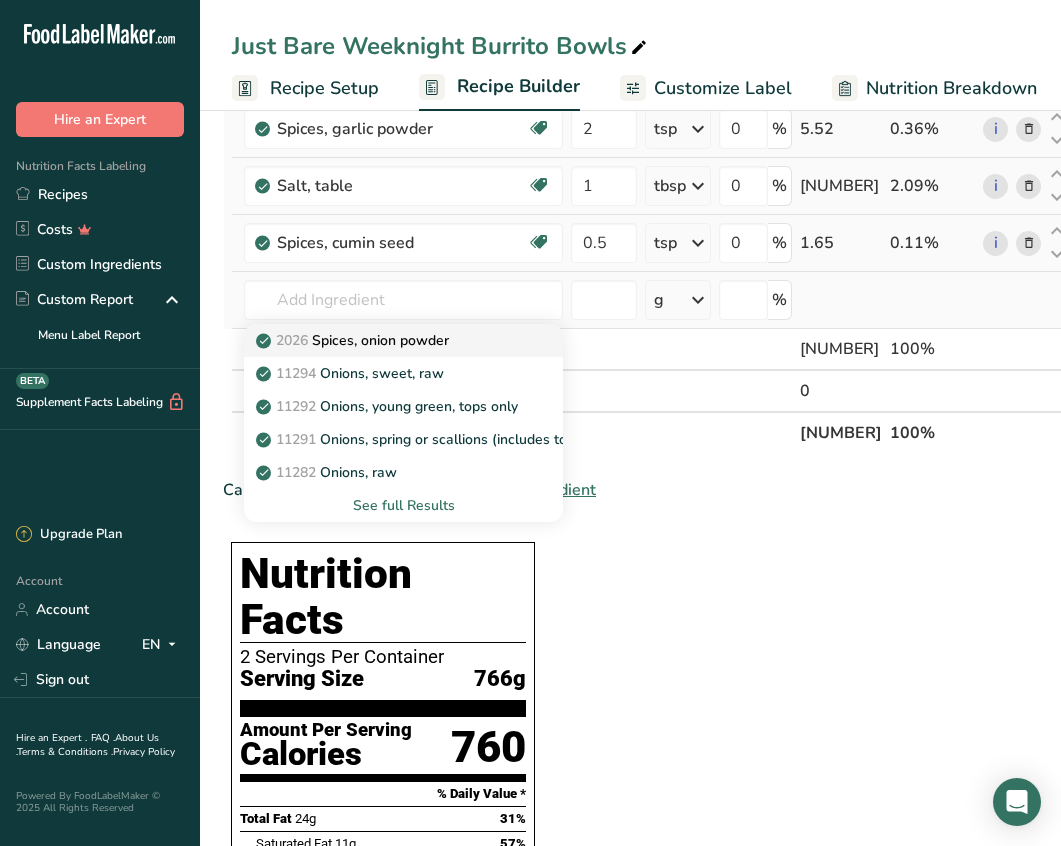 click on "2026
Spices, onion powder" at bounding box center (354, 340) 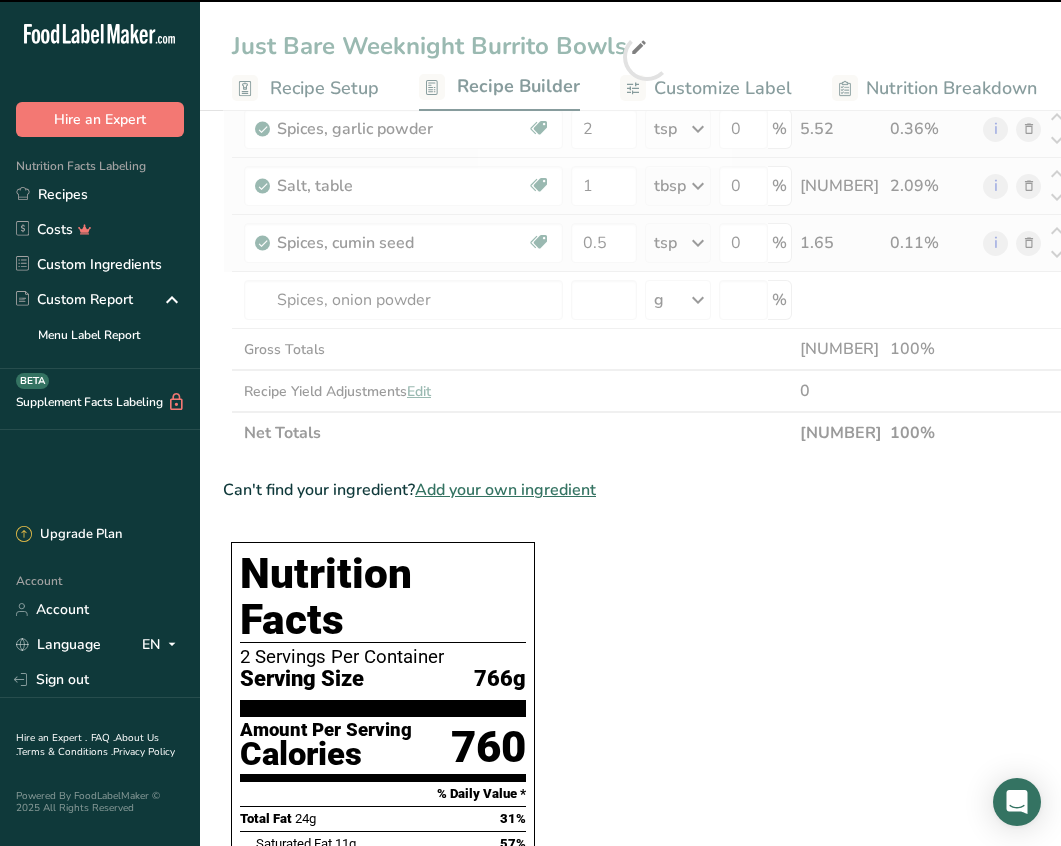 type on "0" 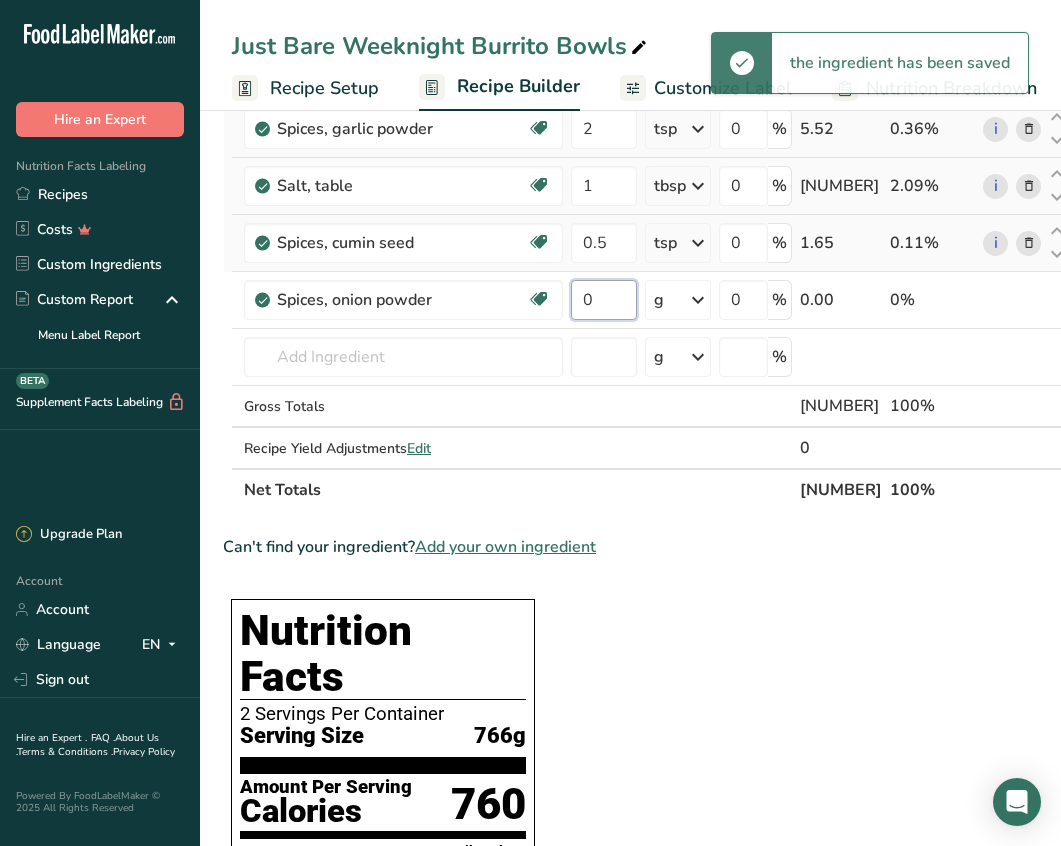 click on "0" at bounding box center (604, 300) 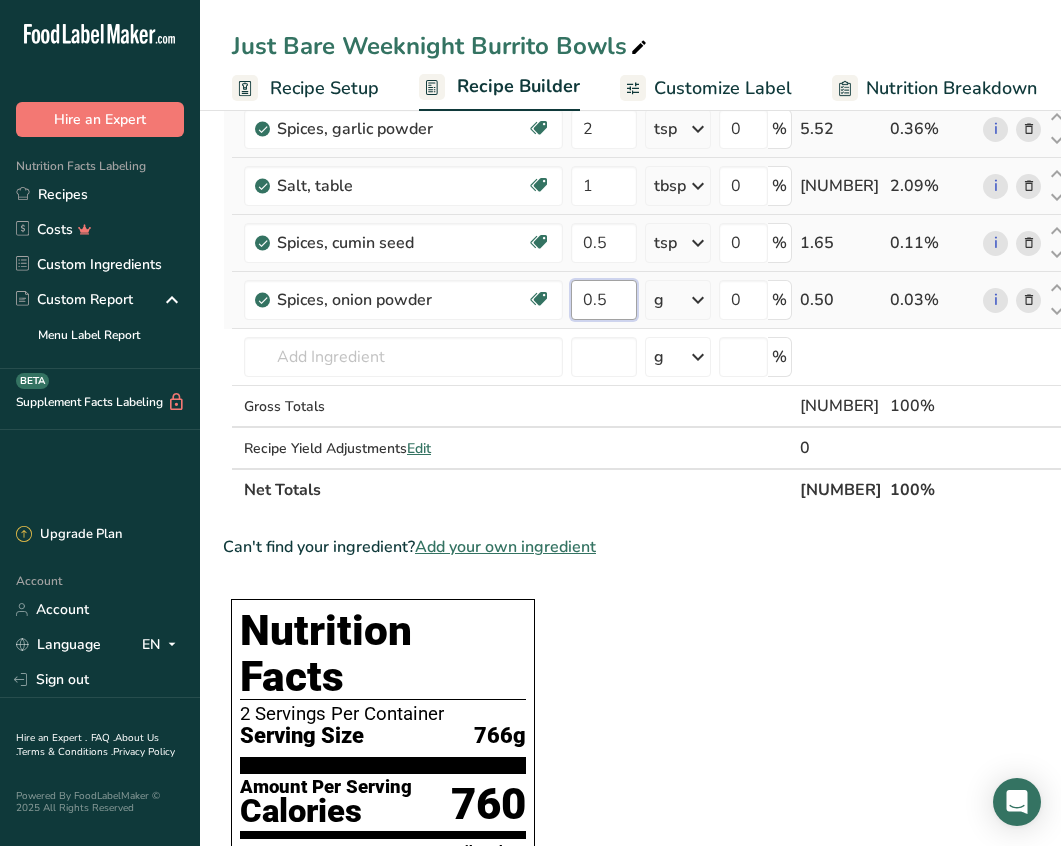 type on "0.5" 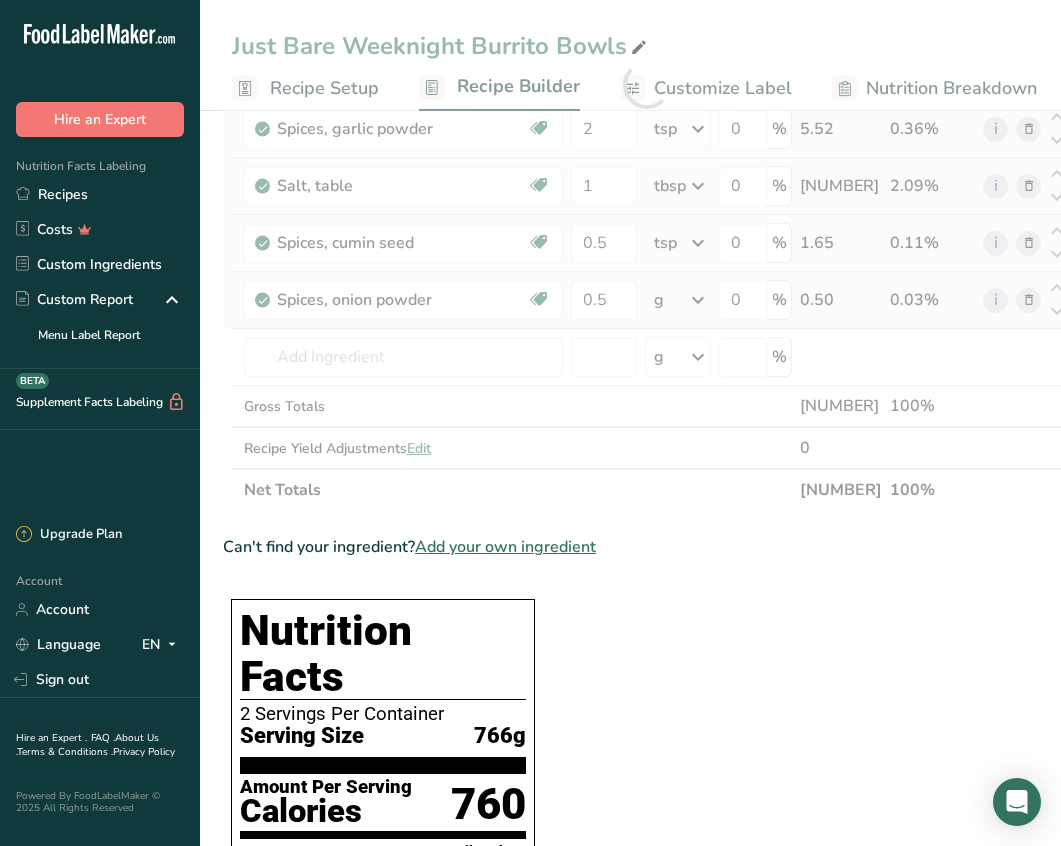 click on "Ingredient *
Amount *
Unit *
Waste *   .a-a{fill:#347362;}.b-a{fill:#fff;}          Grams
Percentage
Just Bare Roasted Chicken Breast Bites
[NUMBER]
g
Weight Units
g
kg
mg
See more
Volume Units
l
mL
fl oz
See more
0
%
[NUMBER].00
[PERCENT]%
Beans, black, mature seeds, canned, low sodium
Plant-based Protein
Dairy free
Gluten free
Vegan
Vegetarian
Soy free
[NUMBER]
oz
Portions
1 cup
Weight Units
g
kg
mg
mcg
lb
oz" at bounding box center [646, 85] 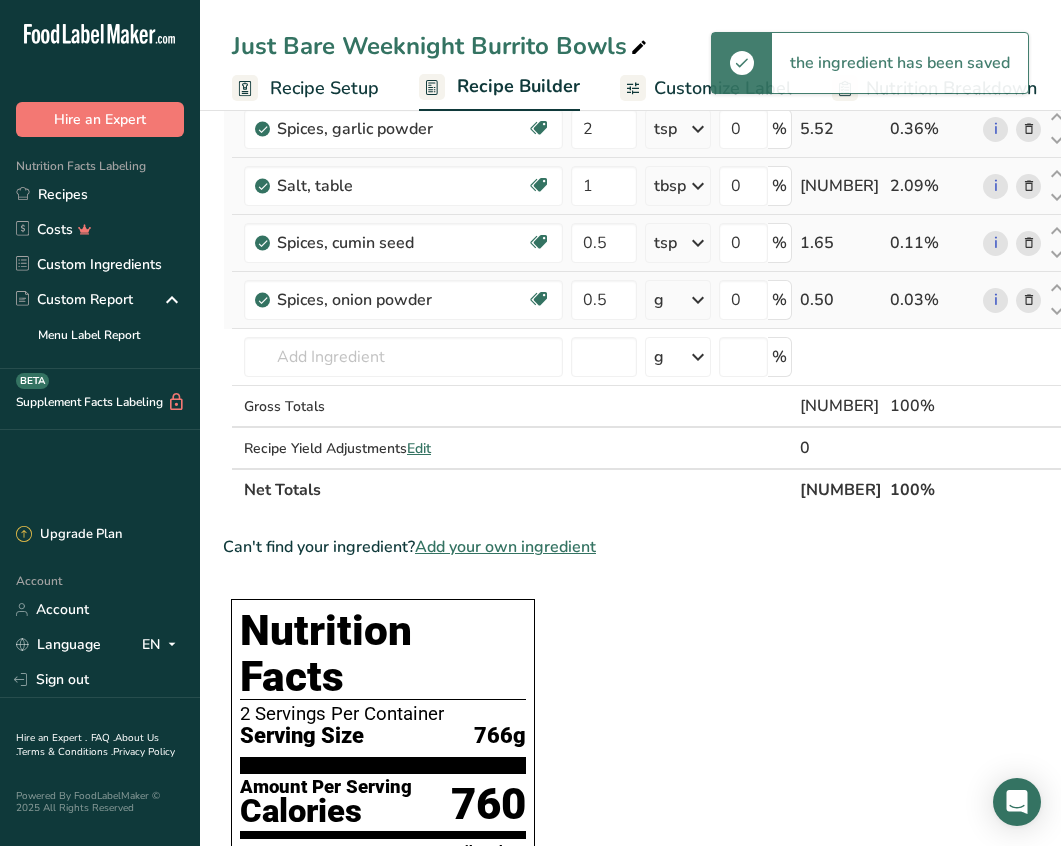 click at bounding box center (698, 300) 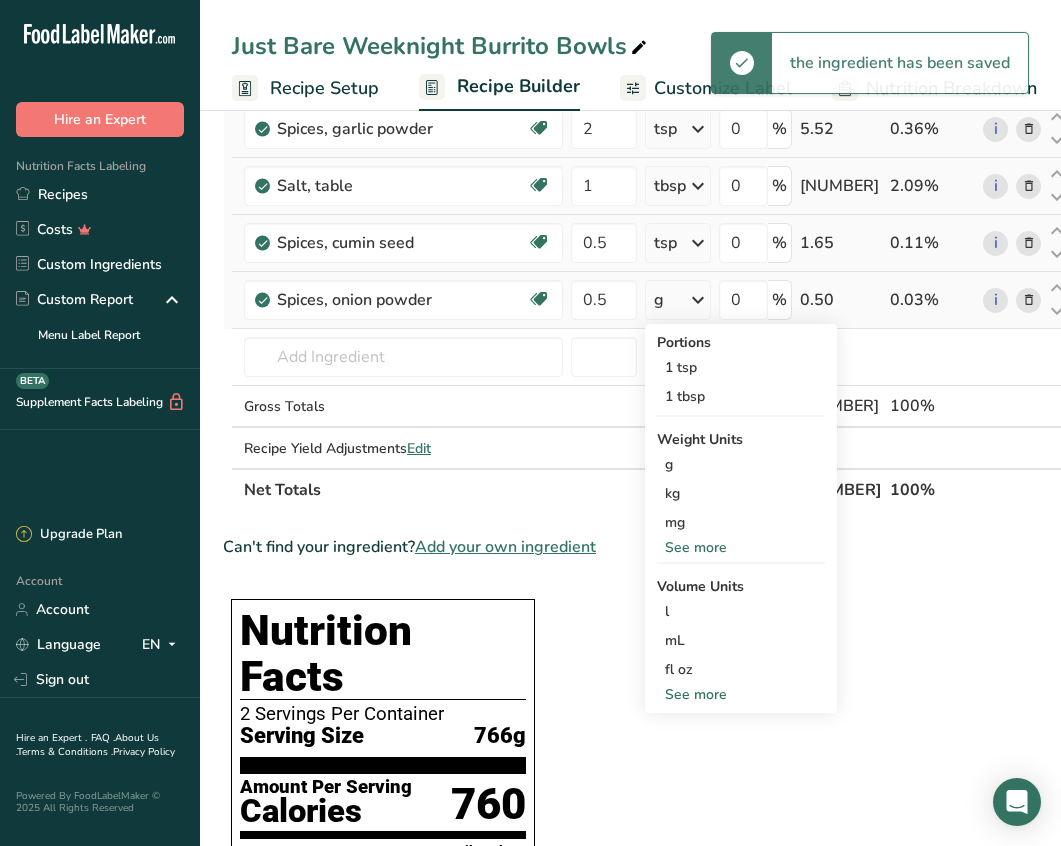 click on "See more" at bounding box center [741, 694] 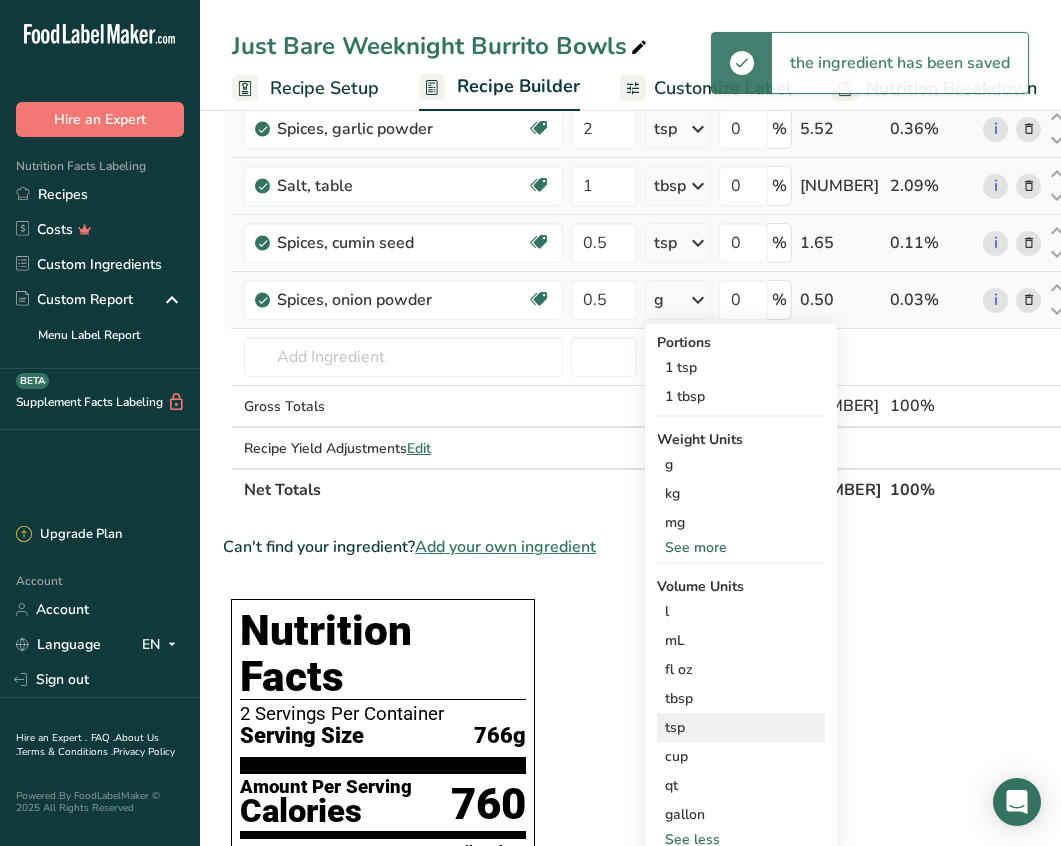 click on "tsp" at bounding box center [741, 727] 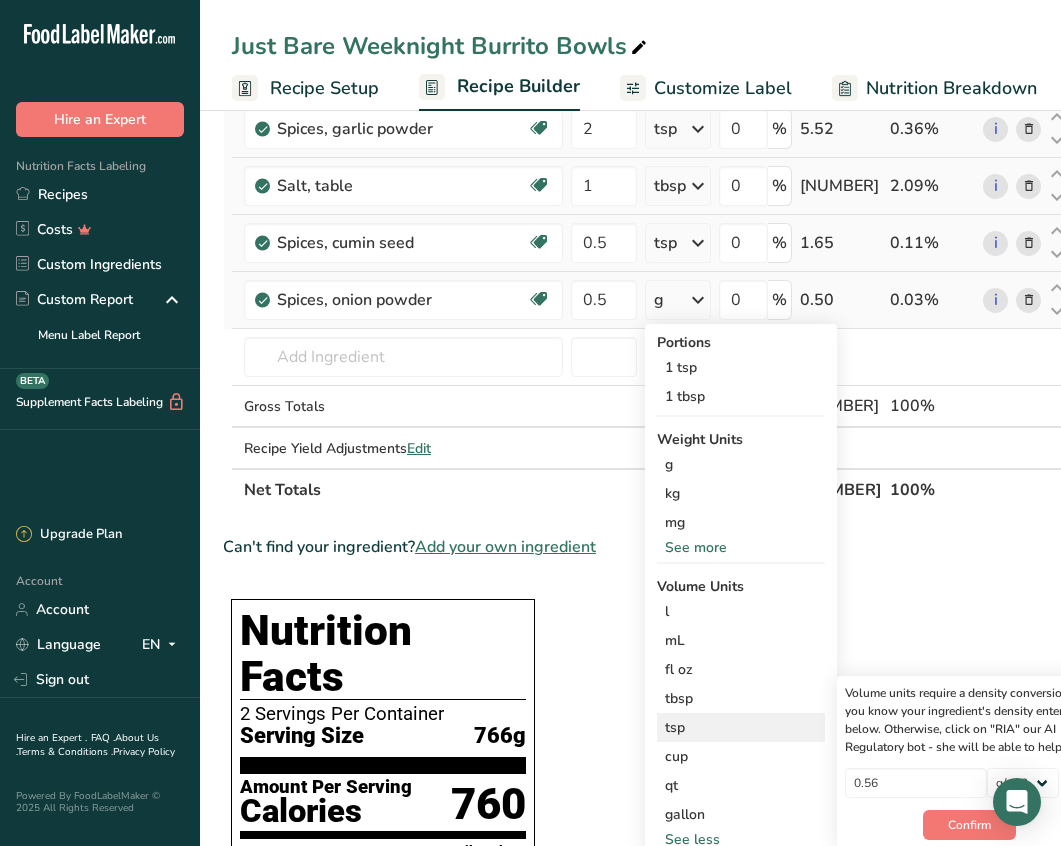 scroll, scrollTop: 0, scrollLeft: 51, axis: horizontal 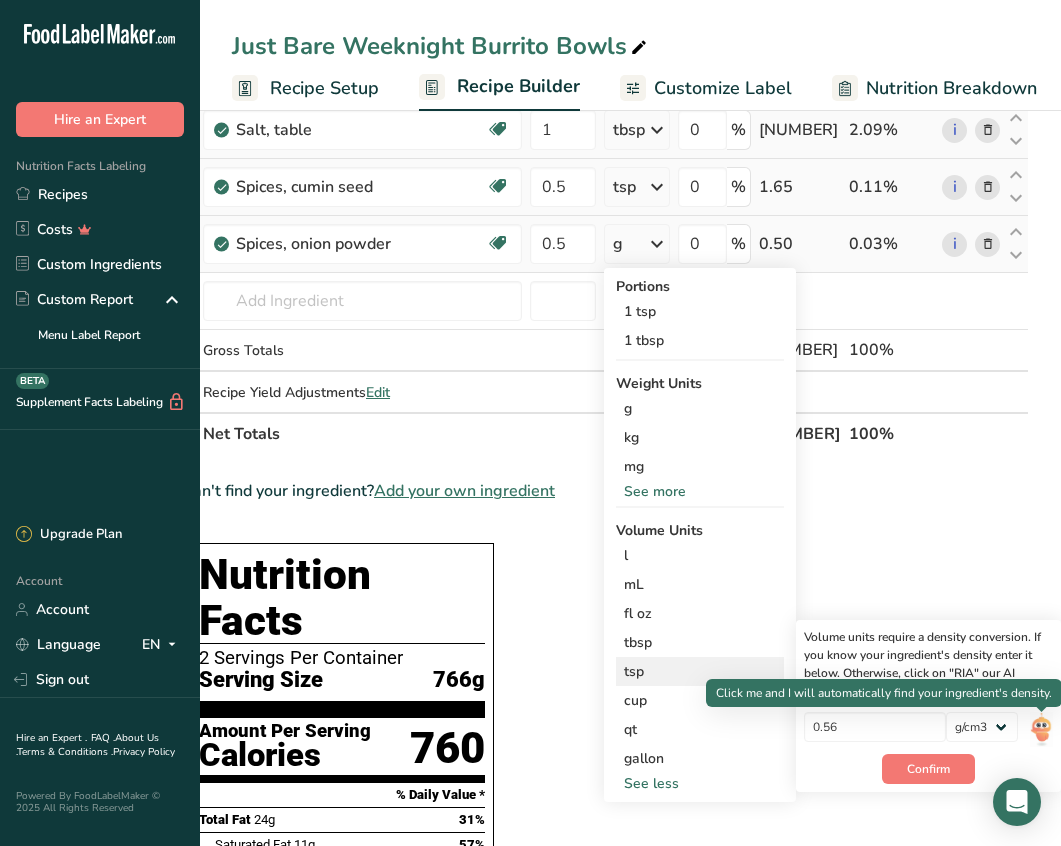 click at bounding box center [1041, 729] 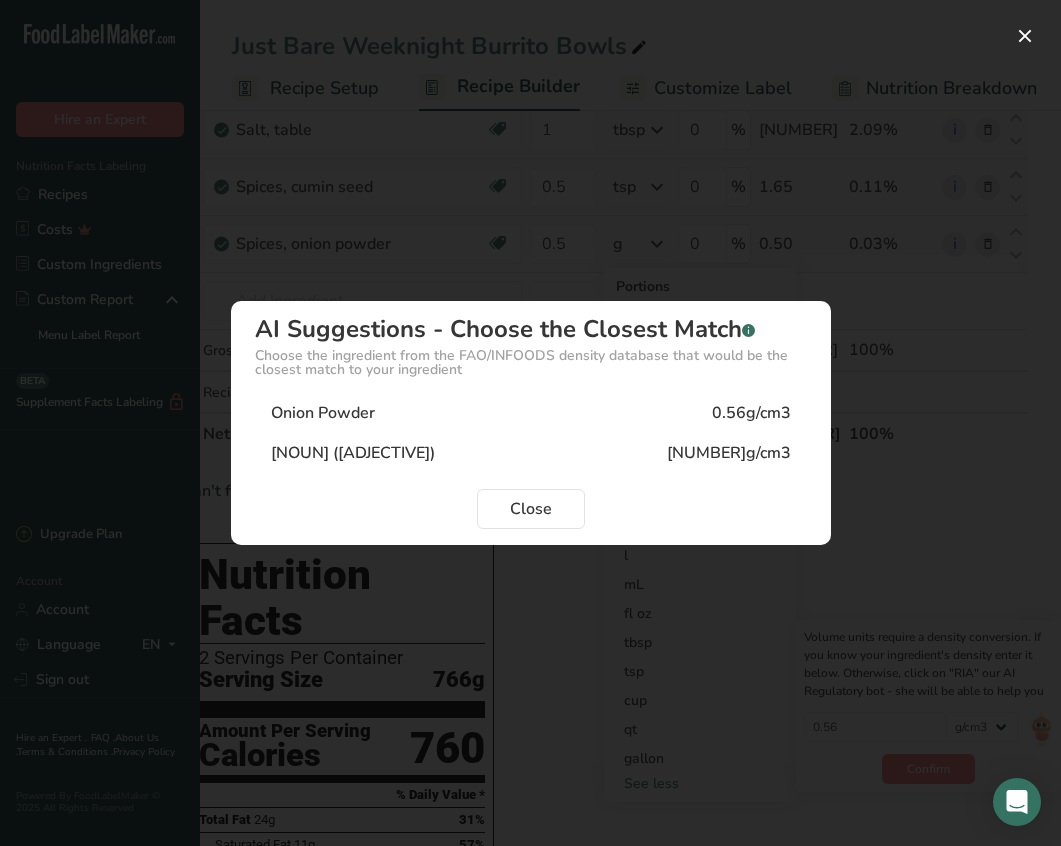 click on "[FOOD]   [NUMBER]g/cm3" at bounding box center [531, 413] 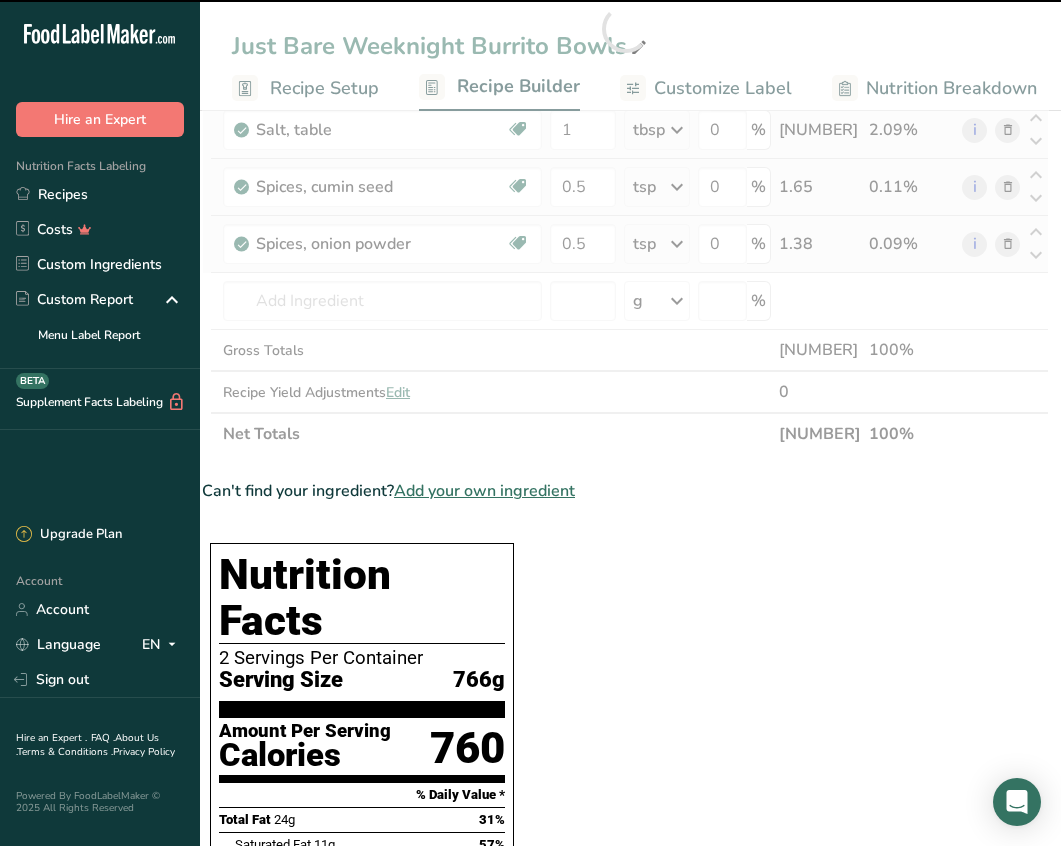 scroll, scrollTop: 0, scrollLeft: 9, axis: horizontal 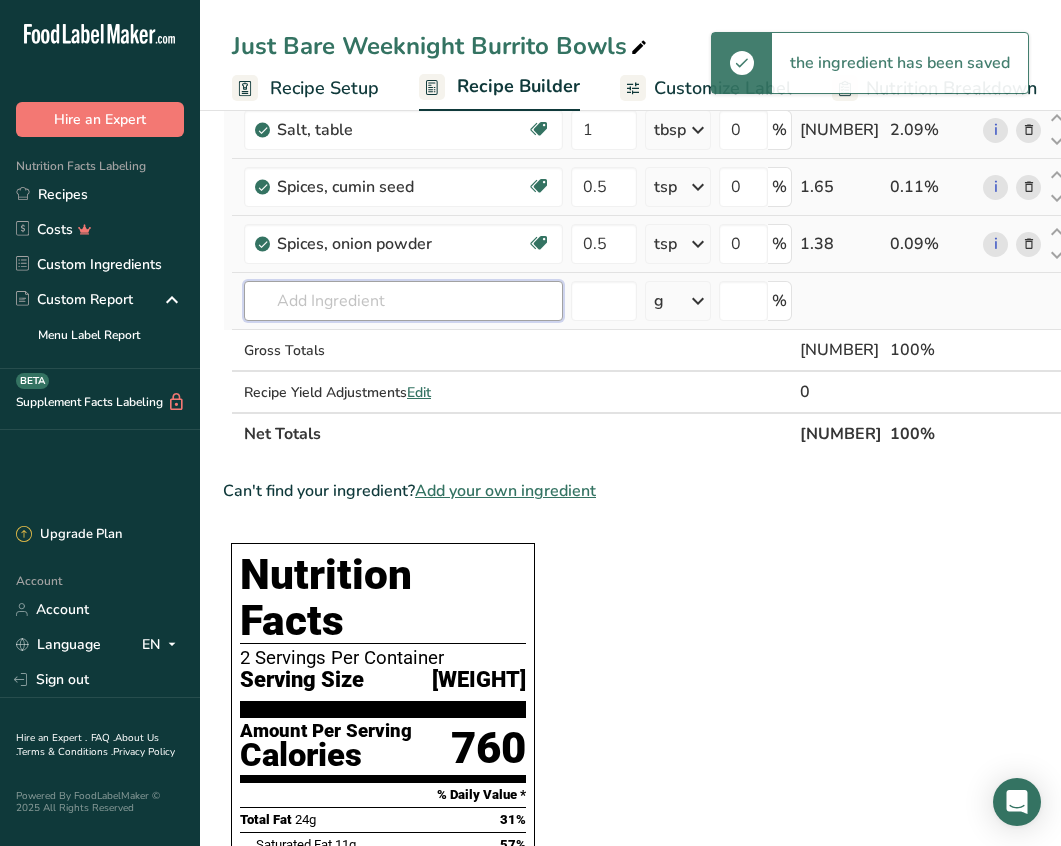 click at bounding box center (403, 301) 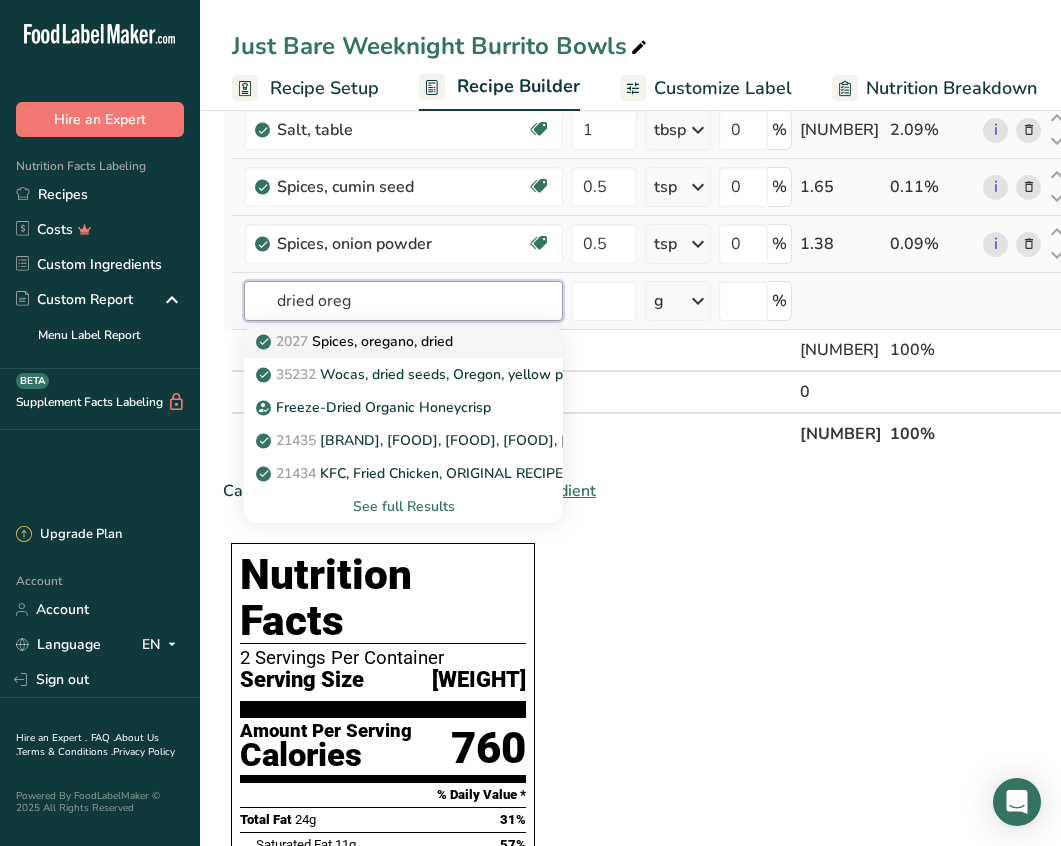type on "dried oreg" 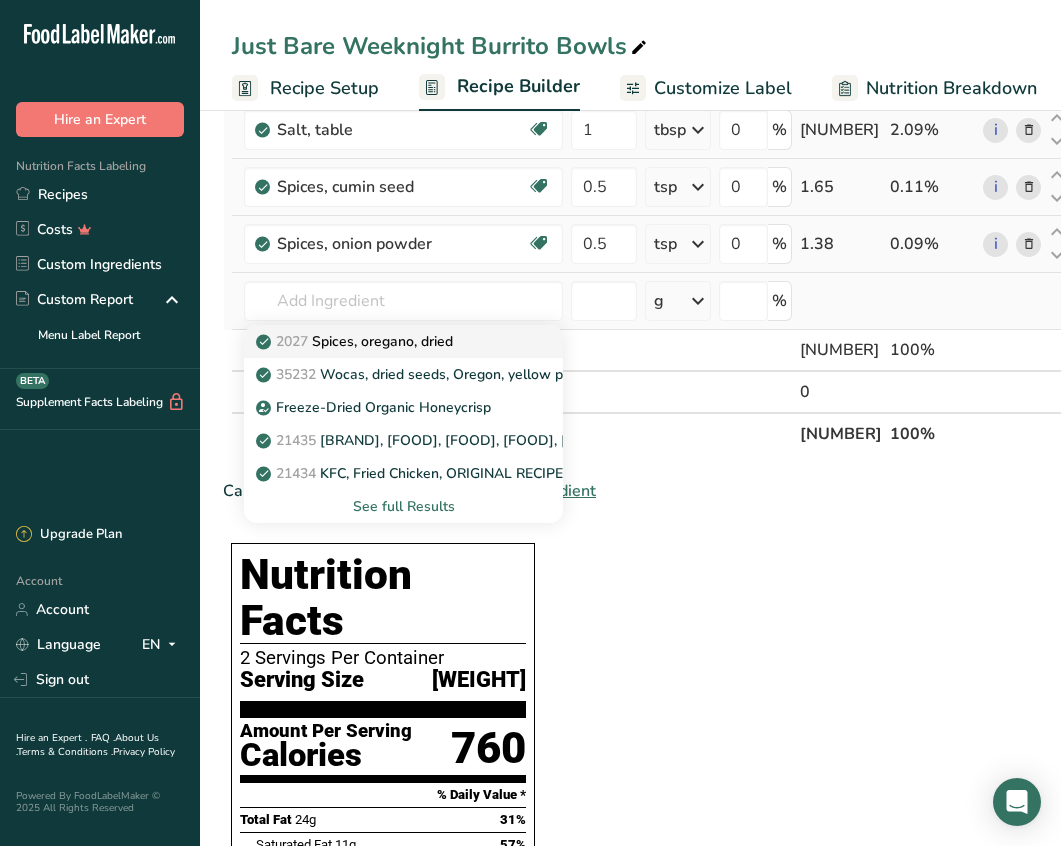 click on "2027
Spices, oregano, dried" at bounding box center (387, 341) 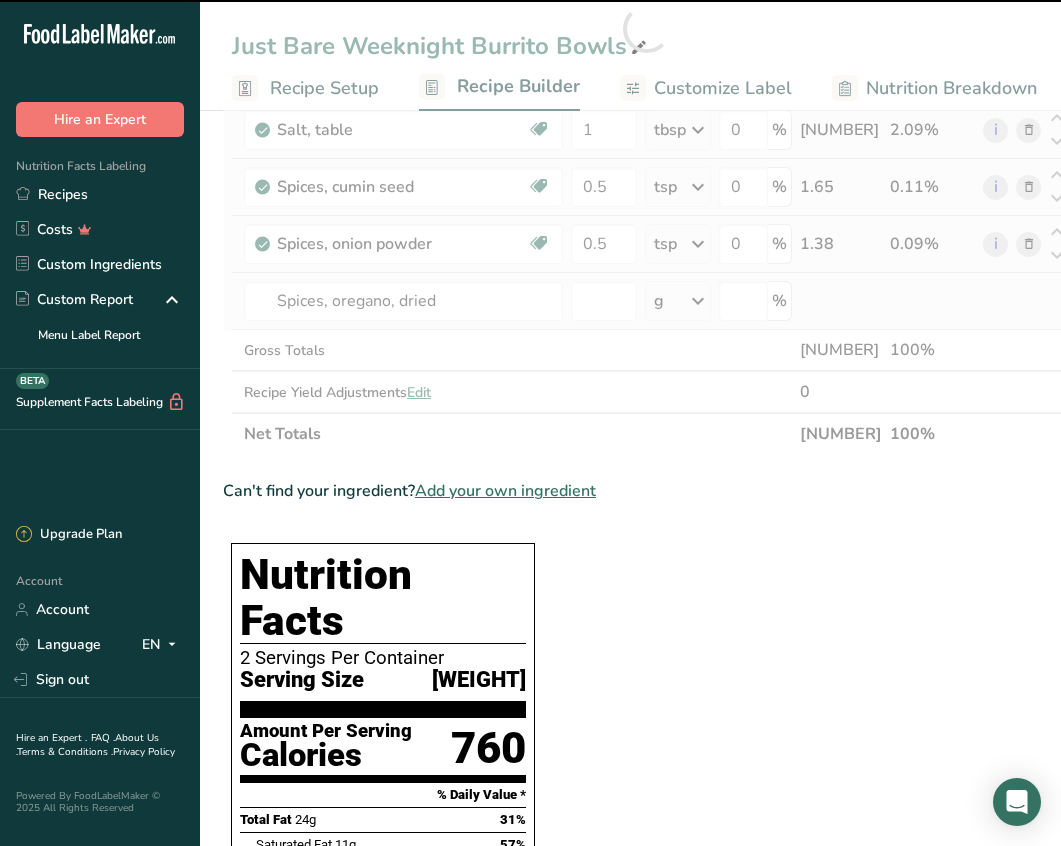 type on "0" 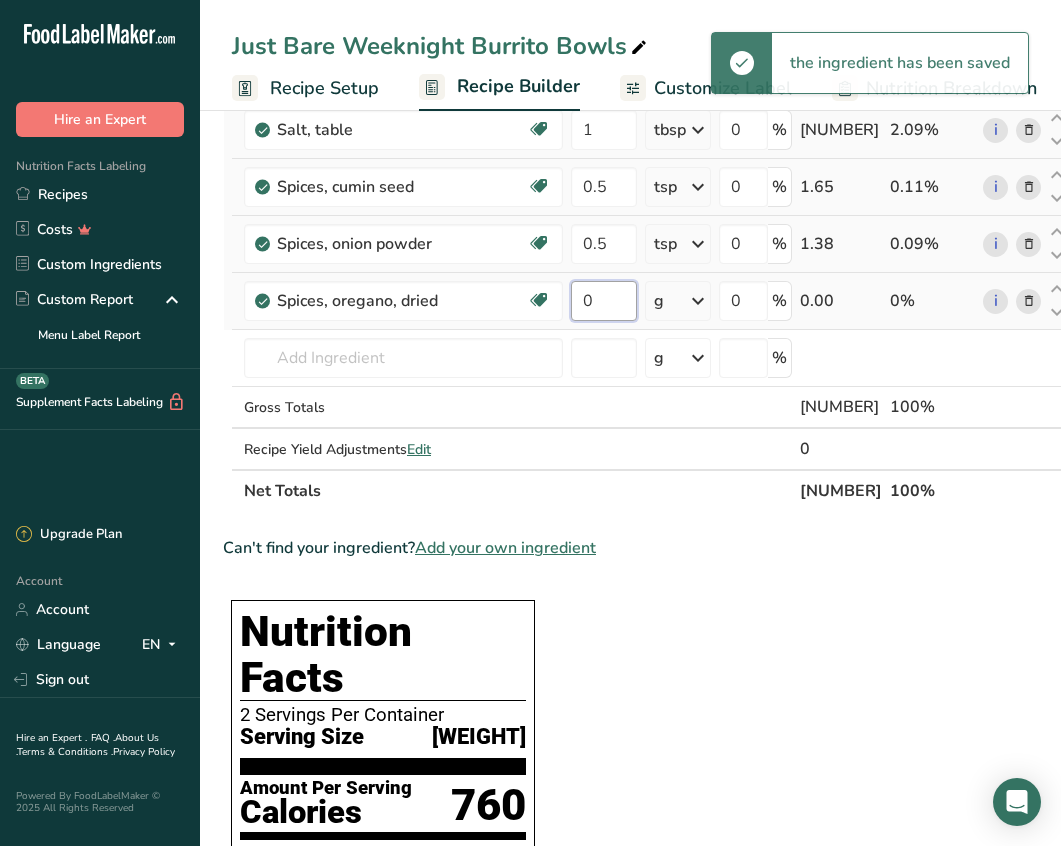 click on "0" at bounding box center (604, 301) 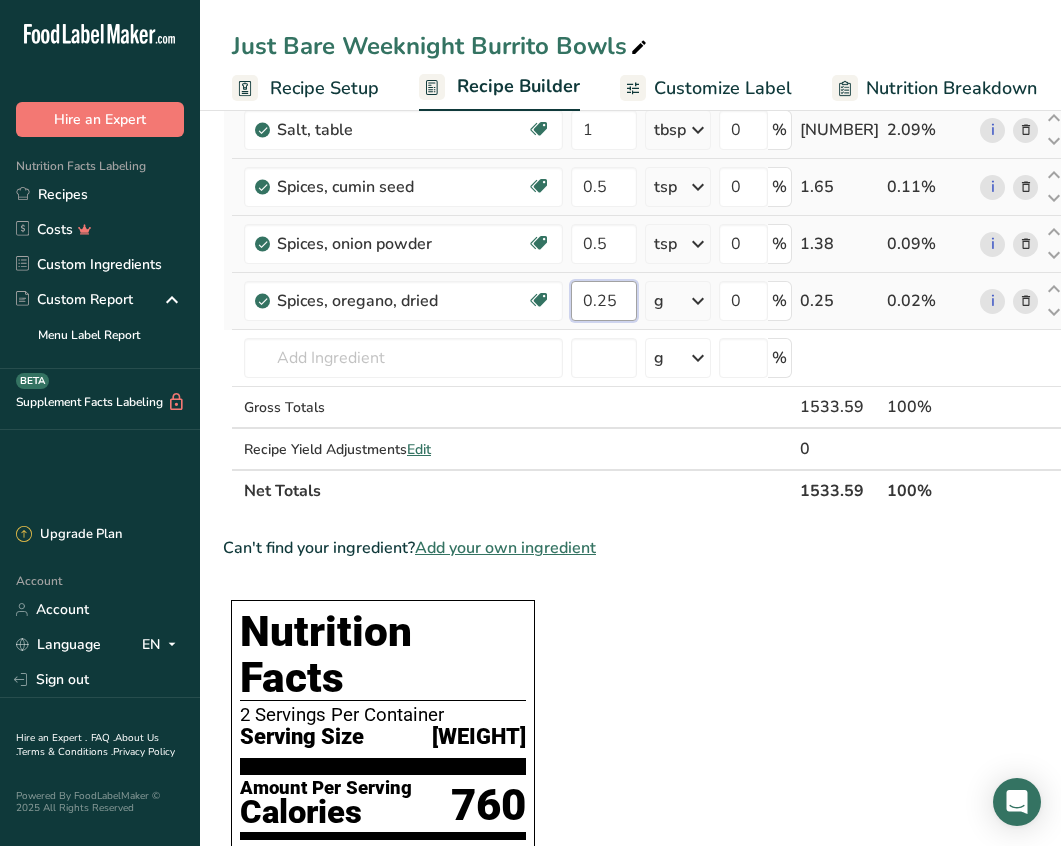 type on "0.25" 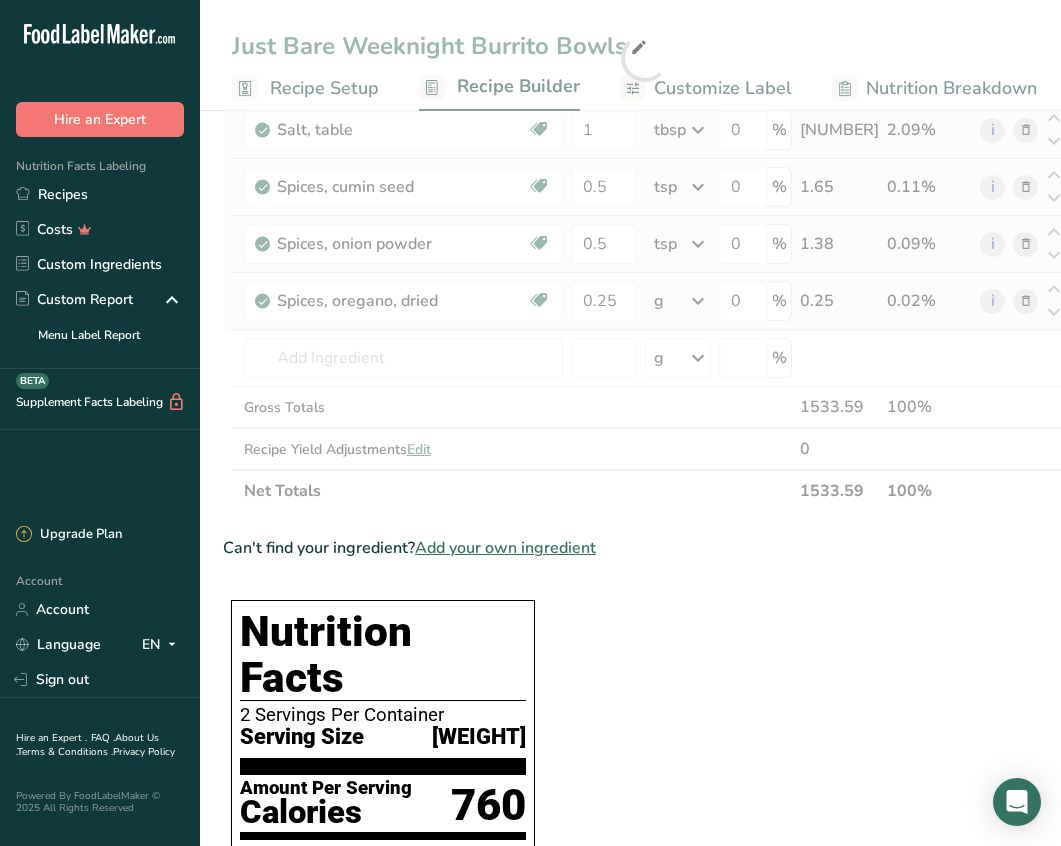 click on "Ingredient *
Amount *
Unit *
Waste *   .a-a{fill:#347362;}.b-a{fill:#fff;}          Grams
Percentage
Just Bare Roasted Chicken Breast Bites
[WEIGHT]
g
Weight Units
g
kg
mg
See more
Volume Units
l
mL
fl oz
See more
0
%
[WEIGHT].00
21.91%
Beans, black, mature seeds, canned, low sodium
Plant-based Protein
Dairy free
Gluten free
Vegan
Vegetarian
Soy free
[WEIGHT]
oz
Portions
1 cup
Weight Units
g
kg
mg
mcg
lb
oz" at bounding box center (645, 57) 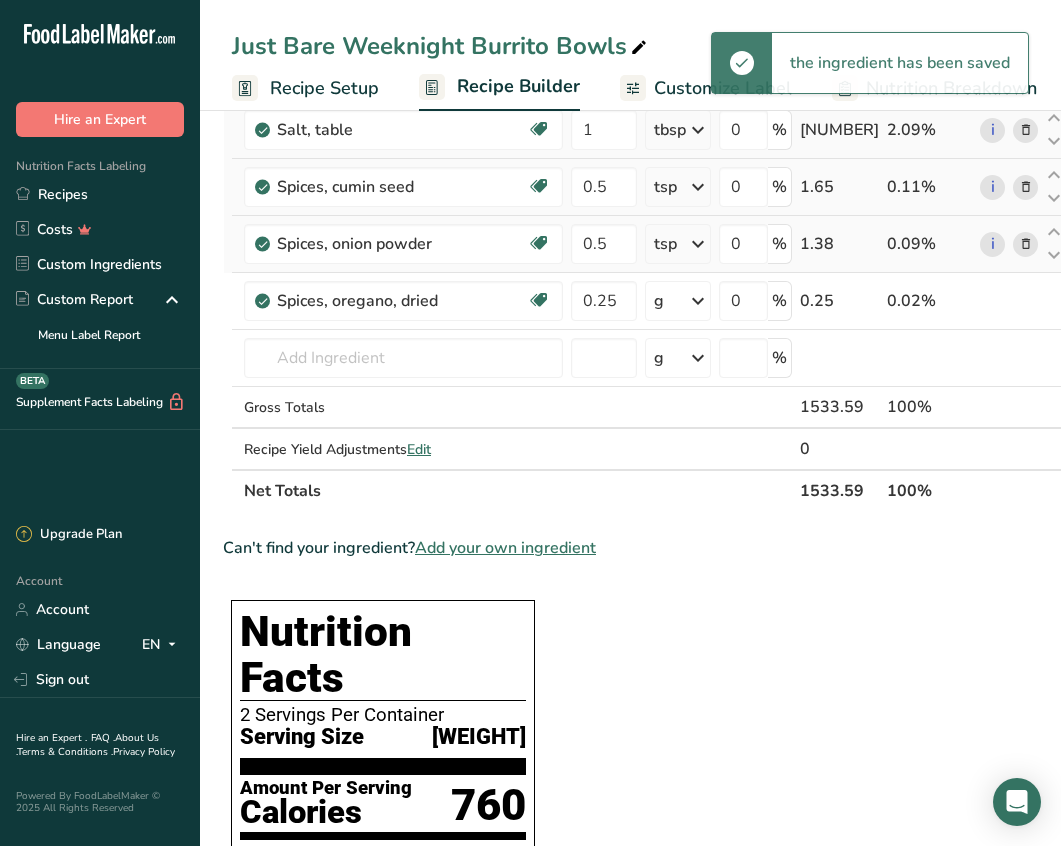 click at bounding box center (698, 301) 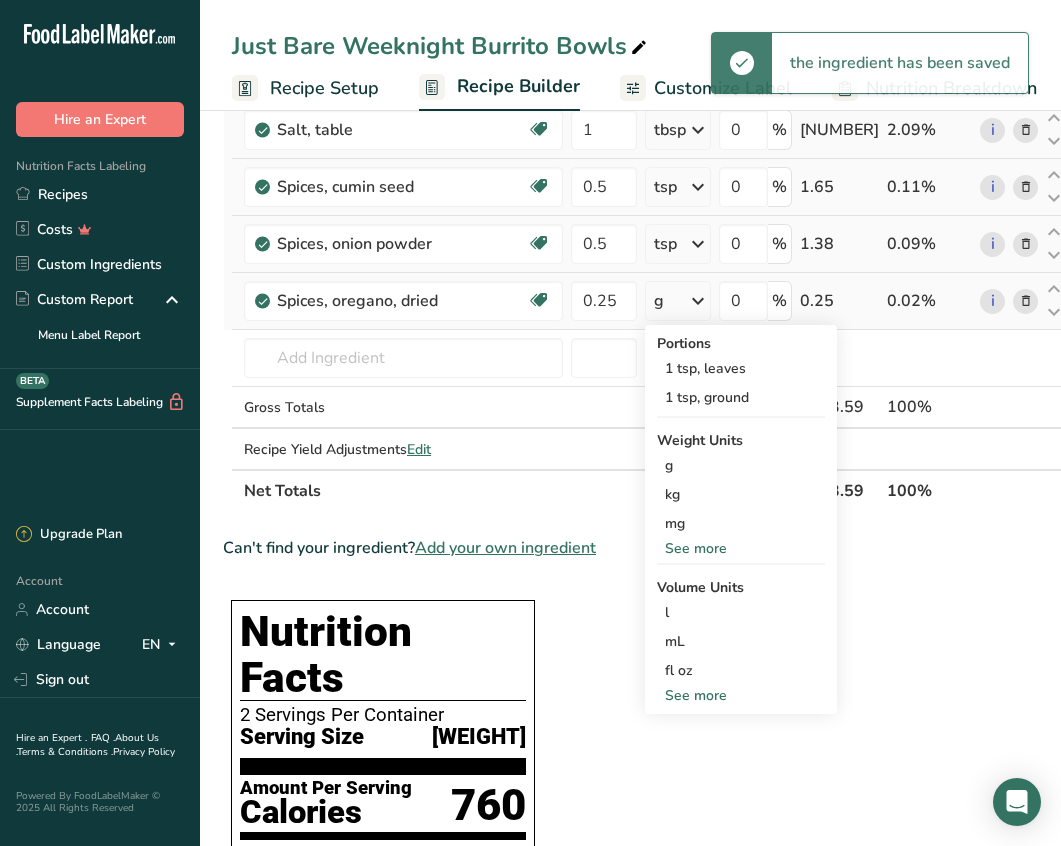 click on "See more" at bounding box center [741, 695] 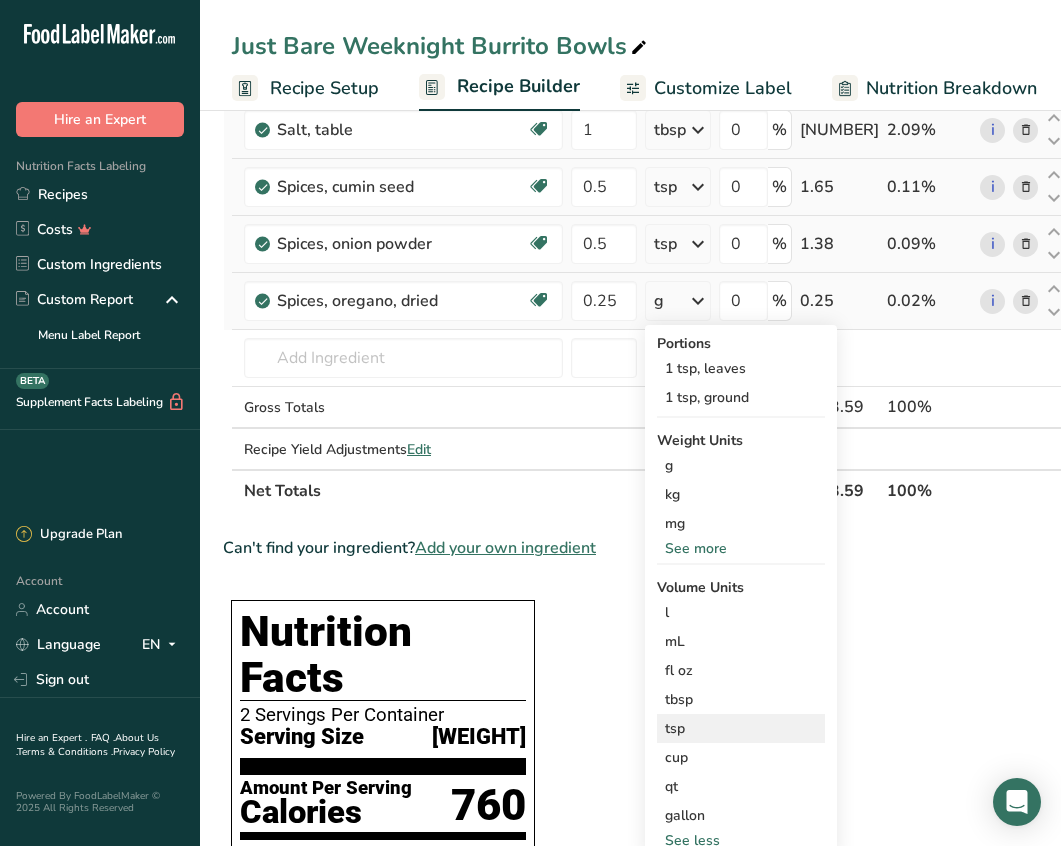 click on "tsp" at bounding box center (741, 728) 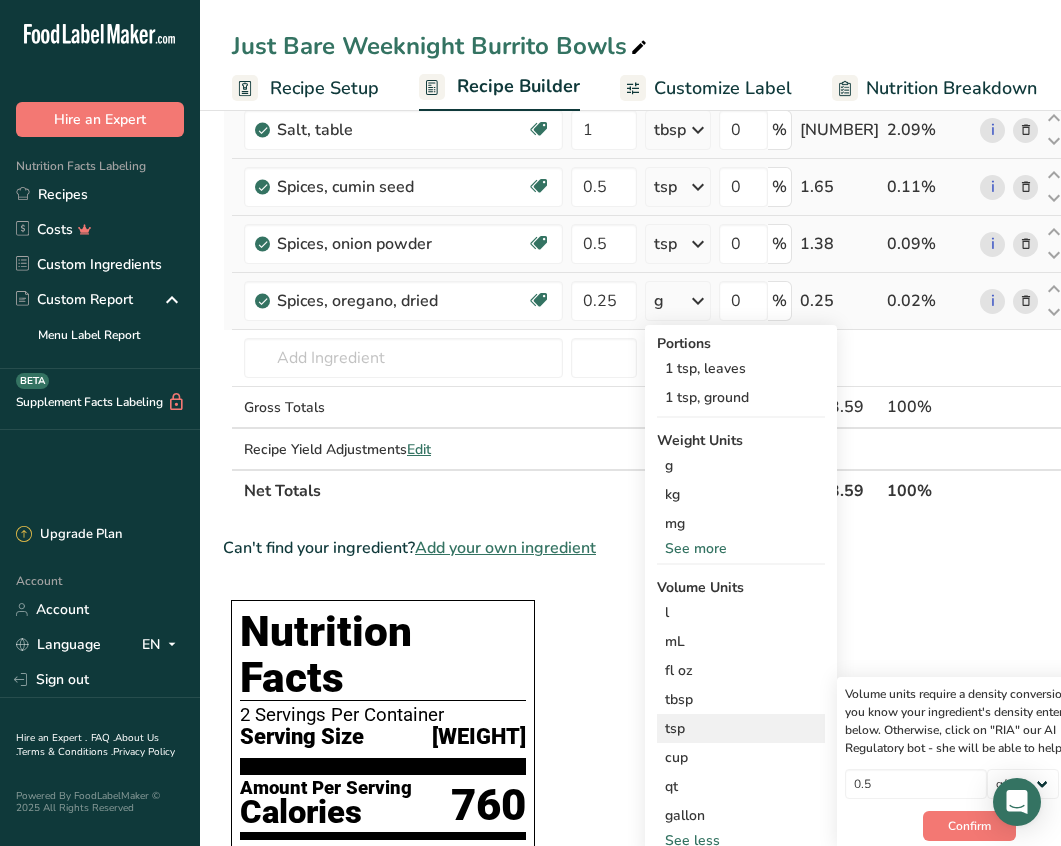 scroll, scrollTop: 0, scrollLeft: 51, axis: horizontal 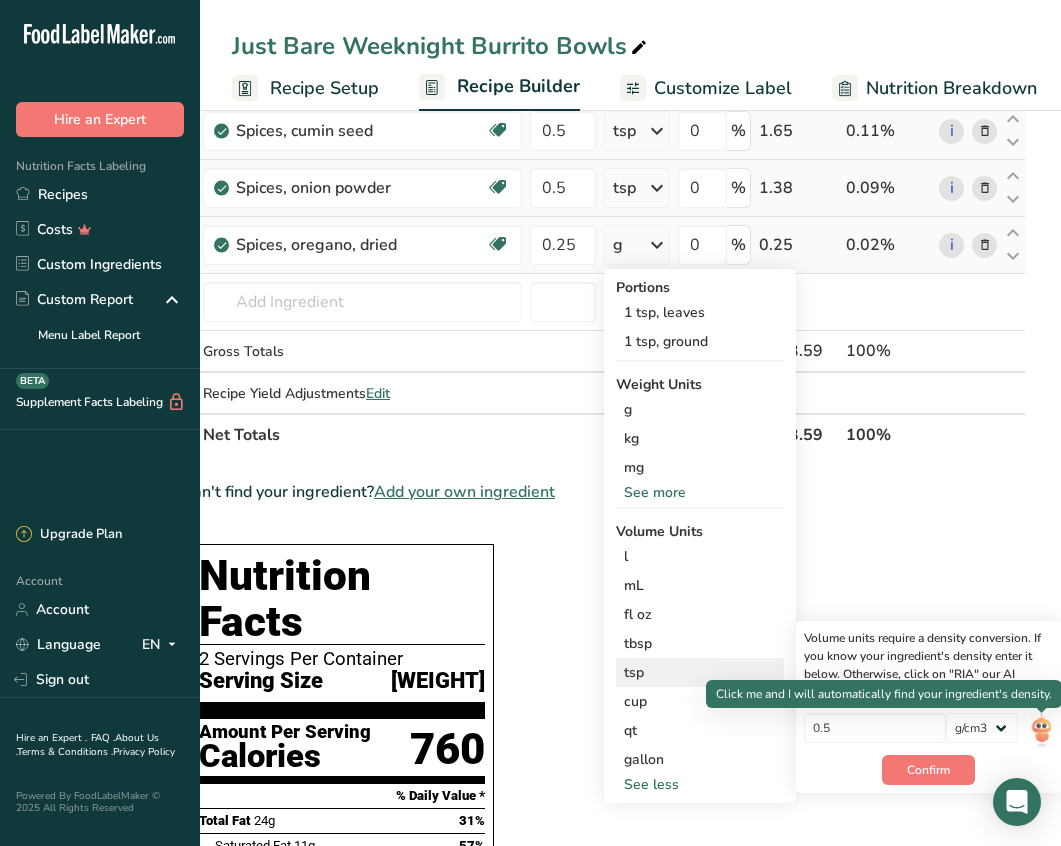 click at bounding box center [1041, 730] 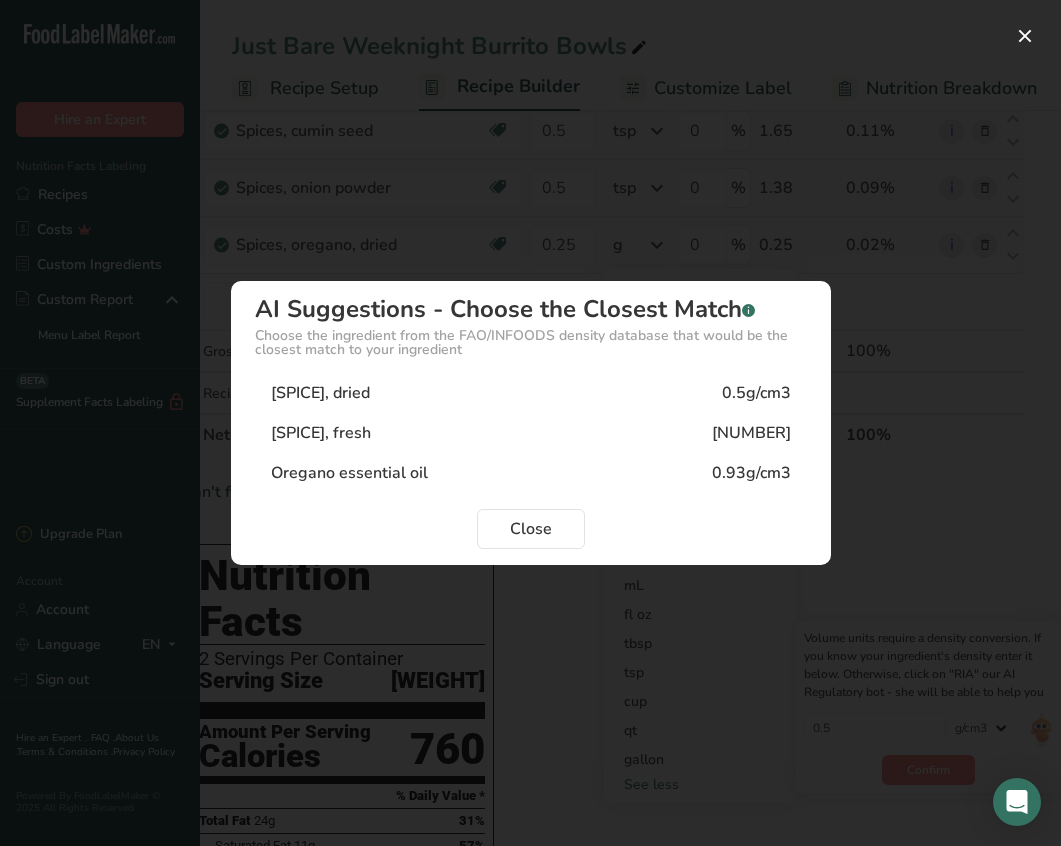click on "0.5g/cm3" at bounding box center [756, 393] 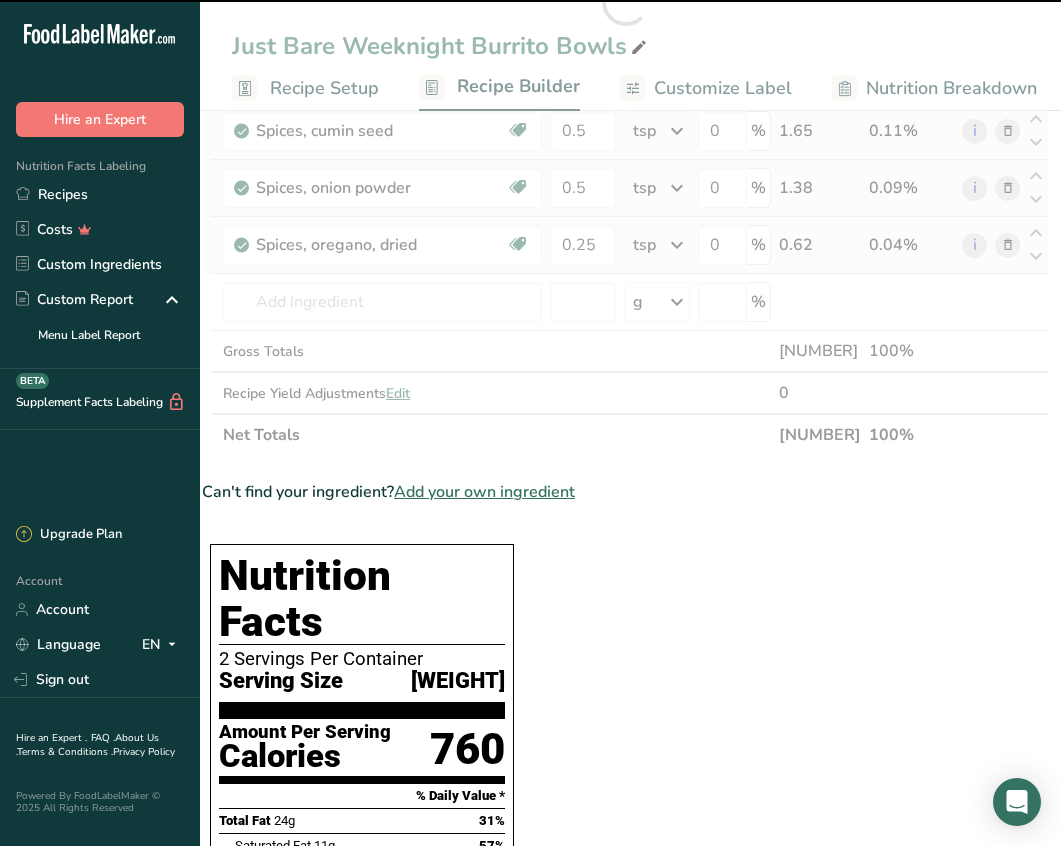 scroll, scrollTop: 0, scrollLeft: 9, axis: horizontal 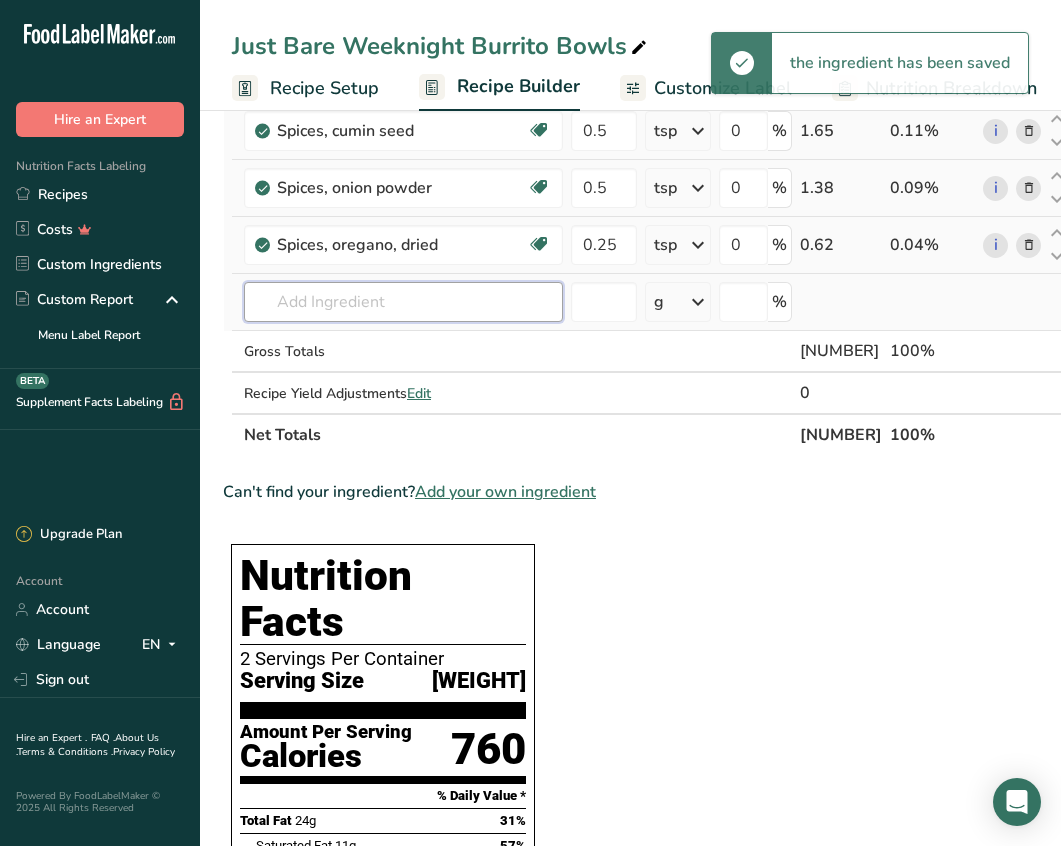 click at bounding box center [403, 302] 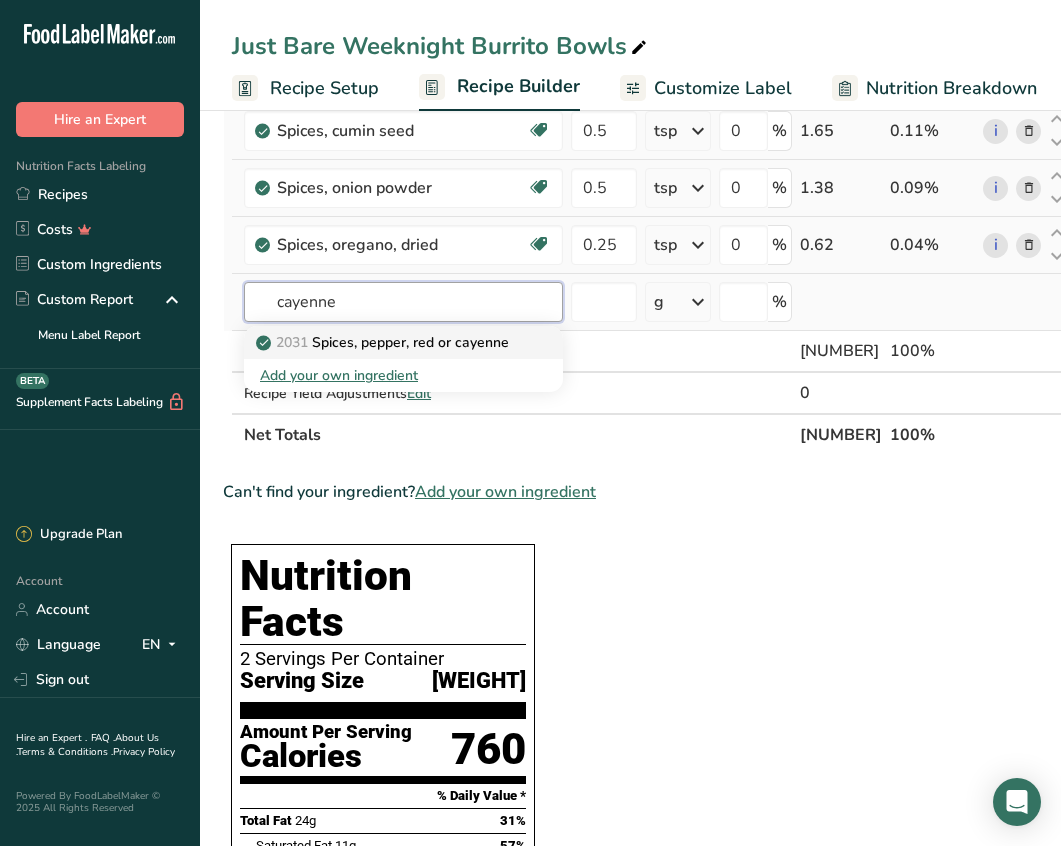 type on "cayenne" 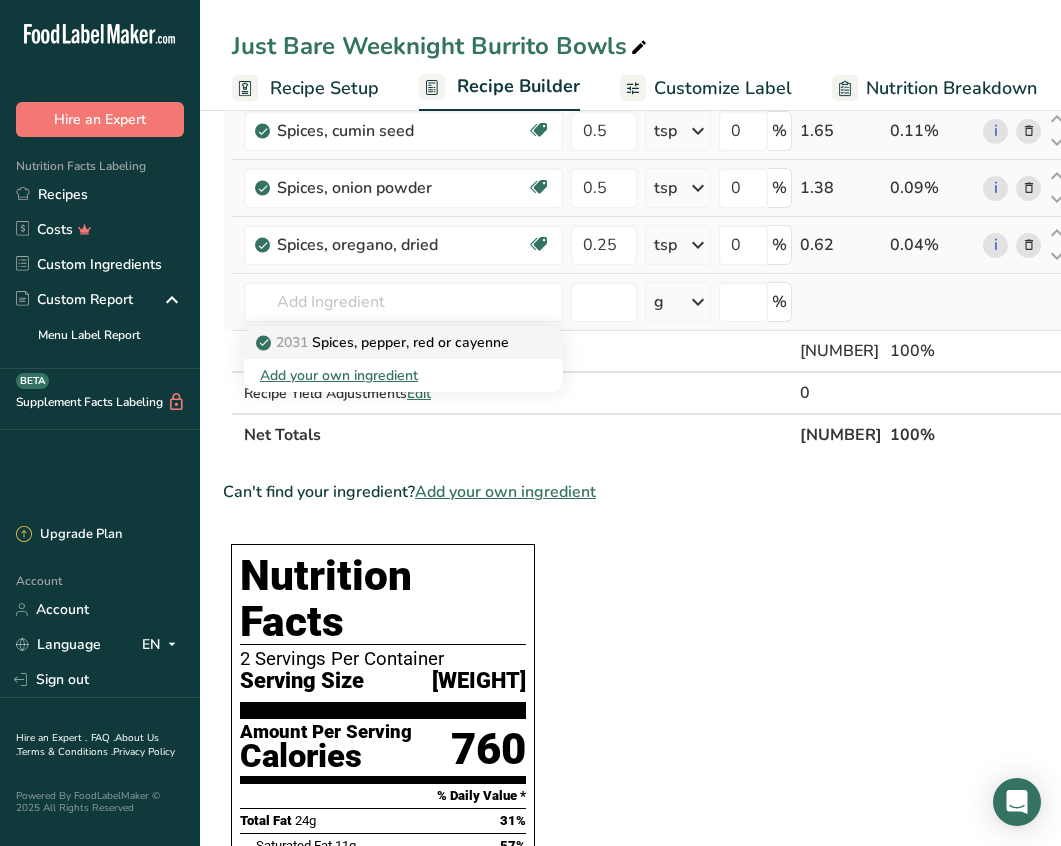 click on "2031
Spices, pepper, red or cayenne" at bounding box center [384, 342] 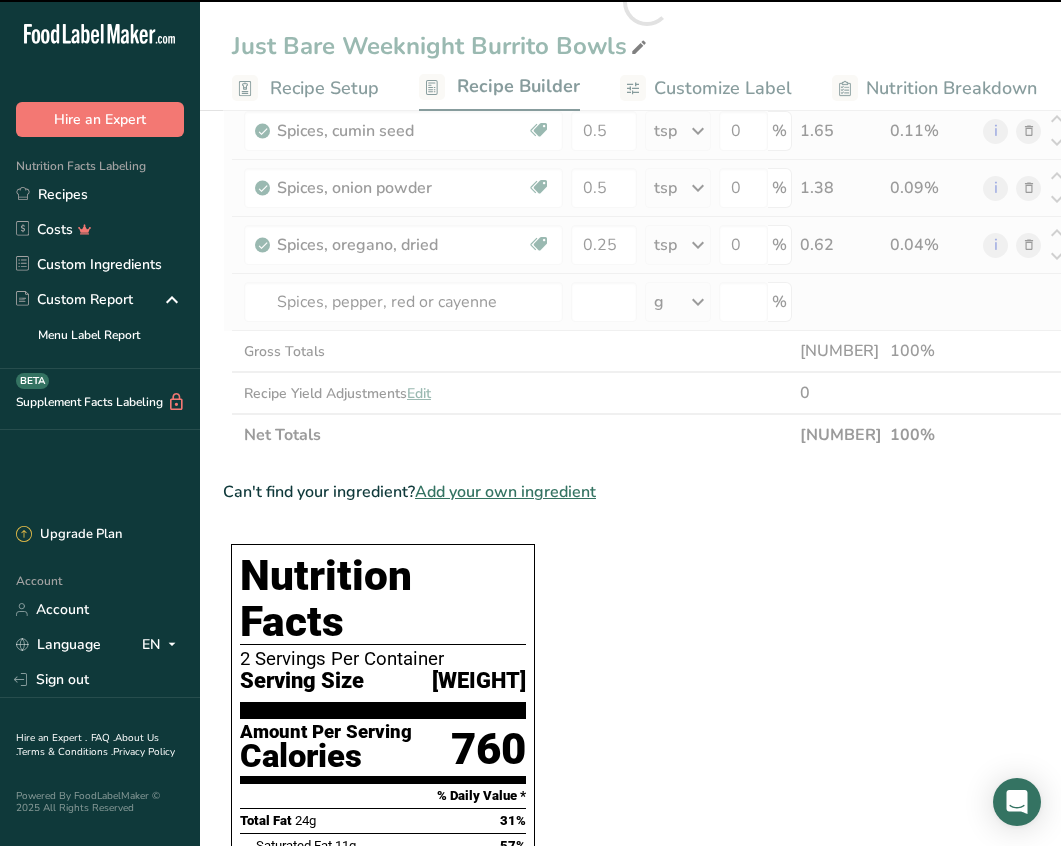 type on "0" 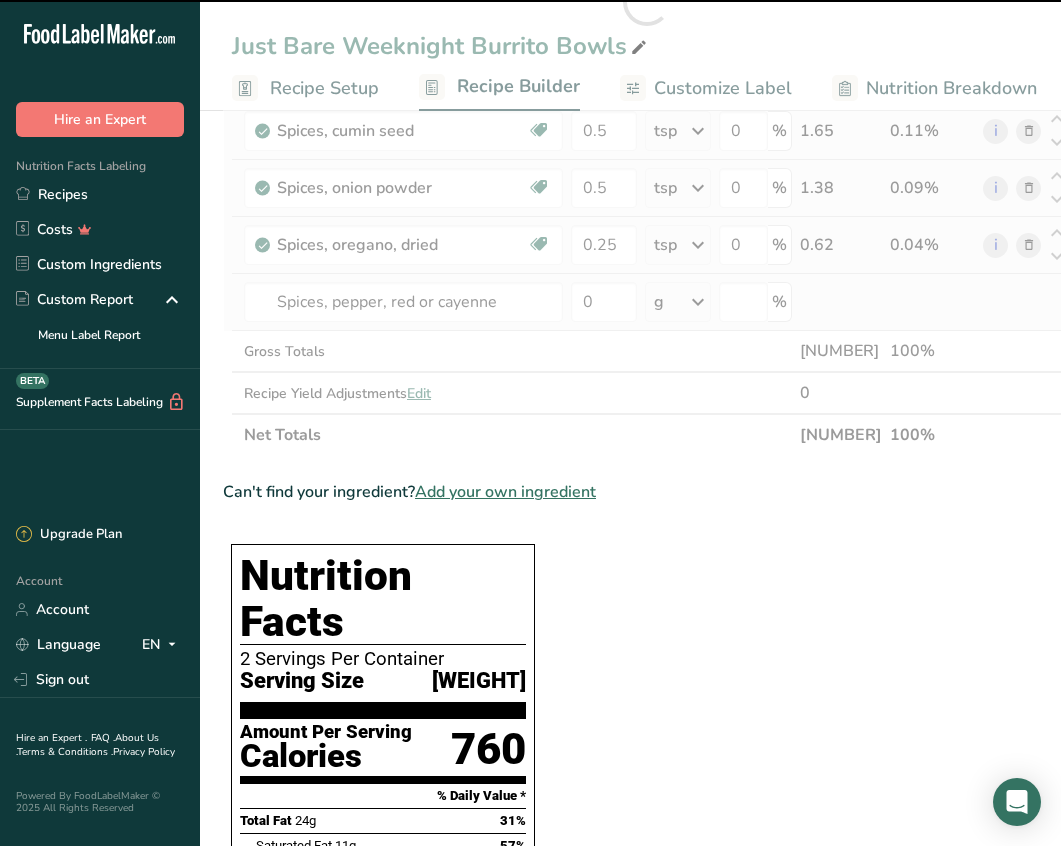 type on "0" 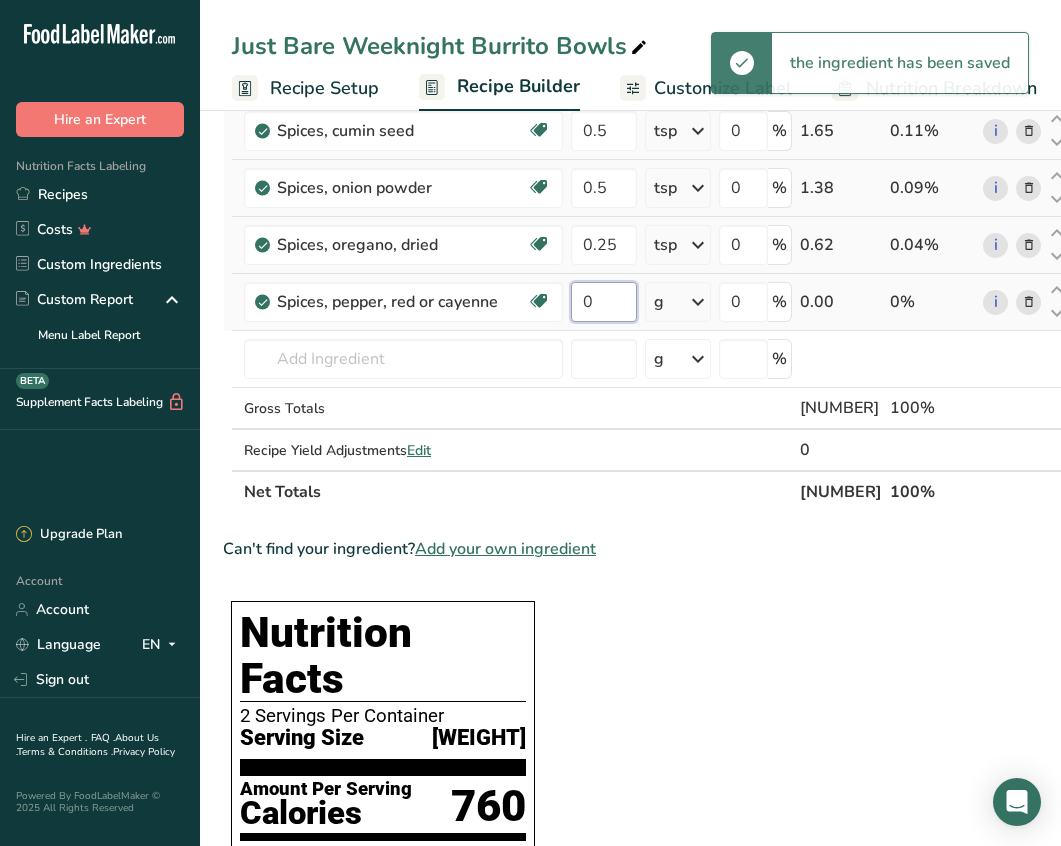 click on "0" at bounding box center (604, 302) 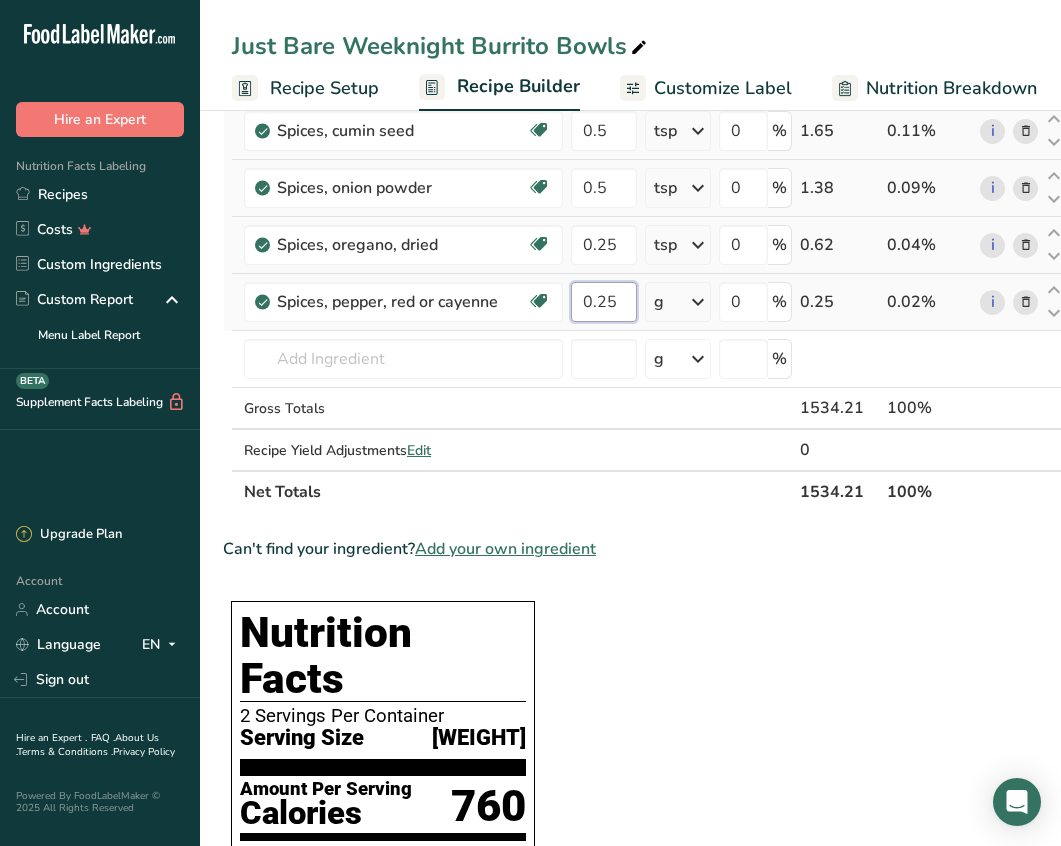 type on "0.25" 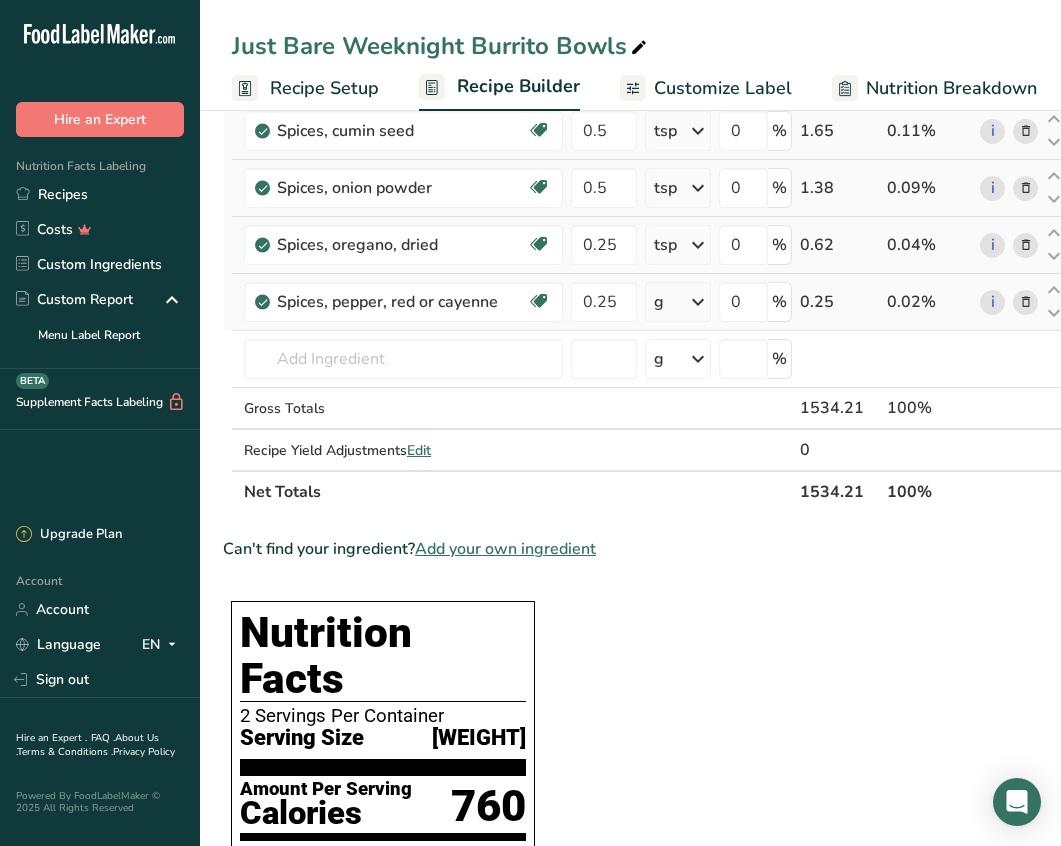 click on "[NOUN] *
[NOUN] *
[NOUN] *
[NOUN] *   .a-a{fill:#347362;}.b-a{fill:#fff;}          [NOUN]
[NOUN]
[BRAND] [ADJECTIVE] [NOUN] [NOUN] [NOUN]
[NUMBER]
[NOUN]
[NOUN] [NOUN]
[NOUN]
[NOUN]
[NOUN]
[NOUN]
[NOUN] [NOUN]
[NOUN]
[NOUN]
[NOUN]
[NOUN]
0
[NOUN]
[NUMBER]
[NUMBER]
[NOUN], [ADJECTIVE], [ADJECTIVE], [ADJECTIVE], [ADJECTIVE], [ADJECTIVE]
[NOUN]-based [NOUN]
[NOUN] [NOUN]
[NOUN] [NOUN]
[NOUN]
[NOUN]
[NOUN] [NOUN]
[NUMBER]
[NOUN]
[NOUN]
[NUMBER] [NOUN]
[NOUN]
[NOUN]
[NOUN]
[NOUN]
[NOUN]
[NOUN]
[NOUN]" at bounding box center (645, 30) 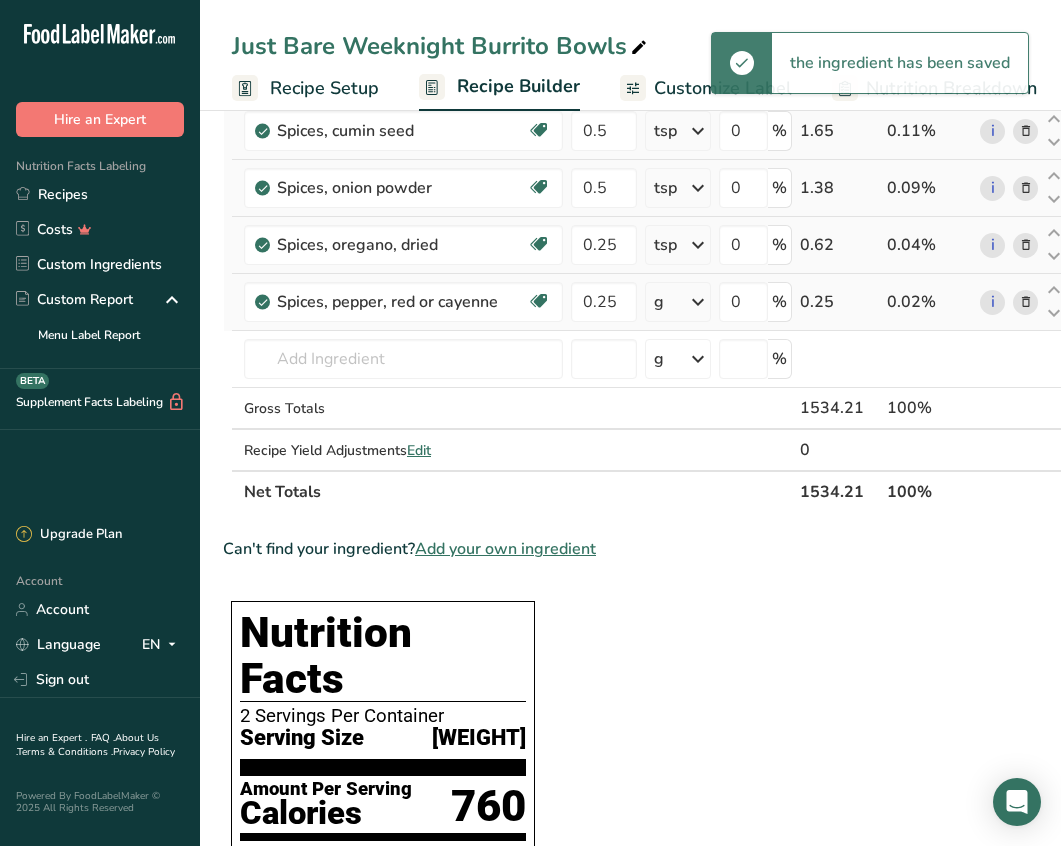 click at bounding box center [698, 302] 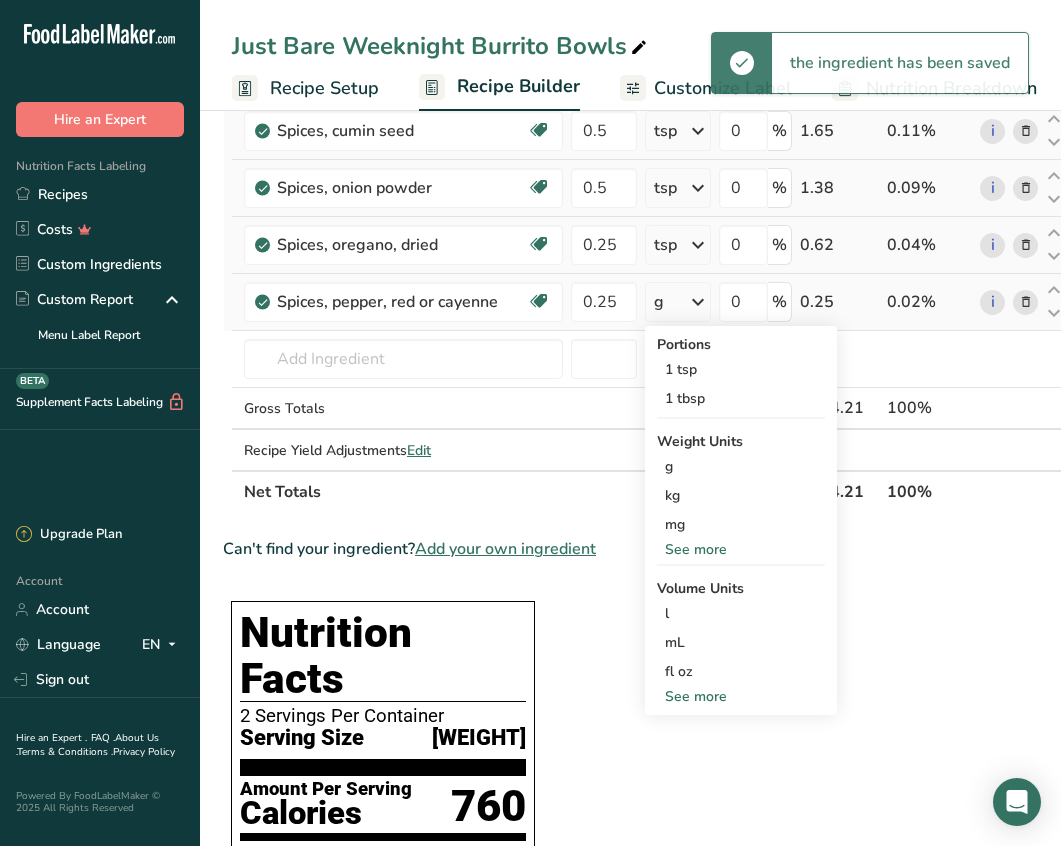 click on "See more" at bounding box center [741, 696] 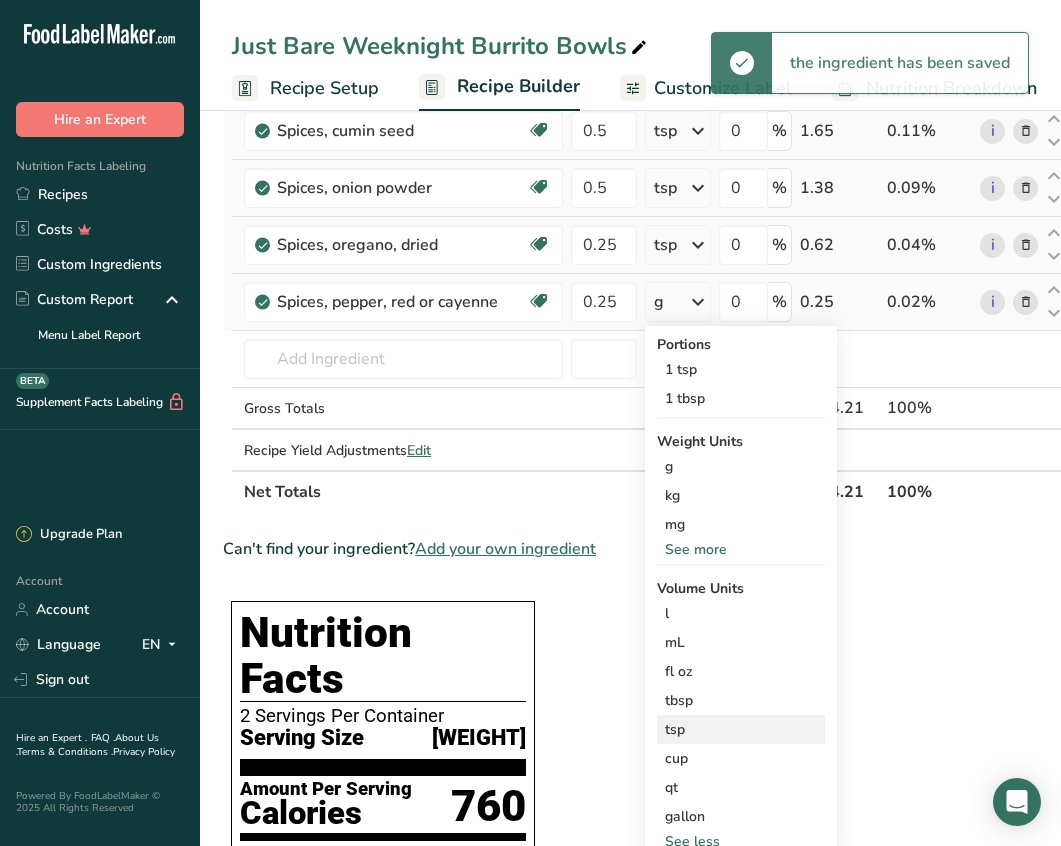 click on "tsp" at bounding box center (741, 729) 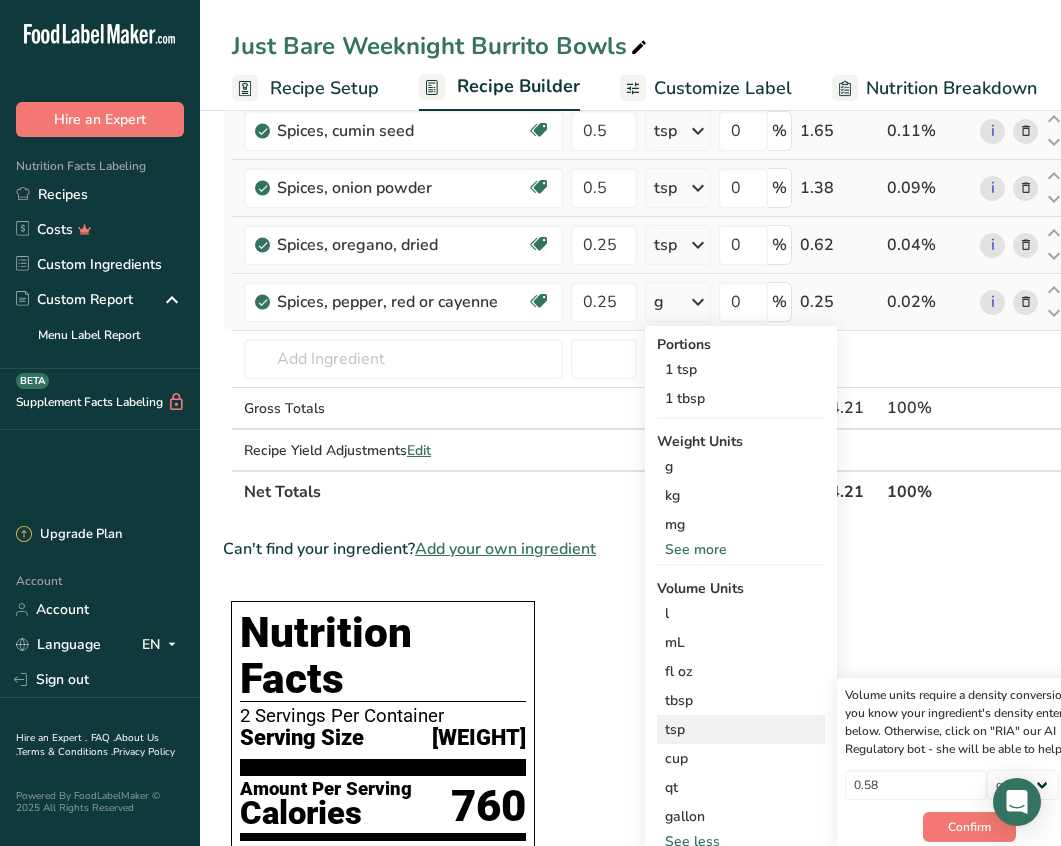 scroll, scrollTop: 0, scrollLeft: 51, axis: horizontal 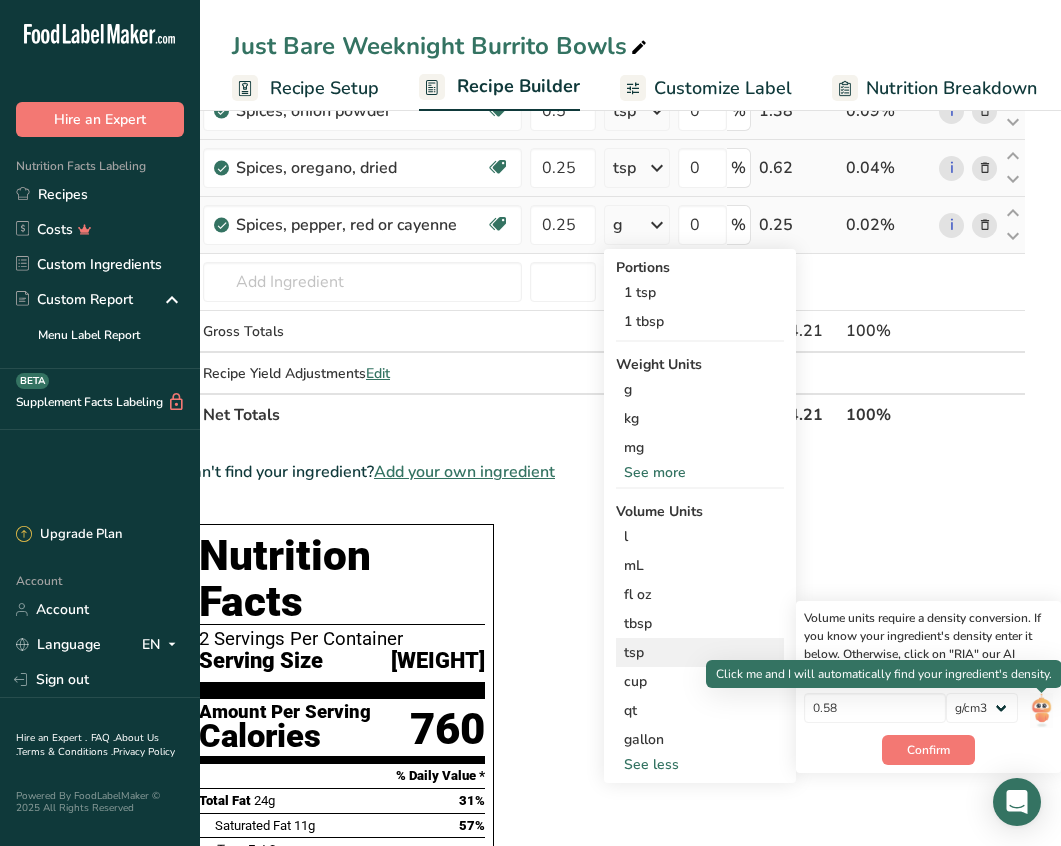 click at bounding box center [1041, 710] 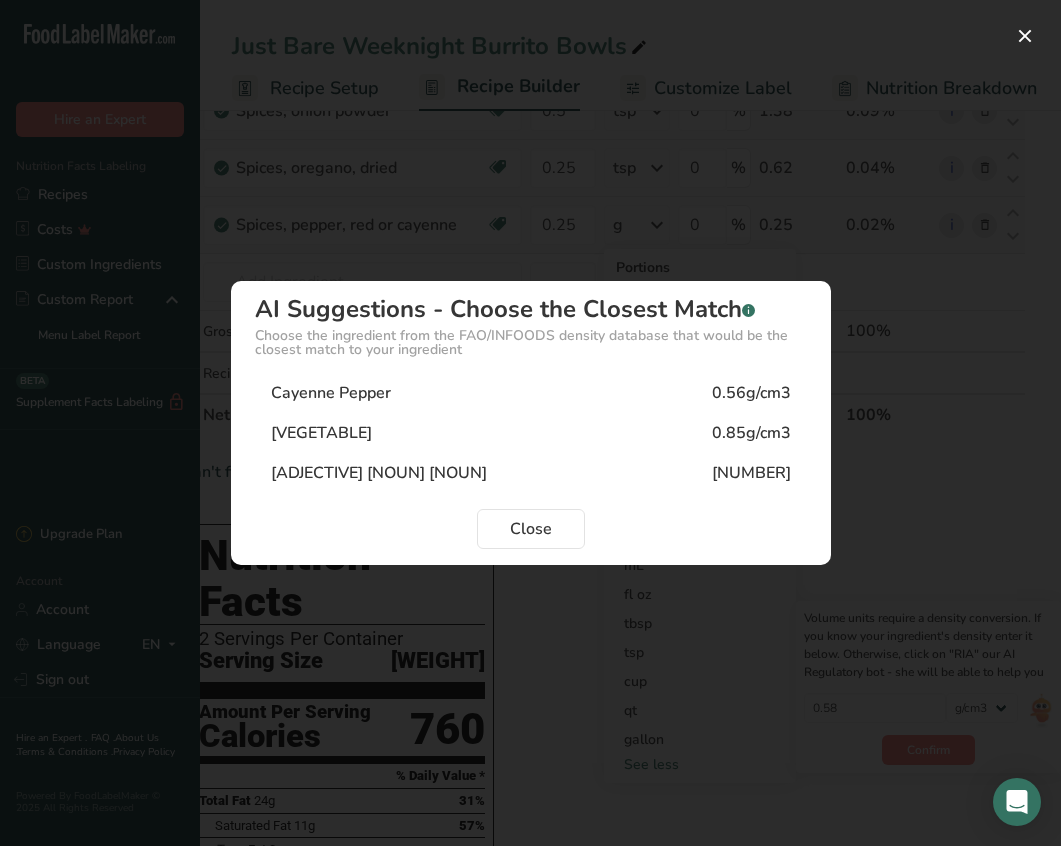 click on "Cayenne Pepper   [NUMBER]g/cm3" at bounding box center (531, 393) 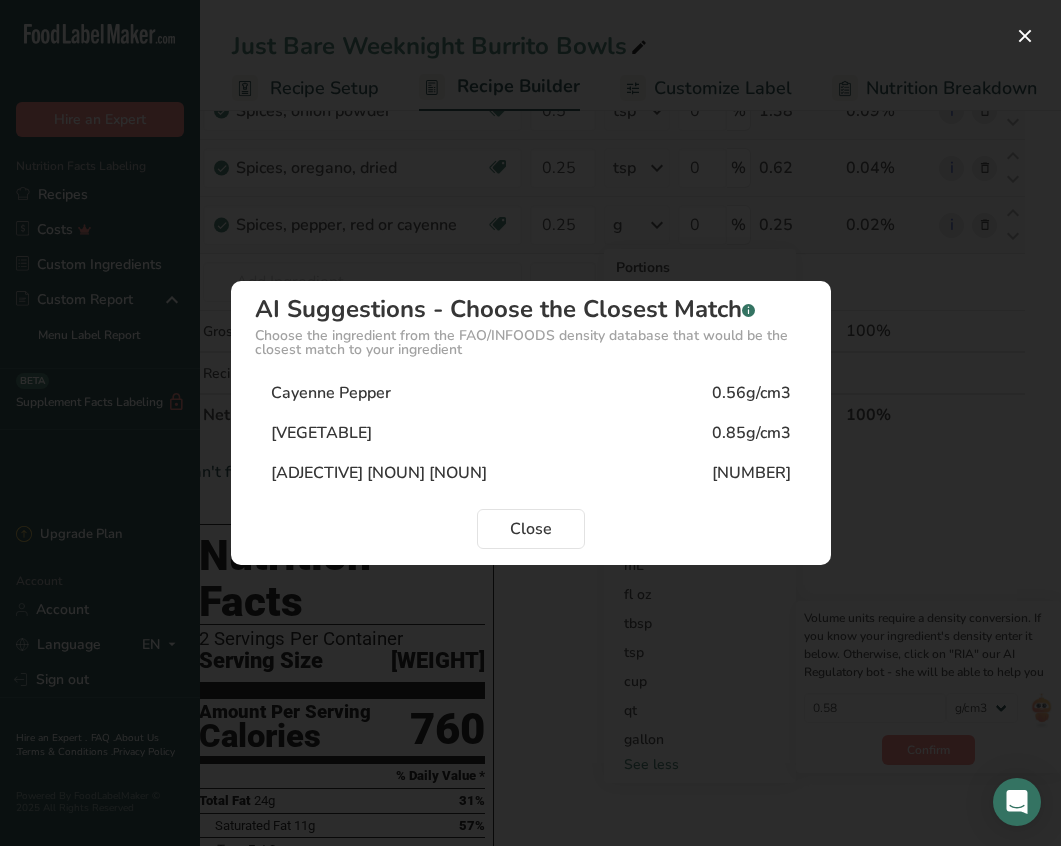 type on "0.56" 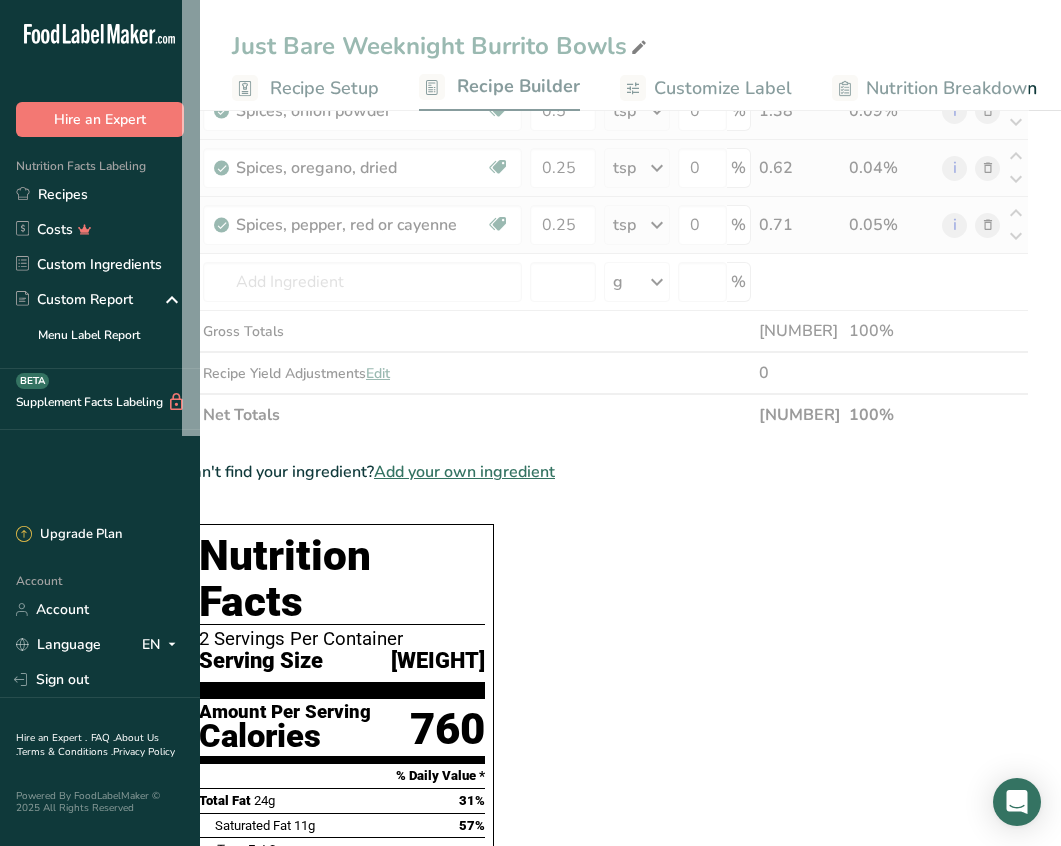 scroll, scrollTop: 0, scrollLeft: 9, axis: horizontal 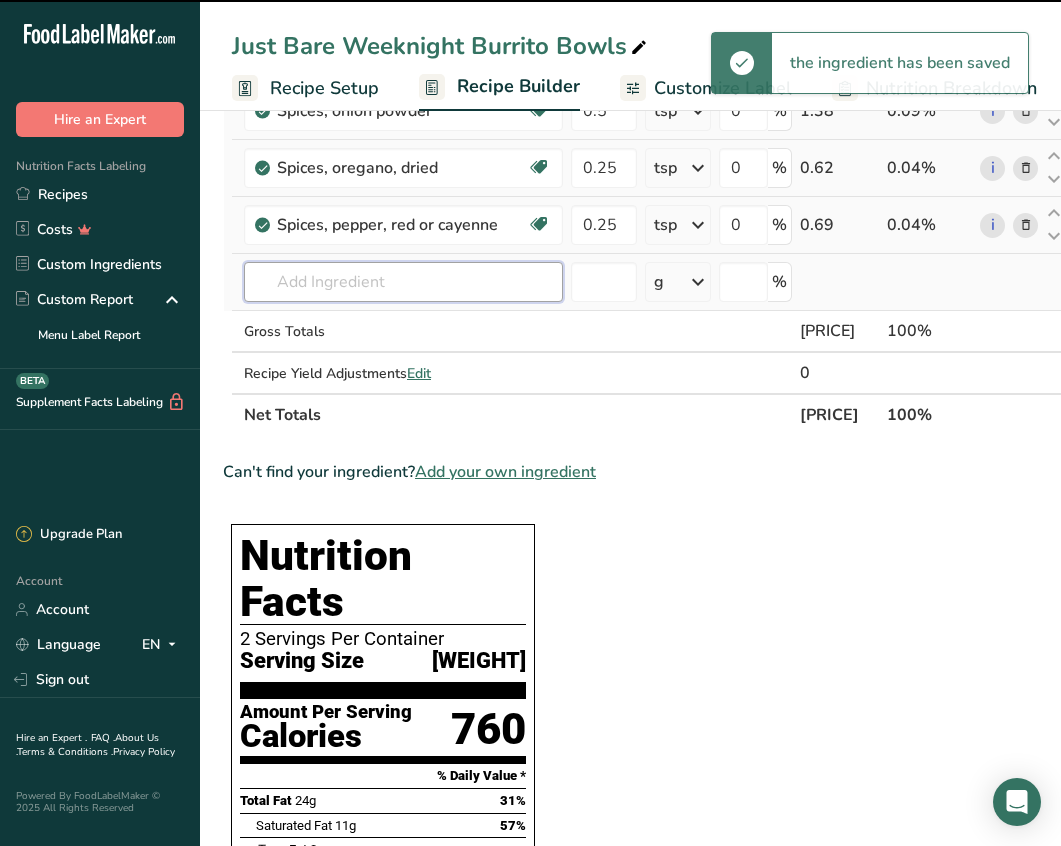 click at bounding box center (403, 282) 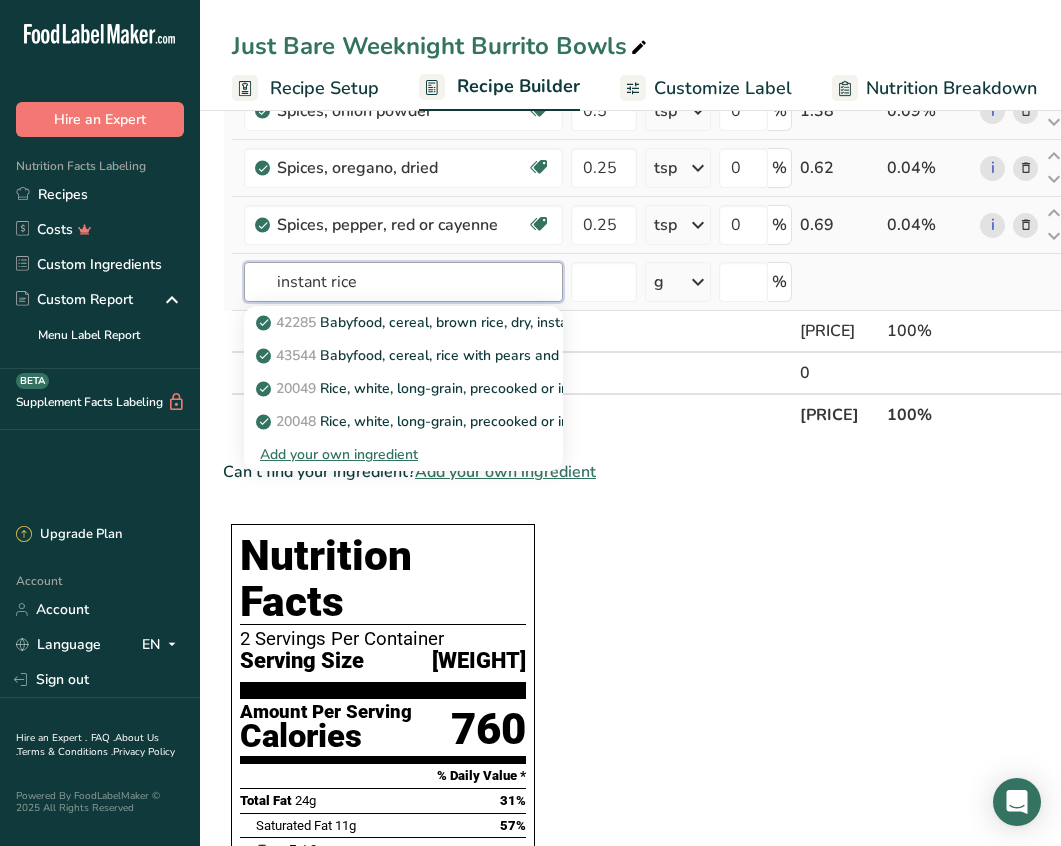 type on "instant rice" 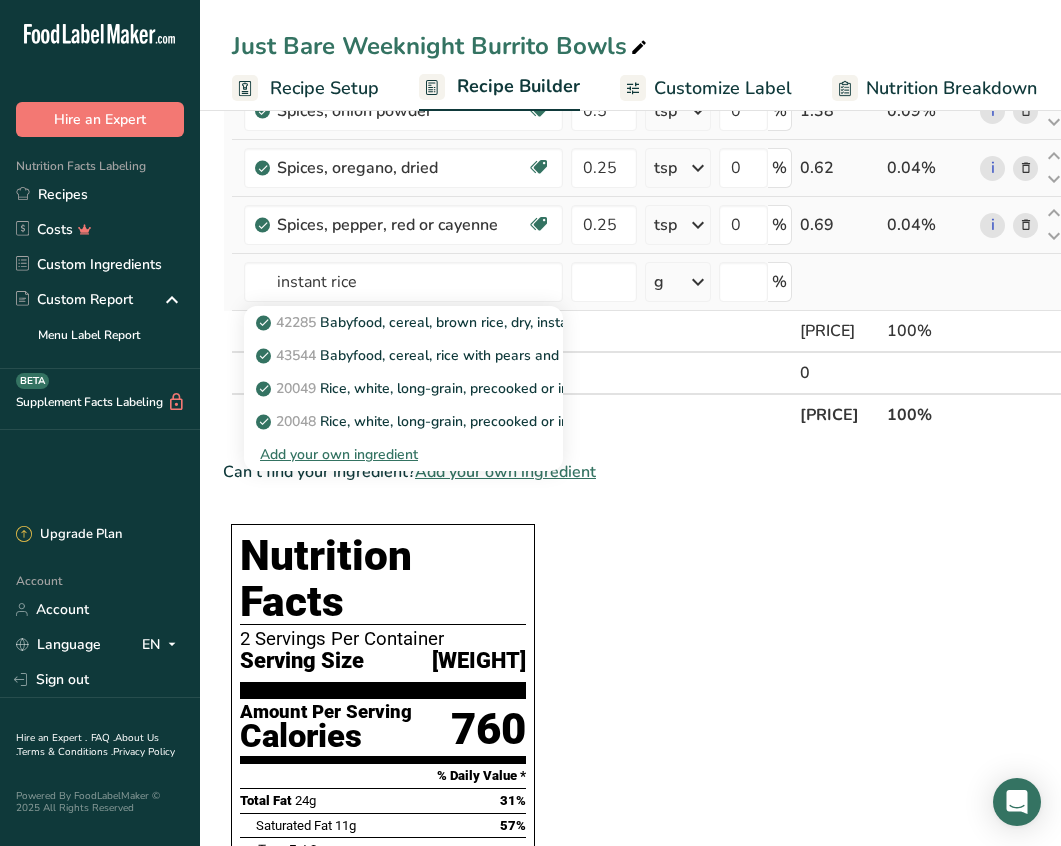 type 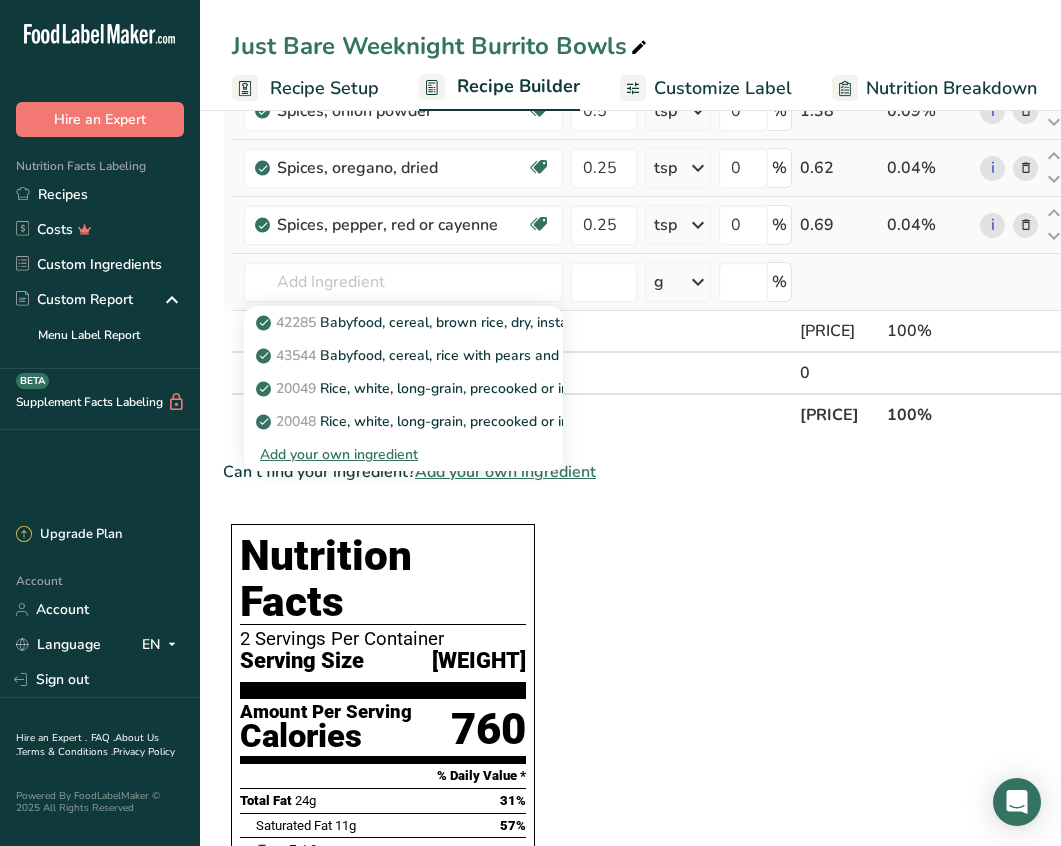 click on "Add your own ingredient" at bounding box center [403, 454] 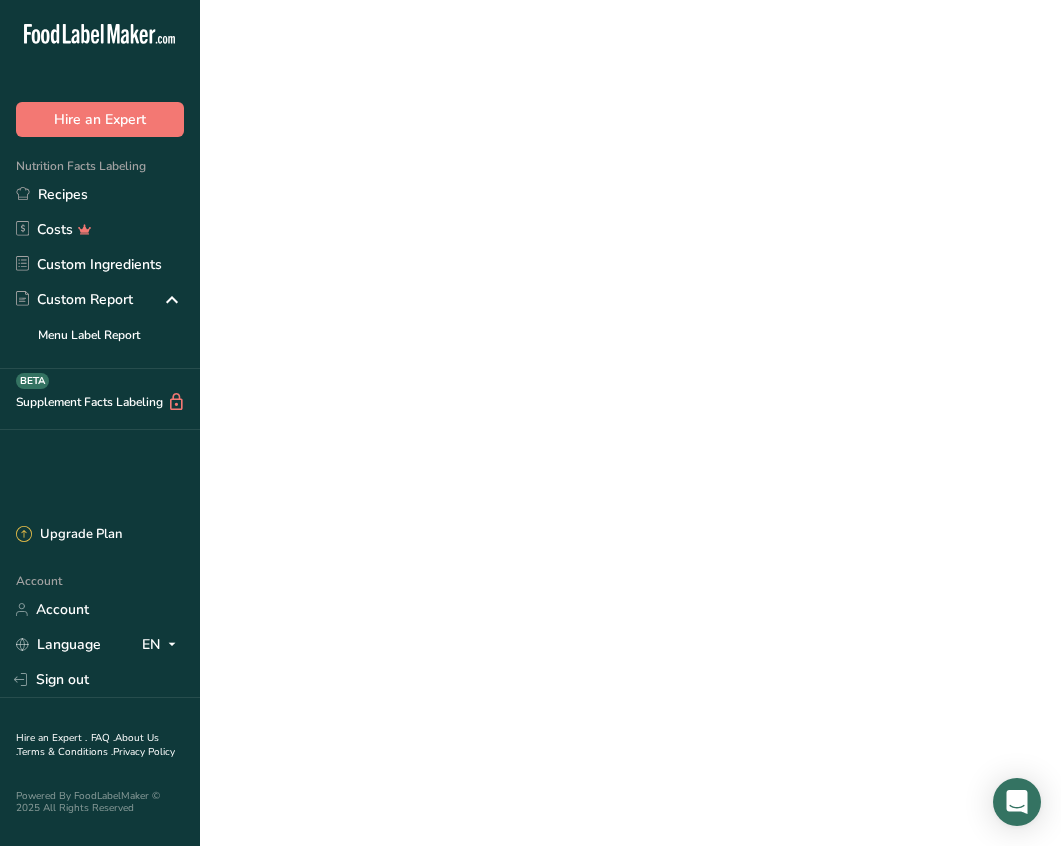 scroll, scrollTop: 0, scrollLeft: 0, axis: both 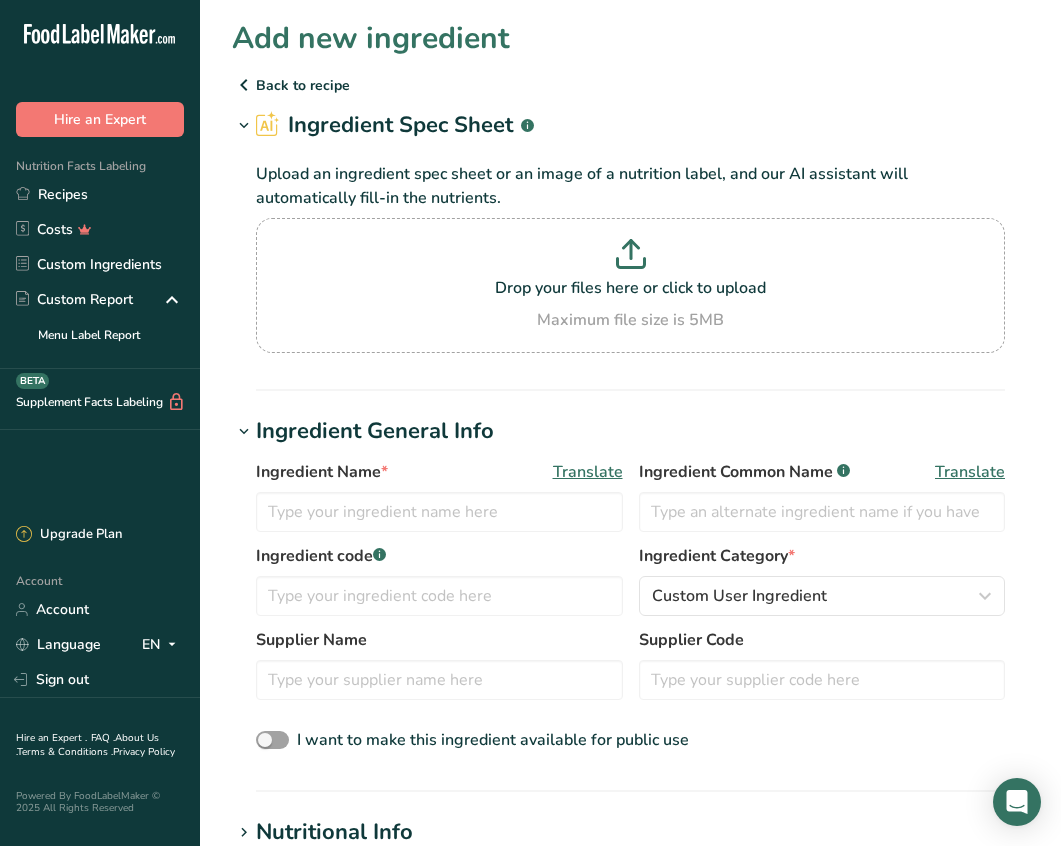 click on "Back to recipe" at bounding box center (630, 85) 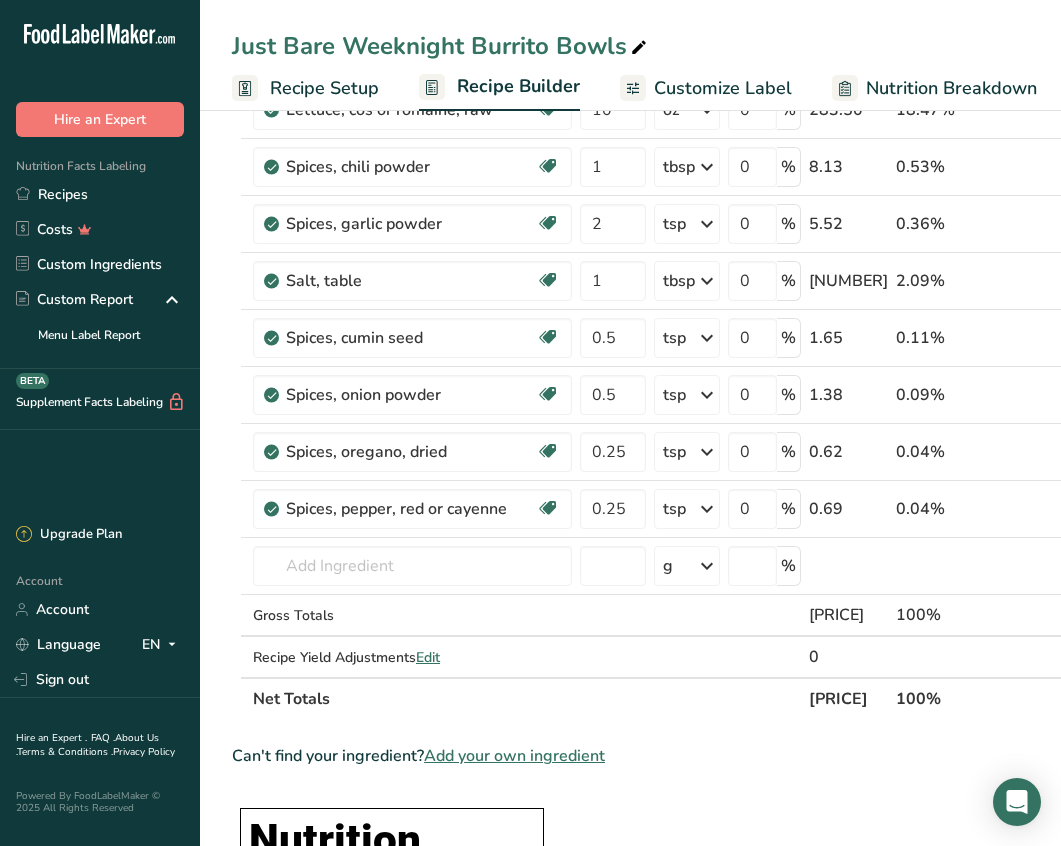 scroll, scrollTop: 464, scrollLeft: 0, axis: vertical 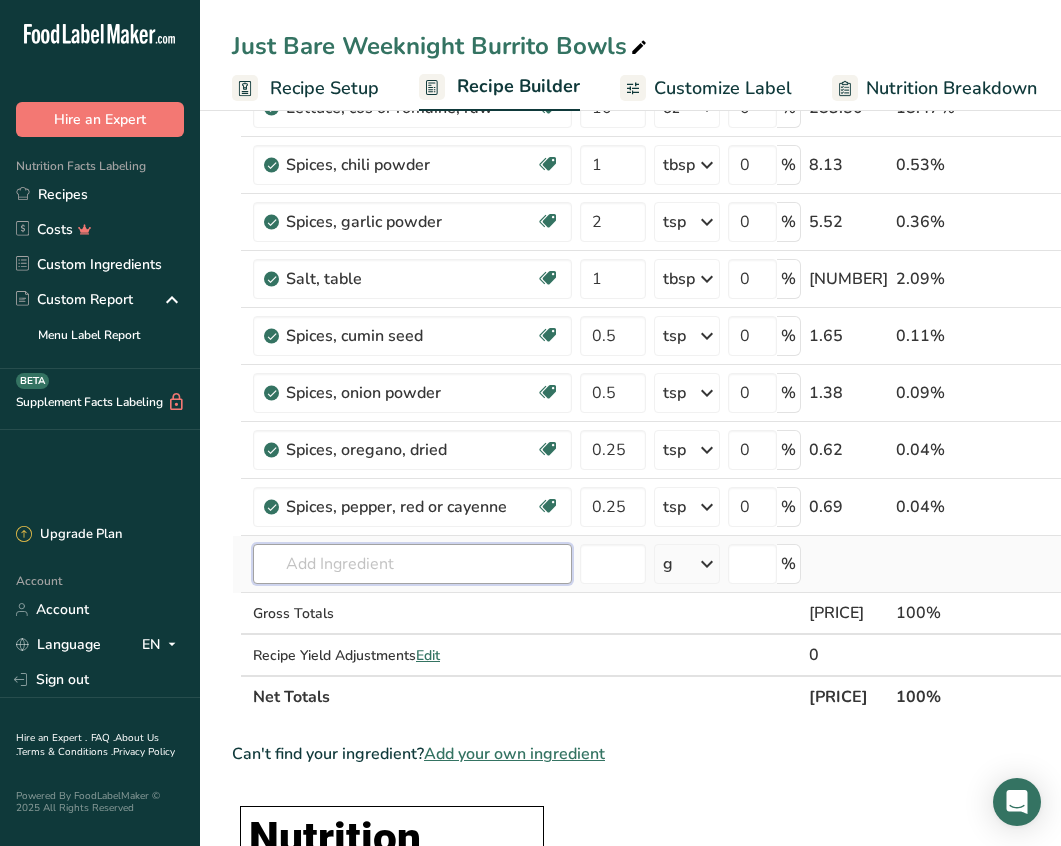 click at bounding box center (412, 564) 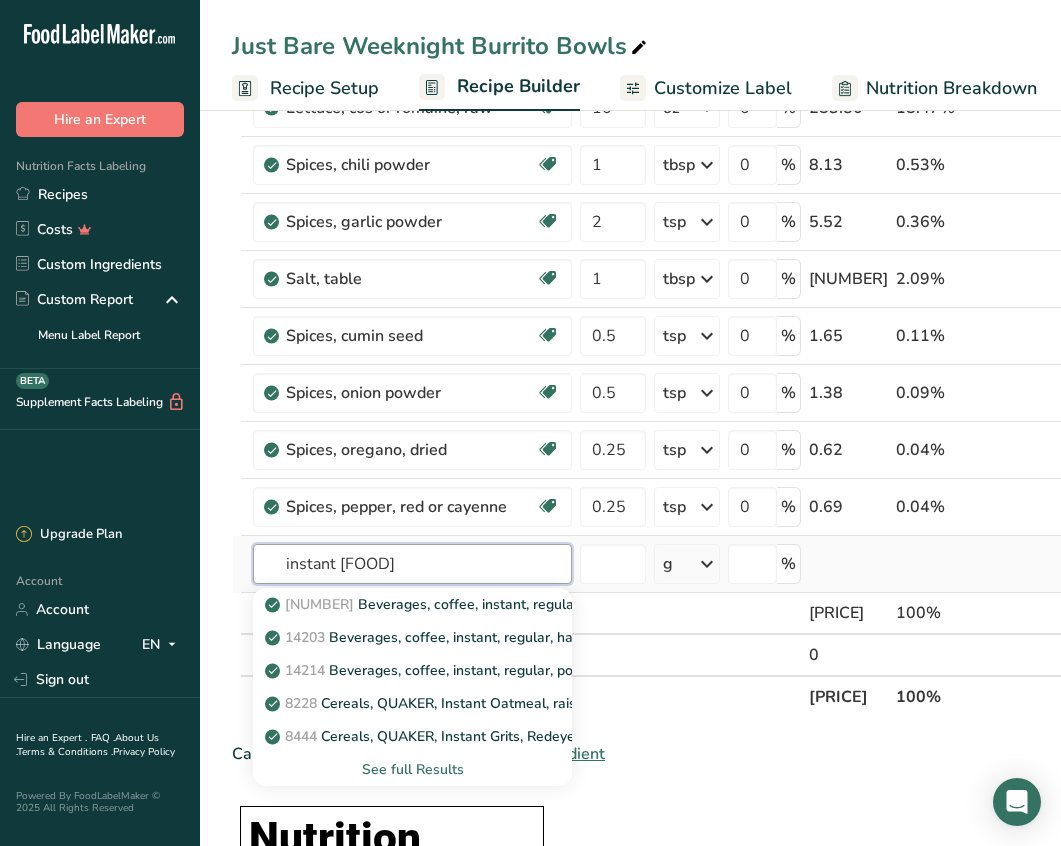 type on "instant [FOOD]" 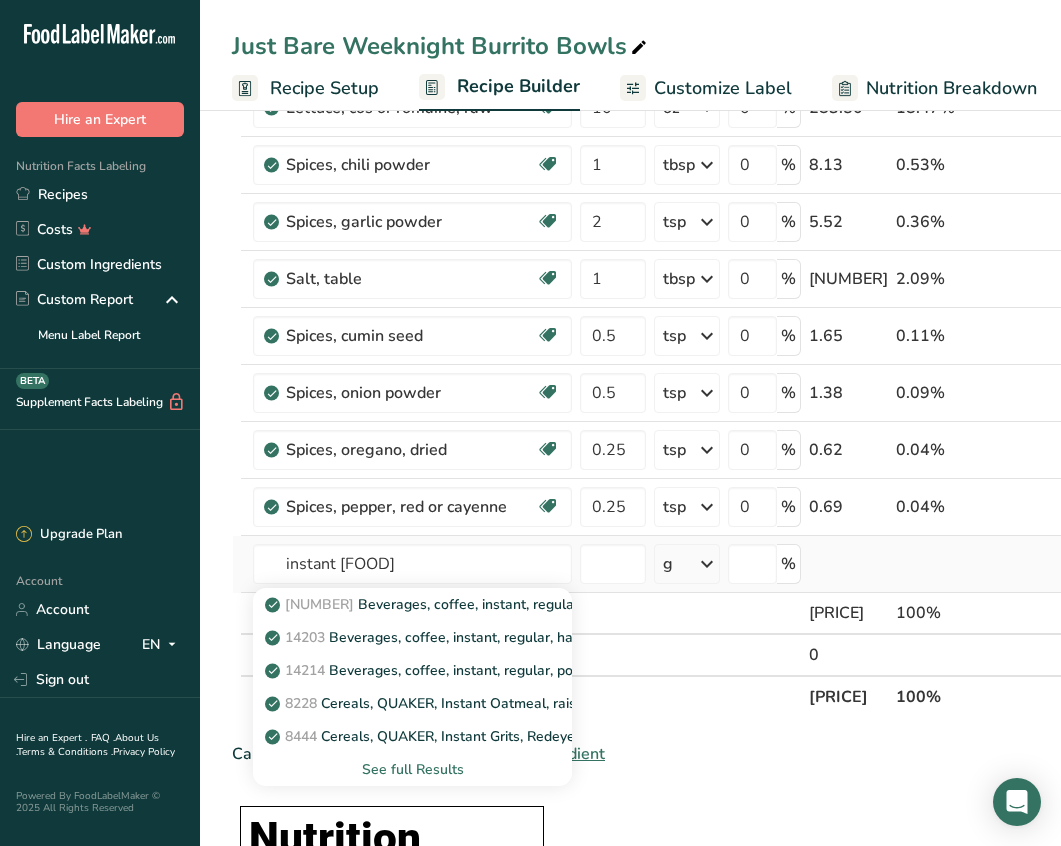 type 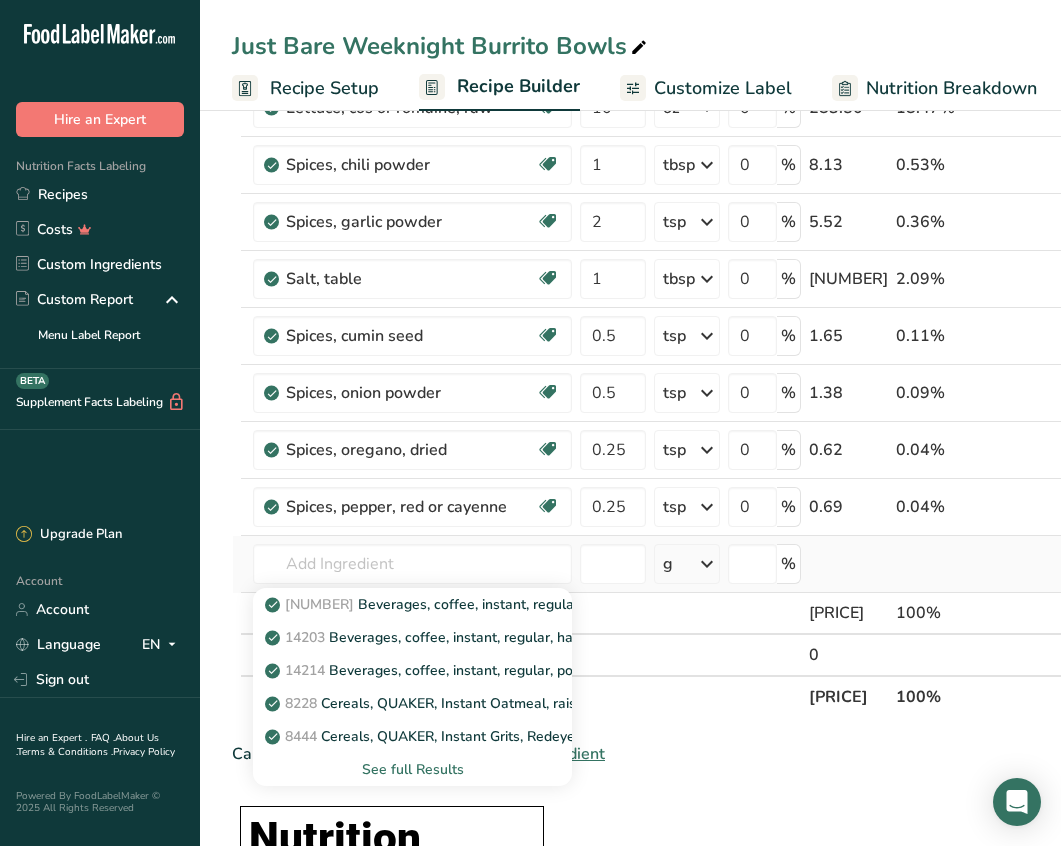 click on "See full Results" at bounding box center (412, 769) 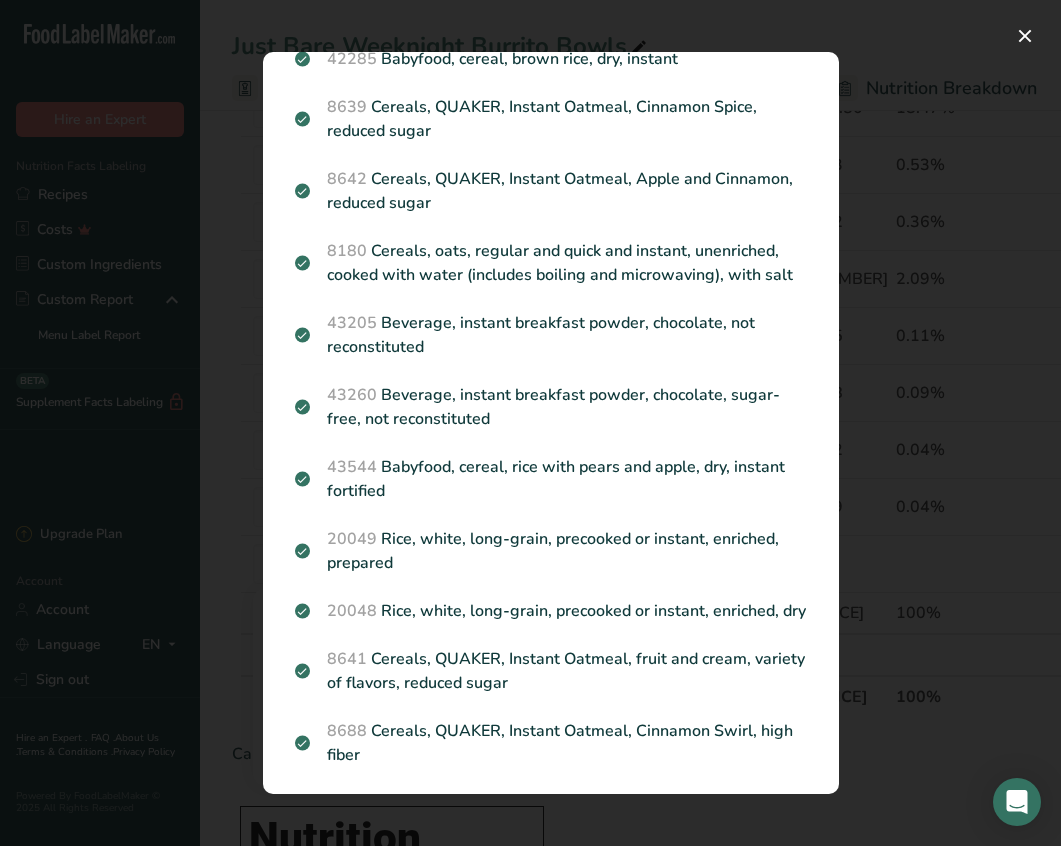 scroll, scrollTop: 610, scrollLeft: 0, axis: vertical 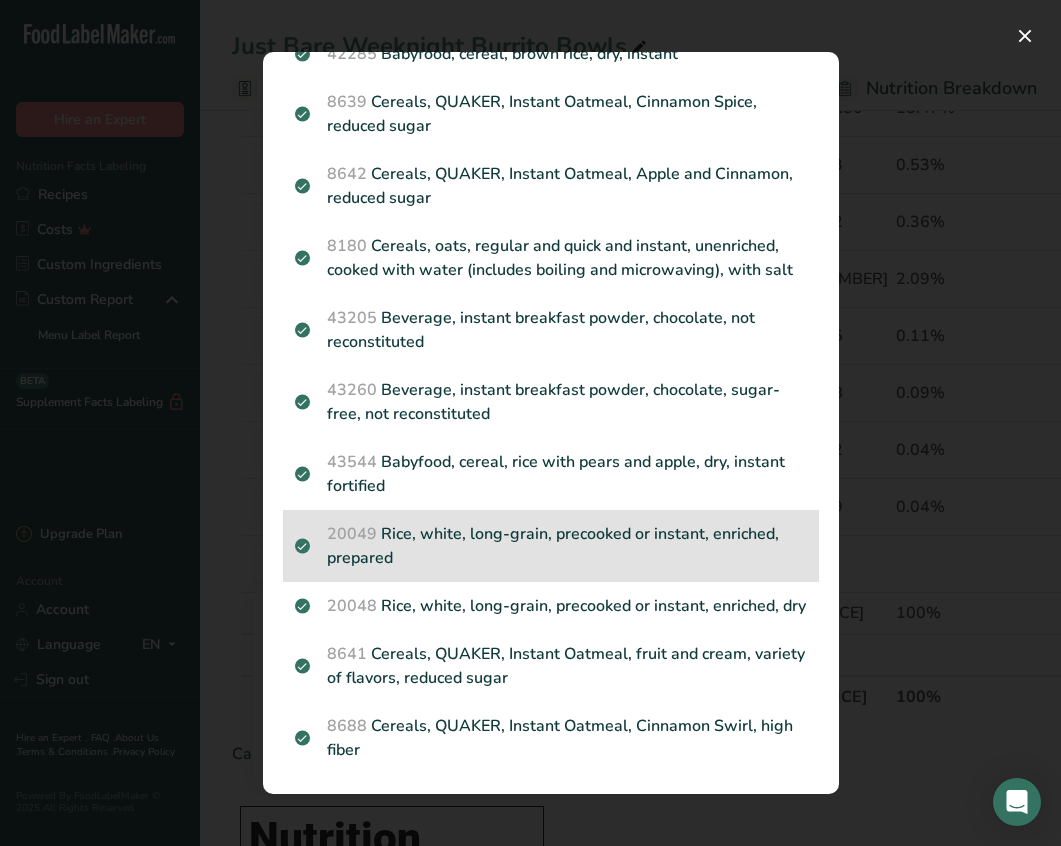 click on "20049
Rice, white, long-grain, precooked or instant, enriched, prepared" at bounding box center [551, 546] 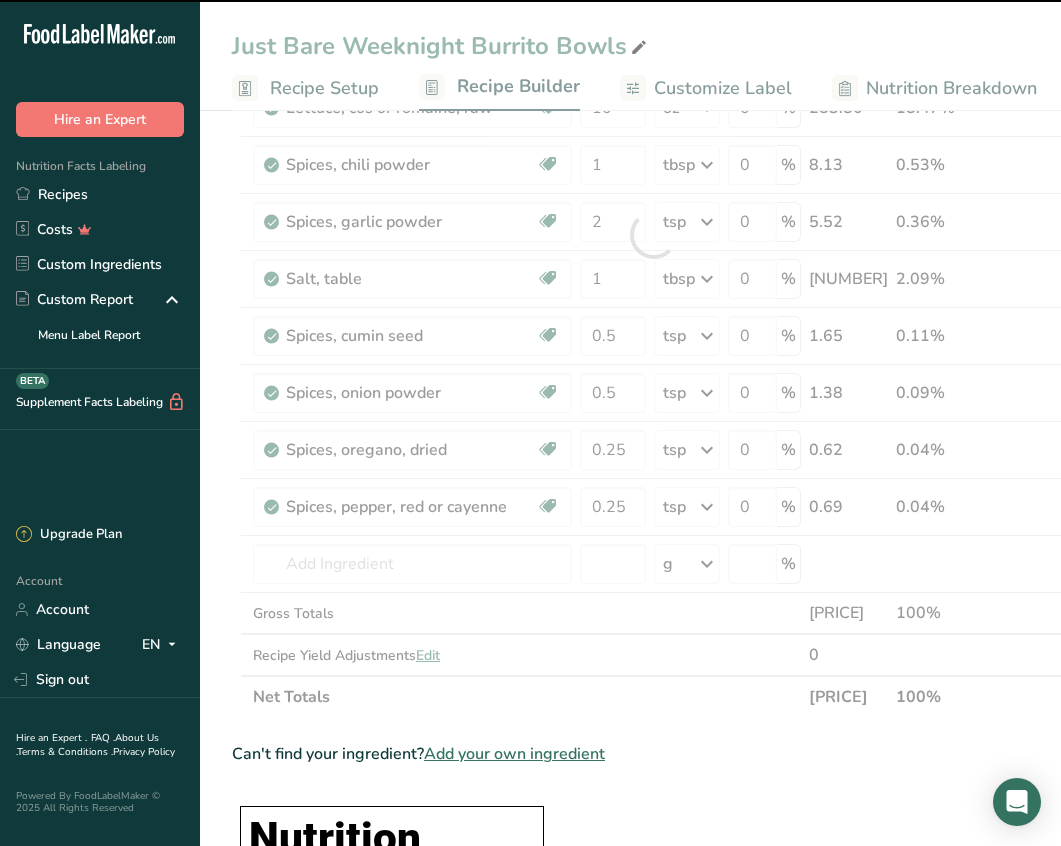 type on "0" 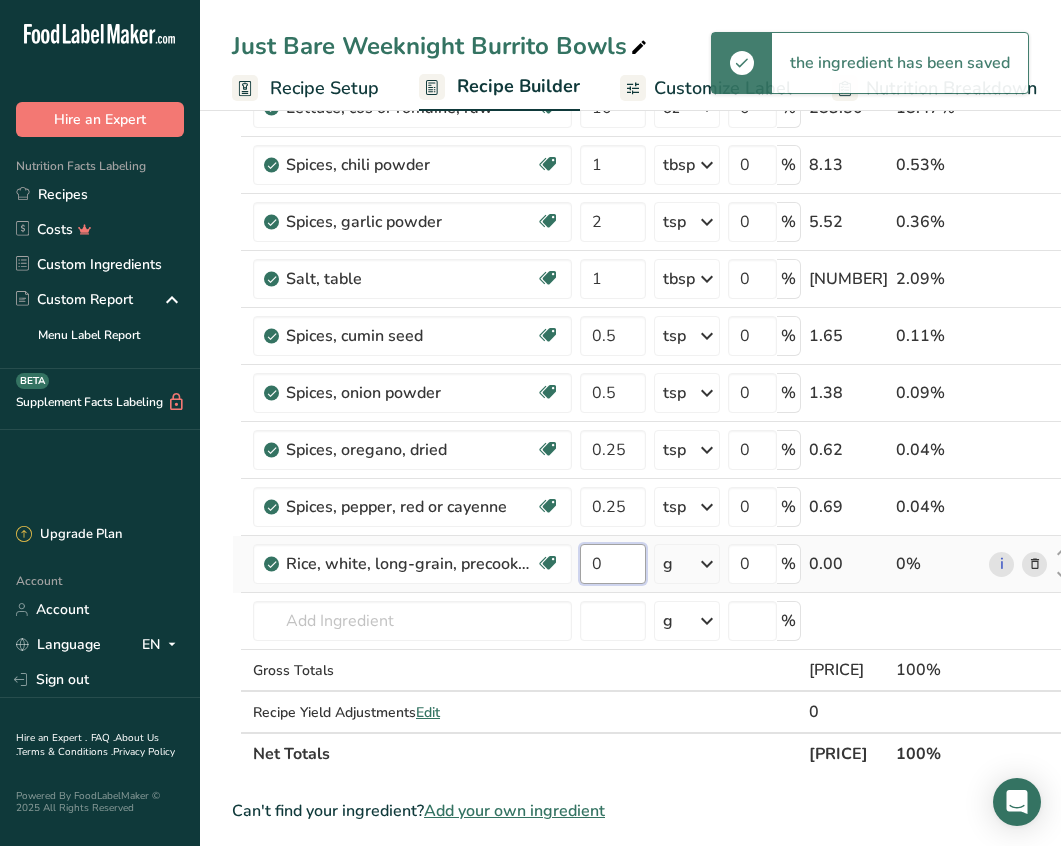 click on "0" at bounding box center (613, 564) 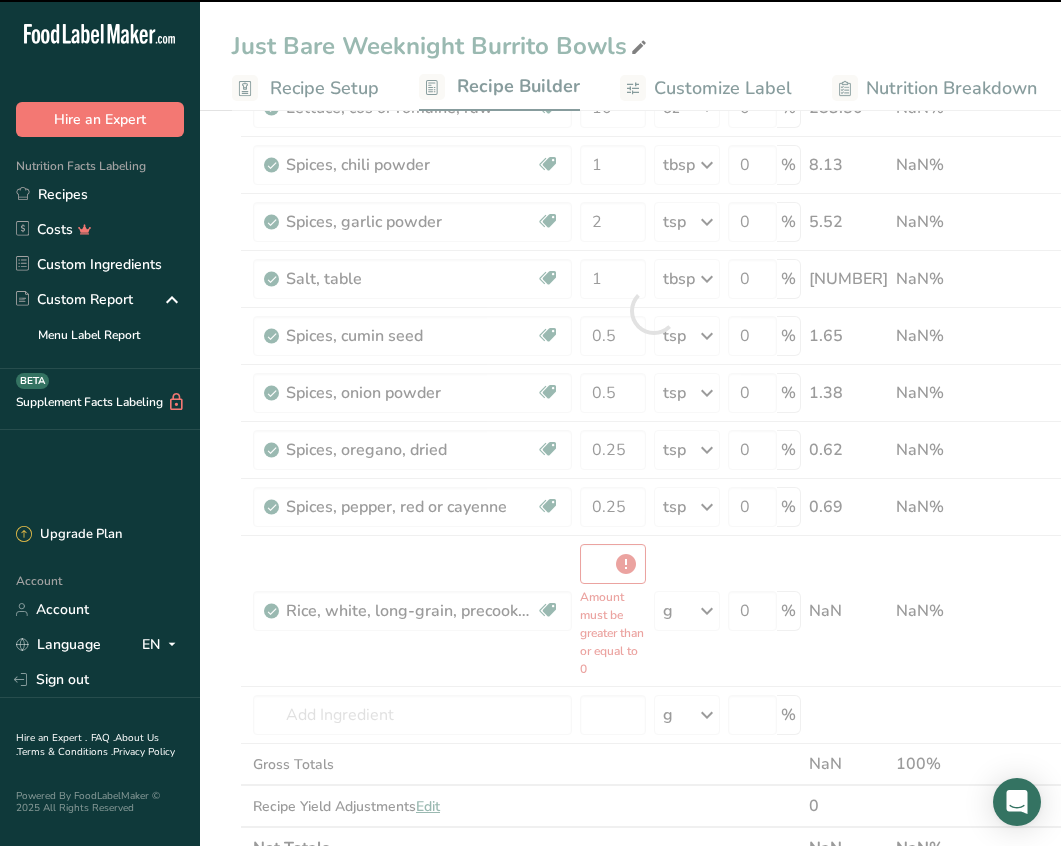 type on "0" 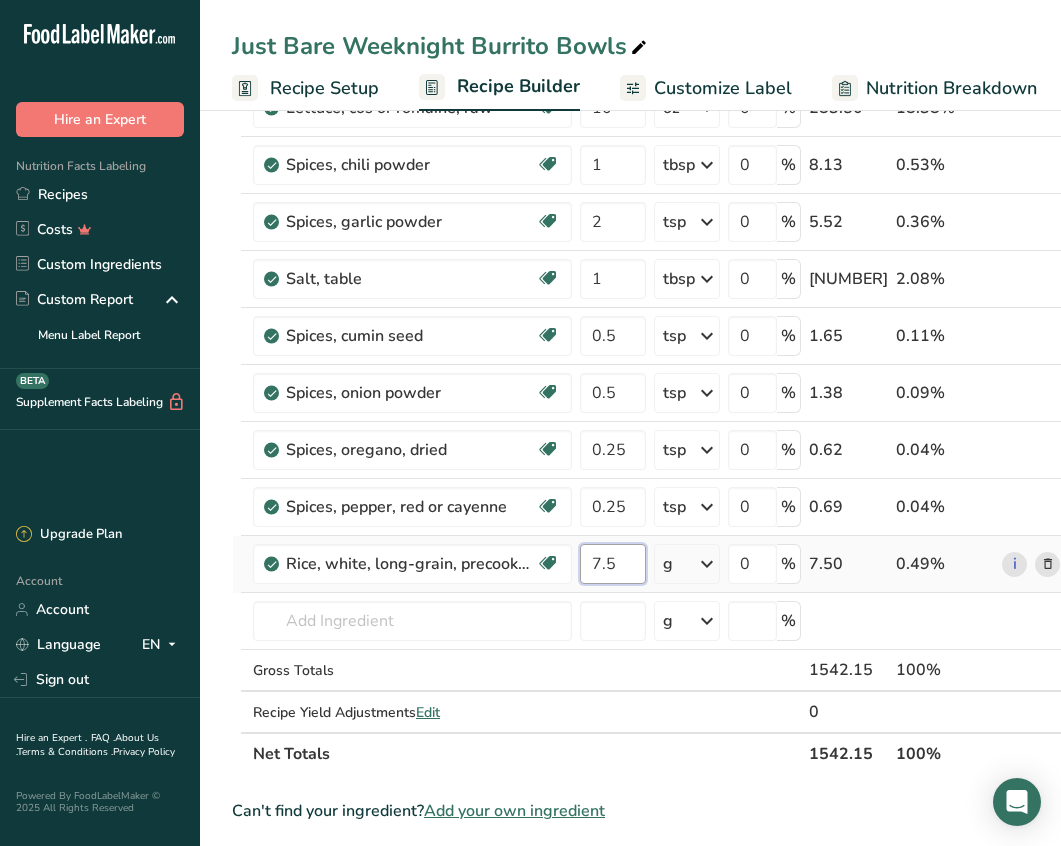 type on "7.5" 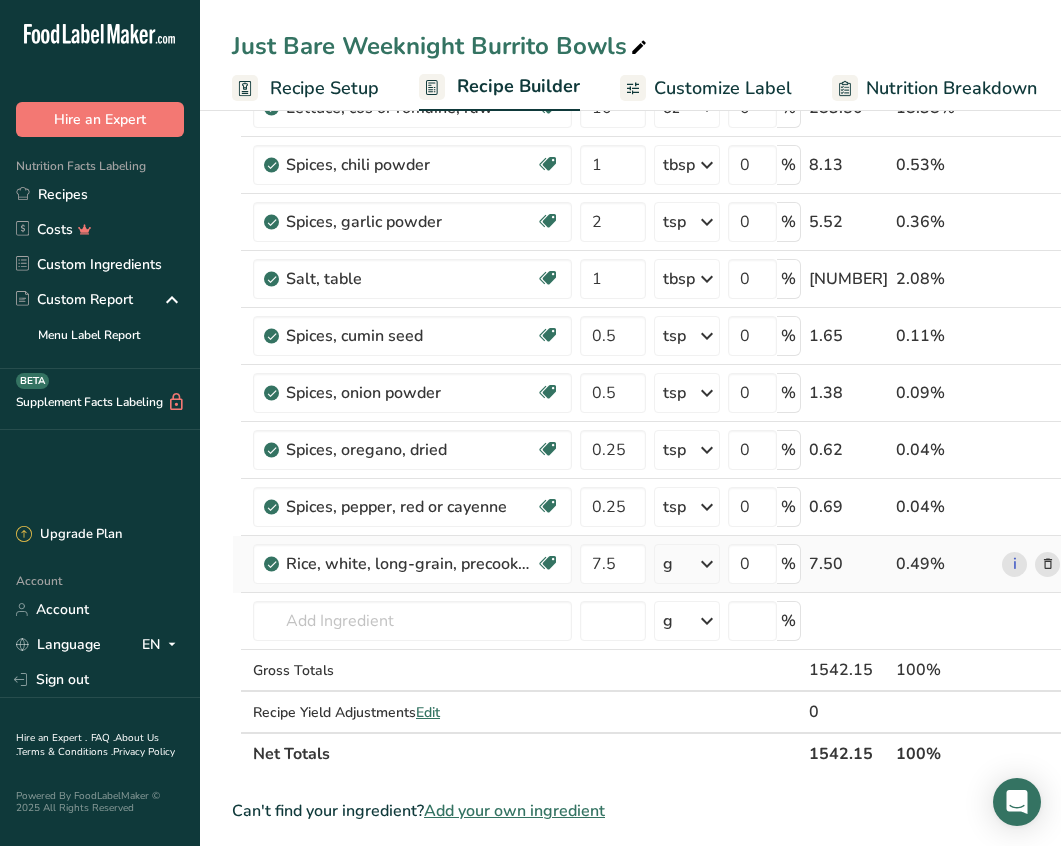 click on "Ingredient *
Amount *
Unit *
Waste *   .a-a{fill:#347362;}.b-a{fill:#fff;}          Grams
Percentage
Just [PRODUCT] [PRODUCT] [PRODUCT]
[NUMBER]
g
Weight Units
g
kg
mg
See more
Volume Units
l
mL
fl oz
See more
0
%
[NUMBER].00
[PERCENT]%
[FOOD], [FOOD], mature seeds, canned, low sodium
[ATTRIBUTE]
[ATTRIBUTE]
[ATTRIBUTE]
[ATTRIBUTE]
[ATTRIBUTE]
15
oz
Portions
1 [UNIT]
Weight Units
g
kg
mg
mcg
lb
oz" at bounding box center [660, 263] 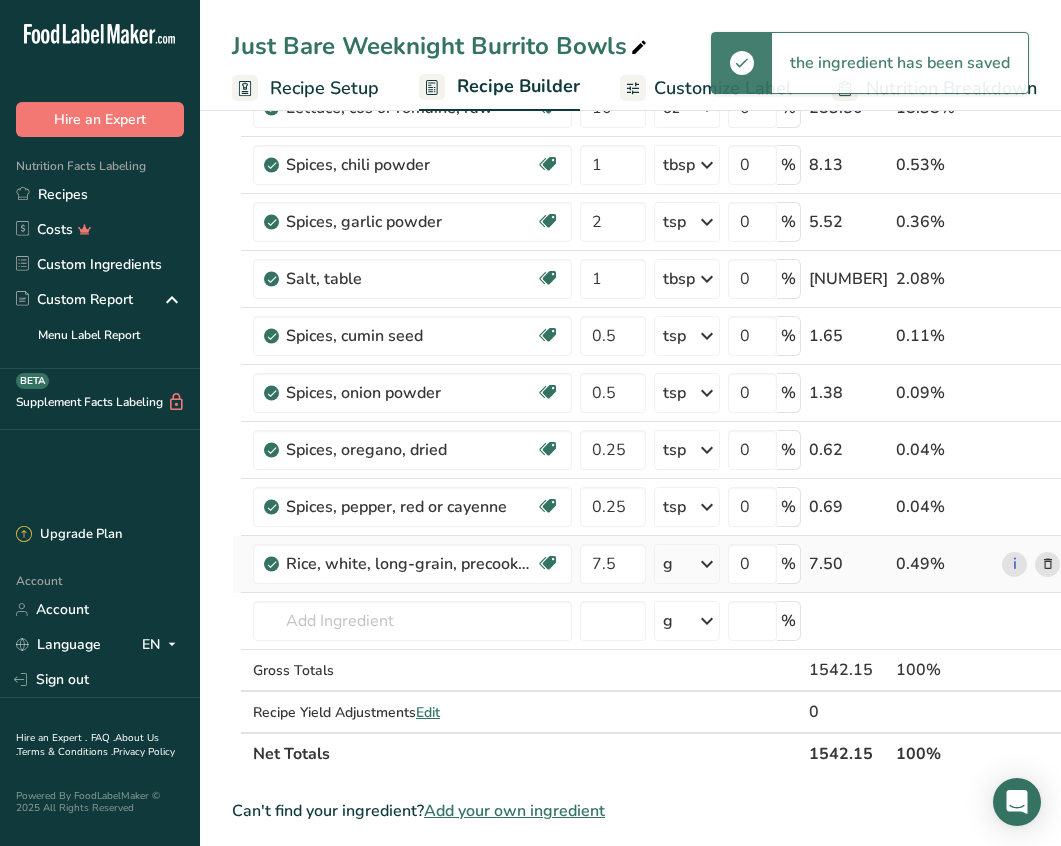 click at bounding box center [707, 564] 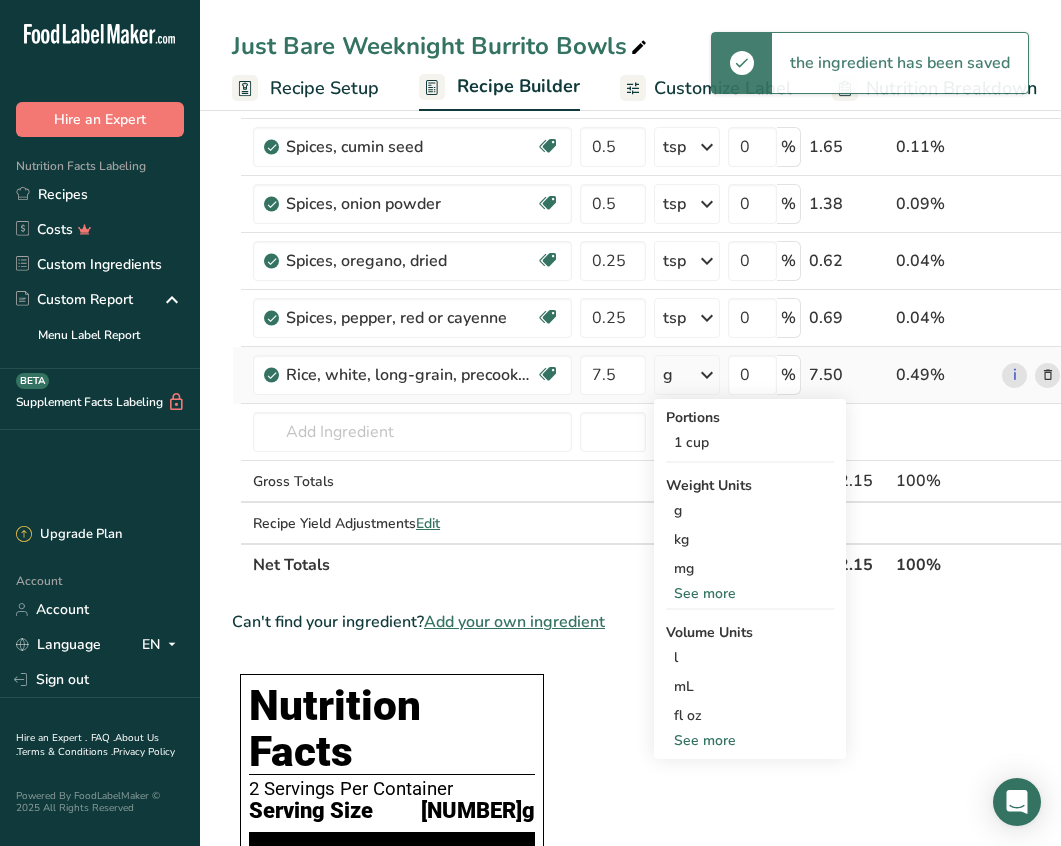scroll, scrollTop: 655, scrollLeft: 0, axis: vertical 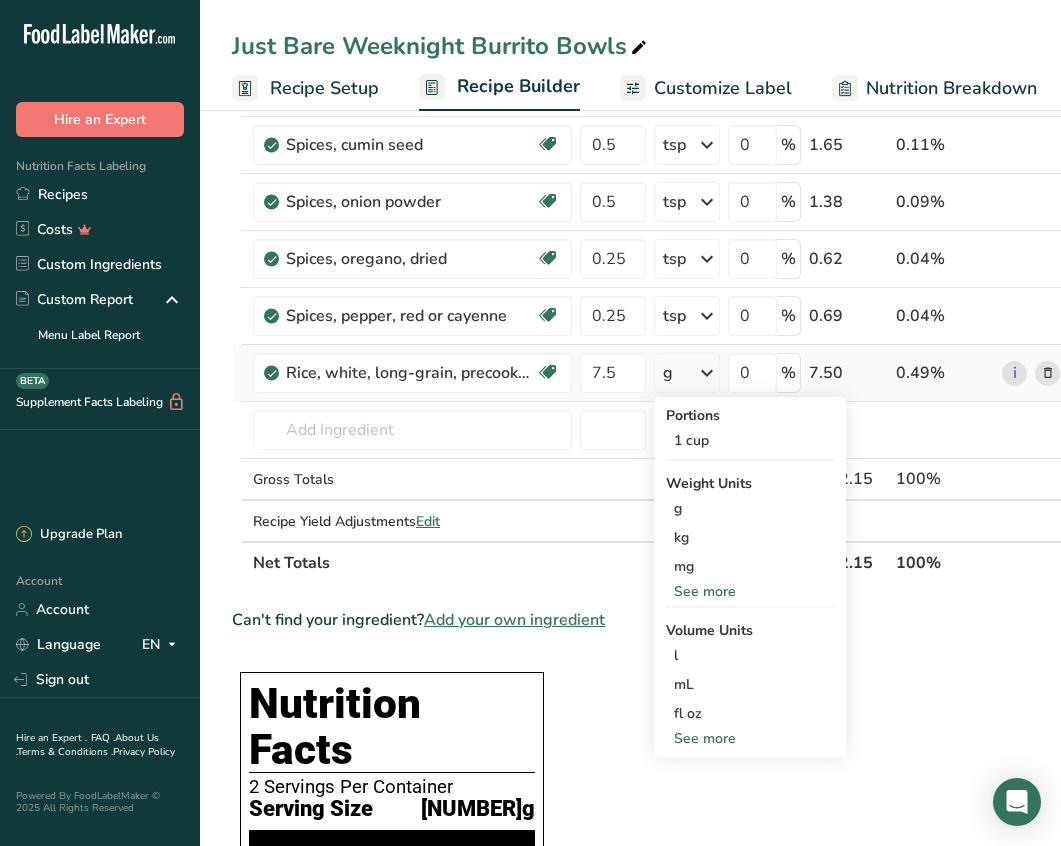 click on "See more" at bounding box center [750, 591] 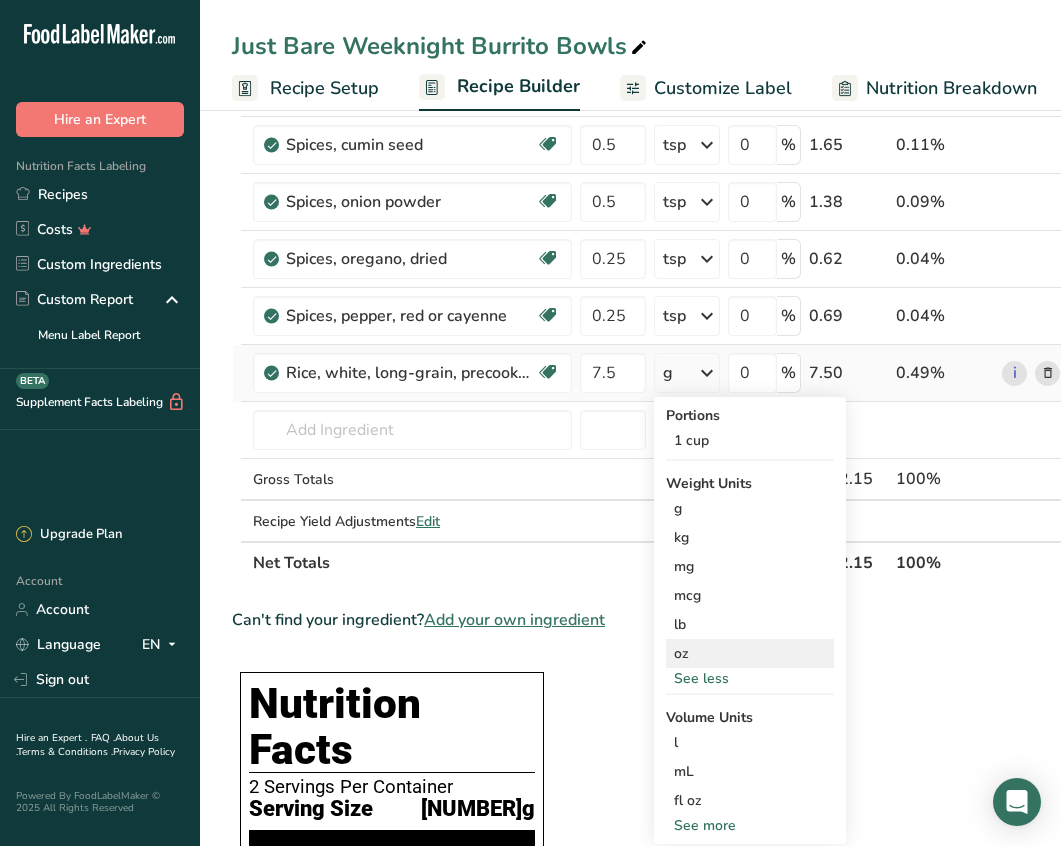 click on "oz" at bounding box center (750, 653) 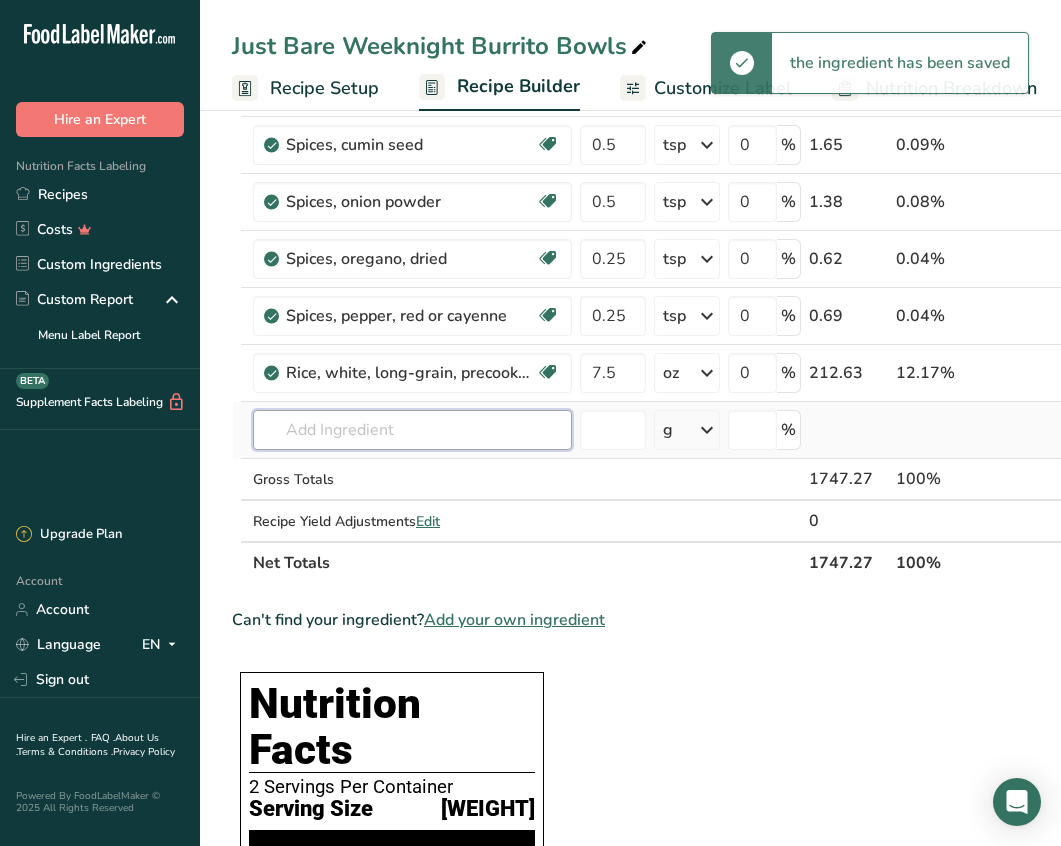 click at bounding box center (412, 430) 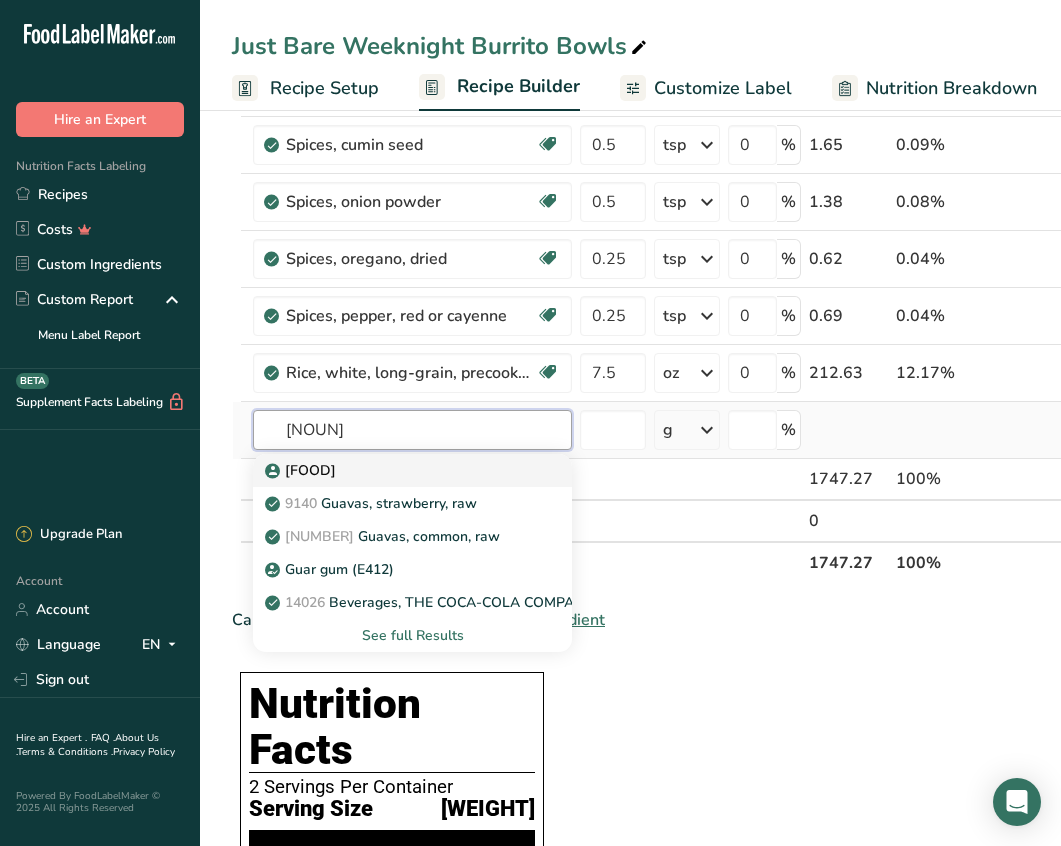 type on "[NOUN]" 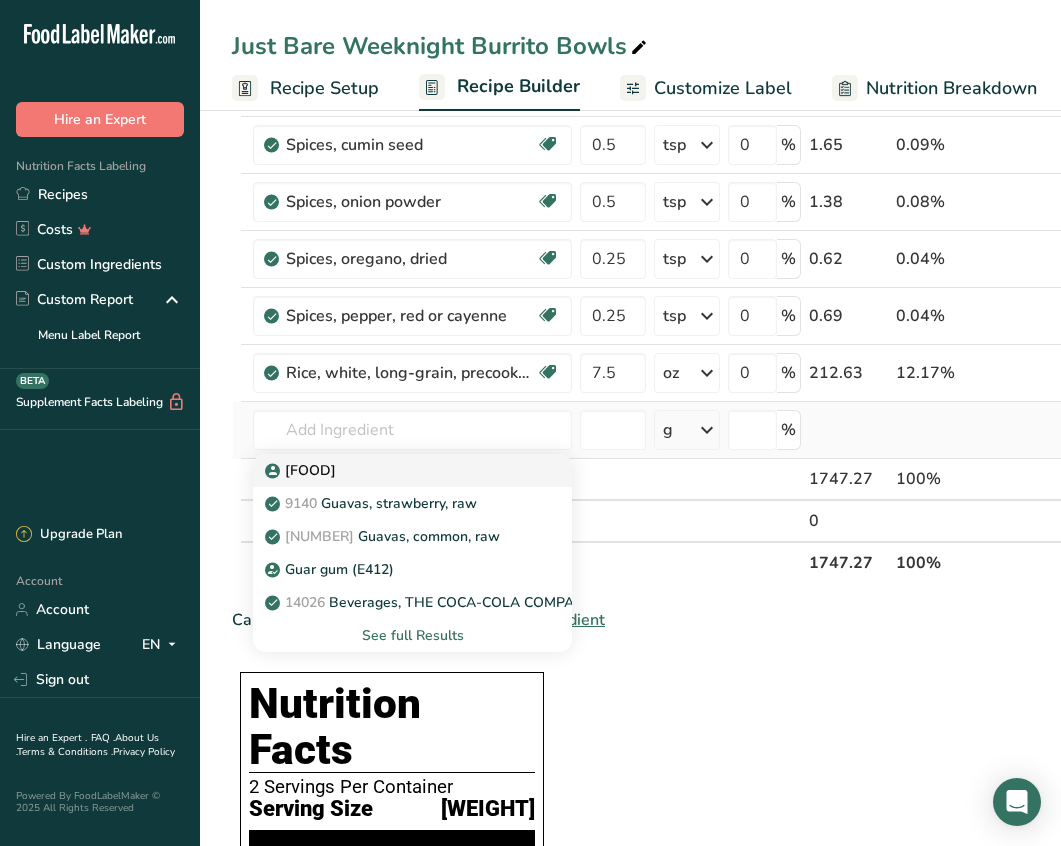 click on "[FOOD]" at bounding box center (396, 470) 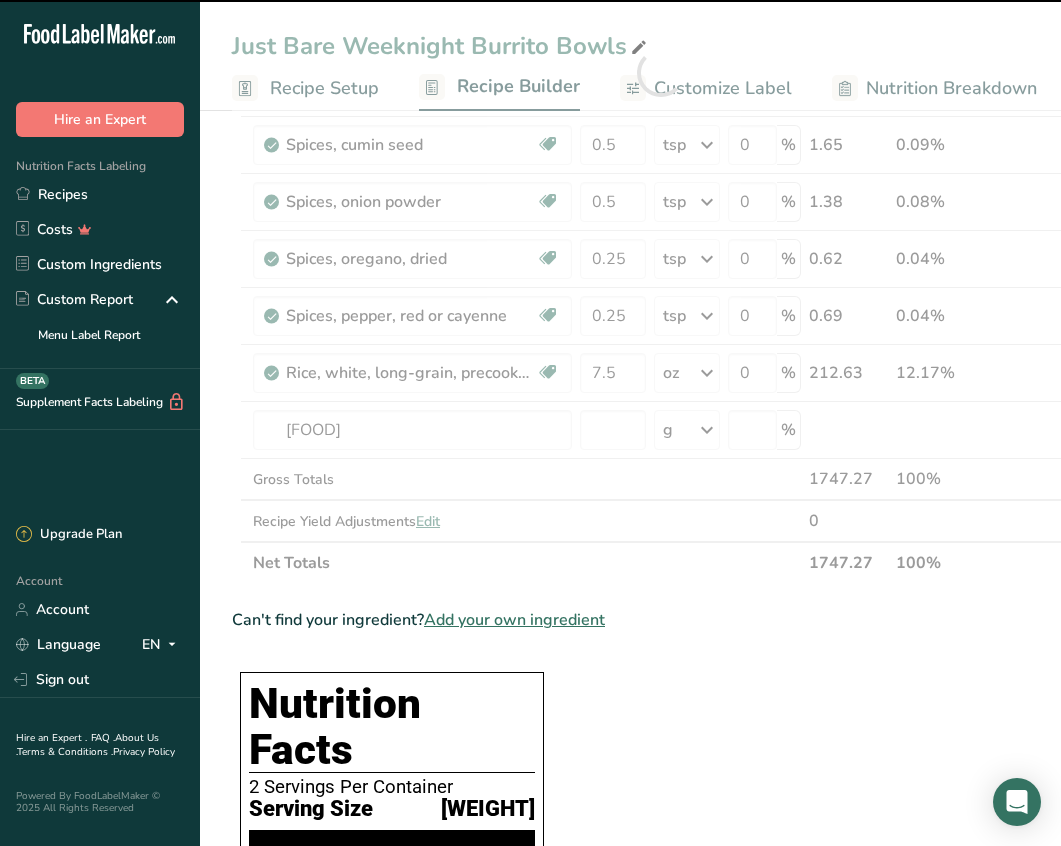 type on "0" 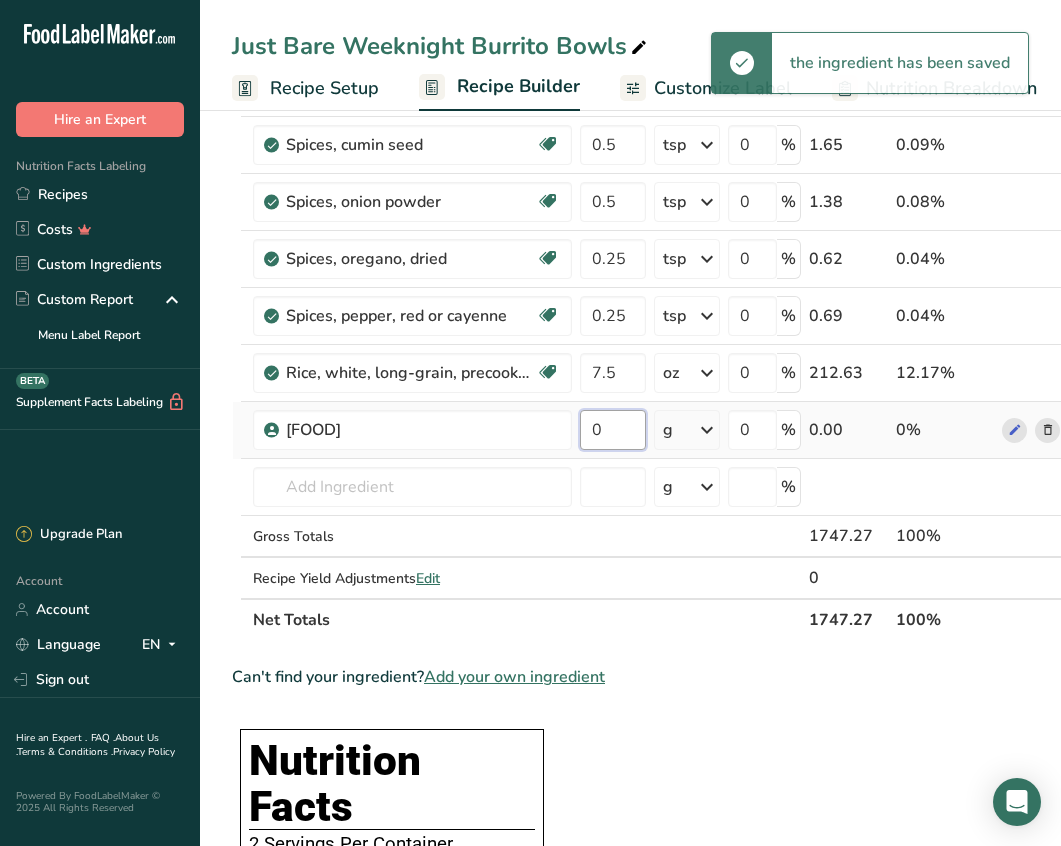 click on "0" at bounding box center (613, 430) 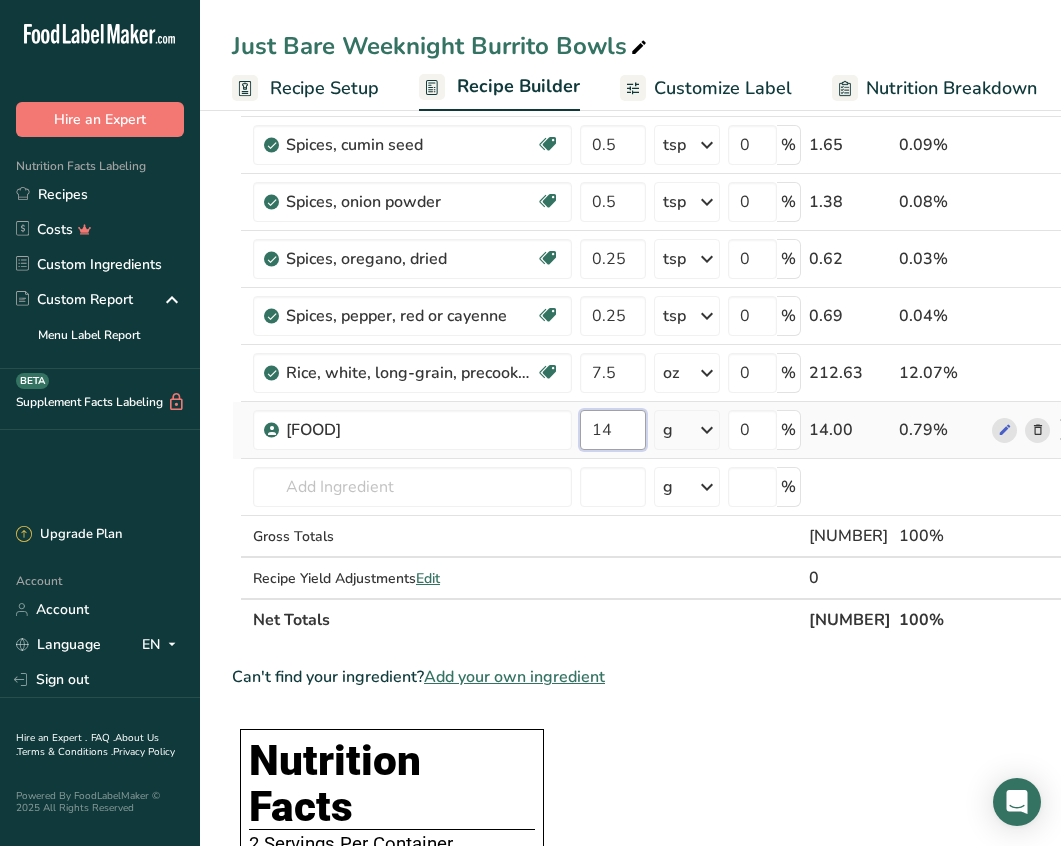 type on "1" 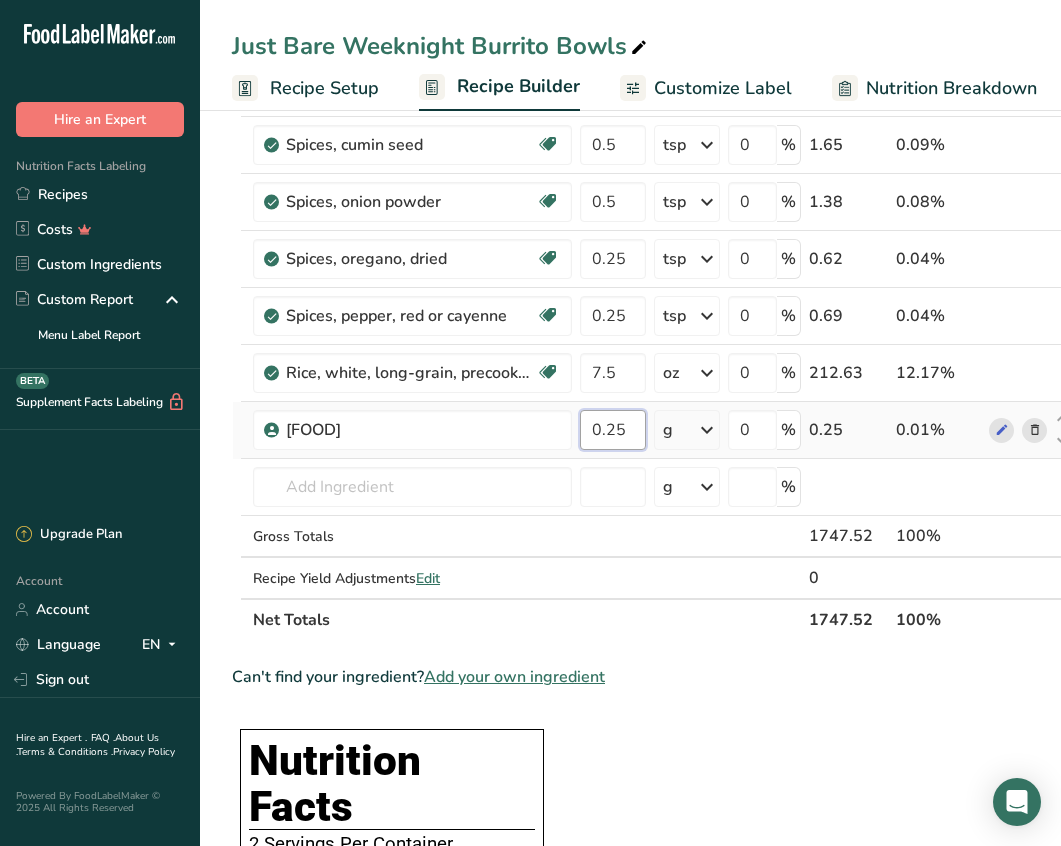 type on "0.25" 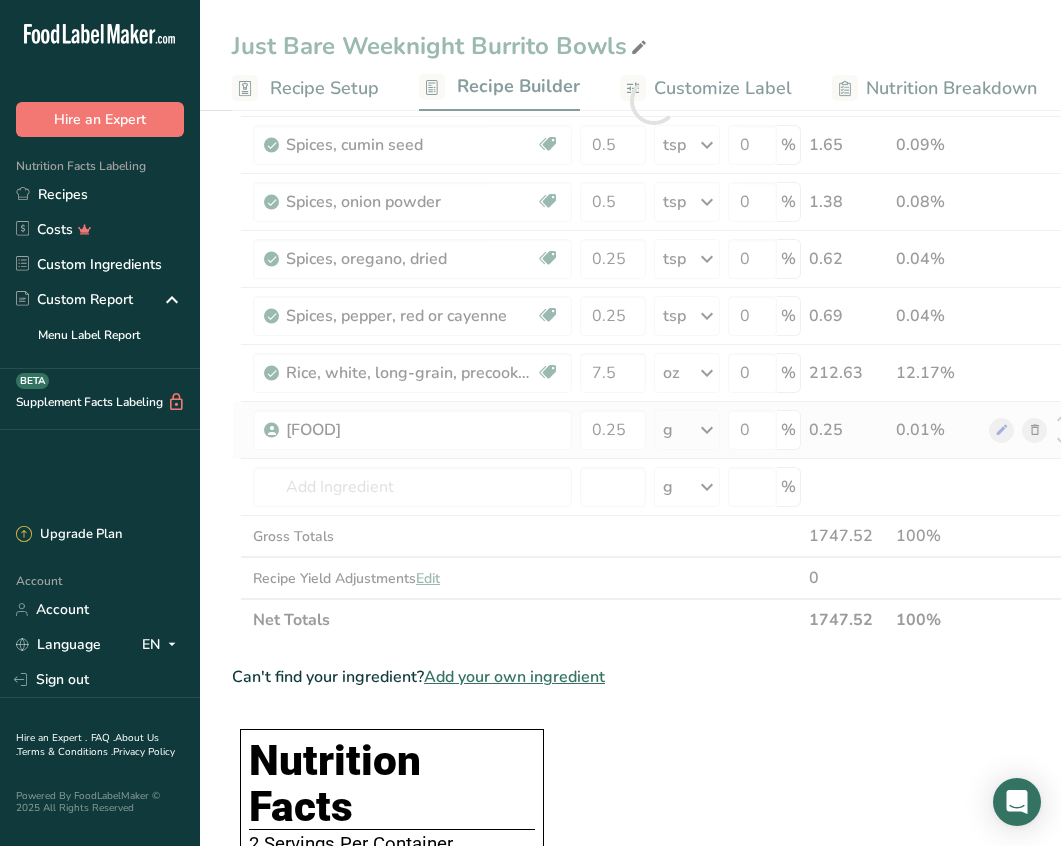 click on "Ingredient *
Amount *
Unit *
Waste *   .a-a{fill:#347362;}.b-a{fill:#fff;}          Grams
Percentage
Just Bare Roasted Chicken Breast Bites
[WEIGHT]
g
Weight Units
g
kg
mg
See more
Volume Units
l
mL
fl oz
See more
0
%
[WEIGHT].00
19.23%
Beans, black, mature seeds, canned, low sodium
Plant-based Protein
Dairy free
Gluten free
Vegan
Vegetarian
Soy free
[WEIGHT]
oz
Portions
1 cup
Weight Units
g
kg
mg
See more" at bounding box center [654, 101] 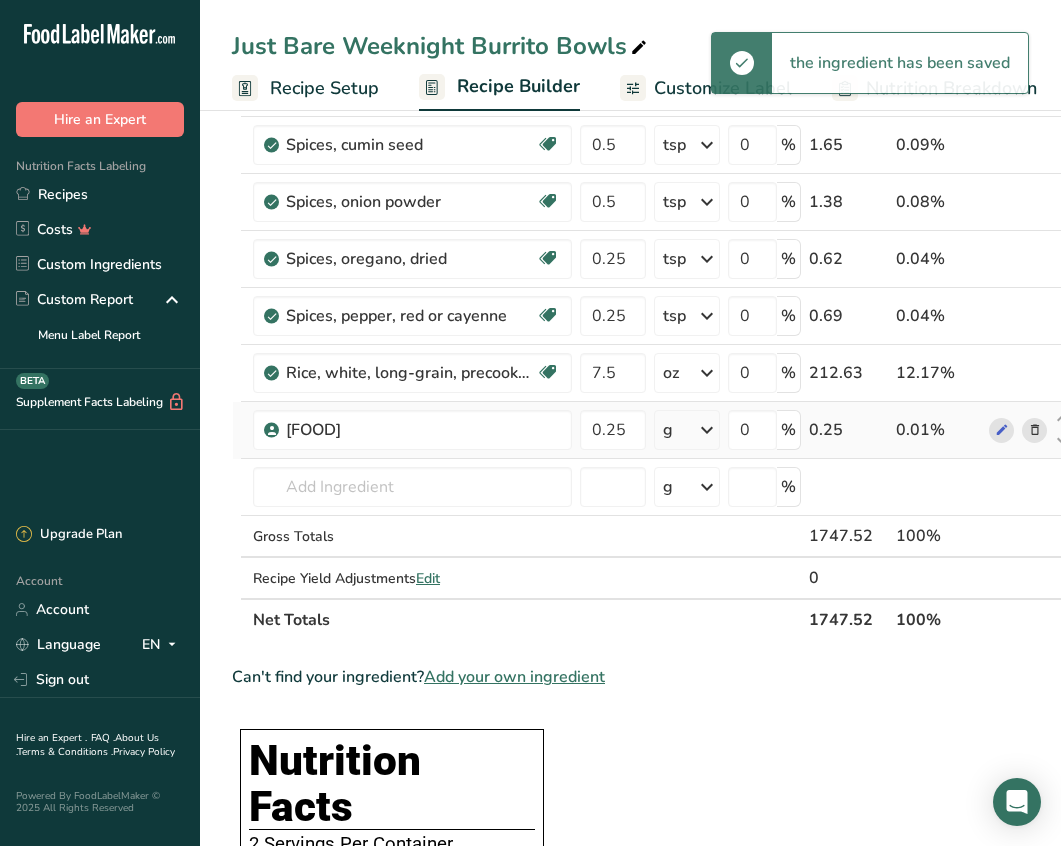 click at bounding box center (707, 430) 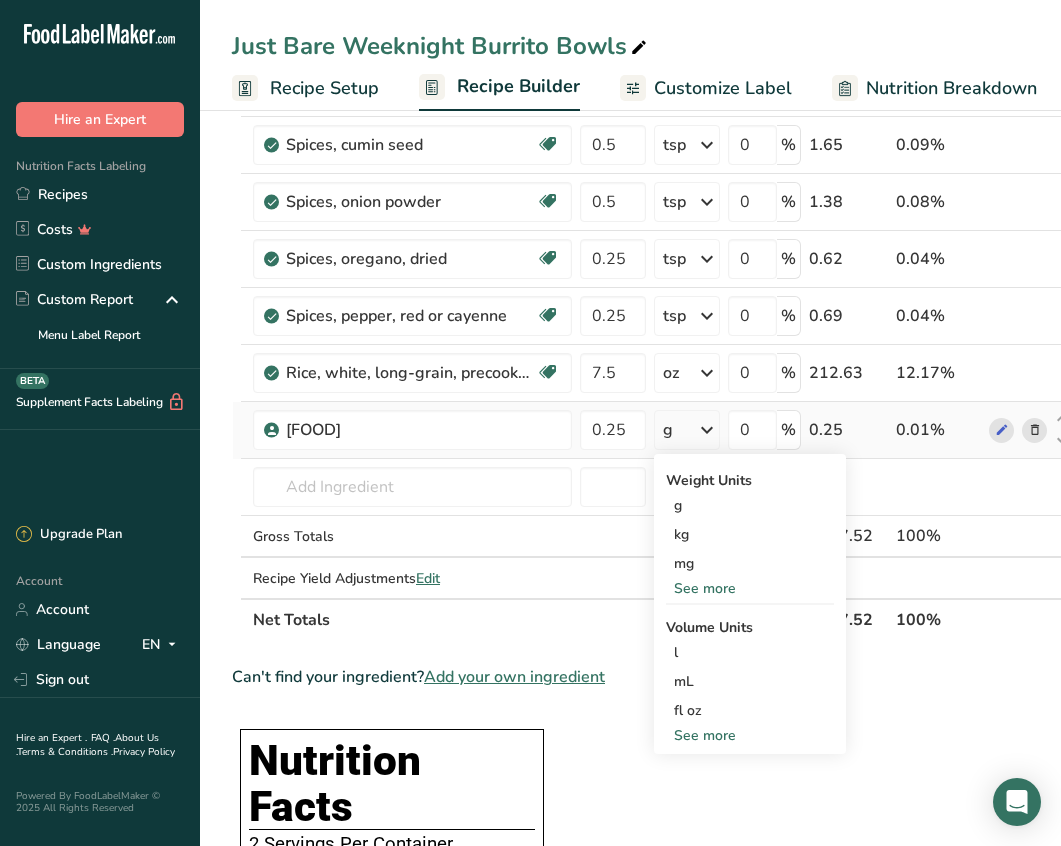 click on "See more" at bounding box center [750, 735] 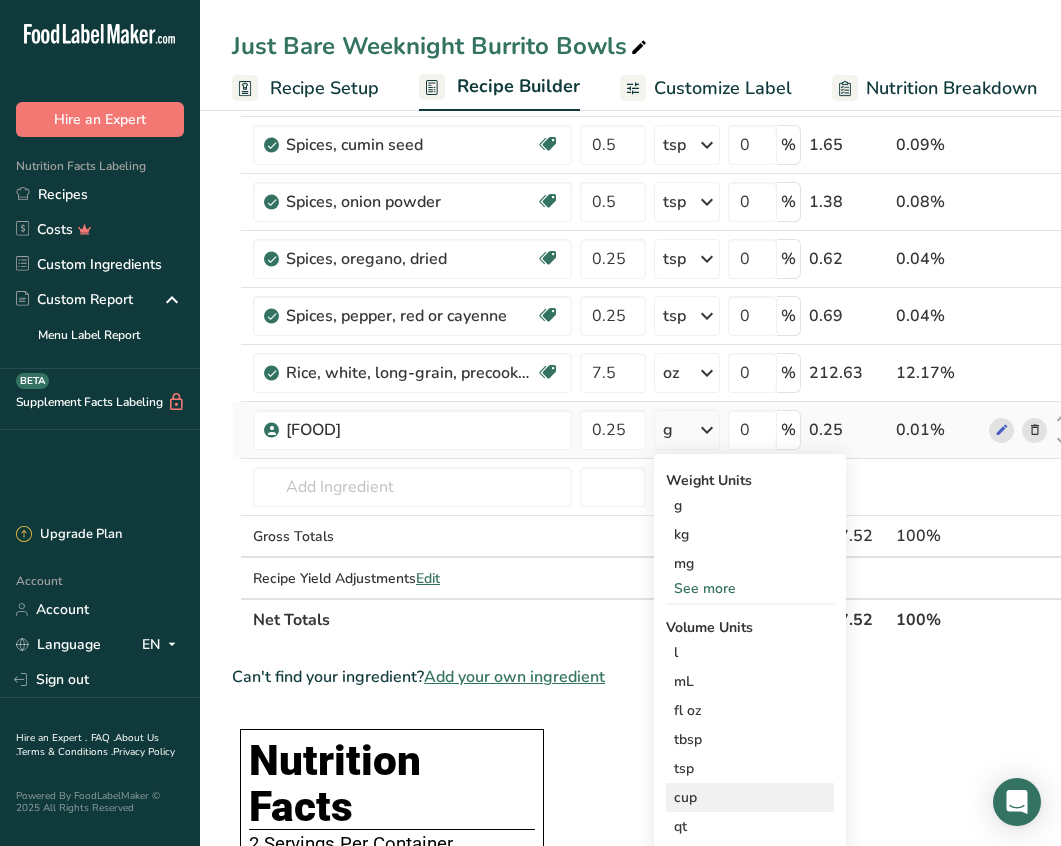 click on "cup" at bounding box center (750, 797) 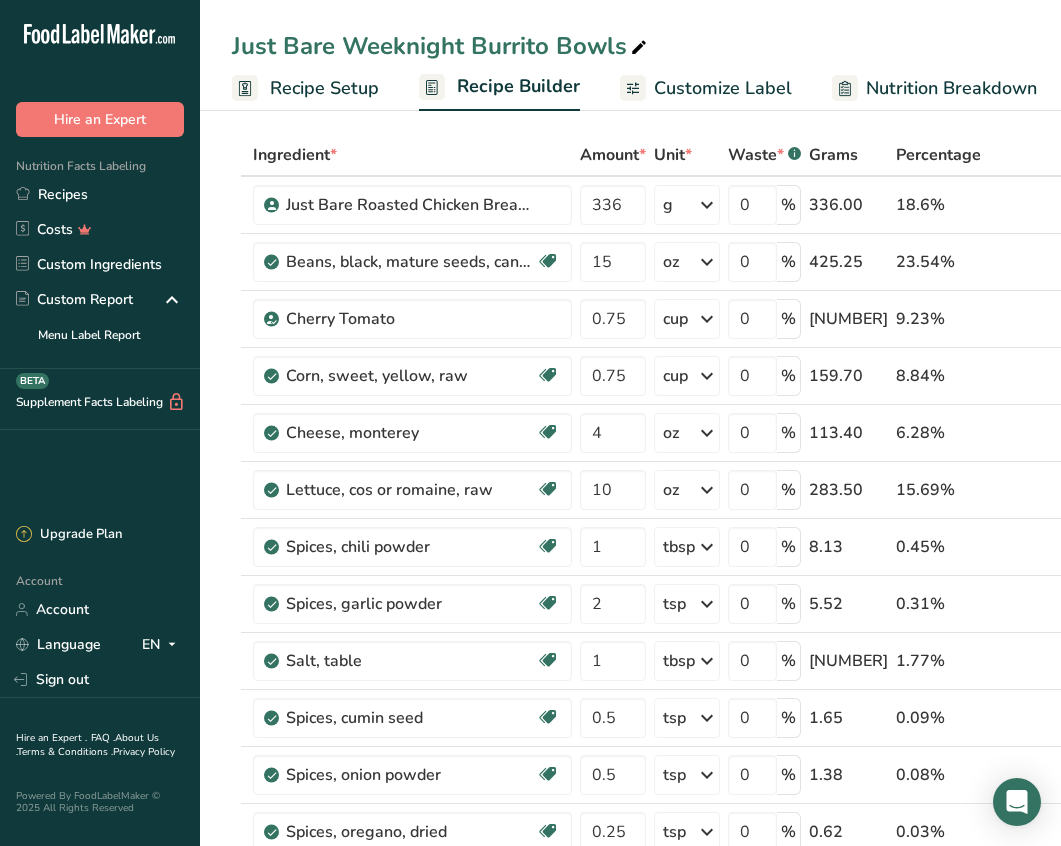 scroll, scrollTop: 0, scrollLeft: 0, axis: both 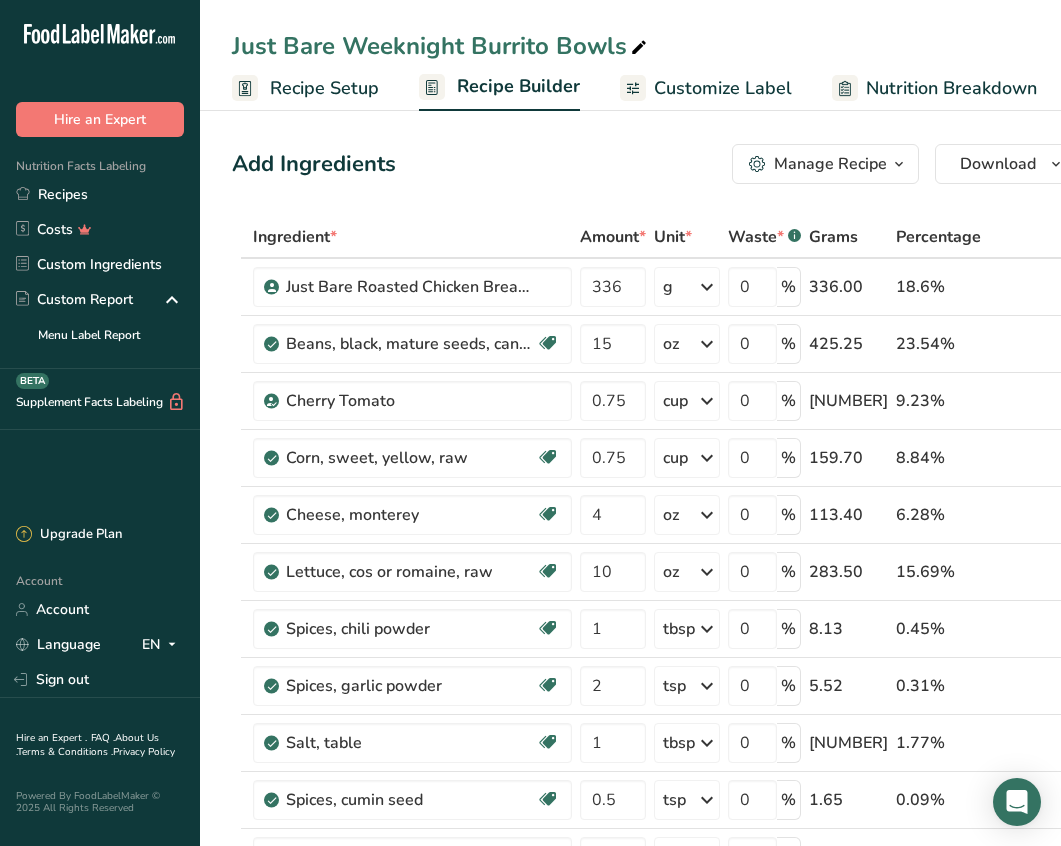 click on "Customize Label" at bounding box center (723, 88) 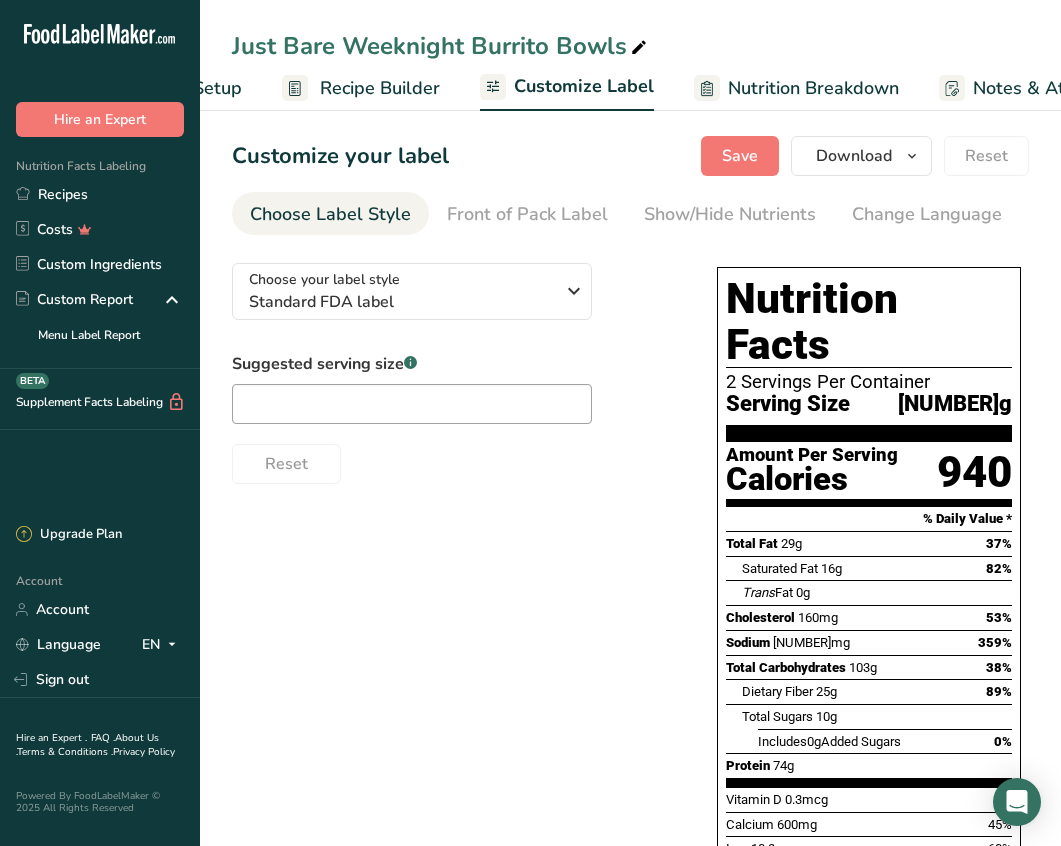 scroll, scrollTop: 0, scrollLeft: 389, axis: horizontal 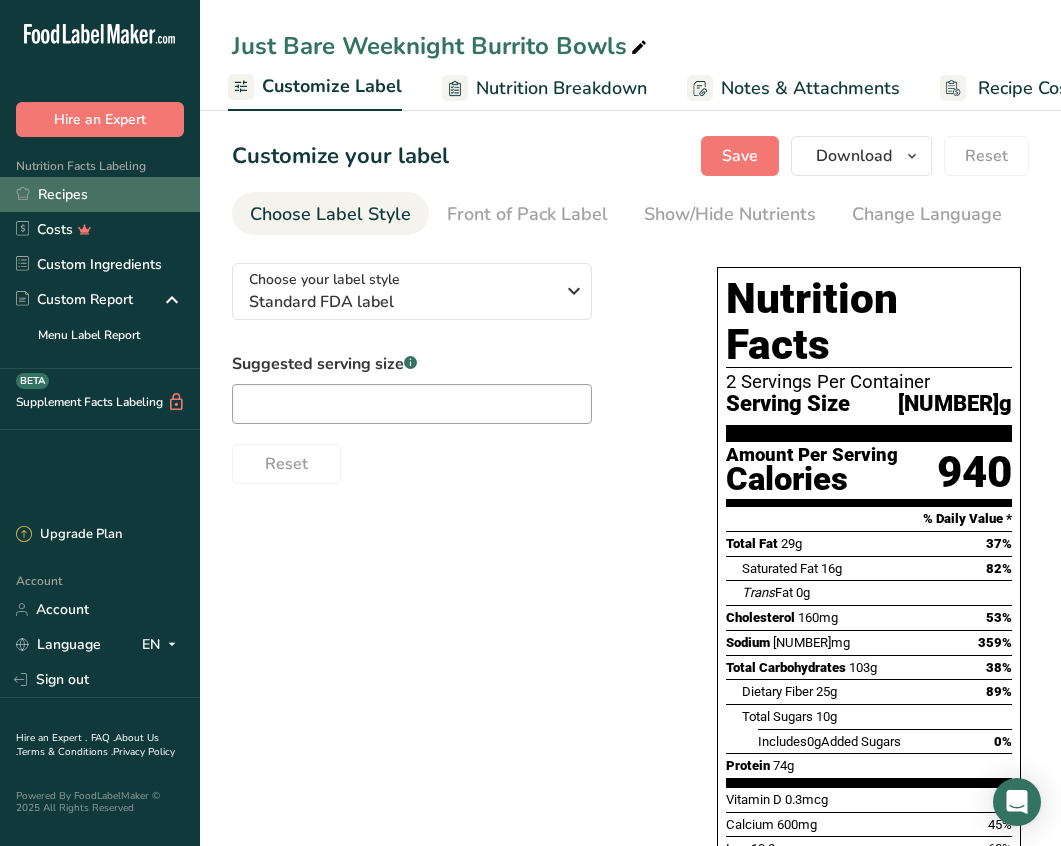 click on "Recipes" at bounding box center [100, 194] 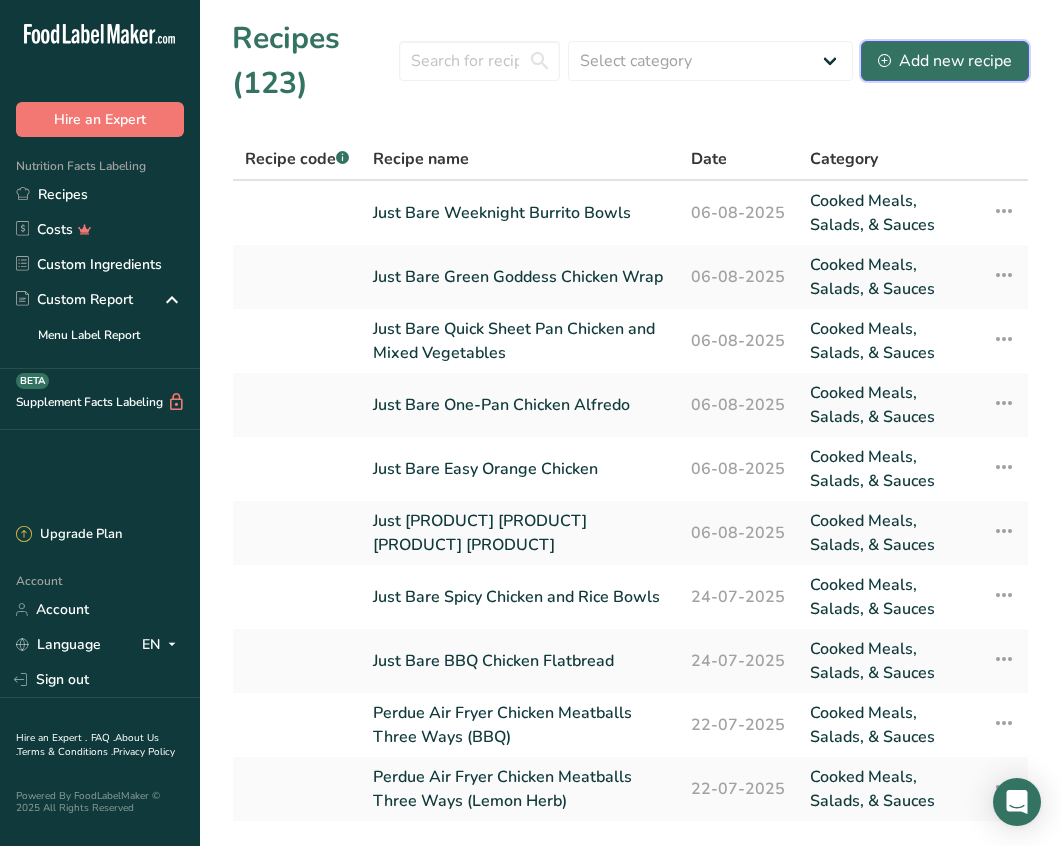 click on "Add new recipe" at bounding box center (945, 61) 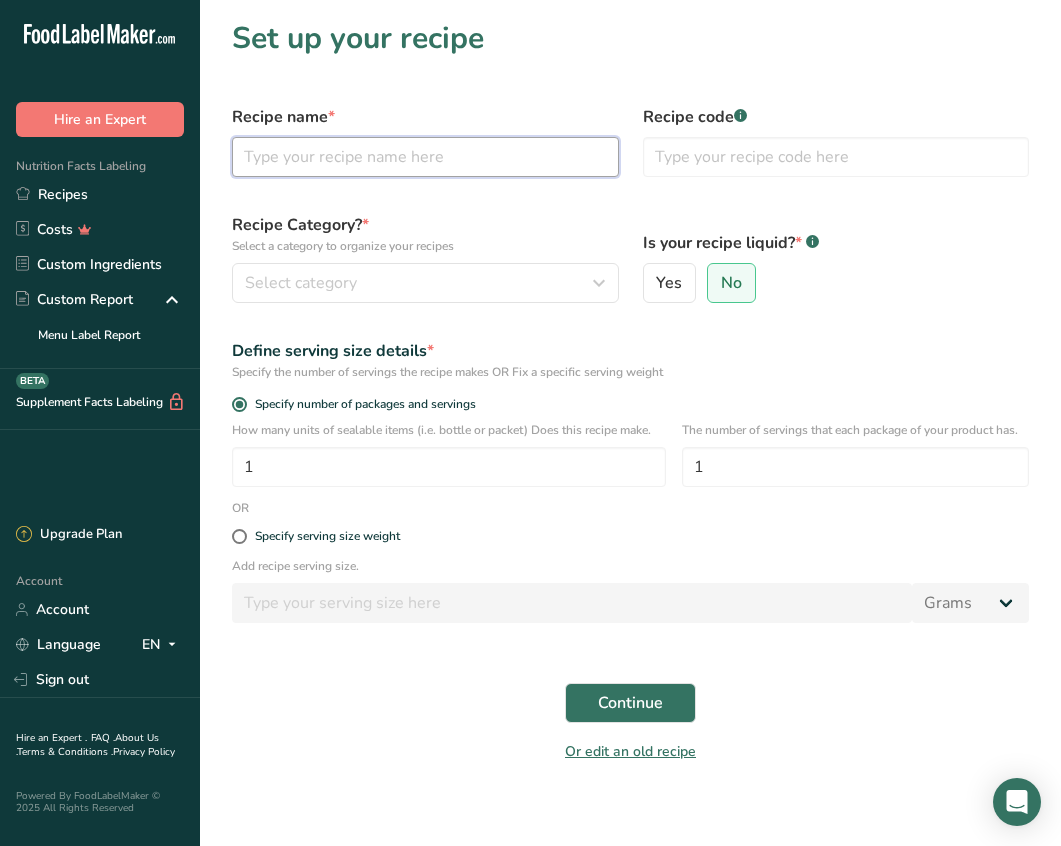 click at bounding box center [425, 157] 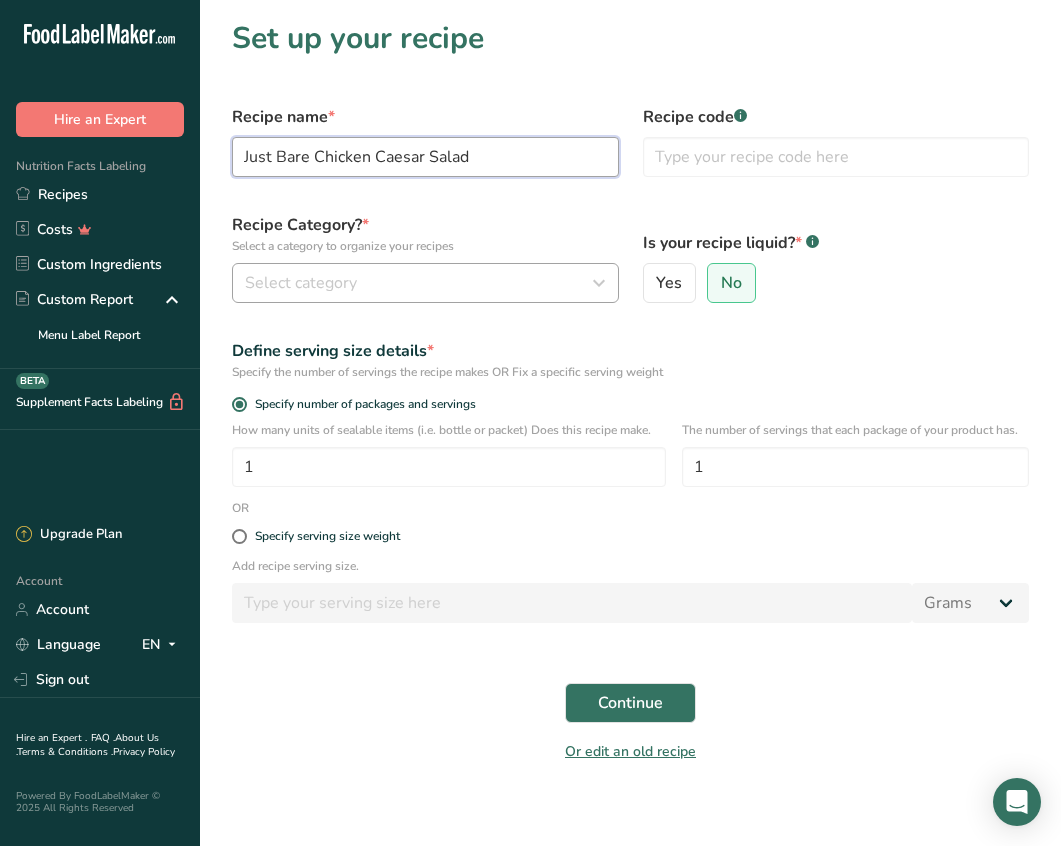 type on "Just Bare Chicken Caesar Salad" 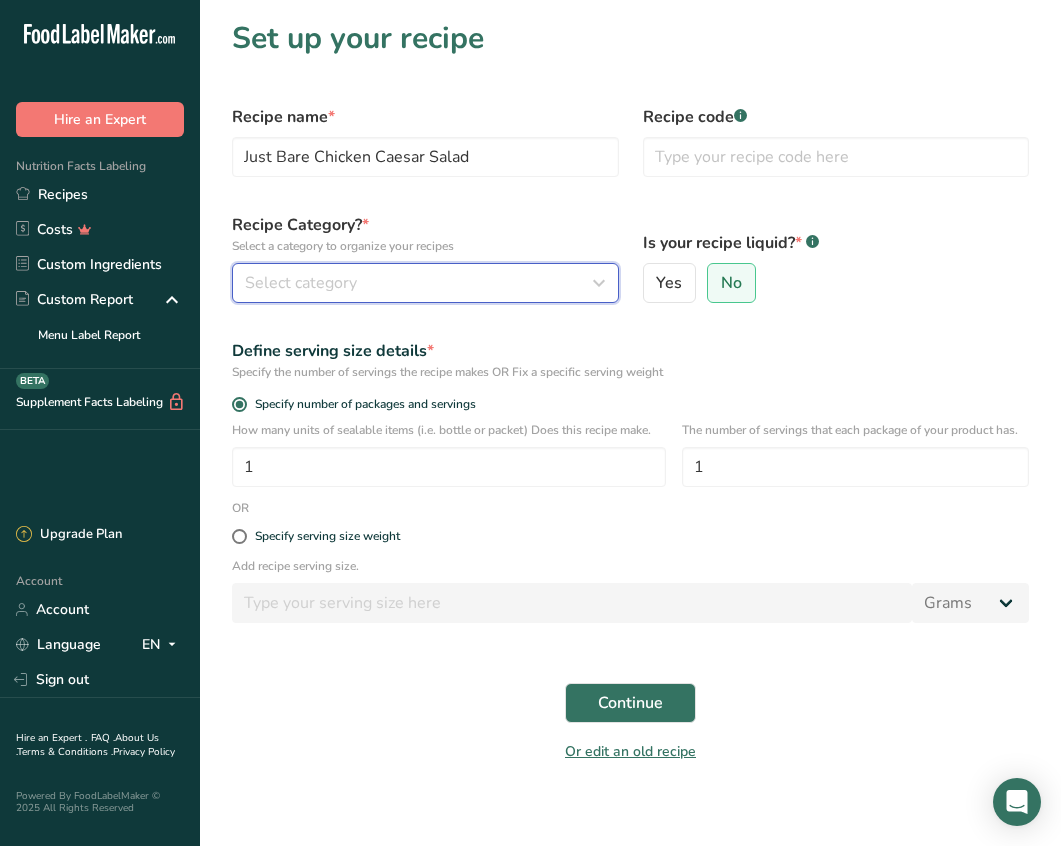 click on "Select category" at bounding box center (419, 283) 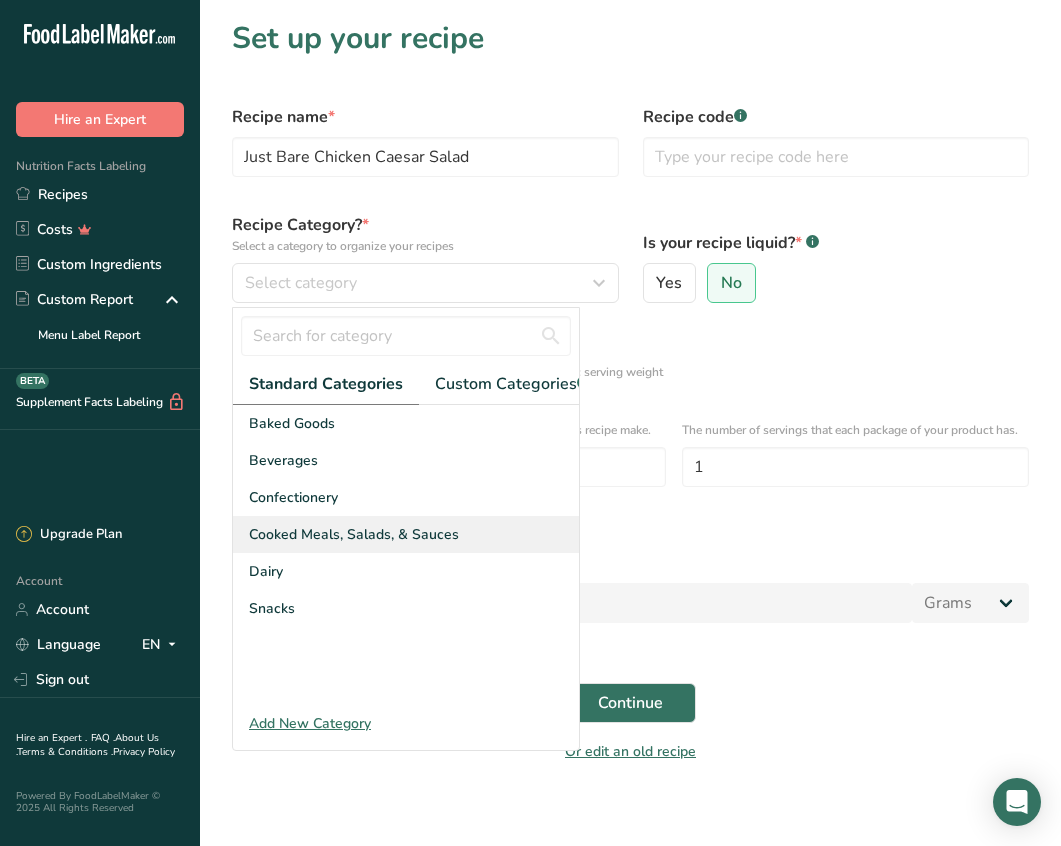 click on "Cooked Meals, Salads, & Sauces" at bounding box center [354, 534] 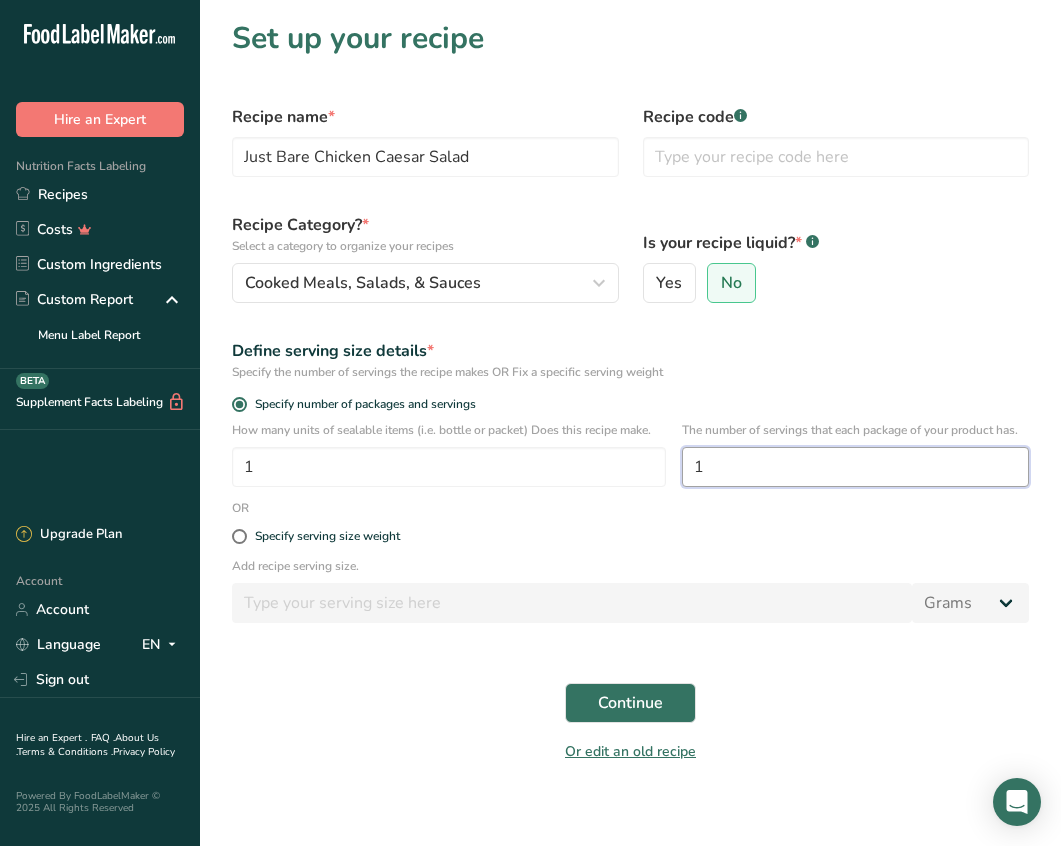 click on "1" at bounding box center [855, 467] 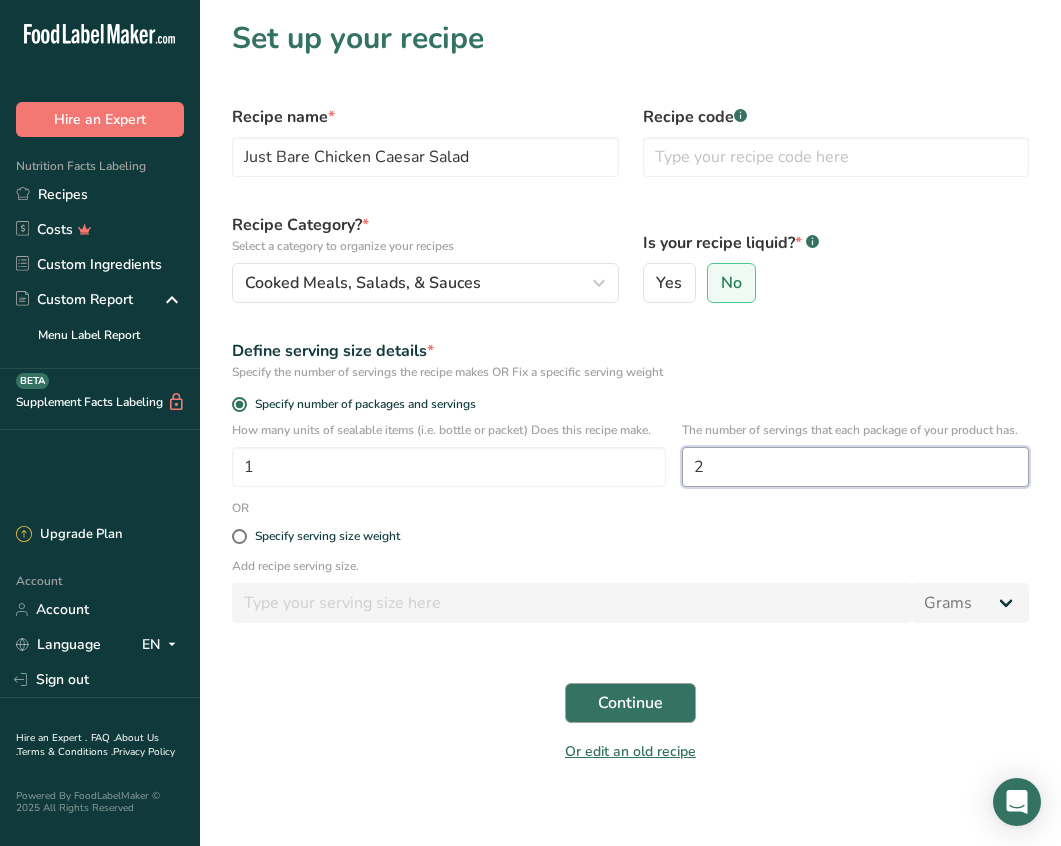 type on "2" 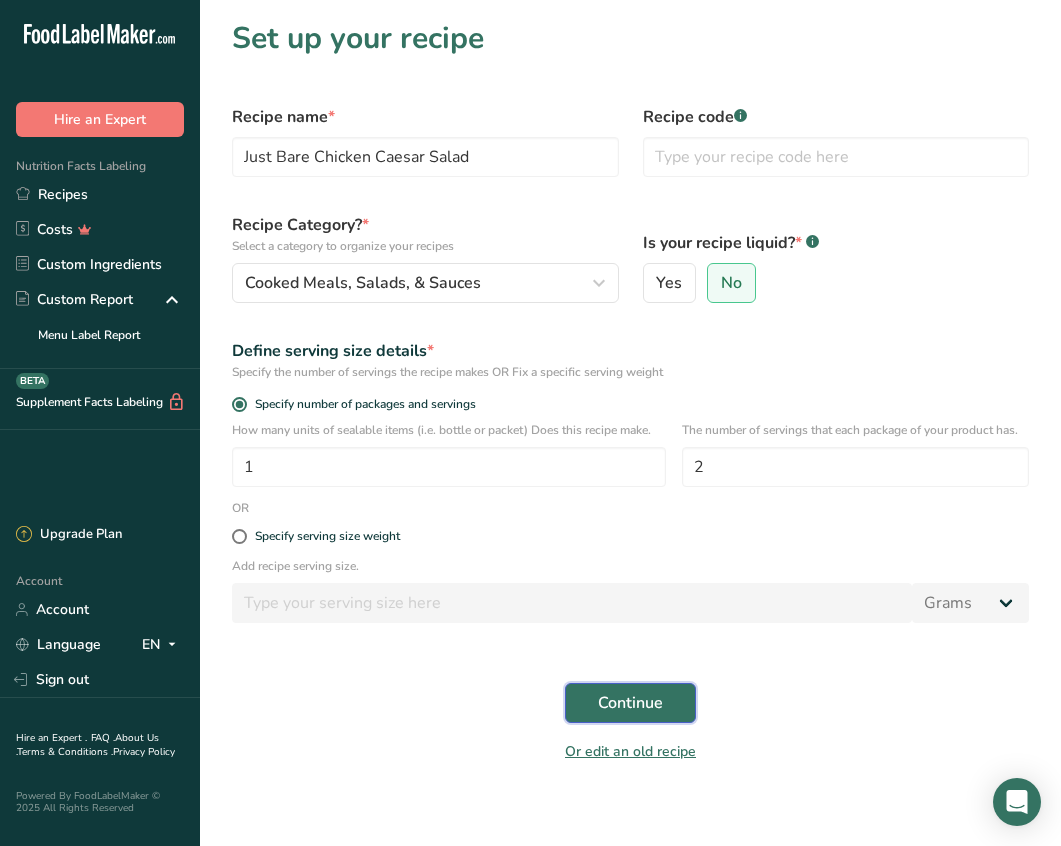 click on "Continue" at bounding box center (630, 703) 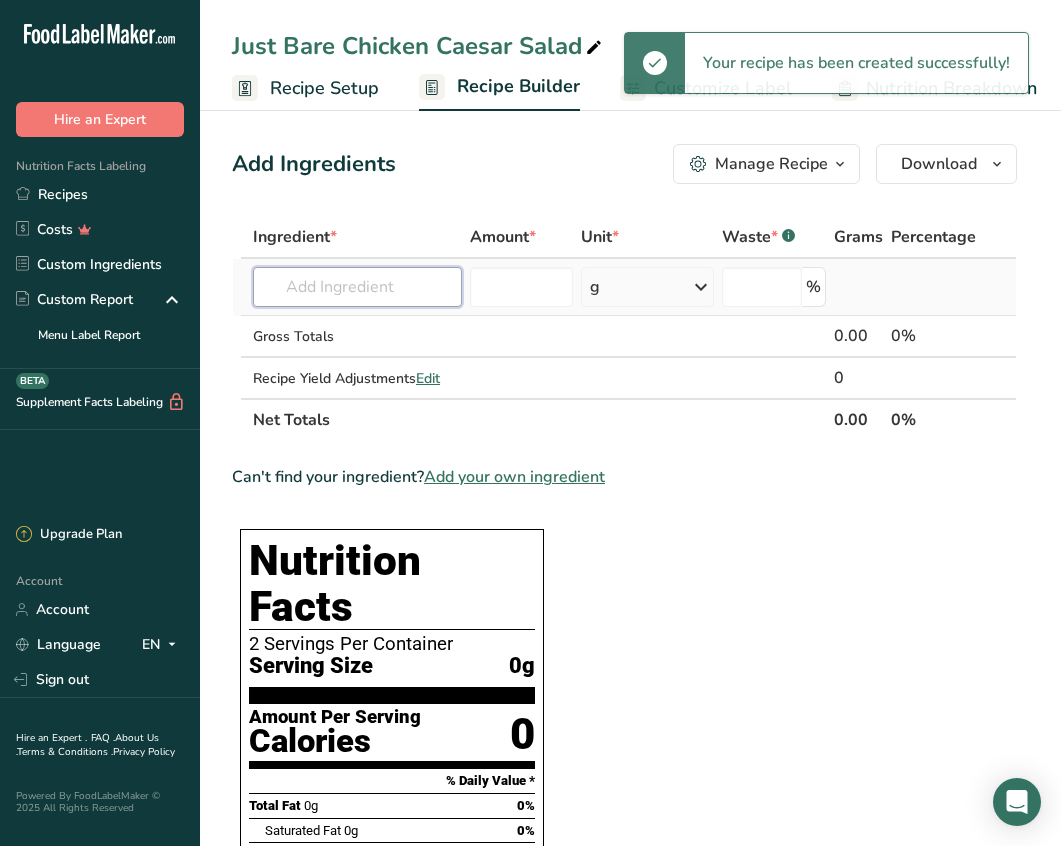 click at bounding box center (357, 287) 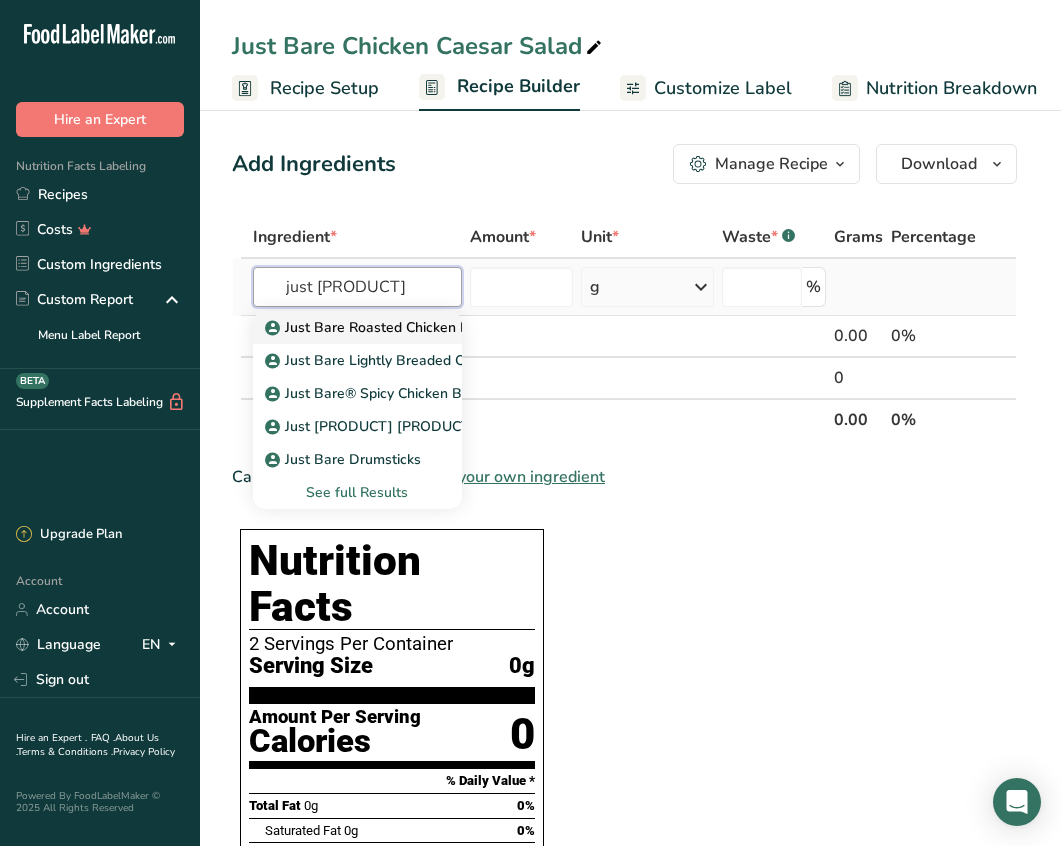type on "just [PRODUCT]" 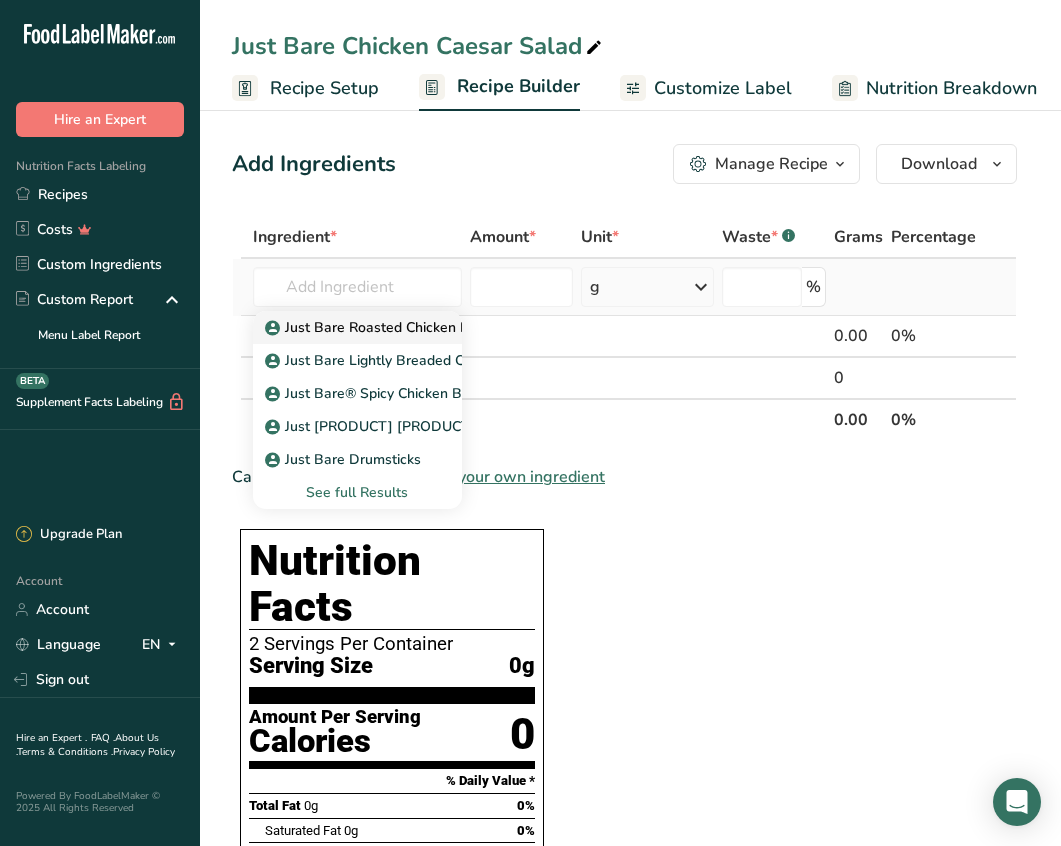 click on "Just Bare Roasted Chicken Breast Bites" at bounding box center (404, 327) 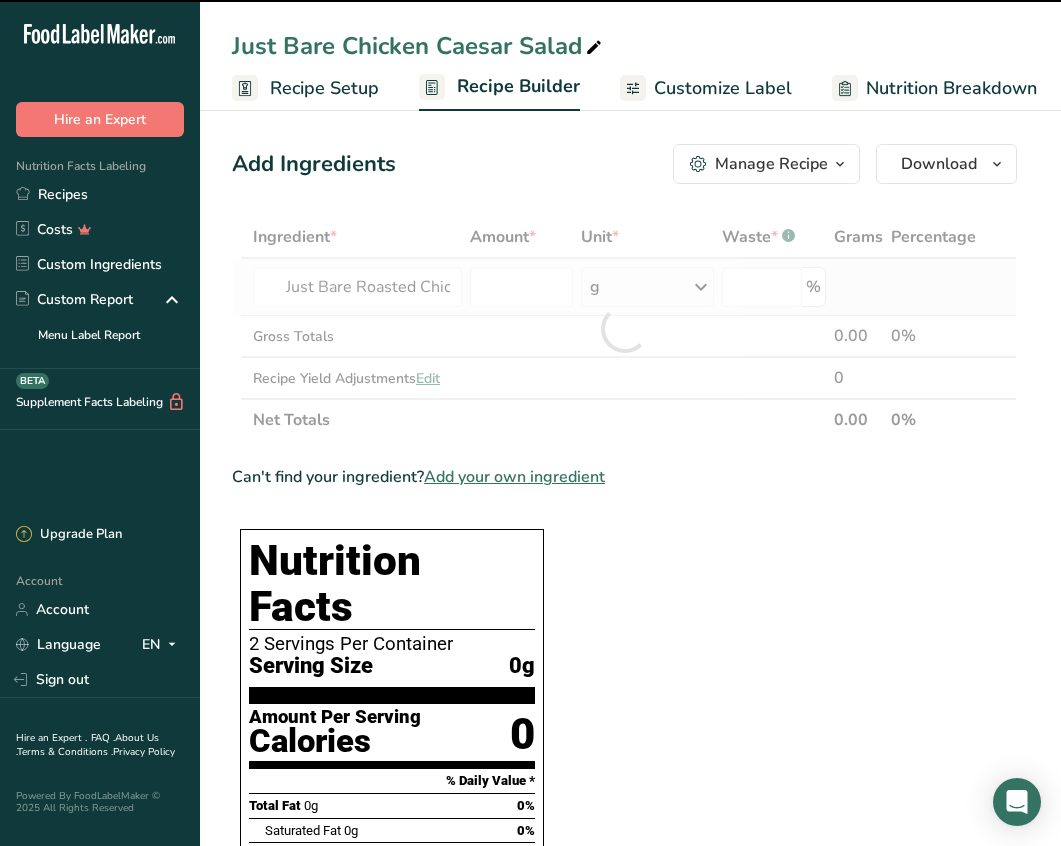 type on "0" 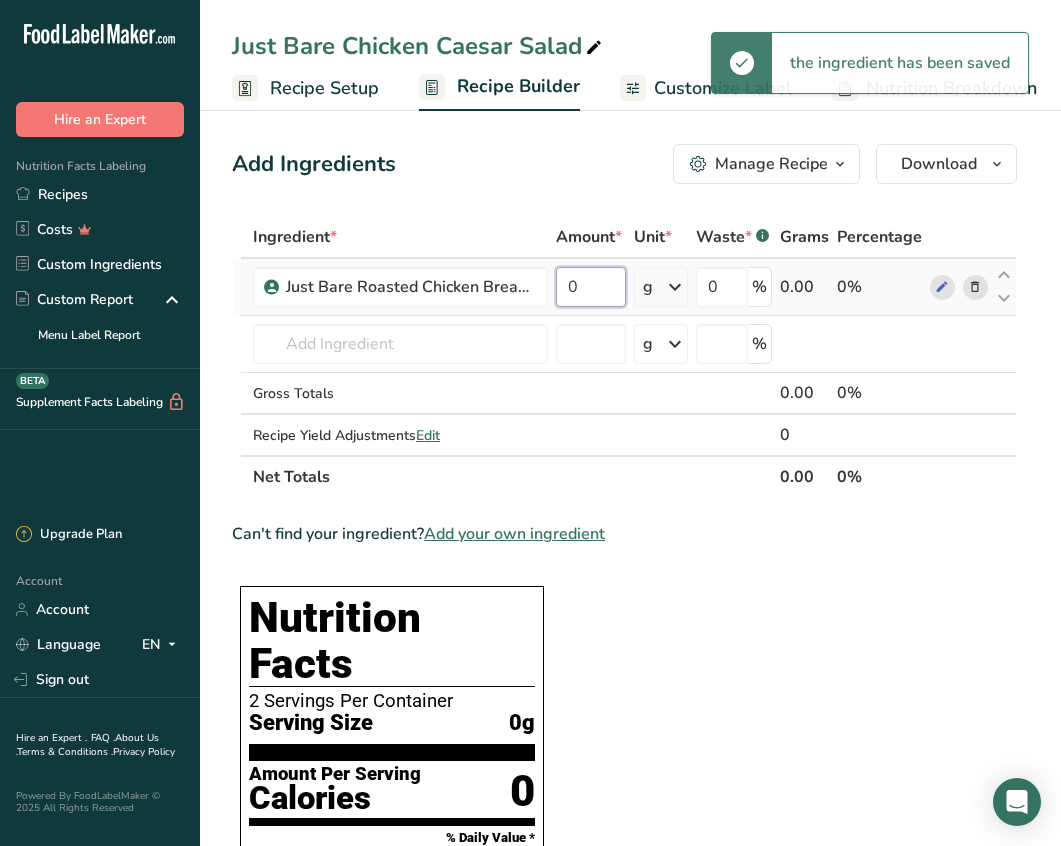 click on "0" at bounding box center (591, 287) 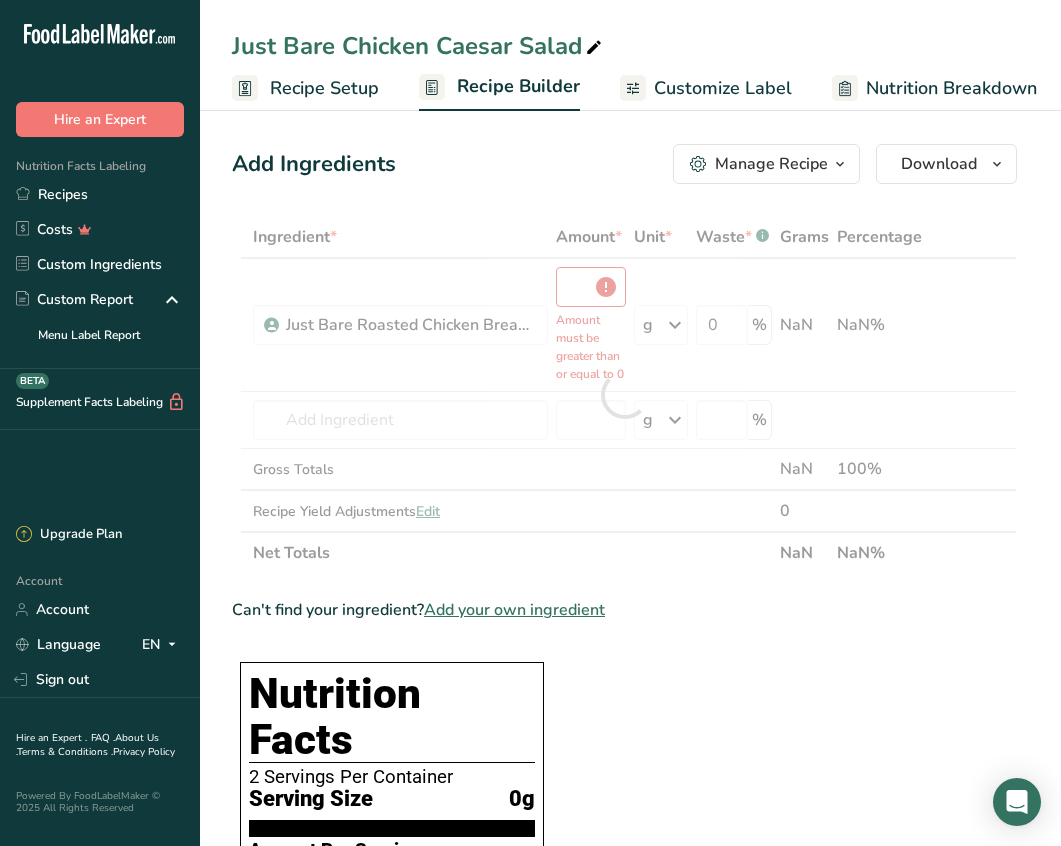 type on "0" 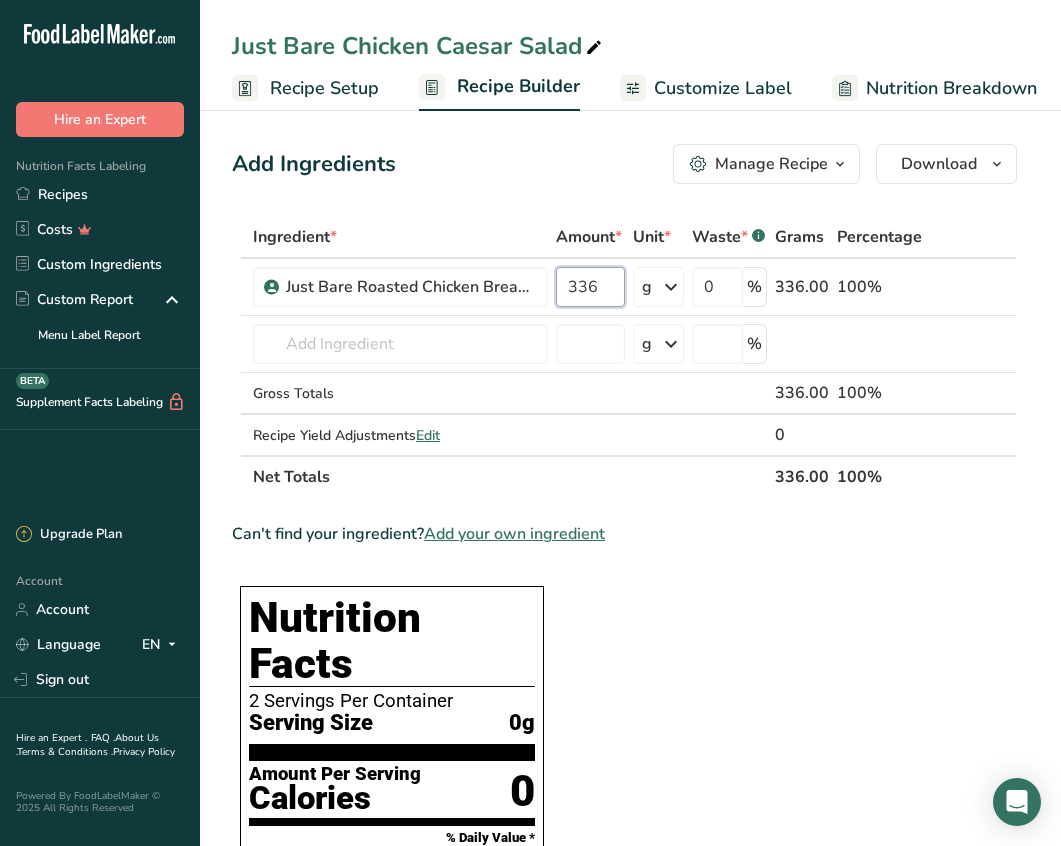 type on "336" 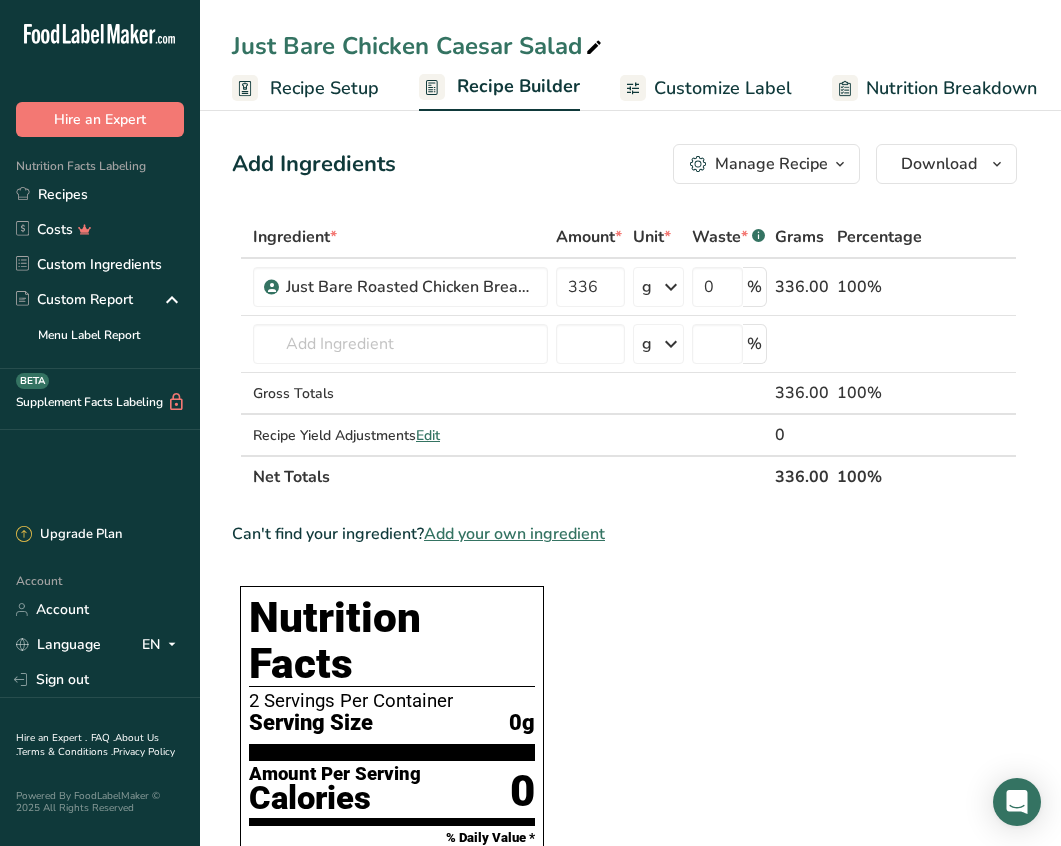 click on "Ingredient *
Amount *
Unit *
Waste *   .a-a{fill:#347362;}.b-a{fill:#fff;}          Grams
Percentage
Just [PRODUCT] [PRODUCT] [PRODUCT]
[NUMBER]
g
Weight Units
g
kg
mg
See more
Volume Units
l
mL
fl oz
See more
0
%
[NUMBER].00
[PERCENT]%
Just [PRODUCT] [PRODUCT] [PRODUCT]
Just [PRODUCT] [PRODUCT] [PRODUCT] [PRODUCT]
Just [PRODUCT]® [PRODUCT] [PRODUCT]
Just [PRODUCT] [PRODUCT] [PRODUCT] [PRODUCT]
Just [PRODUCT] [PRODUCT]
See full Results" at bounding box center (624, 1064) 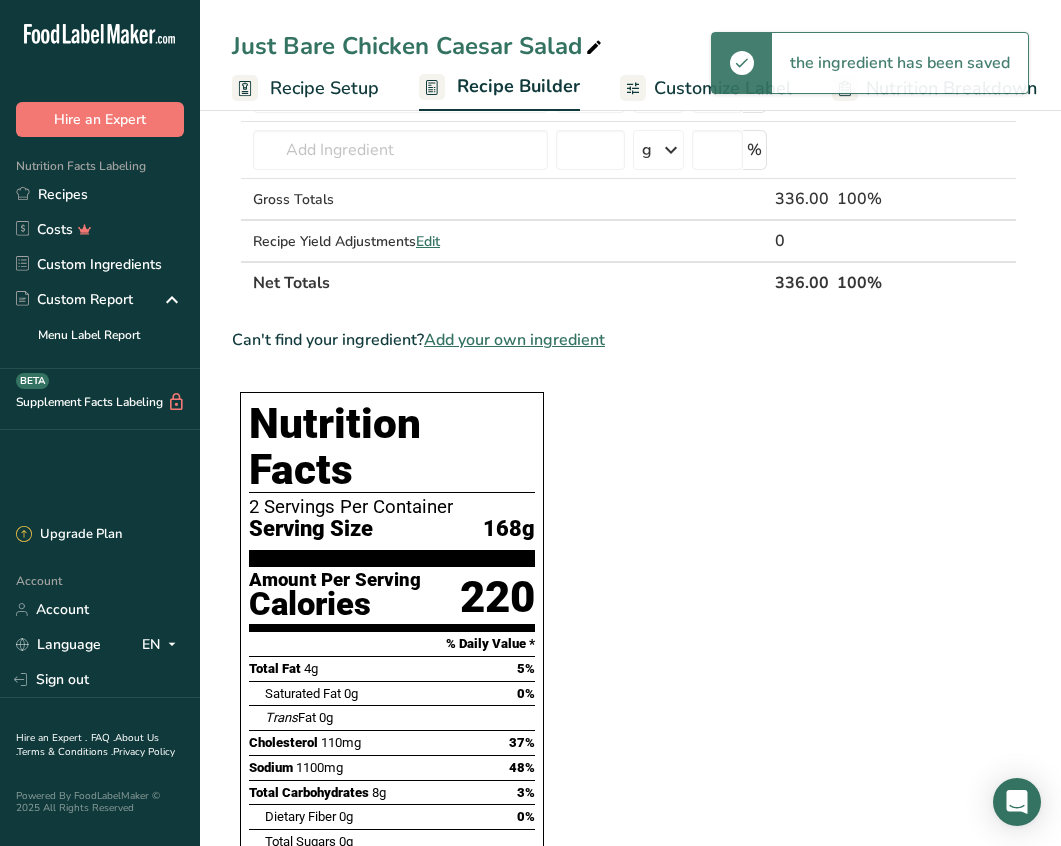 scroll, scrollTop: 0, scrollLeft: 0, axis: both 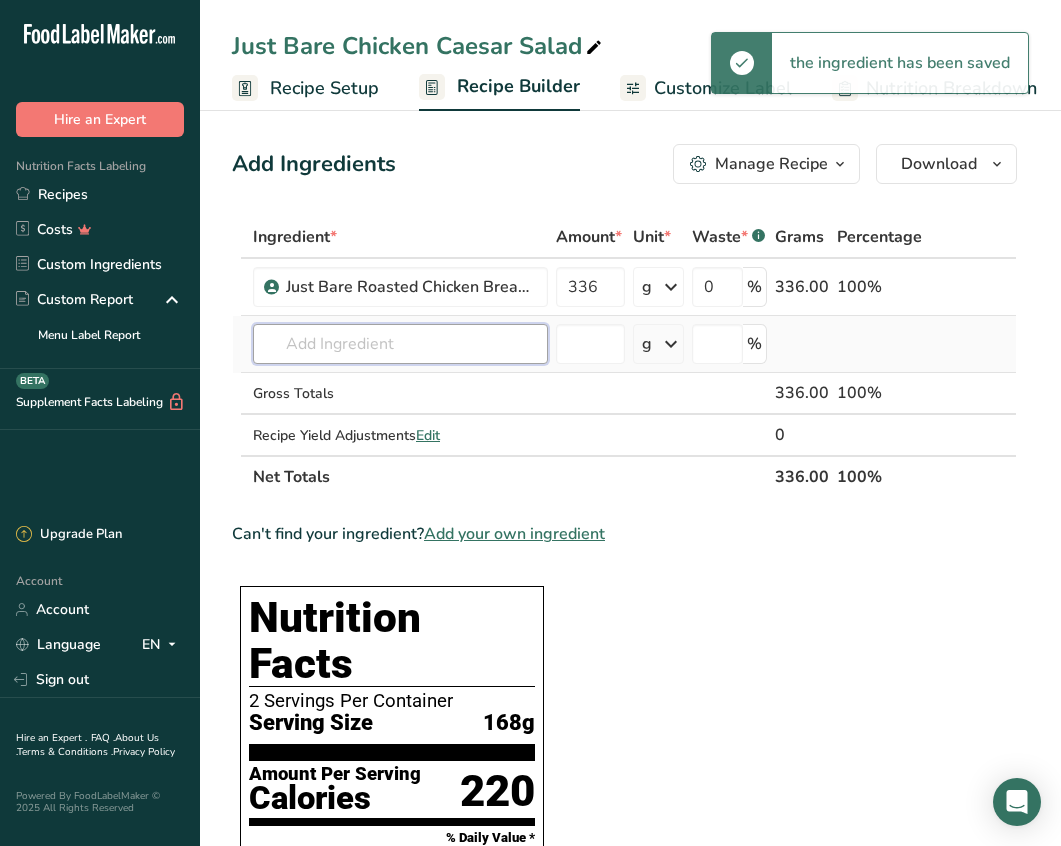click at bounding box center [400, 344] 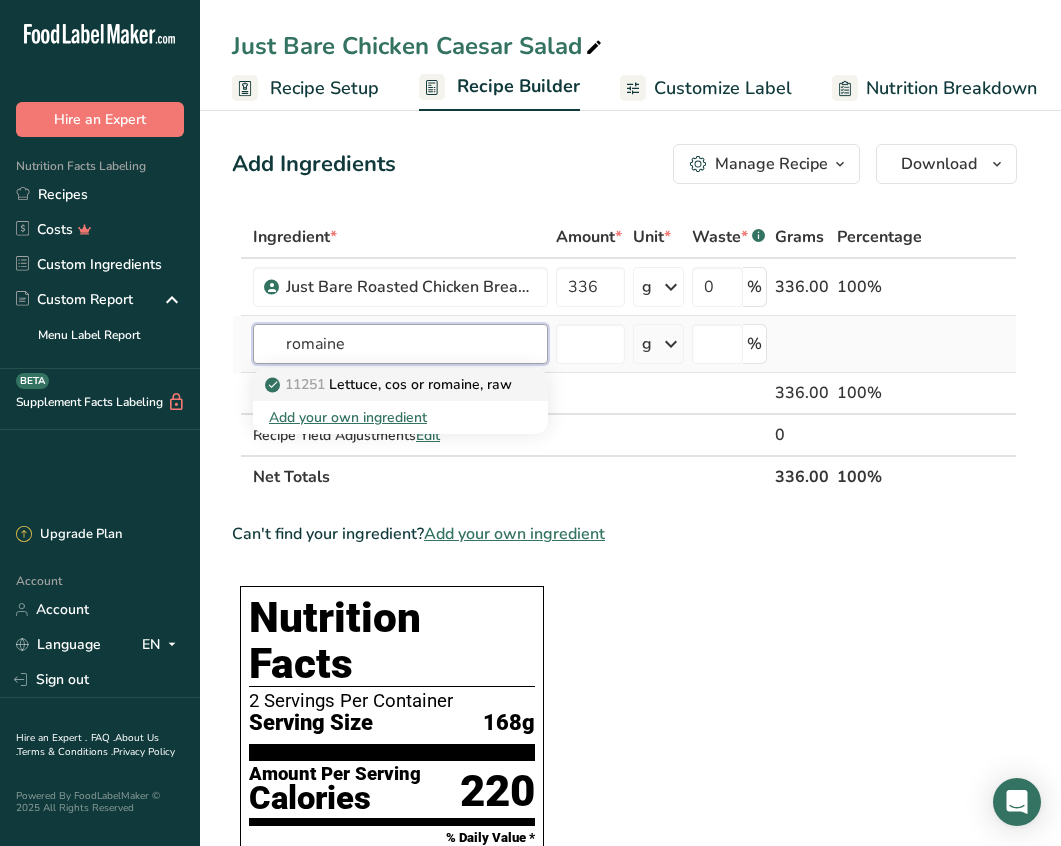 type on "romaine" 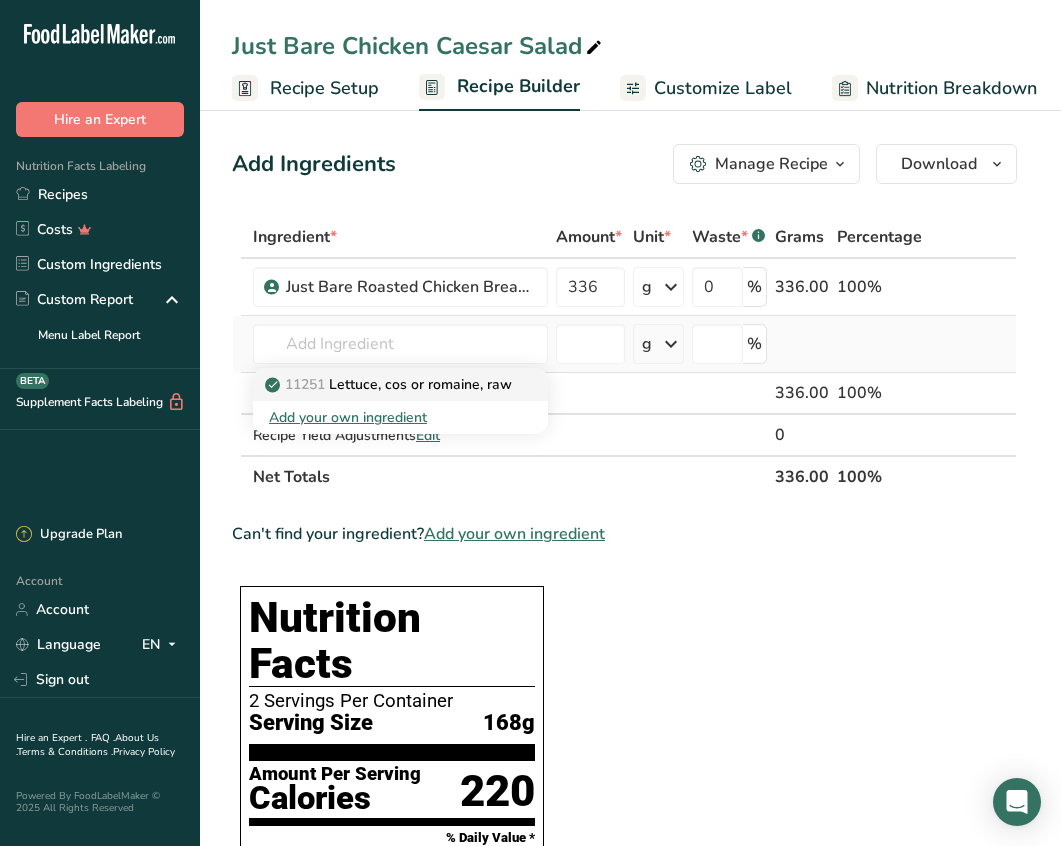click on "11251
Lettuce, cos or romaine, raw" at bounding box center [400, 384] 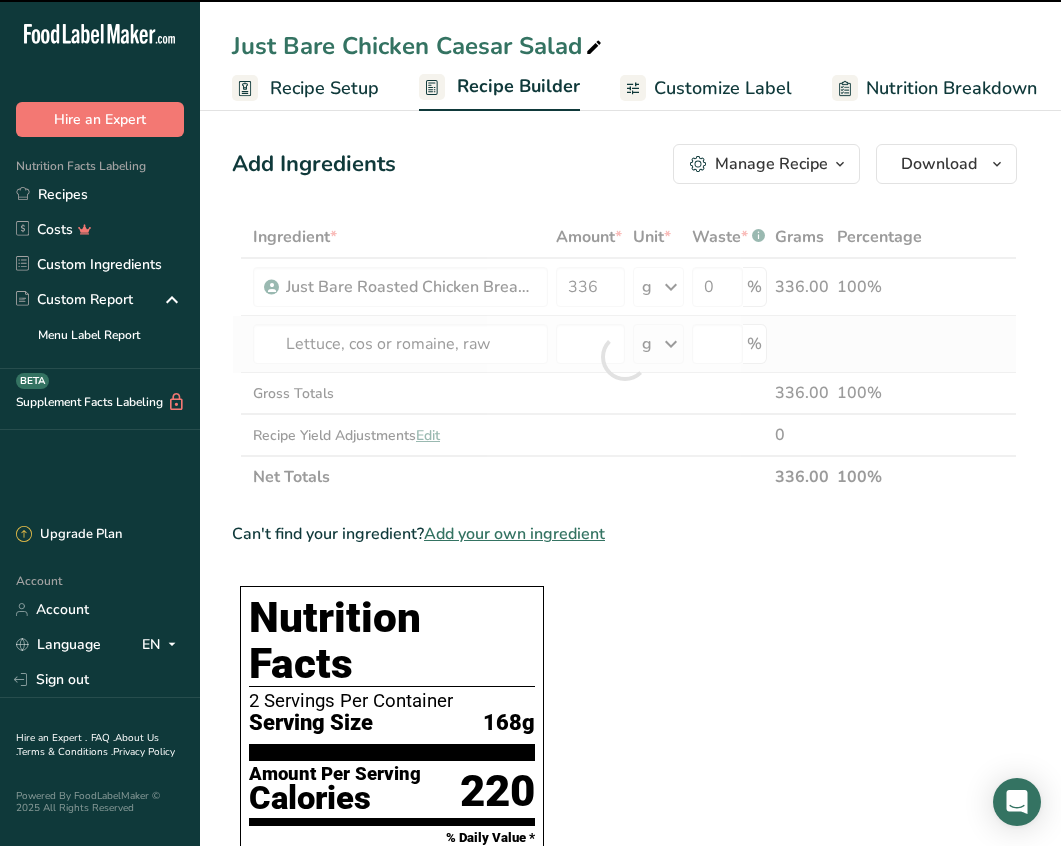 type on "0" 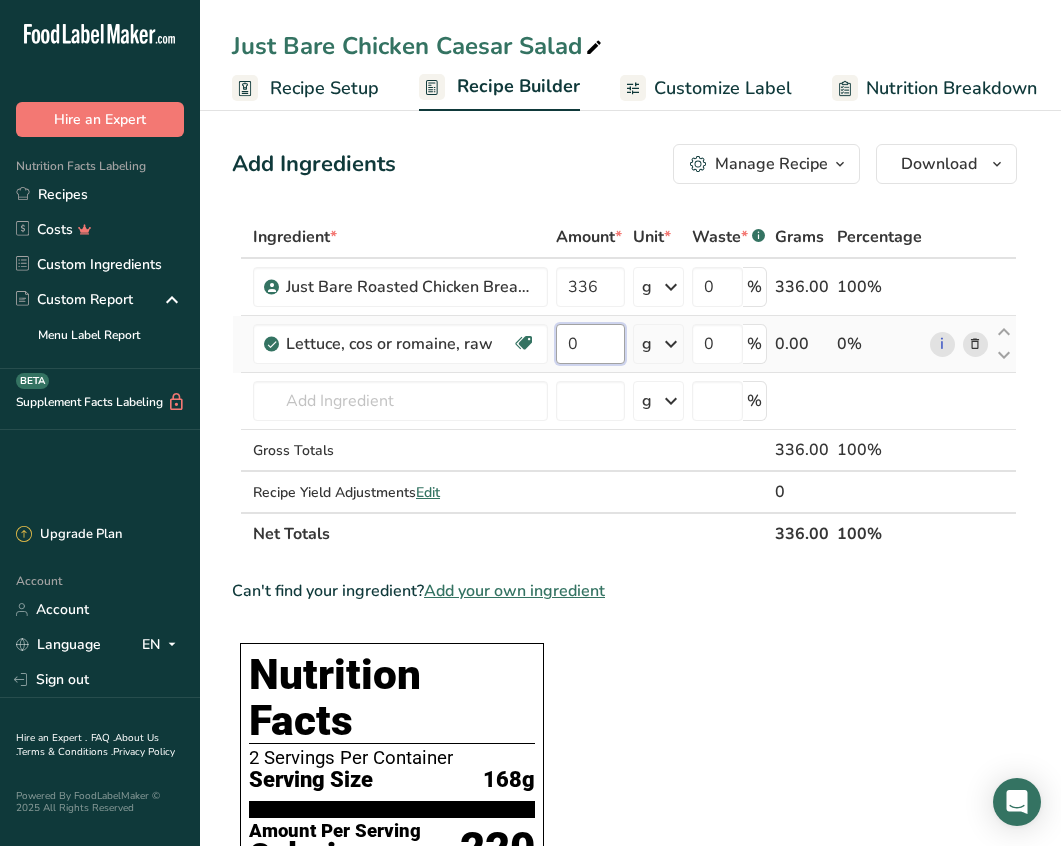 click on "0" at bounding box center (590, 344) 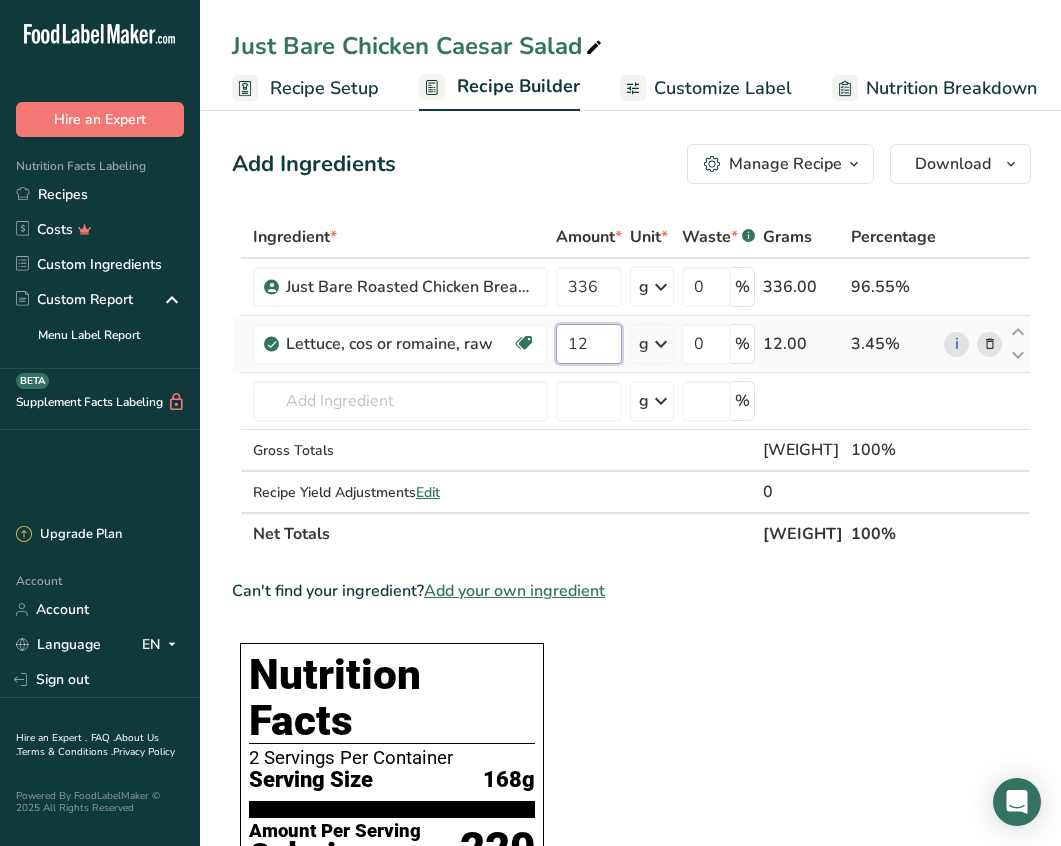 type on "12" 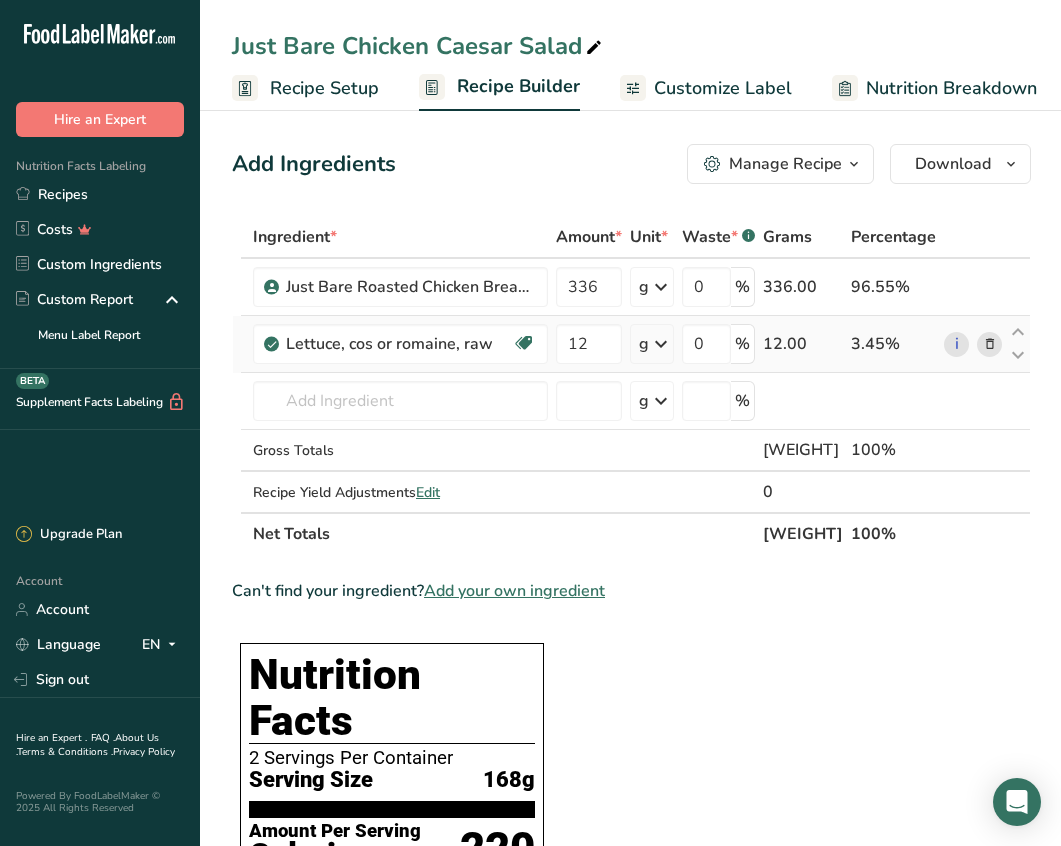 click on "[NOUN] *
[NOUN] *
[NOUN] *
[NOUN] *   .a-a{fill:#347362;}.b-a{fill:#fff;}          [NOUN]
[NOUN]
[BRAND] [ADJECTIVE] [NOUN] [NOUN] [NOUN]
[NUMBER]
[NOUN]
[NOUN] [NOUN]
[NOUN]
[NOUN]
[NOUN]
[NOUN]
[NOUN] [NOUN]
[NOUN]
[NOUN]
[NOUN]
[NOUN]
0
[NOUN]
[NUMBER]
[NUMBER]
[NOUN], [ADJECTIVE] [NOUN] [NOUN], [ADJECTIVE]
[NOUN] [NOUN]
[NOUN] [NOUN]
[NOUN] [NOUN]
[NOUN]
[NOUN]
[NOUN]
[NOUN]
[NOUN]
[NOUN]
[NOUN]" at bounding box center (631, 385) 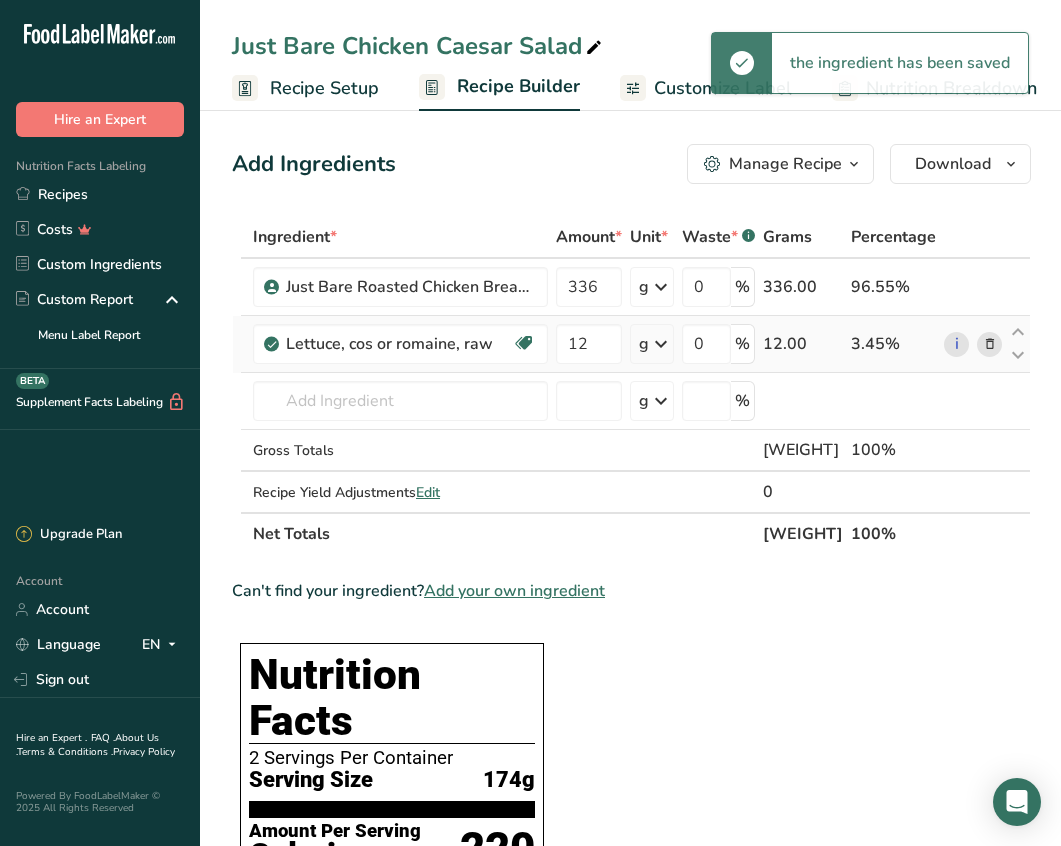click at bounding box center [661, 344] 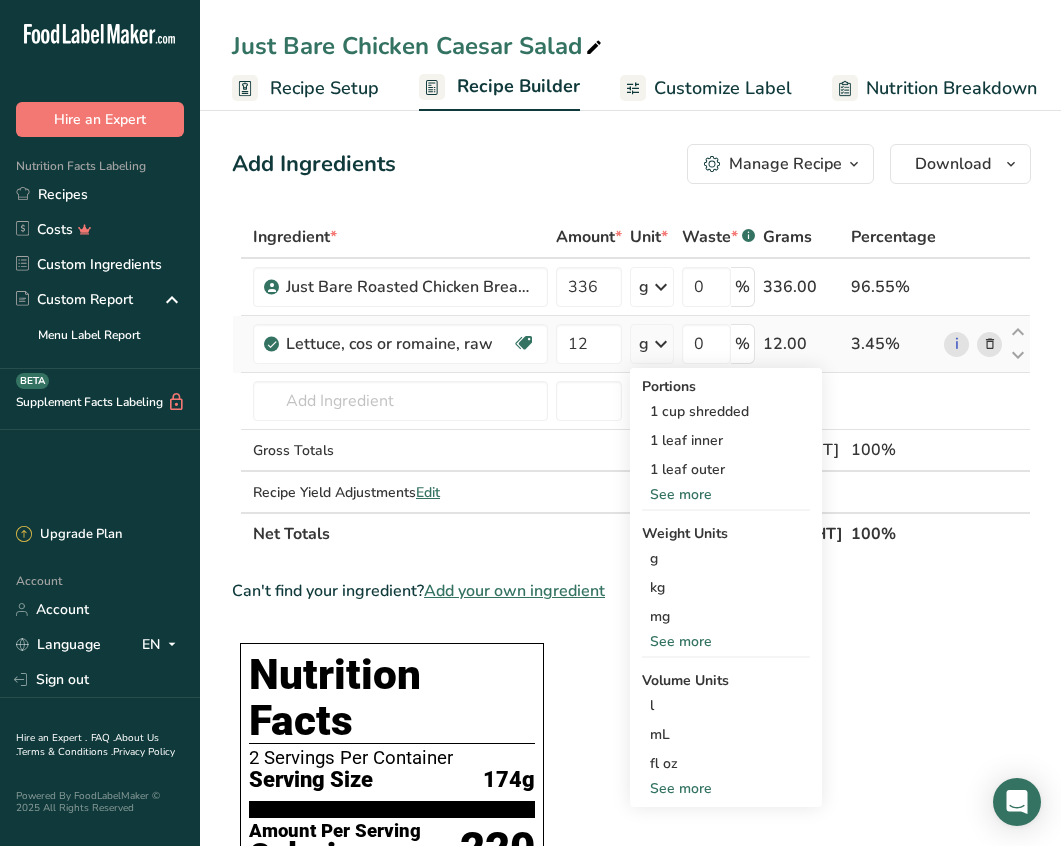 click on "See more" at bounding box center [726, 641] 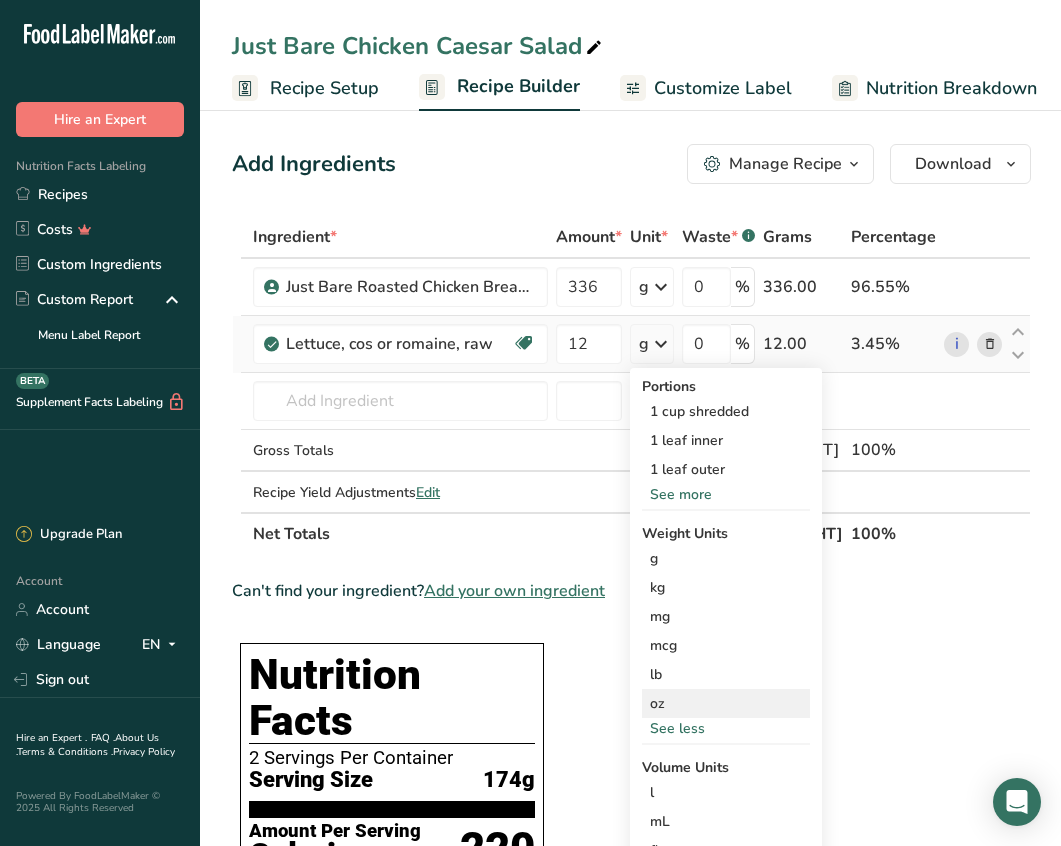 click on "oz" at bounding box center (726, 703) 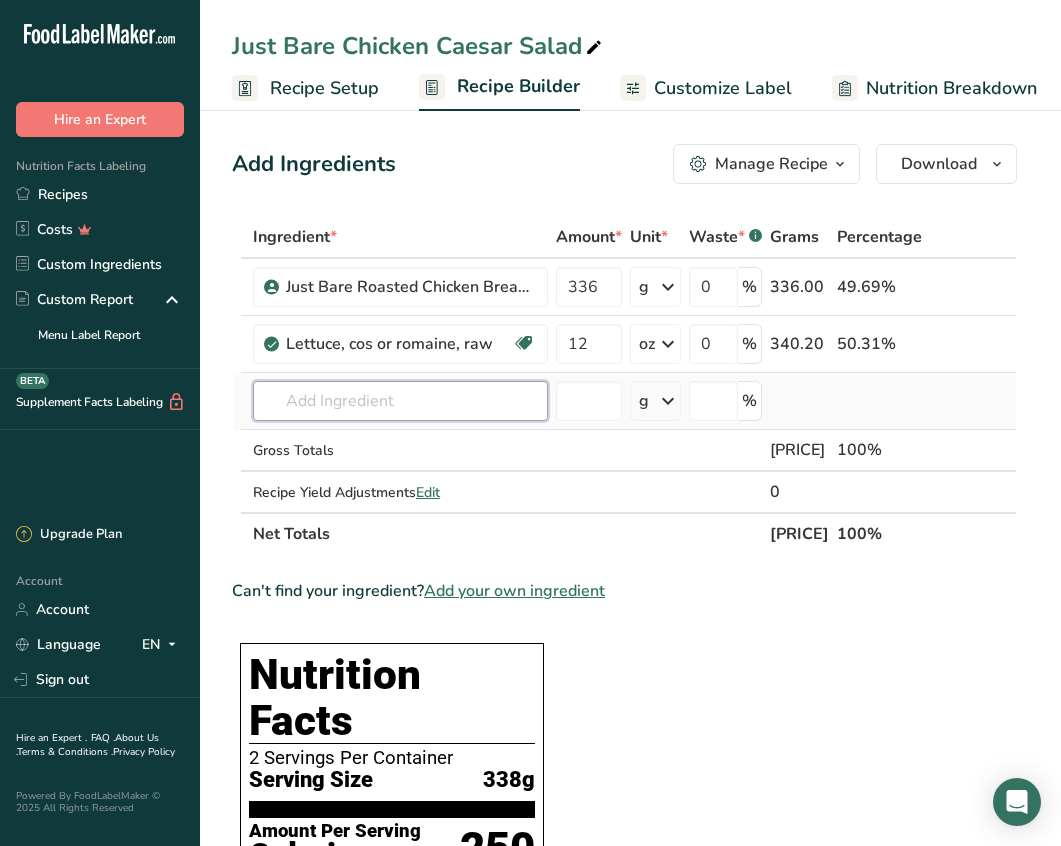 click at bounding box center [400, 401] 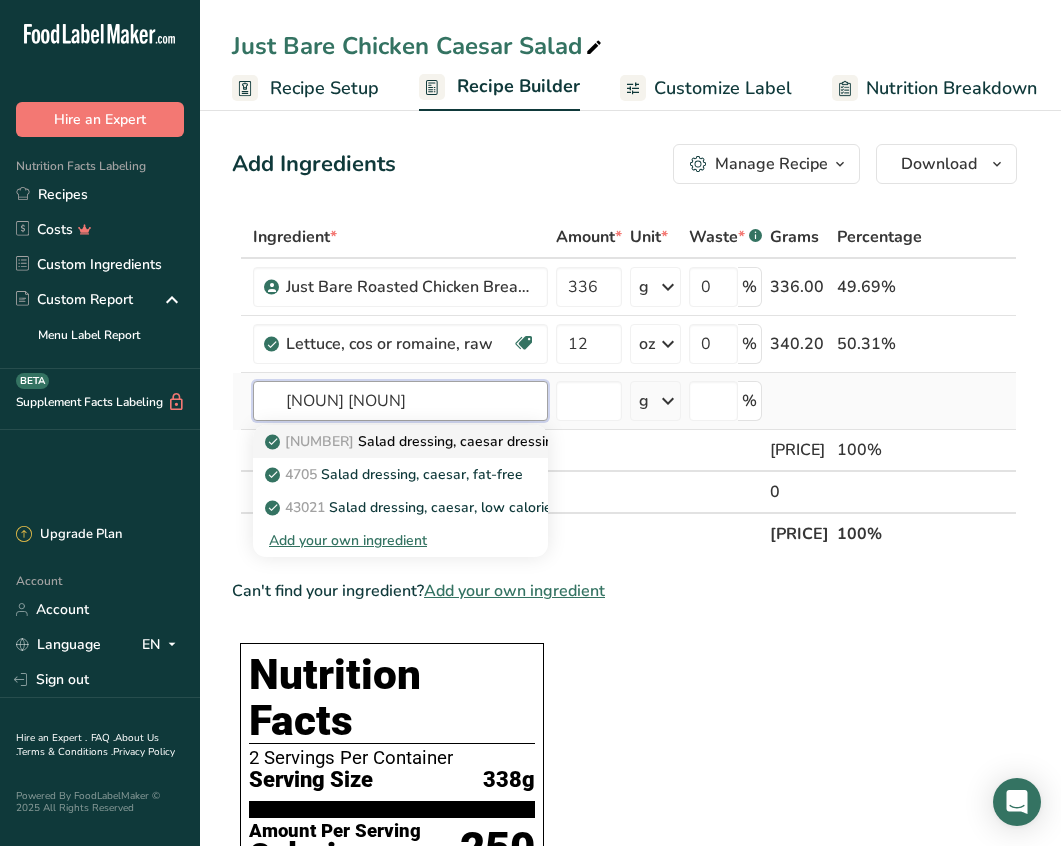 type on "[NOUN] [NOUN]" 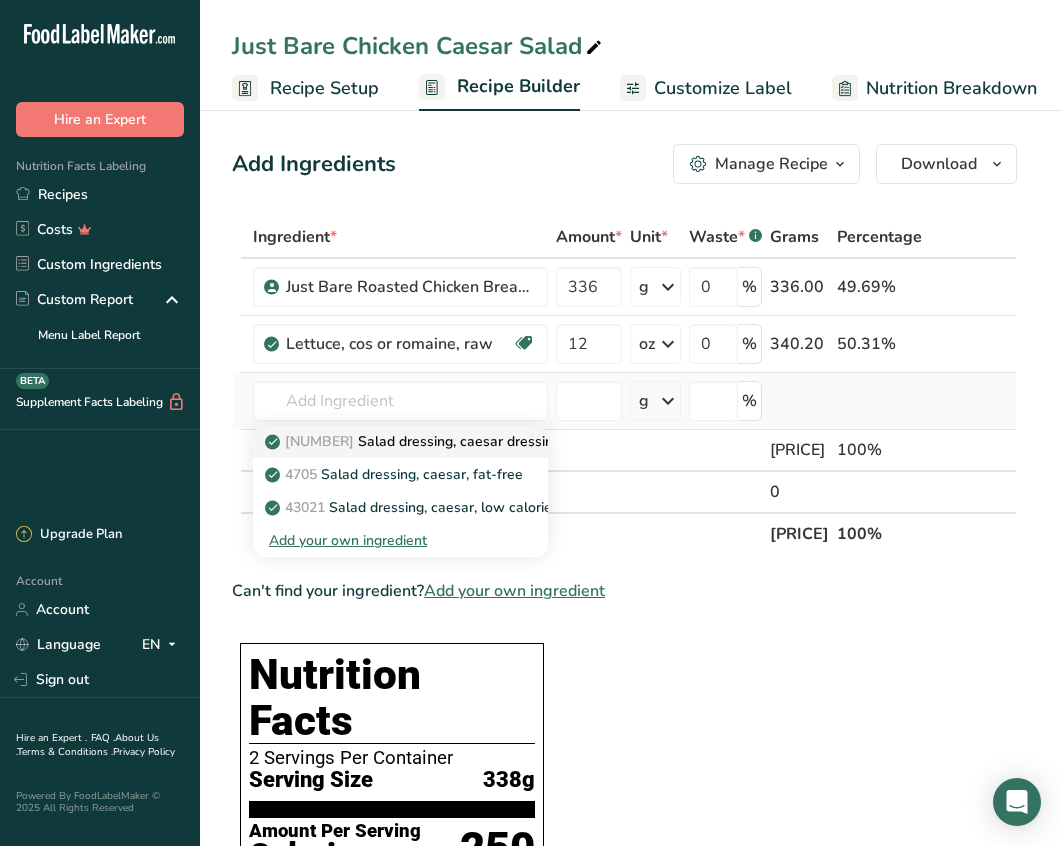 click on "[NUMBER]
[FOOD], [PRODUCT], [PRODUCT]" at bounding box center [441, 441] 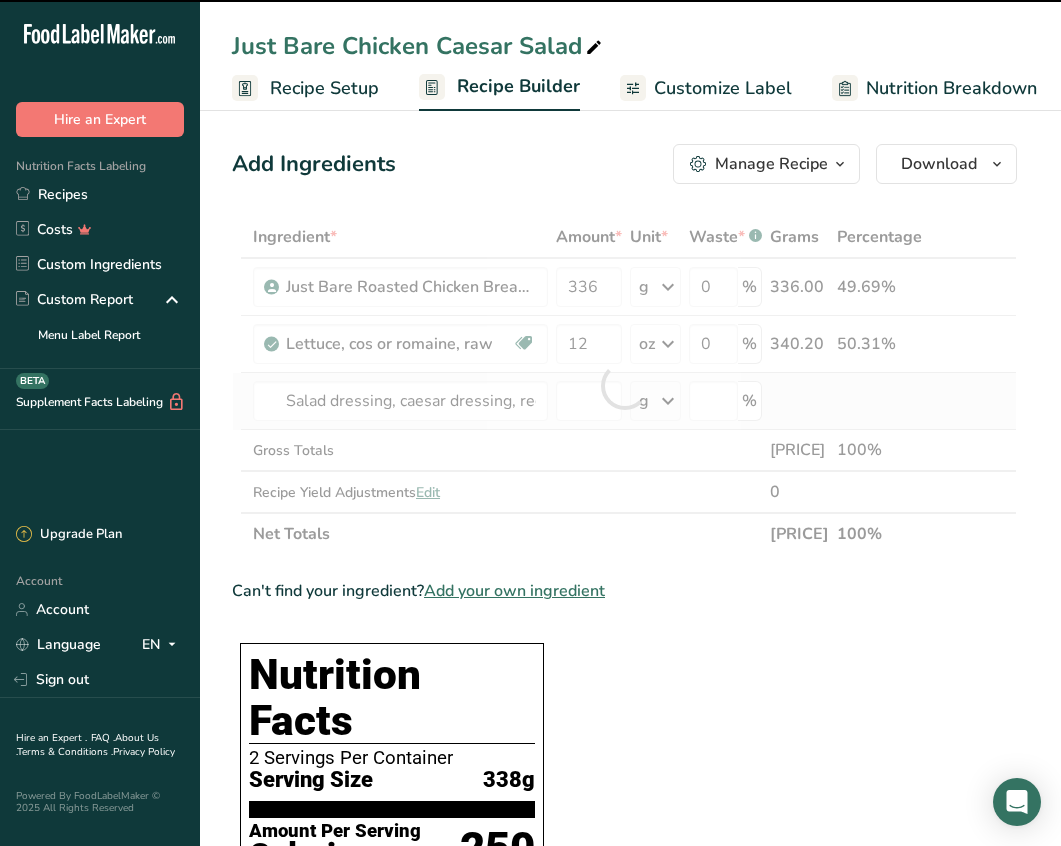 type on "0" 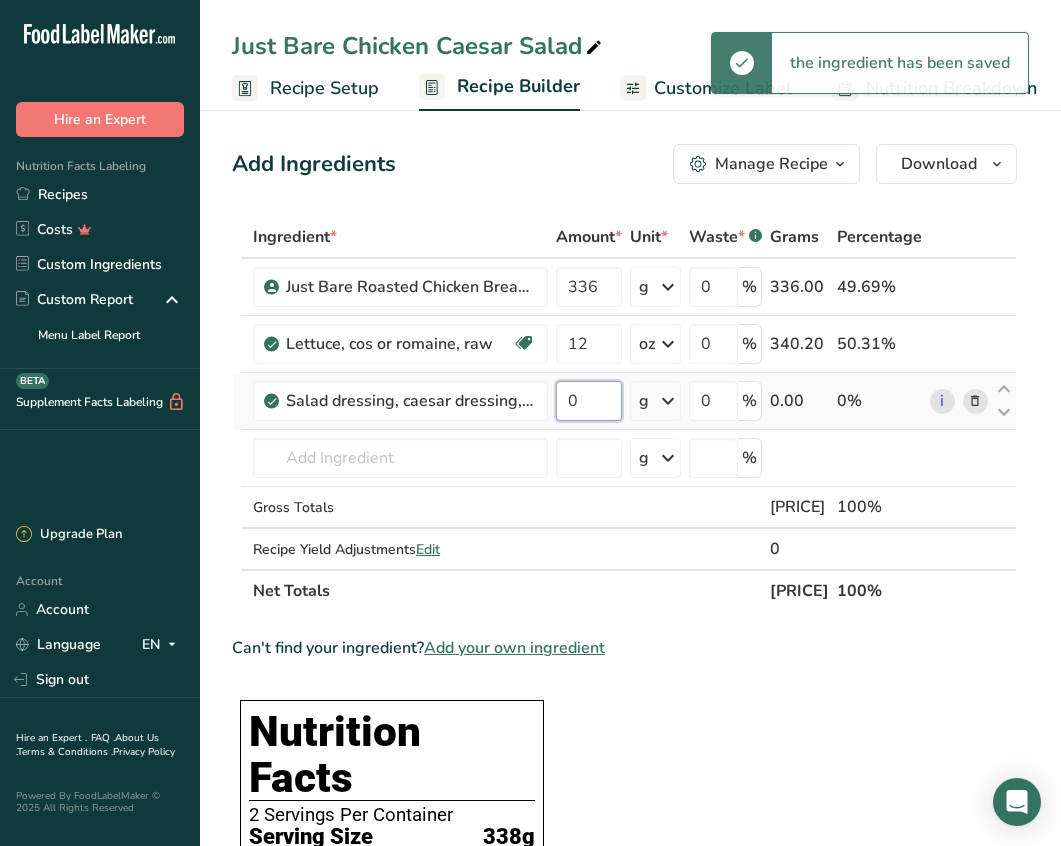 click on "0" at bounding box center [589, 401] 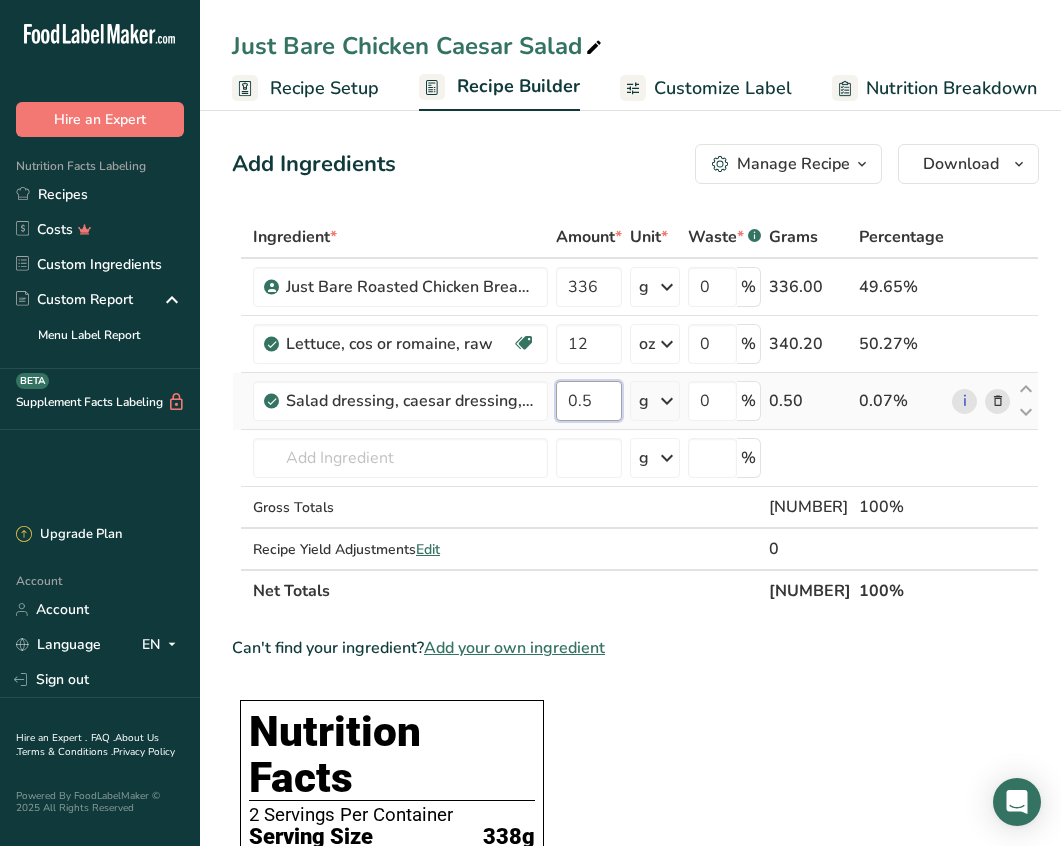 type on "0.5" 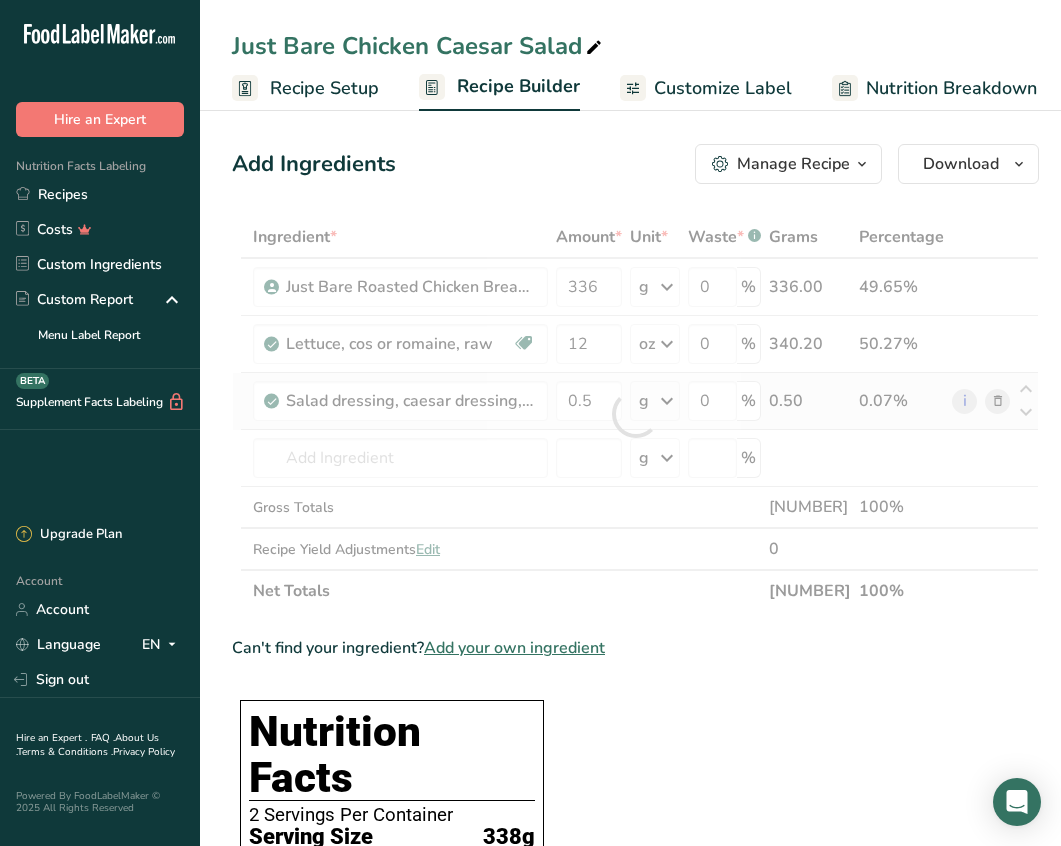click on "Ingredient *
Amount *
Unit *
Waste *   .a-a{fill:#347362;}.b-a{fill:#fff;}          Grams
Percentage
Just Bare Roasted Chicken Breast Bites
[WEIGHT]
g
Weight Units
g
kg
mg
See more
Volume Units
l
mL
fl oz
See more
0
%
[WEIGHT].00
49.65%
Lettuce, cos or romaine, raw
Dairy free
Gluten free
Vegan
Vegetarian
Soy free
[WEIGHT]
oz
Portions
1 cup shredded
1 leaf inner
1 leaf outer
See more
Weight Units
g
kg
mg
mcg" at bounding box center [635, 414] 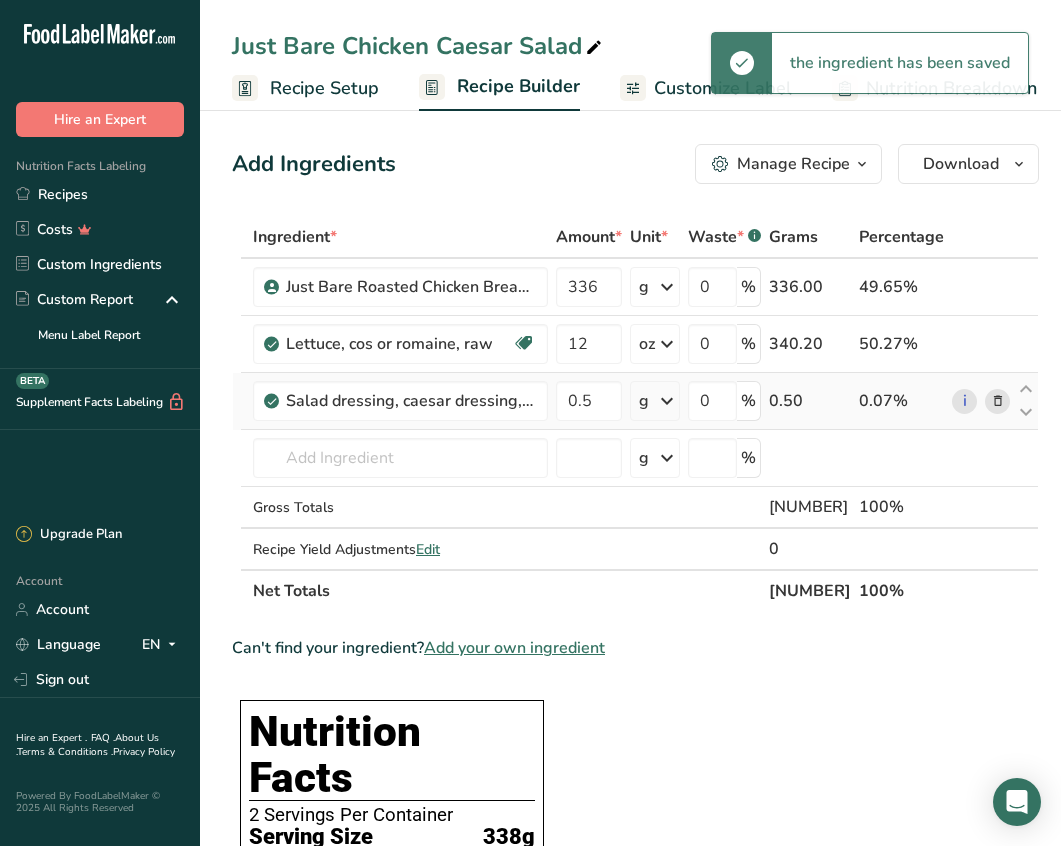 click at bounding box center [667, 401] 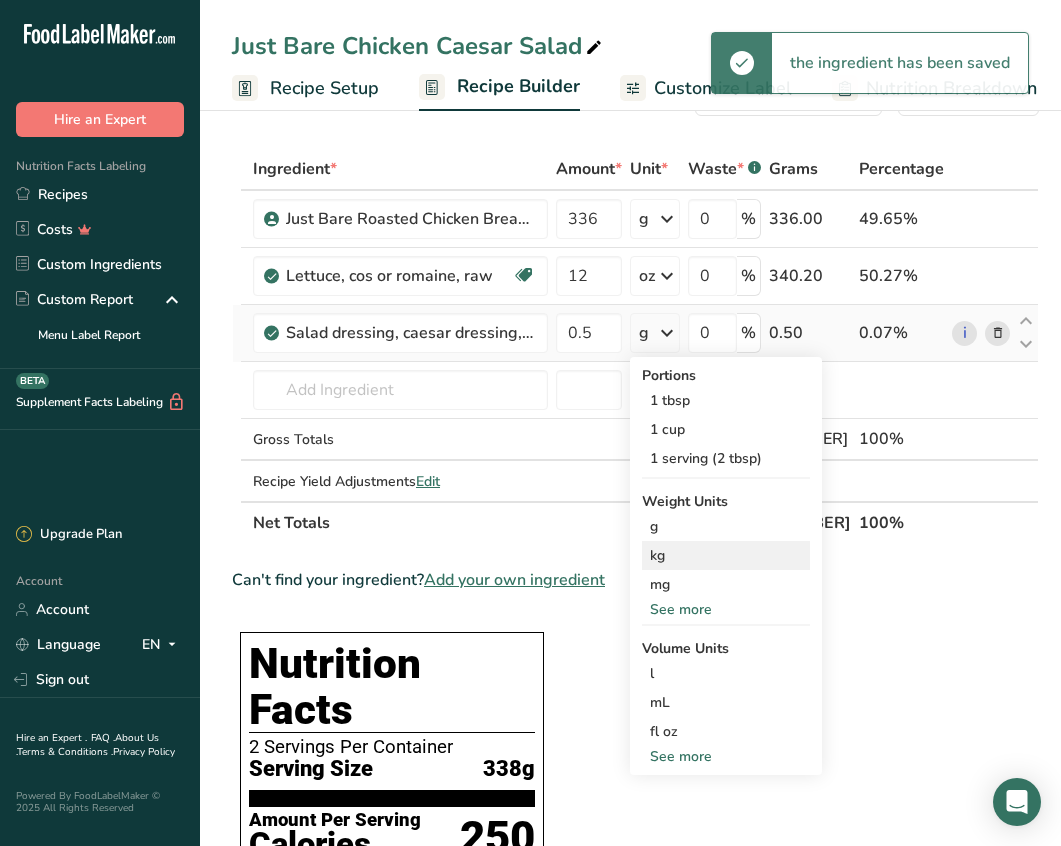 scroll, scrollTop: 74, scrollLeft: 0, axis: vertical 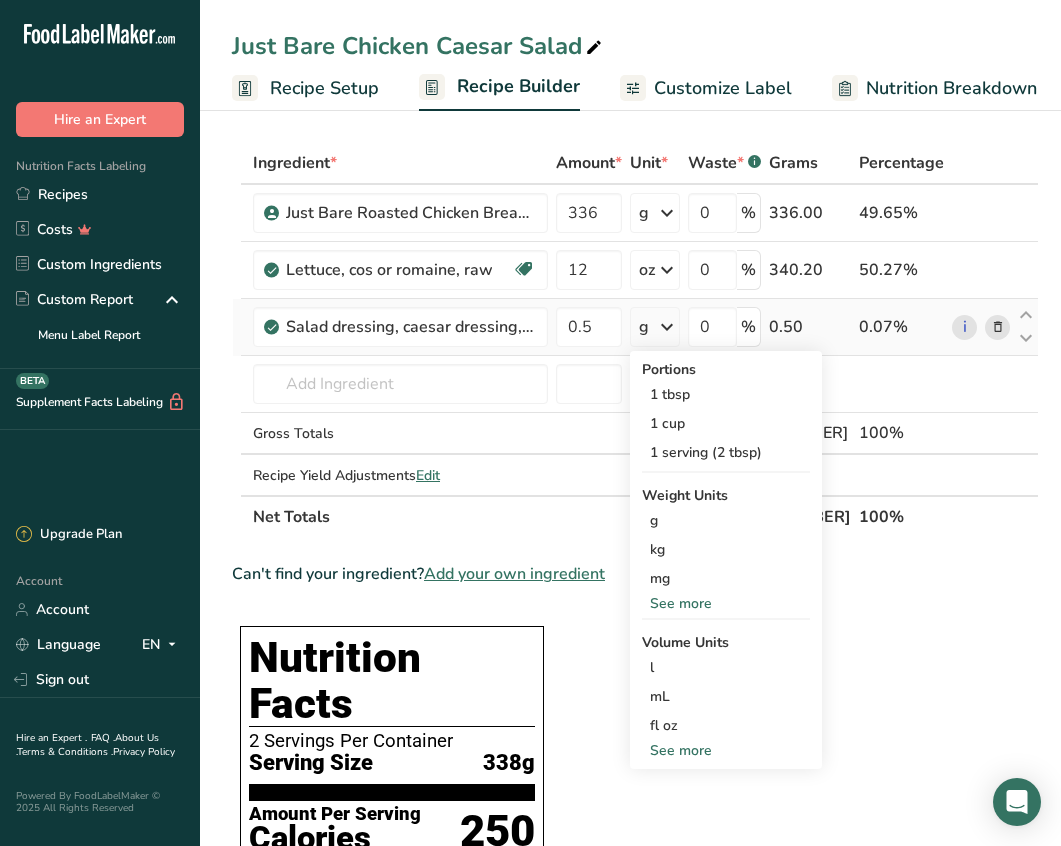click on "See more" at bounding box center (726, 750) 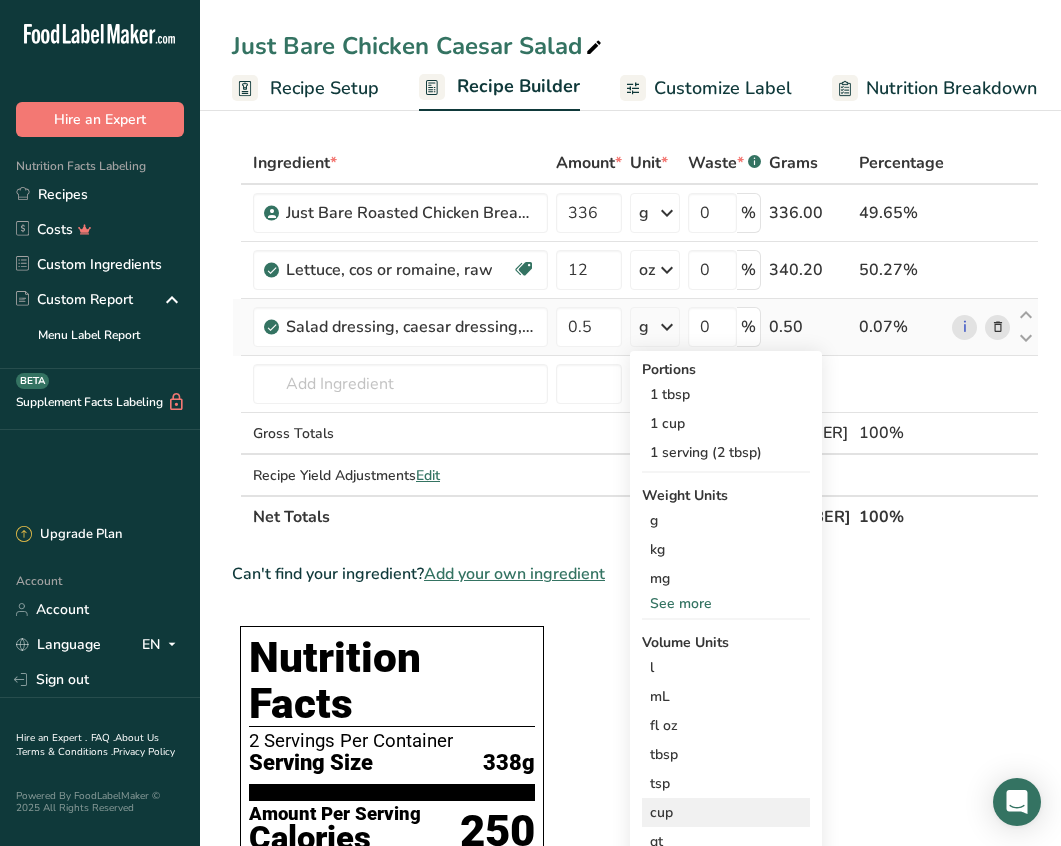 click on "cup" at bounding box center [726, 812] 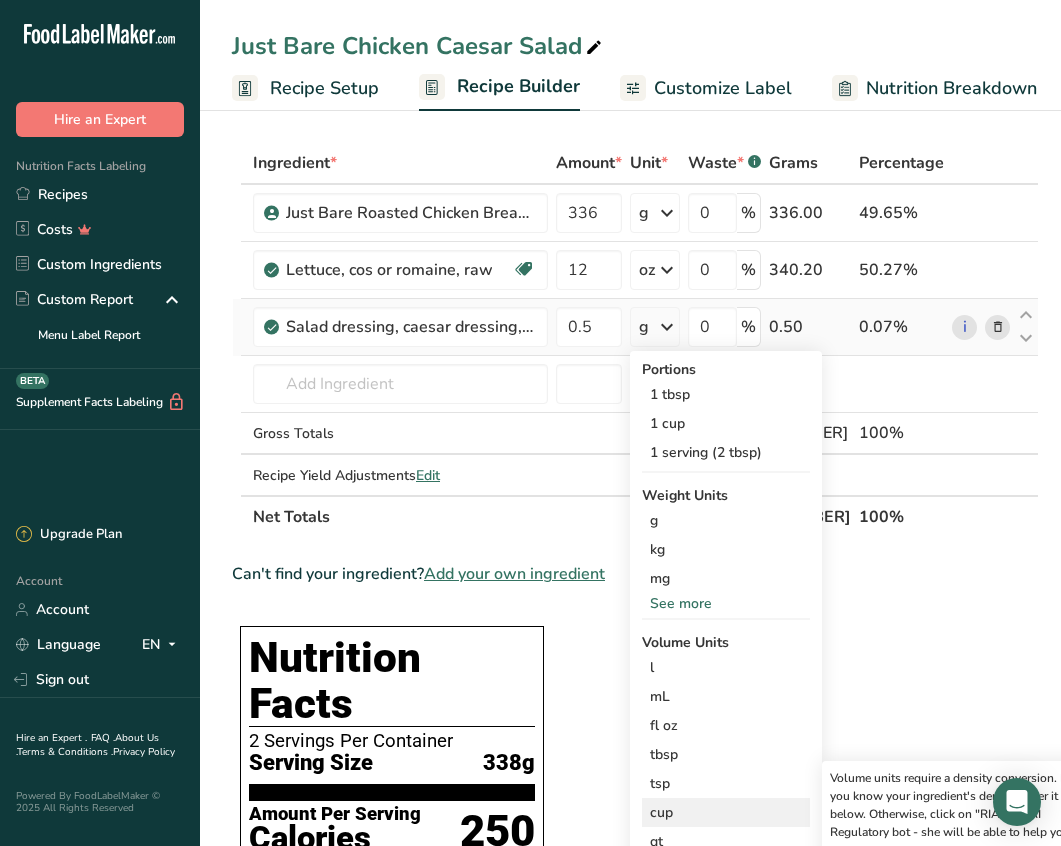 click on "cup" at bounding box center (726, 812) 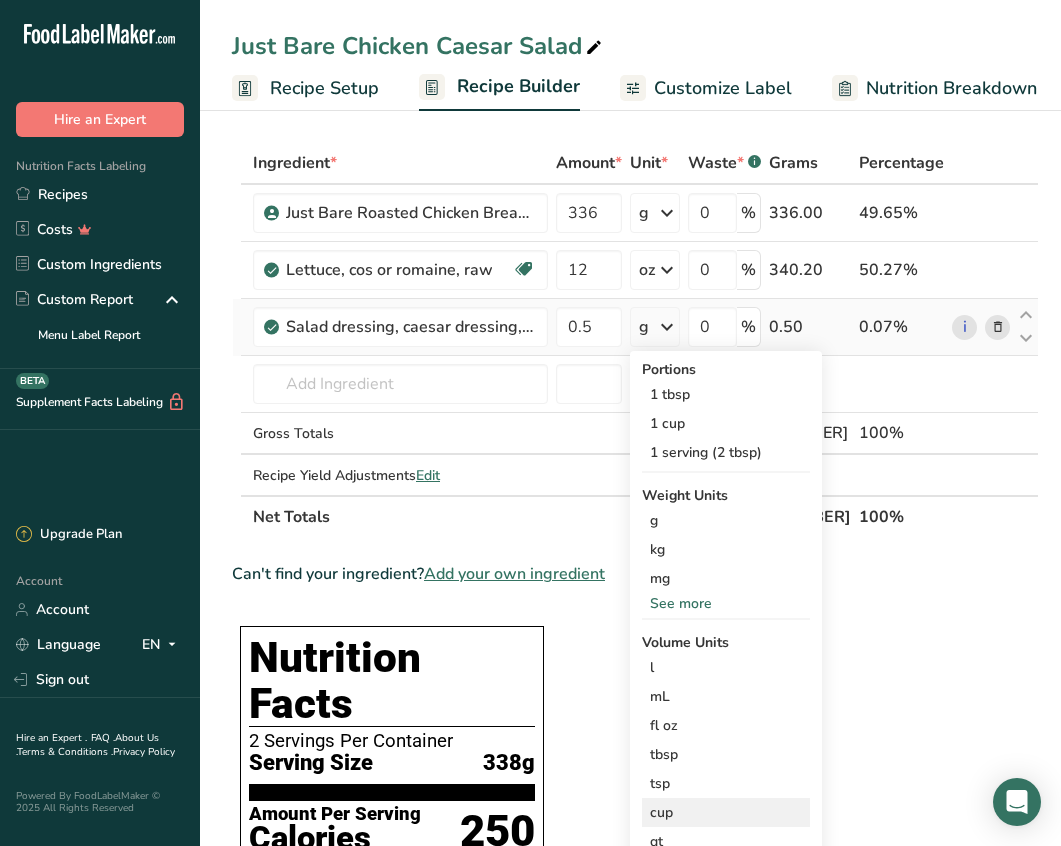 click on "cup" at bounding box center [726, 812] 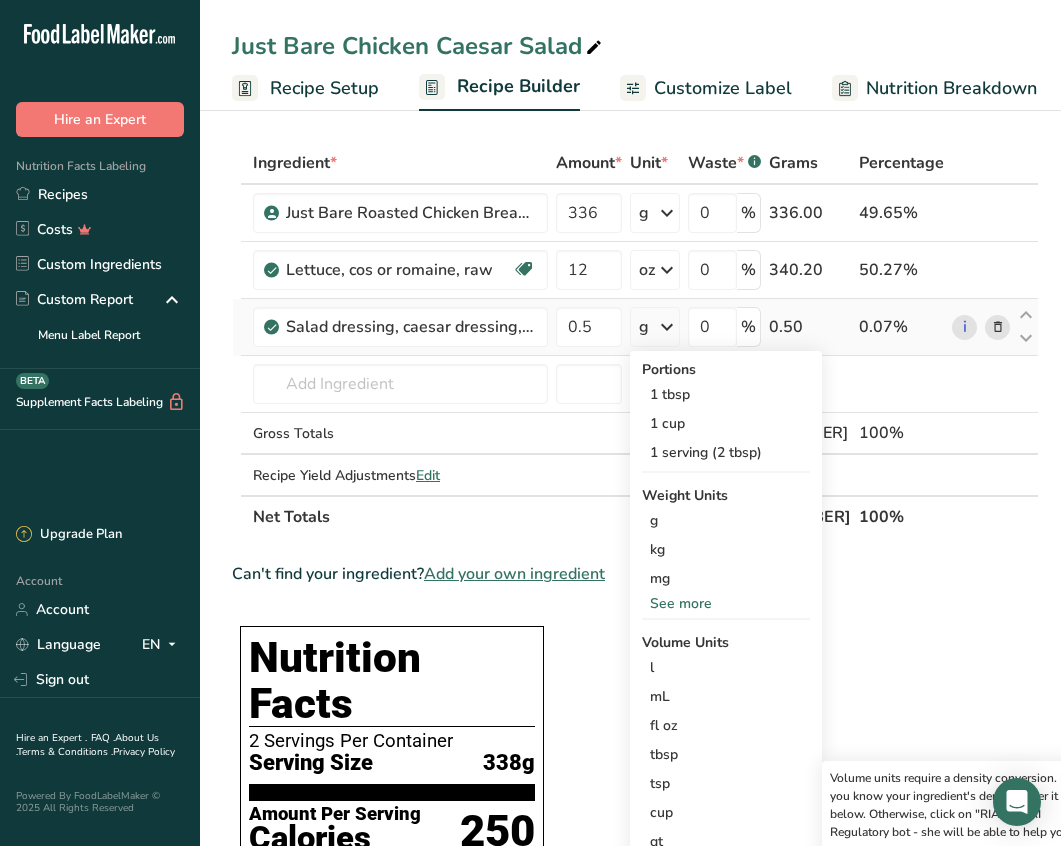 scroll, scrollTop: 0, scrollLeft: 29, axis: horizontal 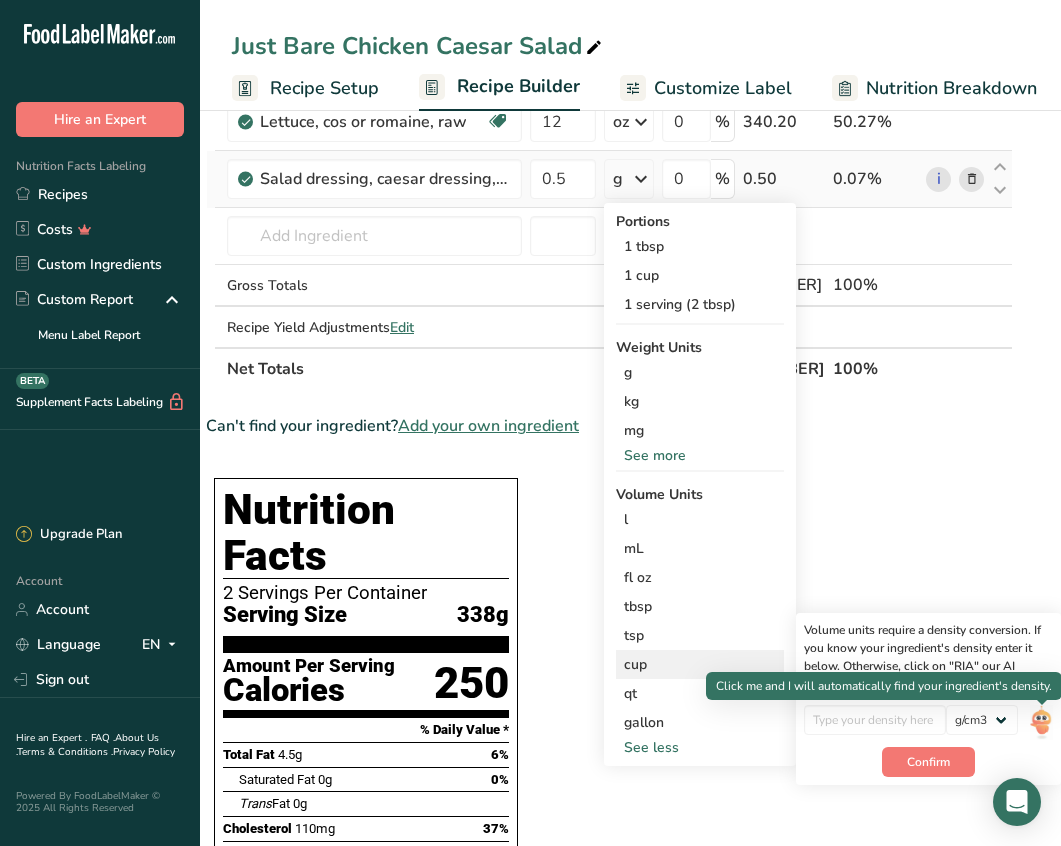 click at bounding box center (1041, 722) 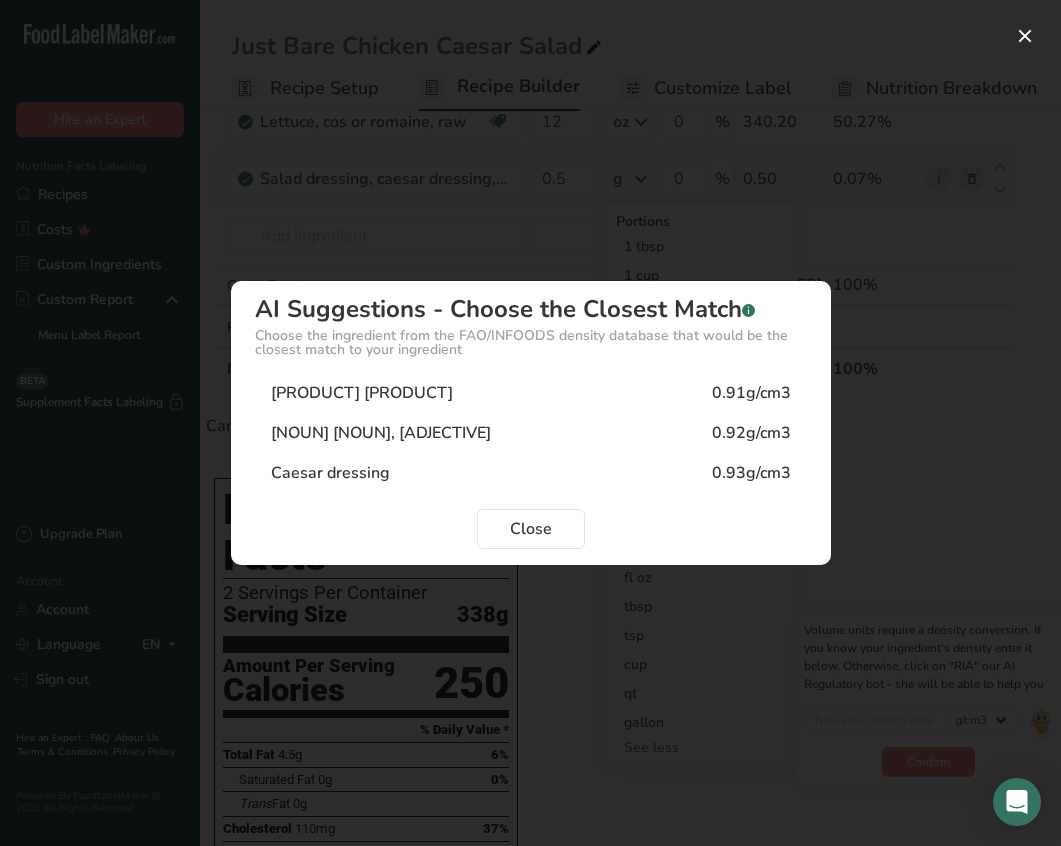click on "[NOUN] [NOUN] [NOUN]   [NUMBER]" at bounding box center (531, 393) 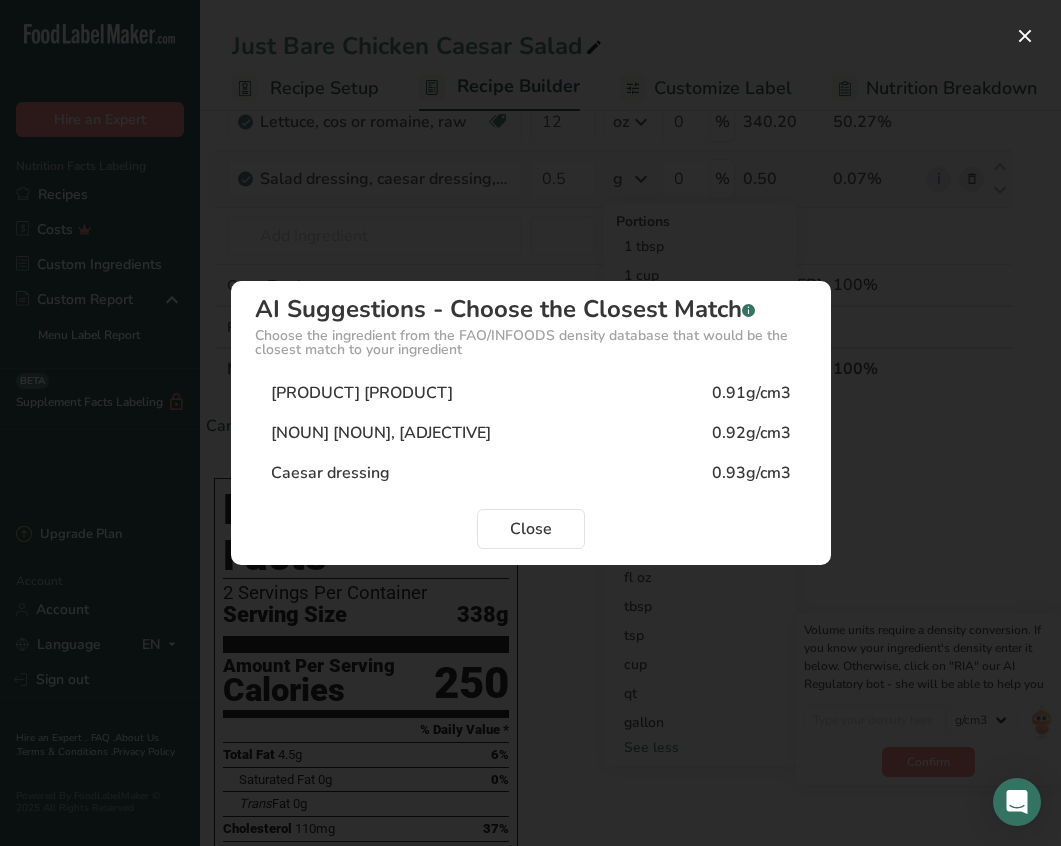 type on "0.91" 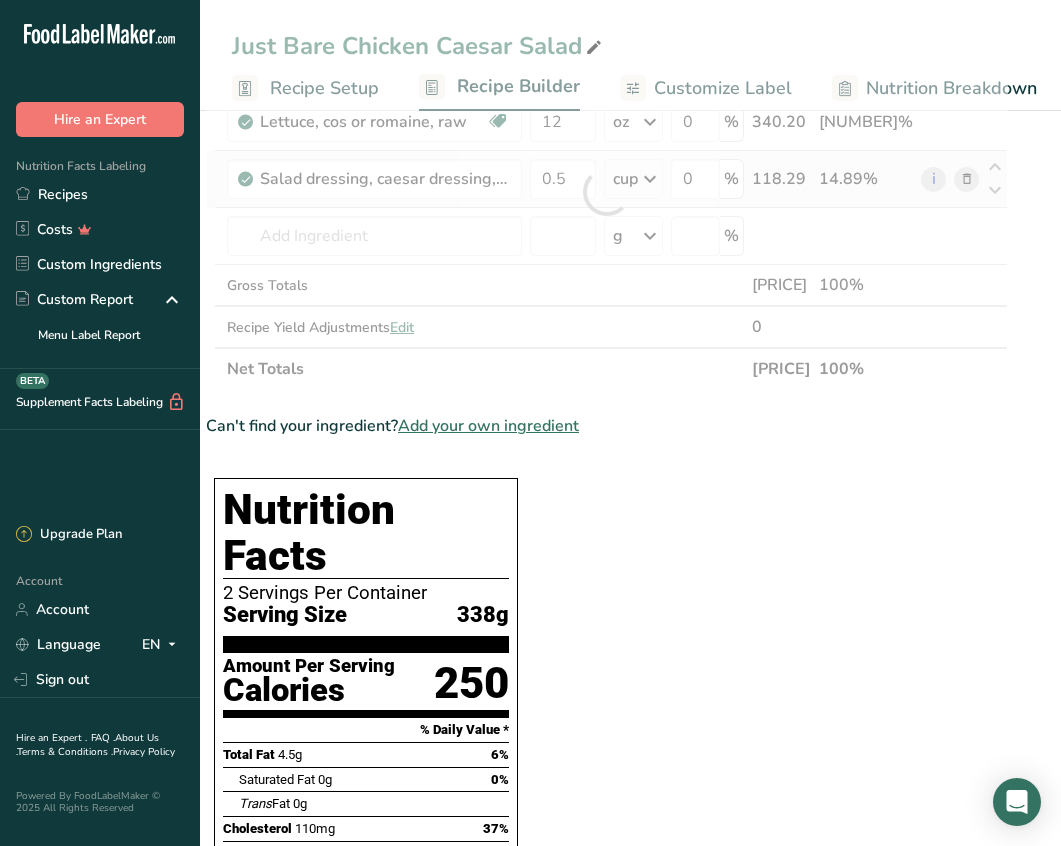 scroll, scrollTop: 0, scrollLeft: 0, axis: both 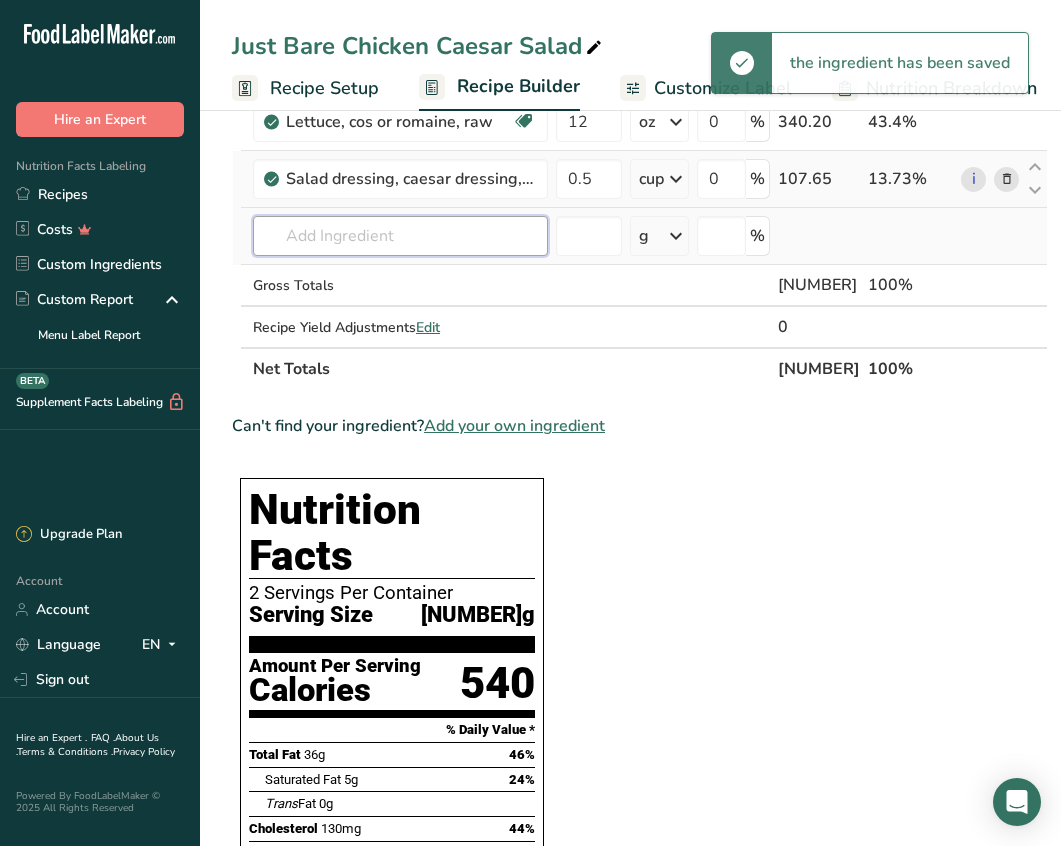 click at bounding box center [400, 236] 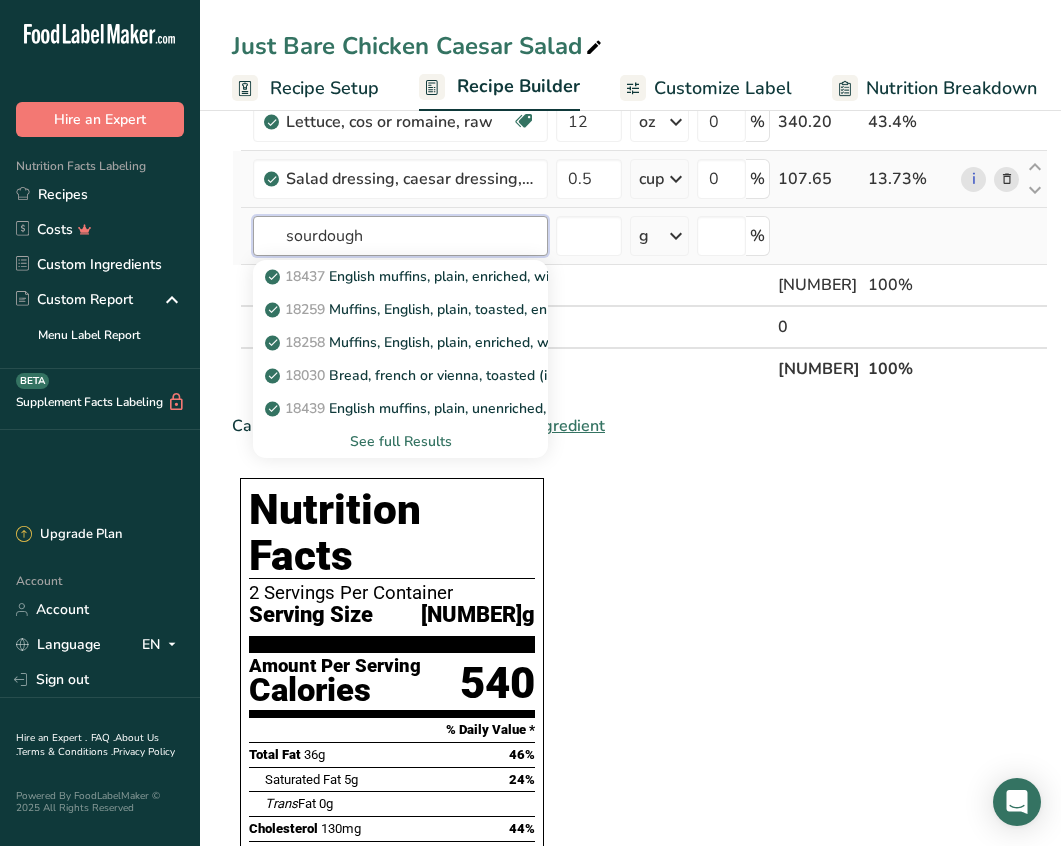 type on "sourdough" 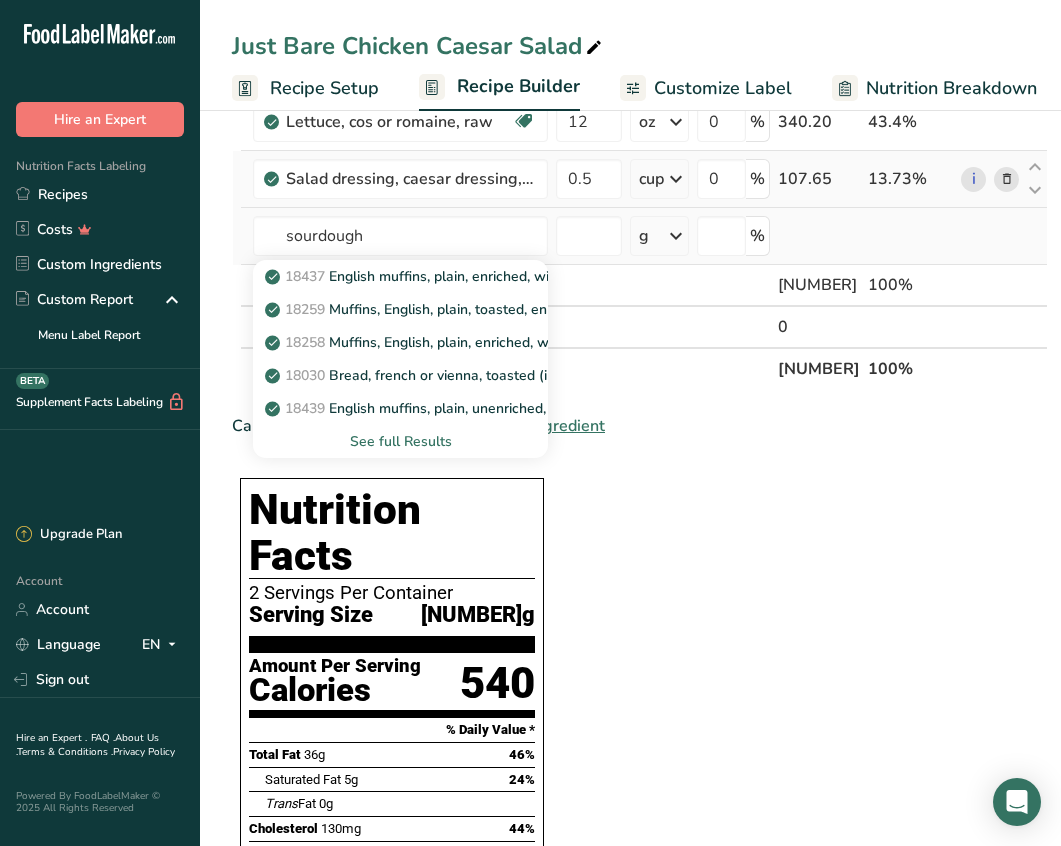 type 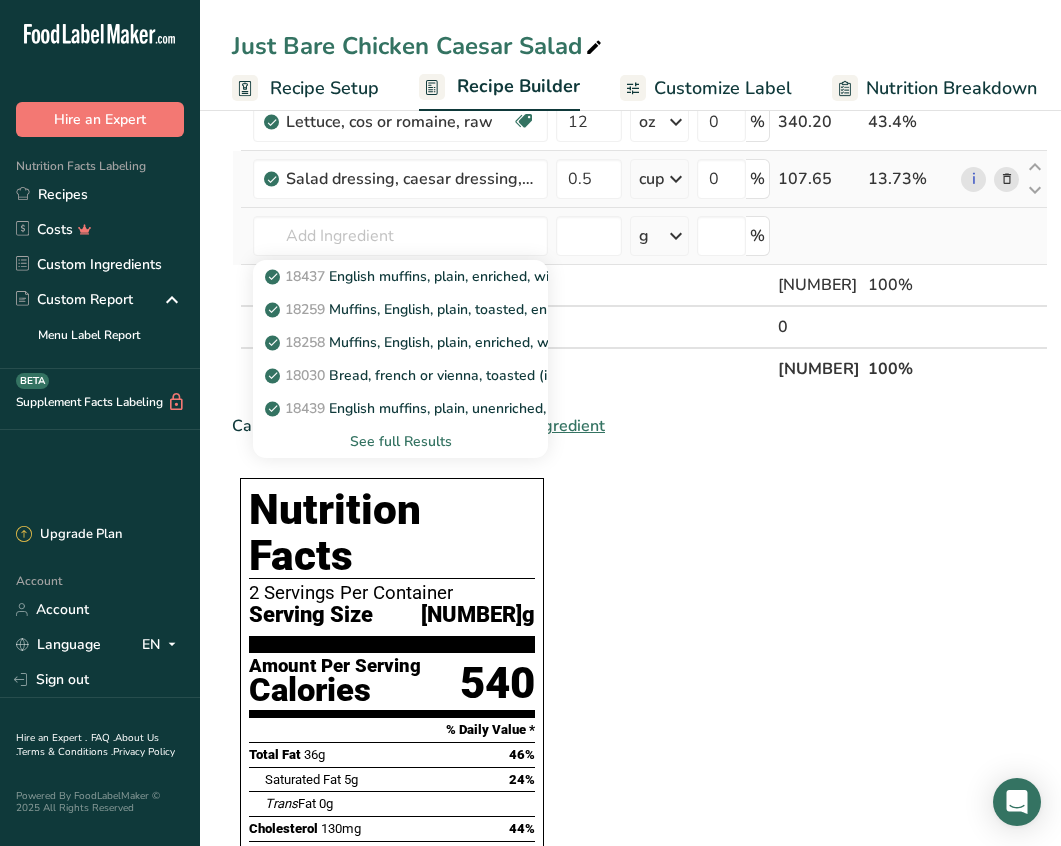 click on "See full Results" at bounding box center (400, 441) 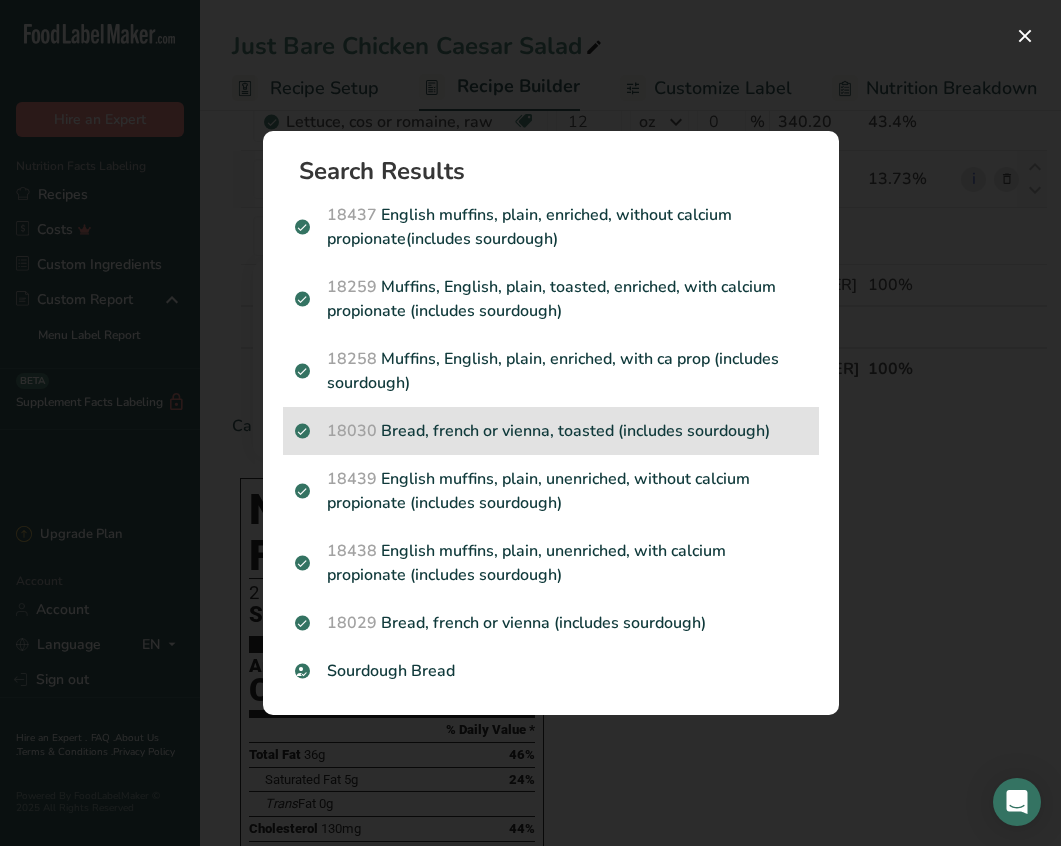 click on "[NUMBER]
Bread, french or vienna, toasted (includes sourdough)" at bounding box center [551, 431] 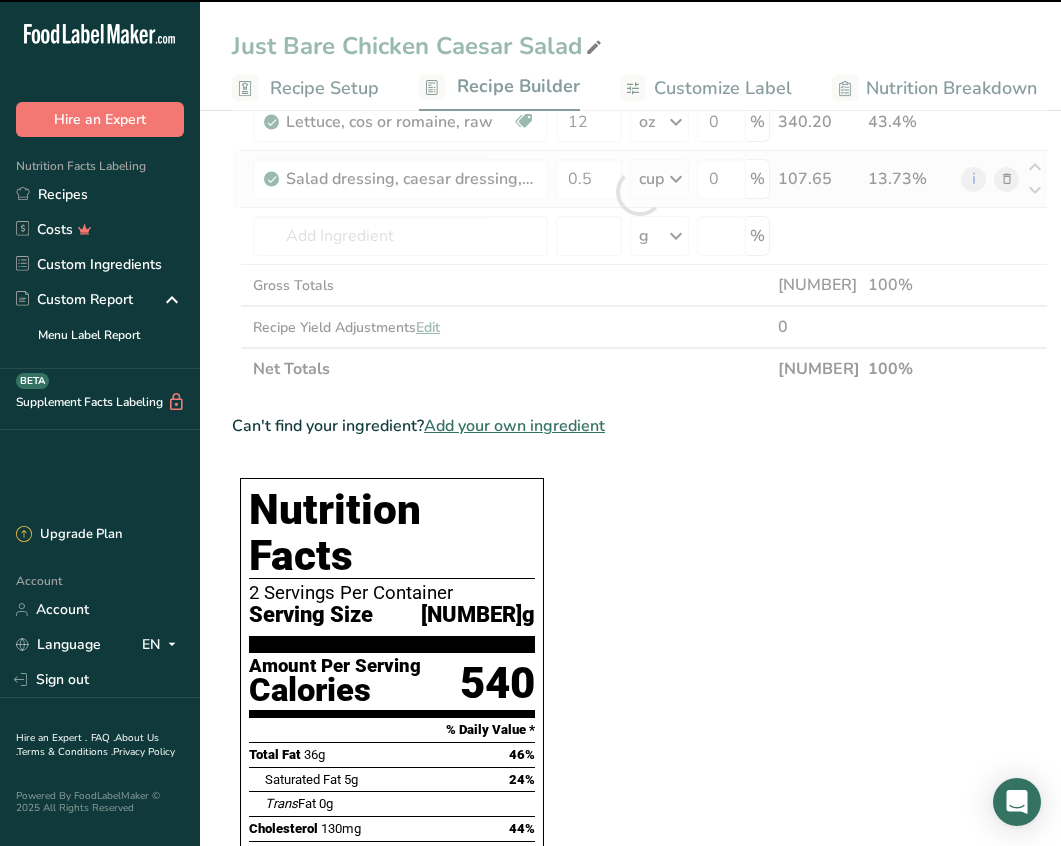 type on "0" 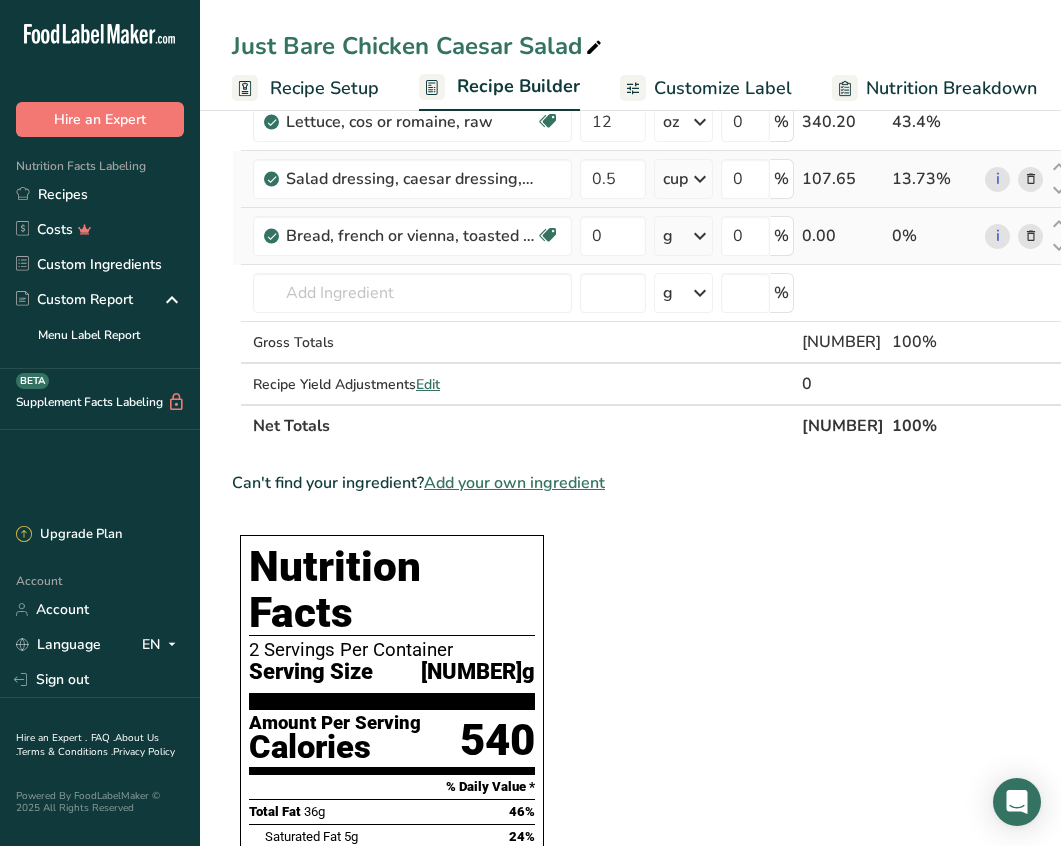 click at bounding box center (1031, 236) 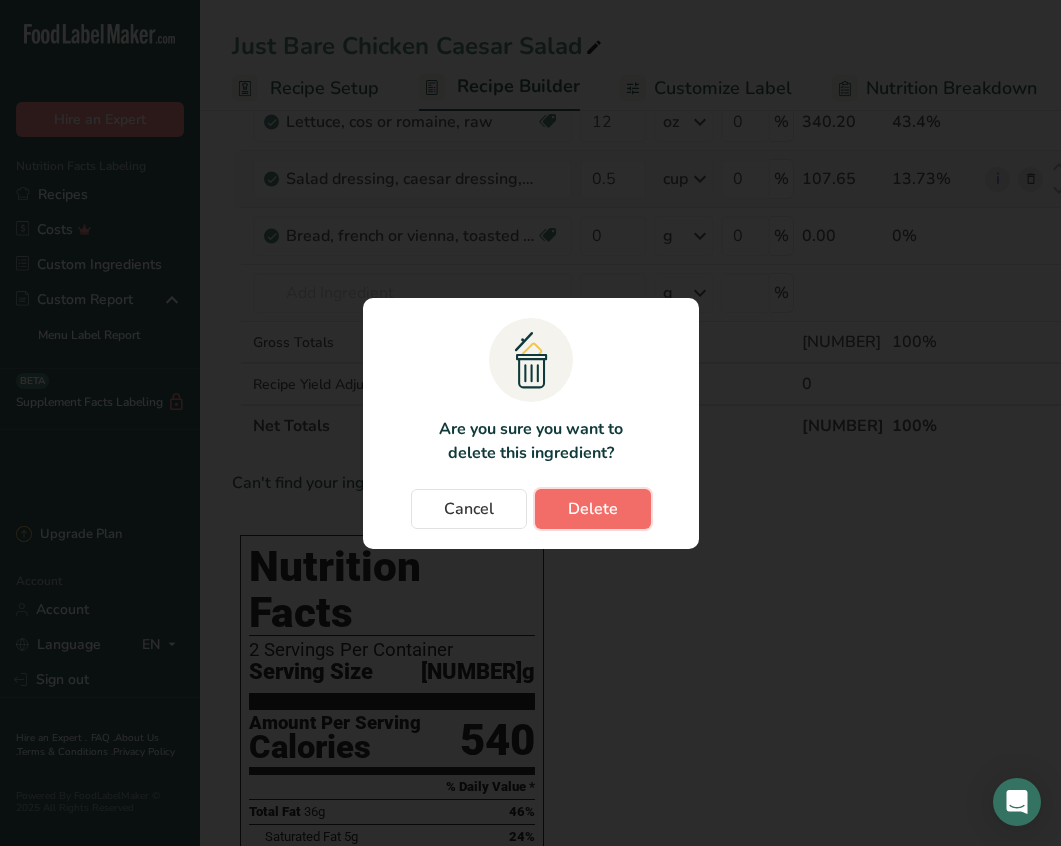 click on "Delete" at bounding box center [593, 509] 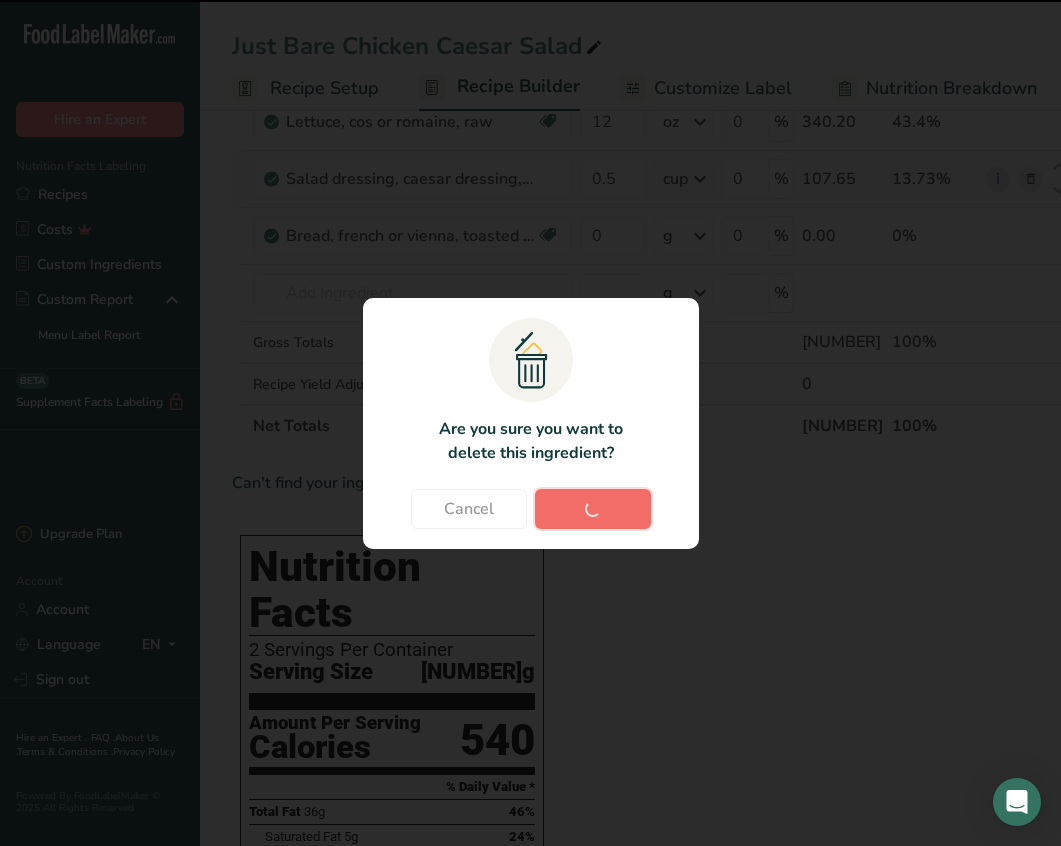 type 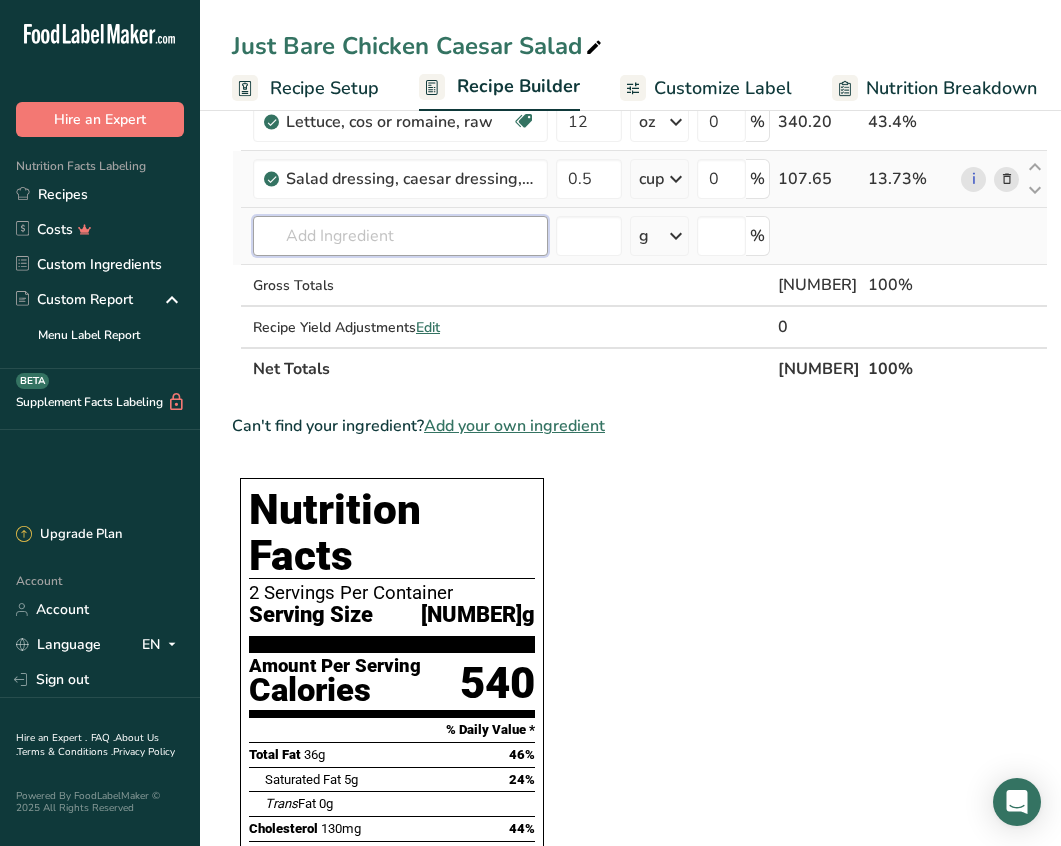 click at bounding box center (400, 236) 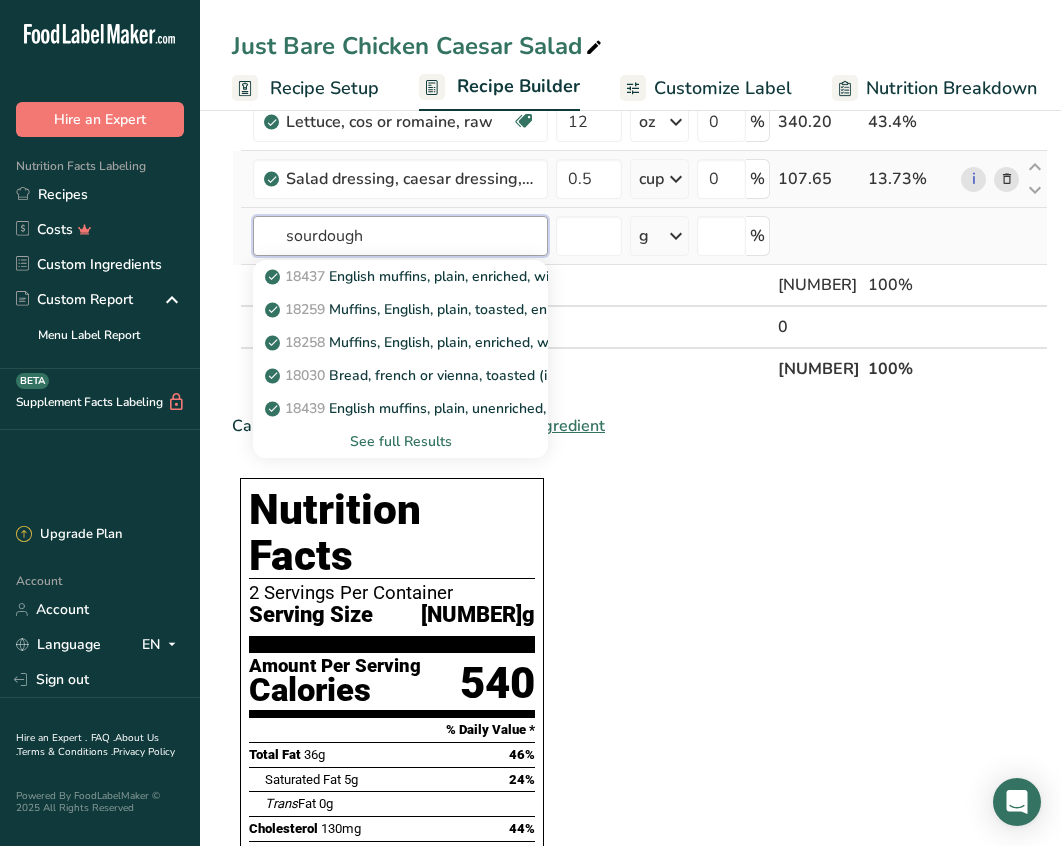 type on "sourdough" 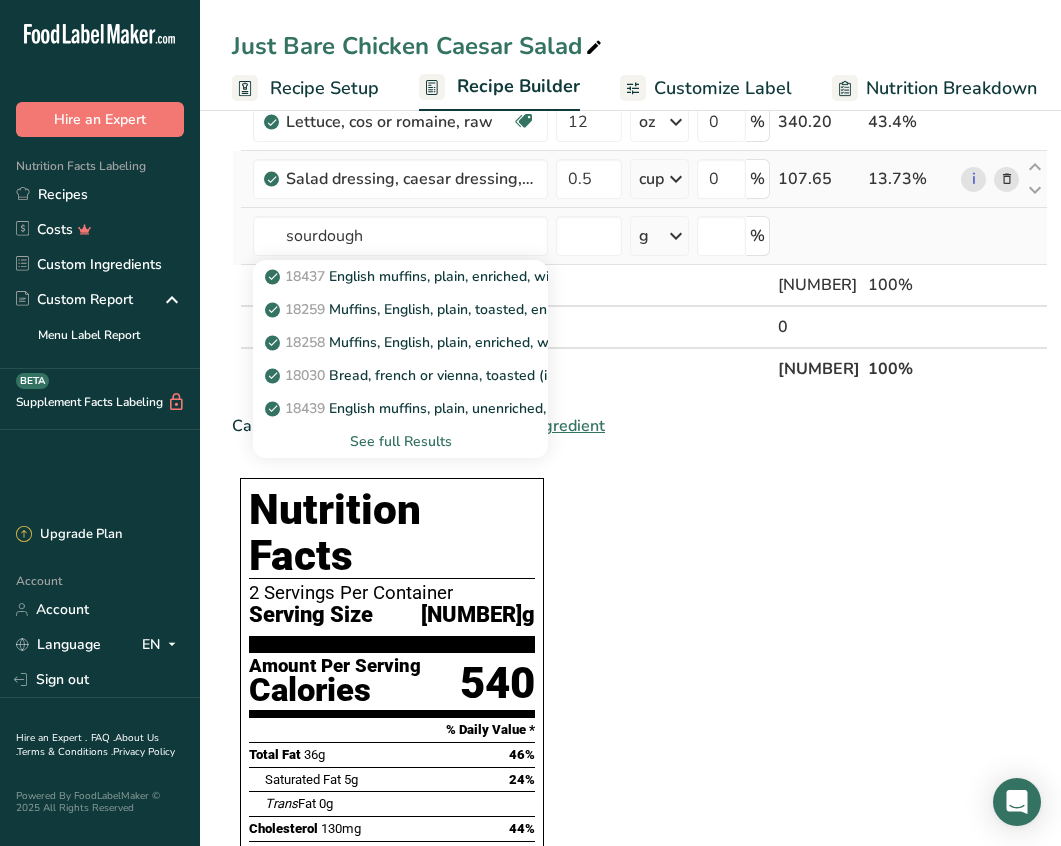 type 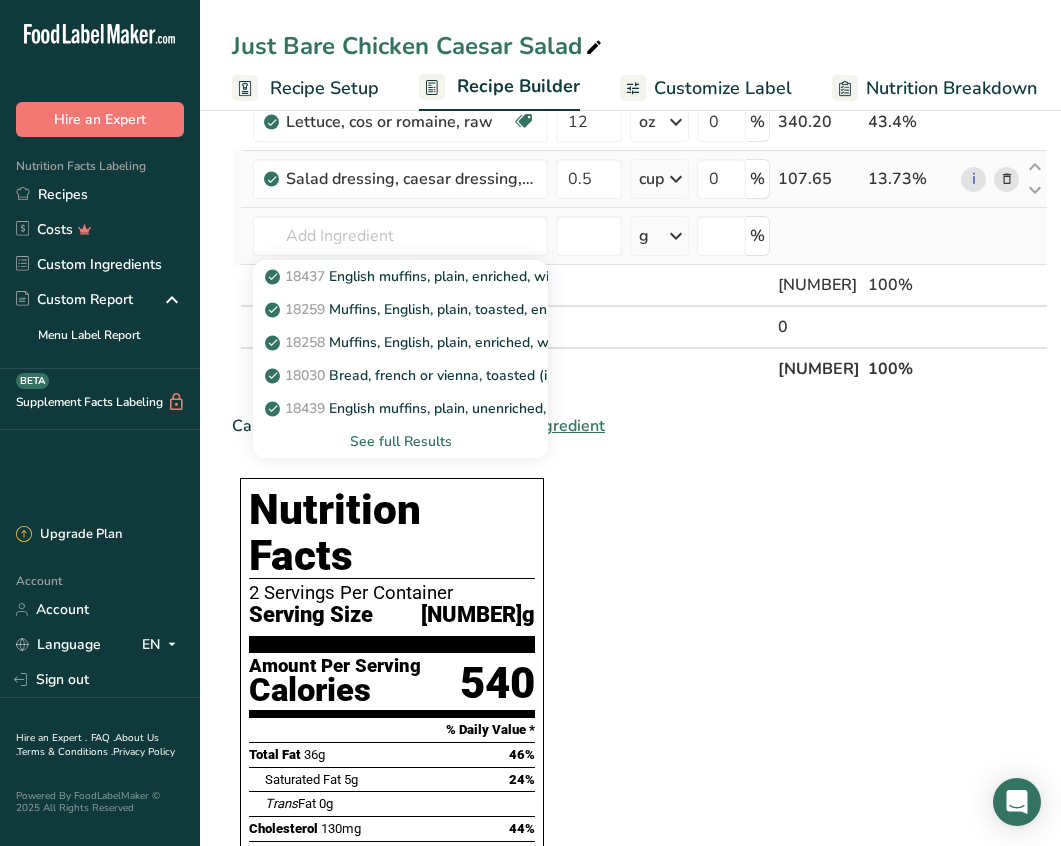 click on "See full Results" at bounding box center (400, 441) 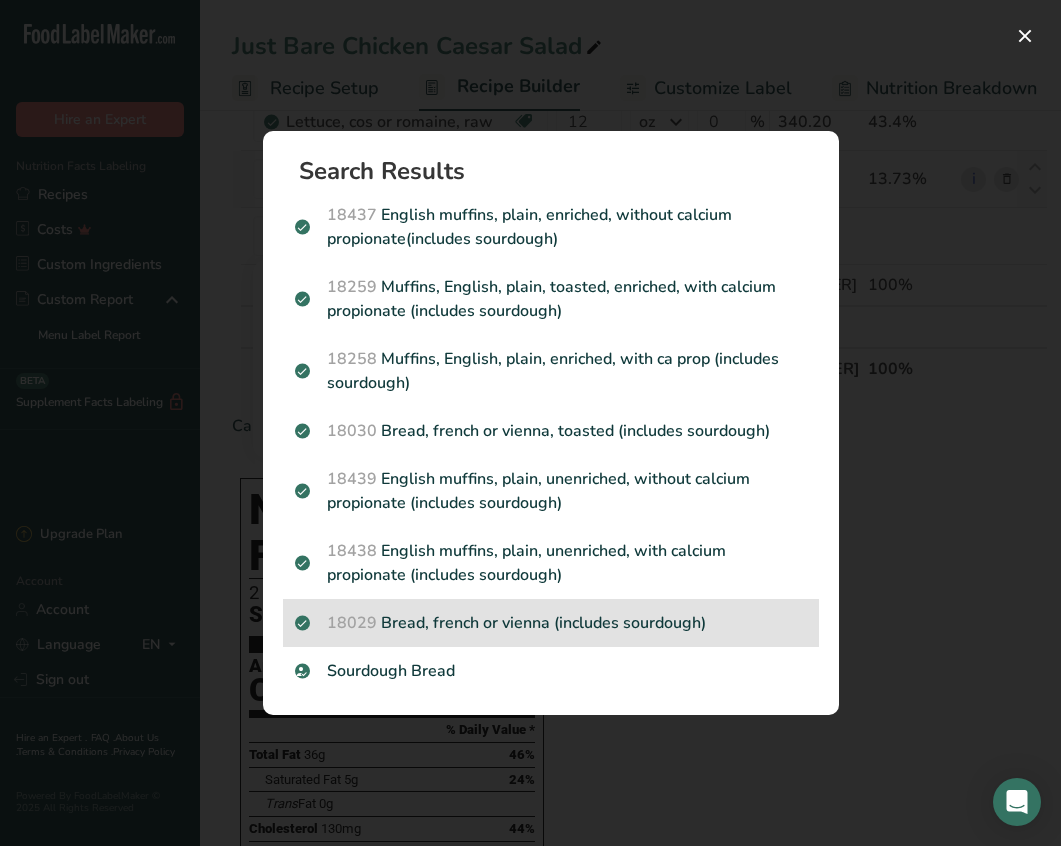click on "[NUMBER]
Bread, french or vienna (includes sourdough)" at bounding box center [551, 623] 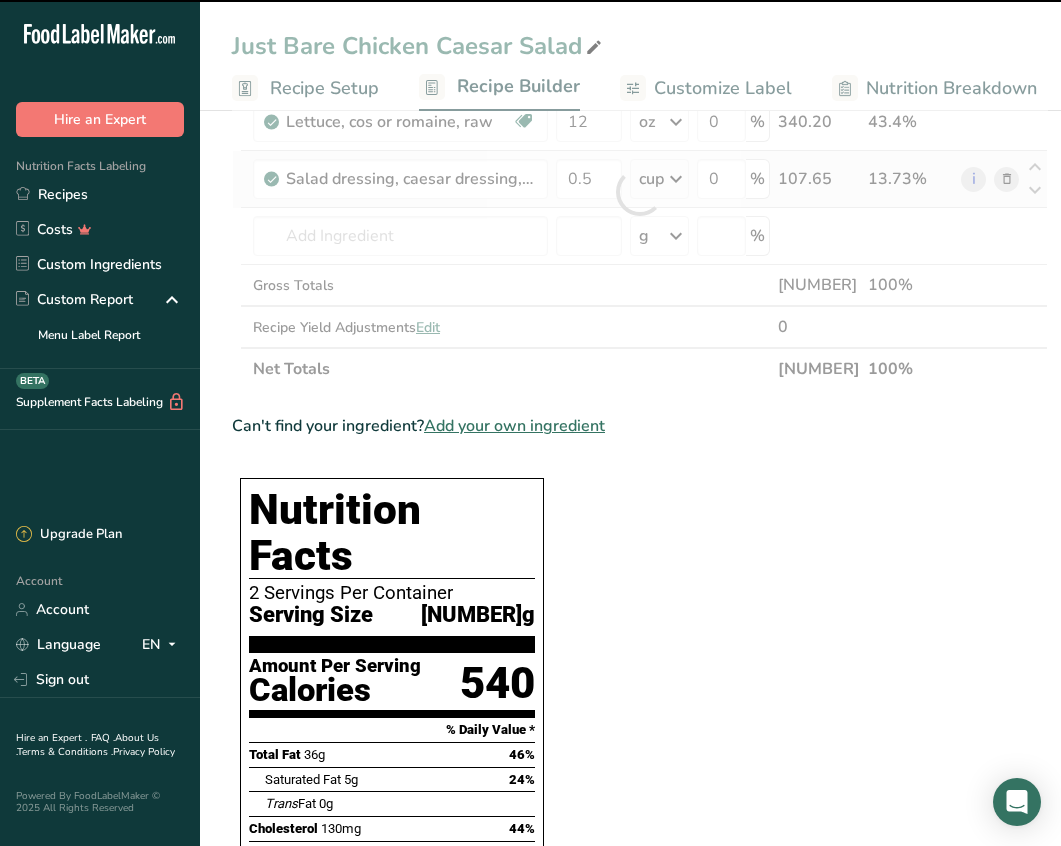 type on "0" 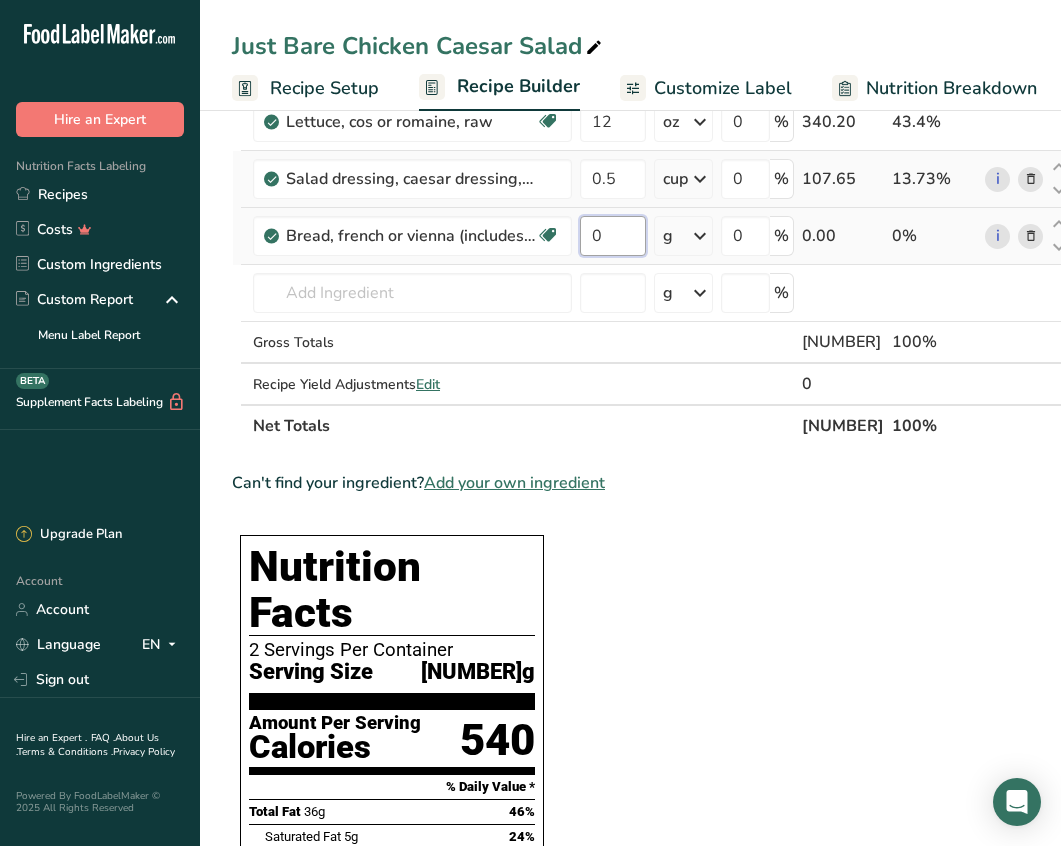 click on "0" at bounding box center (613, 236) 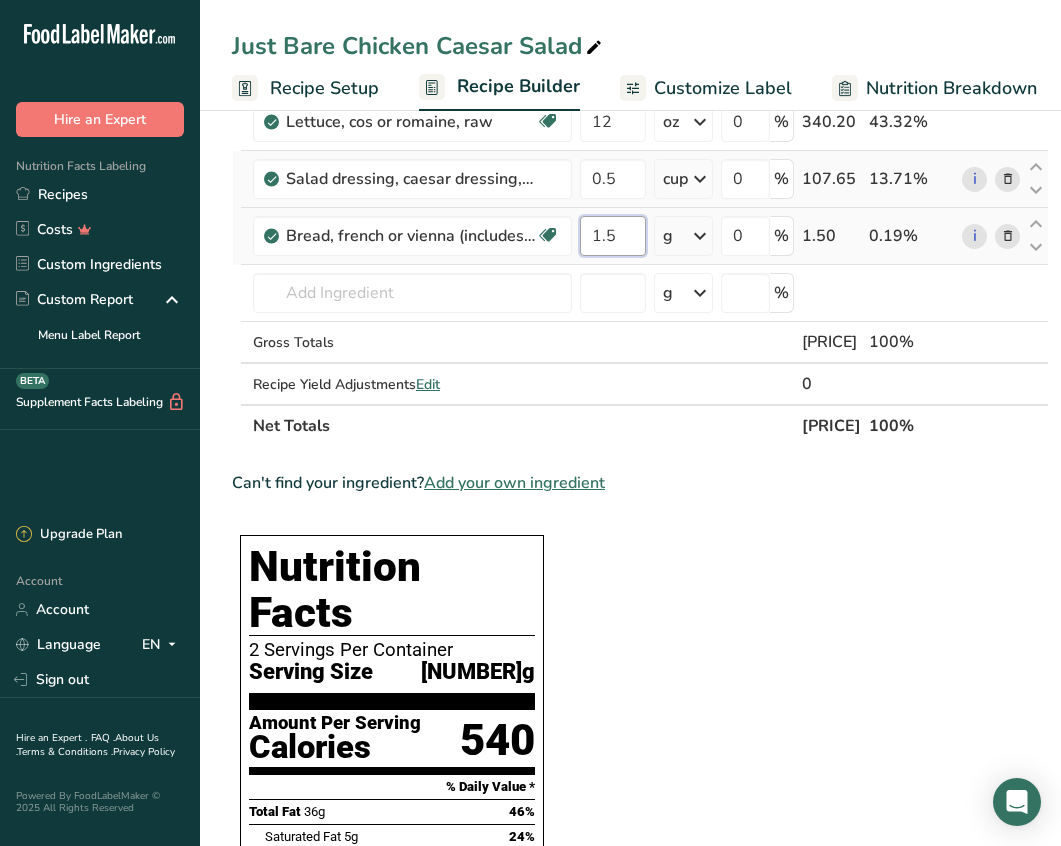 type on "1.5" 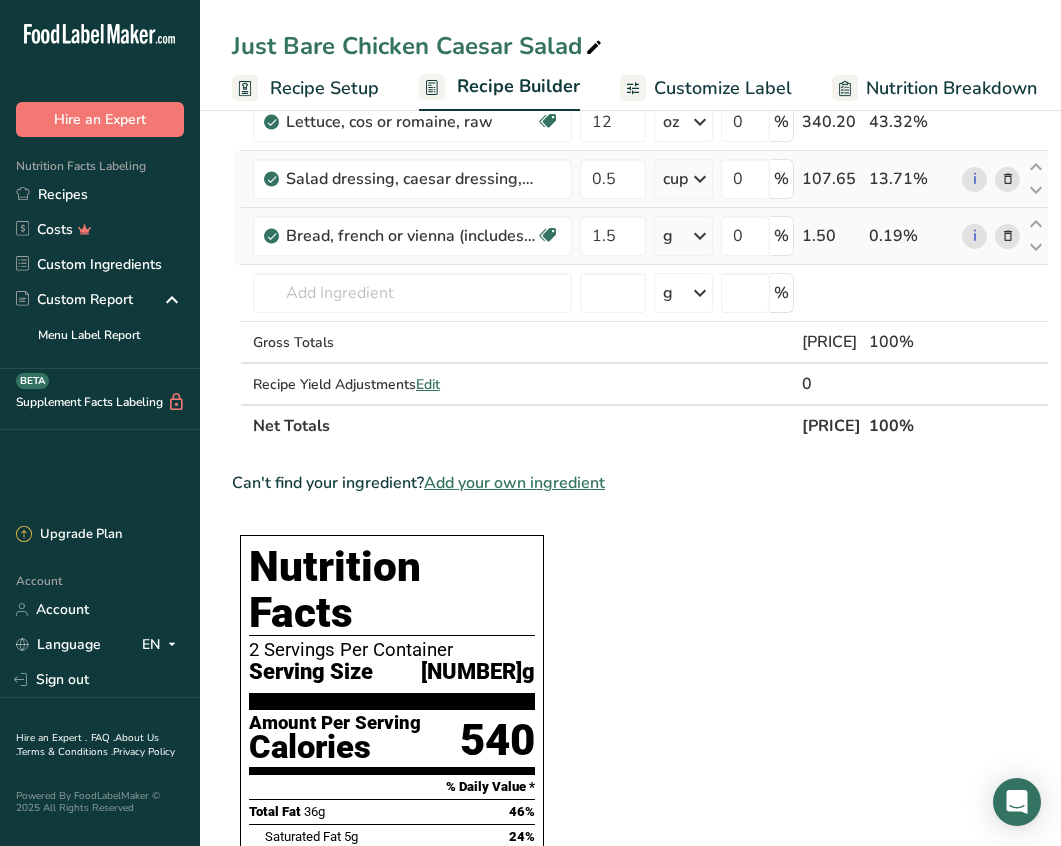 click on "Ingredient *
Amount *
Unit *
Waste *   .a-a{fill:#347362;}.b-a{fill:#fff;}          Grams
Percentage
Just [PRODUCT] [PRODUCT] [PRODUCT]
[NUMBER]
g
Weight Units
g
kg
mg
See more
Volume Units
l
mL
fl oz
See more
0
%
[NUMBER].00
[PERCENT]%
[GREENS], [GREENS] or romaine, raw
[ATTRIBUTE]
[ATTRIBUTE]
[ATTRIBUTE]
[ATTRIBUTE]
[ATTRIBUTE]
12
oz
Portions
1 cup shredded
1 leaf inner
1 leaf outer
See more
Weight Units
g
kg
mg
mcg" at bounding box center [640, 220] 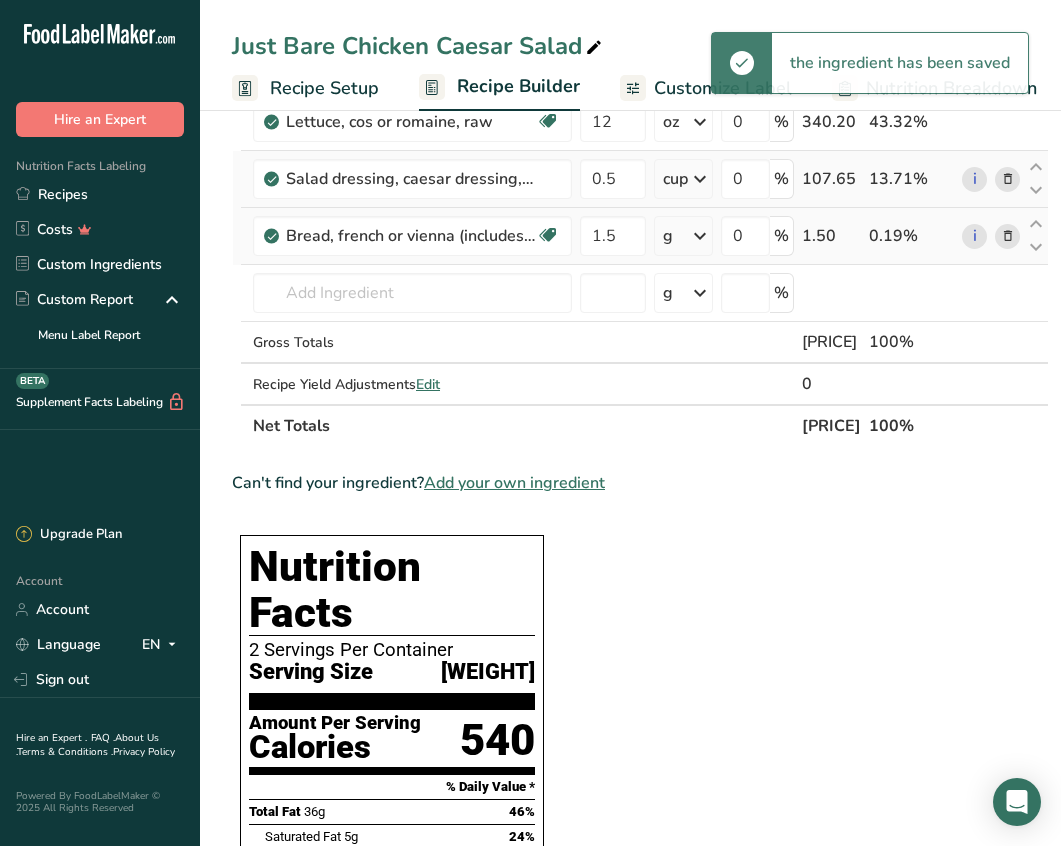 click at bounding box center [700, 236] 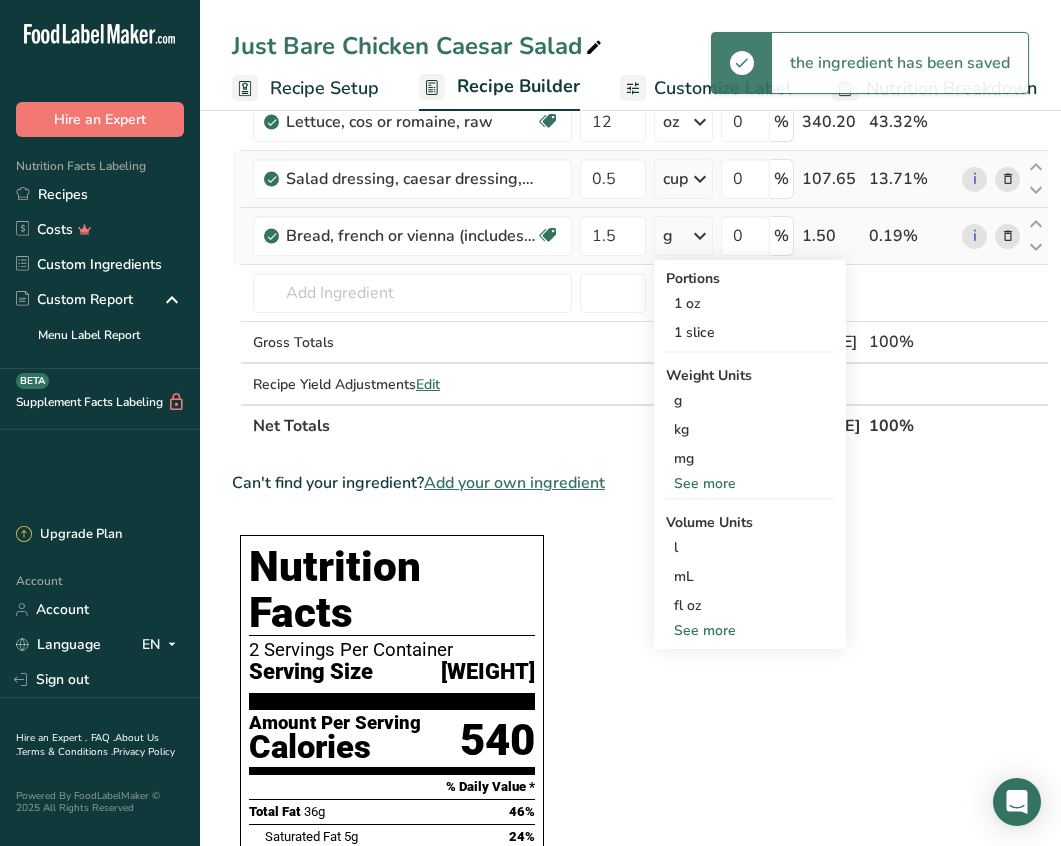 click on "See more" at bounding box center (750, 630) 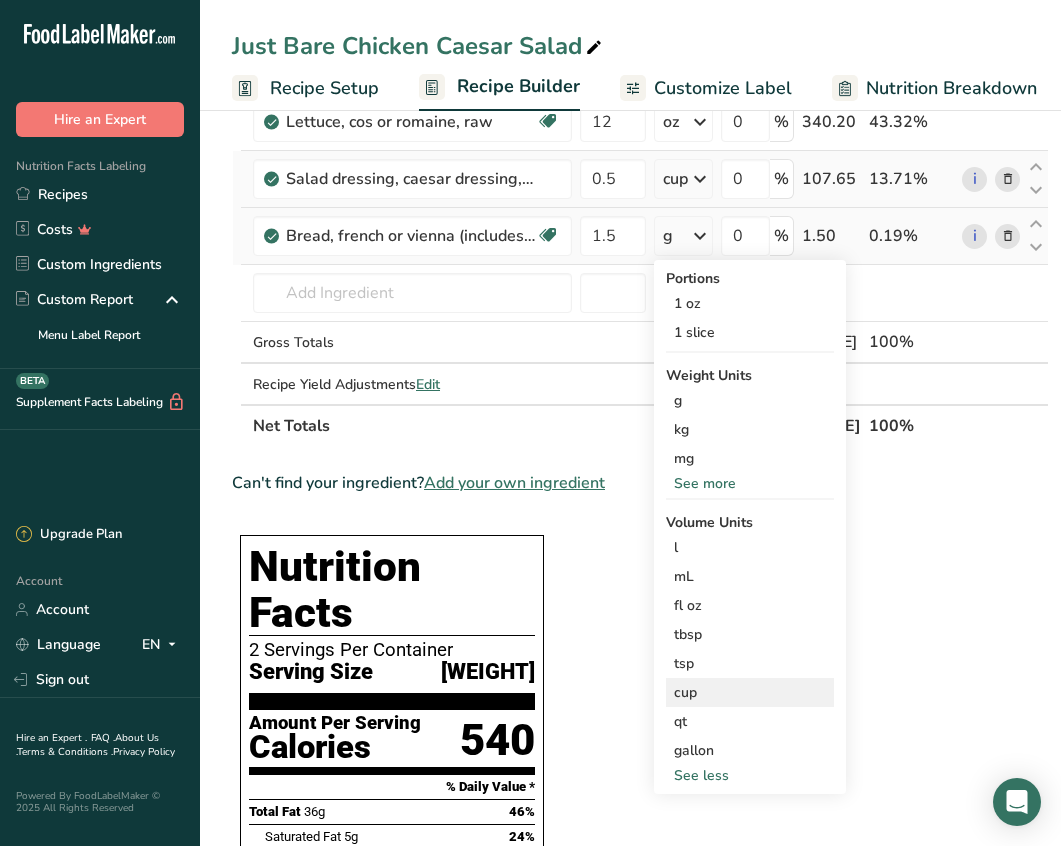 click on "cup" at bounding box center (750, 692) 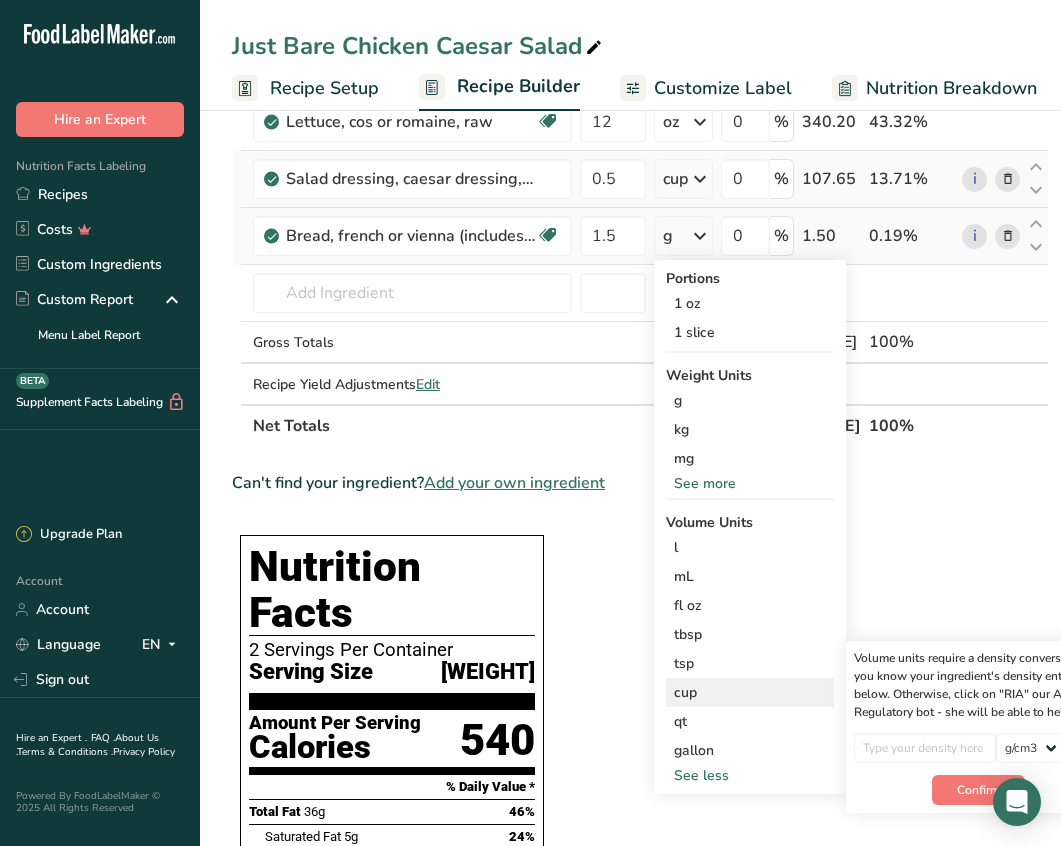 scroll, scrollTop: 0, scrollLeft: 51, axis: horizontal 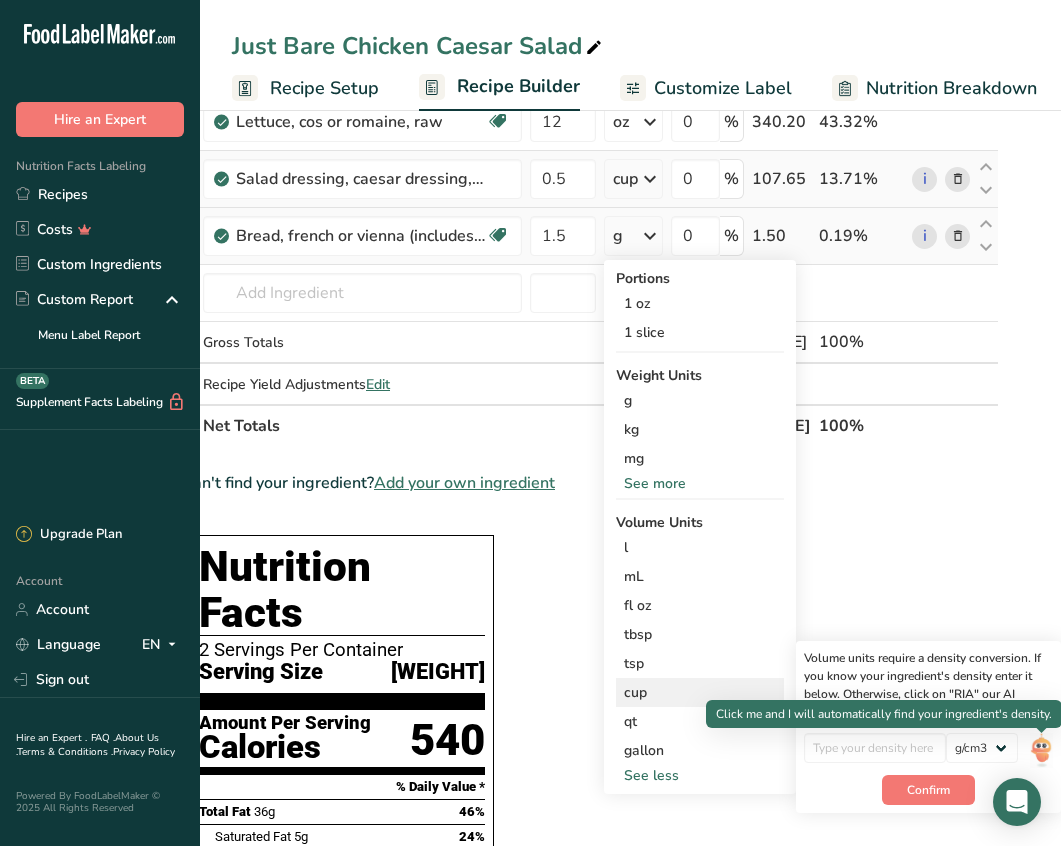 click at bounding box center (1041, 750) 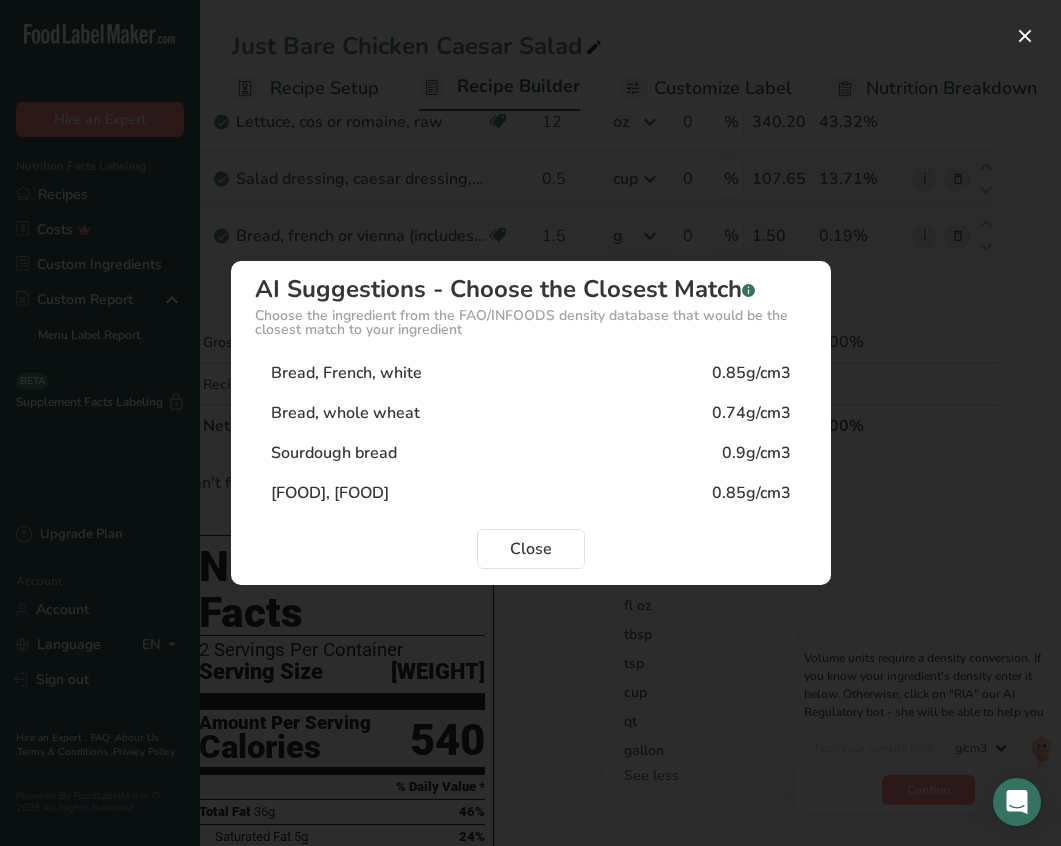 click on "0.9g/cm3" at bounding box center [756, 453] 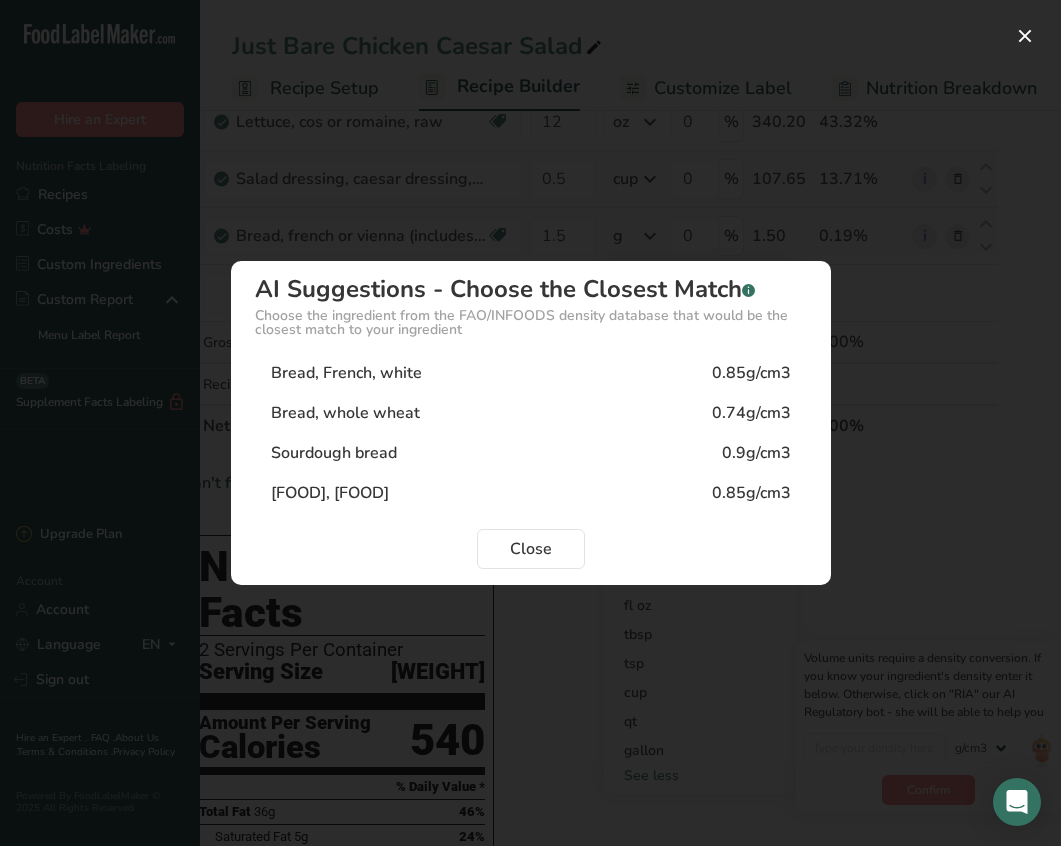 type on "0.9" 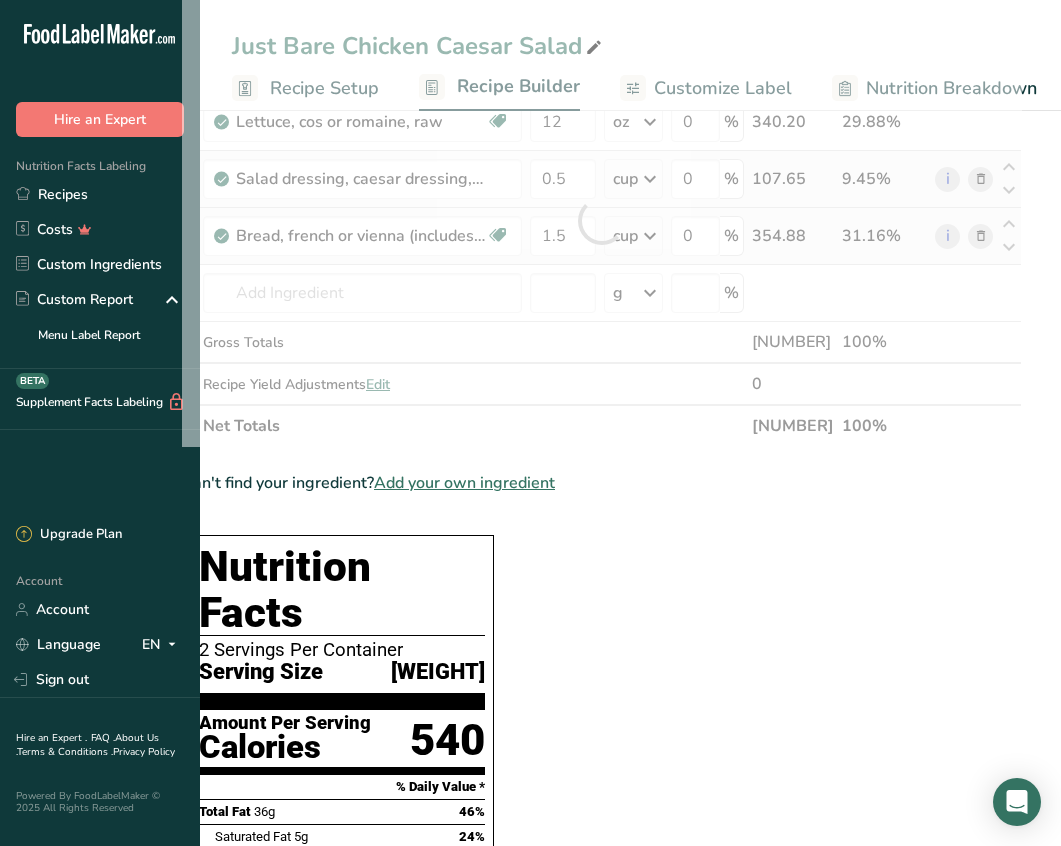 scroll, scrollTop: 0, scrollLeft: 3, axis: horizontal 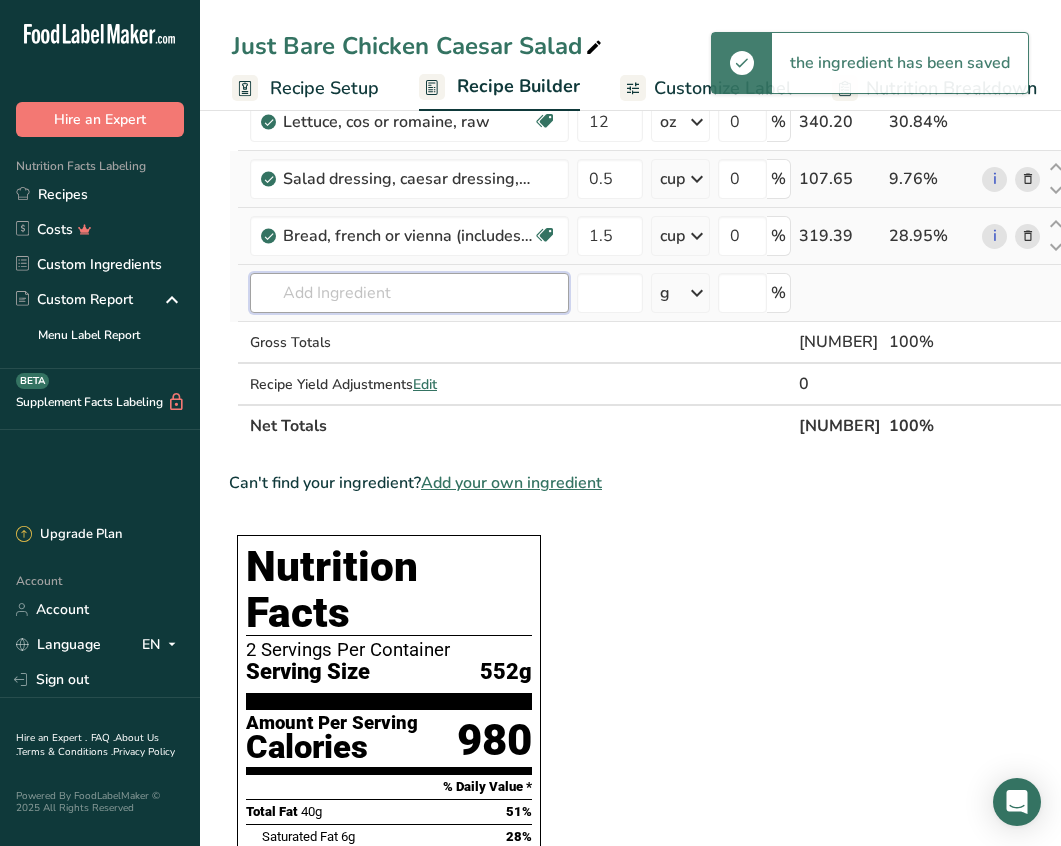 click at bounding box center (409, 293) 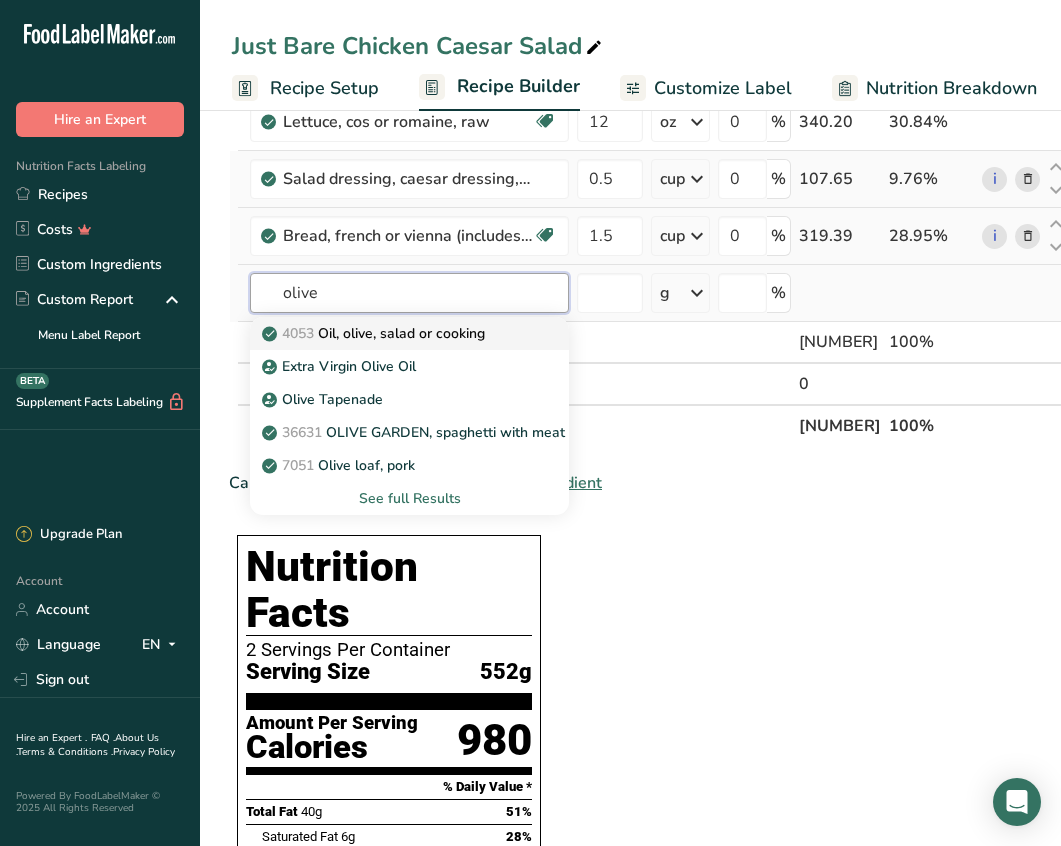 type on "olive" 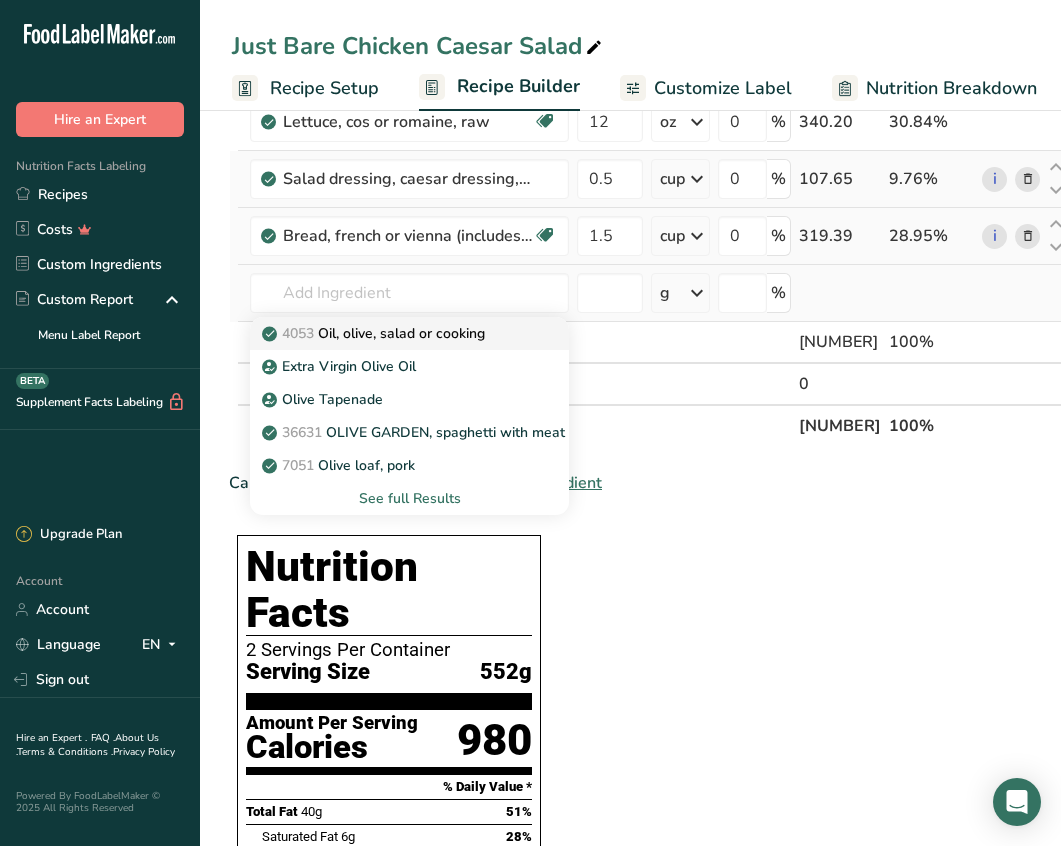 click on "4053
Oil, olive, salad or cooking" at bounding box center [375, 333] 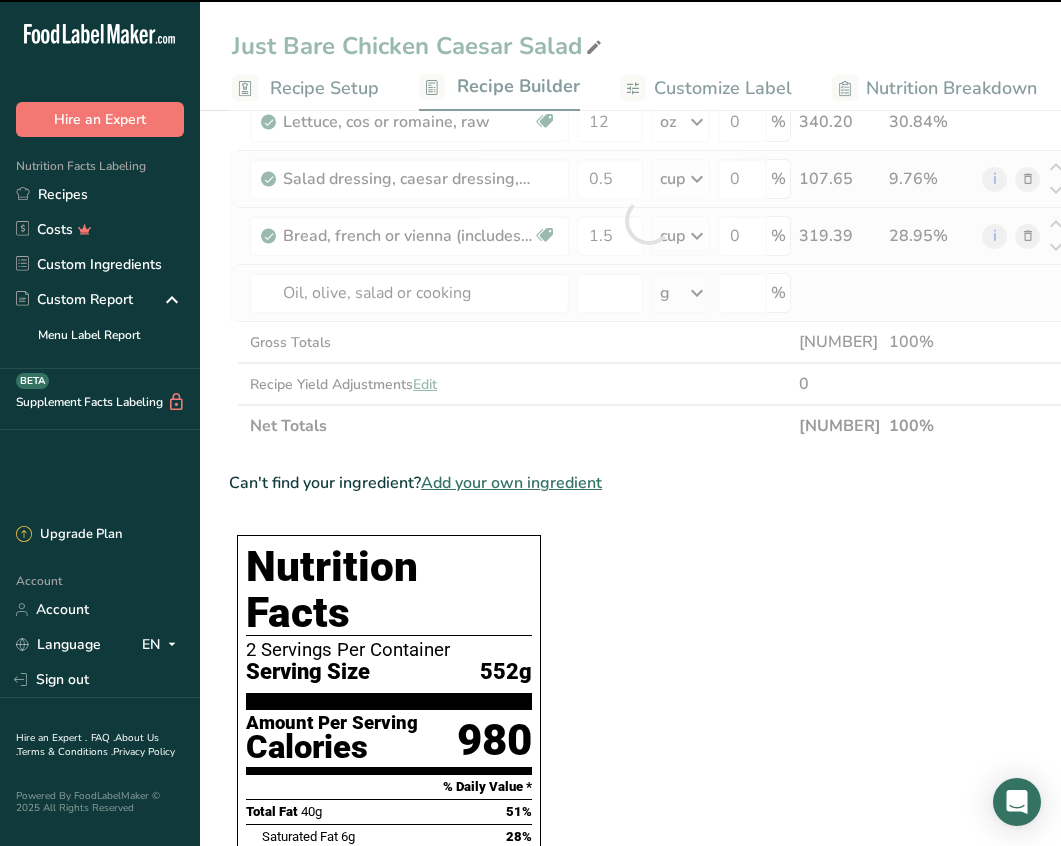 type on "0" 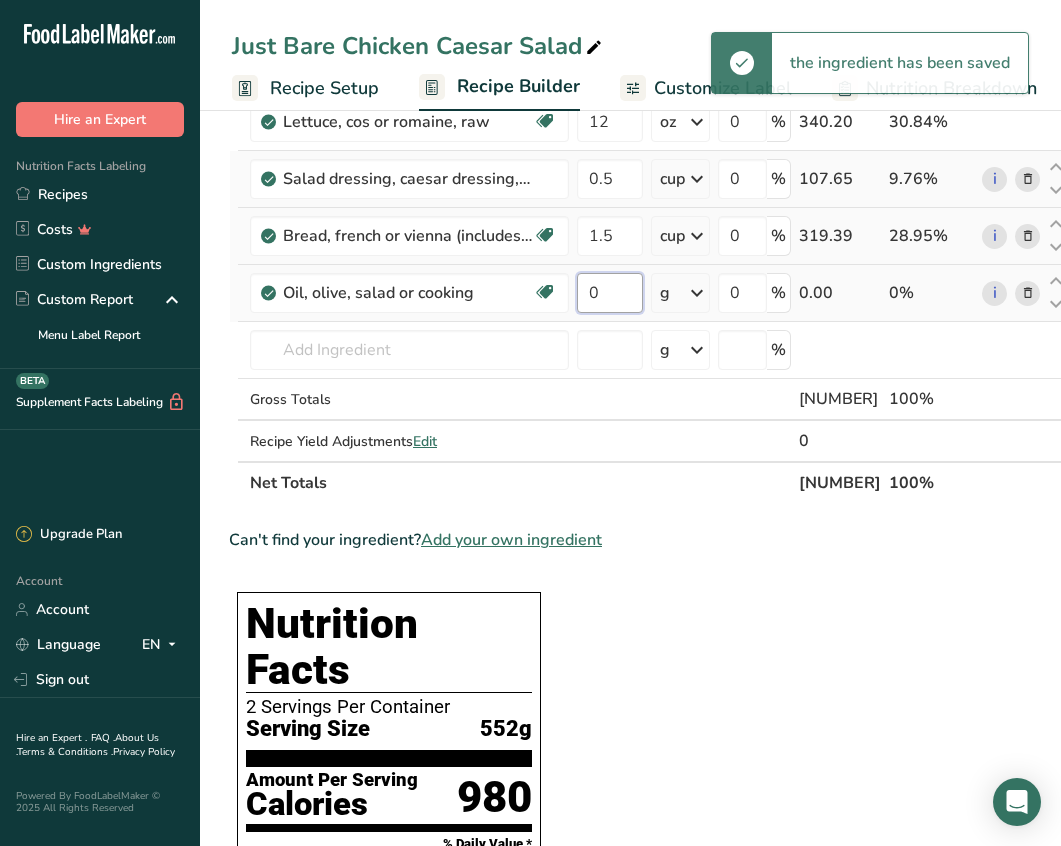 click on "0" at bounding box center (610, 293) 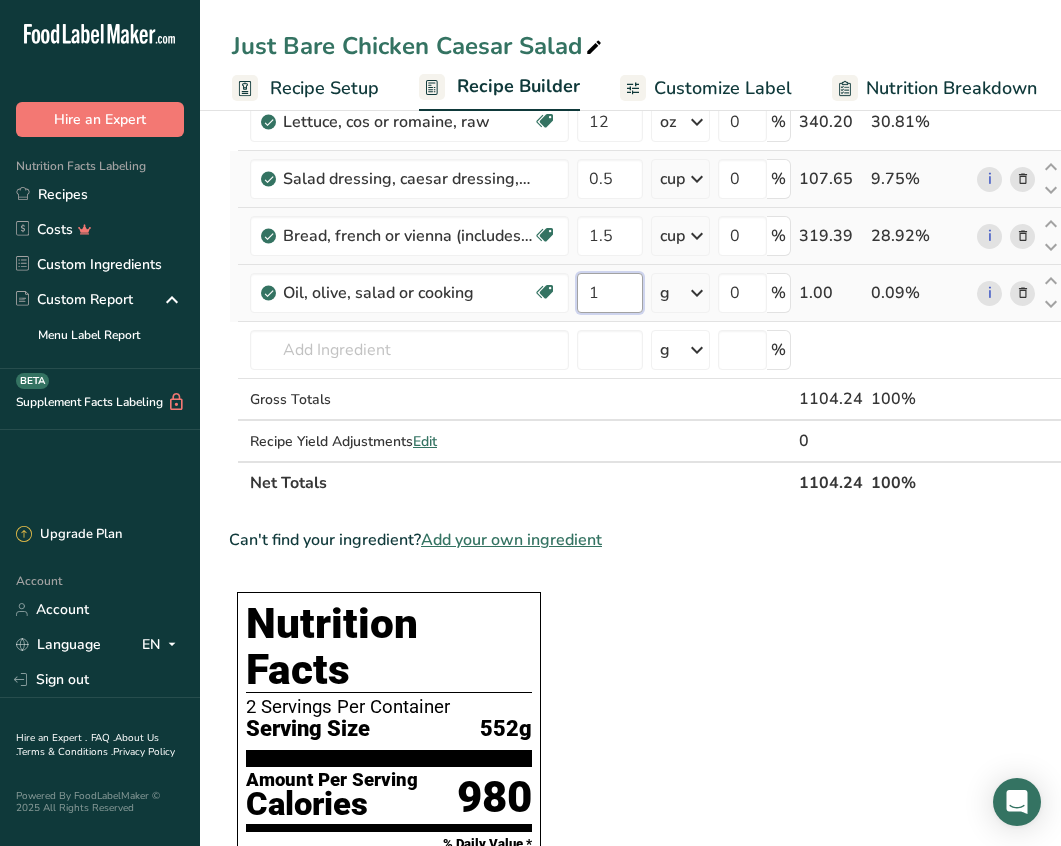 type on "1" 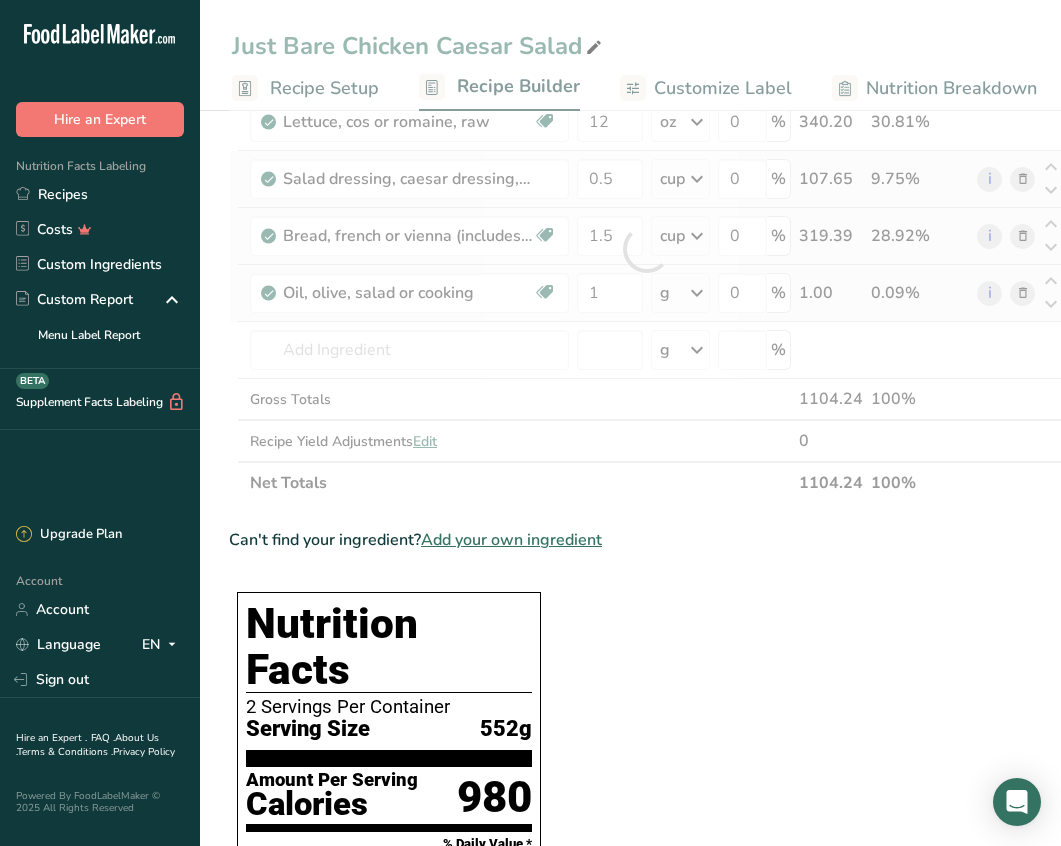click on "Ingredient *
Amount *
Unit *
Waste *   .a-a{fill:#347362;}.b-a{fill:#fff;}          Grams
Percentage
Just Bare Roasted Chicken Breast Bites
[NUMBER]
g
Weight Units
g
kg
mg
See more
Volume Units
l
mL
fl oz
See more
0
%
[NUMBER].00
[PERCENT]%
Lettuce, cos or romaine, raw
Dairy free
Gluten free
Vegan
Vegetarian
Soy free
[NUMBER]
oz
Portions
1 cup shredded
1 leaf inner
1 leaf outer
See more
Weight Units
g
kg
mg
mcg" at bounding box center [646, 249] 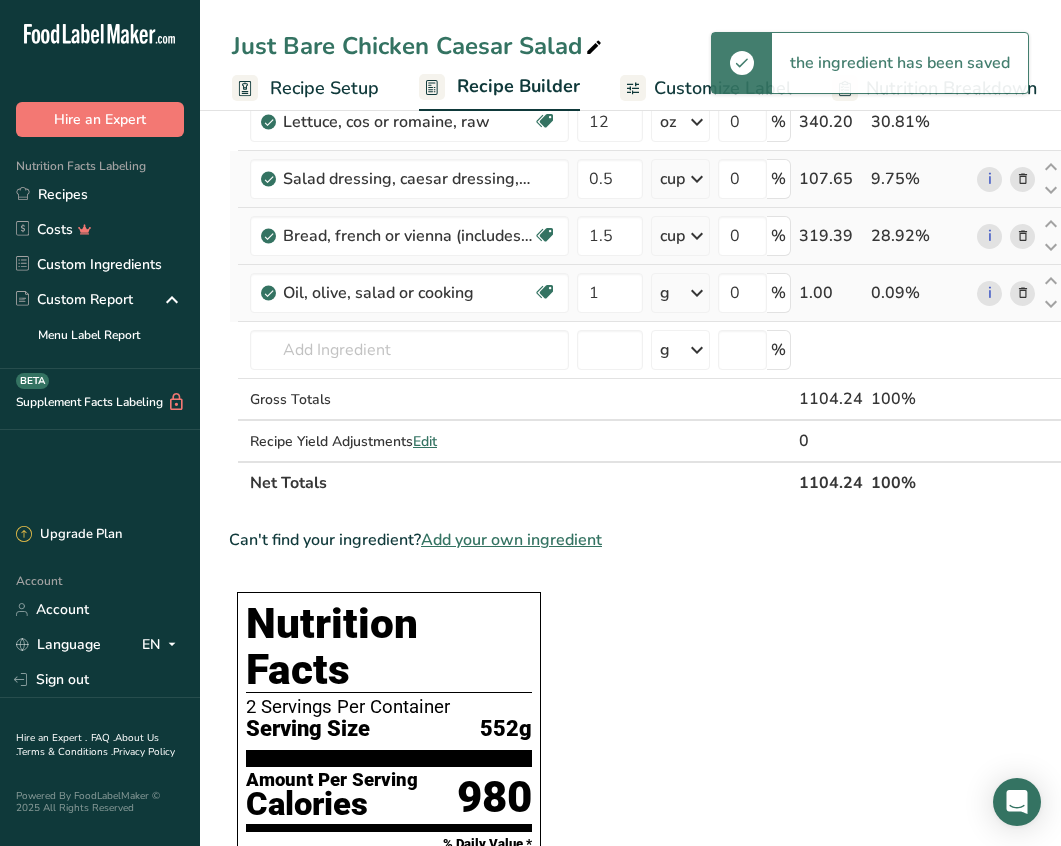 click at bounding box center (697, 293) 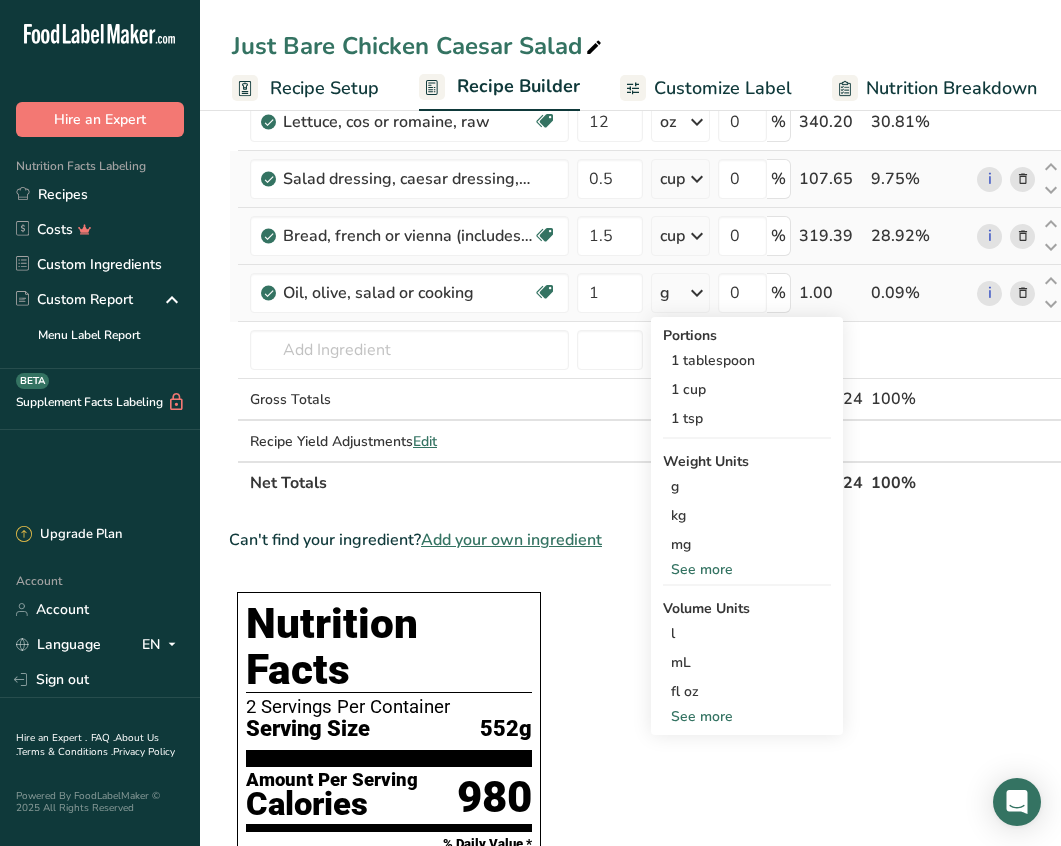 click on "See more" at bounding box center (747, 716) 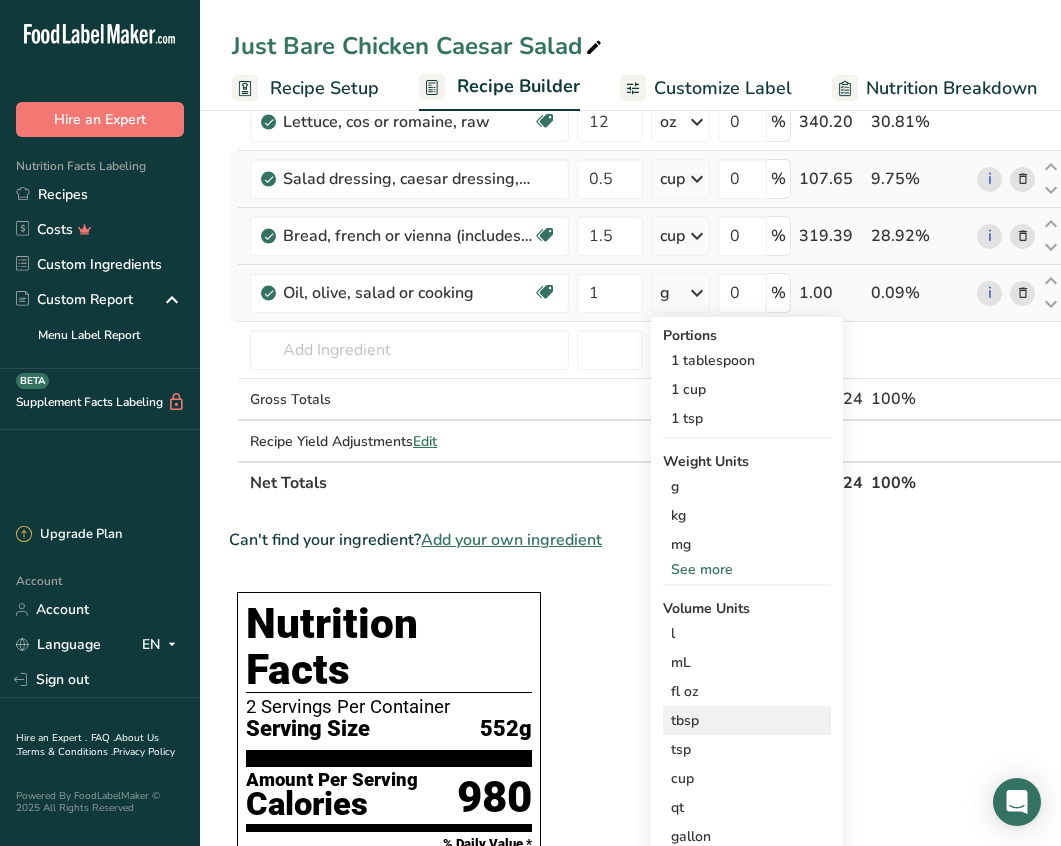 click on "tbsp" at bounding box center (747, 720) 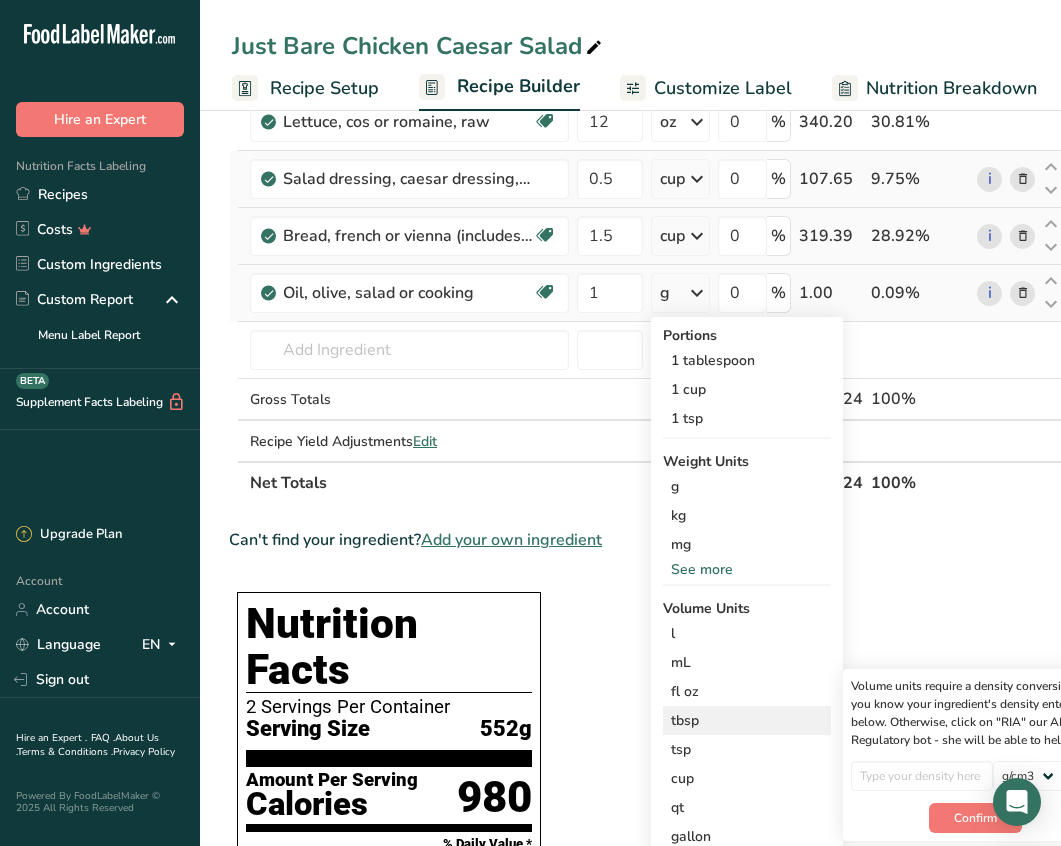 scroll, scrollTop: 0, scrollLeft: 51, axis: horizontal 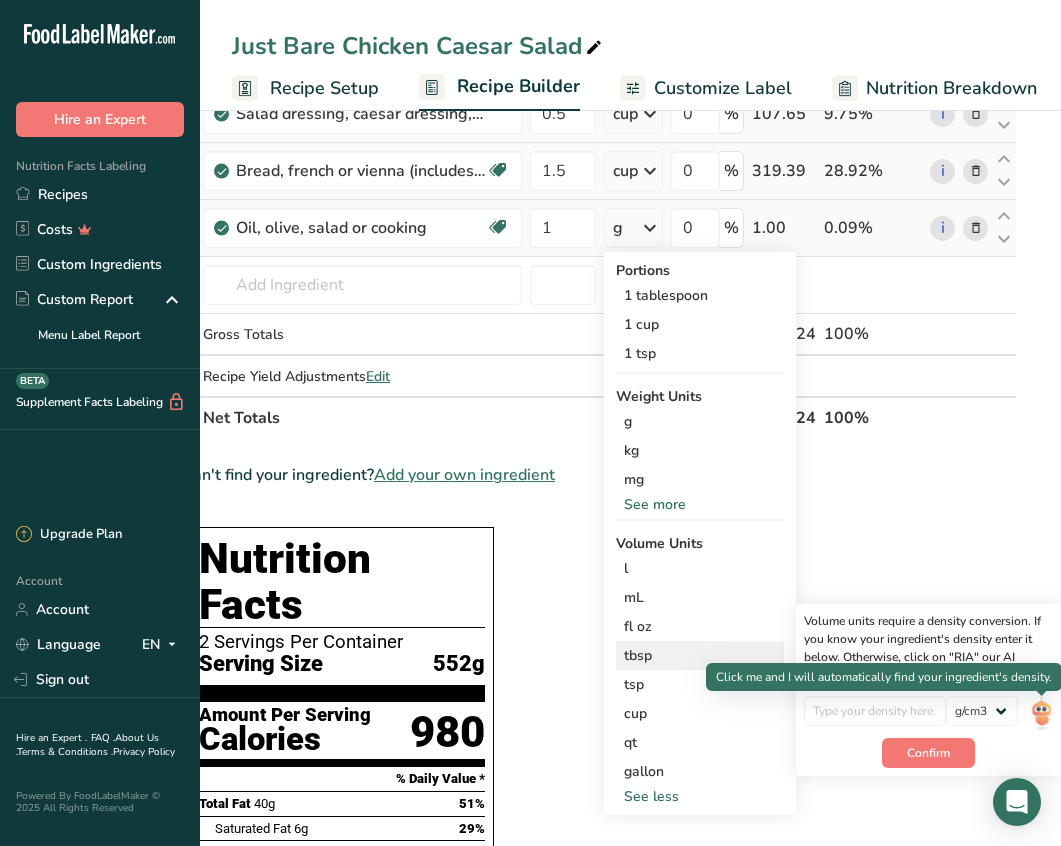 click at bounding box center (1041, 713) 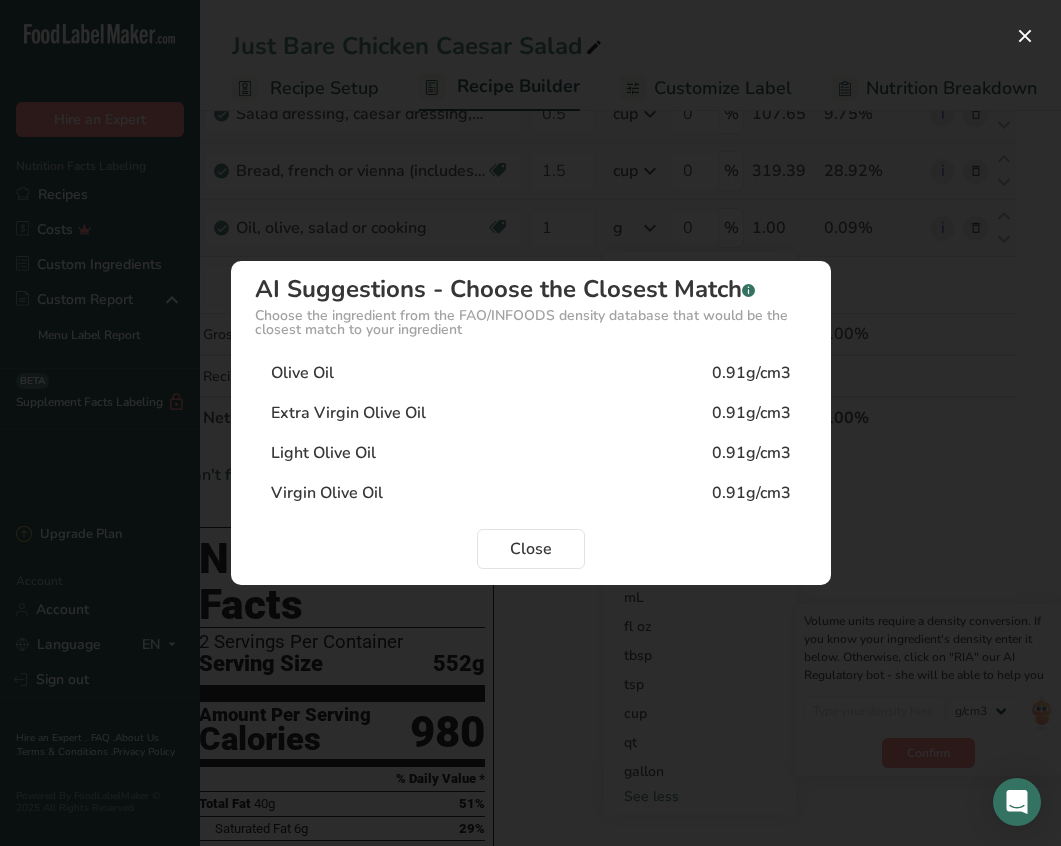 click on "0.91g/cm3" at bounding box center (751, 373) 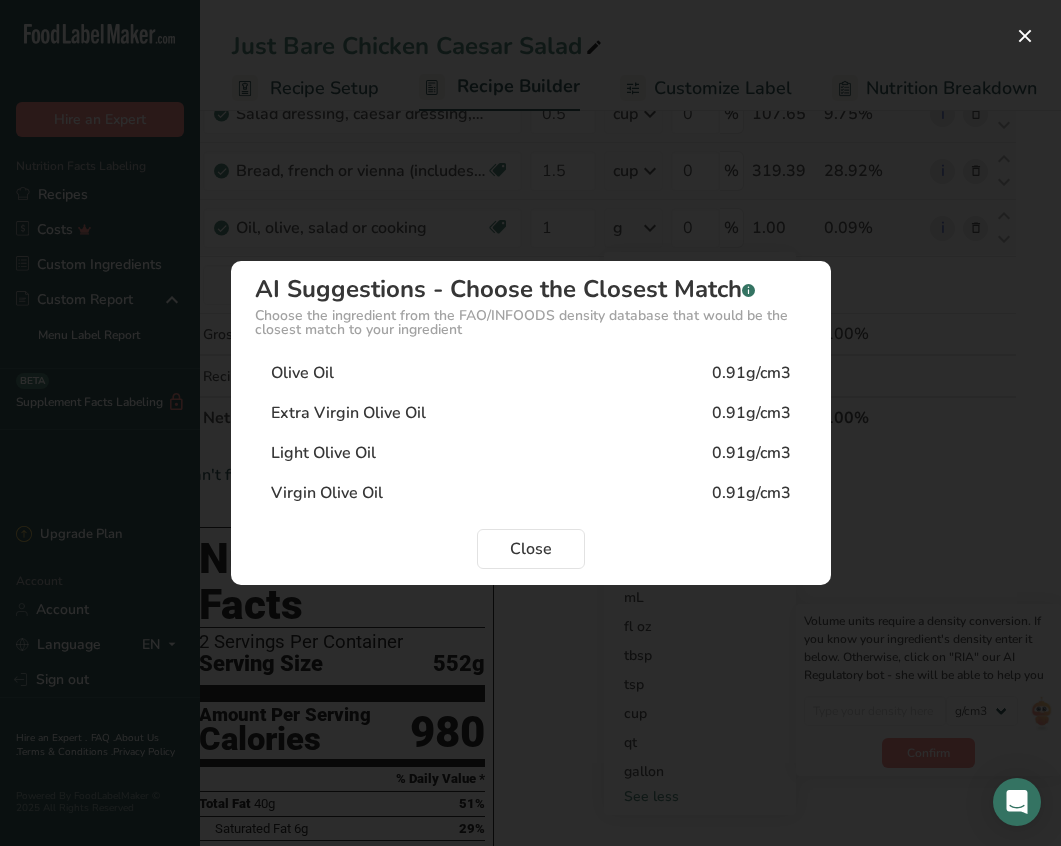 type on "0.91" 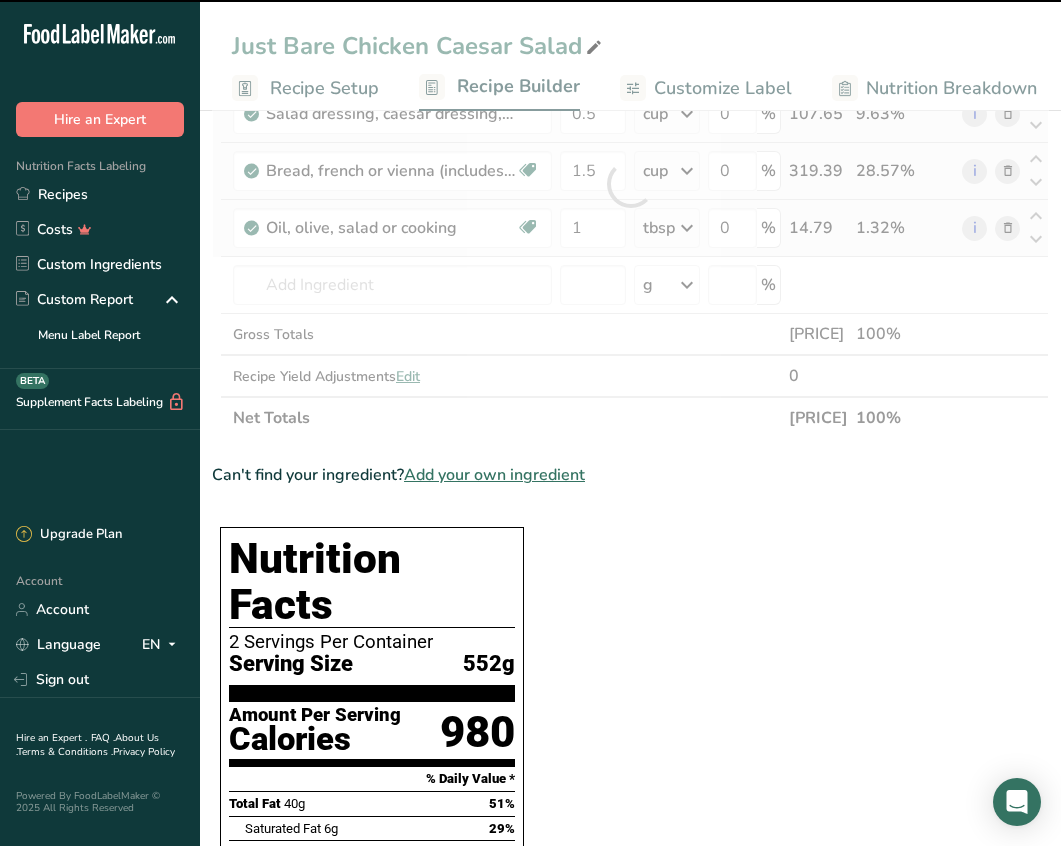 scroll, scrollTop: 0, scrollLeft: 9, axis: horizontal 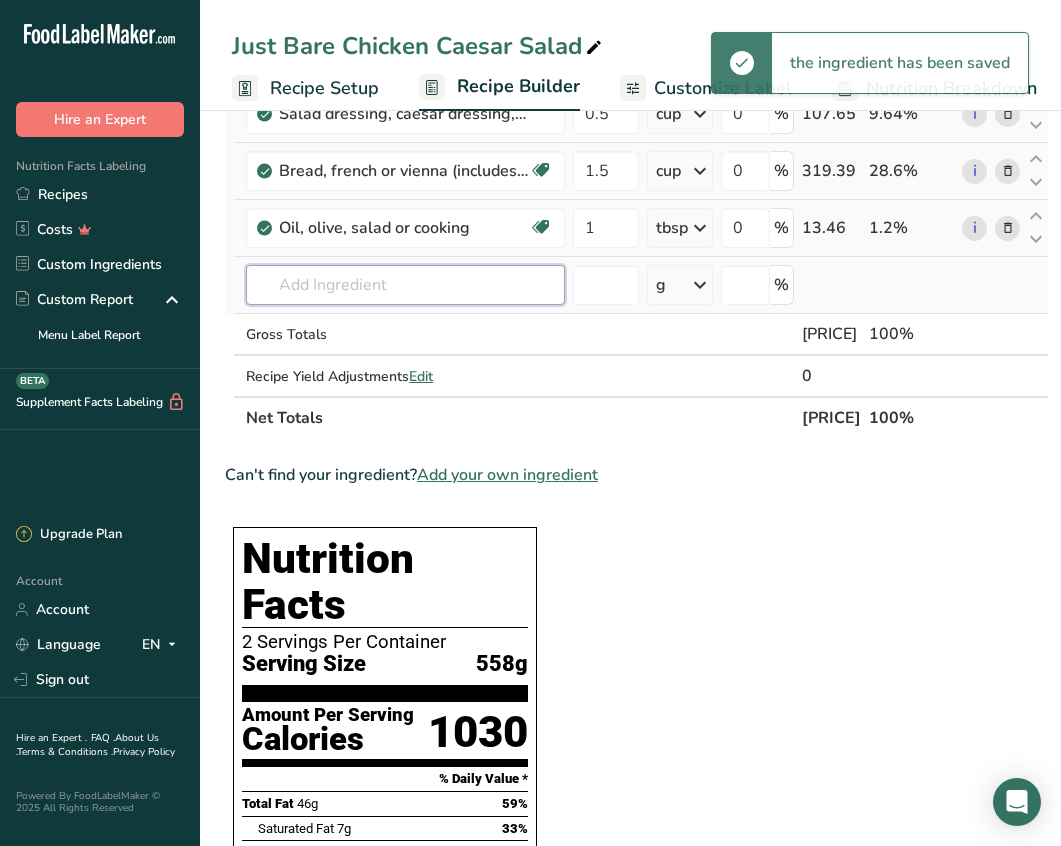 click at bounding box center [405, 285] 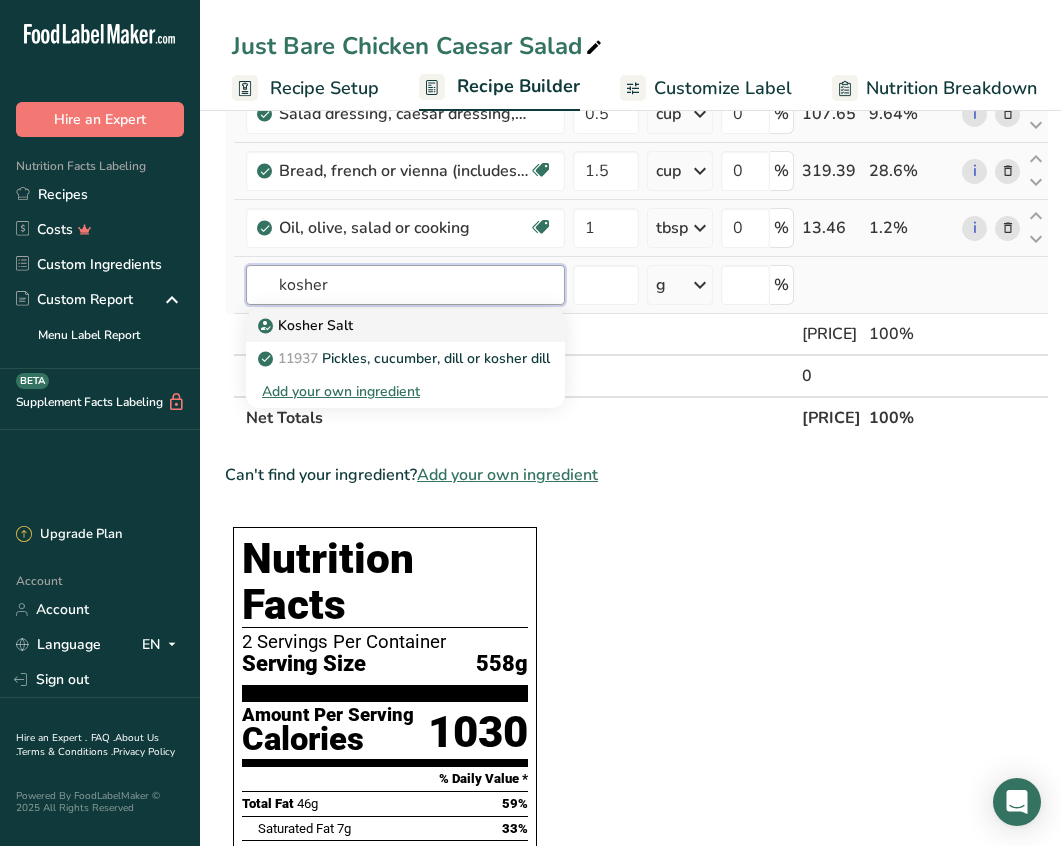 type on "kosher" 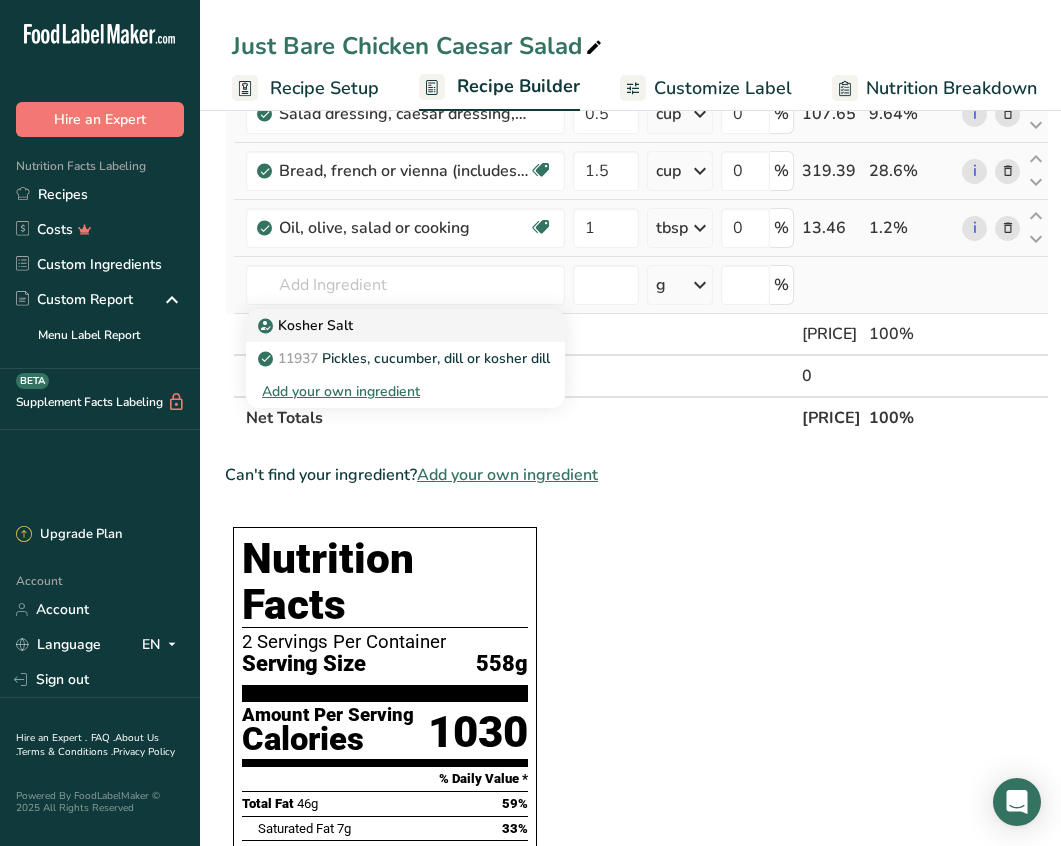 click on "Kosher Salt" at bounding box center [307, 325] 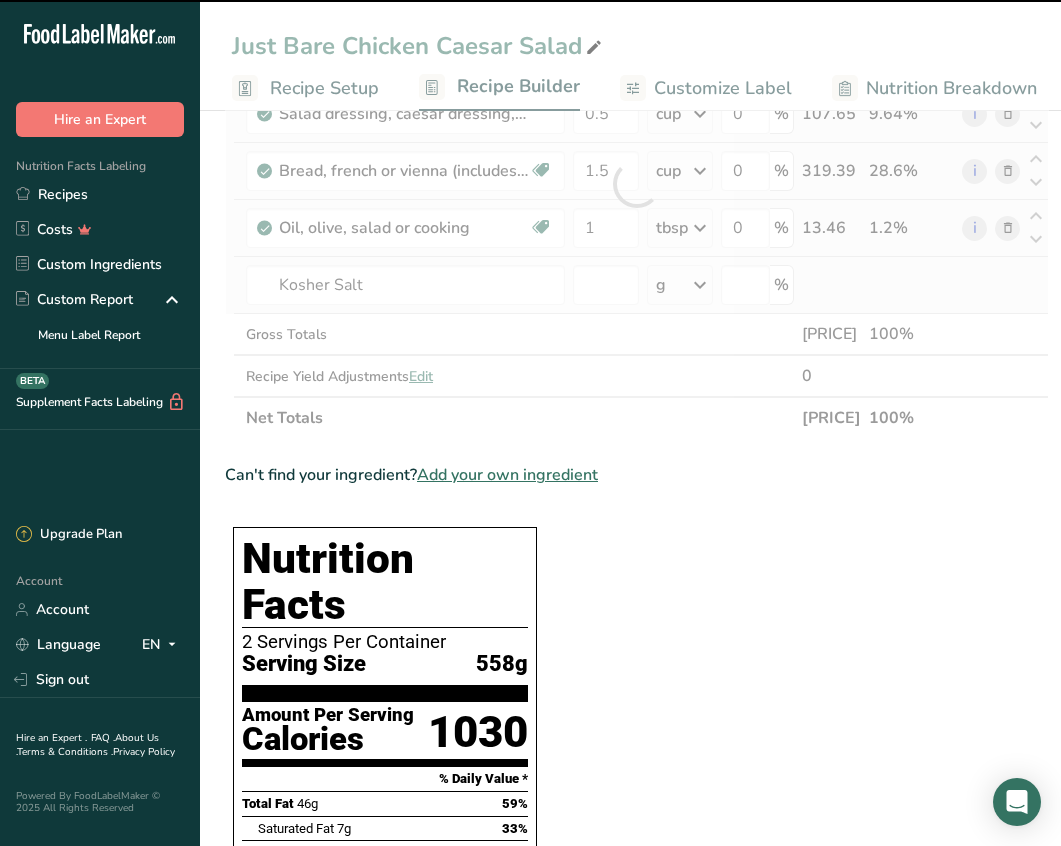type on "0" 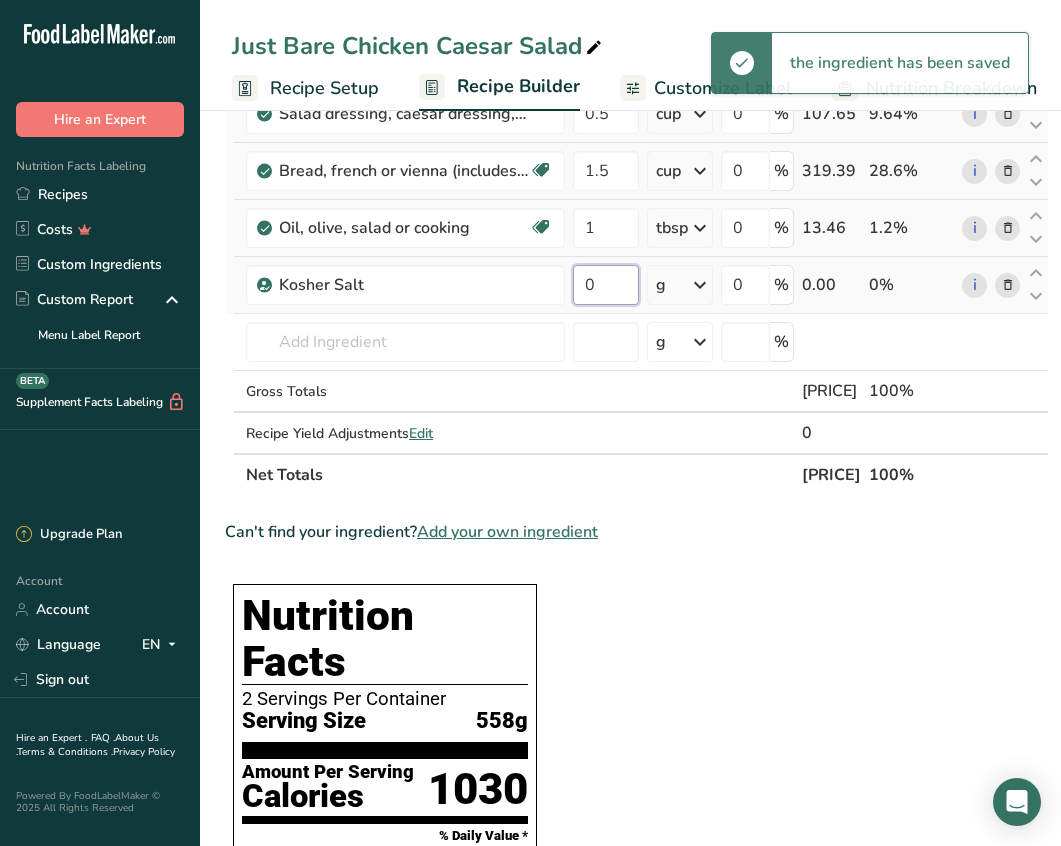 click on "0" at bounding box center (606, 285) 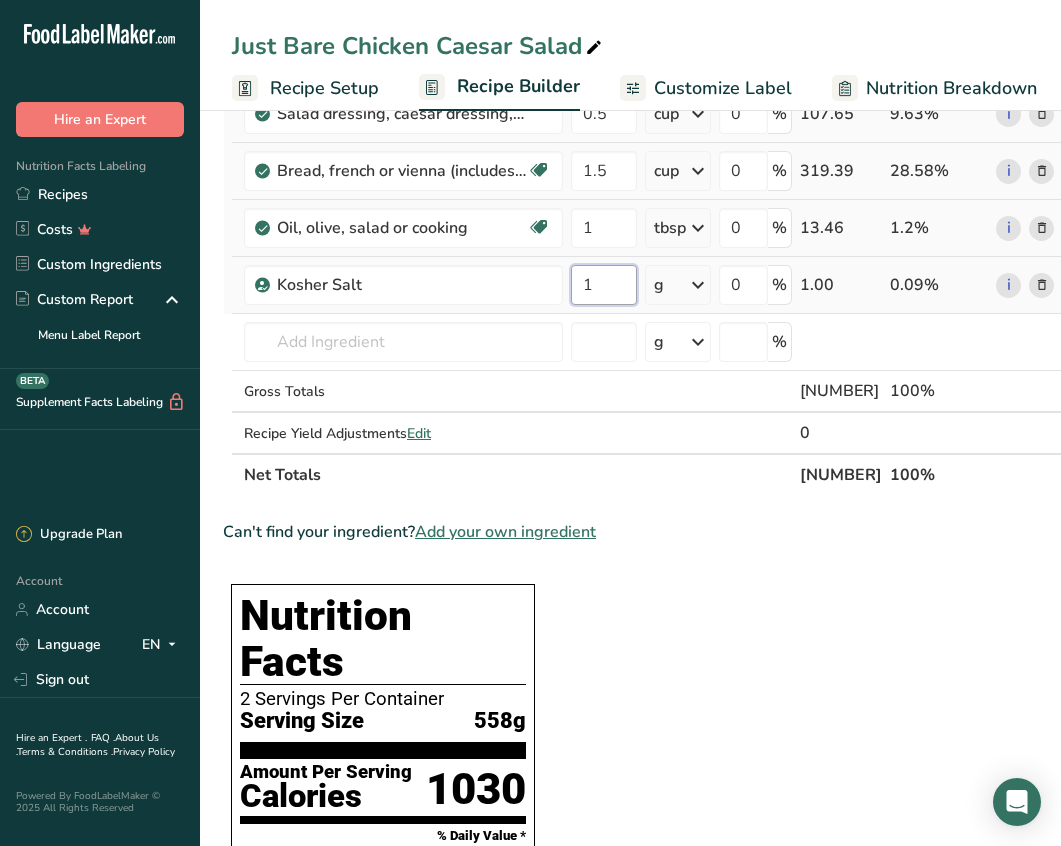 type on "1" 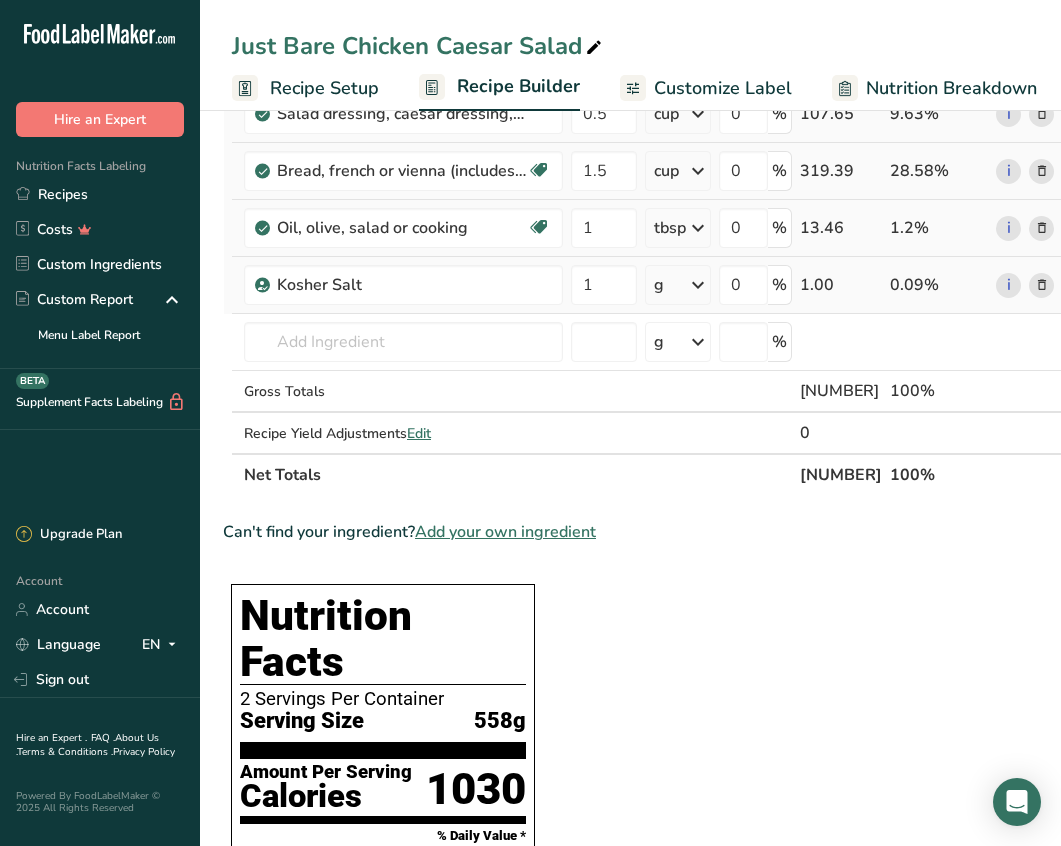 click on "Ingredient *
Amount *
Unit *
Waste *   .a-a{fill:#347362;}.b-a{fill:#fff;}          Grams
Percentage
Just [PRODUCT] [PRODUCT] [PRODUCT]
[NUMBER]
g
Weight Units
g
kg
mg
See more
Volume Units
l
mL
fl oz
See more
0
%
[NUMBER].00
[PERCENT]%
[GREENS], [GREENS] or romaine, raw
[ATTRIBUTE]
[ATTRIBUTE]
[ATTRIBUTE]
[ATTRIBUTE]
[ATTRIBUTE]
12
oz
Portions
1 cup shredded
1 leaf inner
1 leaf outer
See more
Weight Units
g
kg
mg
mcg" at bounding box center [653, 212] 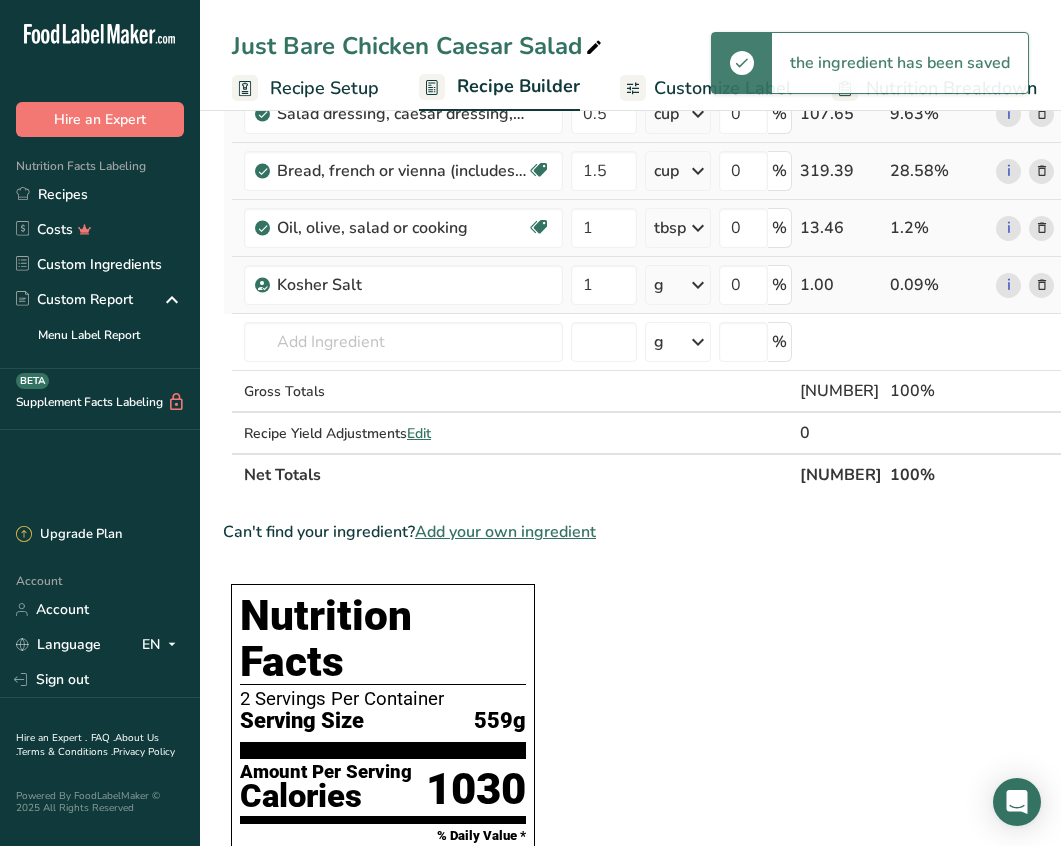 click at bounding box center (698, 285) 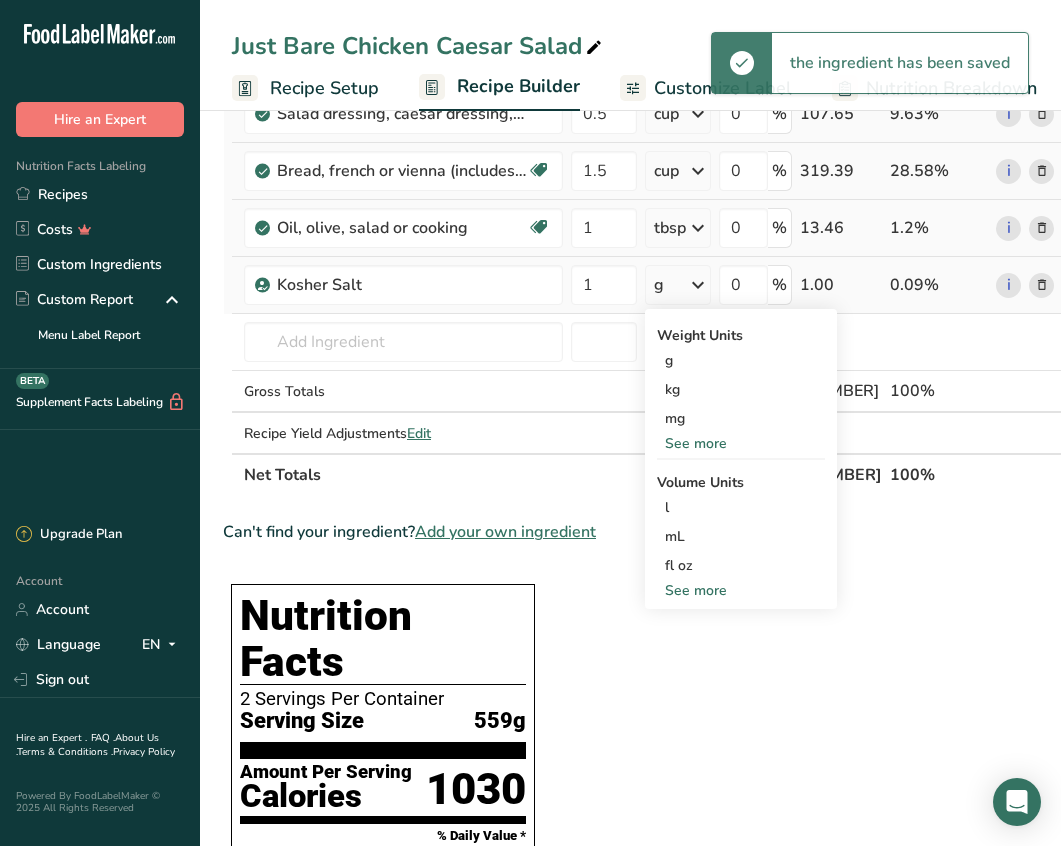 click on "See more" at bounding box center [741, 590] 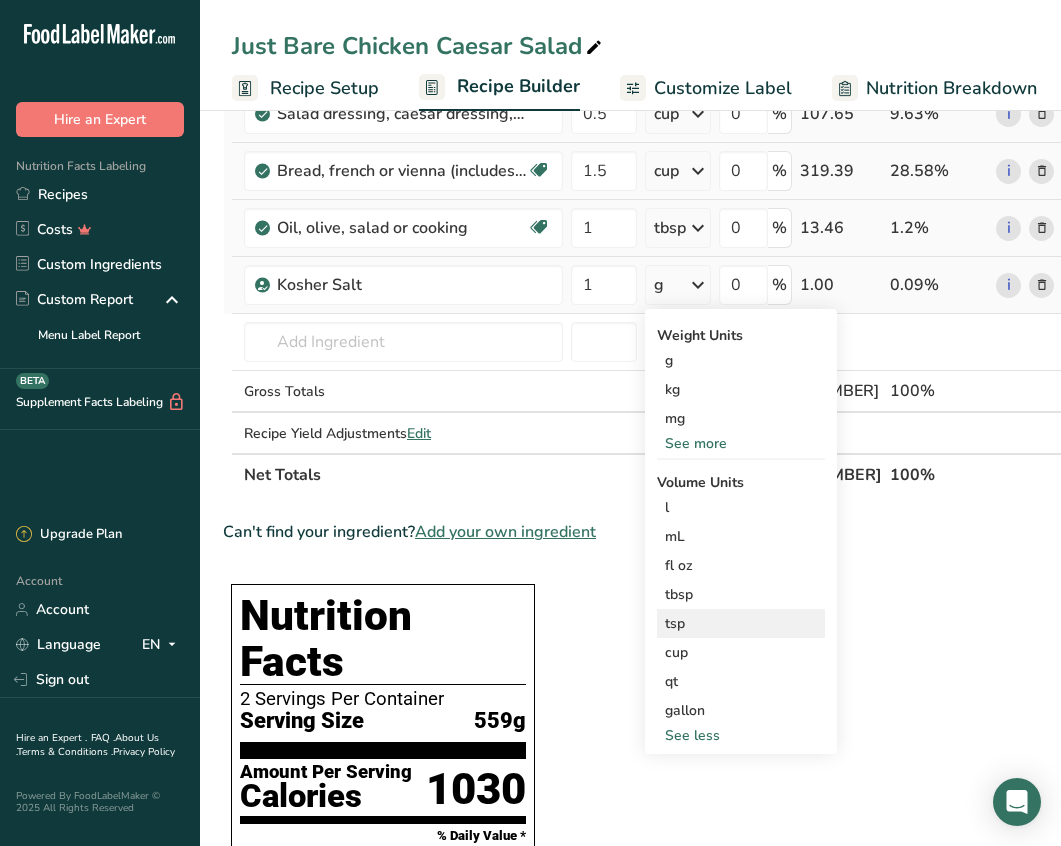 click on "tsp" at bounding box center (741, 623) 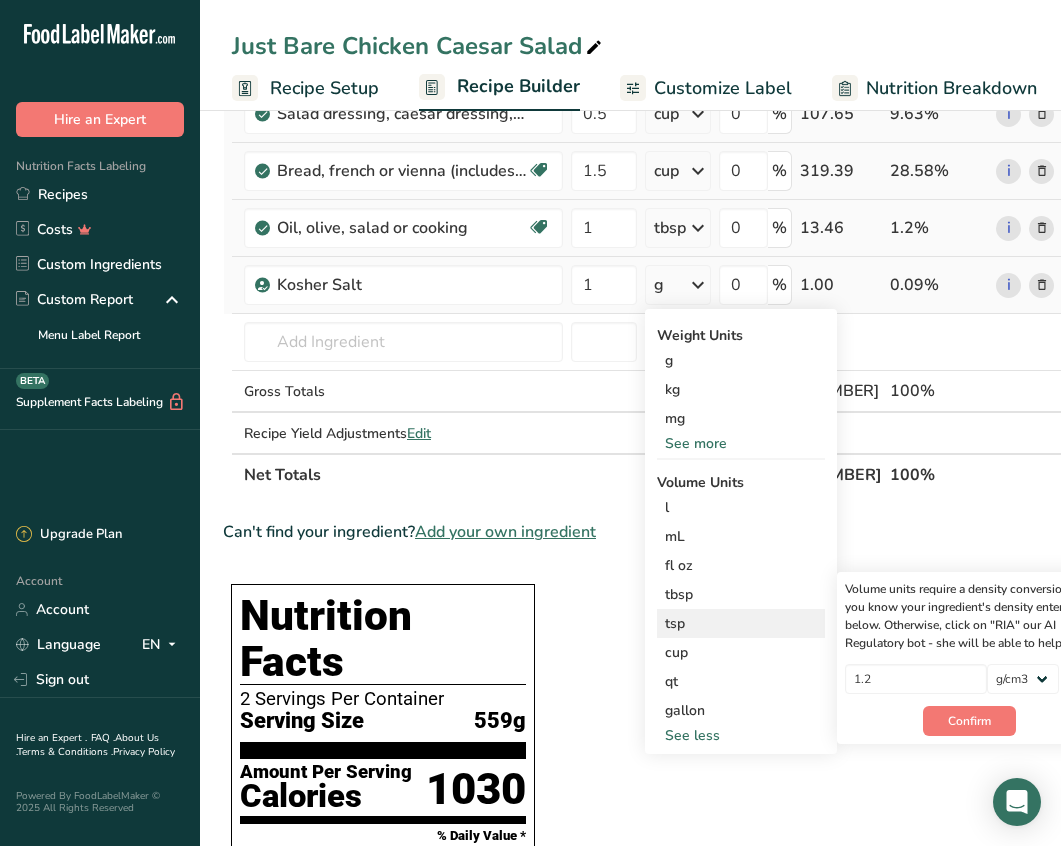 scroll, scrollTop: 0, scrollLeft: 51, axis: horizontal 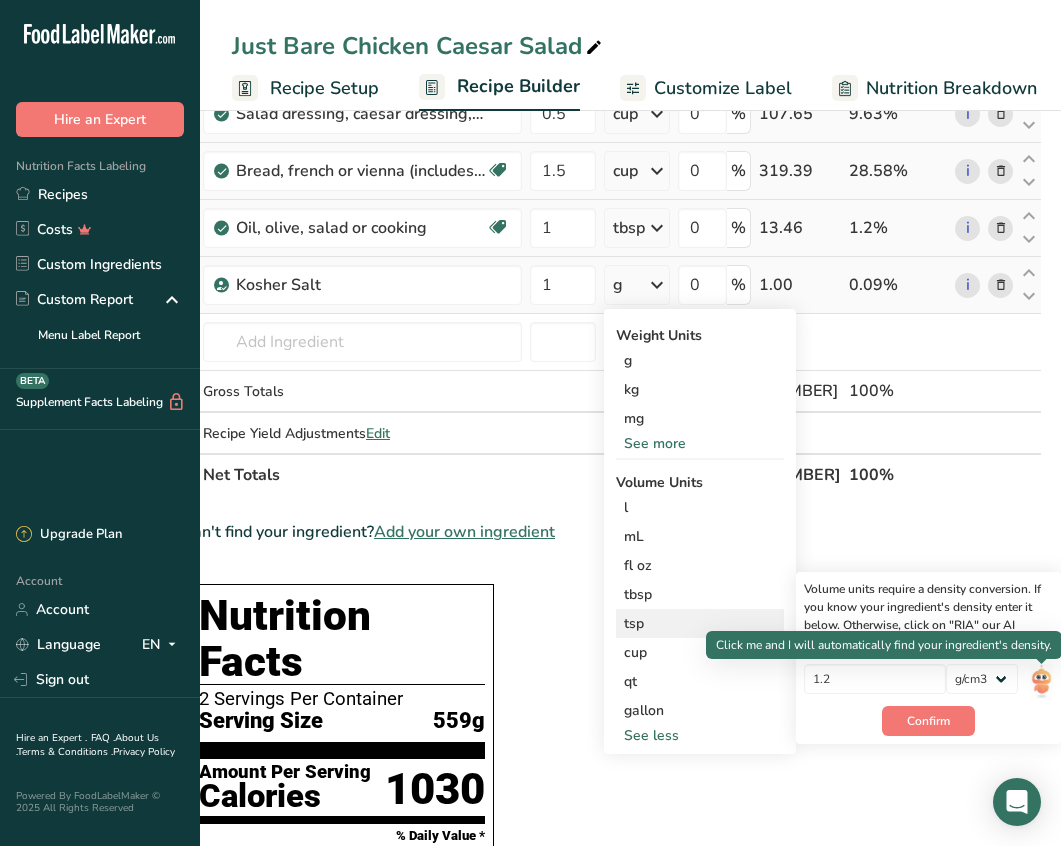 click at bounding box center [1041, 681] 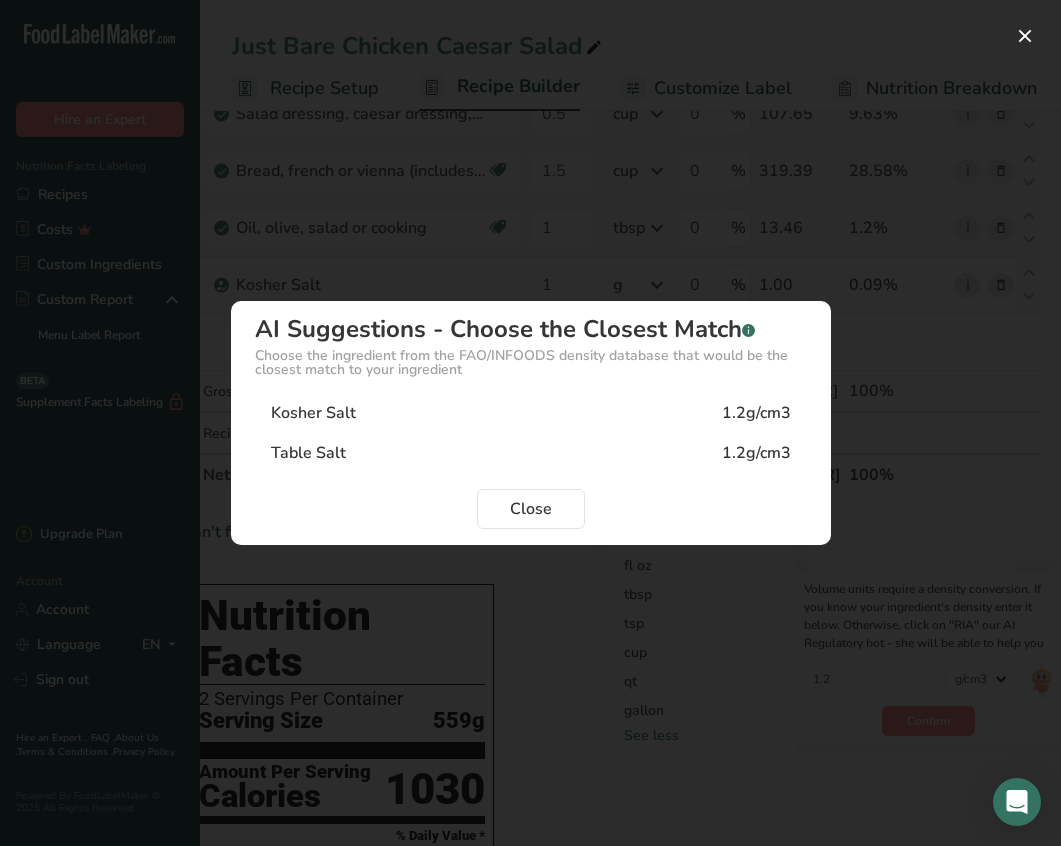 click on "Kosher Salt   1.2g/cm3" at bounding box center [531, 413] 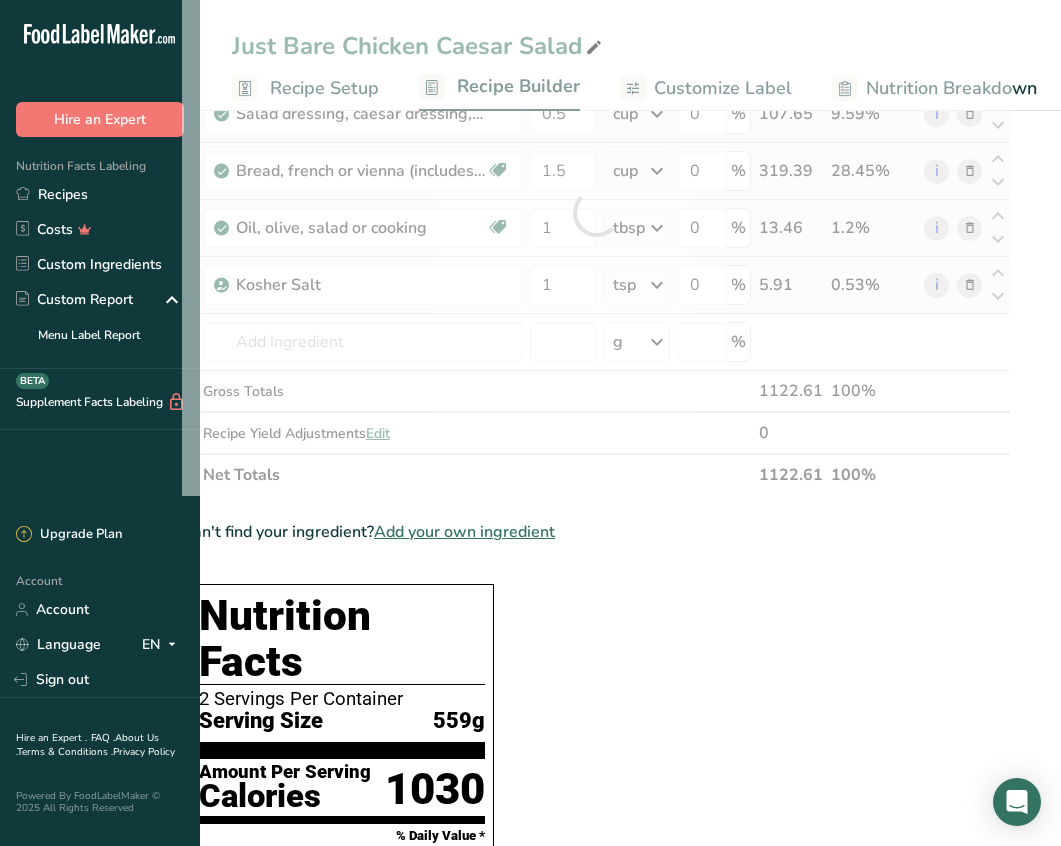 scroll, scrollTop: 0, scrollLeft: 9, axis: horizontal 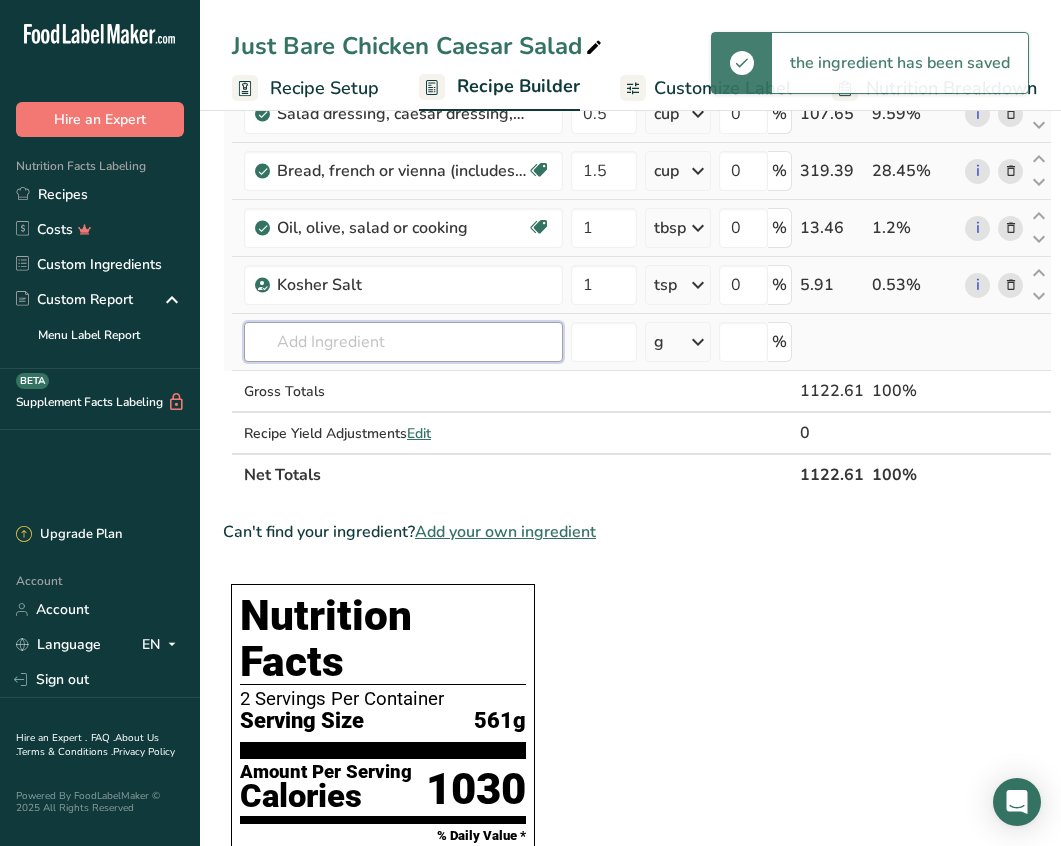 click at bounding box center [403, 342] 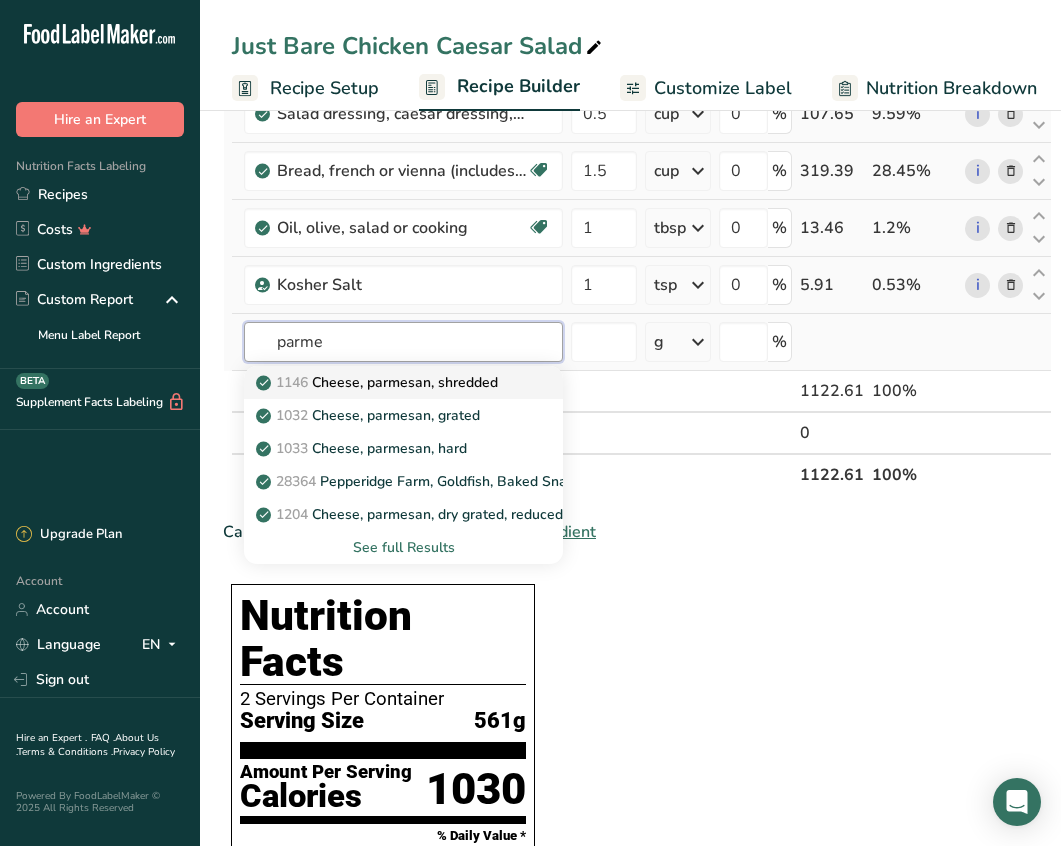 type on "parme" 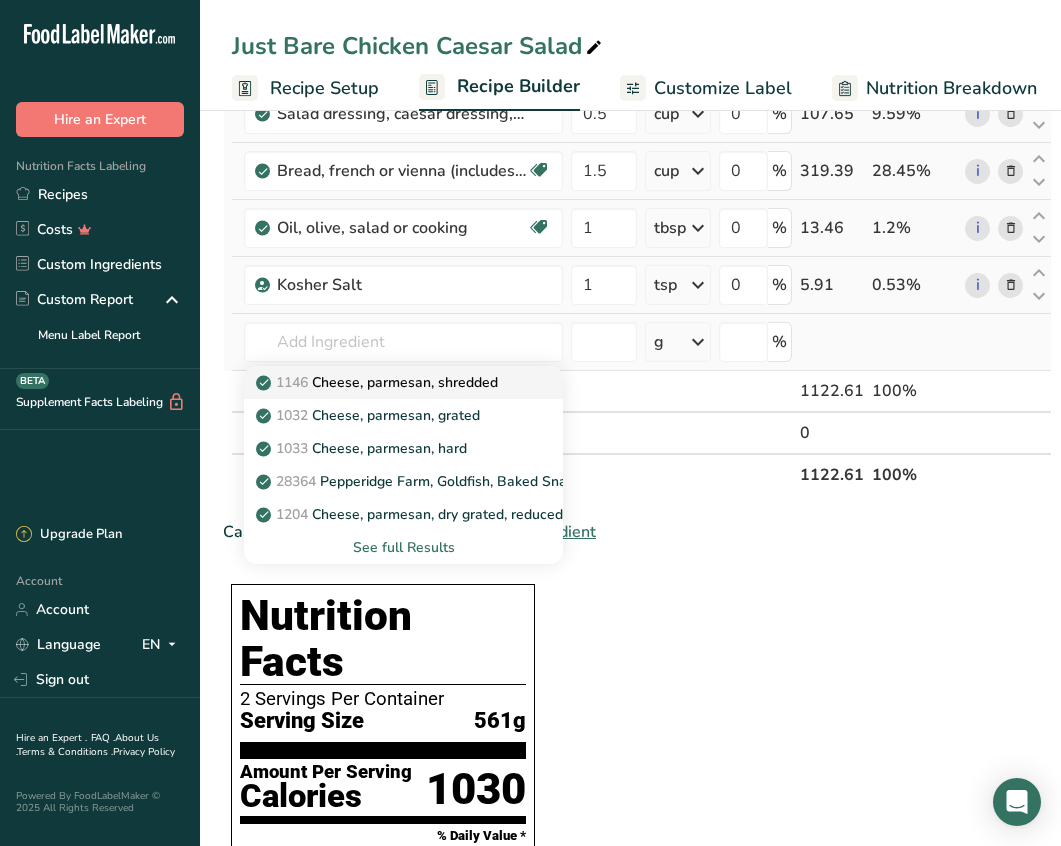 click on "1146
Cheese, parmesan, shredded" at bounding box center [379, 382] 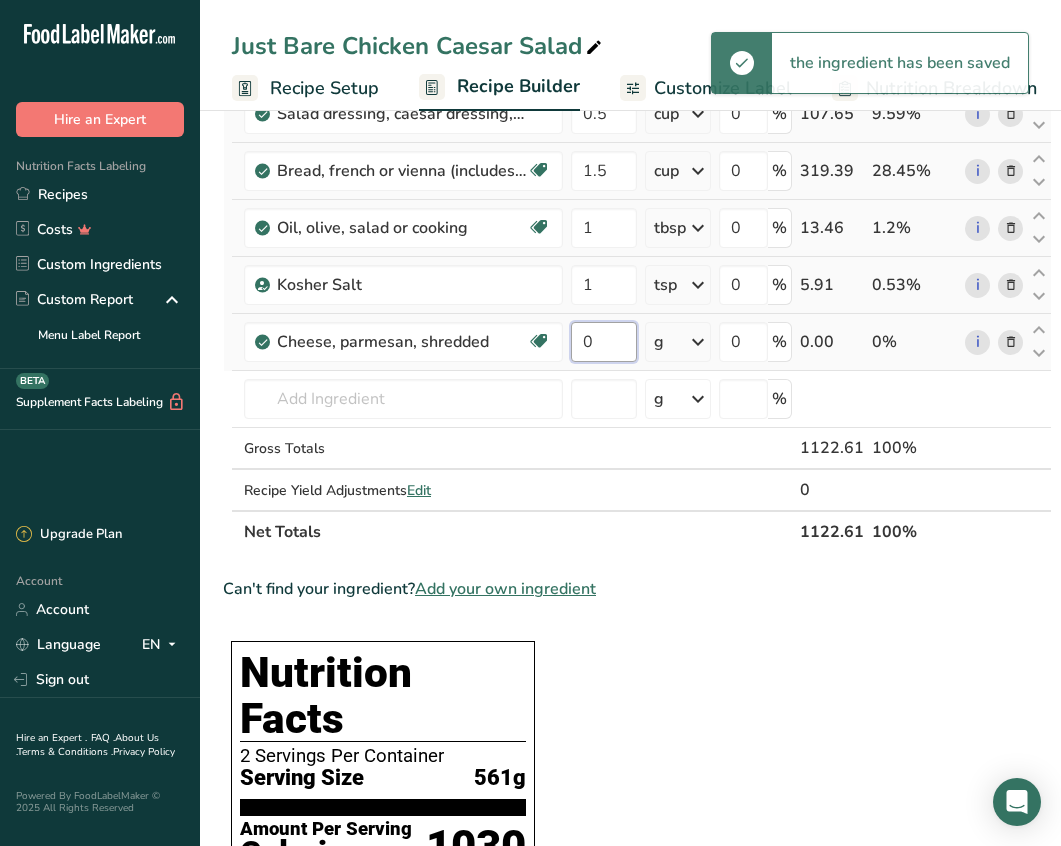 click on "0" at bounding box center [604, 342] 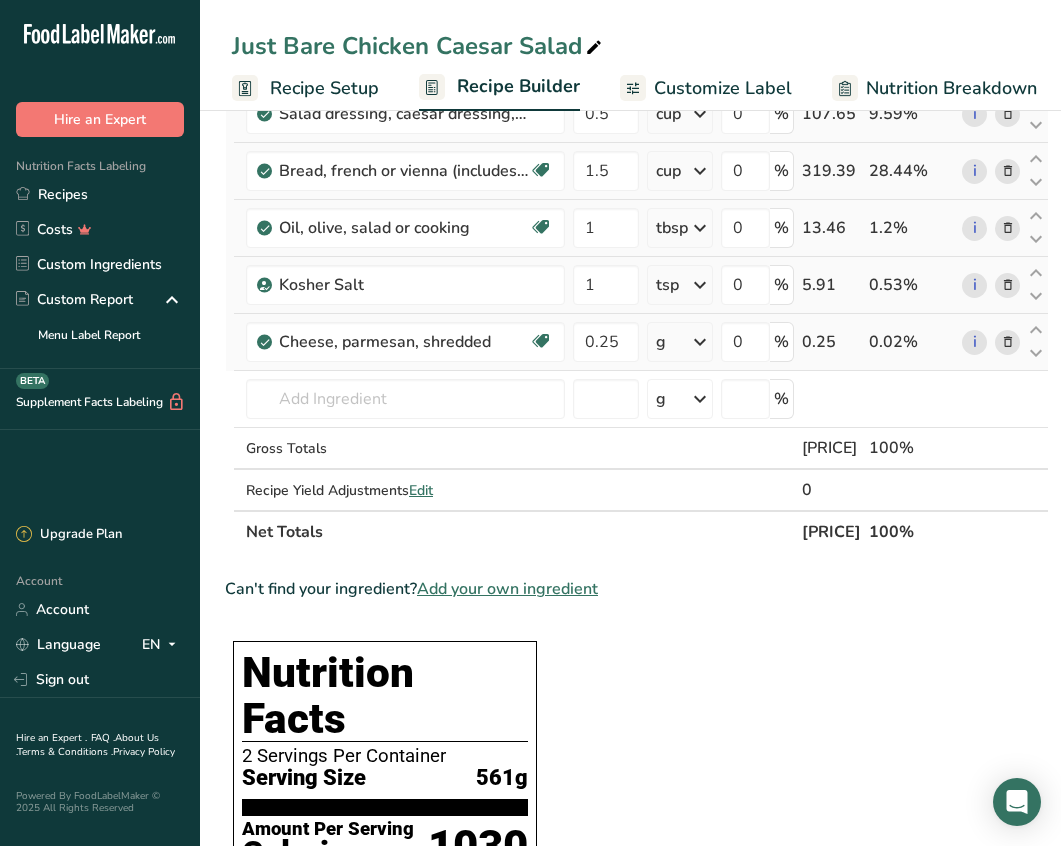 click on "Ingredient *
Amount *
Unit *
Waste *   .a-a{fill:#347362;}.b-a{fill:#fff;}          Grams
Percentage
Just Bare Roasted Chicken Breast Bites
[NUMBER]
g
Weight Units
g
kg
mg
See more
Volume Units
l
mL
fl oz
See more
0
%
[NUMBER].00
[PERCENT]%
Lettuce, cos or romaine, raw
Dairy free
Gluten free
Vegan
Vegetarian
Soy free
[NUMBER]
oz
Portions
1 cup shredded
1 leaf inner
1 leaf outer
See more
Weight Units
g
kg
mg
mcg" at bounding box center (637, 241) 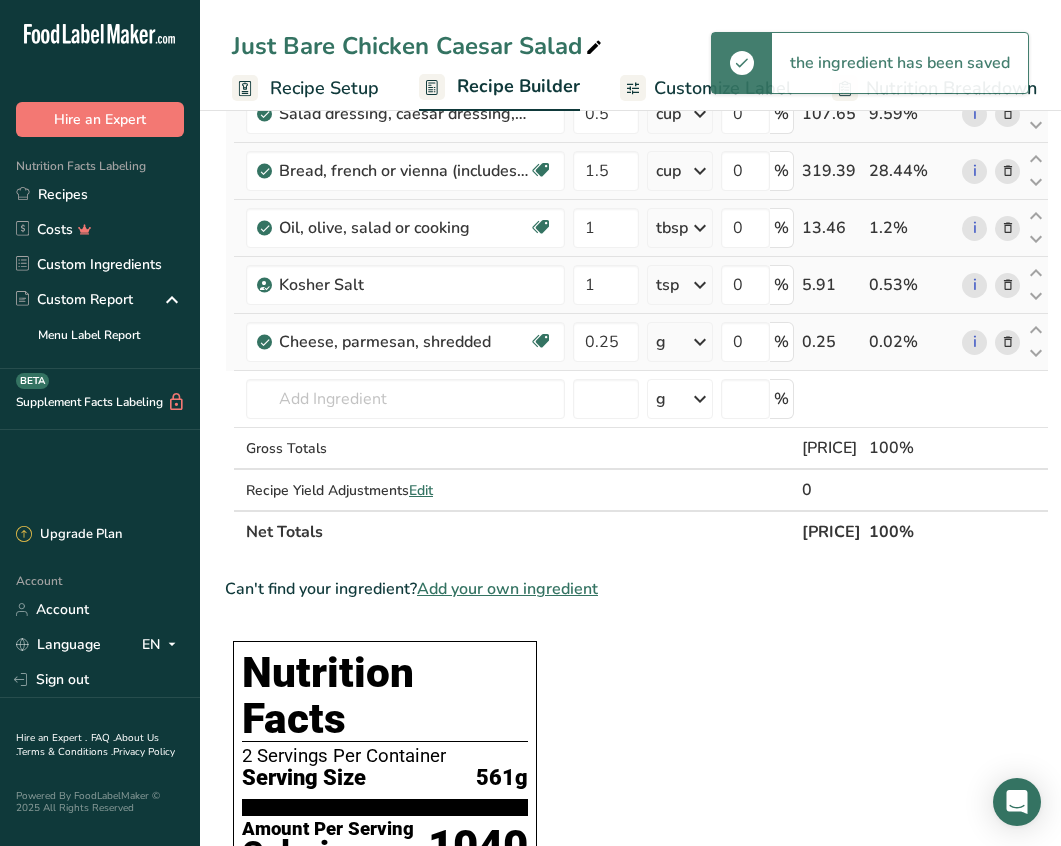 click at bounding box center [700, 342] 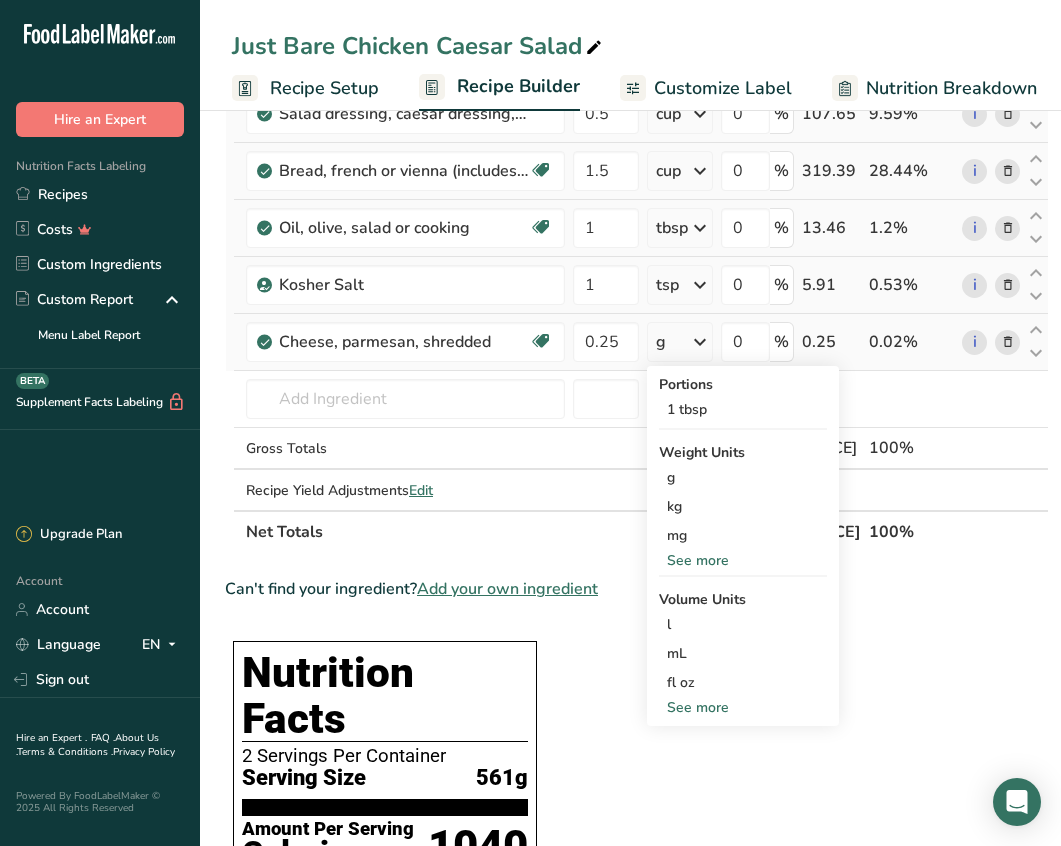 click on "See more" at bounding box center [743, 707] 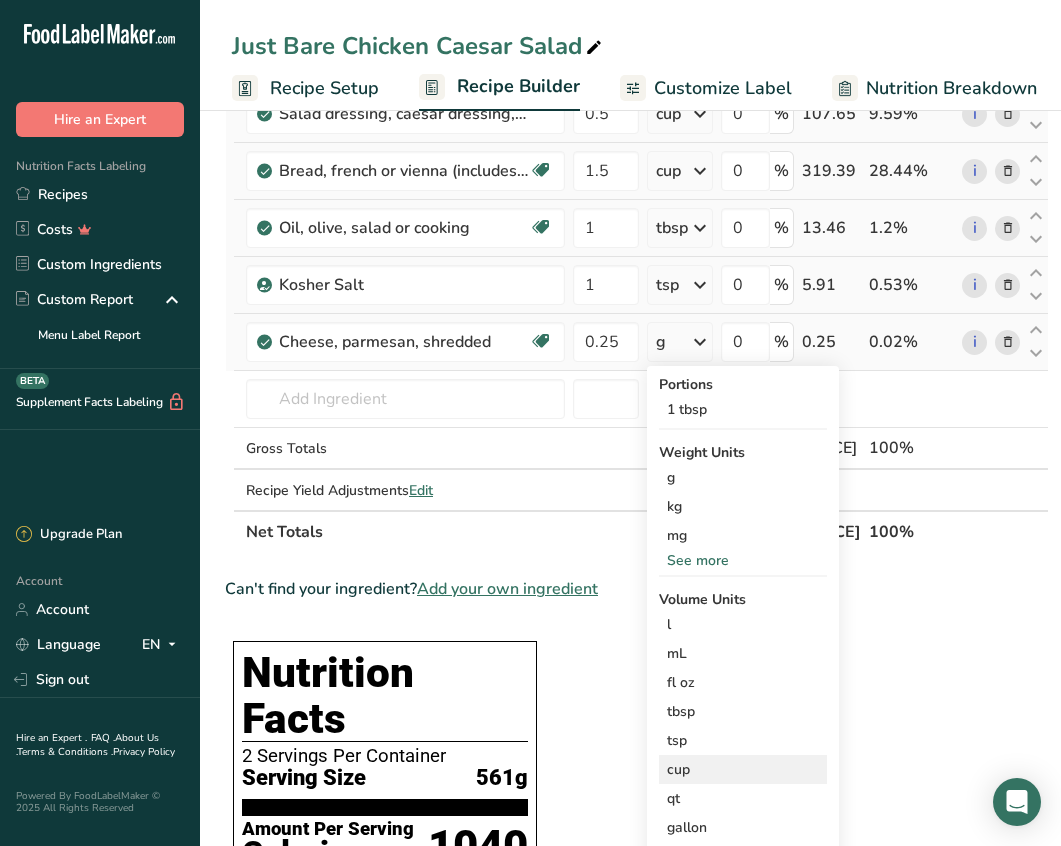 click on "cup" at bounding box center [743, 769] 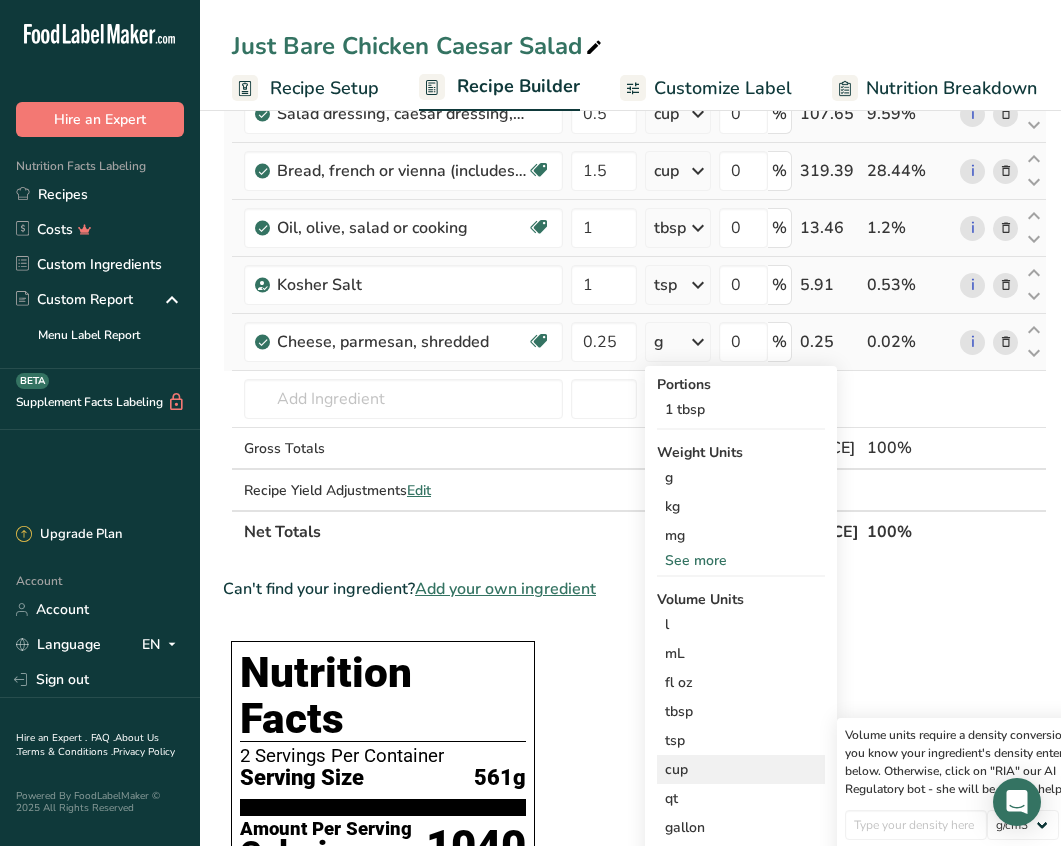 scroll, scrollTop: 0, scrollLeft: 51, axis: horizontal 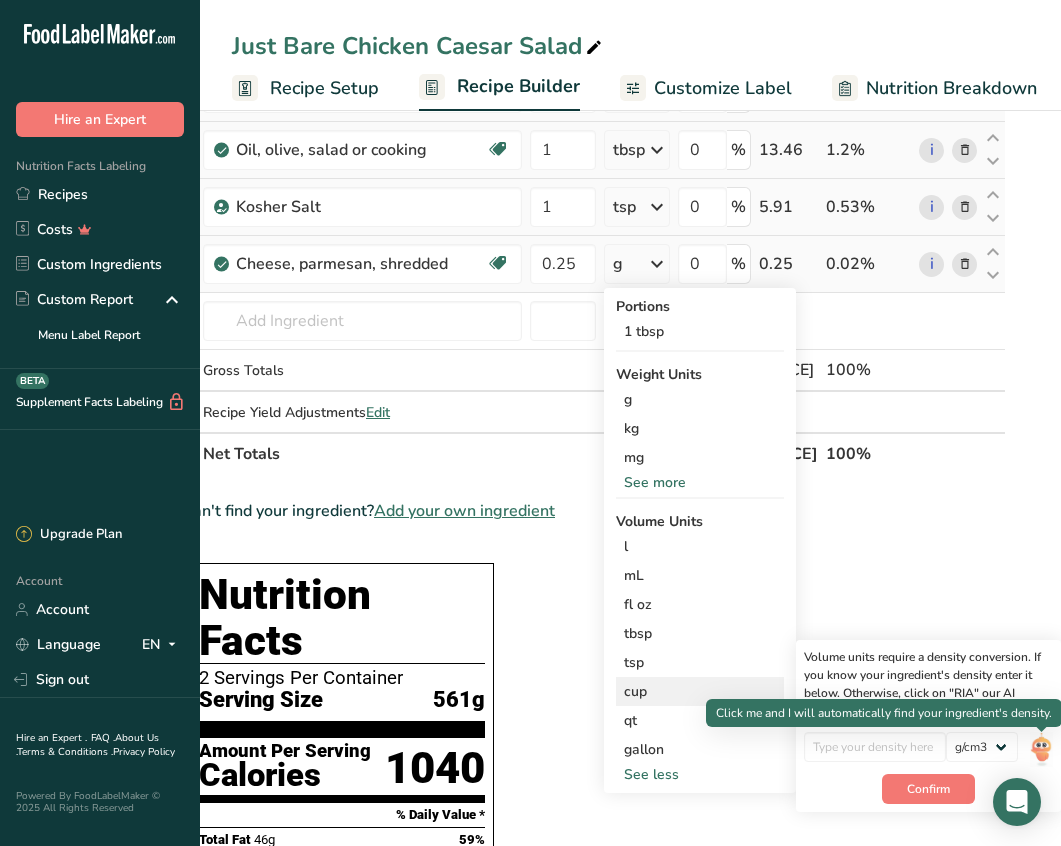 click at bounding box center [1041, 749] 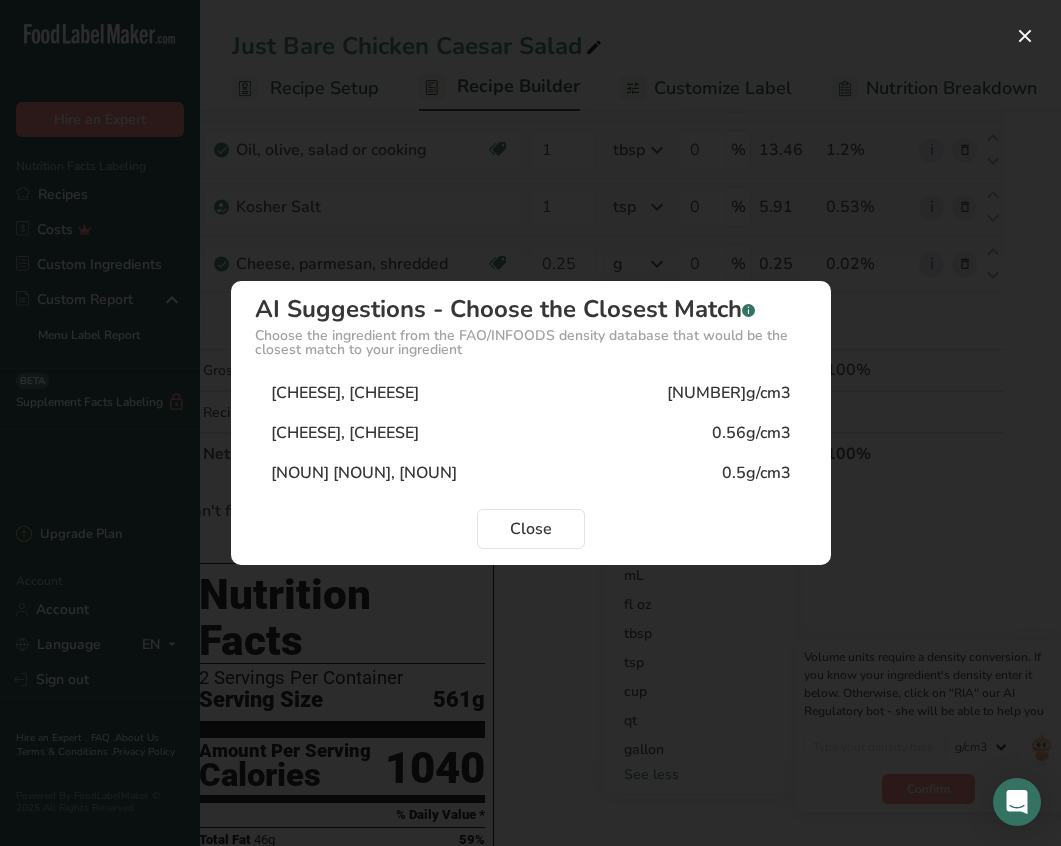 click on "[NUMBER]g/cm3" at bounding box center [729, 393] 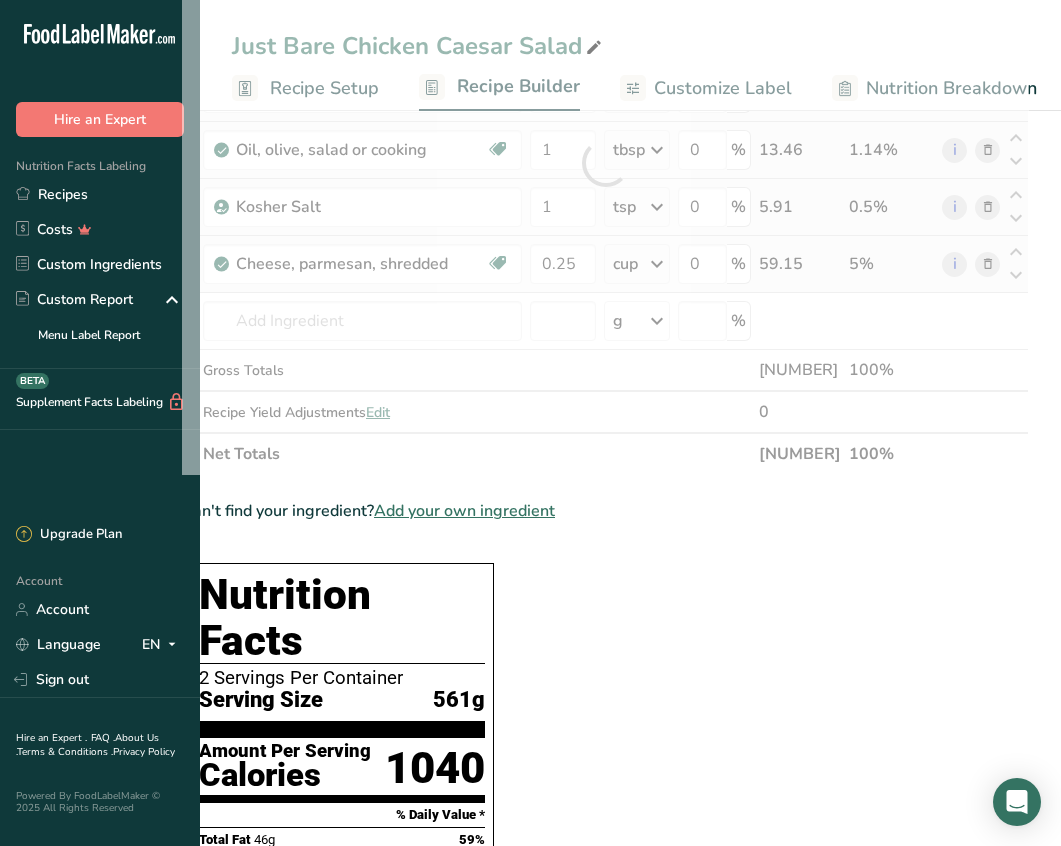 scroll, scrollTop: 0, scrollLeft: 9, axis: horizontal 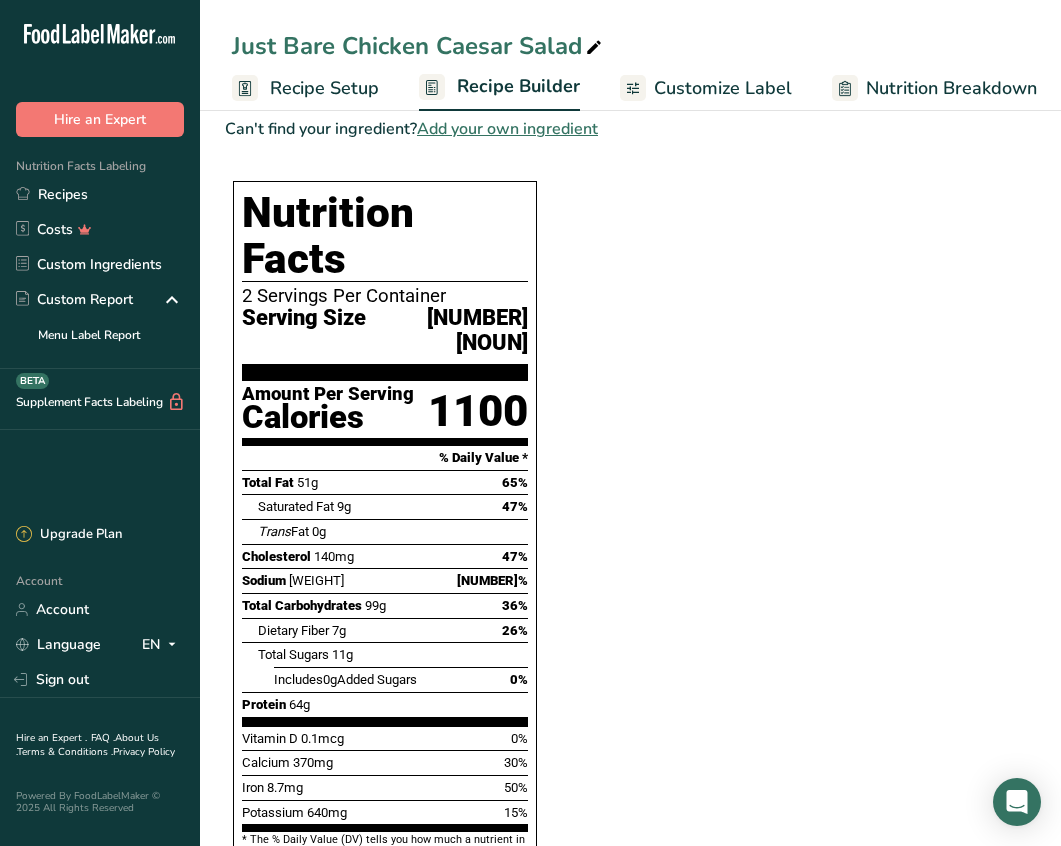 click on "Customize Label" at bounding box center [723, 88] 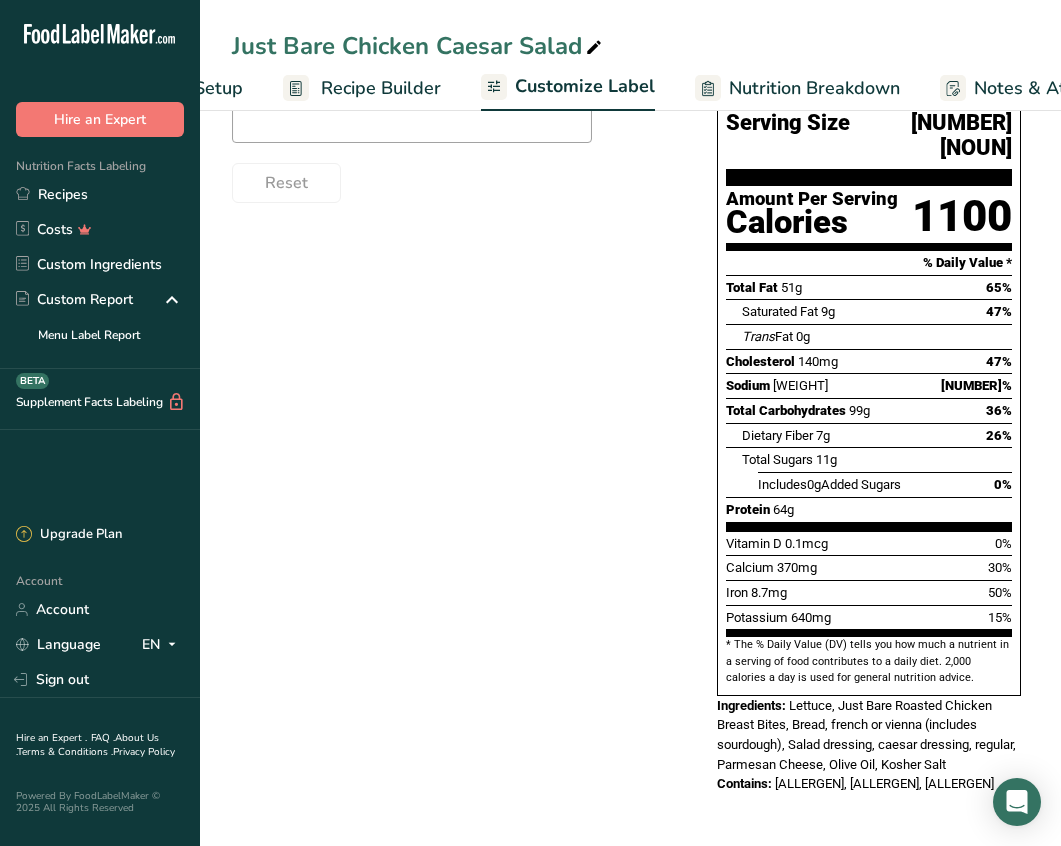 scroll, scrollTop: 0, scrollLeft: 389, axis: horizontal 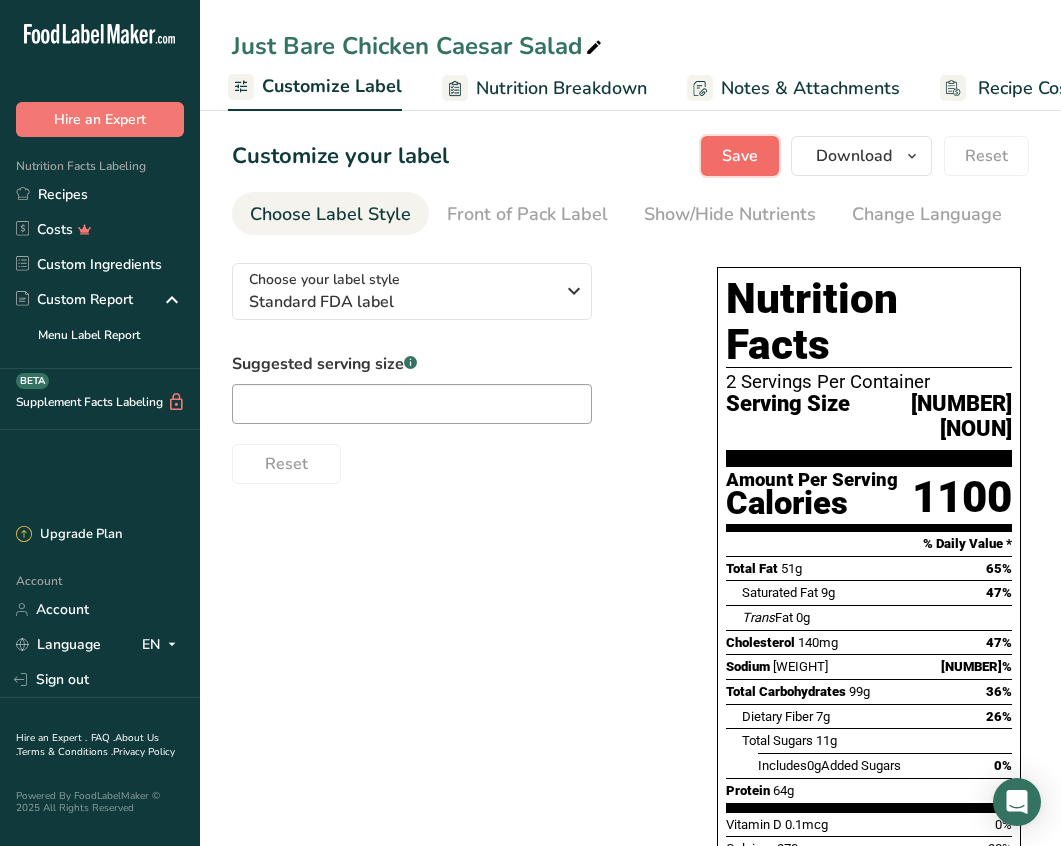 click on "Save" at bounding box center [740, 156] 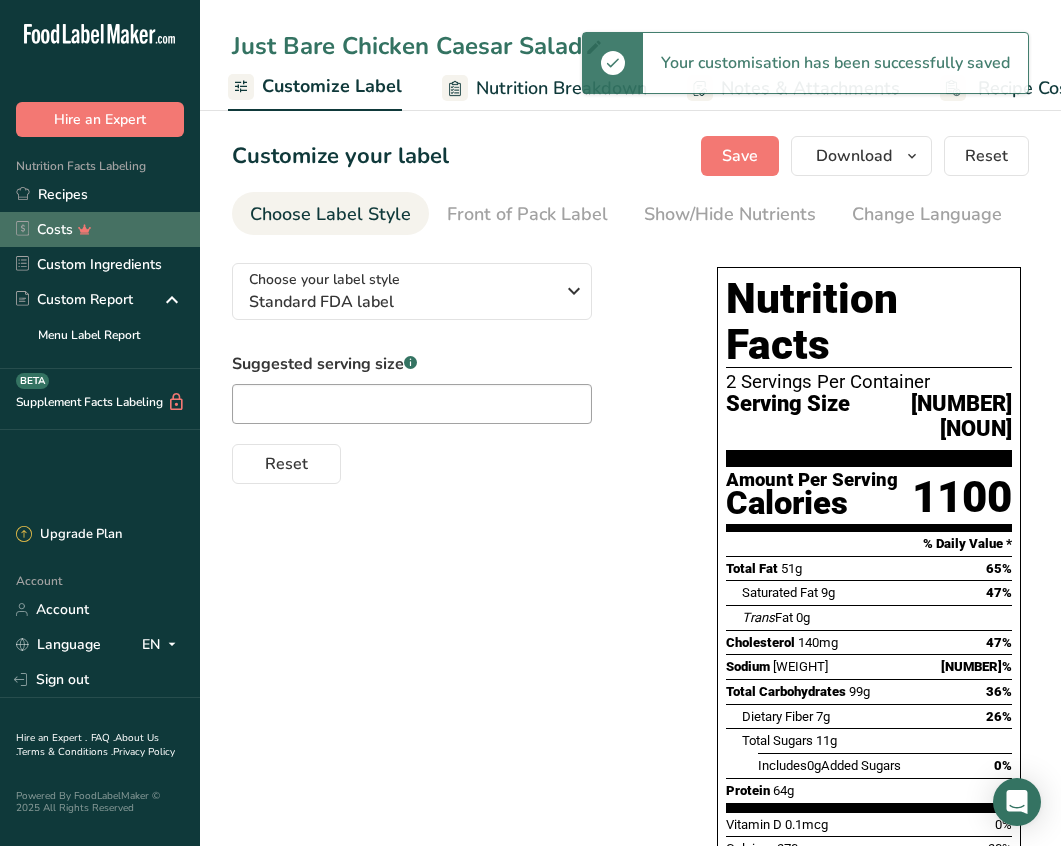 click on "Costs" at bounding box center [100, 229] 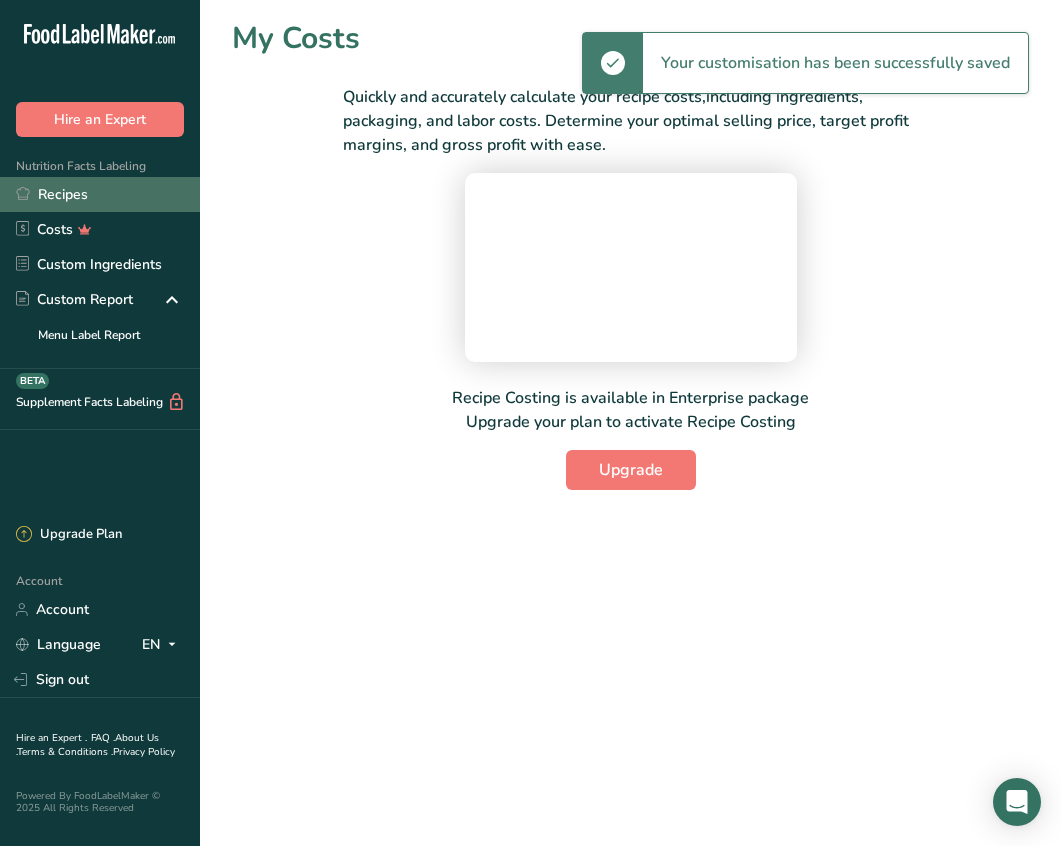 click on "Recipes" at bounding box center [100, 194] 